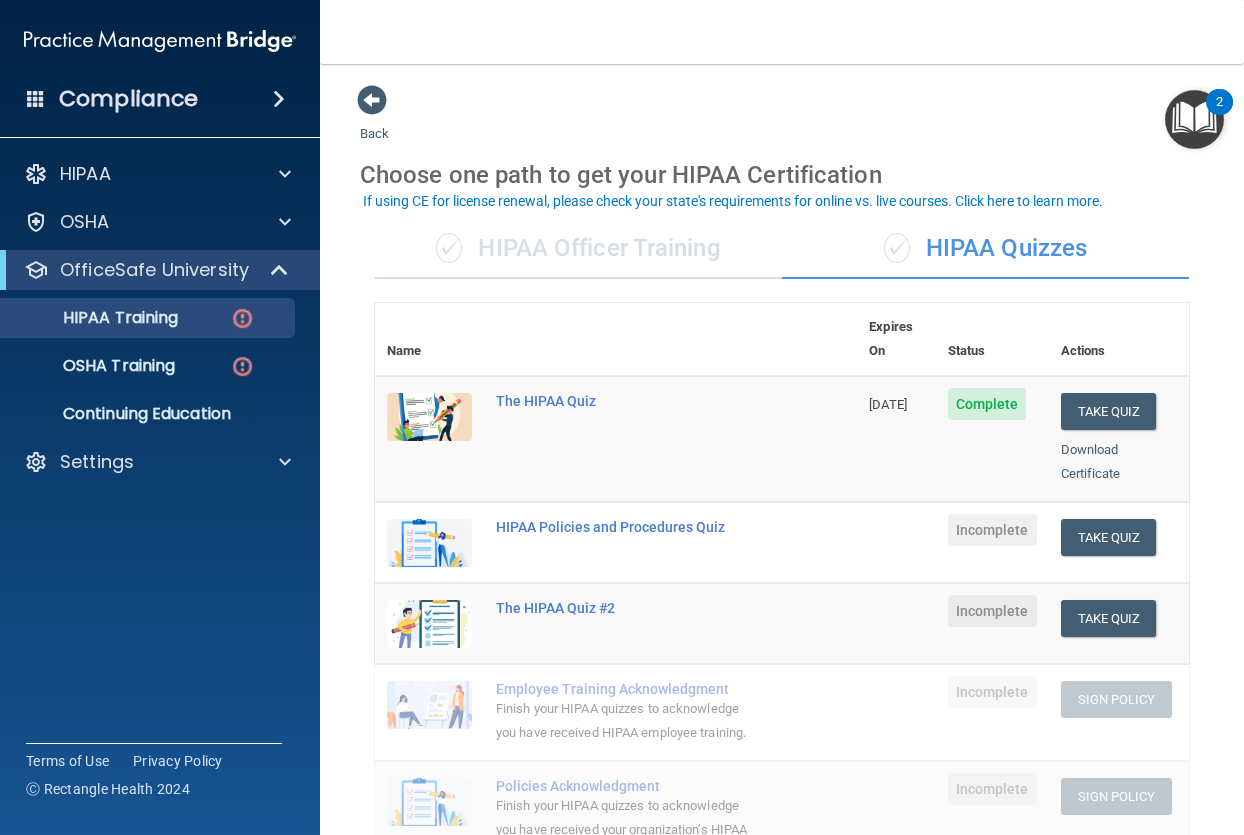 scroll, scrollTop: 0, scrollLeft: 0, axis: both 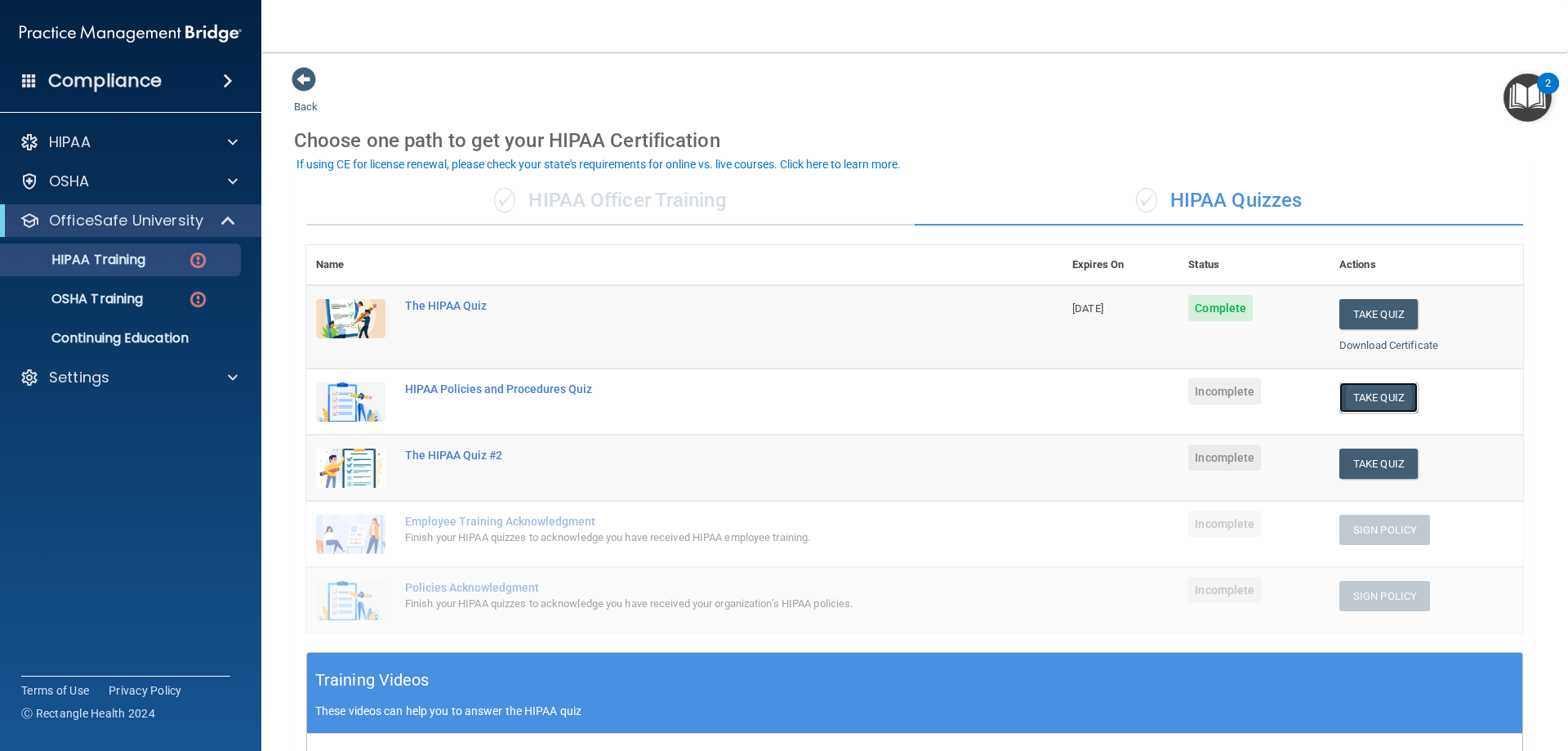 click on "Take Quiz" at bounding box center [1379, 397] 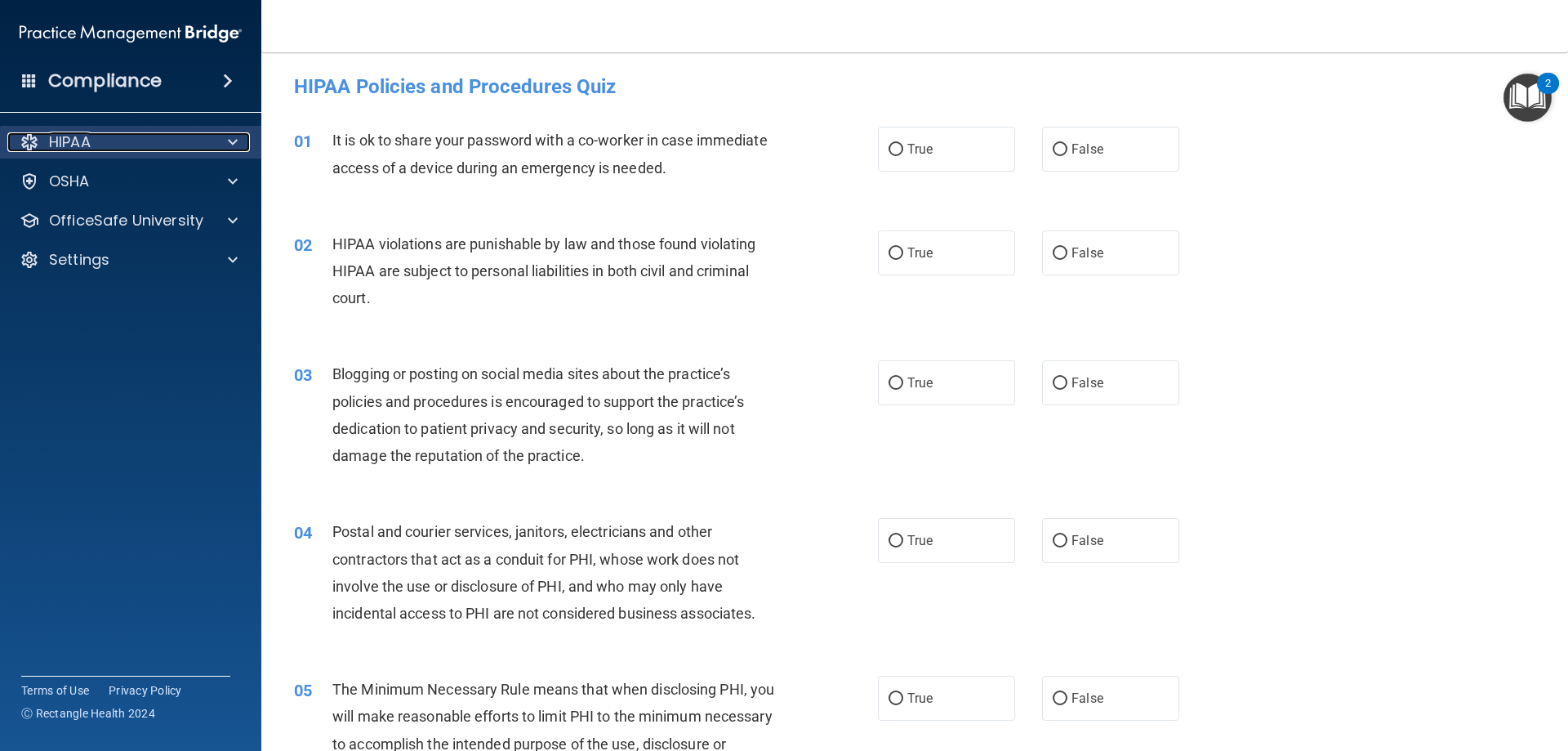 click at bounding box center [230, 142] 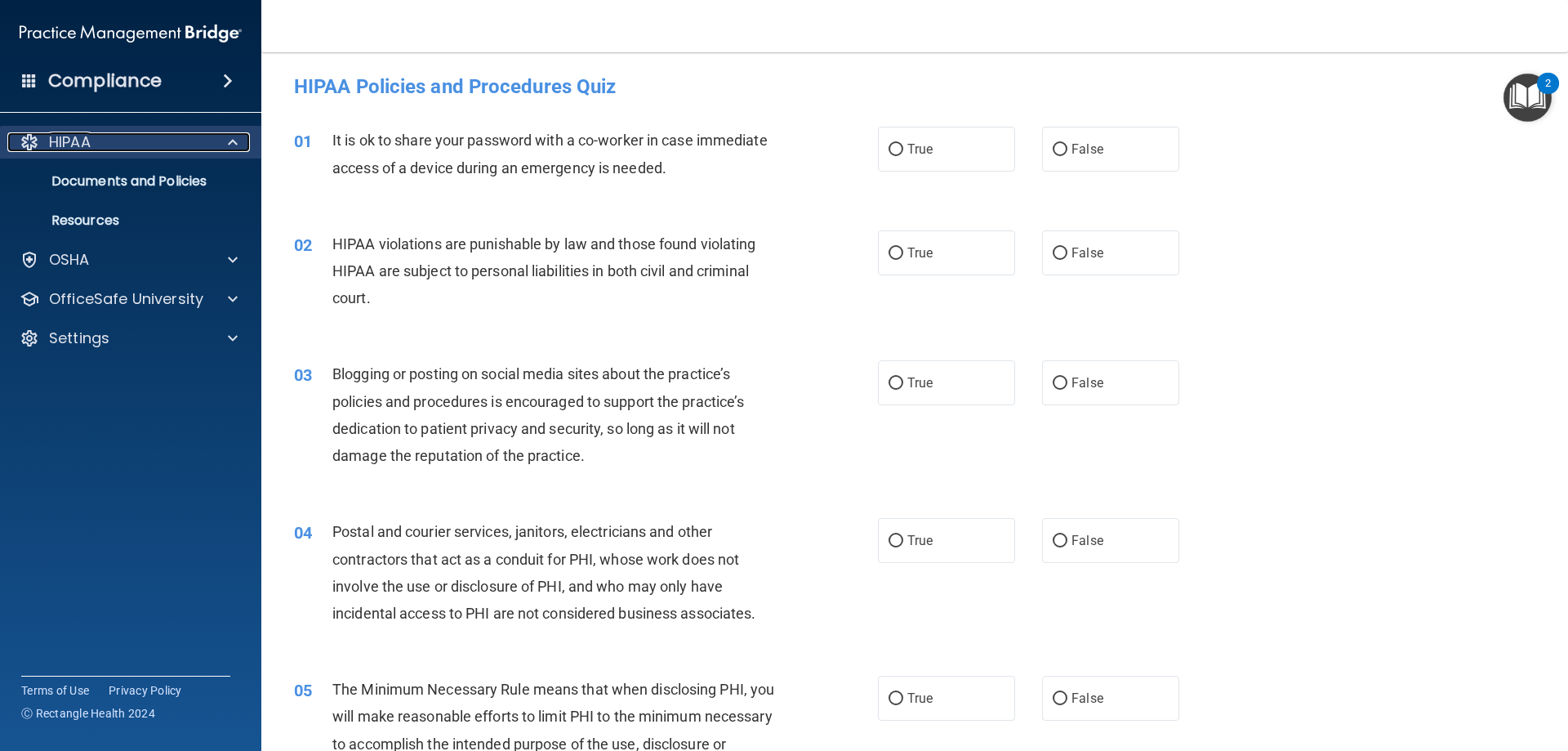 click at bounding box center (230, 142) 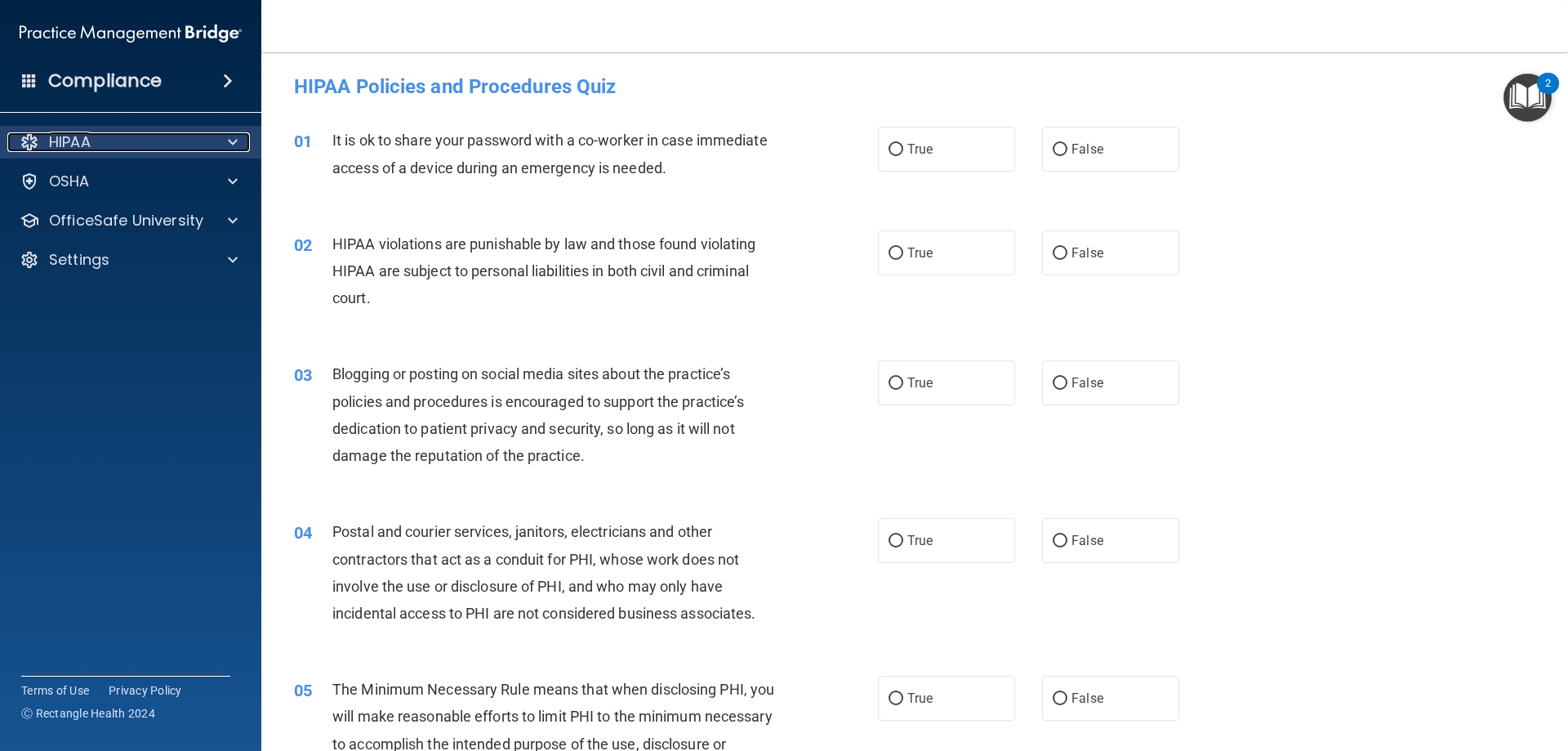 click at bounding box center [230, 142] 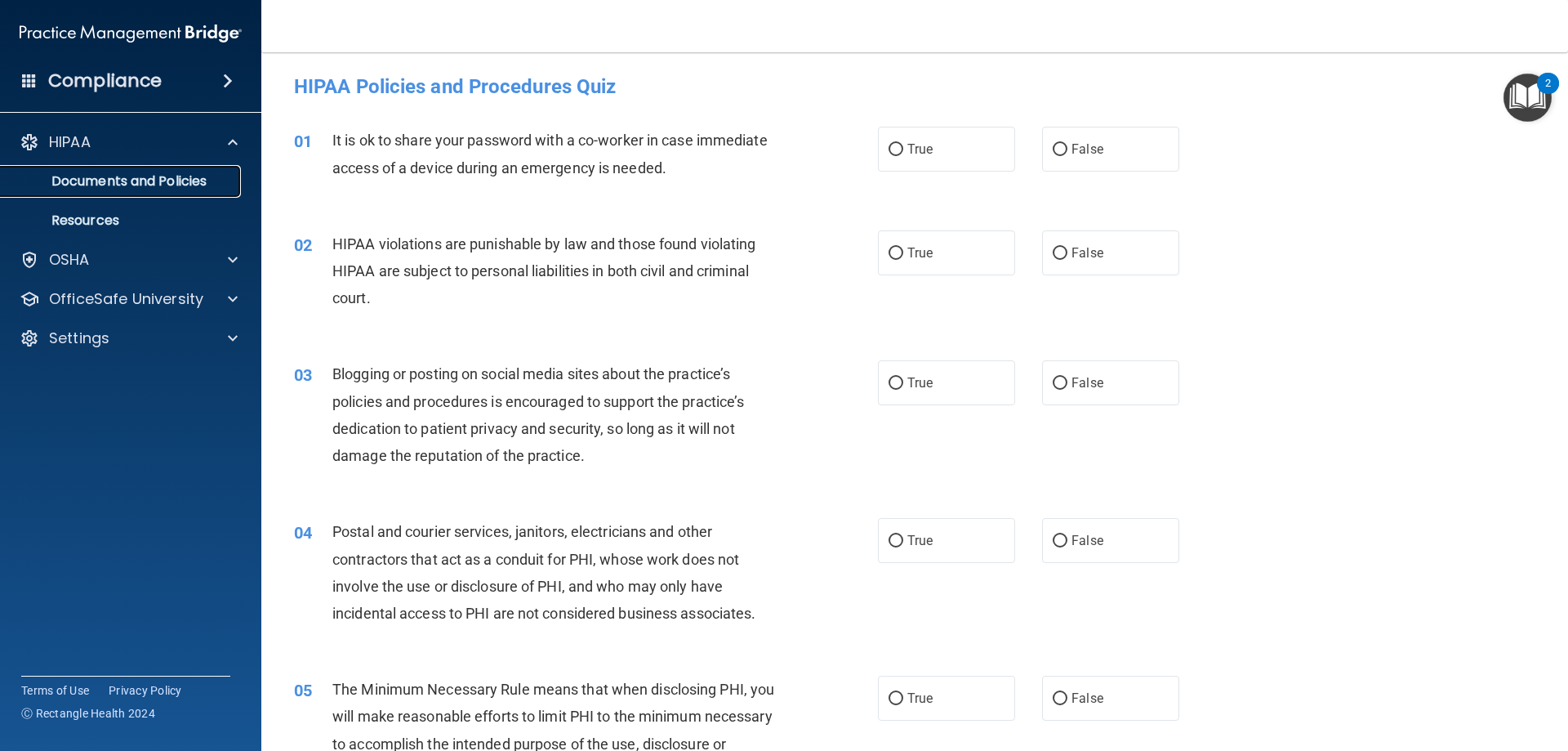 click on "Documents and Policies" at bounding box center (122, 181) 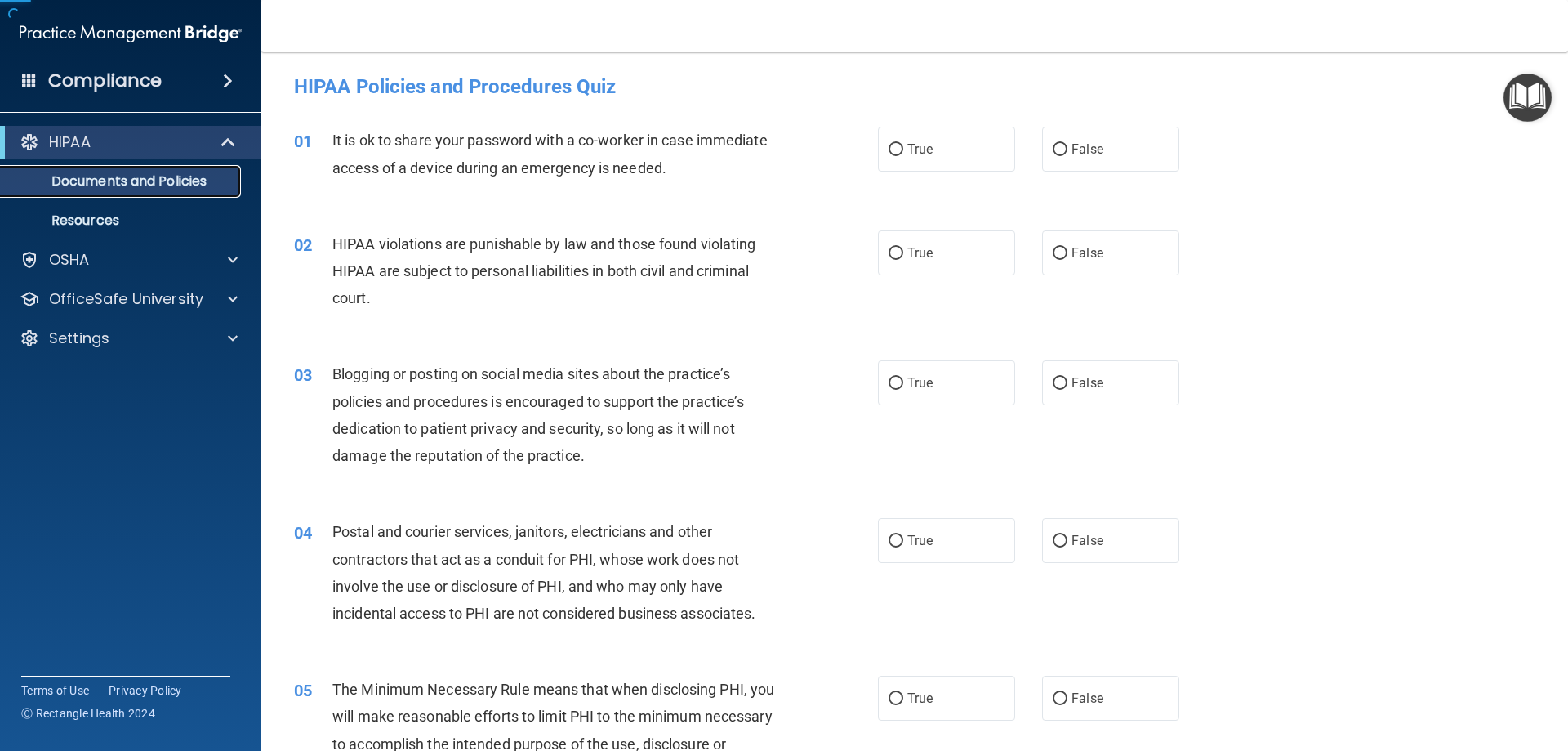 scroll, scrollTop: 0, scrollLeft: 0, axis: both 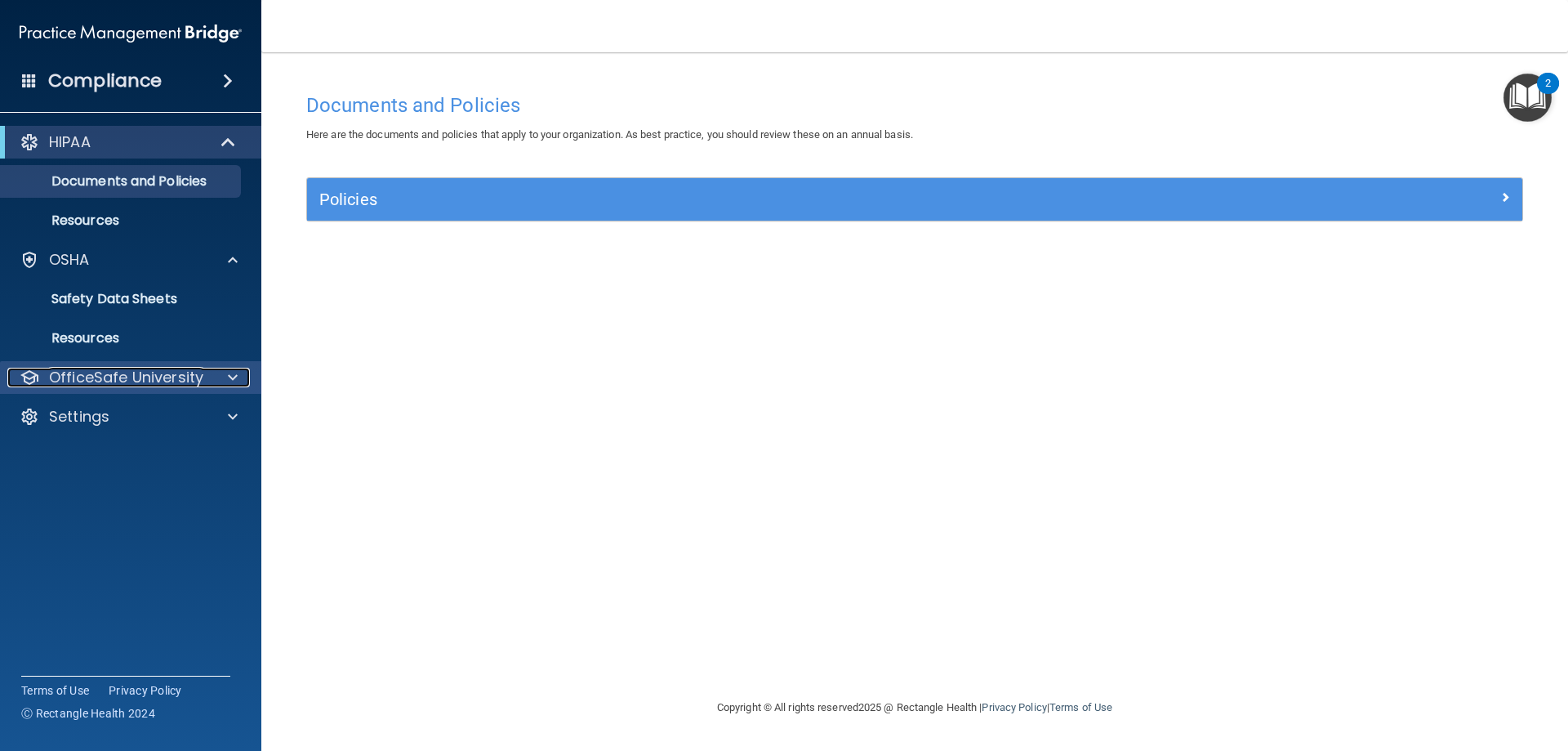 click on "OfficeSafe University" at bounding box center (126, 378) 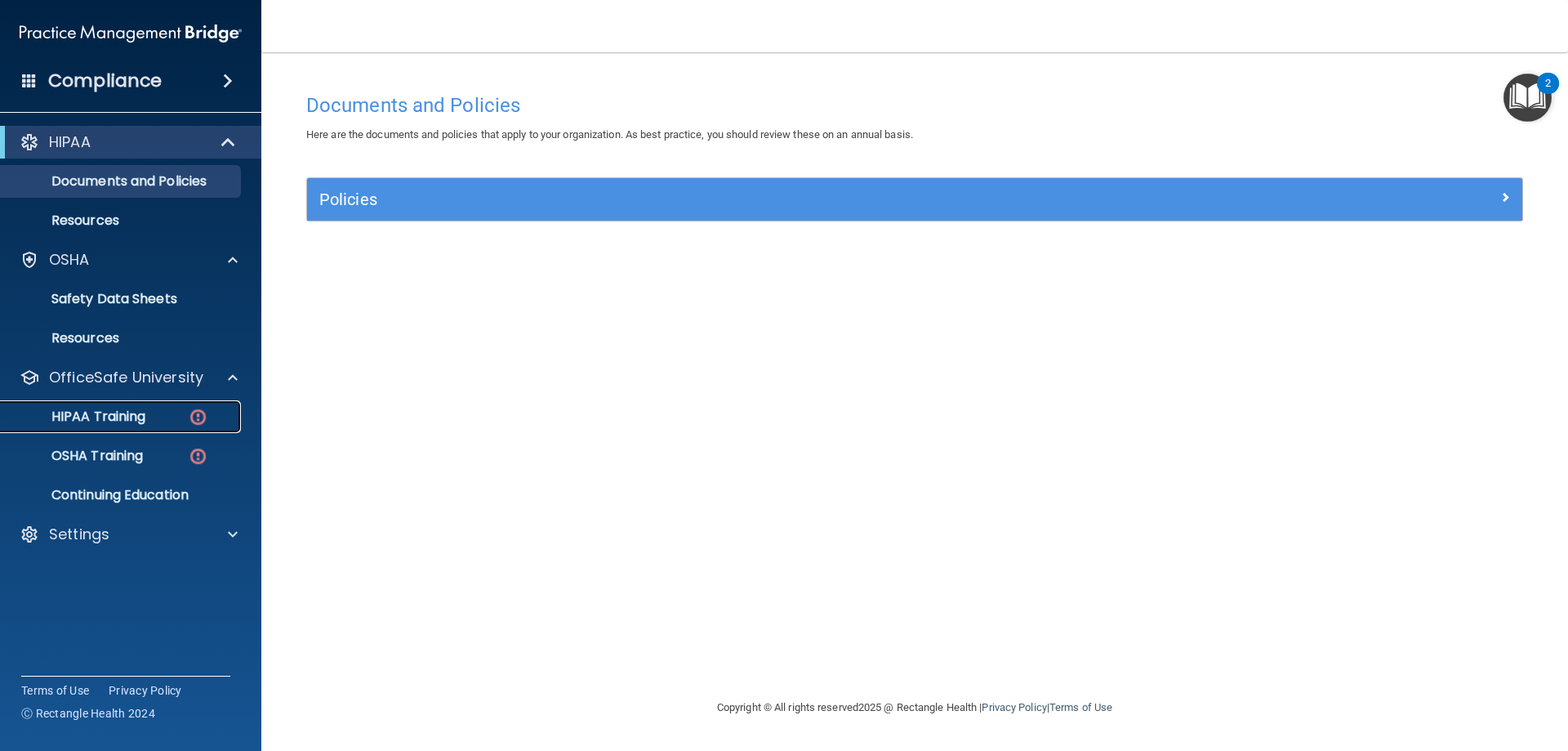 click on "HIPAA Training" at bounding box center (78, 417) 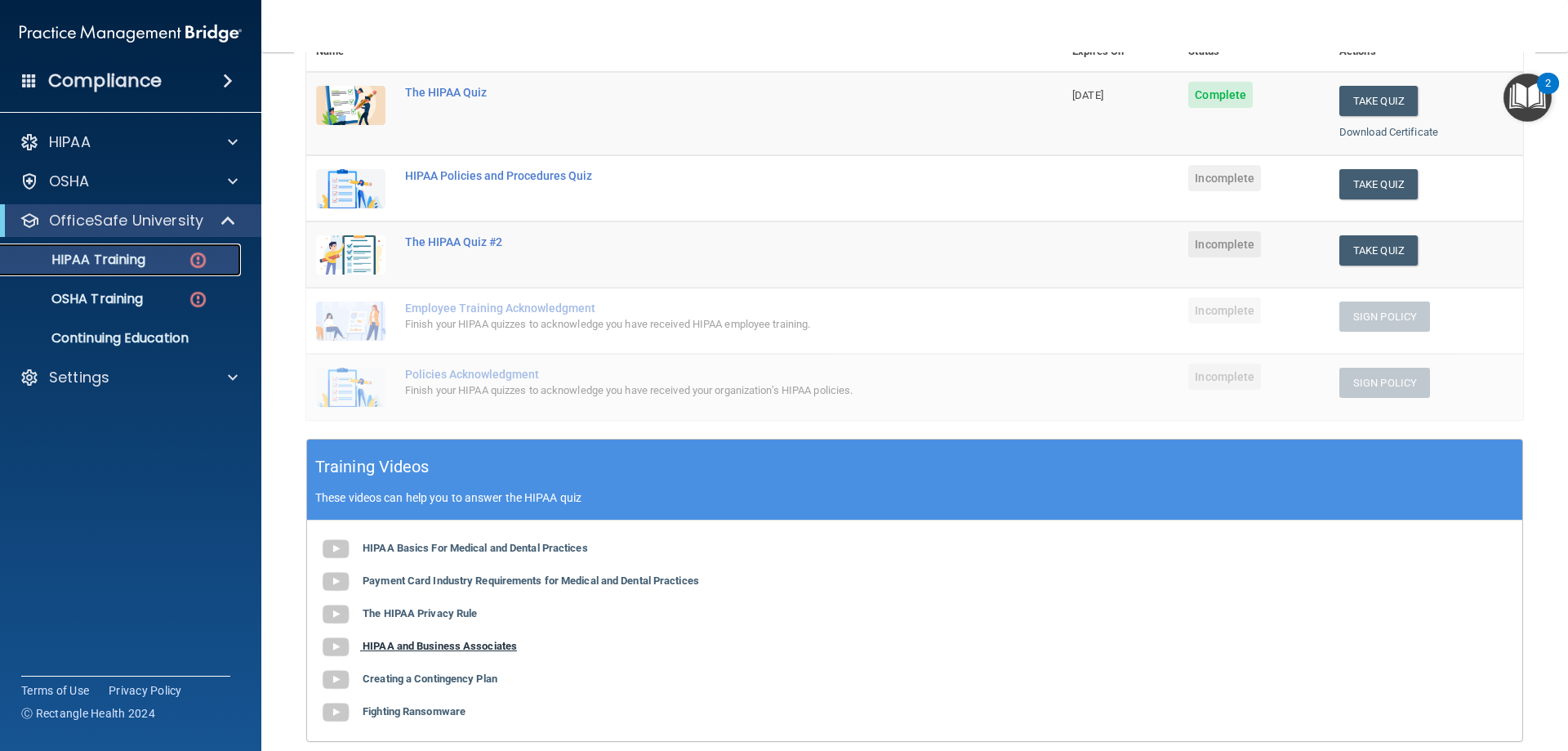 scroll, scrollTop: 245, scrollLeft: 0, axis: vertical 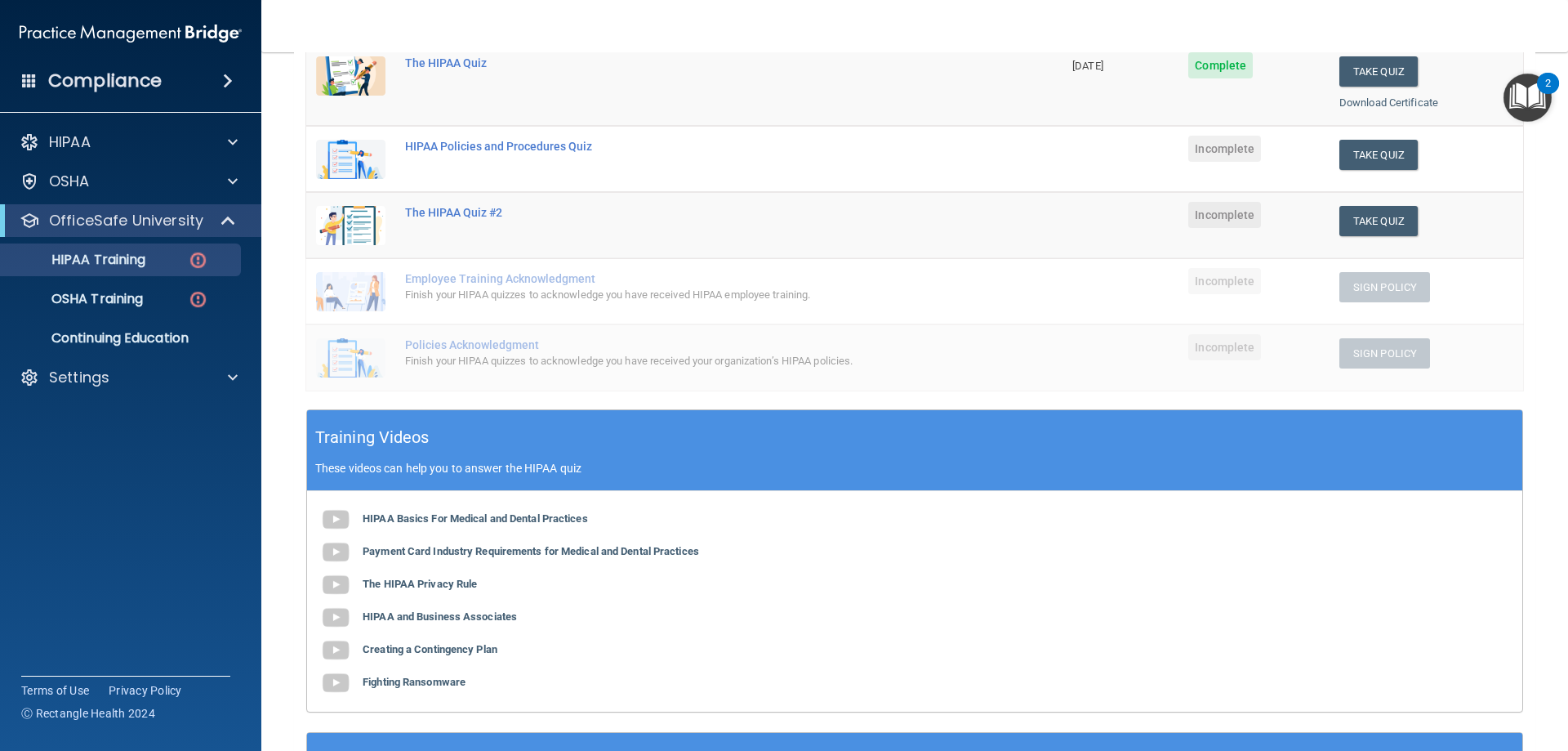 drag, startPoint x: 1386, startPoint y: 162, endPoint x: 1011, endPoint y: 219, distance: 379.307 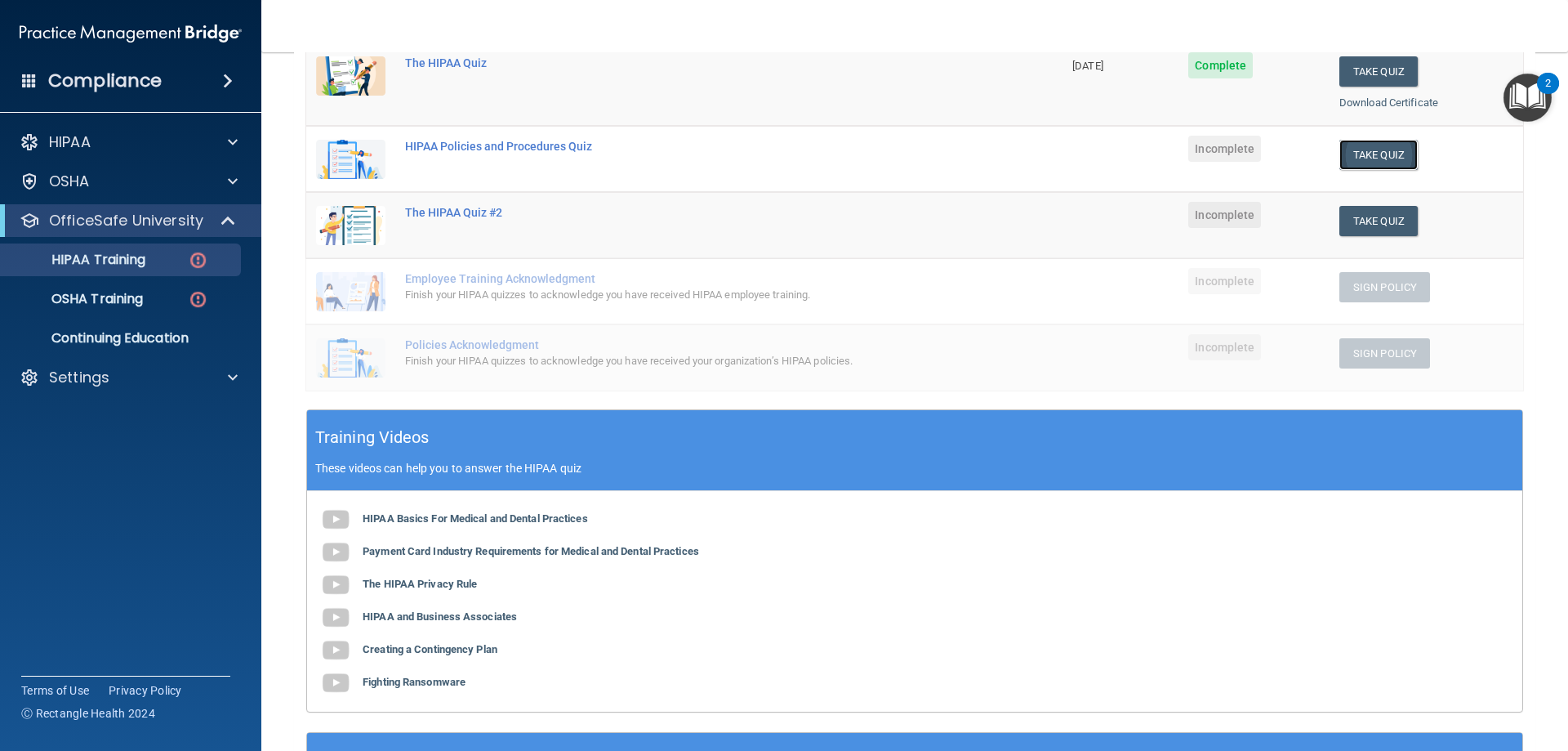 click on "Take Quiz" at bounding box center [1379, 154] 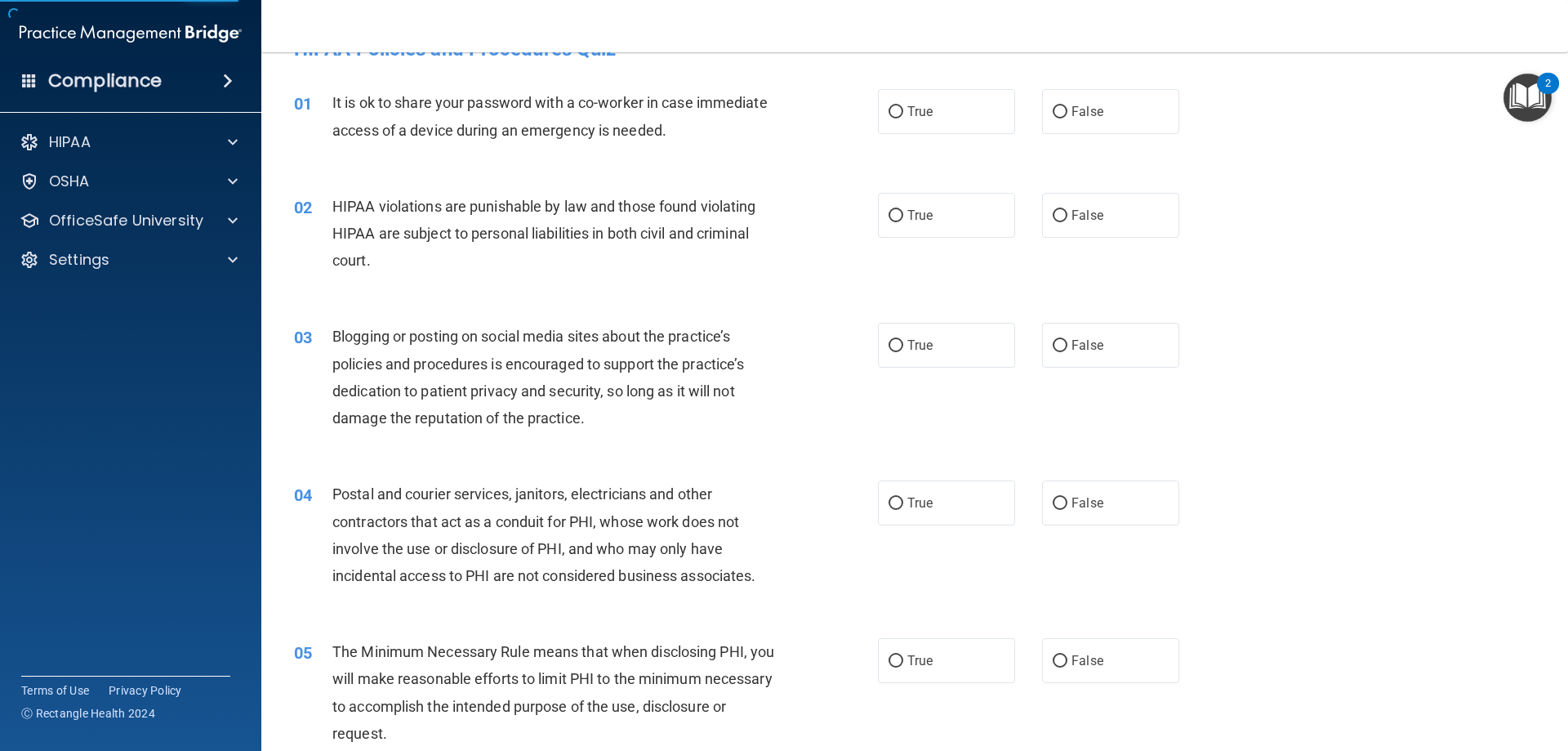 scroll, scrollTop: 0, scrollLeft: 0, axis: both 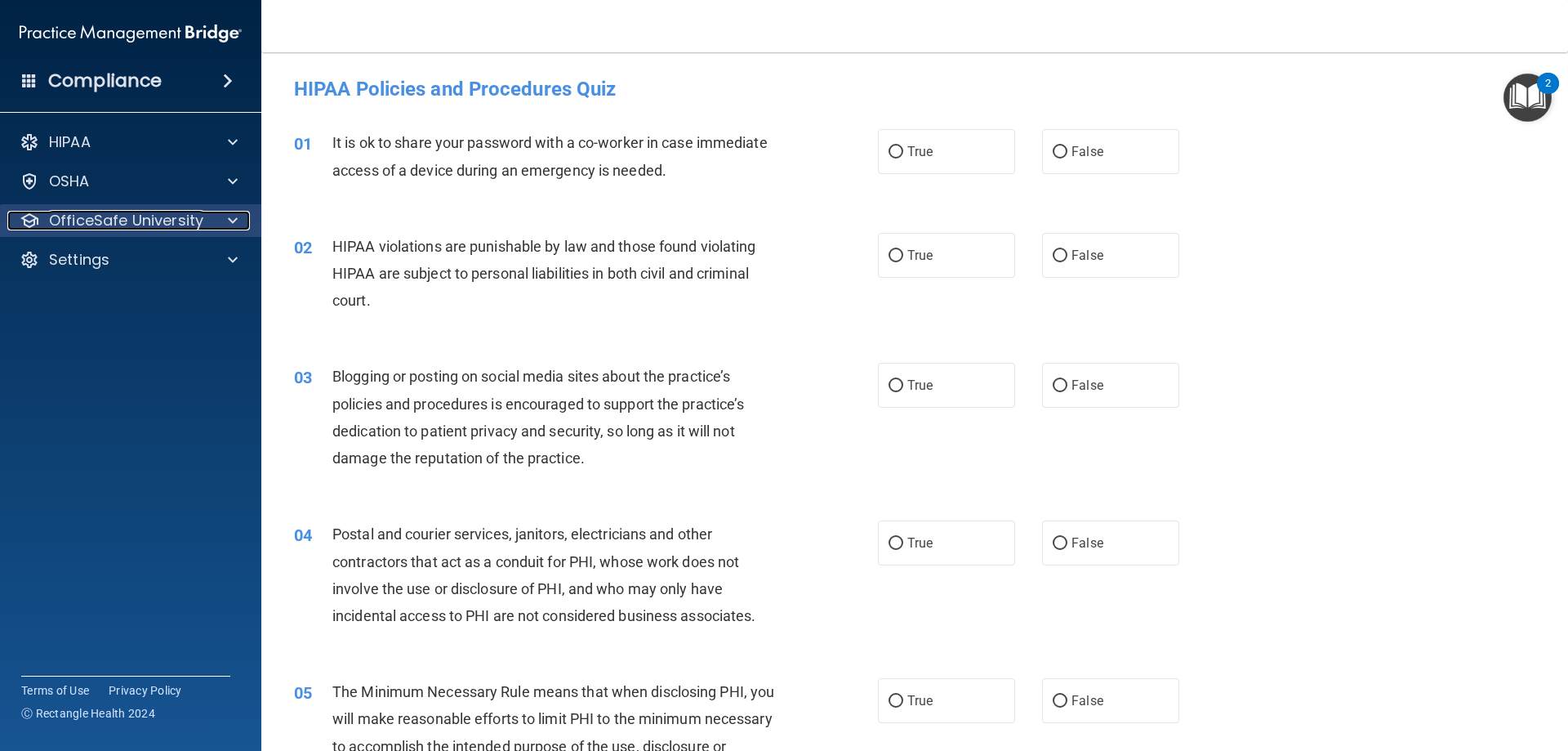 click on "OfficeSafe University" at bounding box center [109, 221] 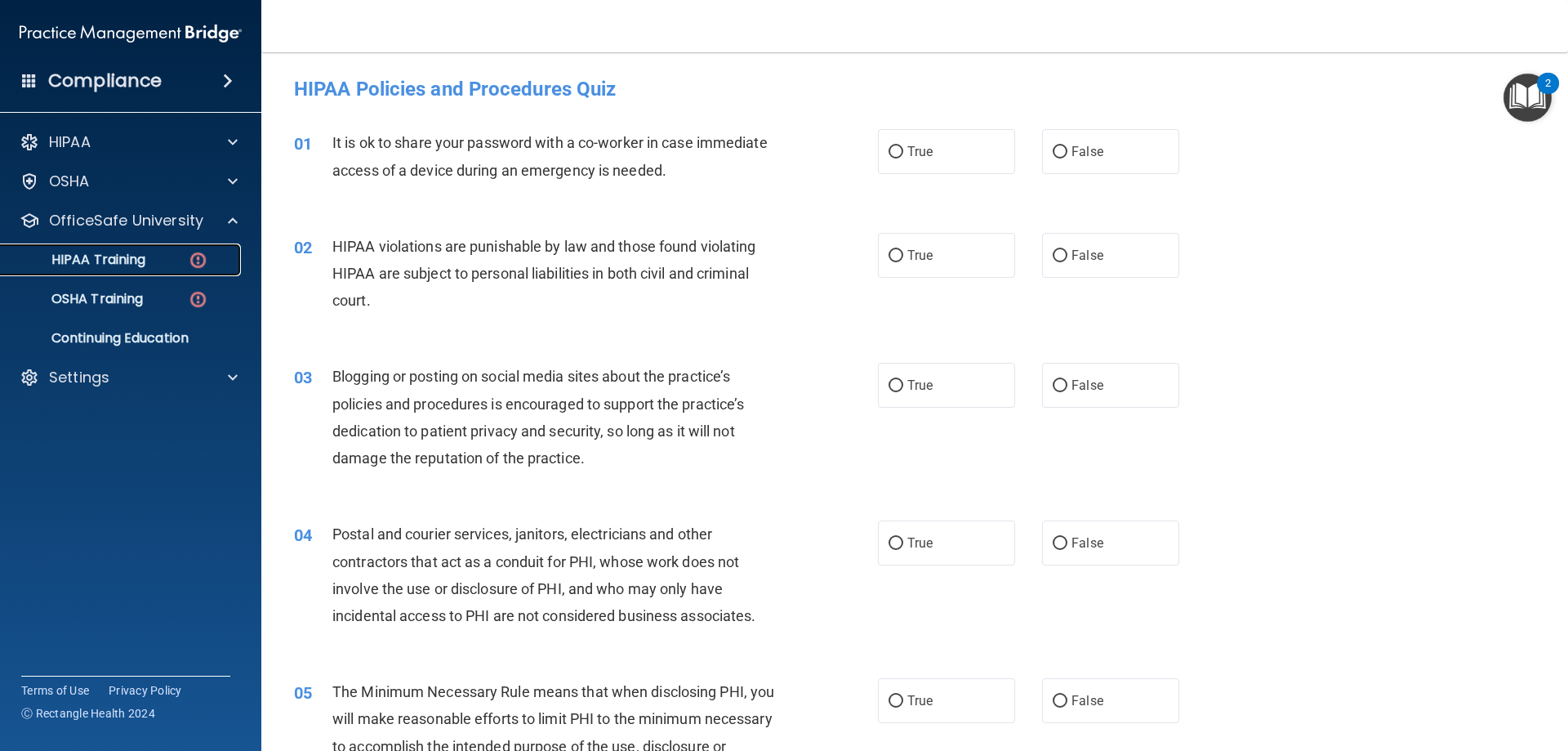 click at bounding box center [198, 260] 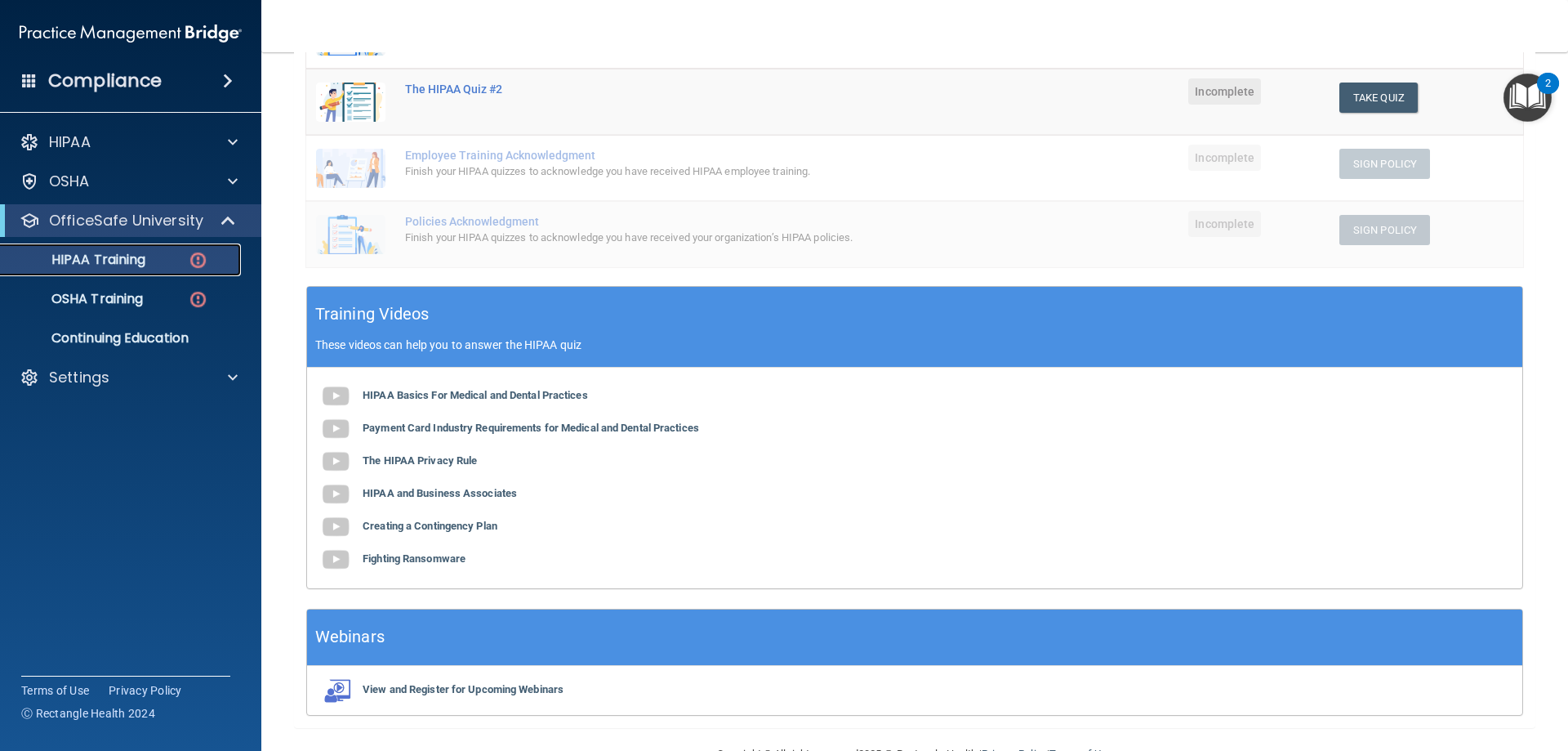 scroll, scrollTop: 411, scrollLeft: 0, axis: vertical 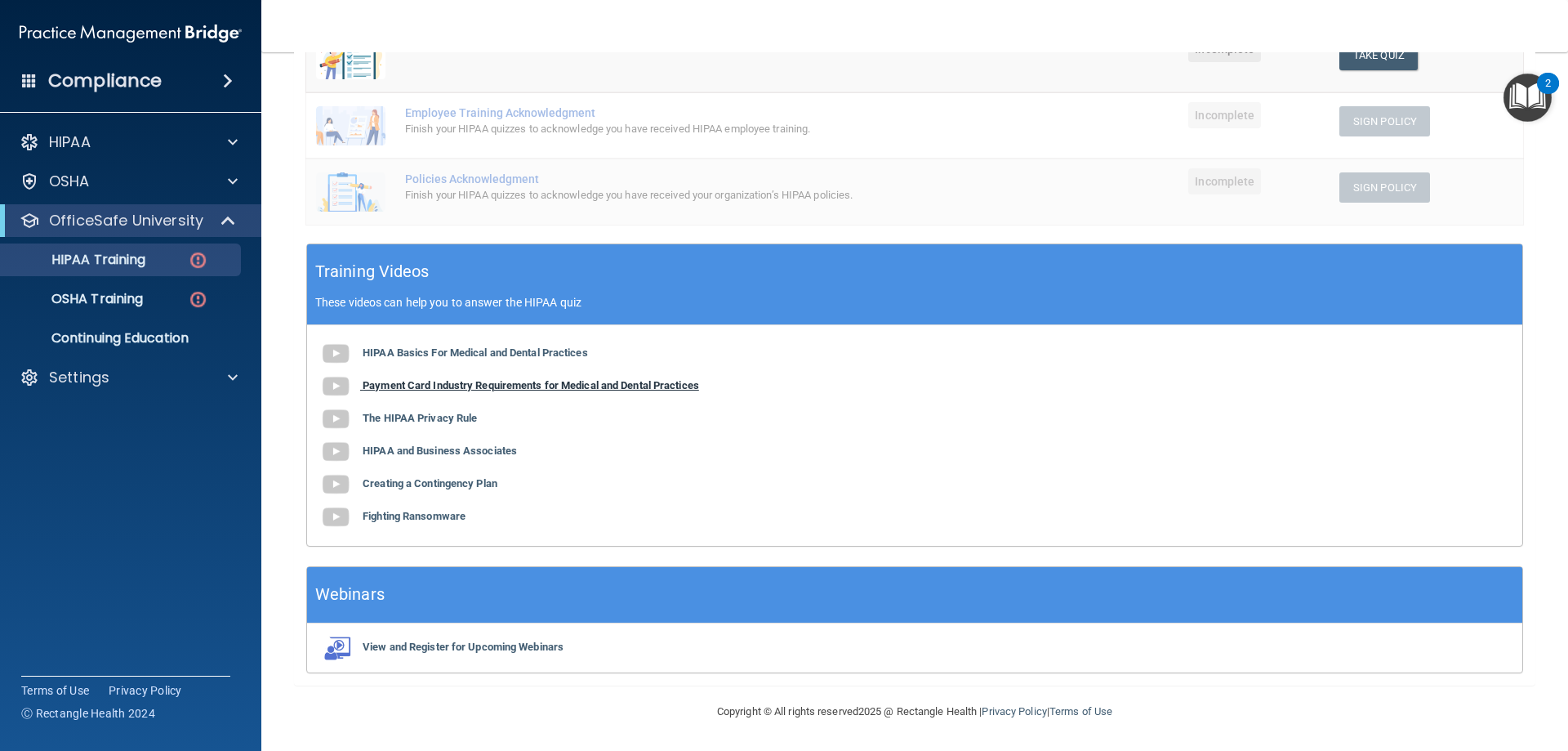 click on "Payment Card Industry Requirements for Medical and Dental Practices" at bounding box center [531, 385] 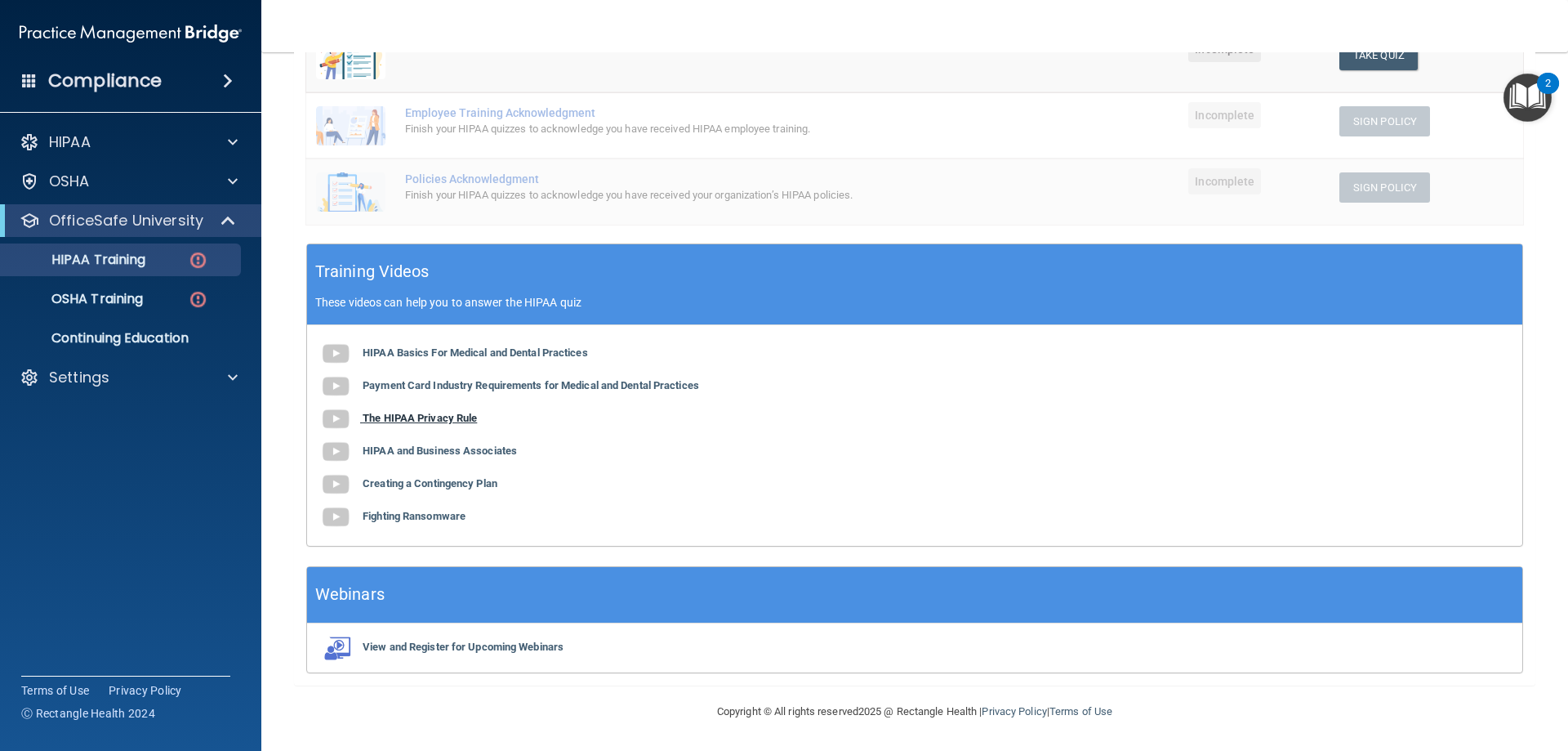 click on "The HIPAA Privacy Rule" at bounding box center (420, 418) 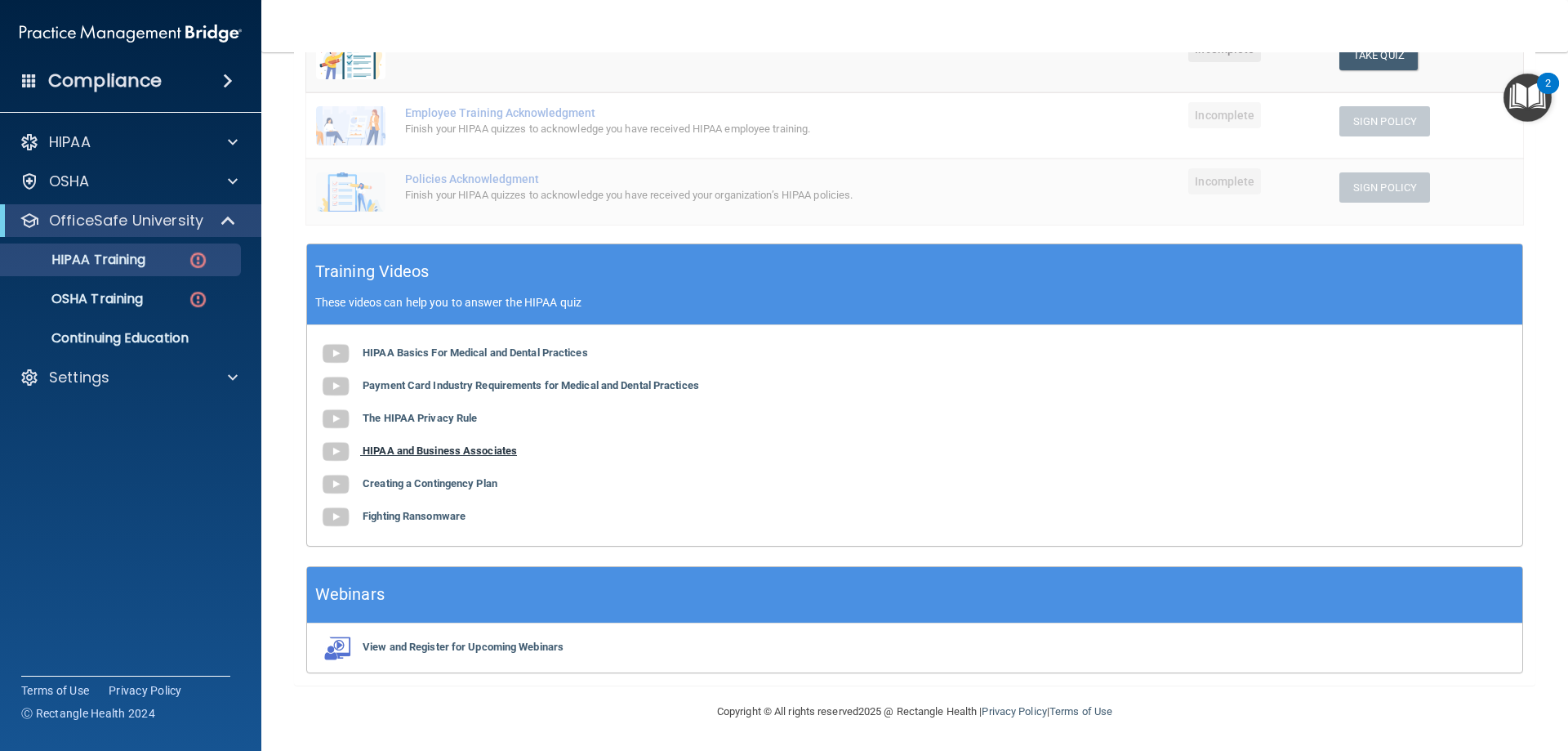 click on "HIPAA and Business Associates" at bounding box center [439, 450] 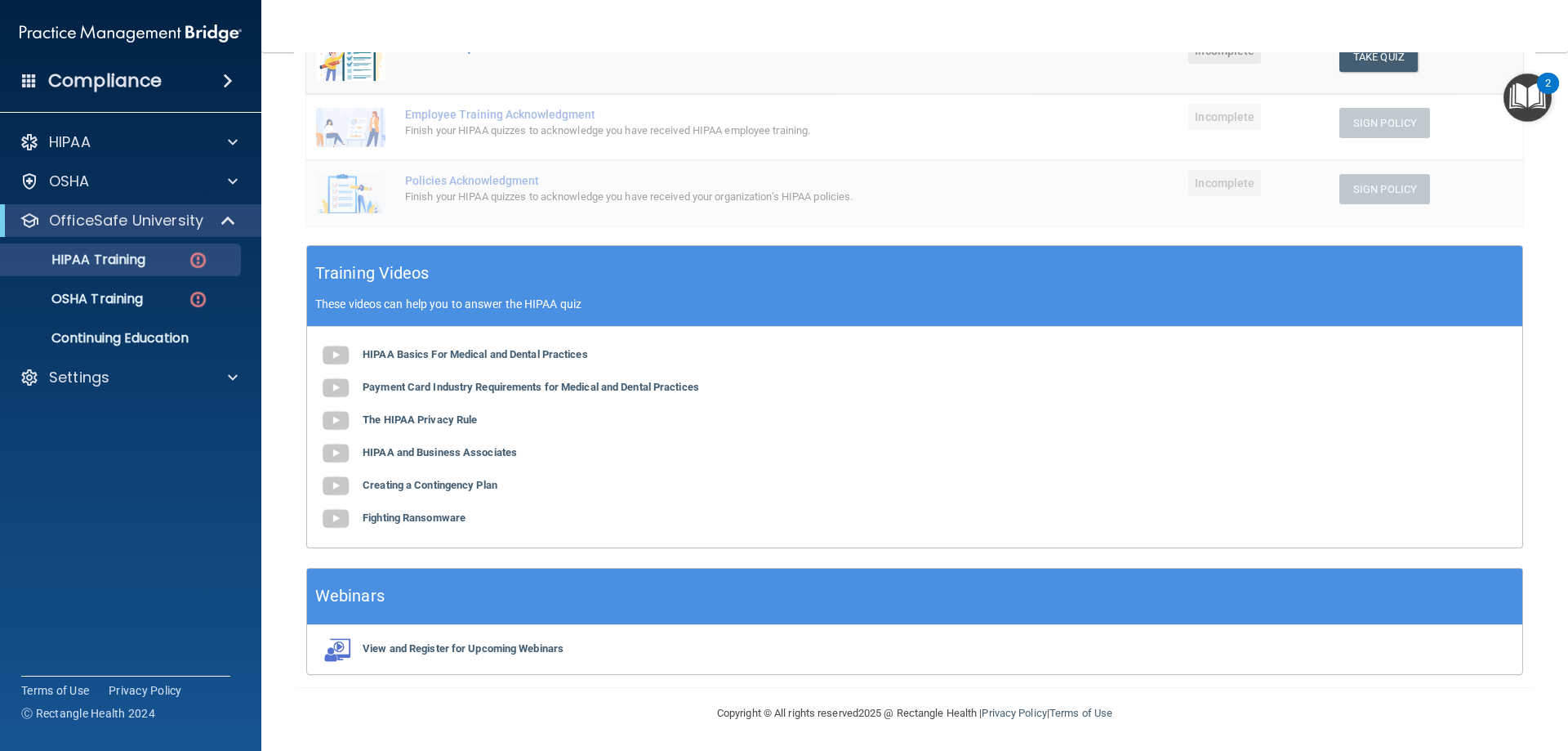 scroll, scrollTop: 411, scrollLeft: 0, axis: vertical 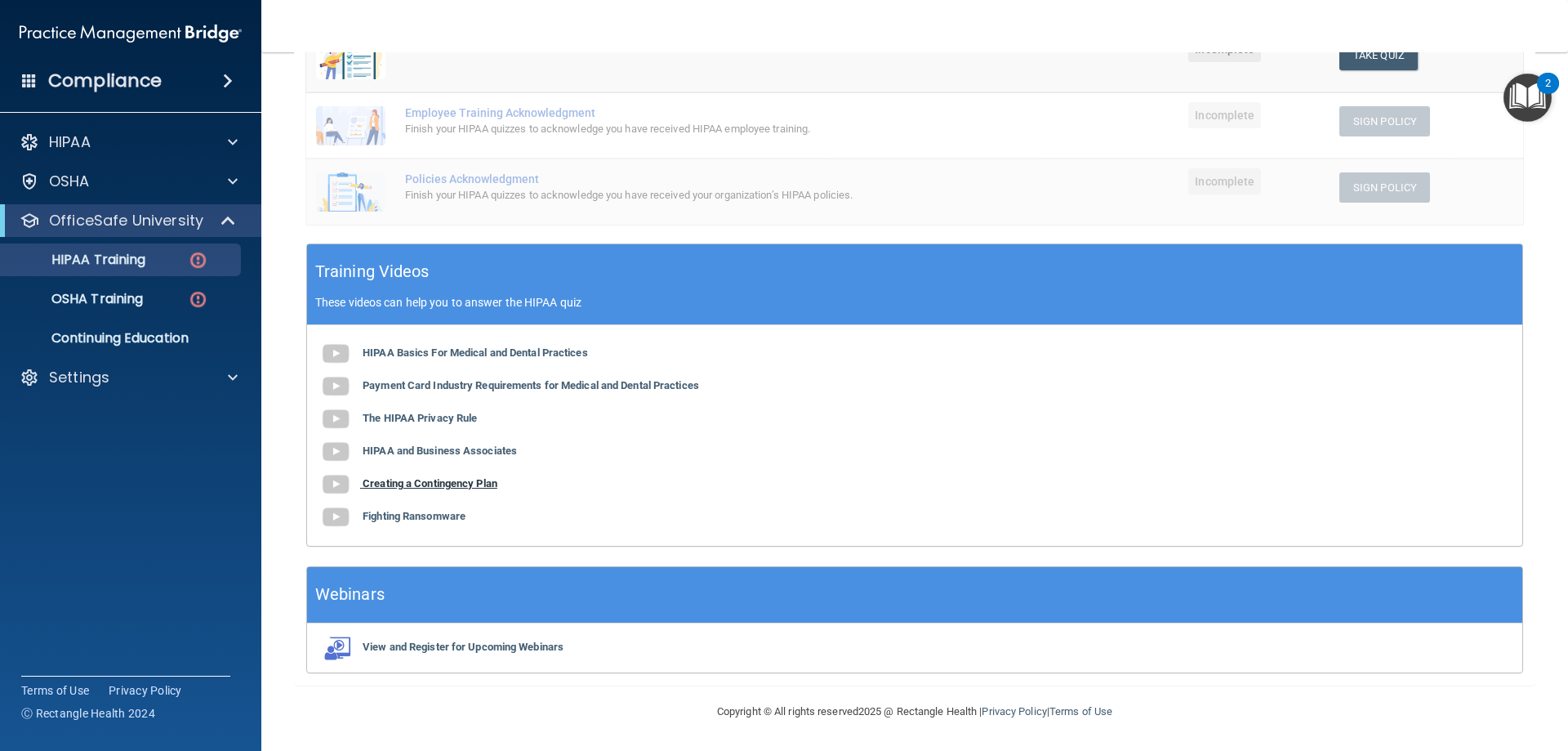 click on "Creating a Contingency Plan" at bounding box center (430, 483) 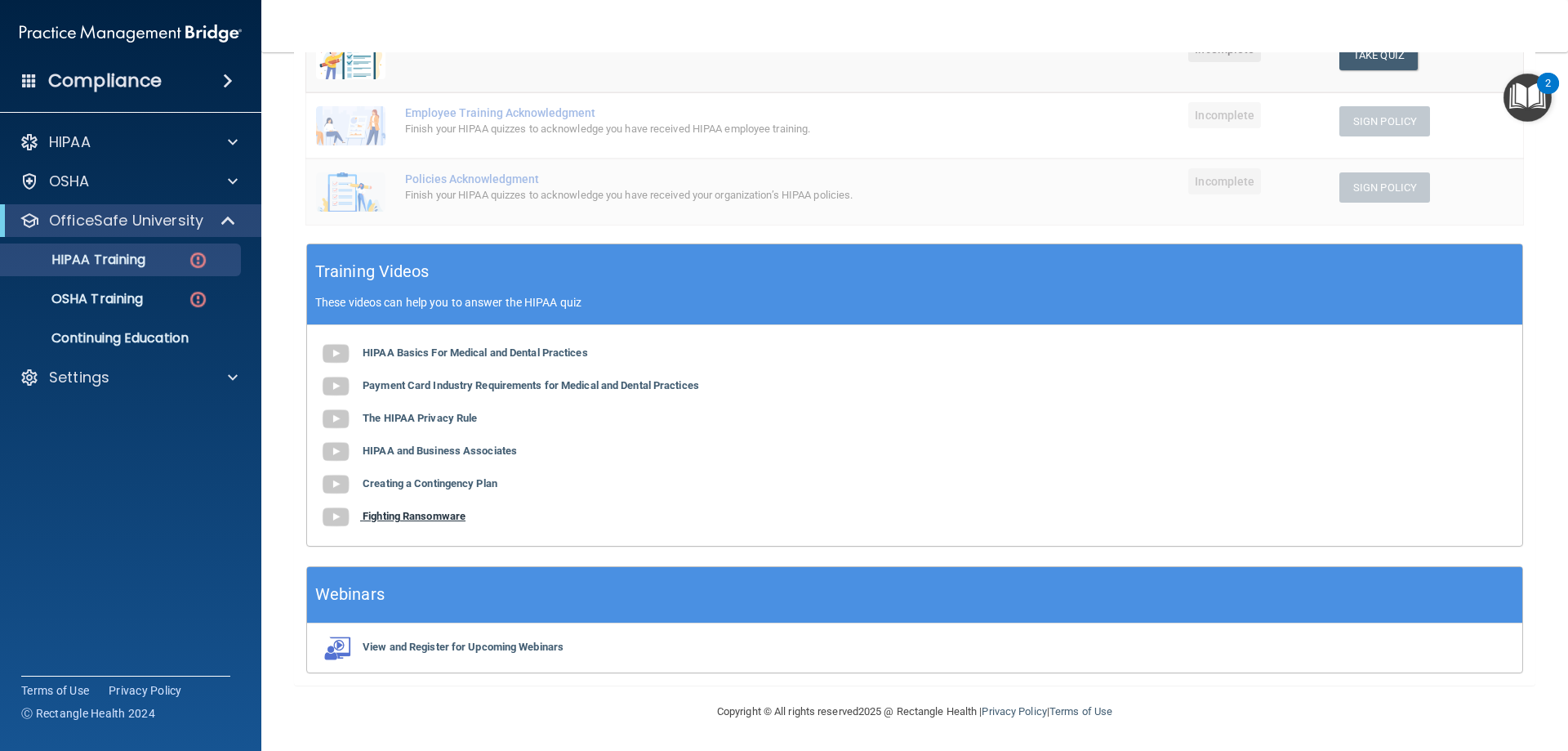 click on "Fighting Ransomware" at bounding box center (414, 516) 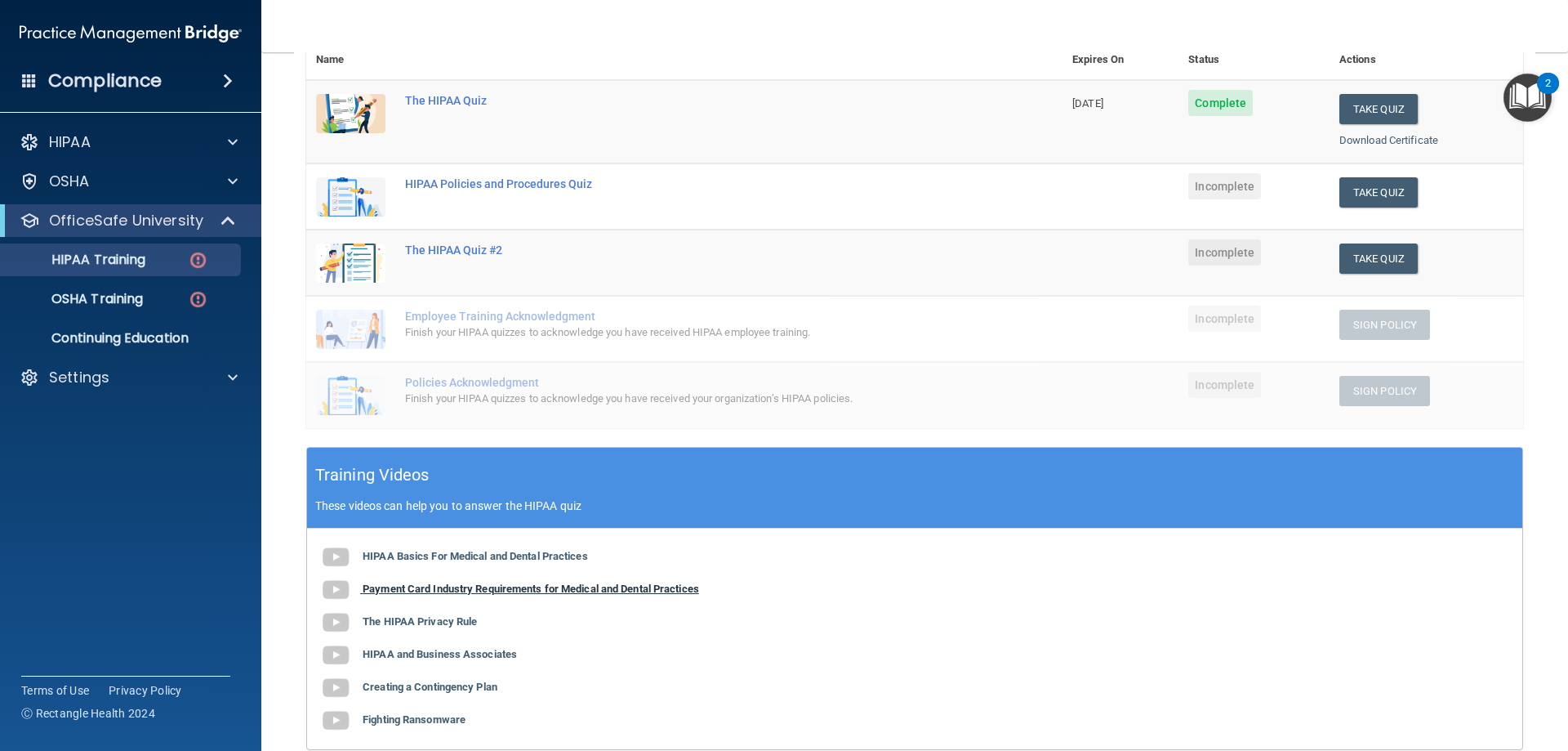 scroll, scrollTop: 166, scrollLeft: 0, axis: vertical 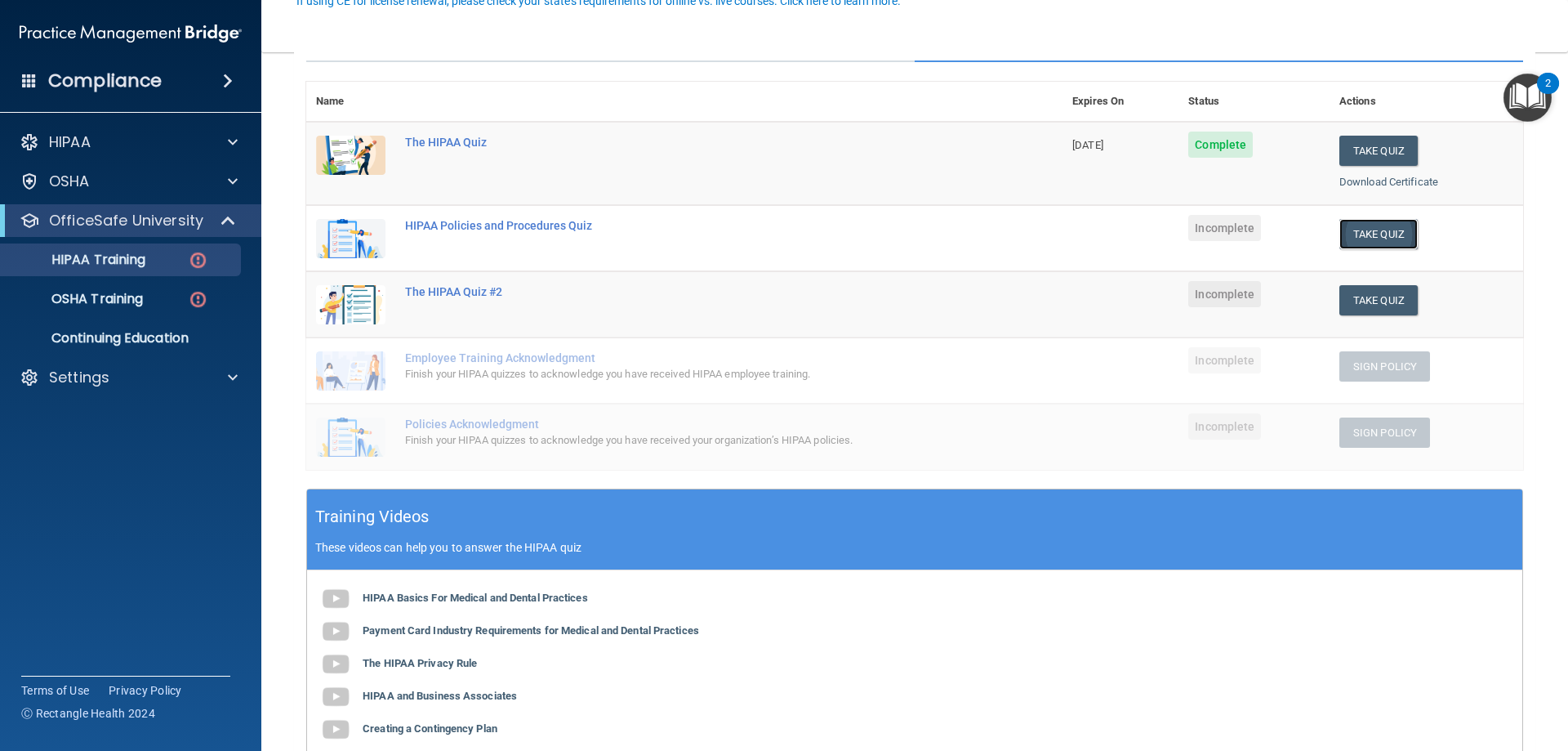 click on "Take Quiz" at bounding box center (1379, 234) 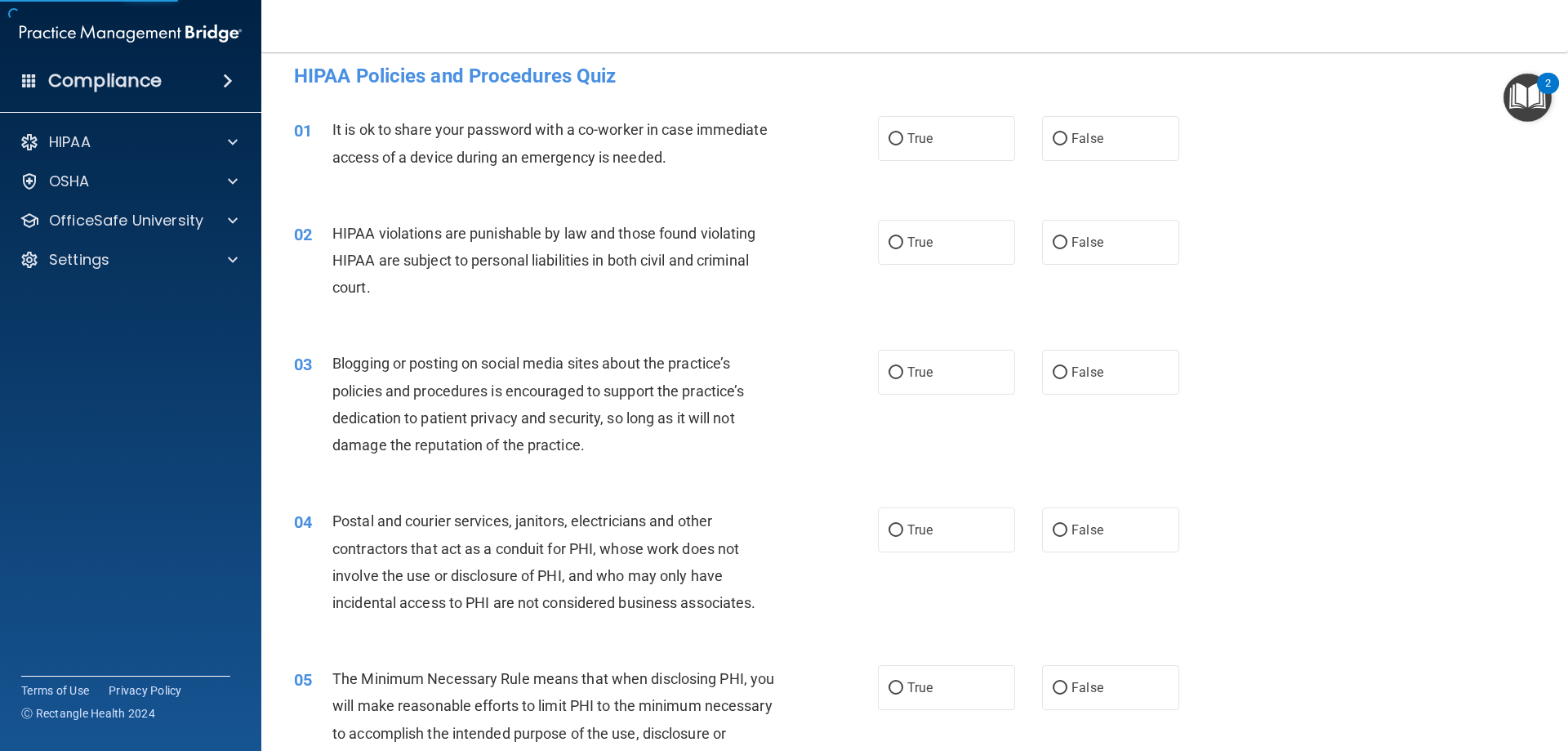 scroll, scrollTop: 0, scrollLeft: 0, axis: both 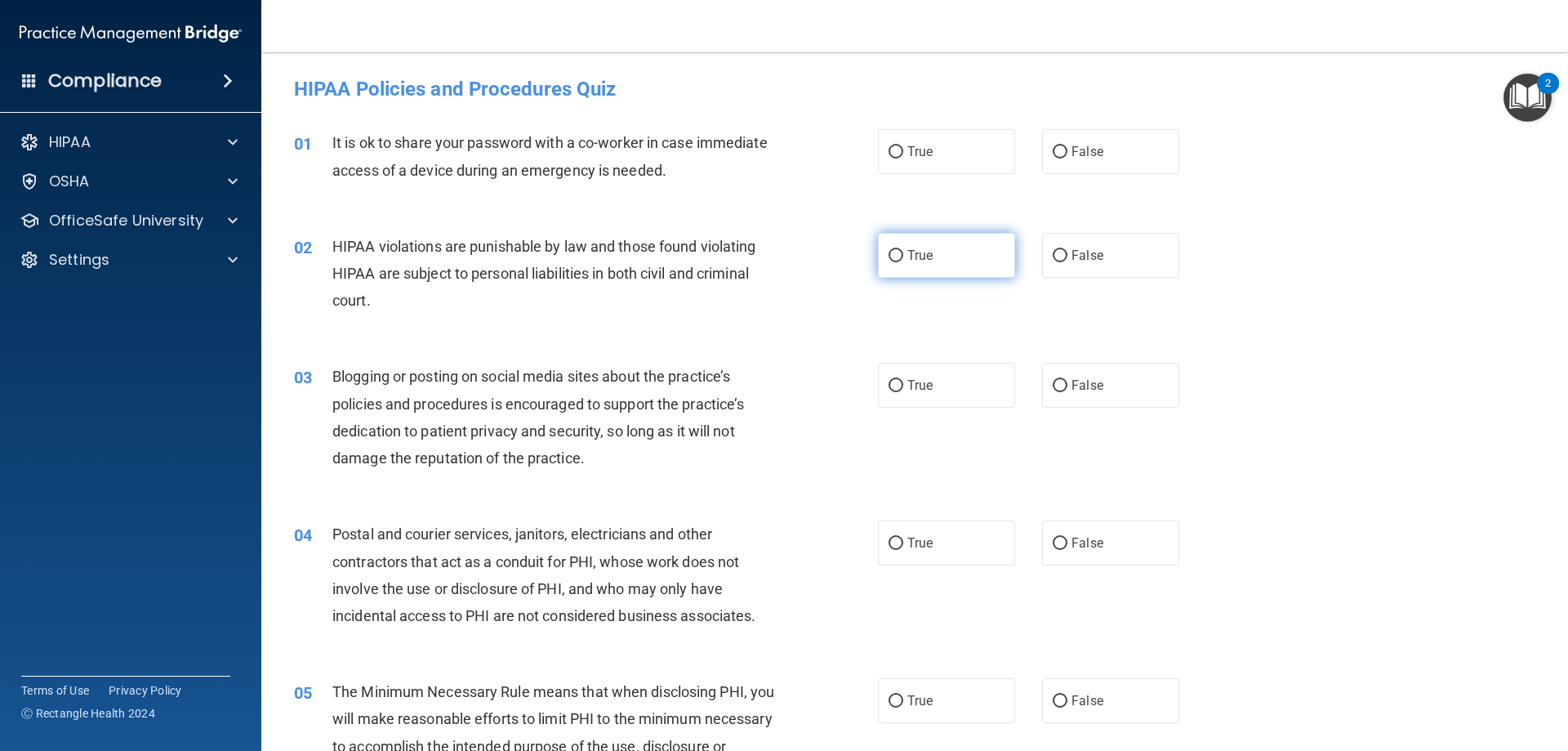 click on "True" at bounding box center (947, 255) 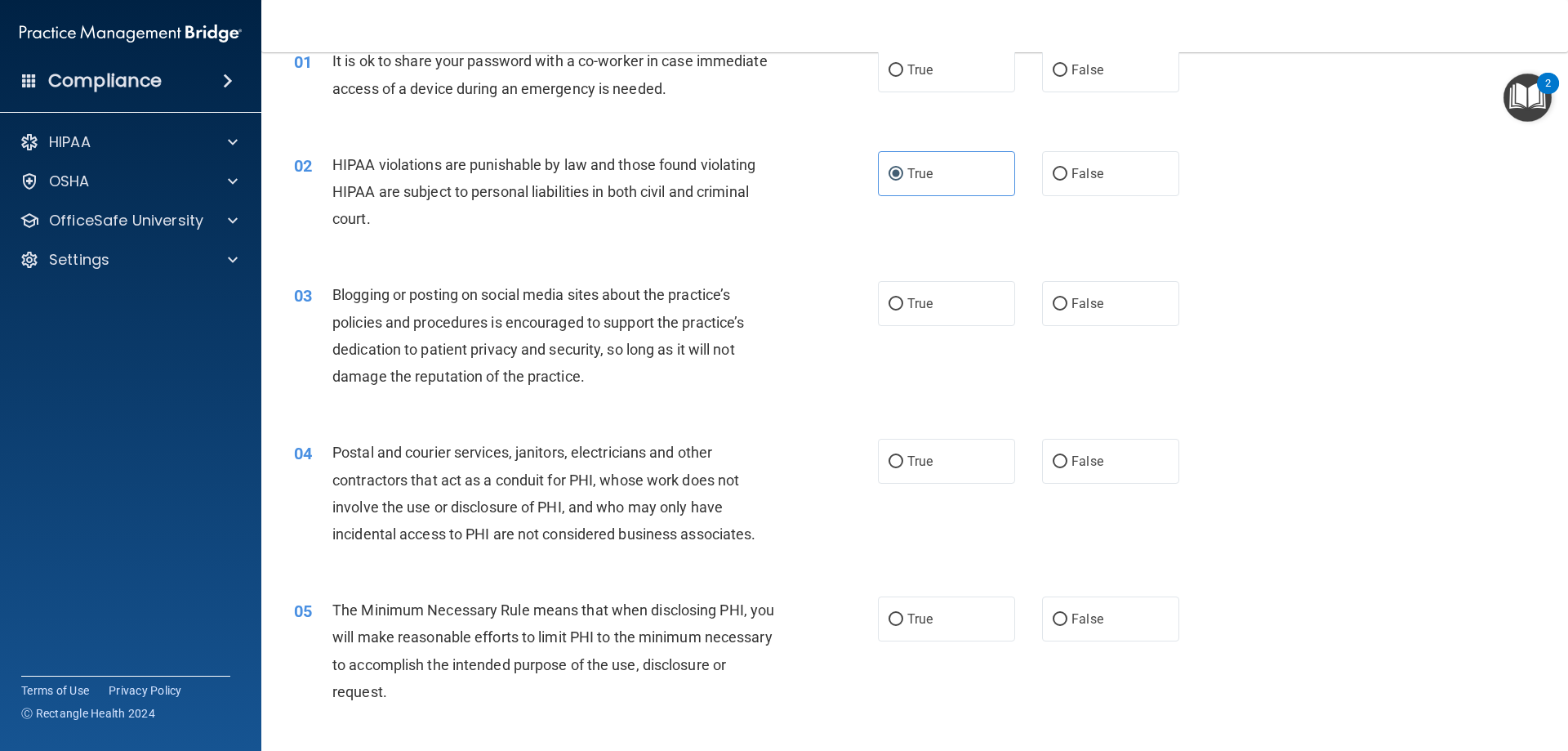 scroll, scrollTop: 163, scrollLeft: 0, axis: vertical 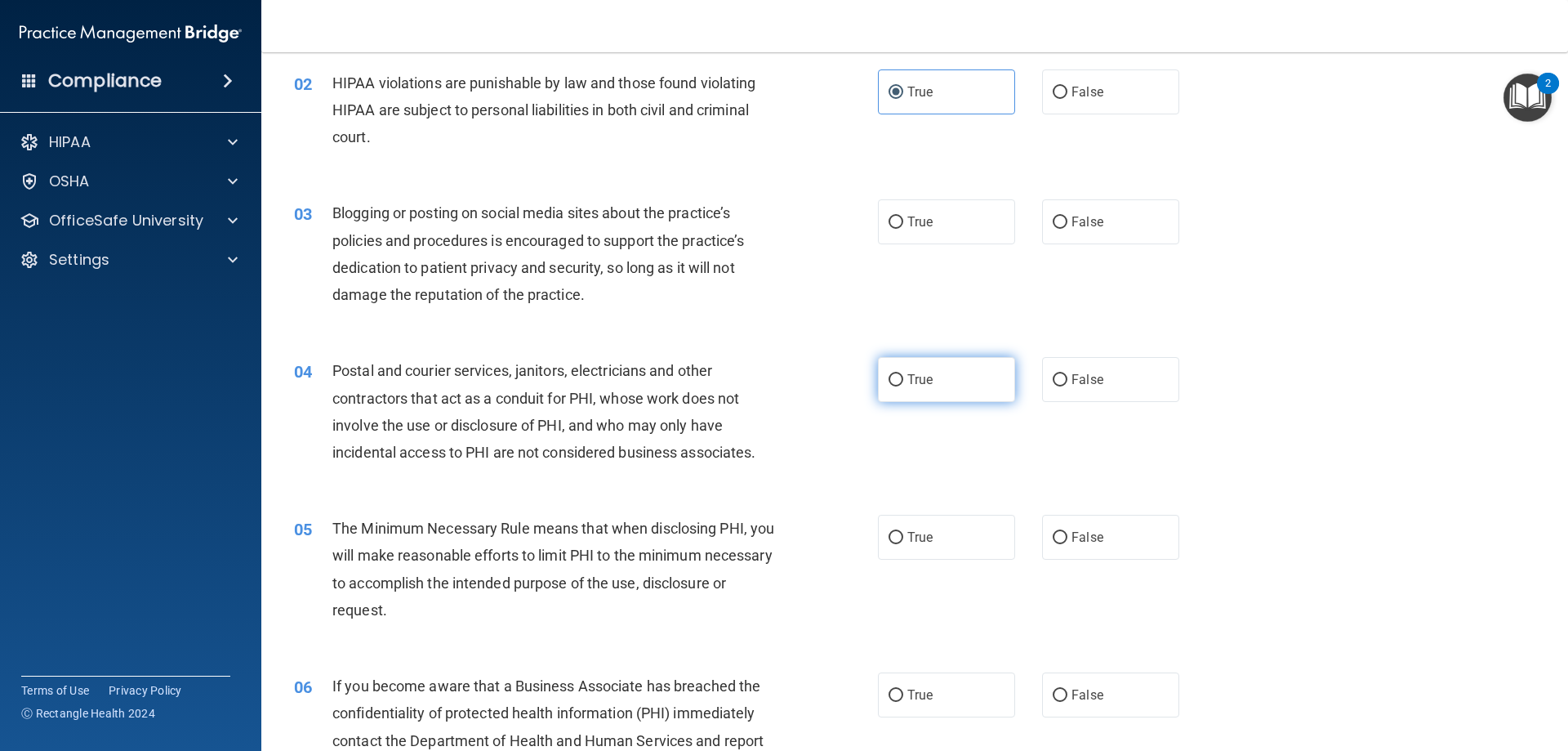 click on "True" at bounding box center [920, 379] 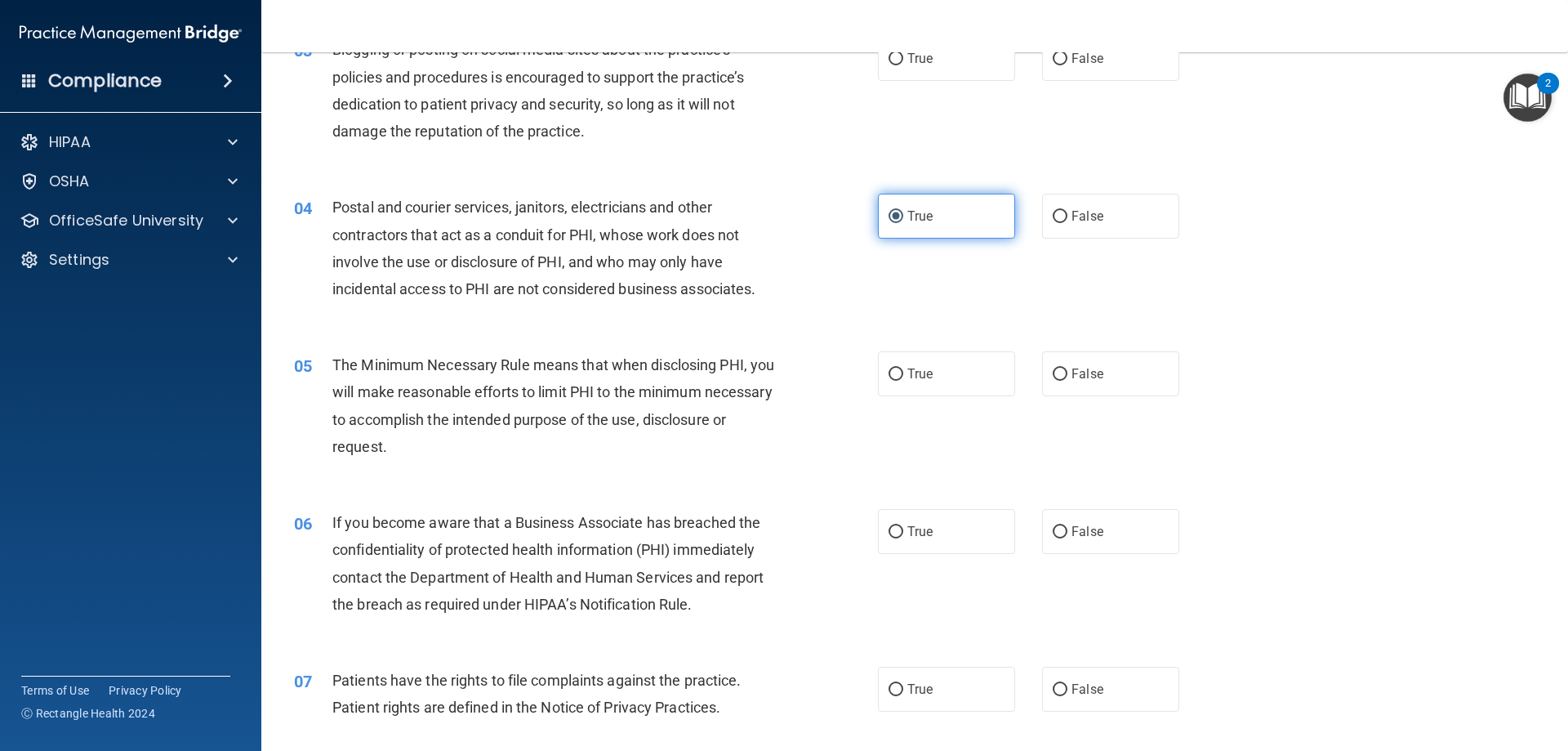 scroll, scrollTop: 409, scrollLeft: 0, axis: vertical 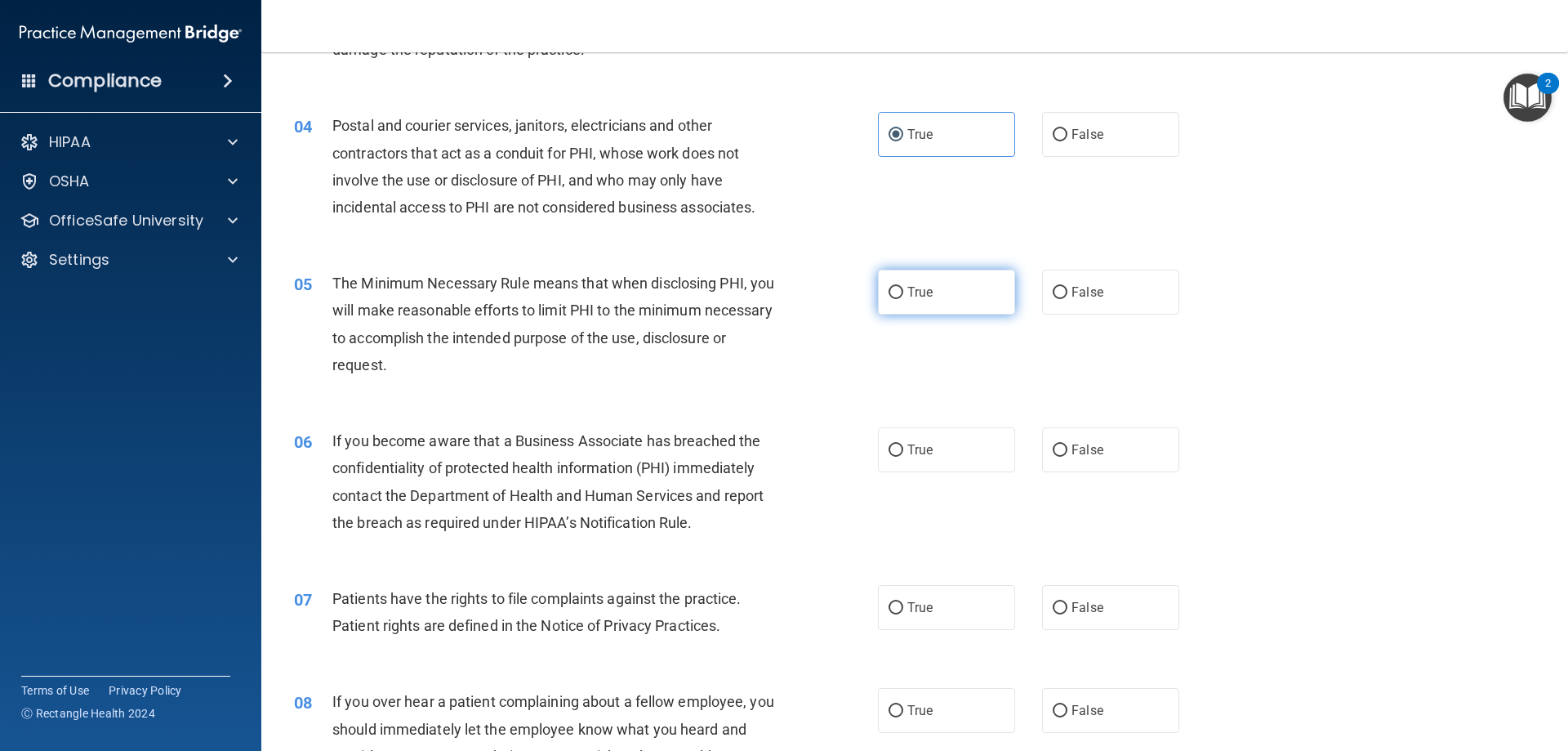 click on "True" at bounding box center [947, 292] 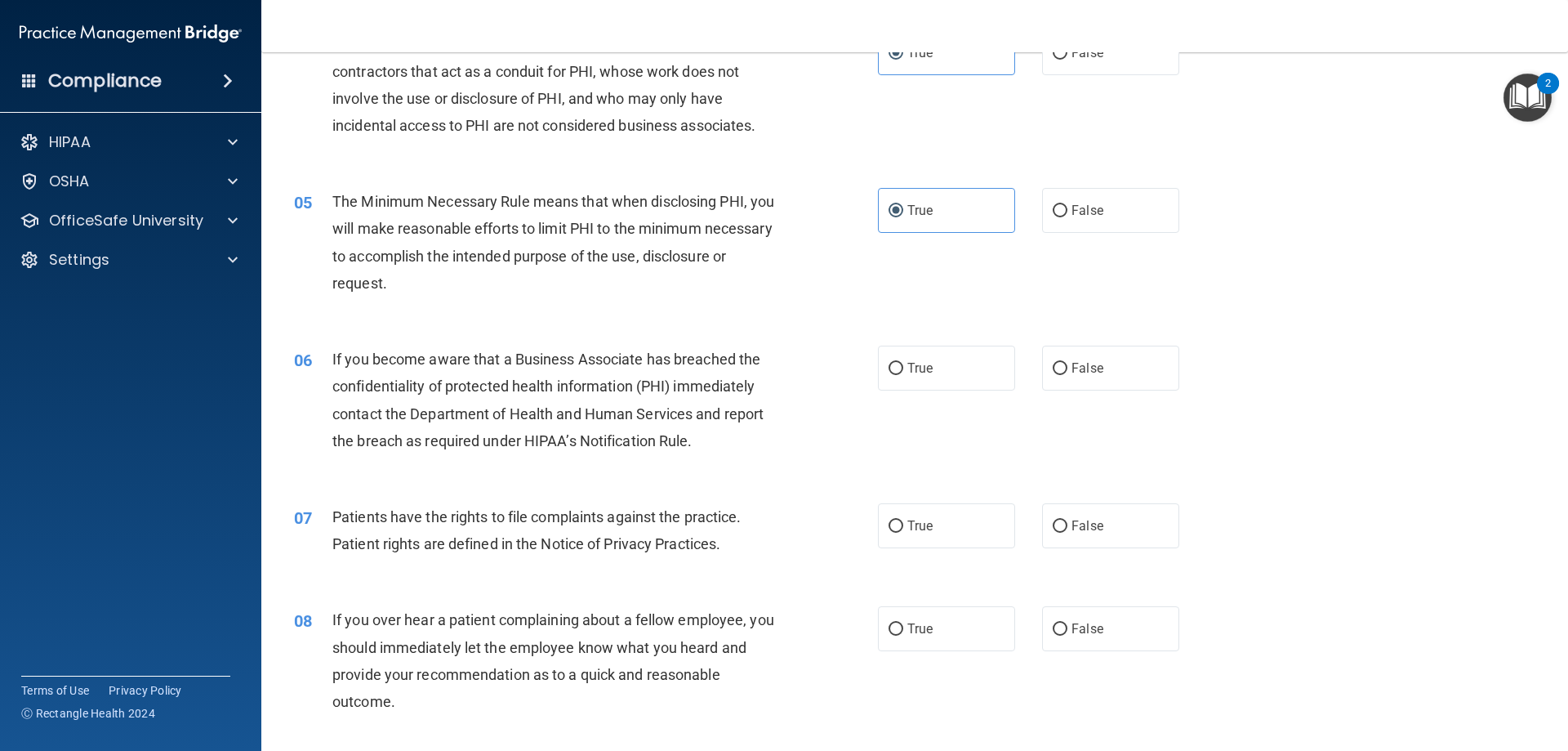 scroll, scrollTop: 572, scrollLeft: 0, axis: vertical 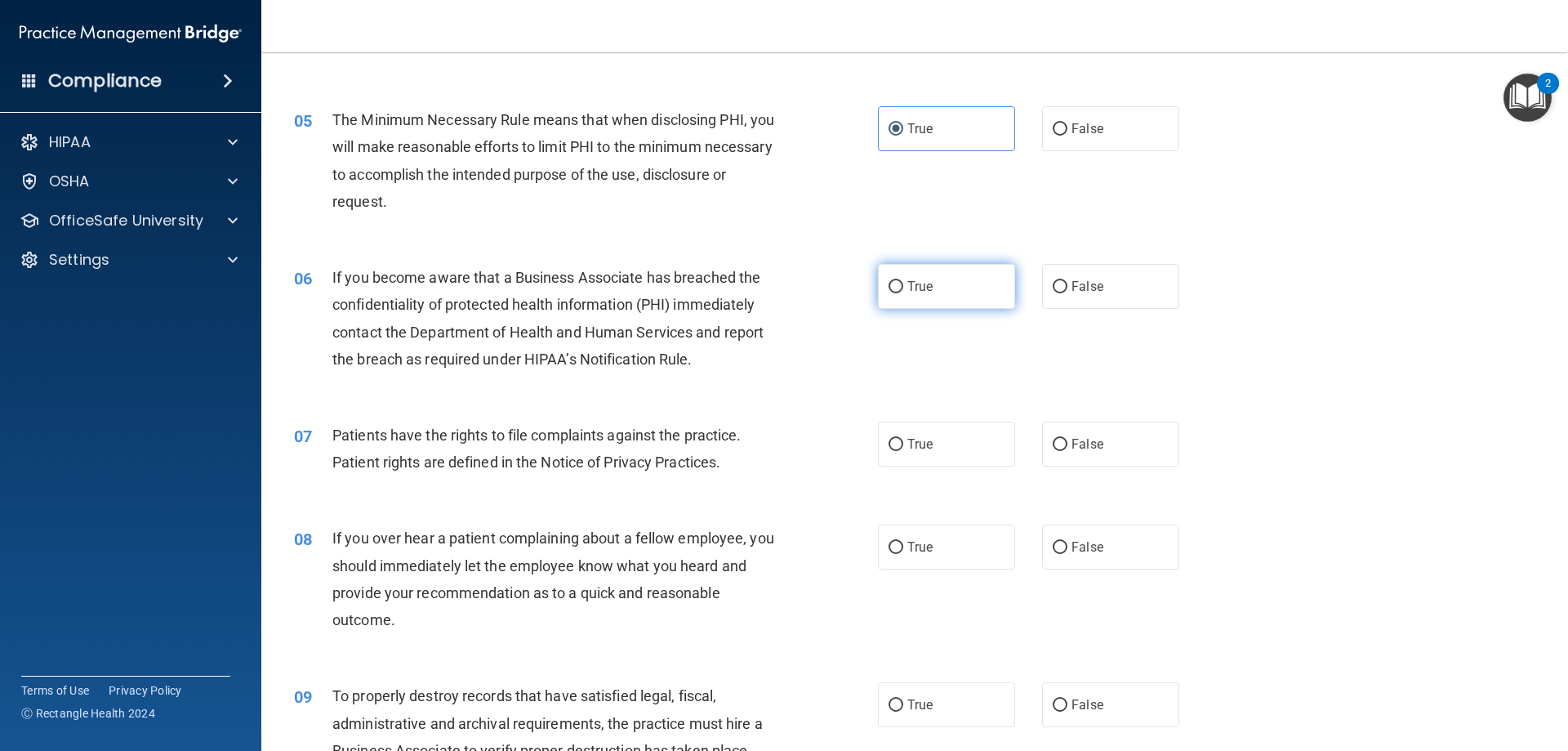click on "True" at bounding box center [947, 286] 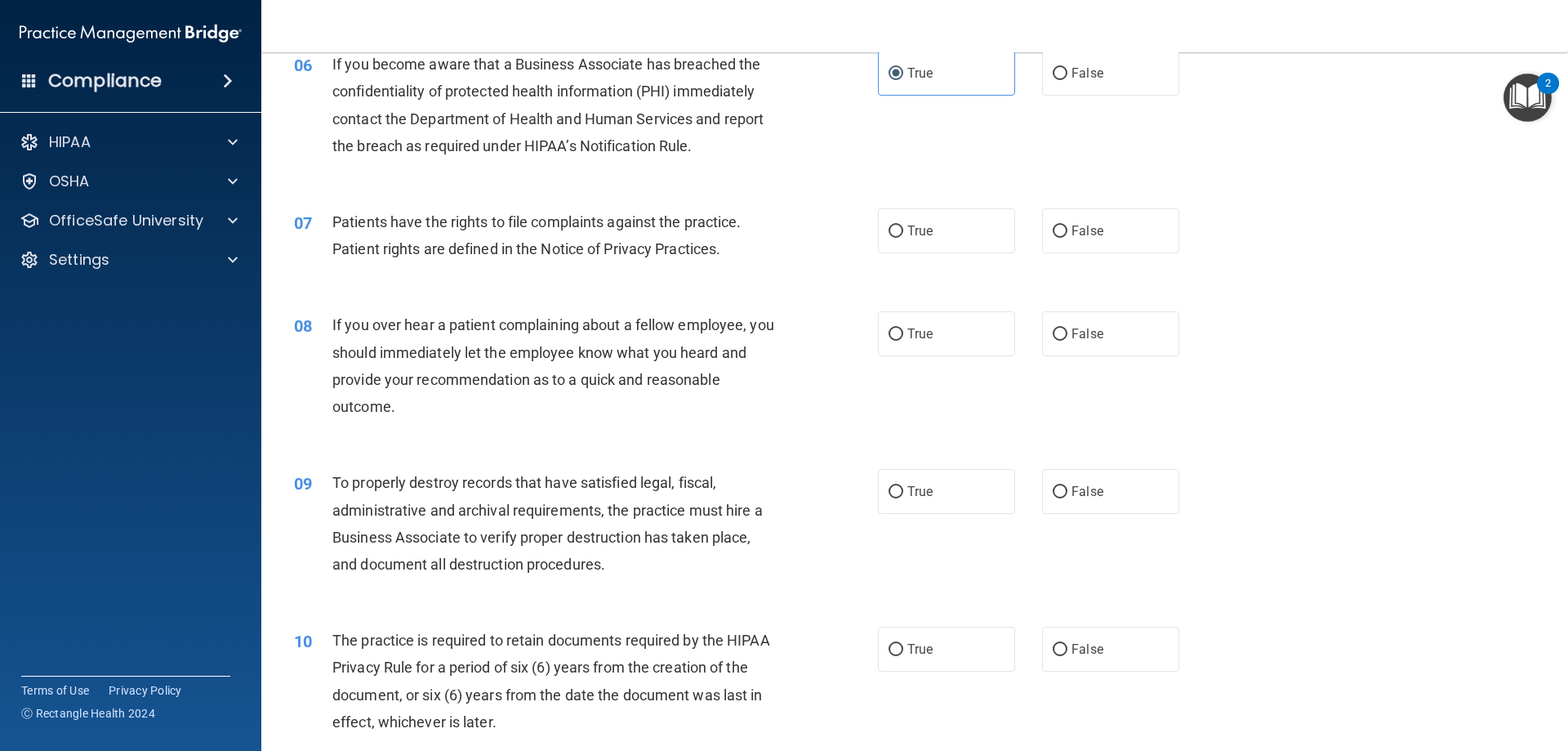 scroll, scrollTop: 817, scrollLeft: 0, axis: vertical 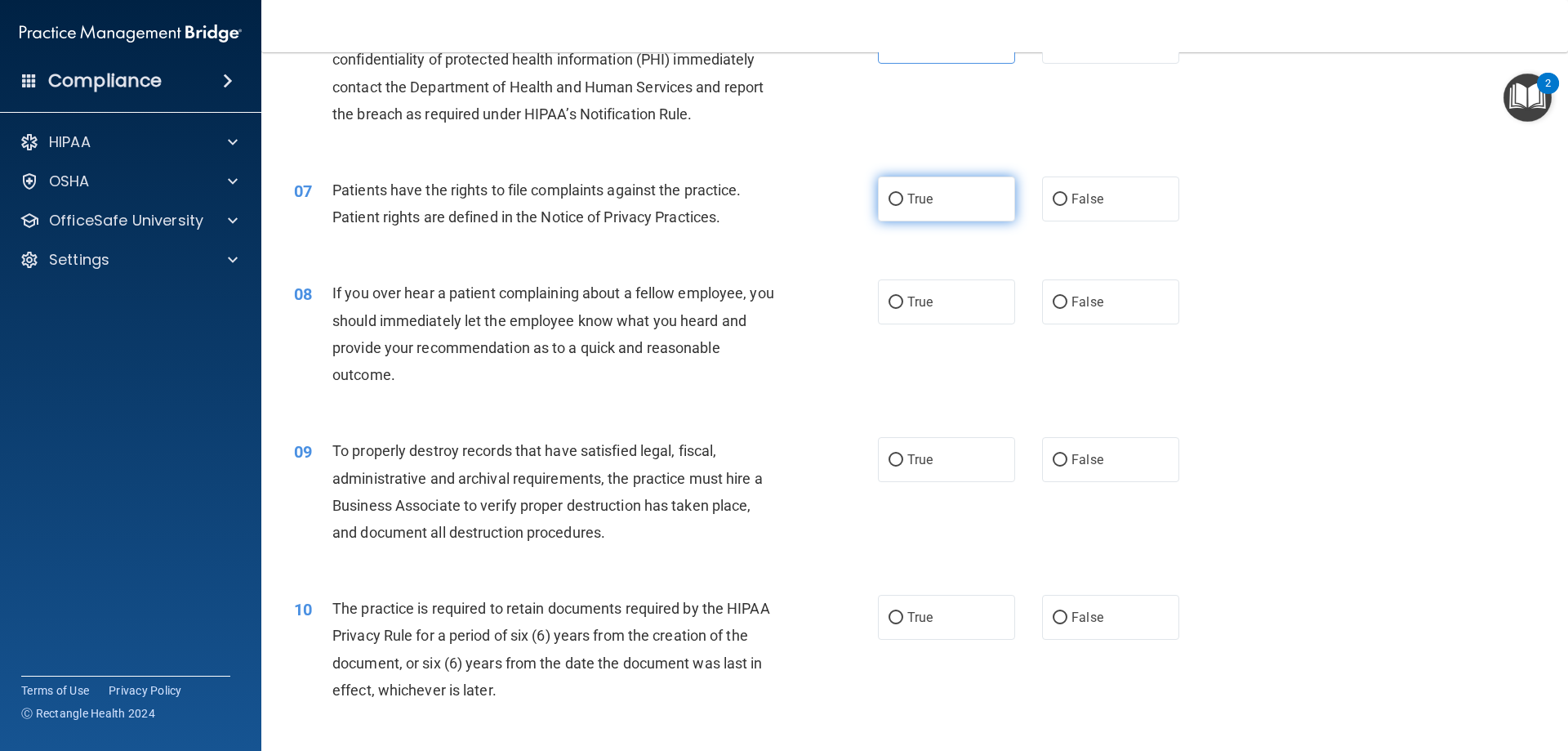 click on "True" at bounding box center (947, 199) 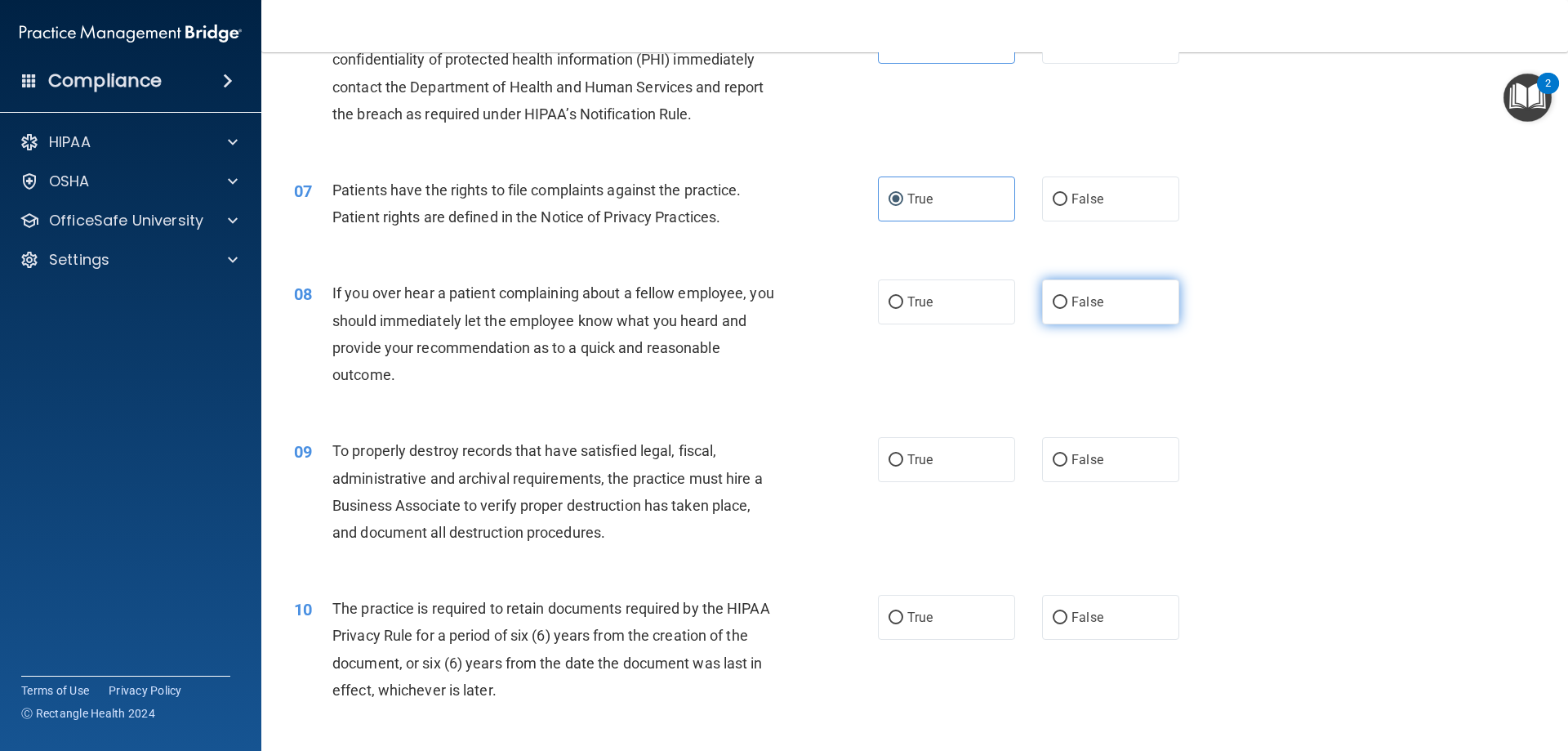 click on "False" at bounding box center [1087, 302] 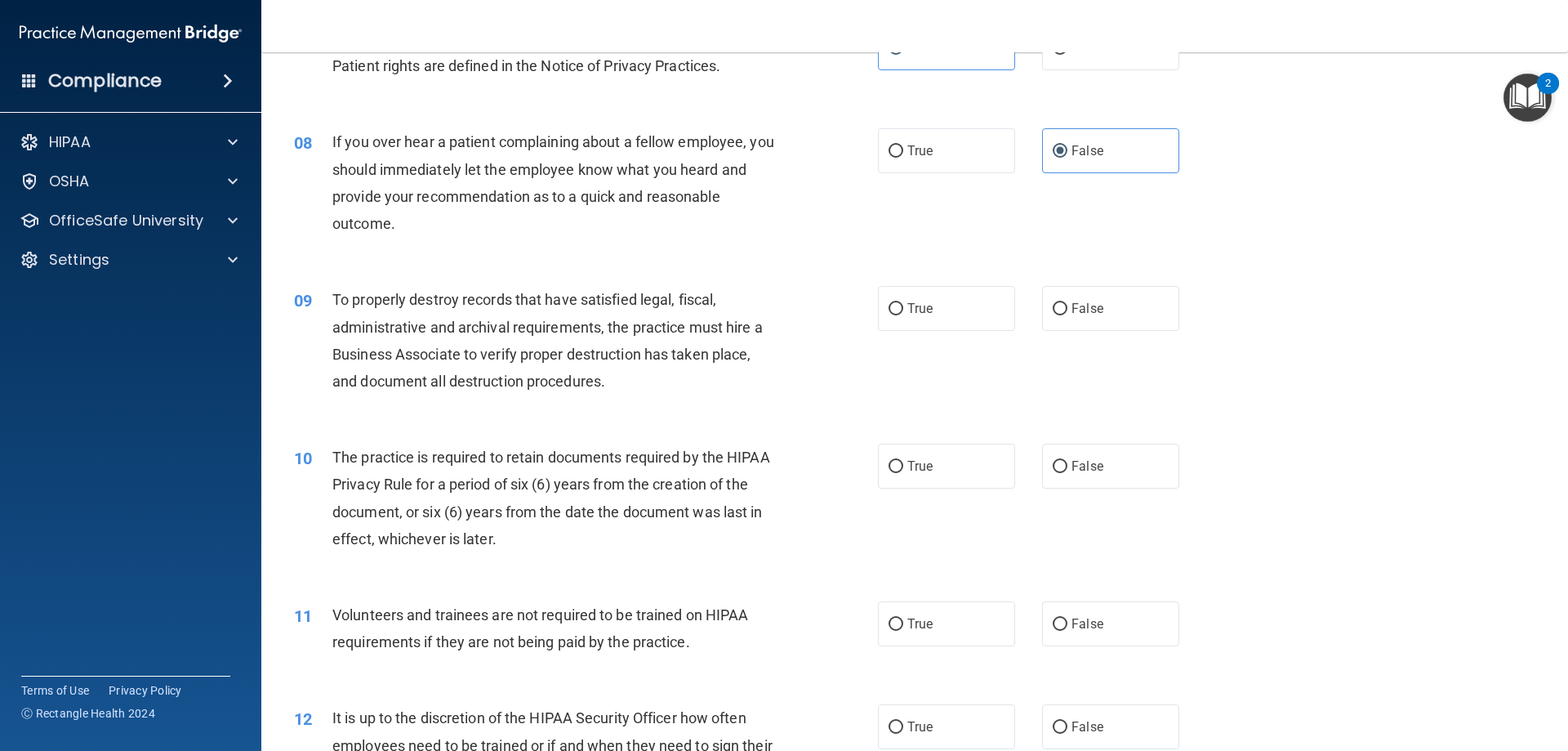 scroll, scrollTop: 981, scrollLeft: 0, axis: vertical 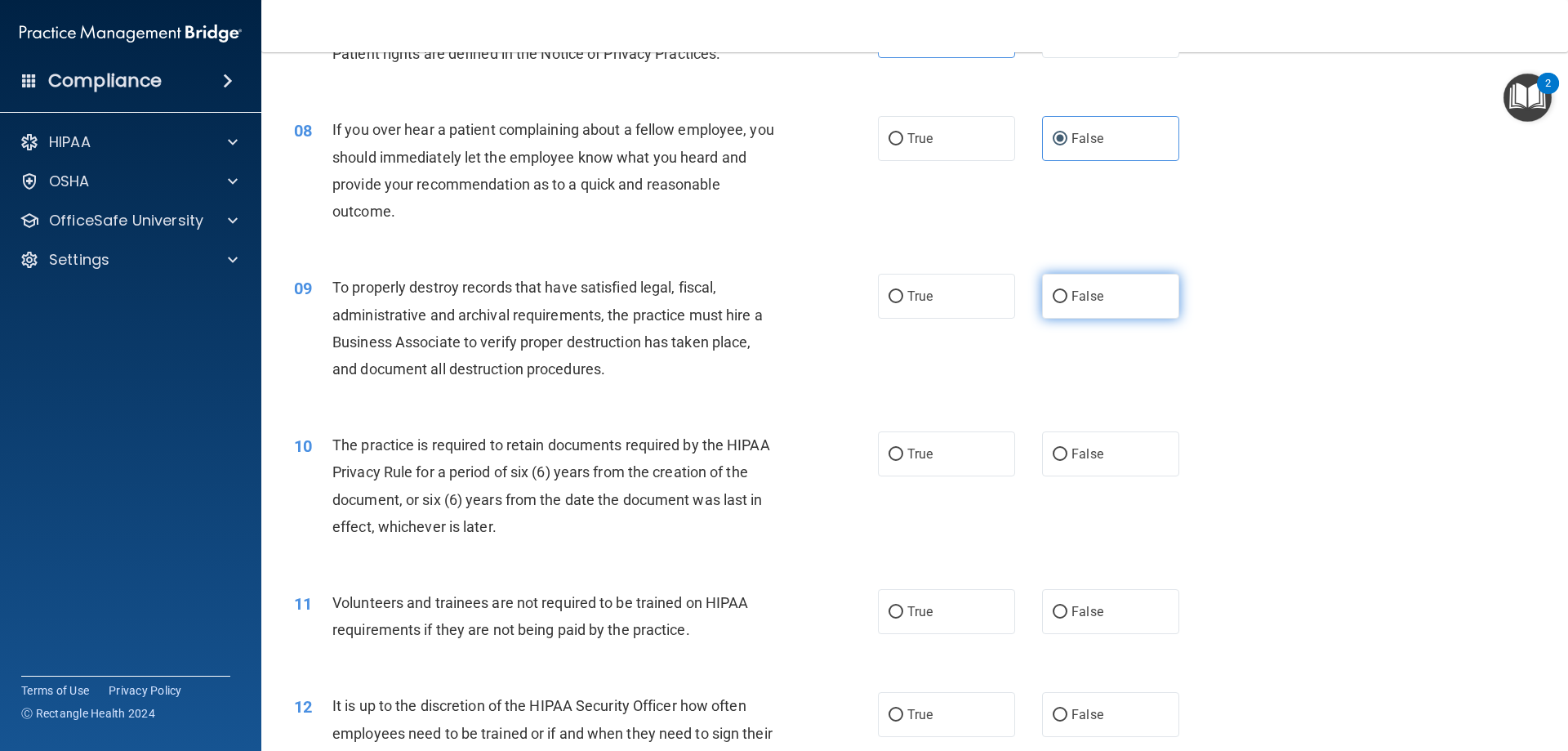 click on "False" at bounding box center (1111, 296) 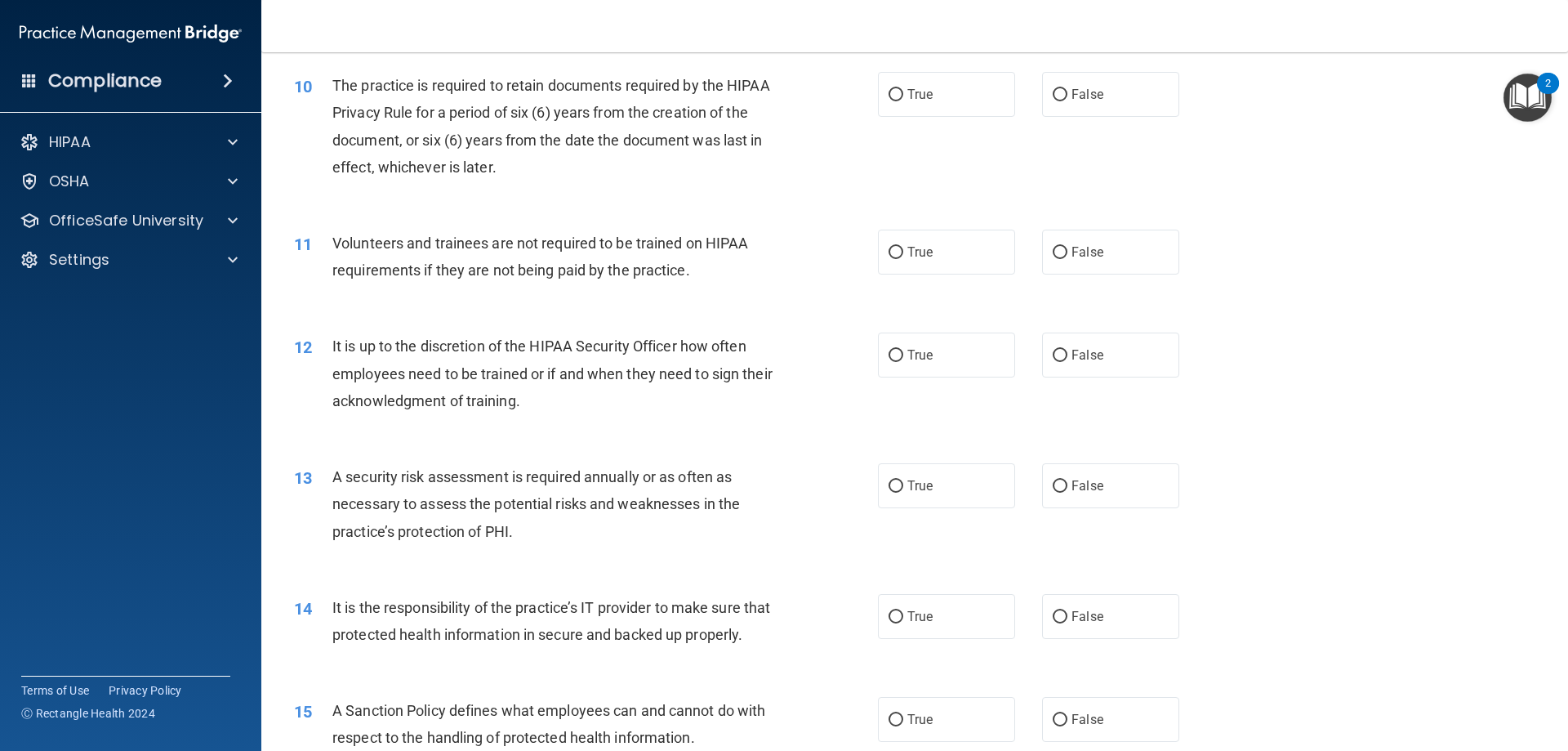 scroll, scrollTop: 1389, scrollLeft: 0, axis: vertical 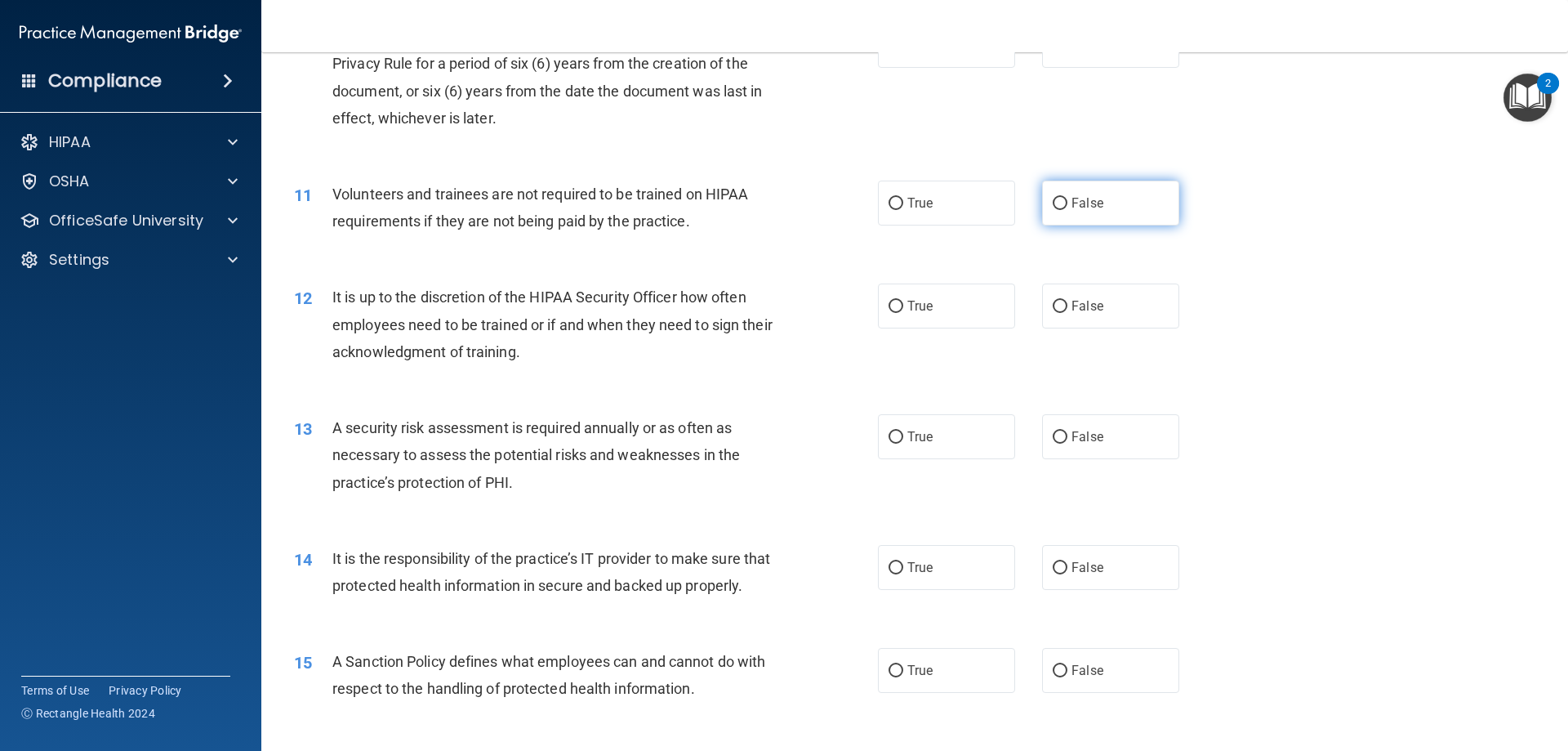 click on "False" at bounding box center [1111, 203] 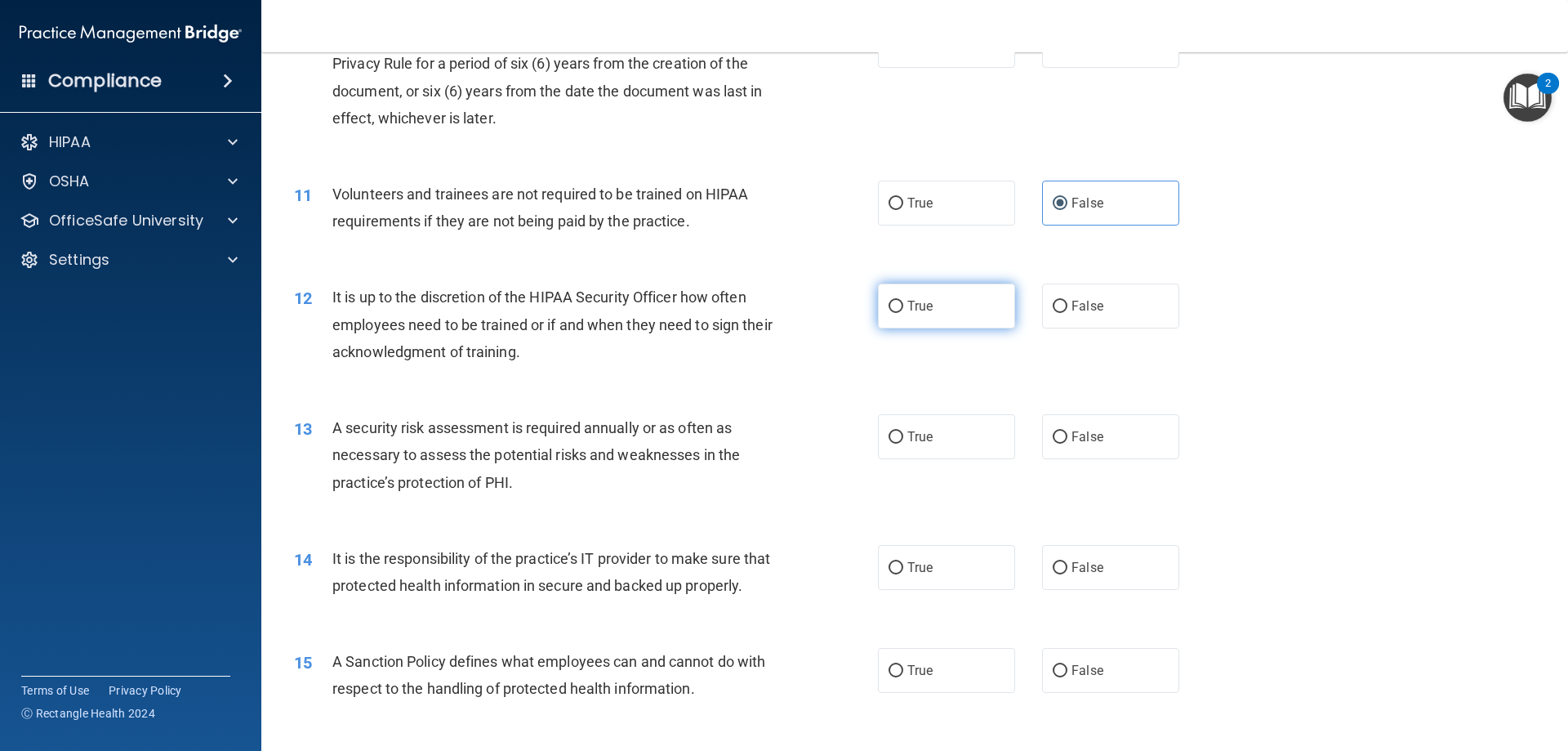 click on "True" at bounding box center (920, 306) 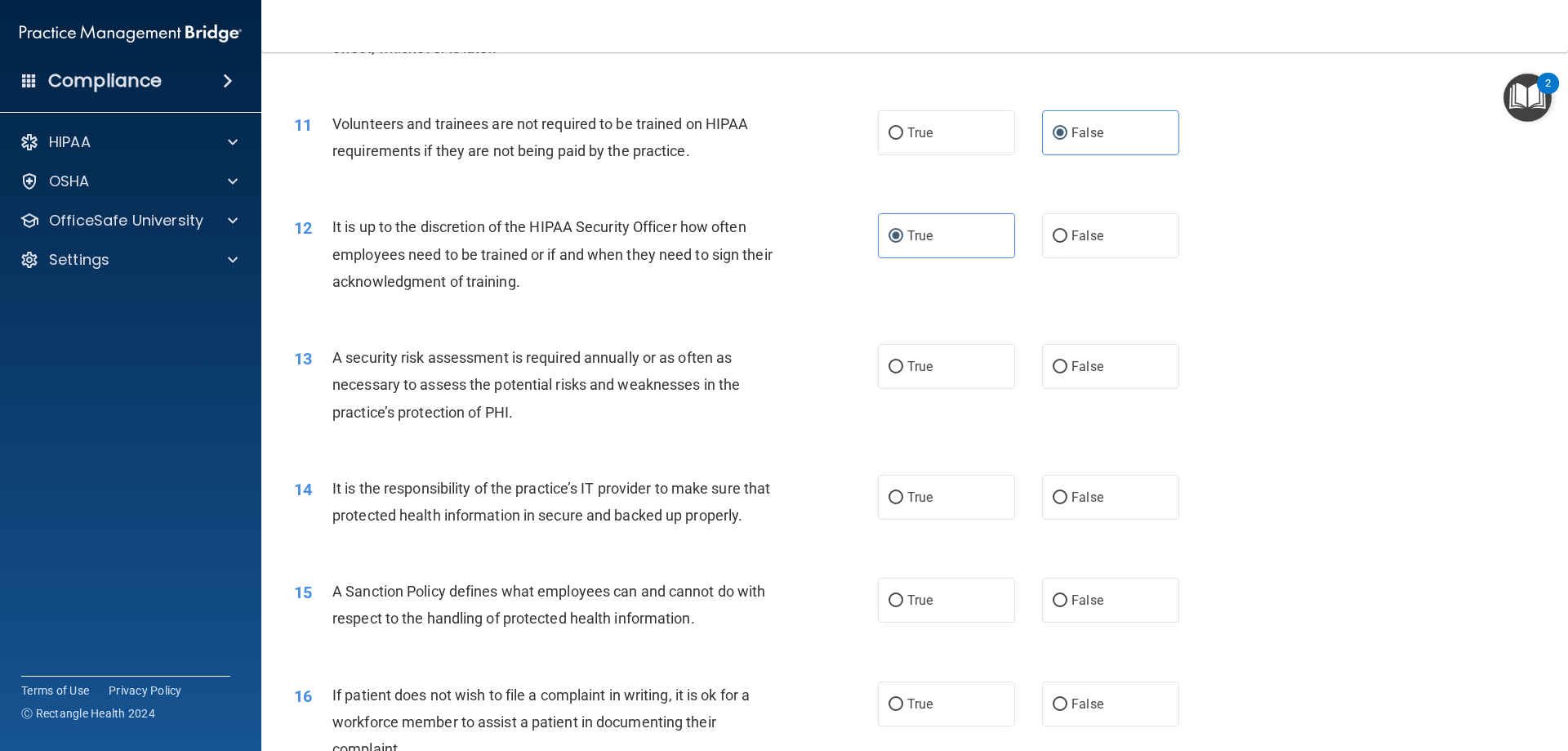 scroll, scrollTop: 1553, scrollLeft: 0, axis: vertical 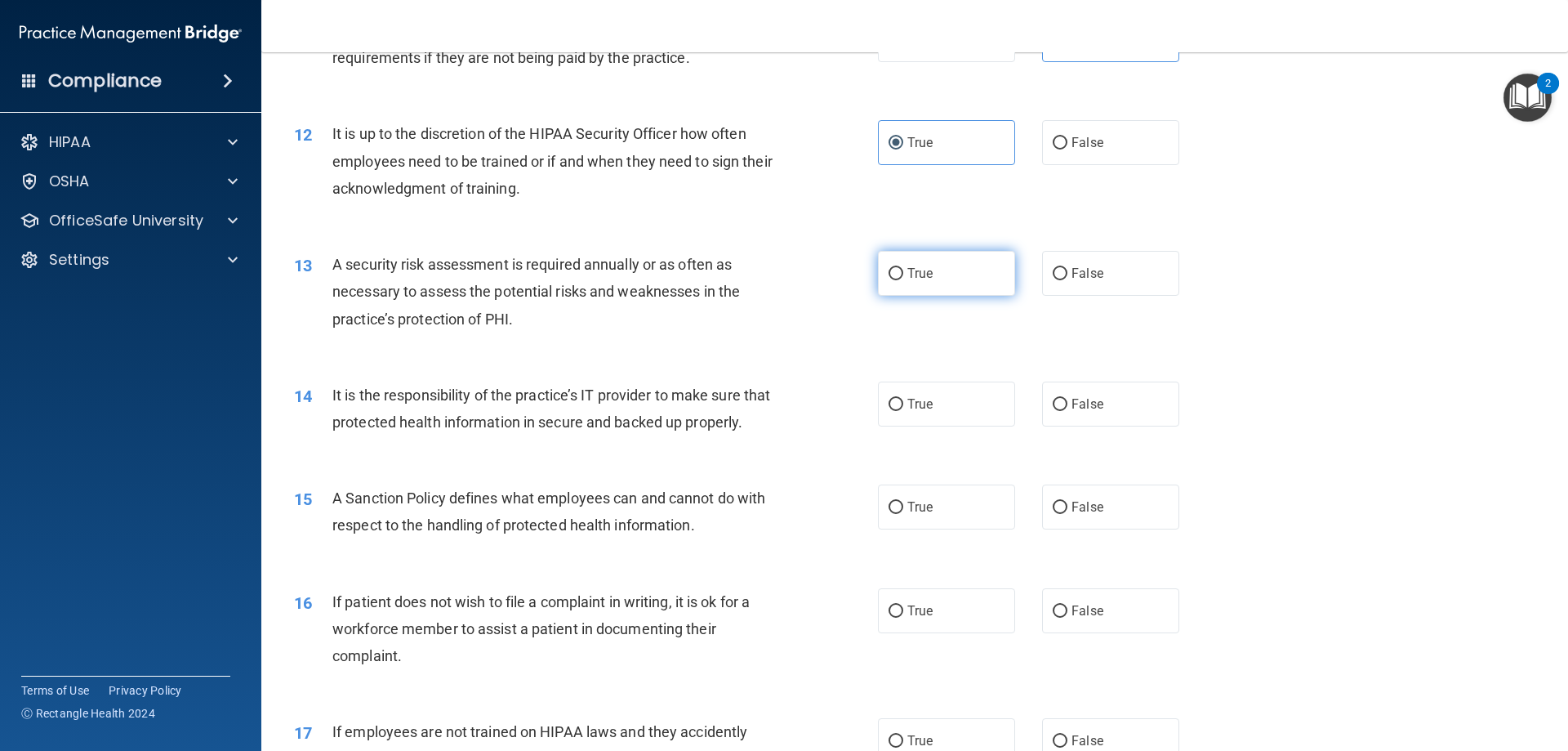 click on "True" at bounding box center (920, 273) 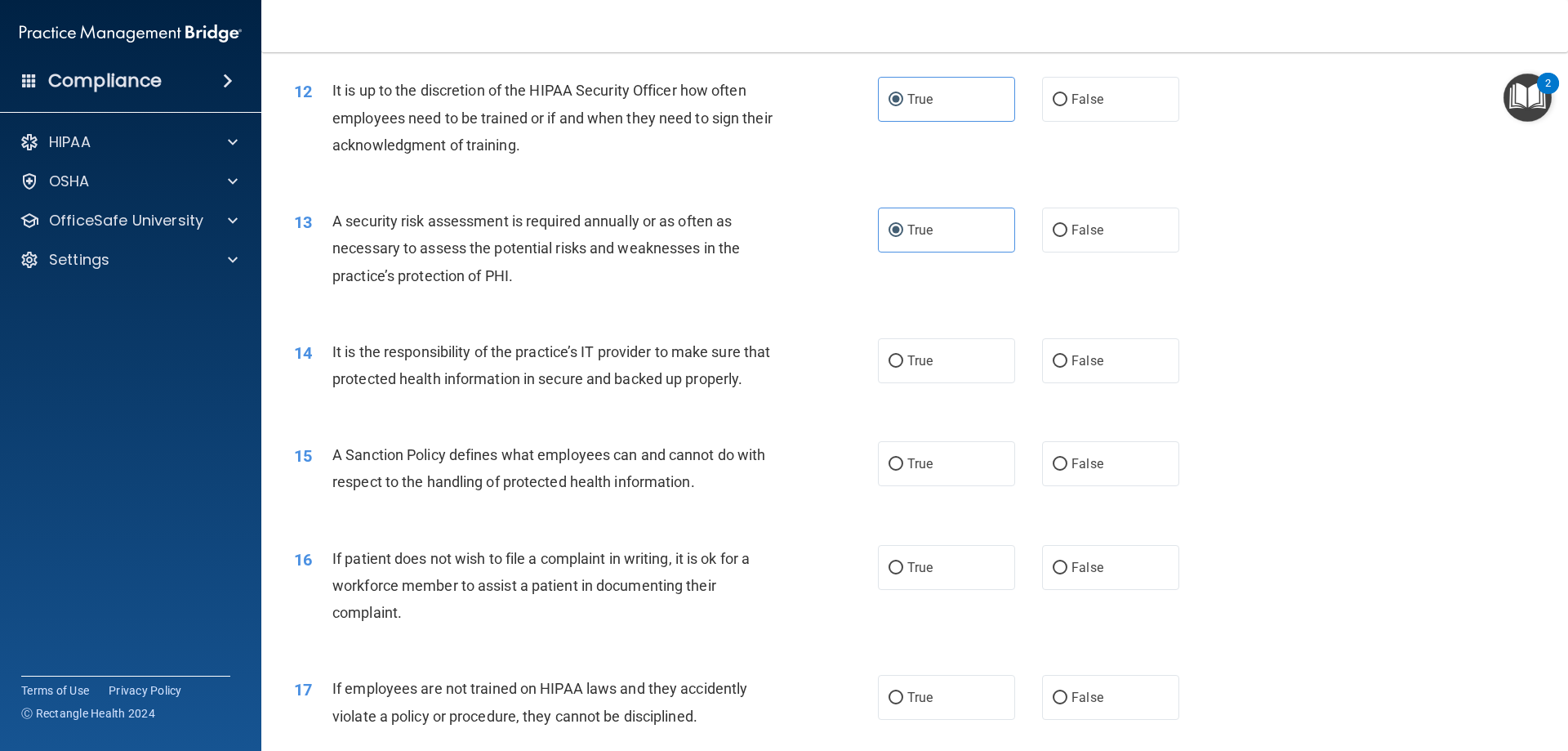 scroll, scrollTop: 1634, scrollLeft: 0, axis: vertical 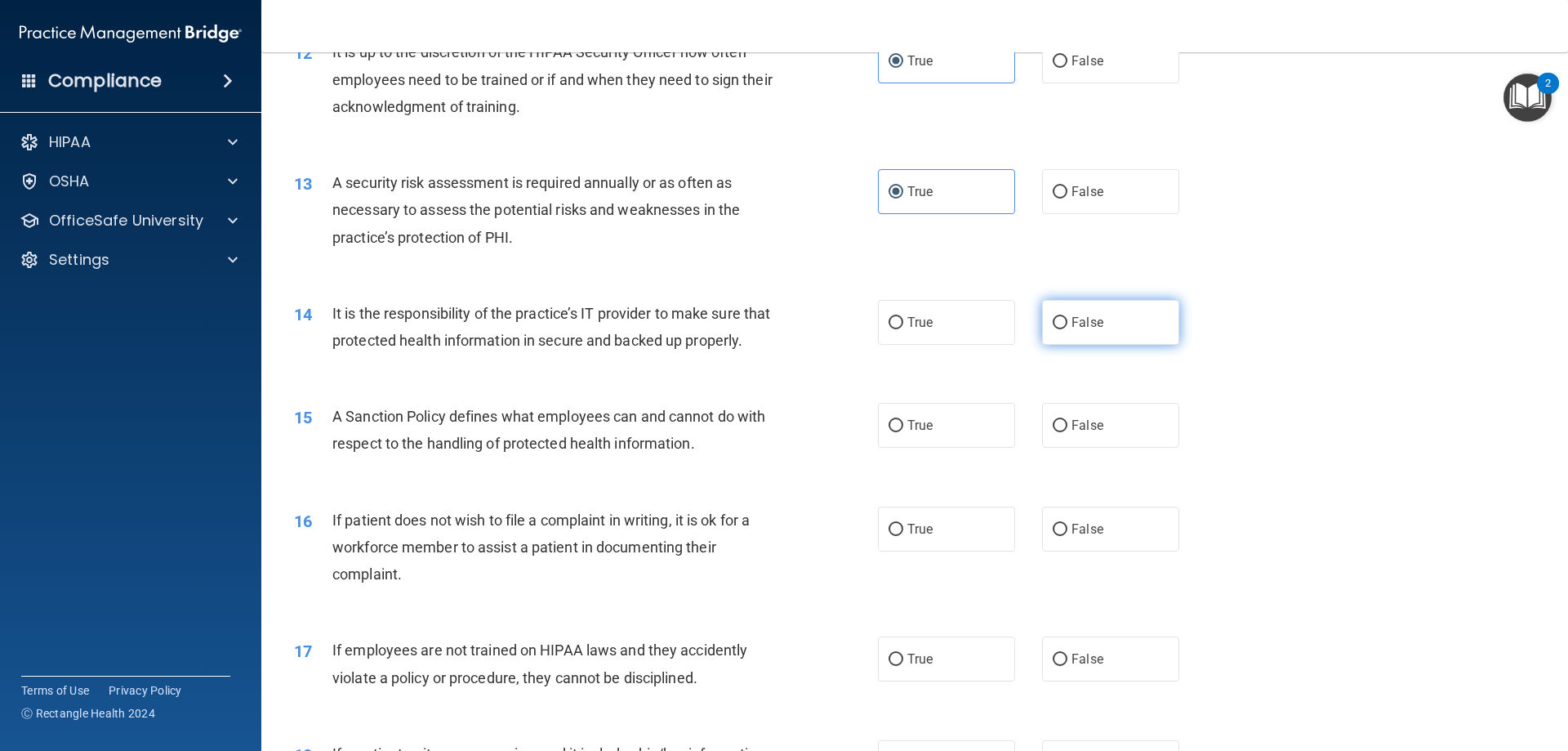 click on "False" at bounding box center (1111, 322) 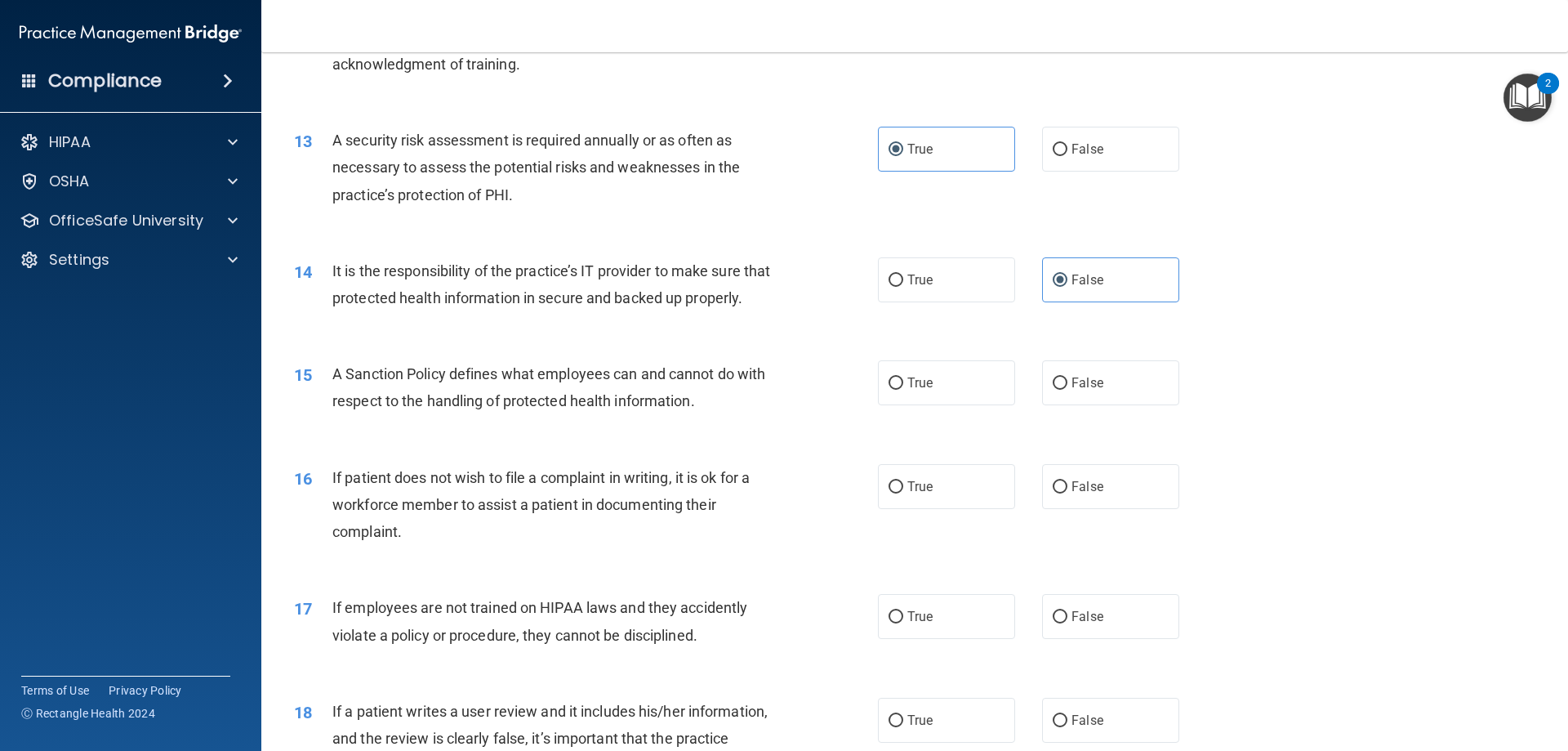 scroll, scrollTop: 1716, scrollLeft: 0, axis: vertical 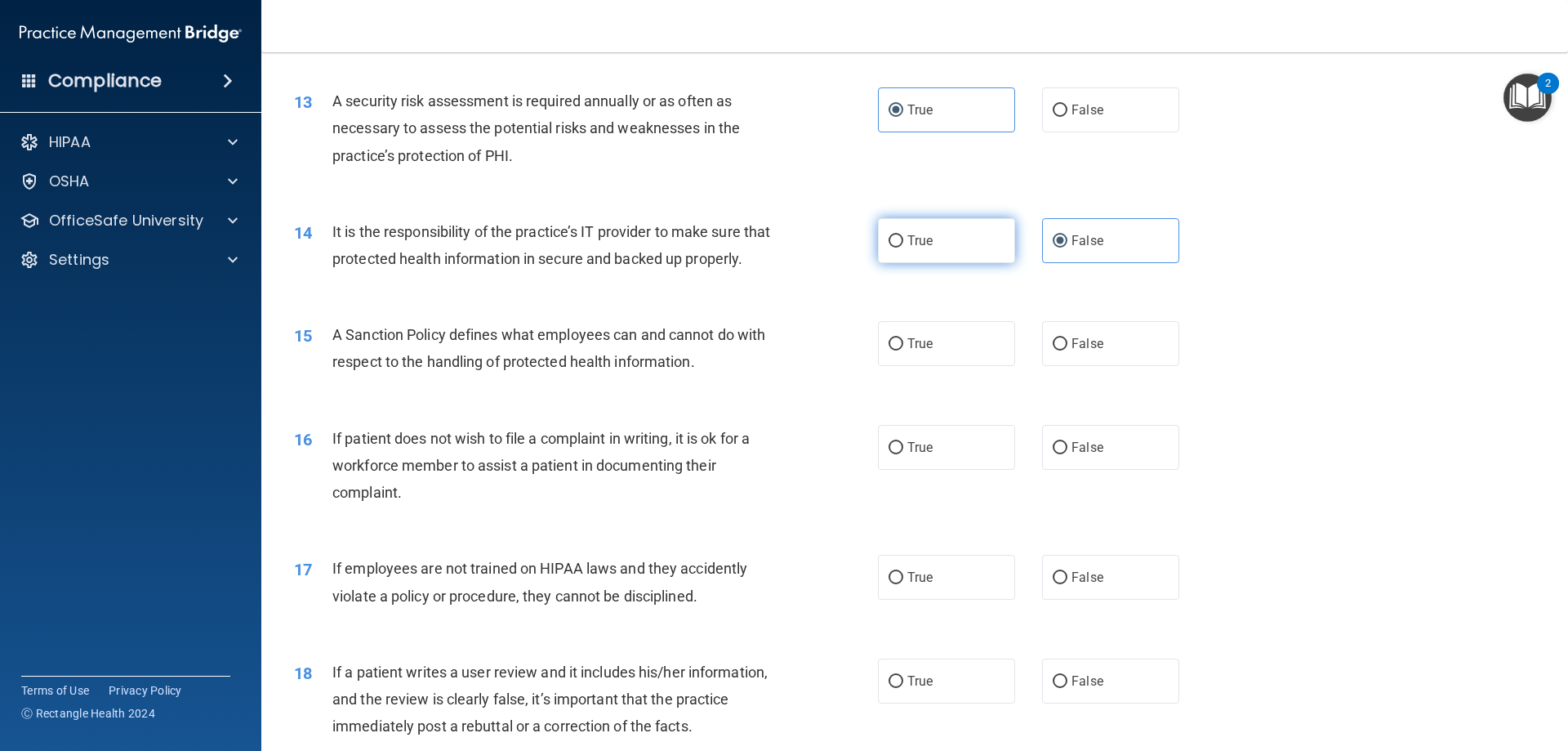 click on "True" at bounding box center [920, 240] 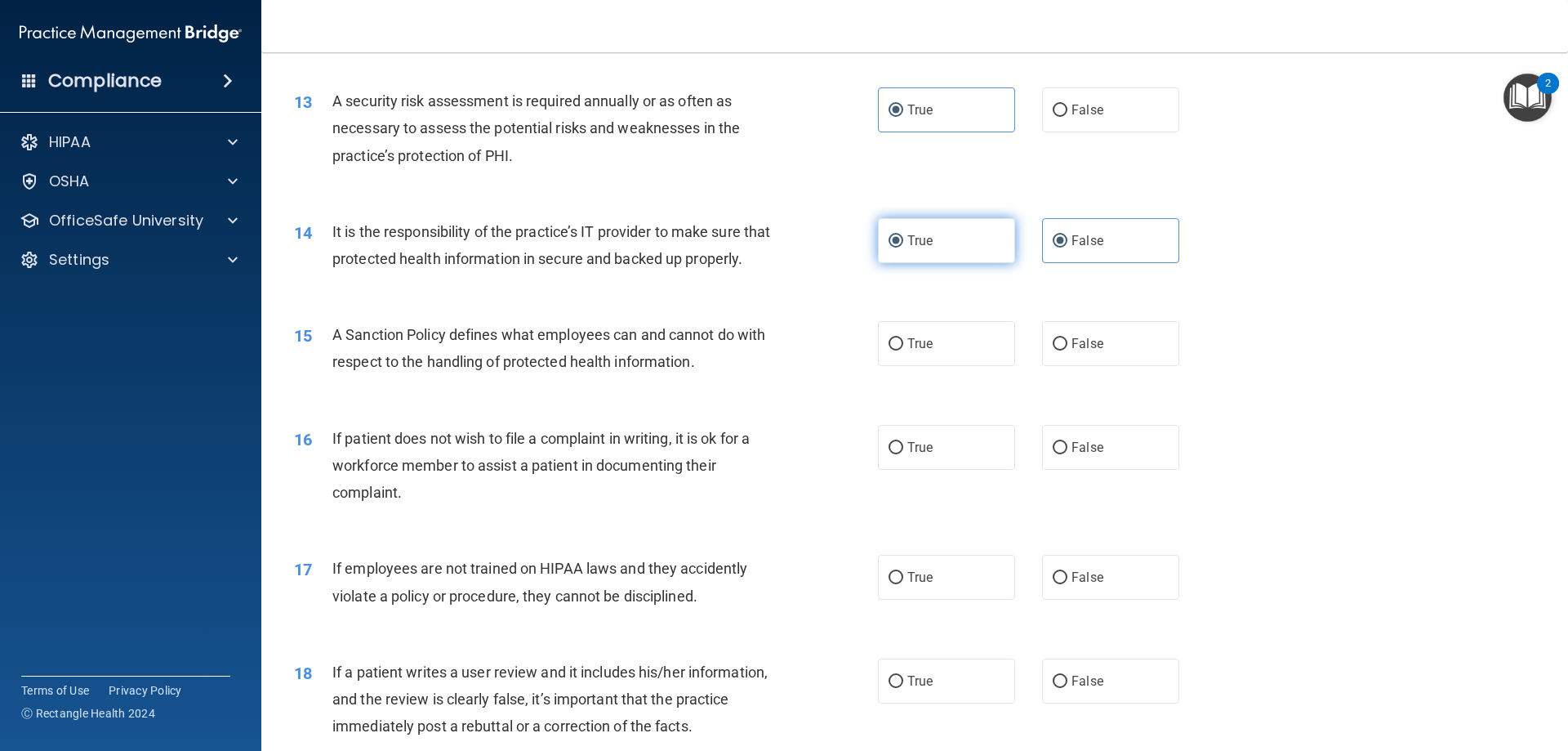 radio on "false" 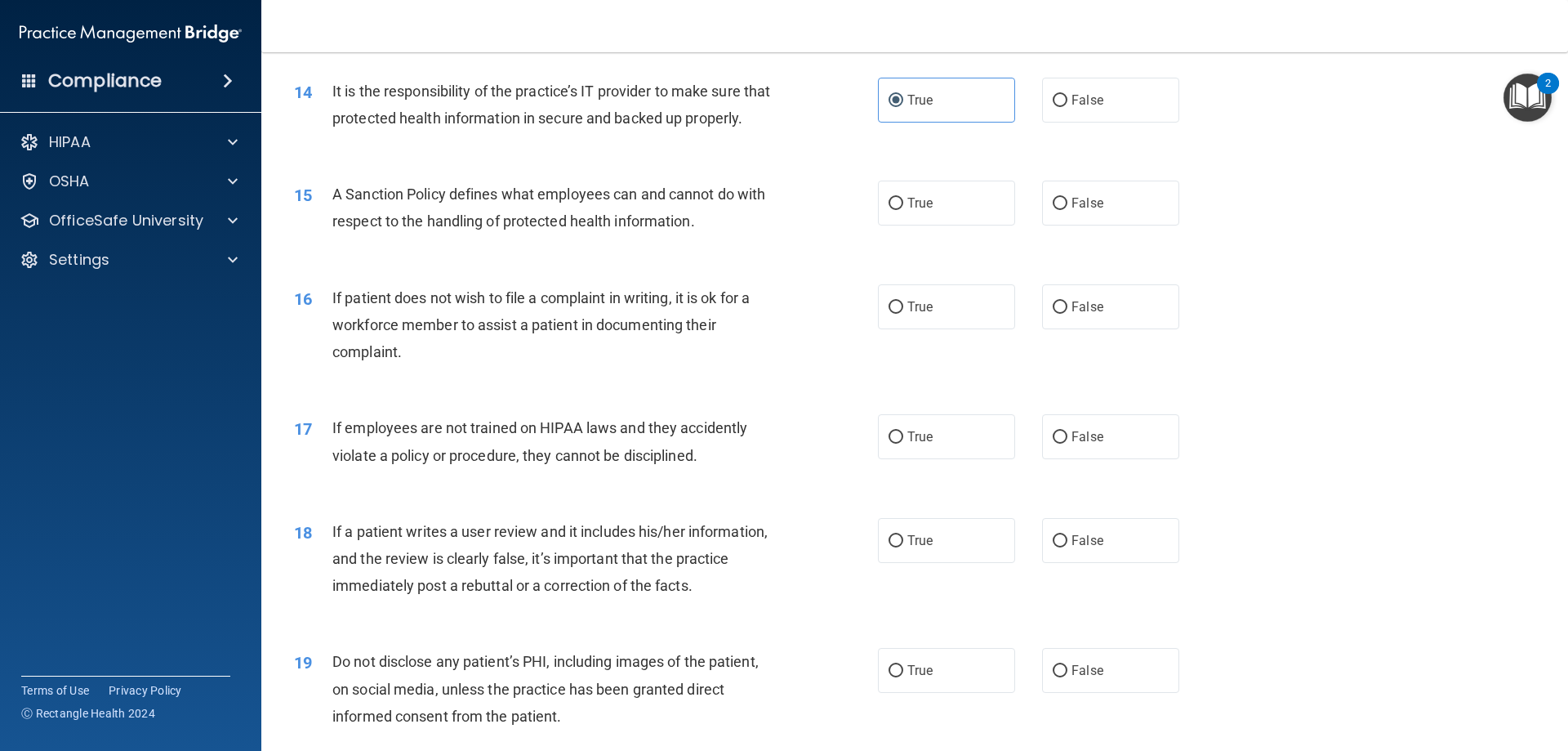 scroll, scrollTop: 1880, scrollLeft: 0, axis: vertical 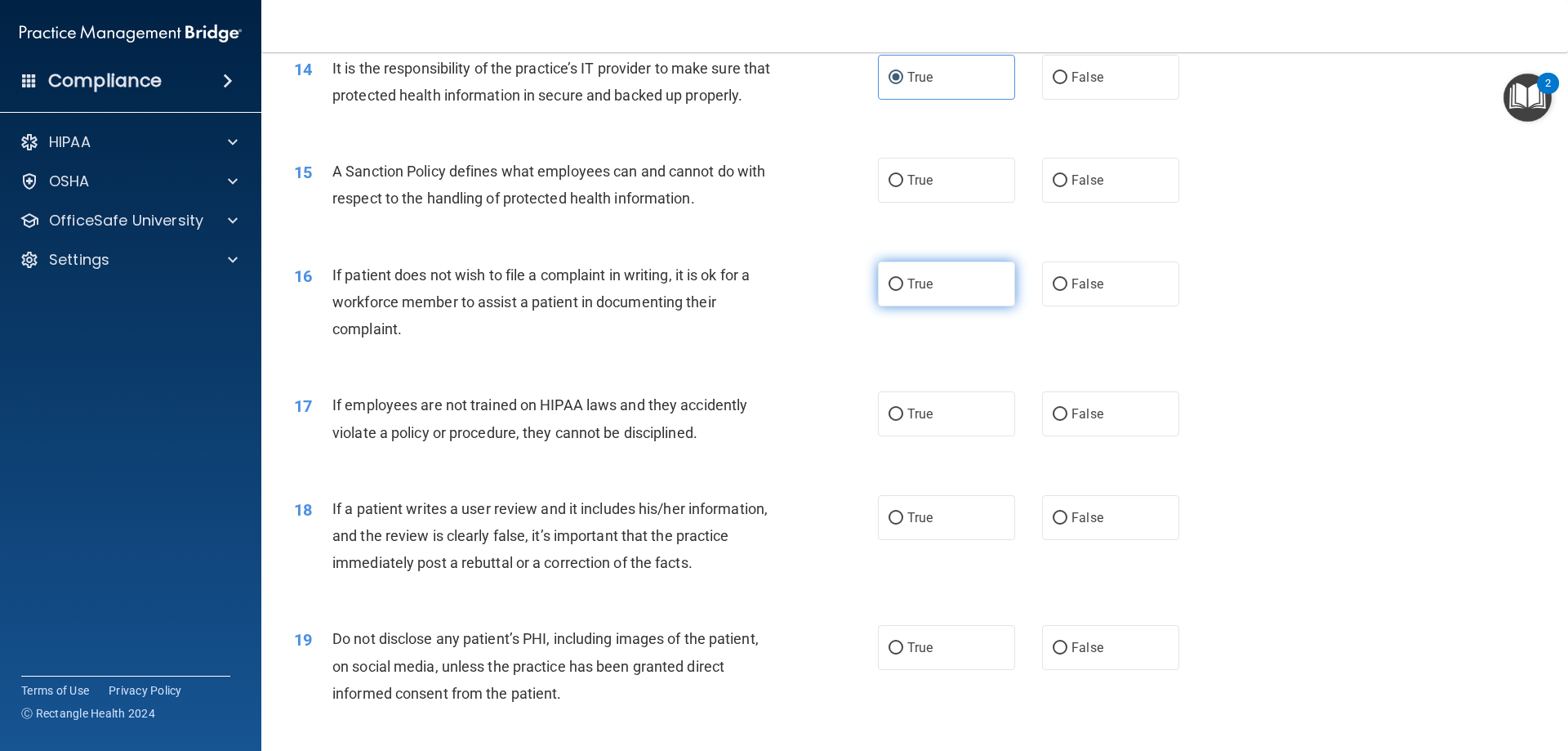 click on "True" at bounding box center (947, 284) 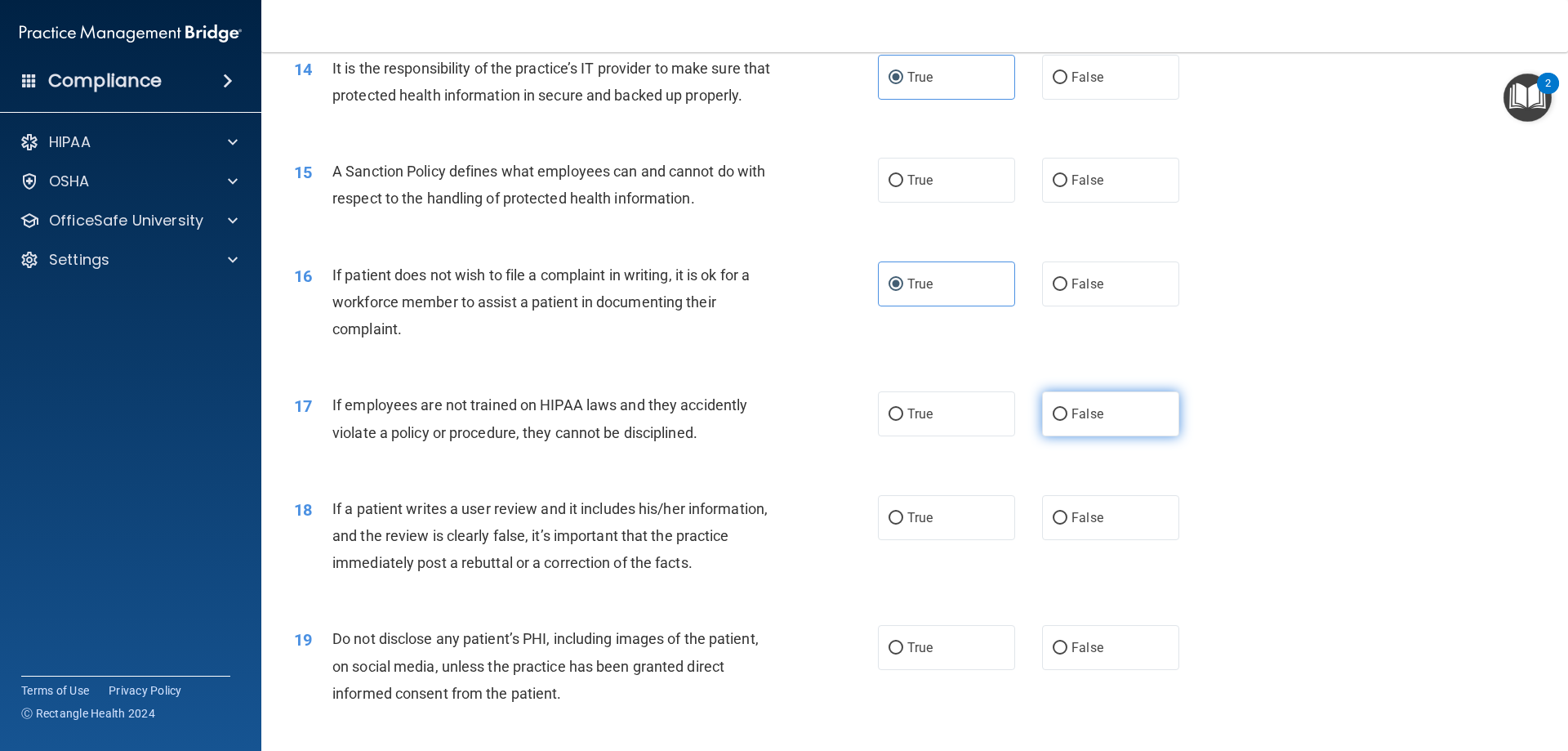 click on "False" at bounding box center [1111, 413] 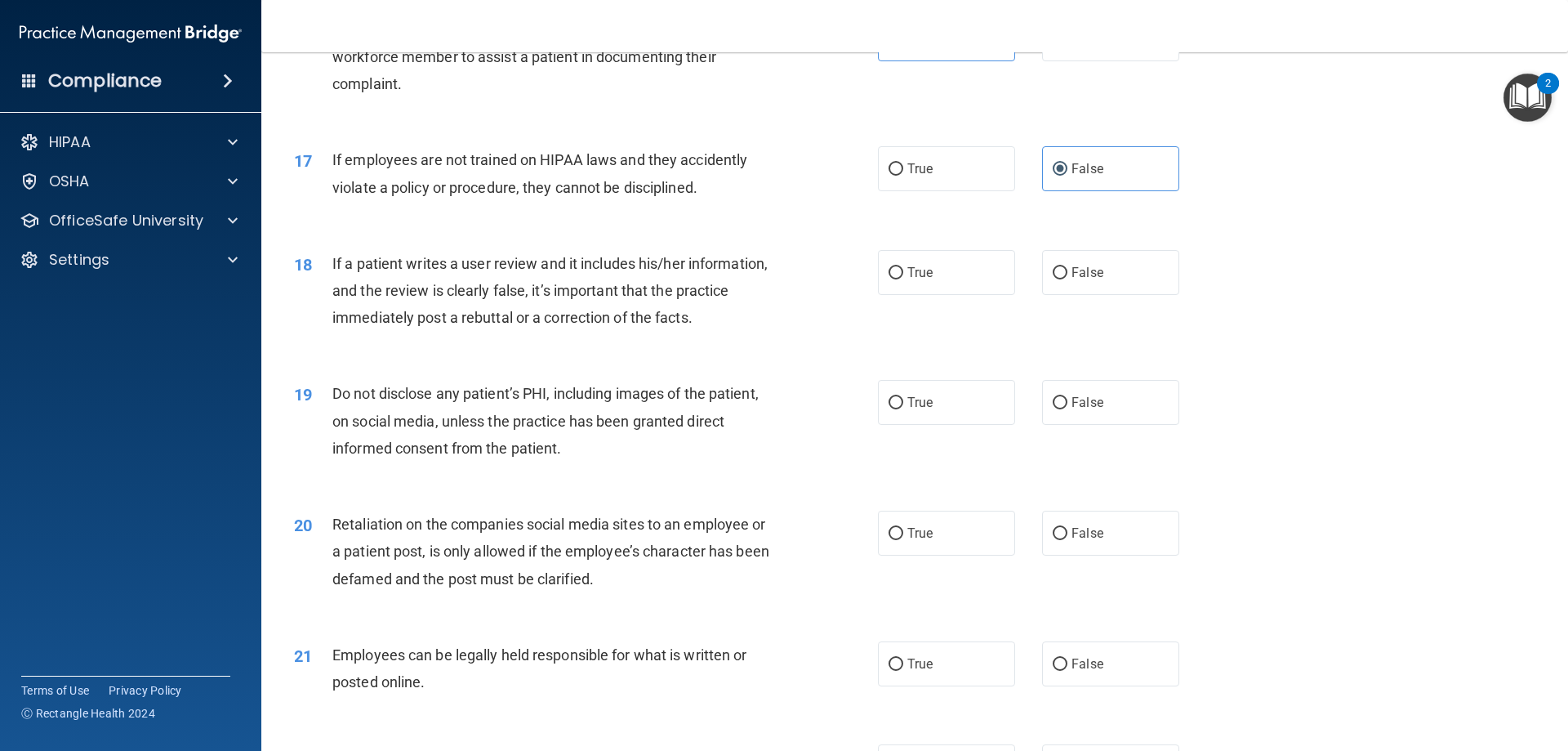 scroll, scrollTop: 2206, scrollLeft: 0, axis: vertical 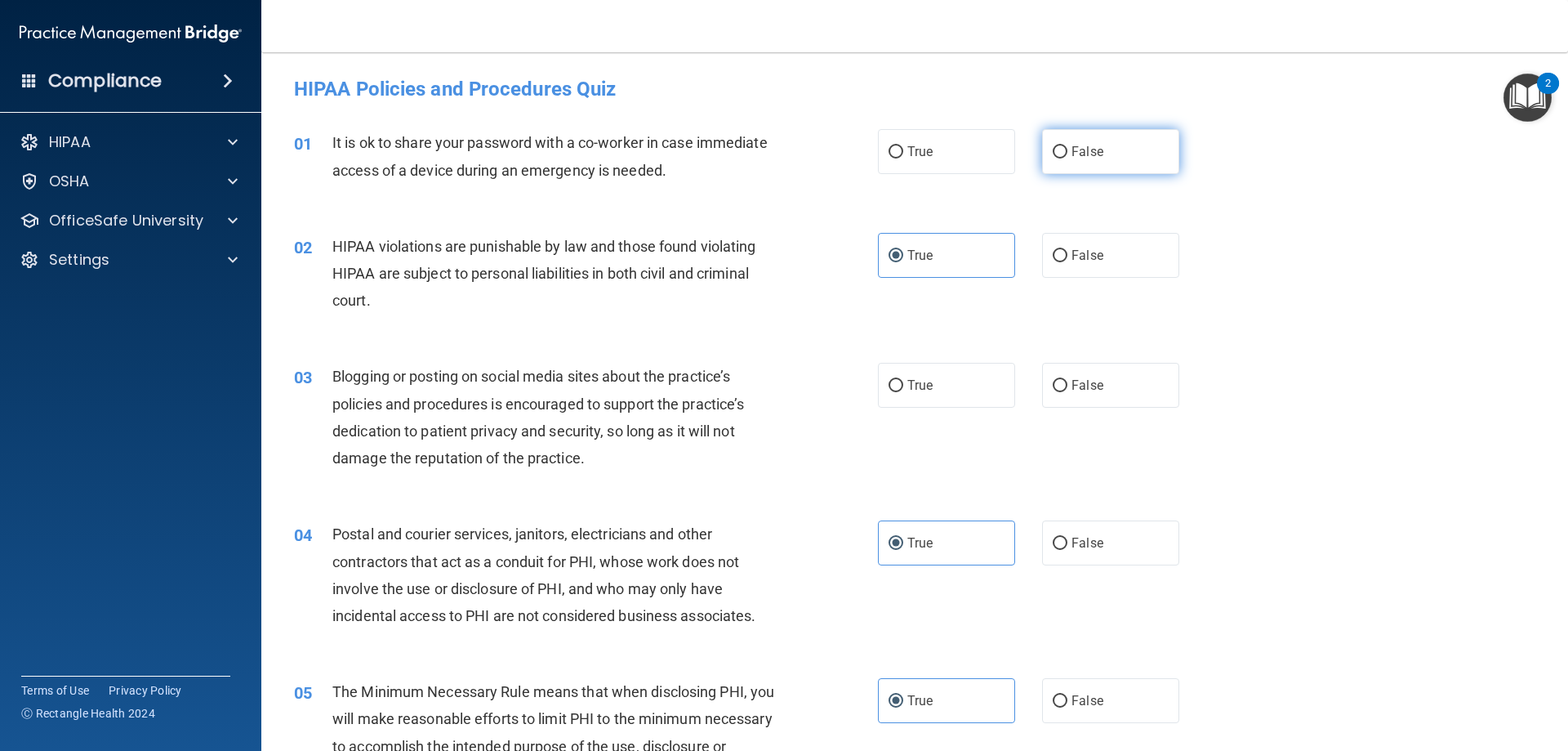 click on "False" at bounding box center [1087, 151] 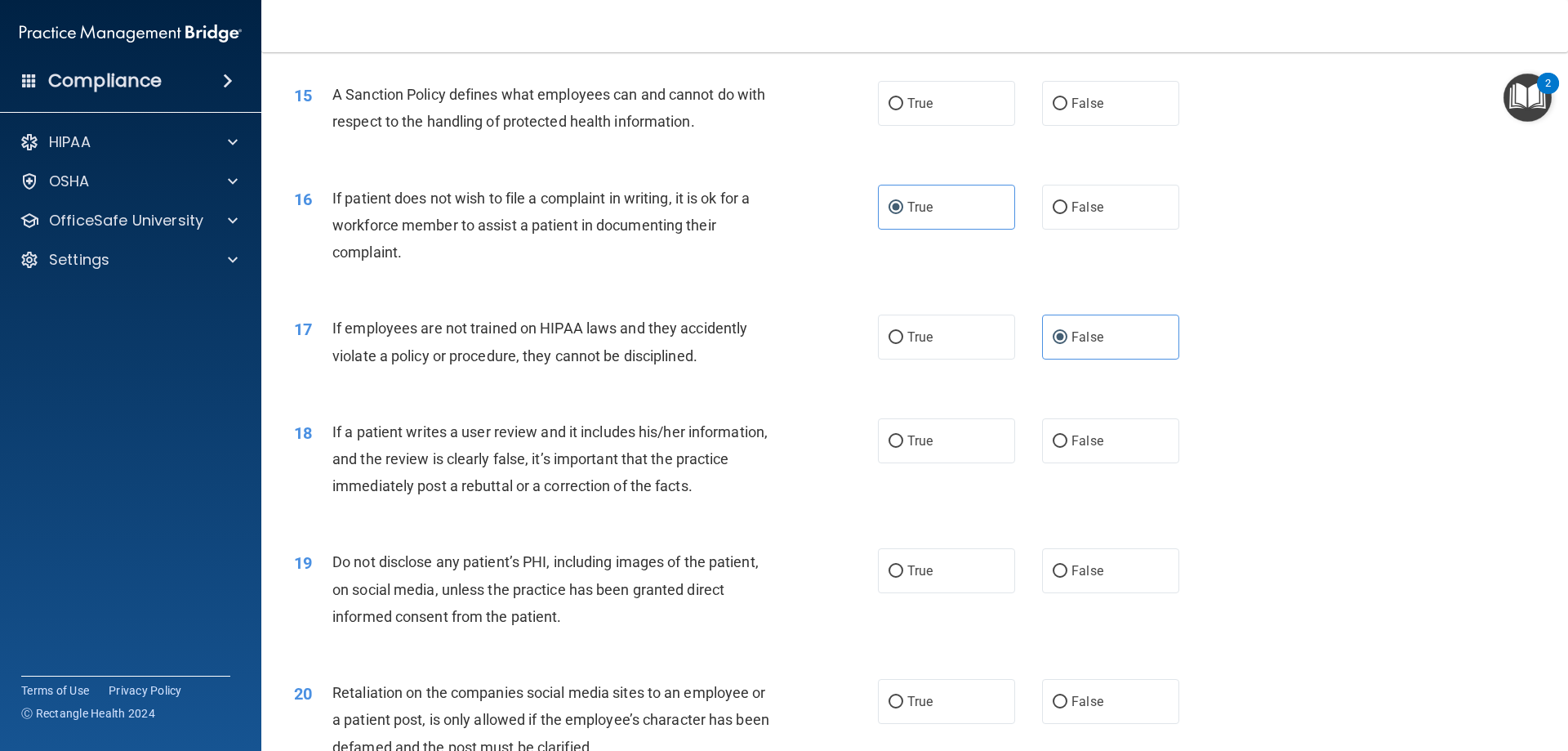 scroll, scrollTop: 2043, scrollLeft: 0, axis: vertical 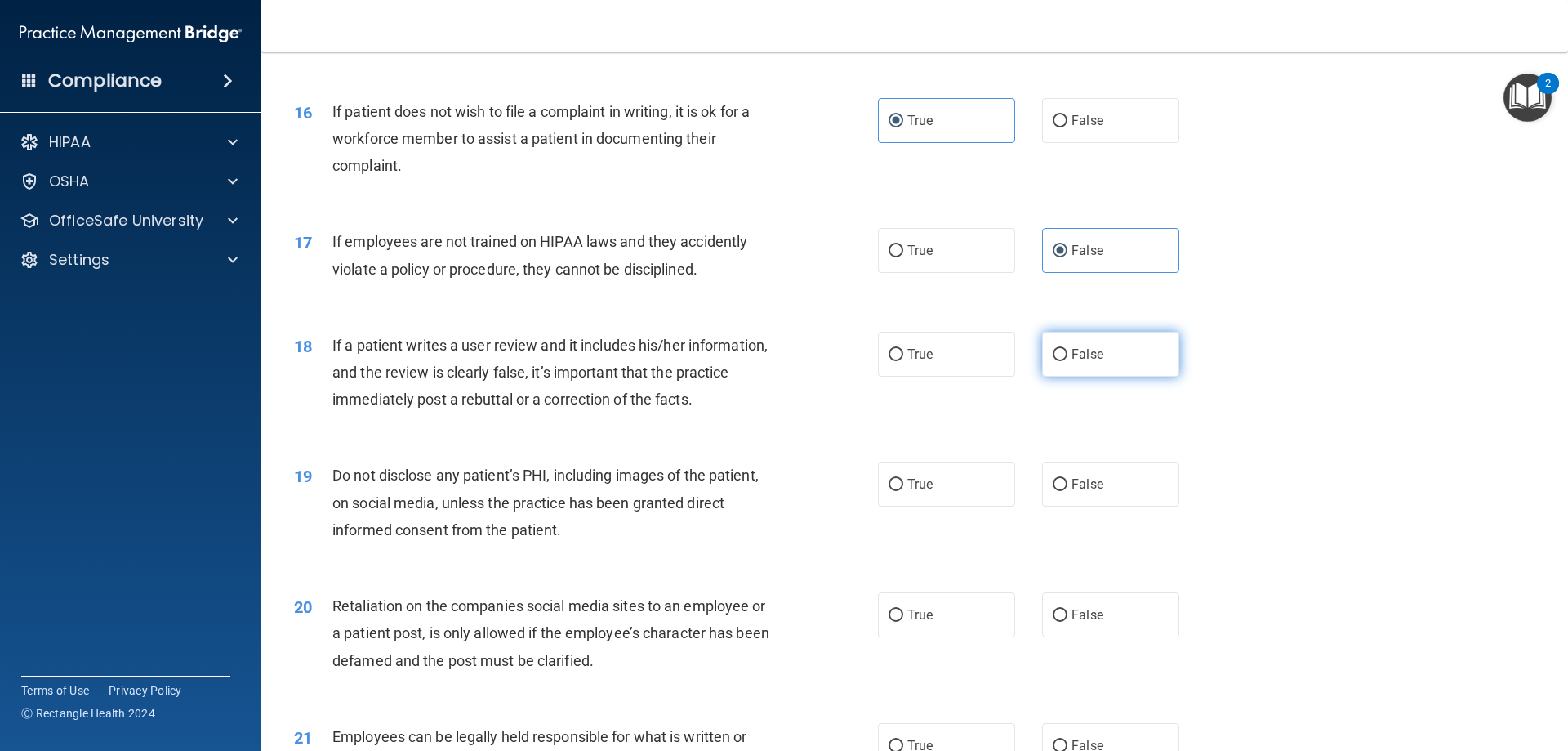 click on "False" at bounding box center [1111, 354] 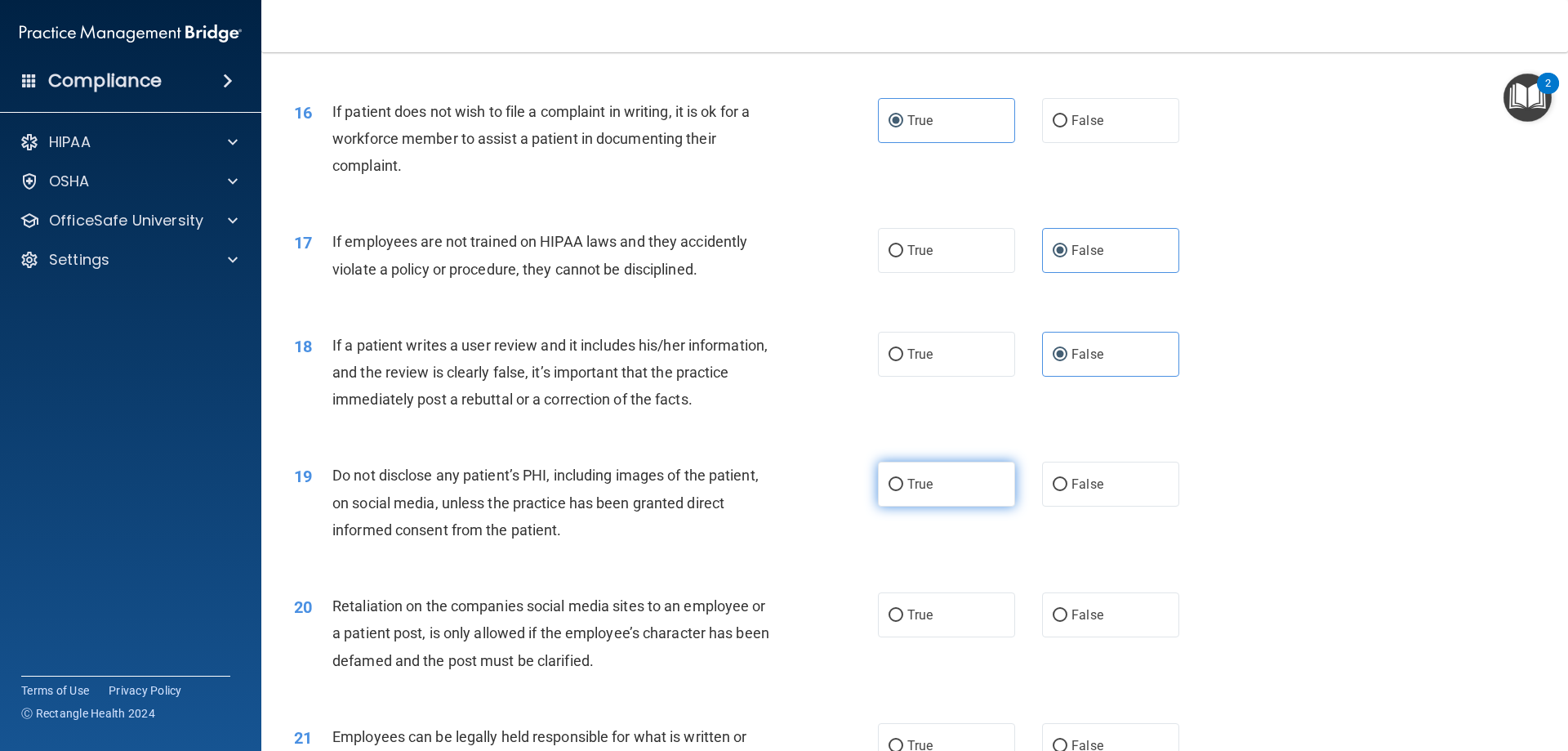 click on "True" at bounding box center [947, 484] 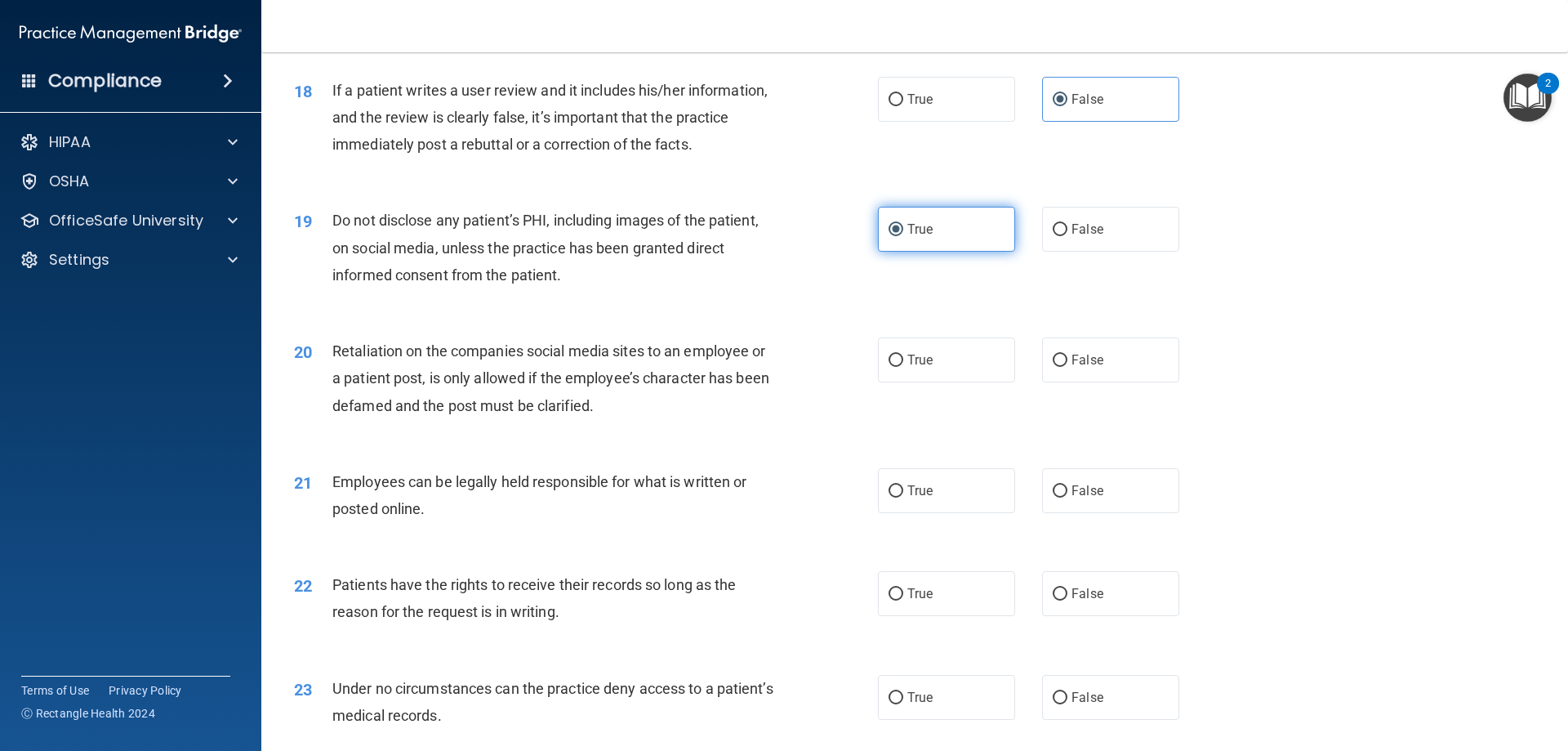scroll, scrollTop: 2370, scrollLeft: 0, axis: vertical 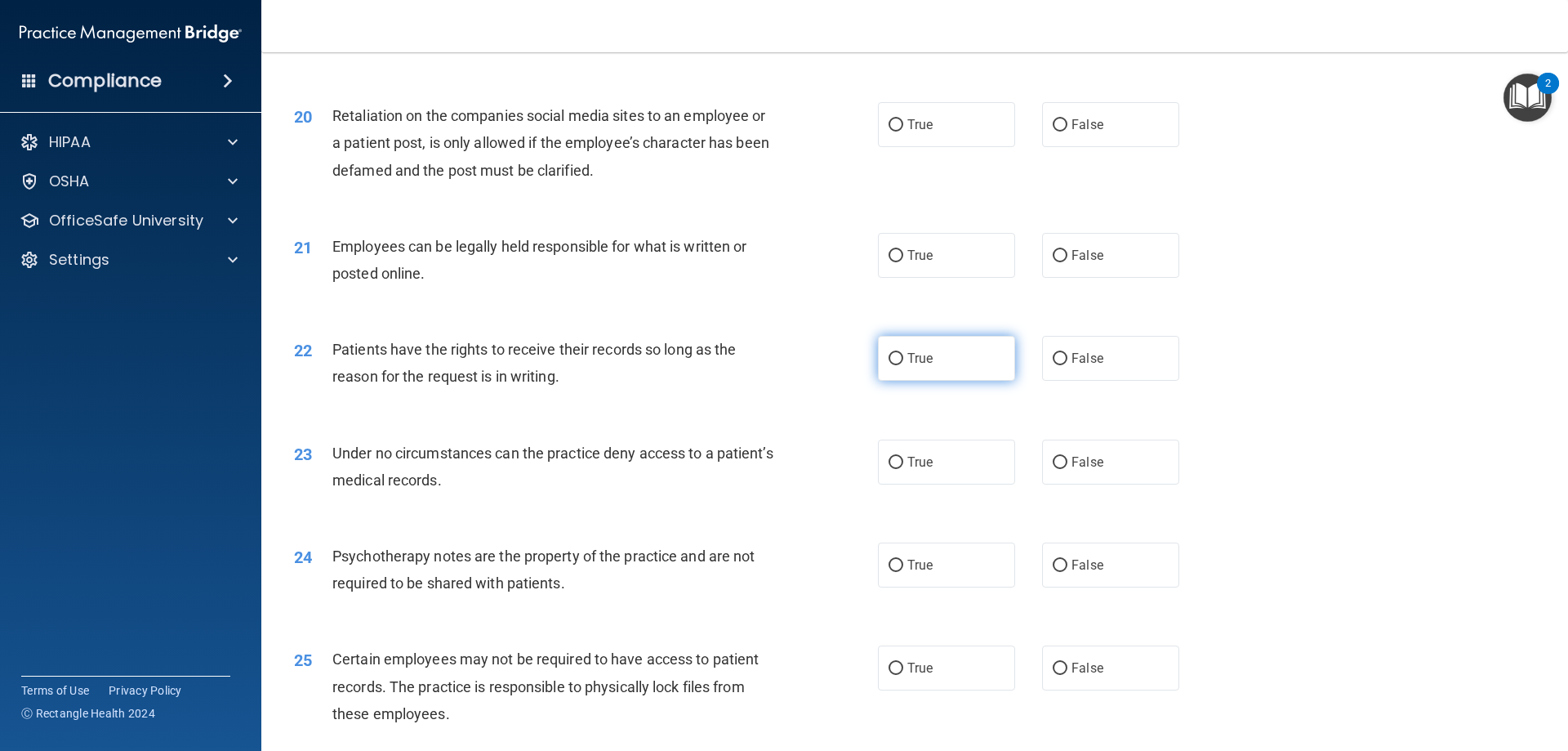 click on "True" at bounding box center [947, 358] 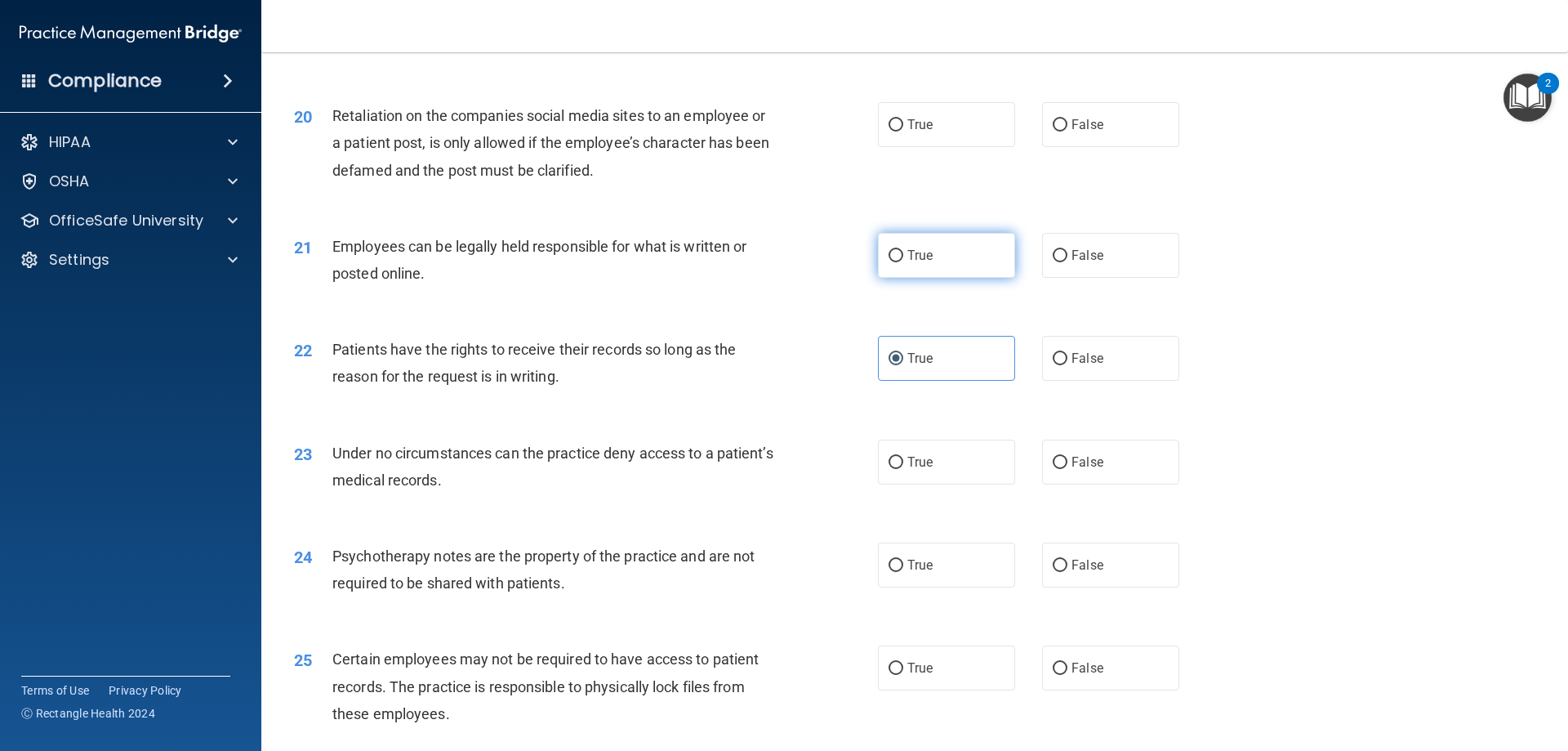 click on "True" at bounding box center (947, 255) 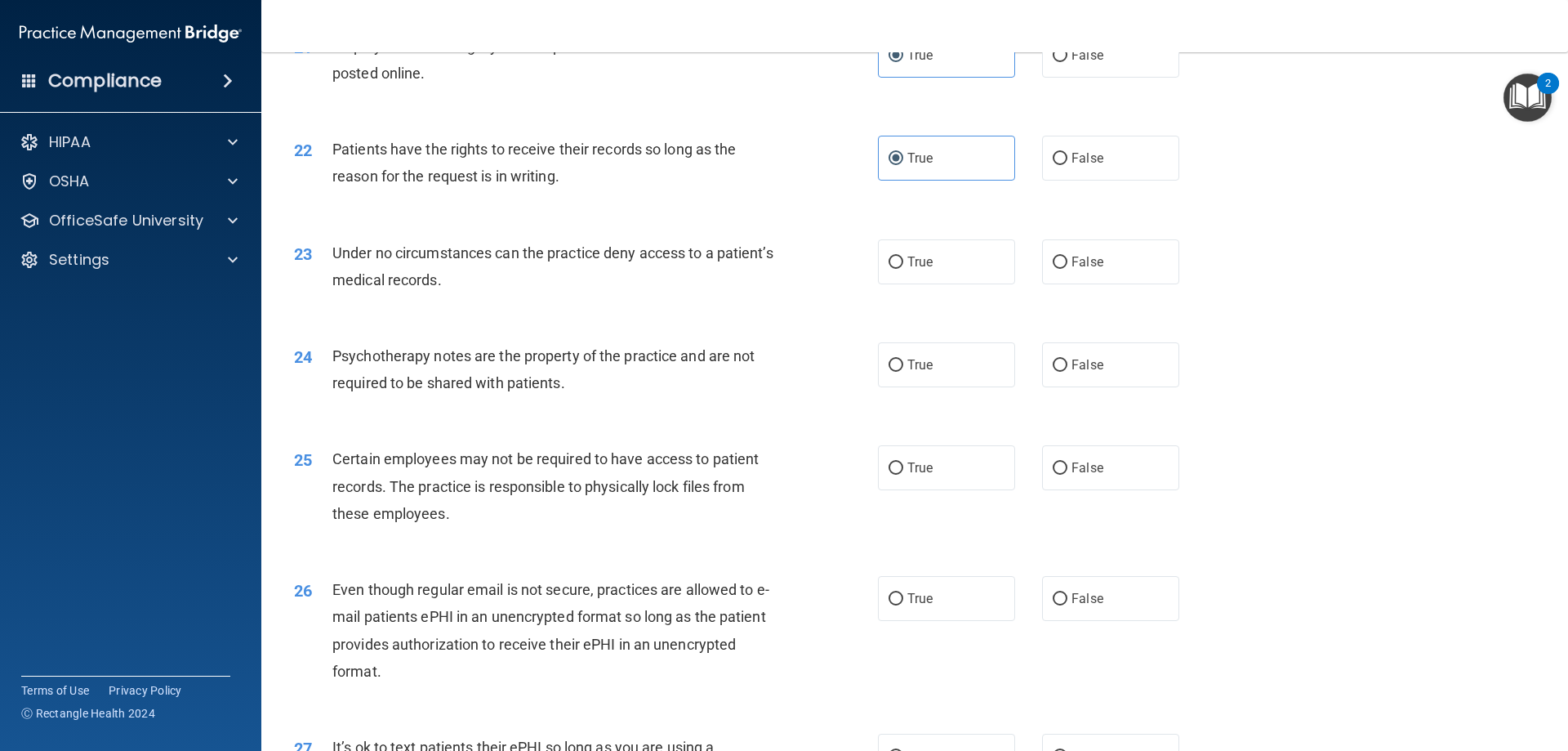 scroll, scrollTop: 2697, scrollLeft: 0, axis: vertical 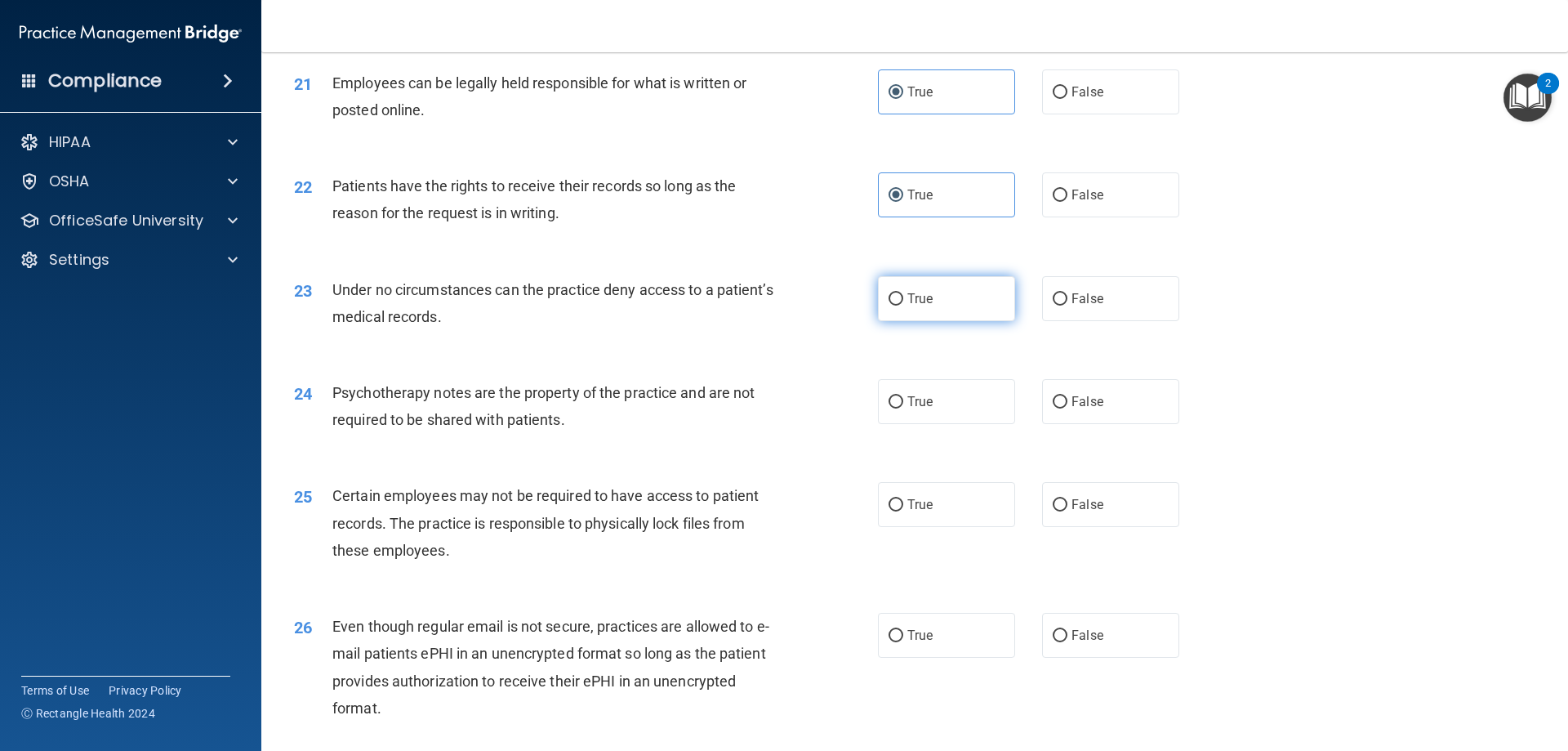 click on "True" at bounding box center (947, 298) 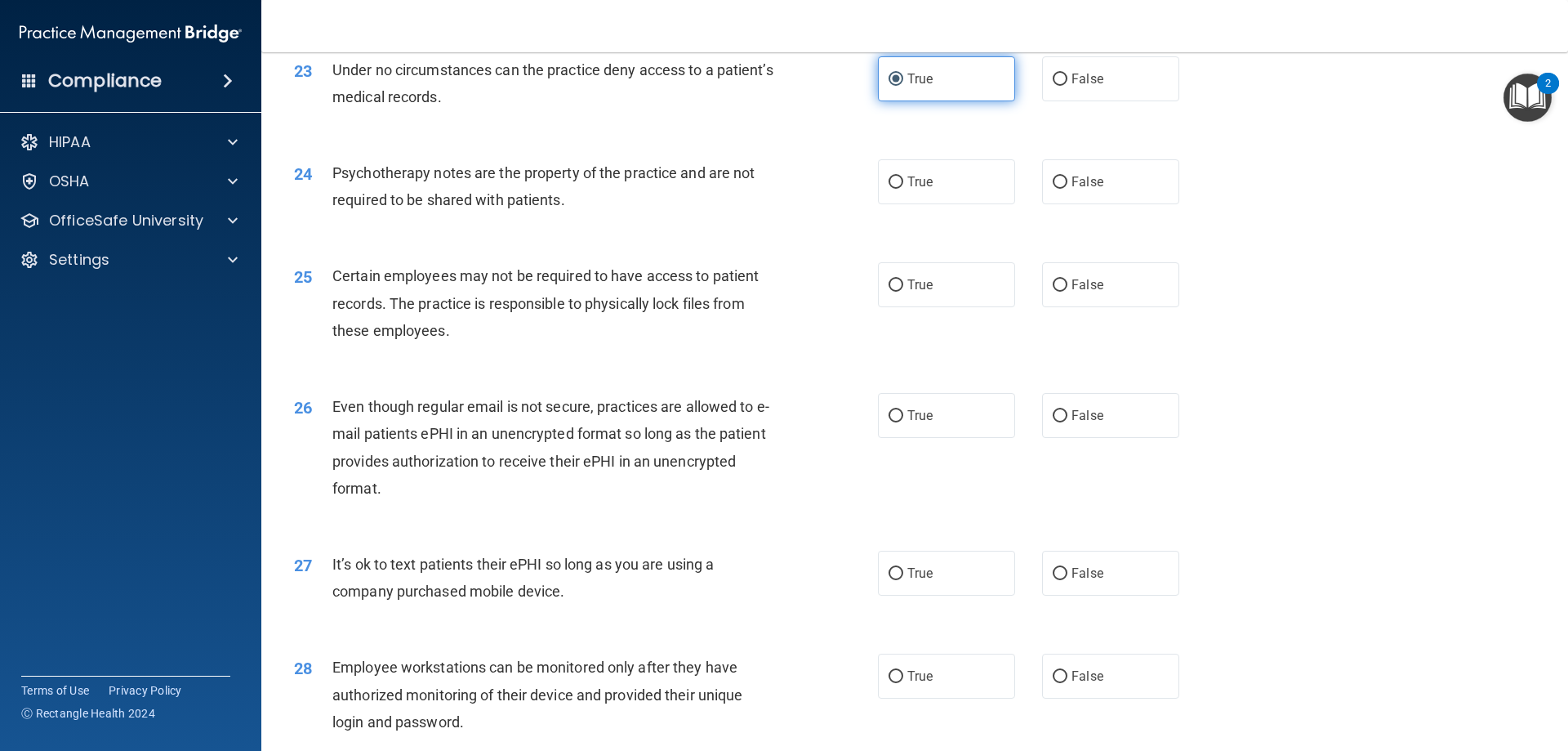scroll, scrollTop: 2860, scrollLeft: 0, axis: vertical 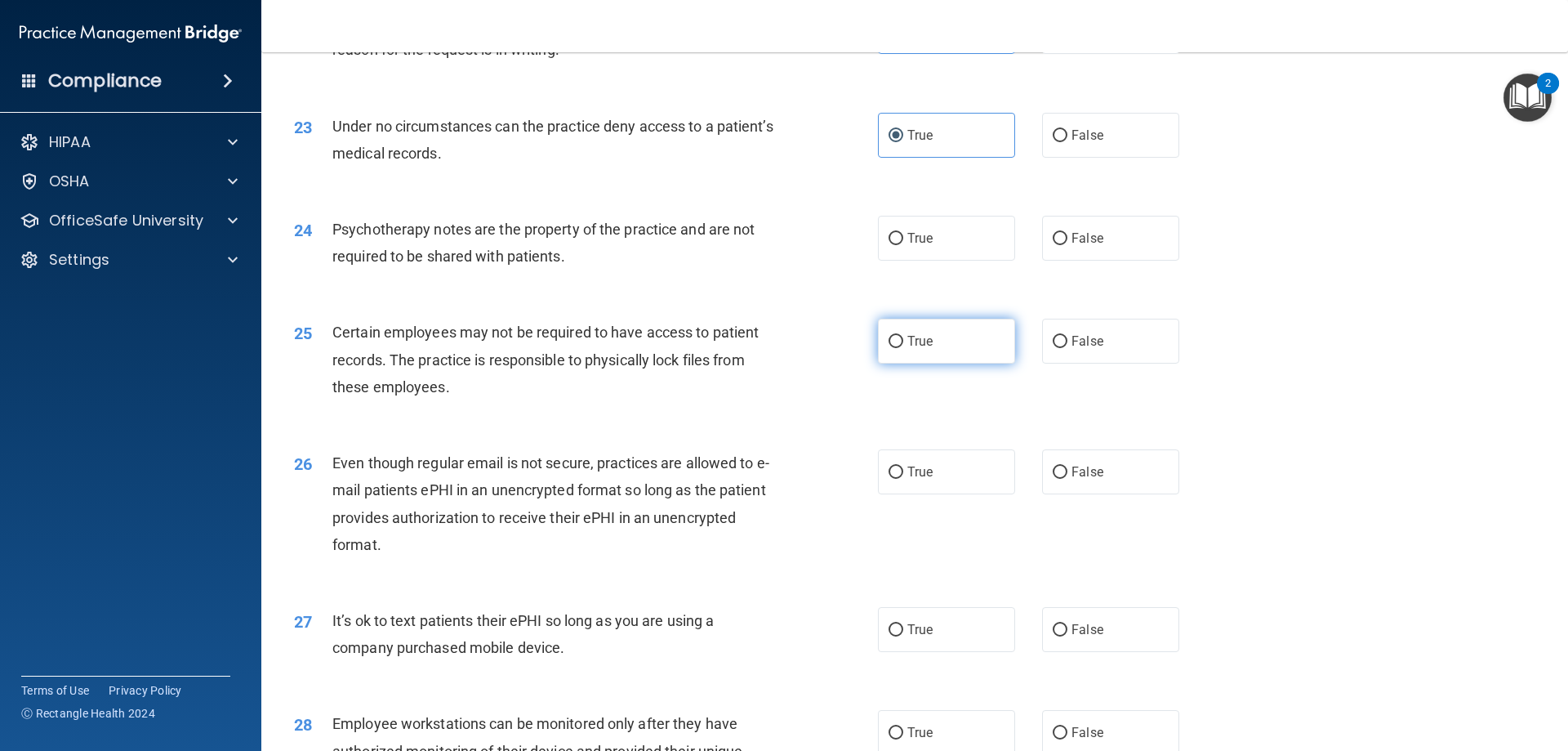 click on "True" at bounding box center (947, 341) 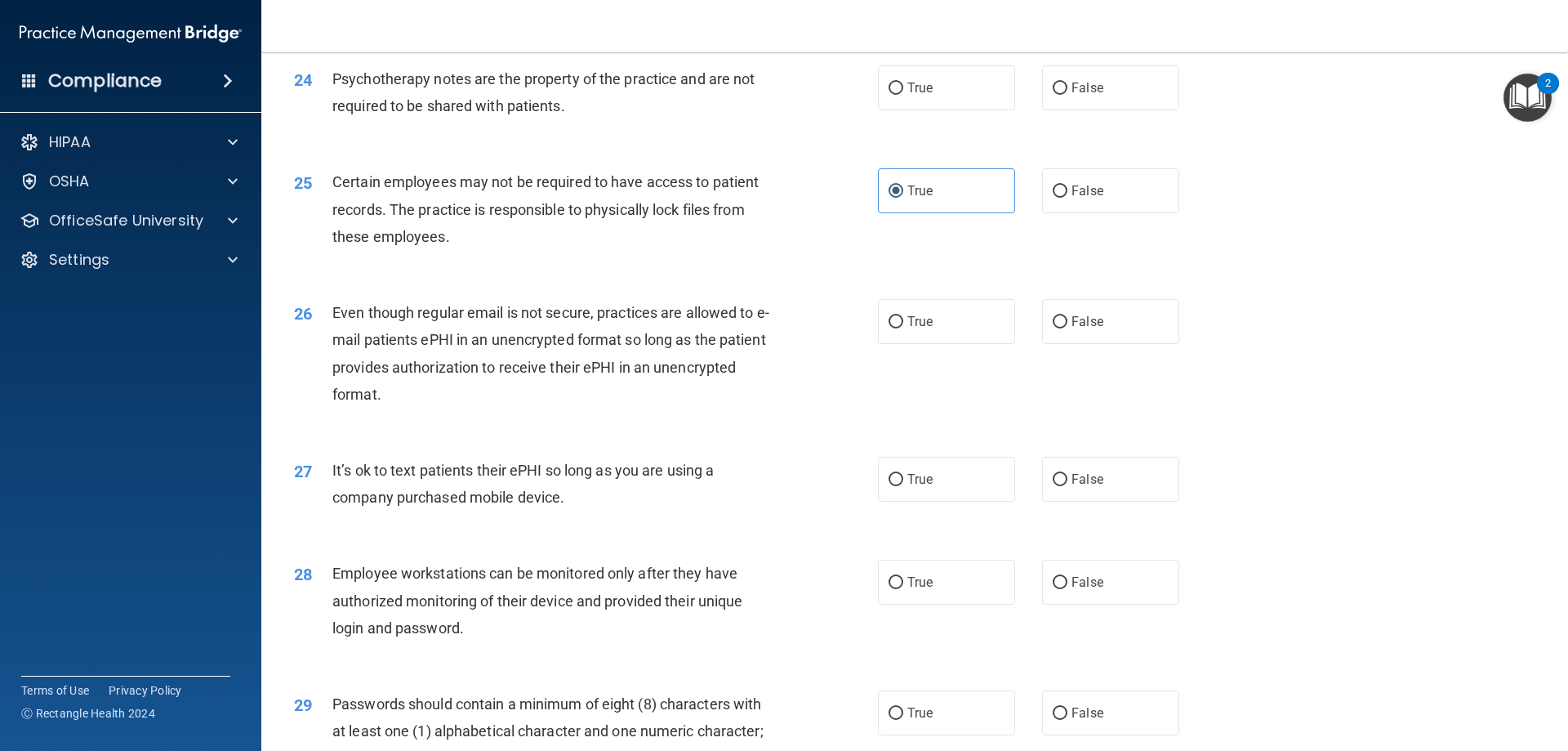 scroll, scrollTop: 3105, scrollLeft: 0, axis: vertical 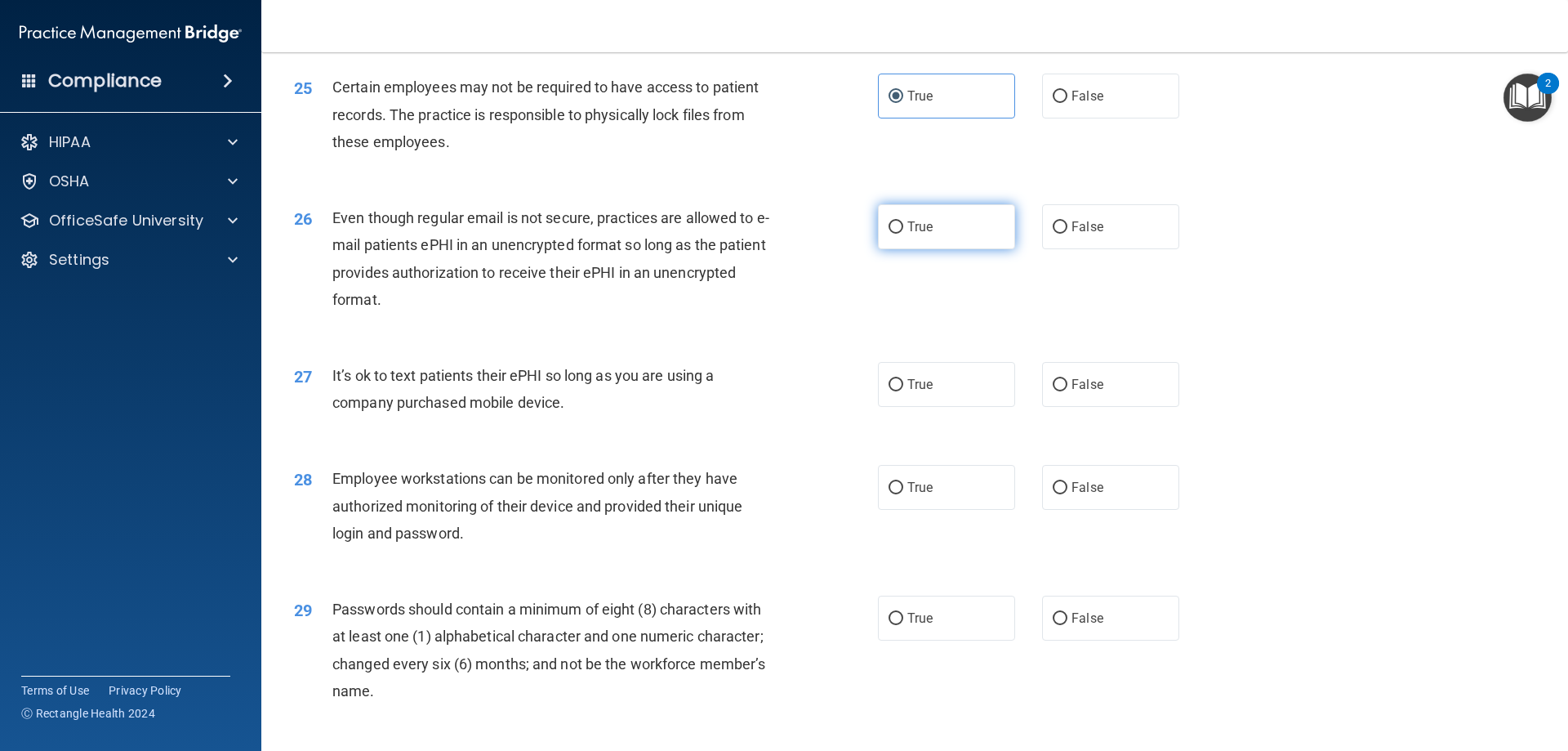 click on "True" at bounding box center [947, 226] 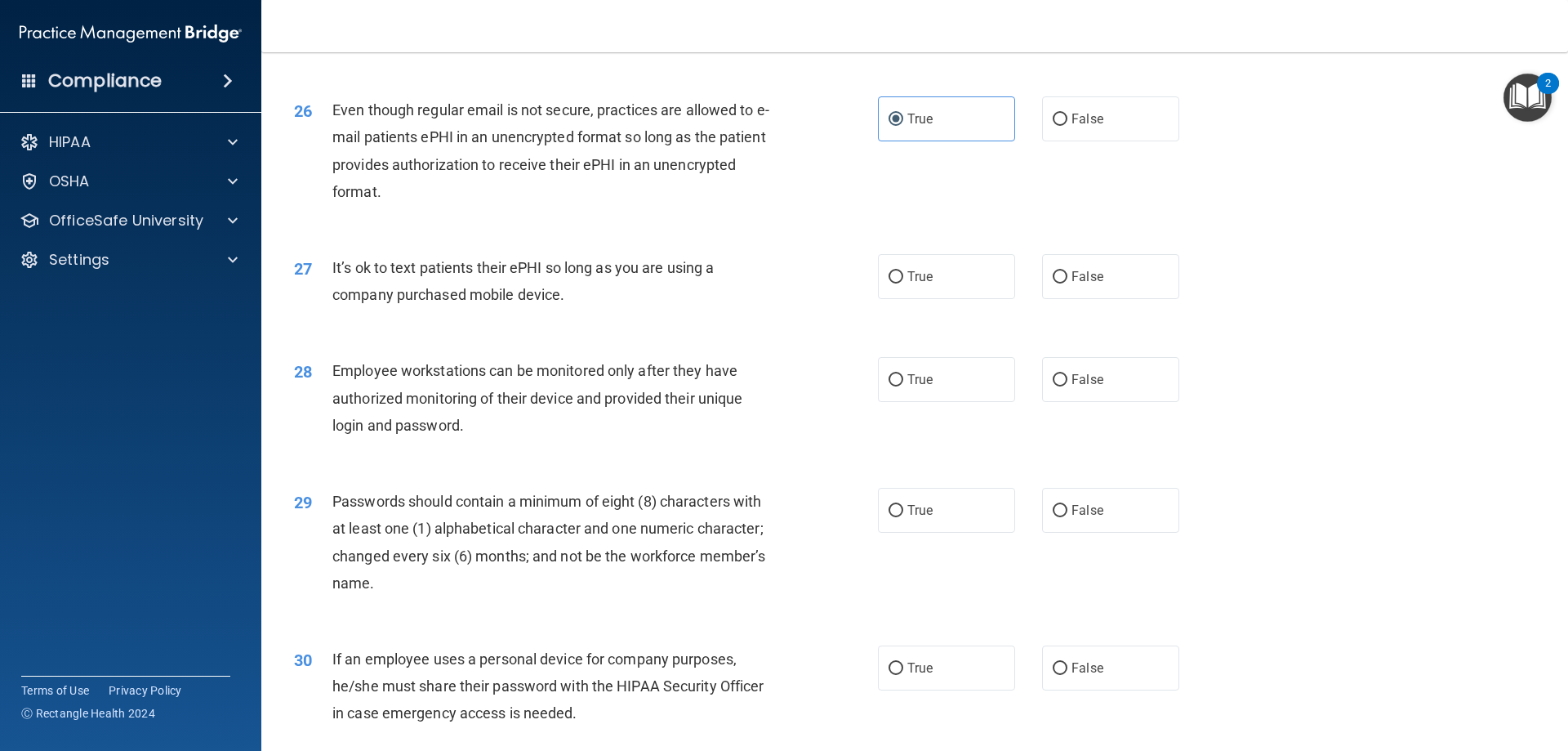 scroll, scrollTop: 3269, scrollLeft: 0, axis: vertical 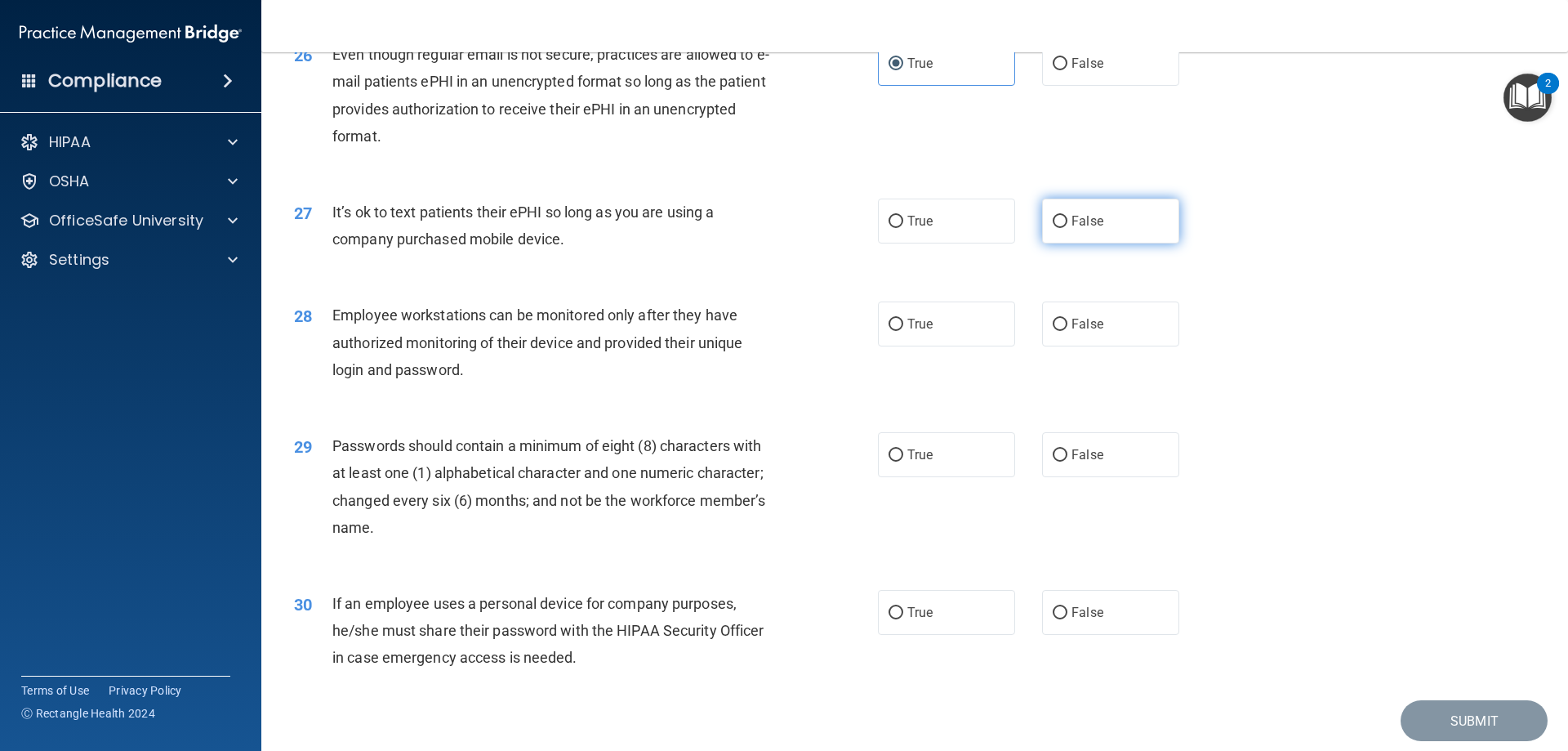 click on "False" at bounding box center [1111, 221] 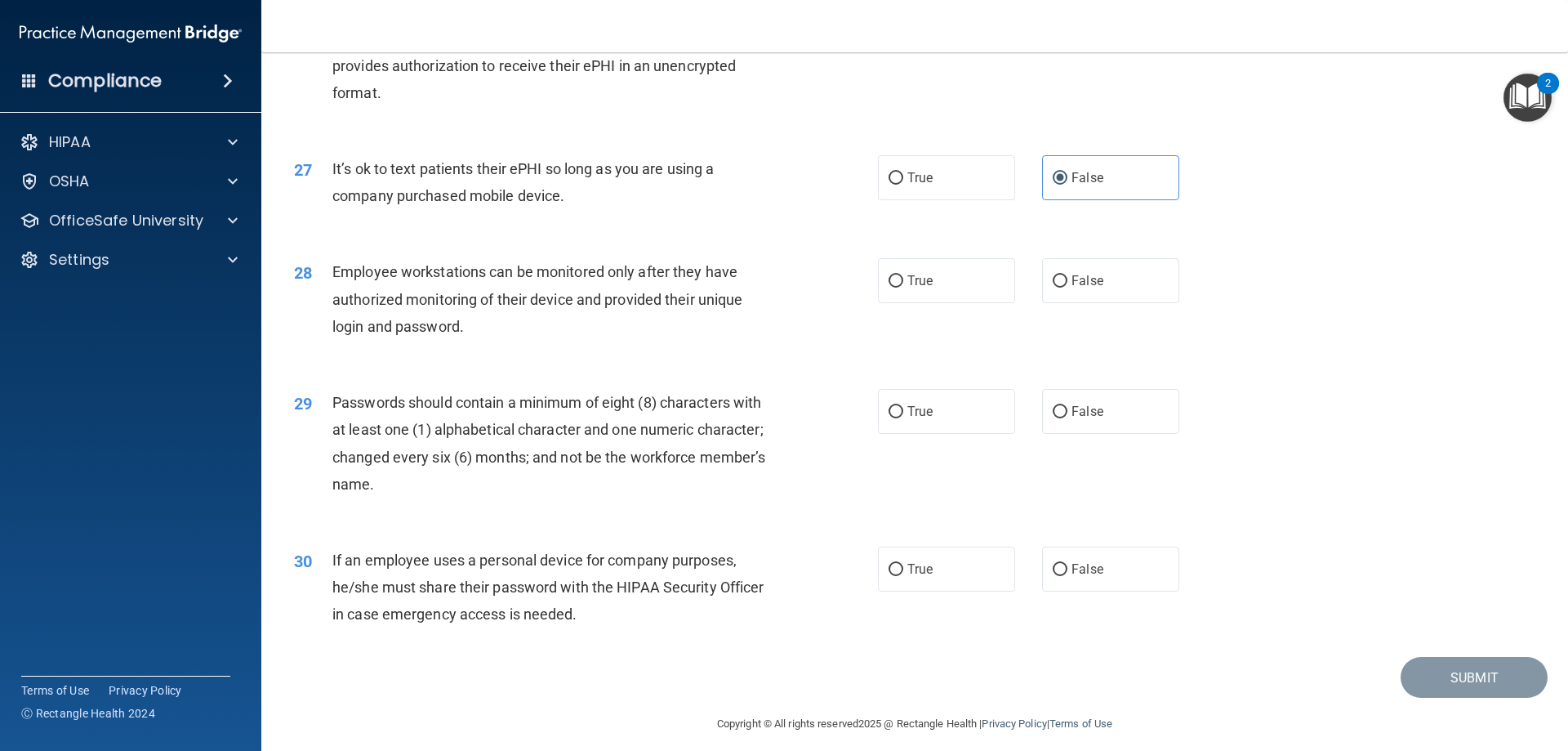 scroll, scrollTop: 3351, scrollLeft: 0, axis: vertical 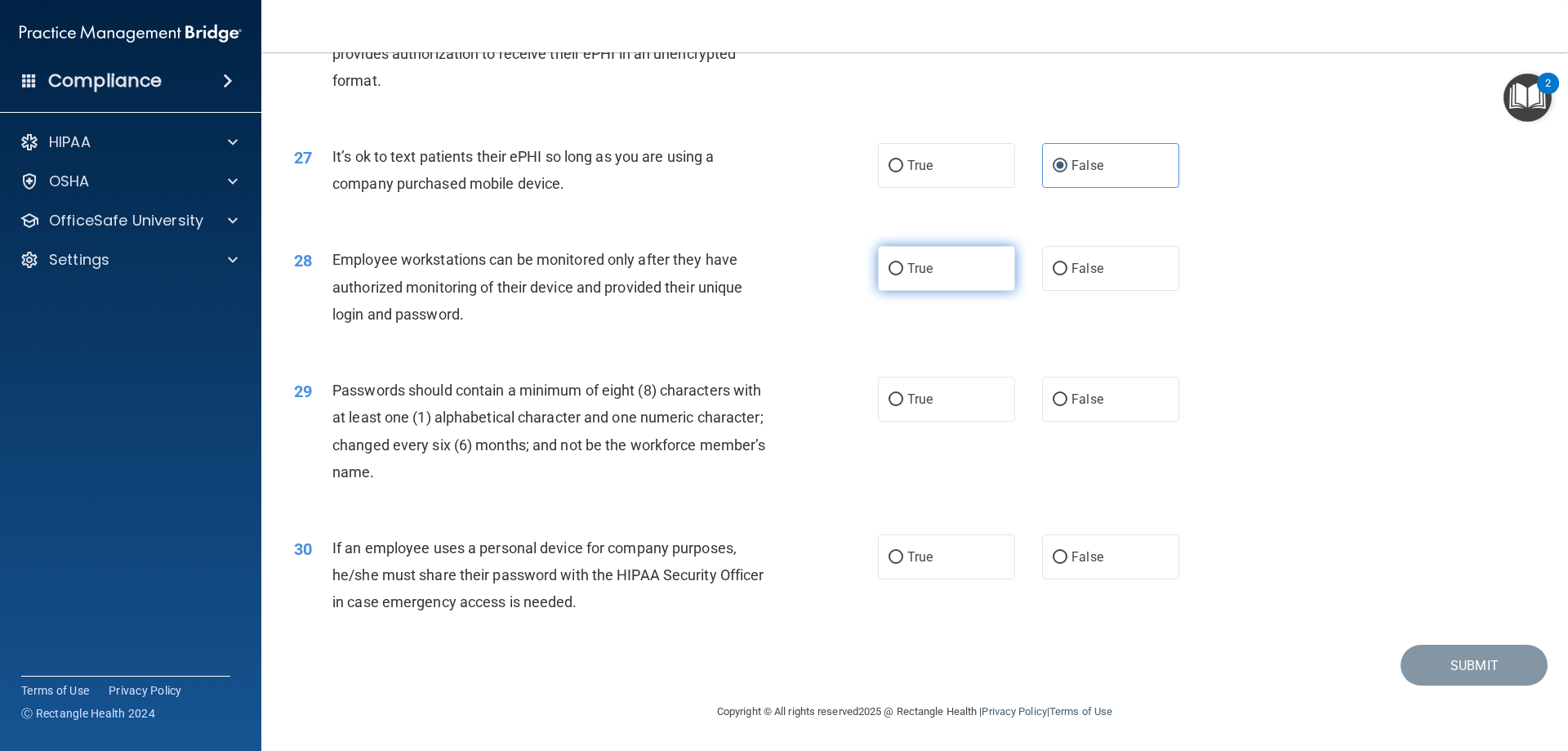 click on "True" at bounding box center (947, 268) 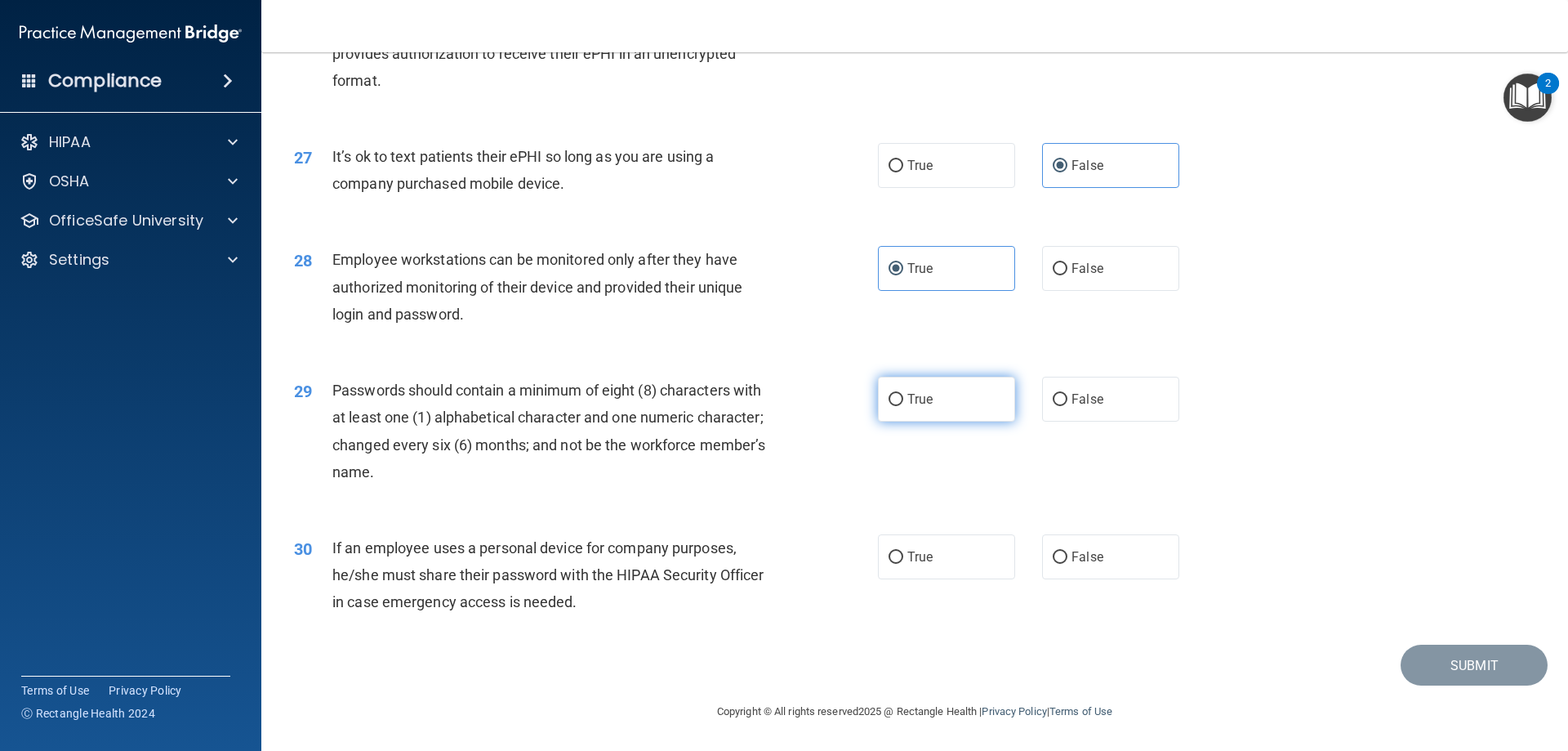 click on "True" at bounding box center (920, 399) 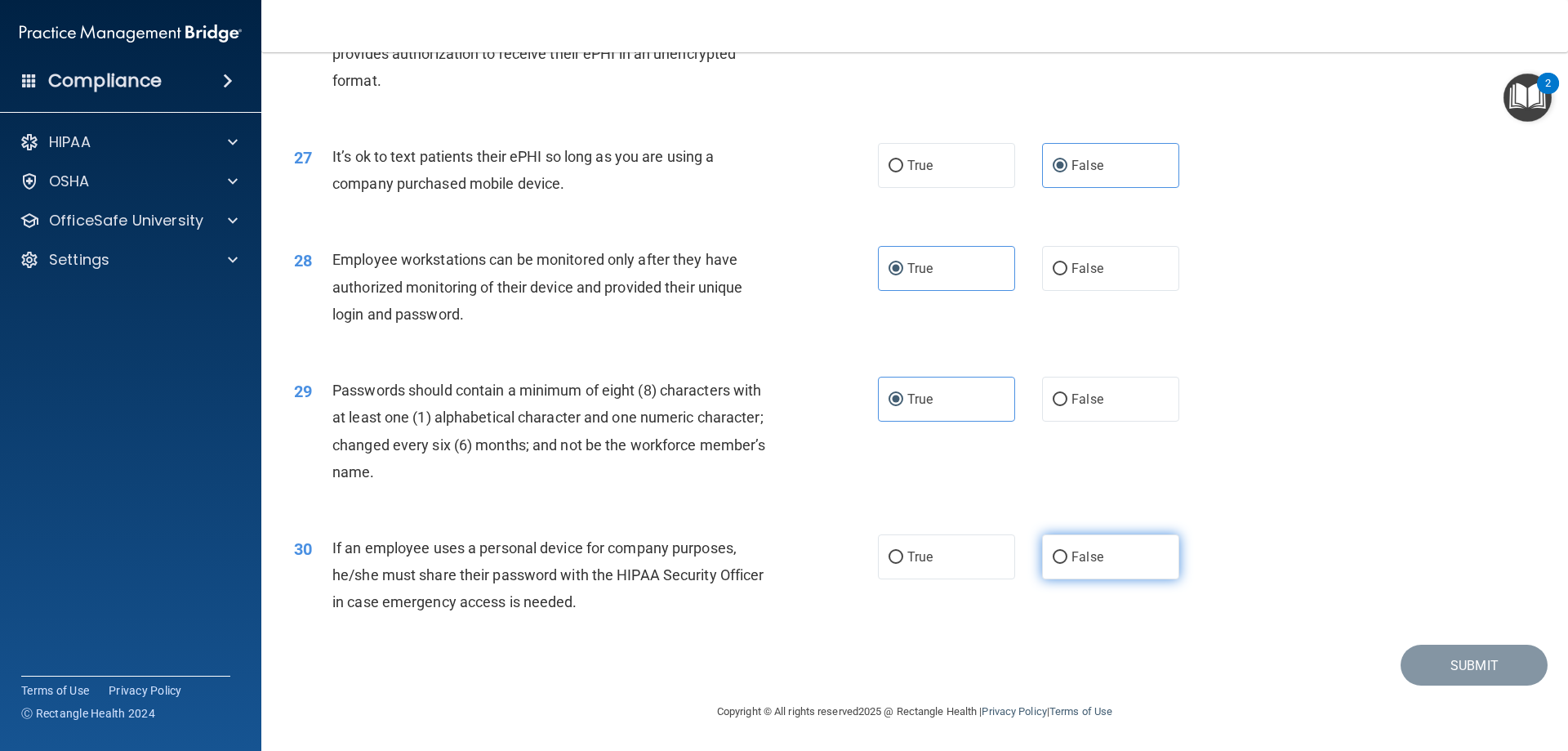 click on "False" at bounding box center (1111, 557) 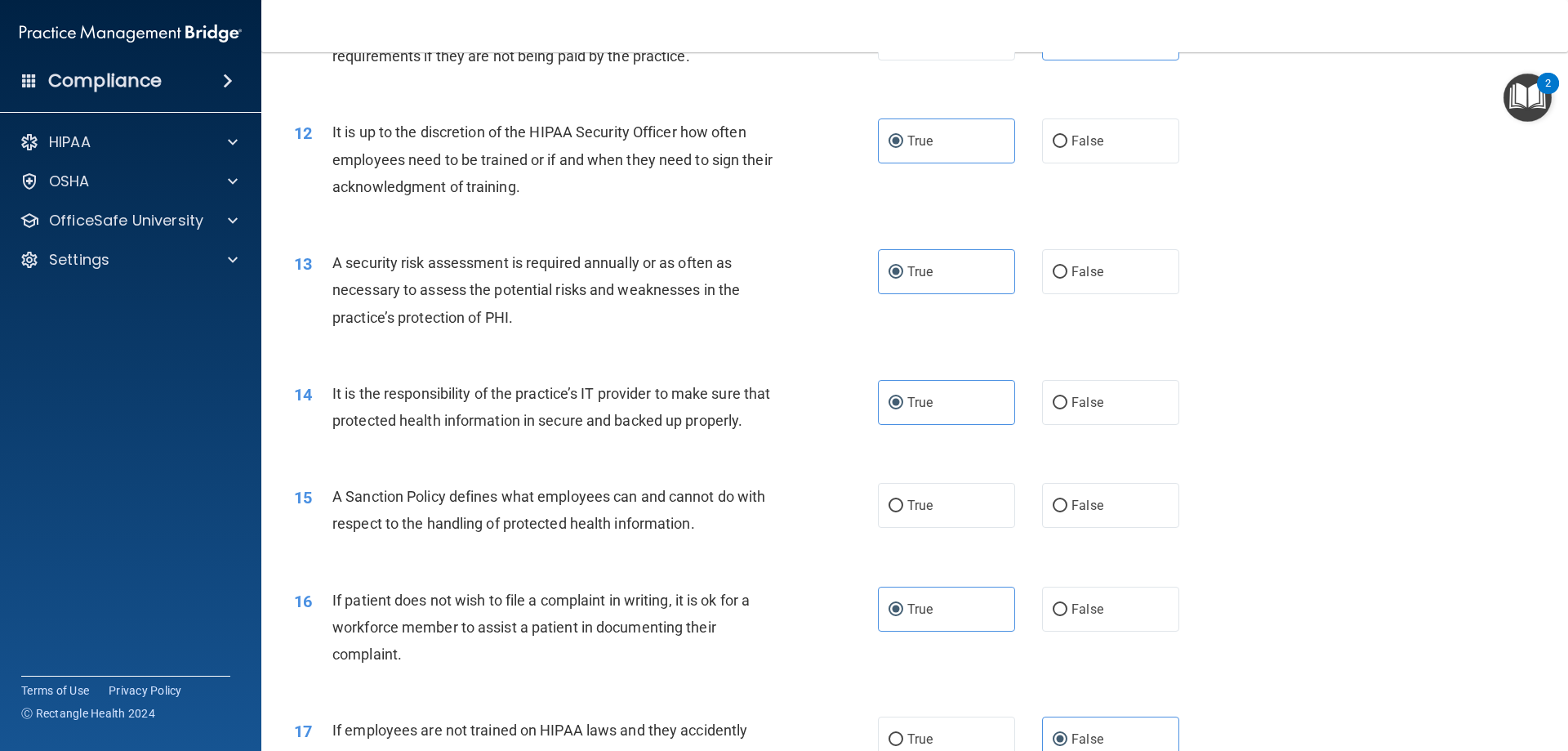 scroll, scrollTop: 1553, scrollLeft: 0, axis: vertical 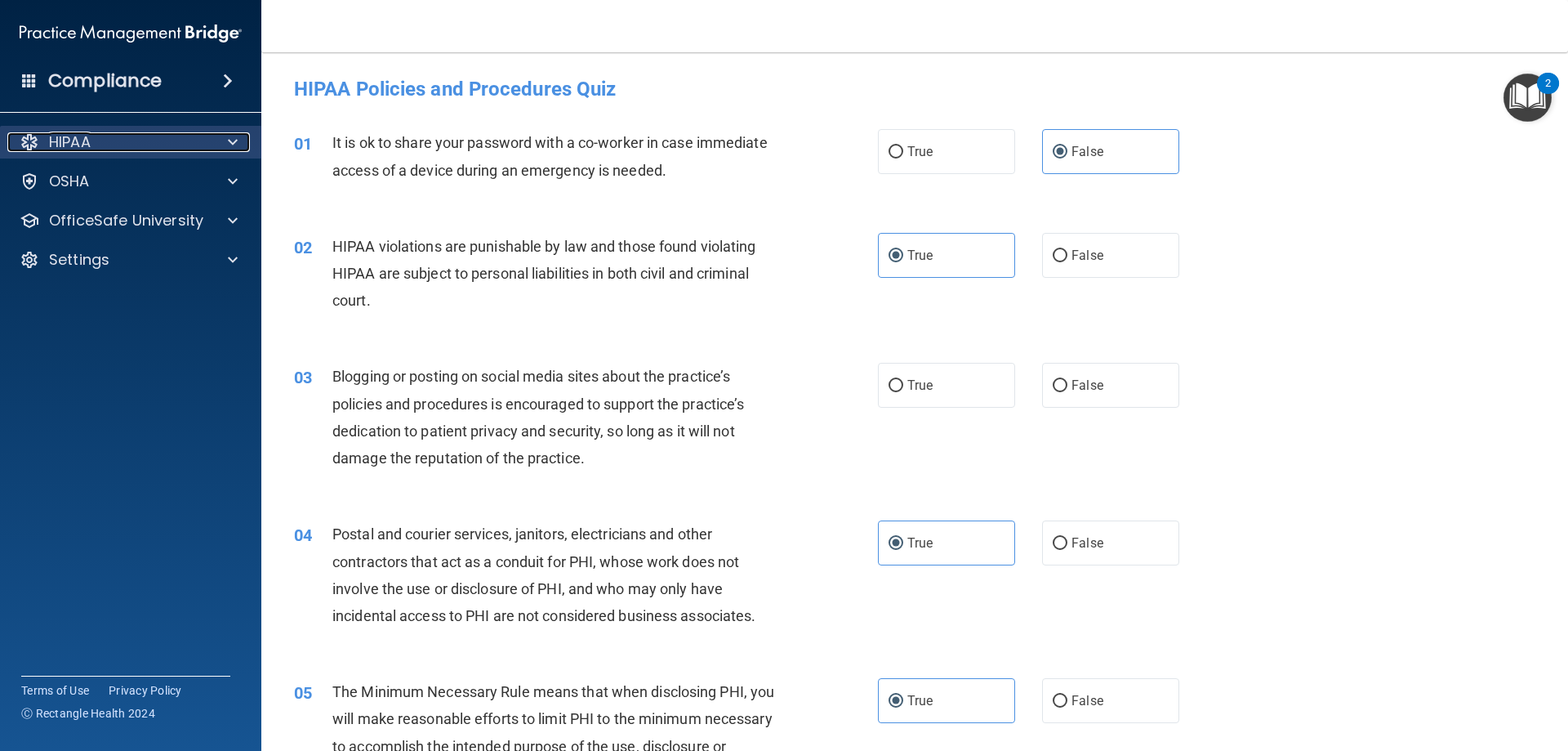 click at bounding box center (233, 142) 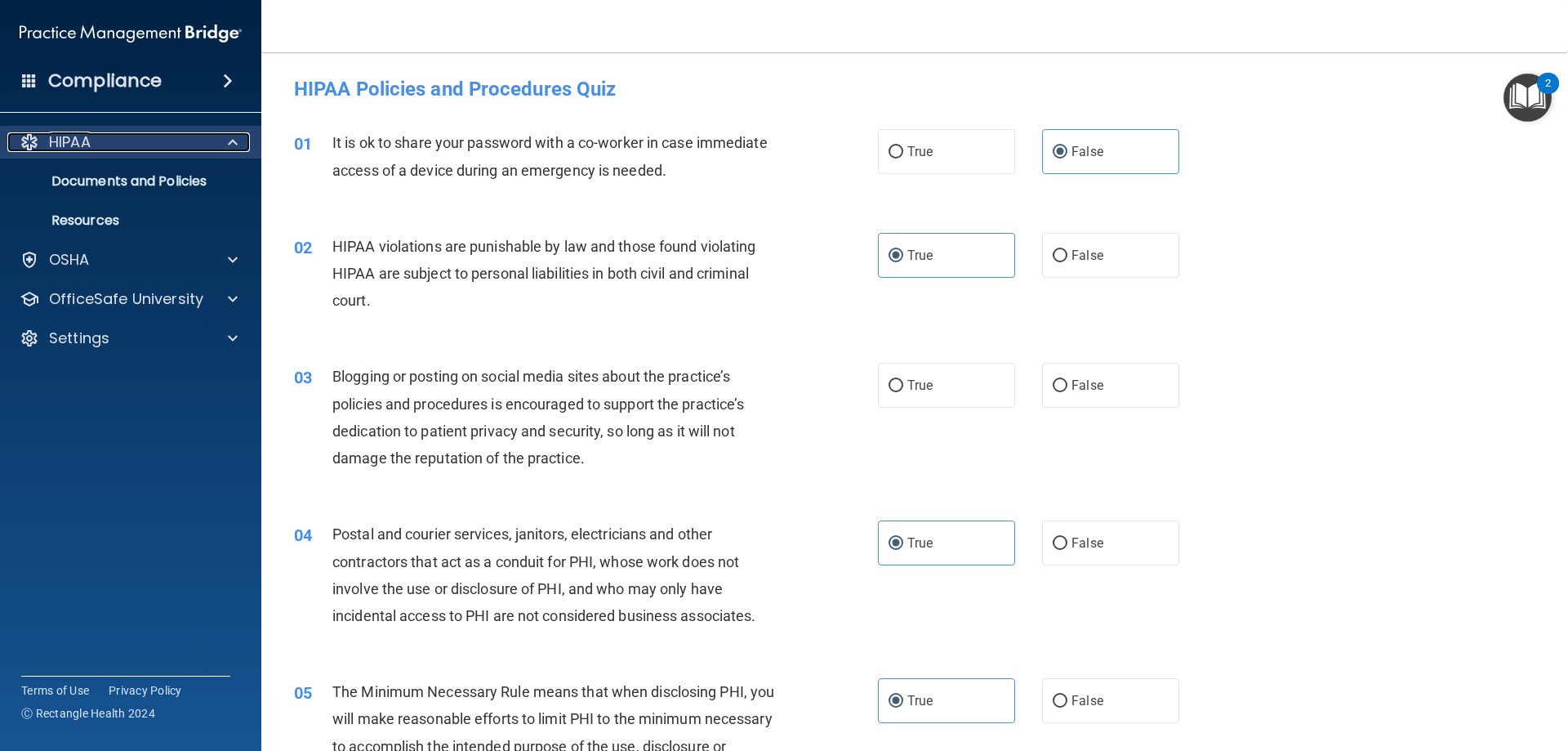 click at bounding box center (233, 142) 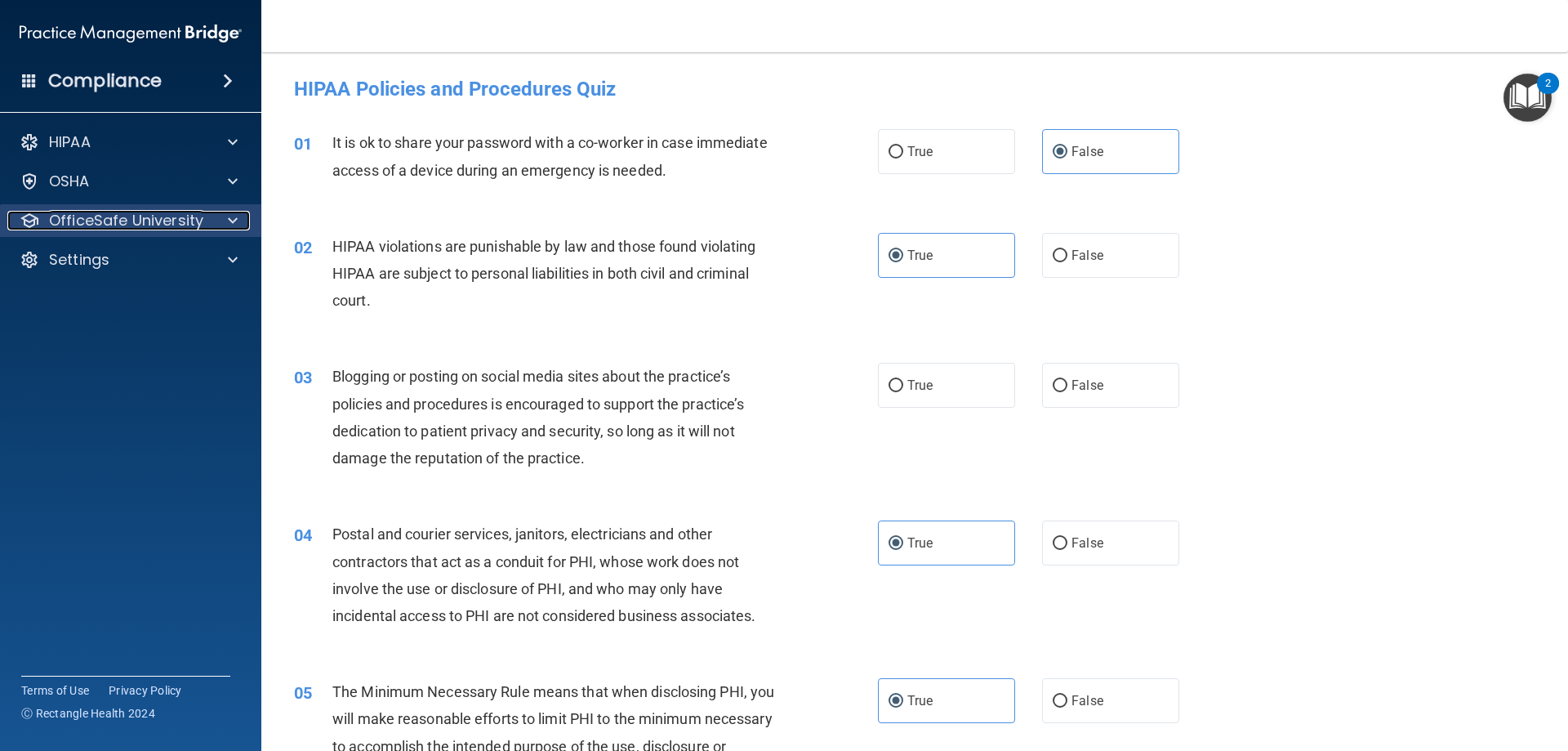 click at bounding box center [230, 221] 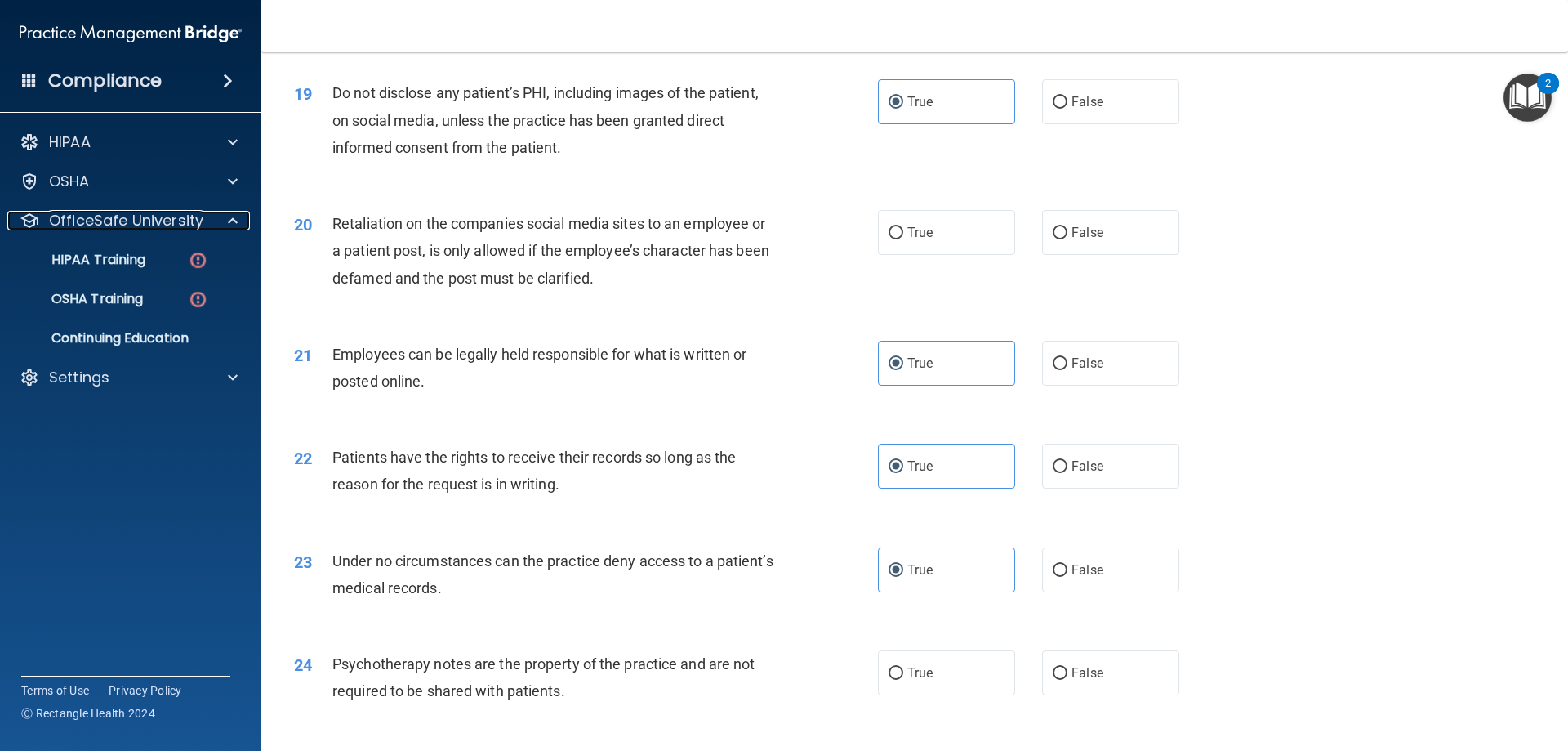 scroll, scrollTop: 2370, scrollLeft: 0, axis: vertical 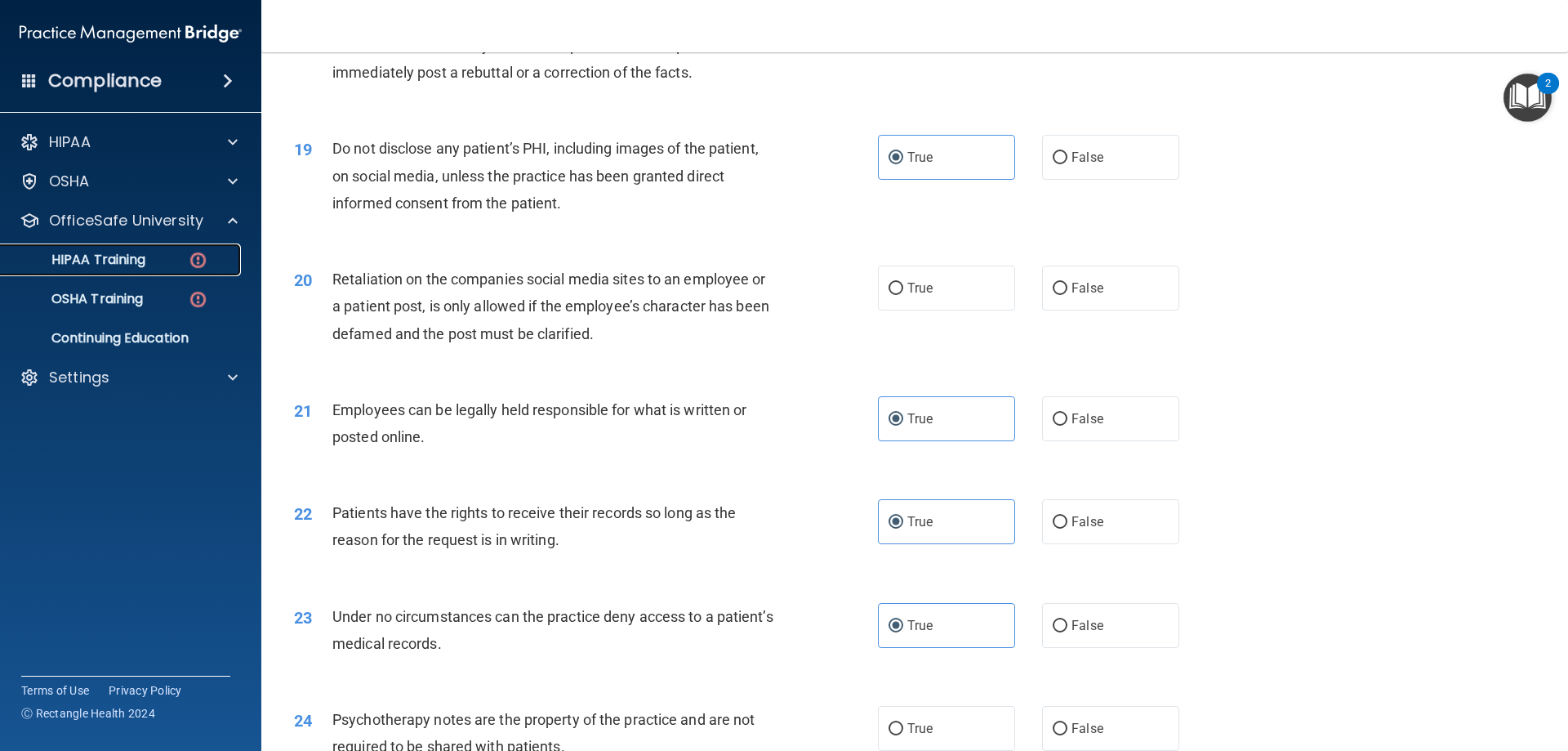 click on "HIPAA Training" at bounding box center (122, 260) 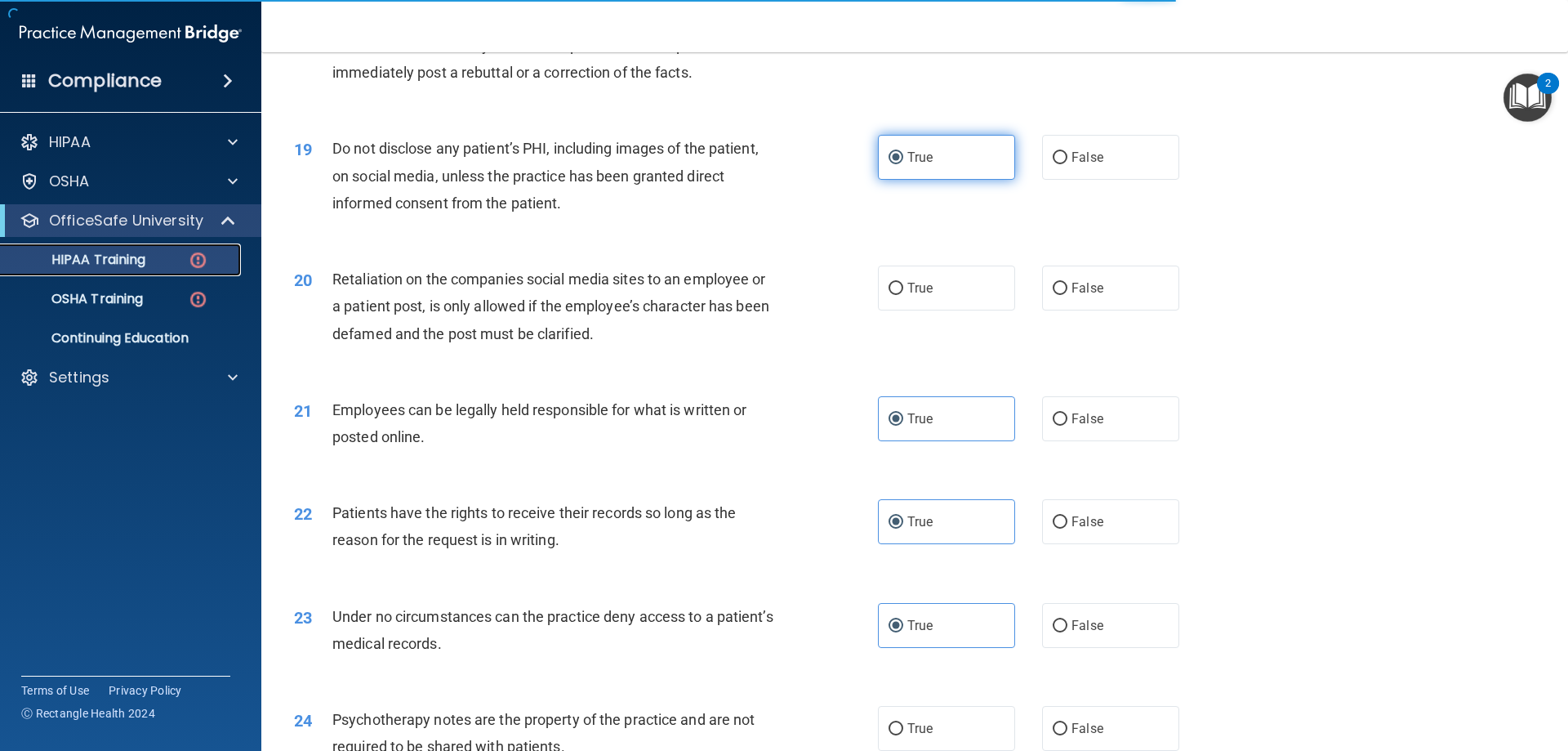 scroll, scrollTop: 411, scrollLeft: 0, axis: vertical 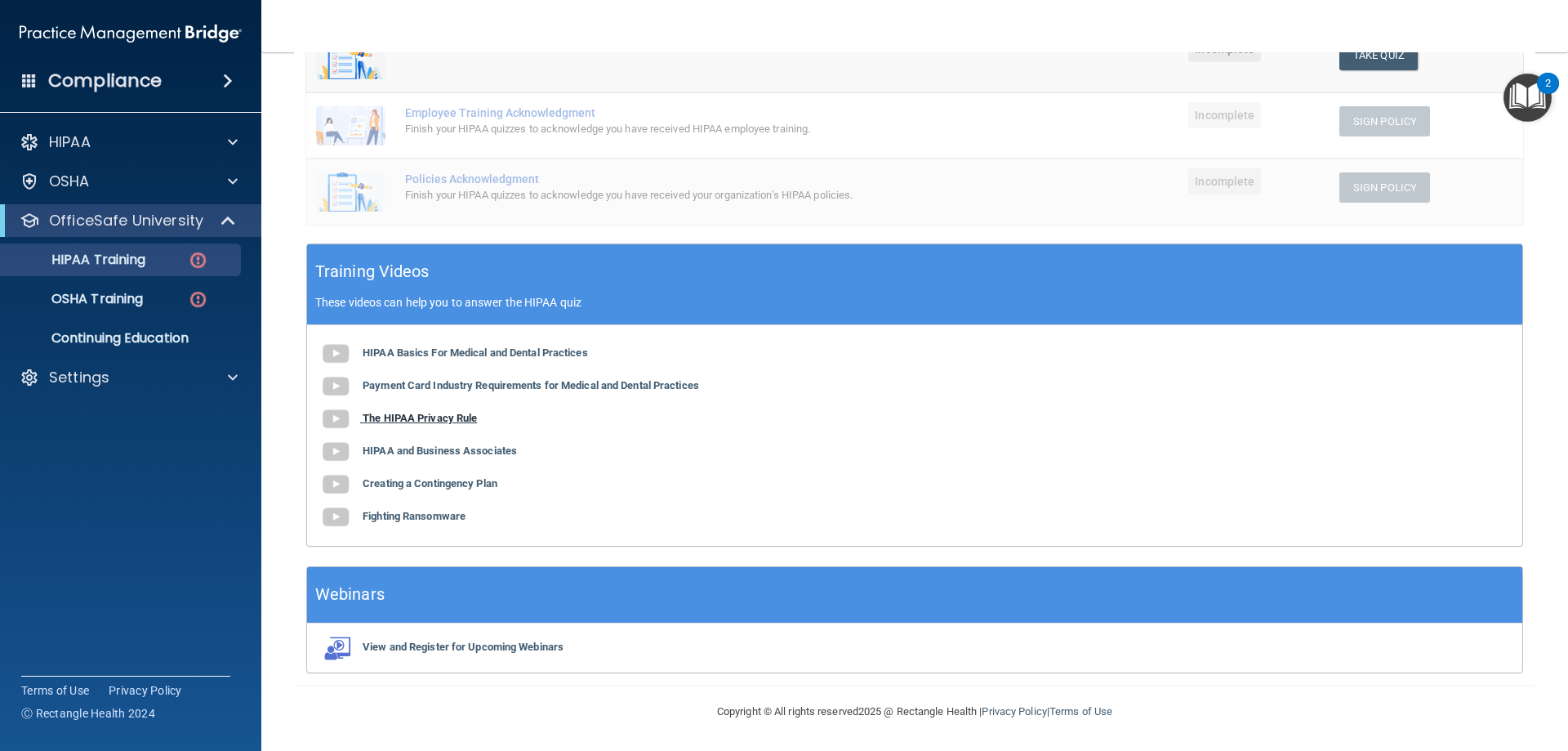 click on "The HIPAA Privacy Rule" at bounding box center (420, 418) 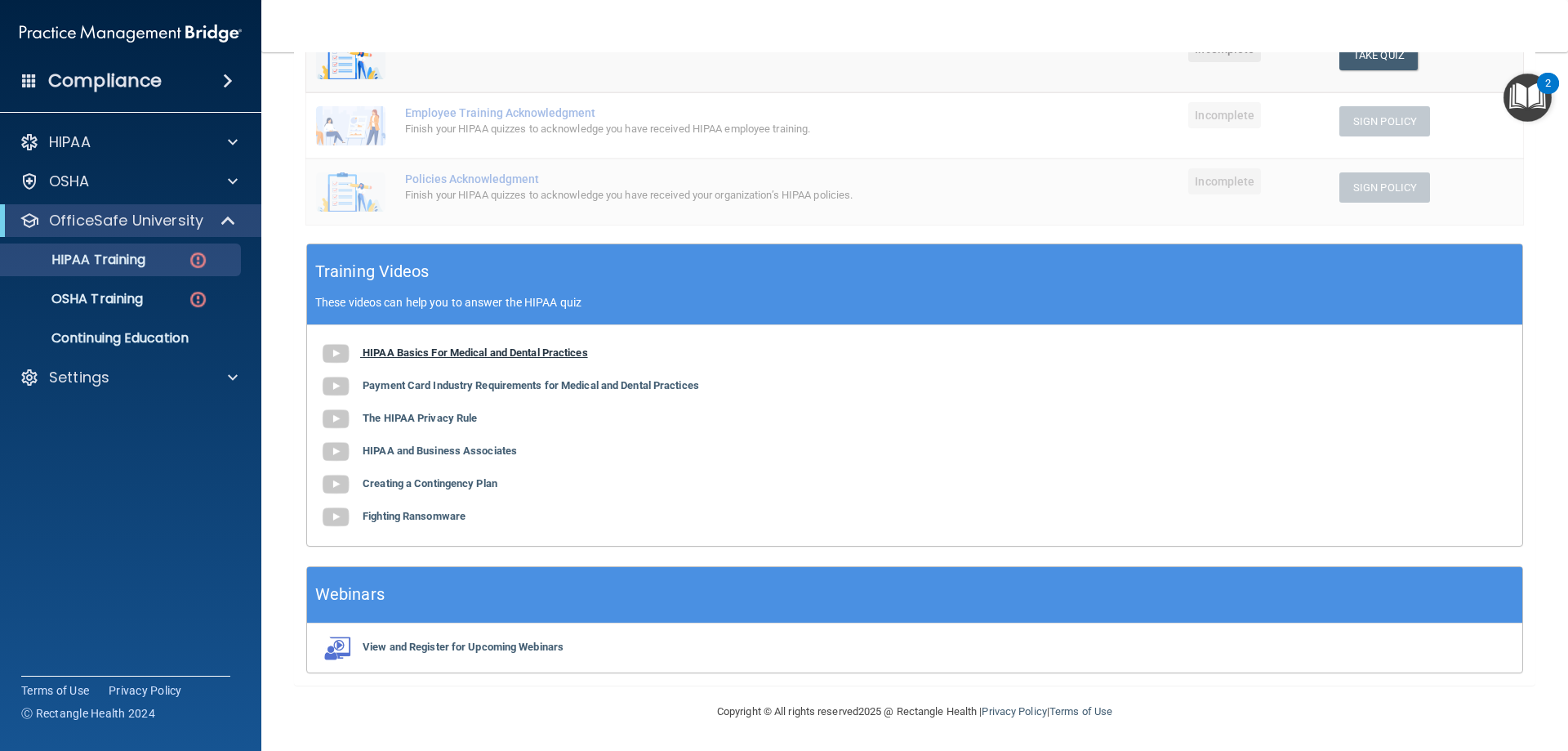 click on "HIPAA Basics For Medical and Dental Practices" at bounding box center (475, 352) 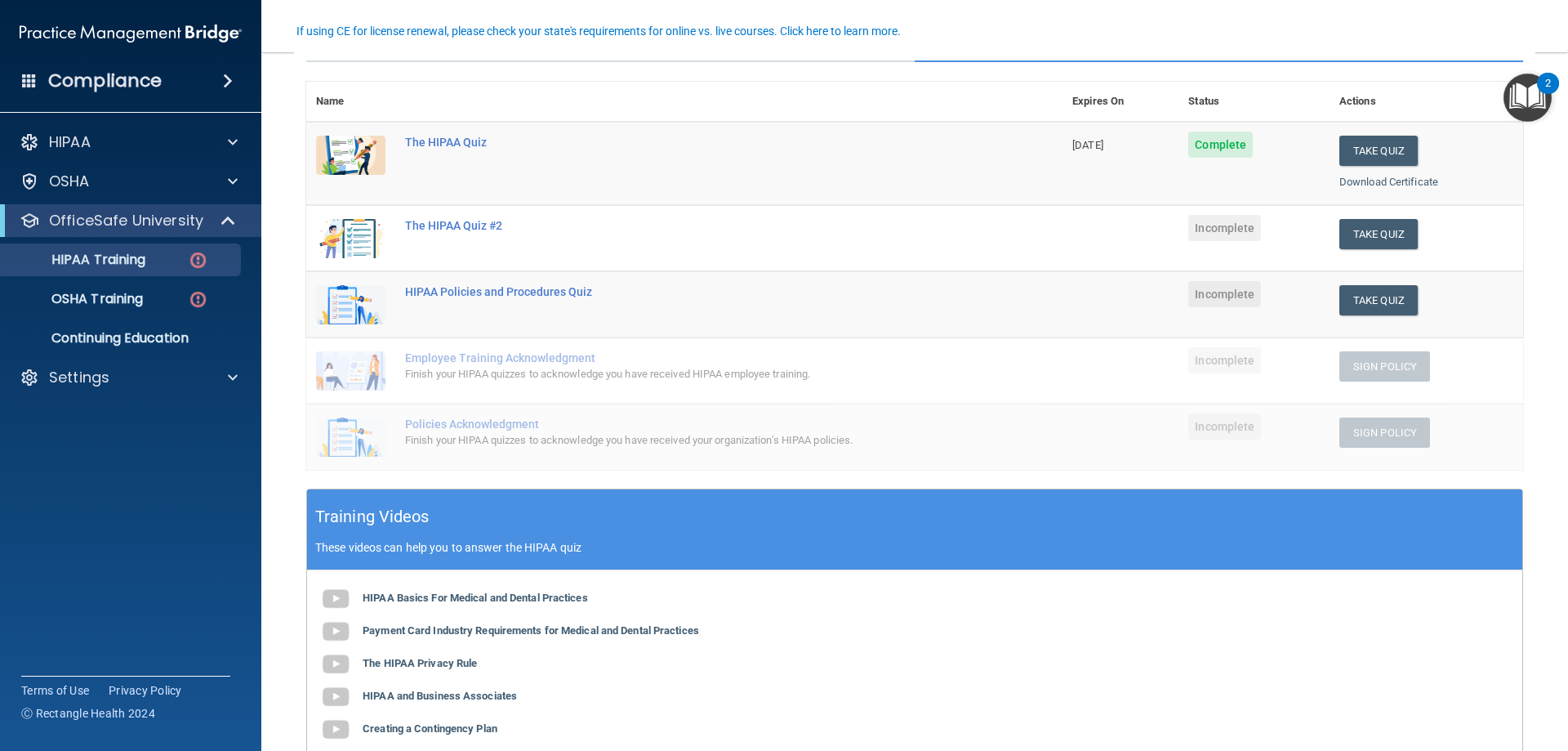 scroll, scrollTop: 84, scrollLeft: 0, axis: vertical 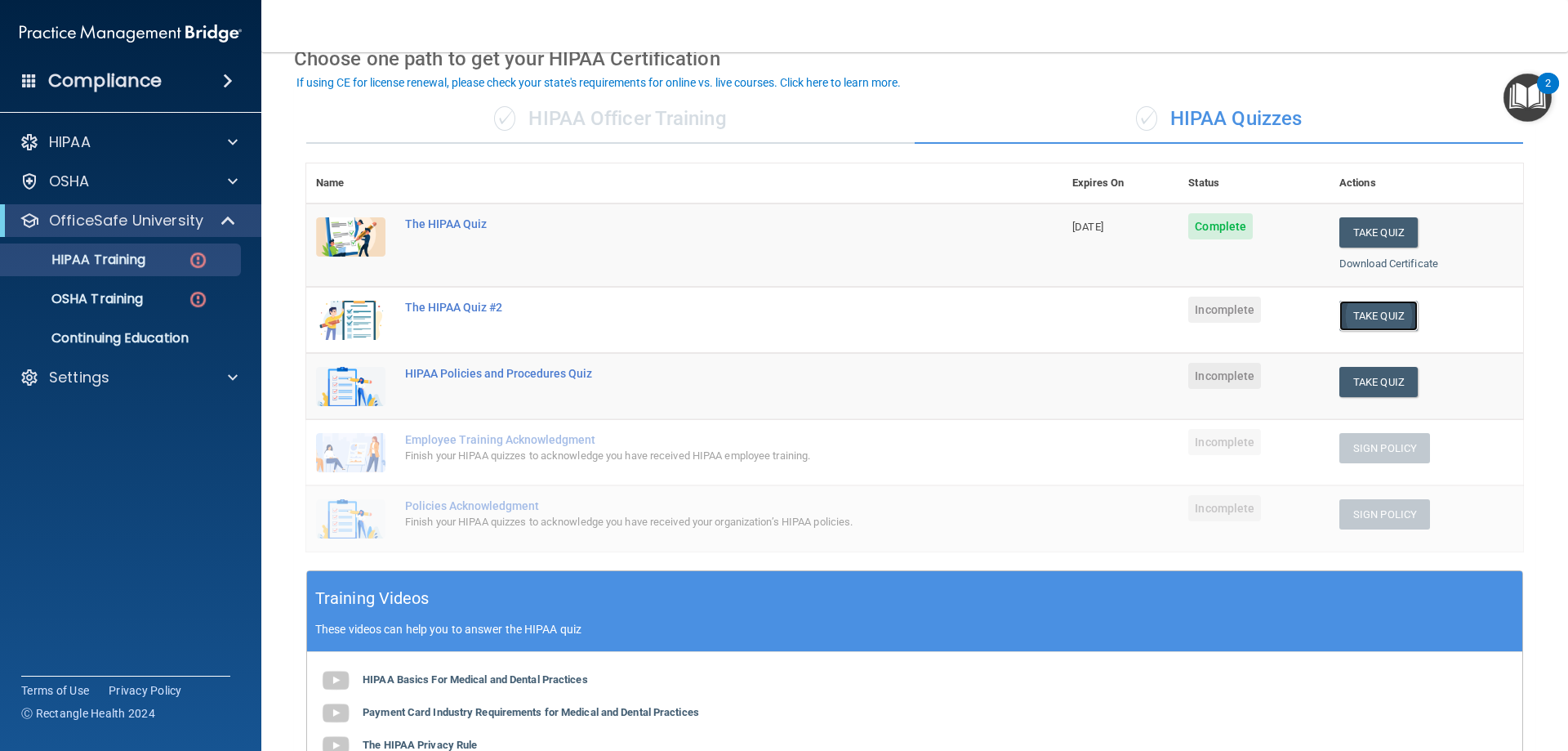 click on "Take Quiz" at bounding box center (1379, 315) 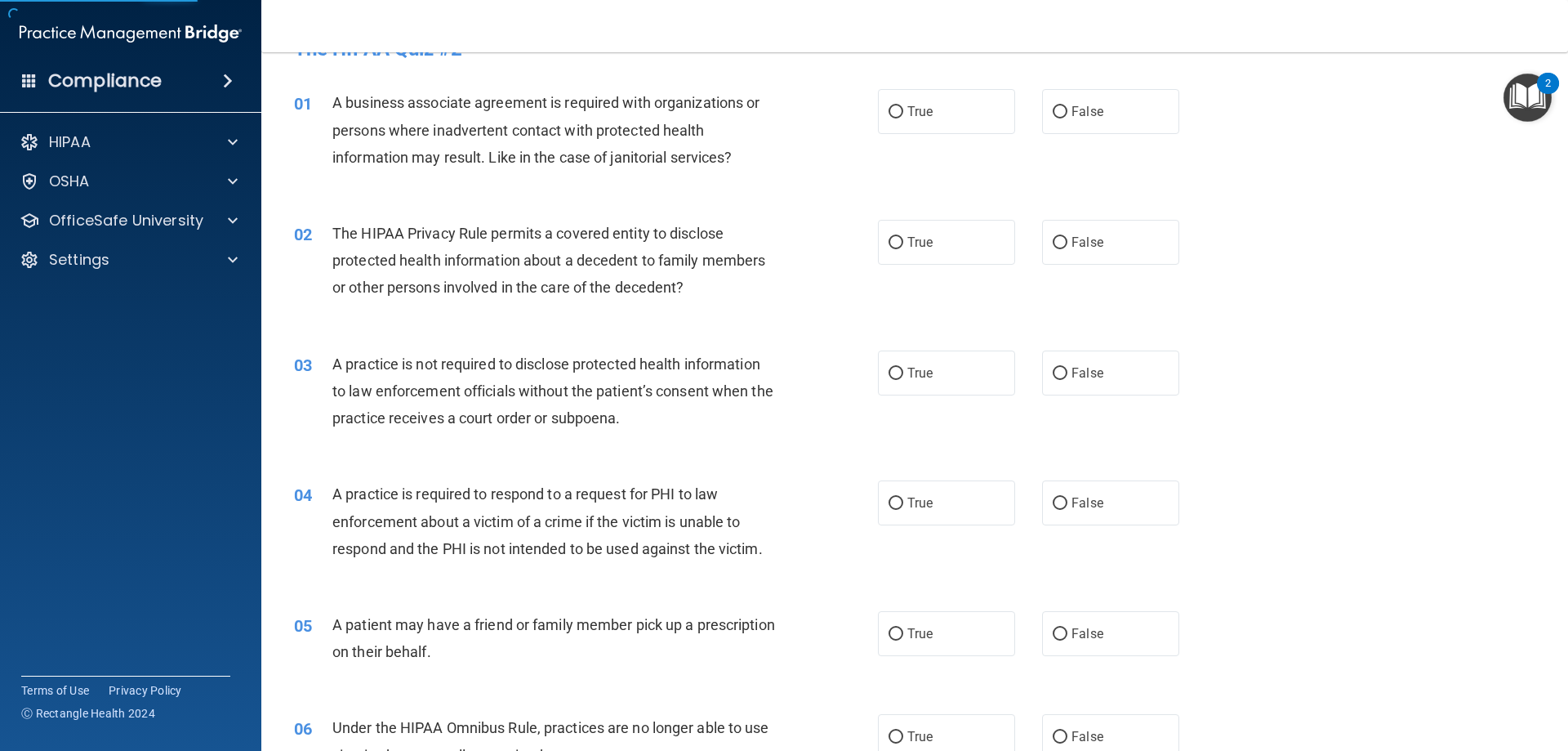 scroll, scrollTop: 0, scrollLeft: 0, axis: both 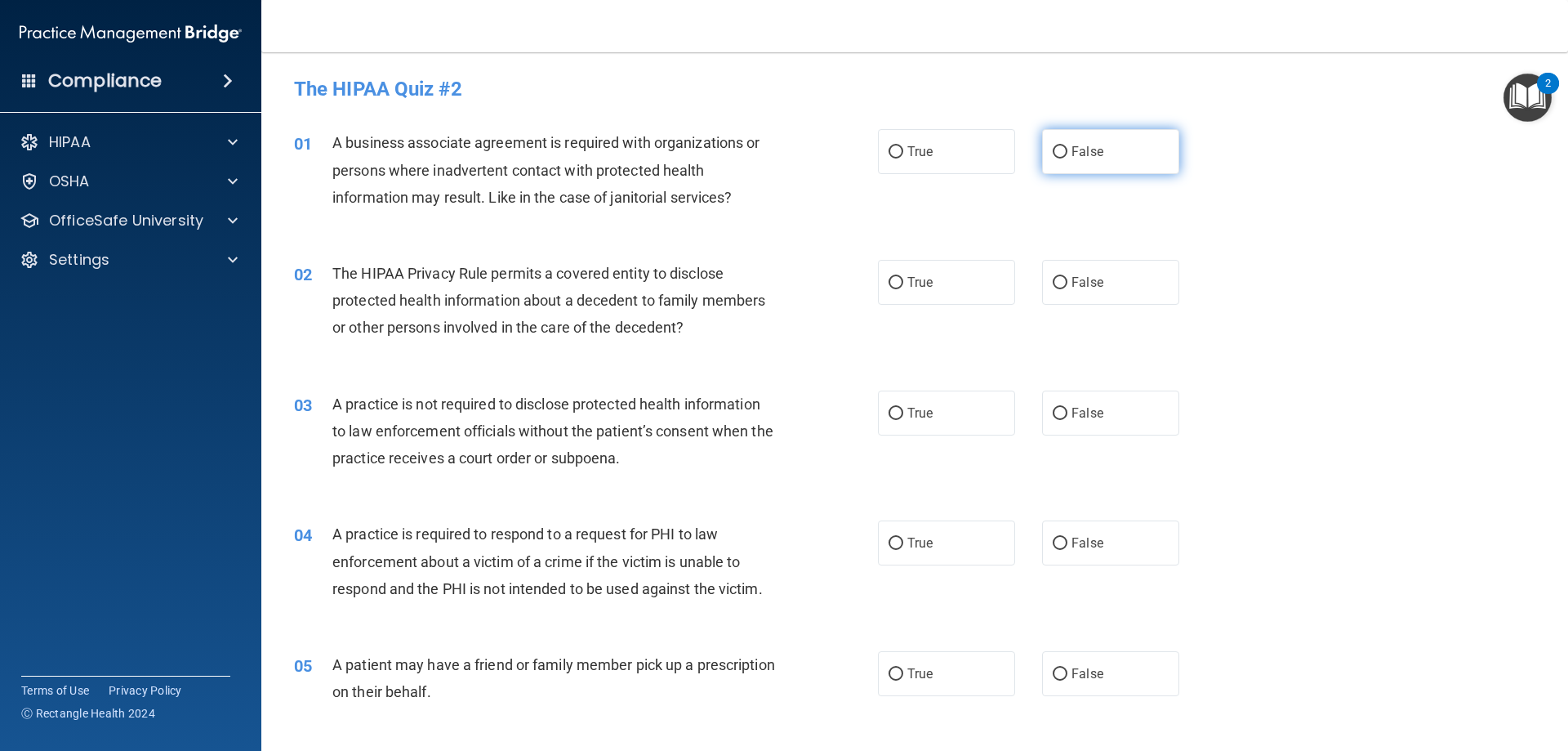 click on "False" at bounding box center [1111, 151] 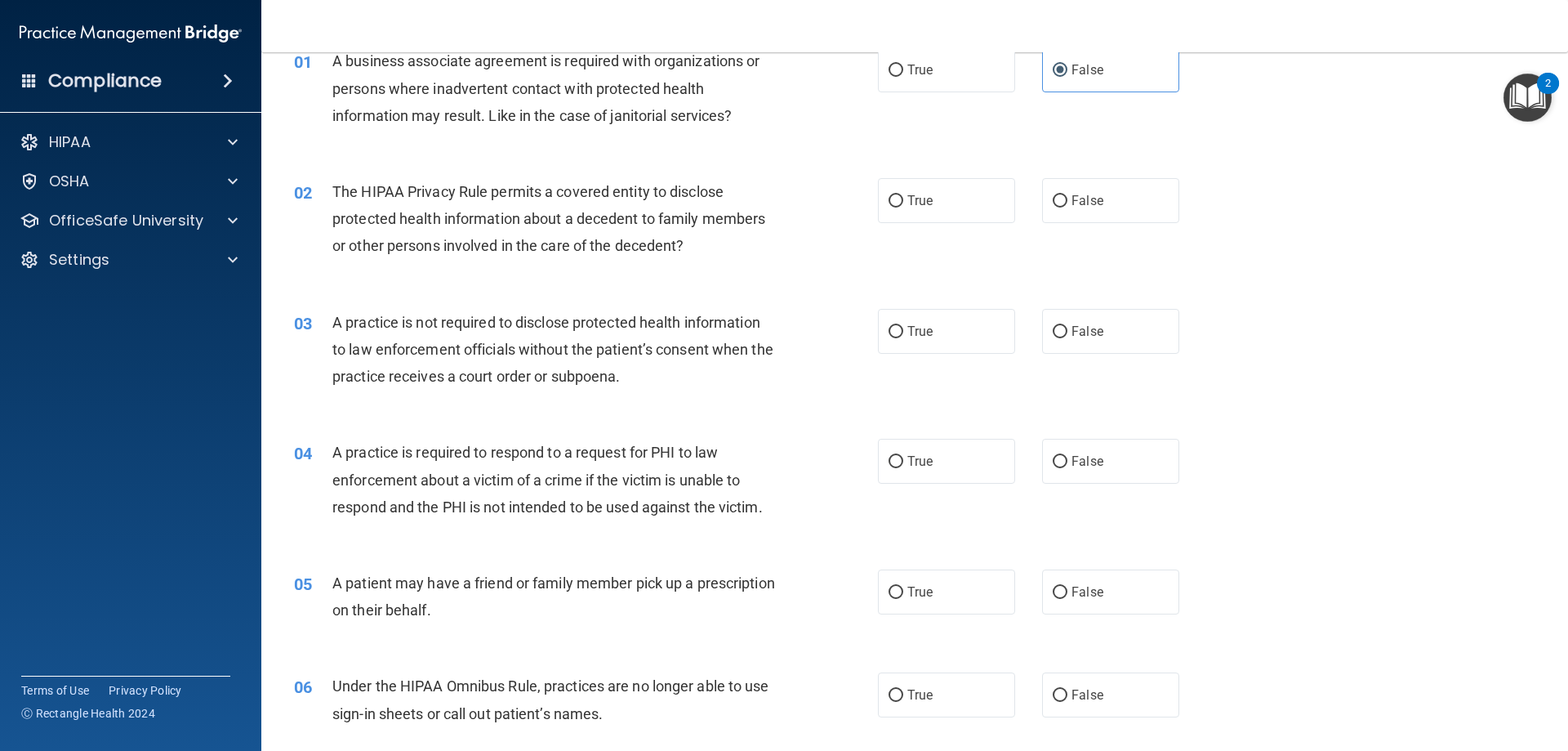 scroll, scrollTop: 163, scrollLeft: 0, axis: vertical 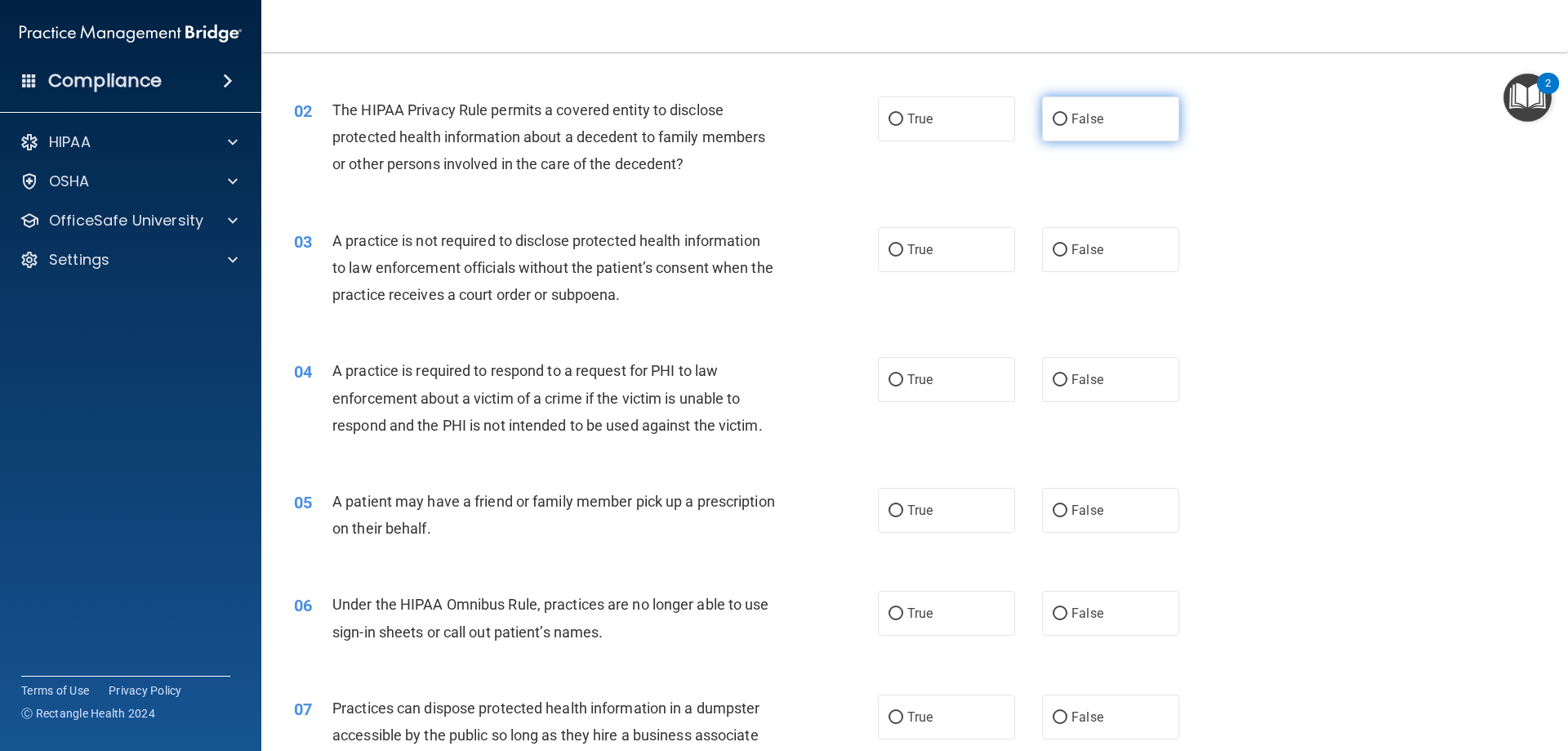 click on "False" at bounding box center (1111, 118) 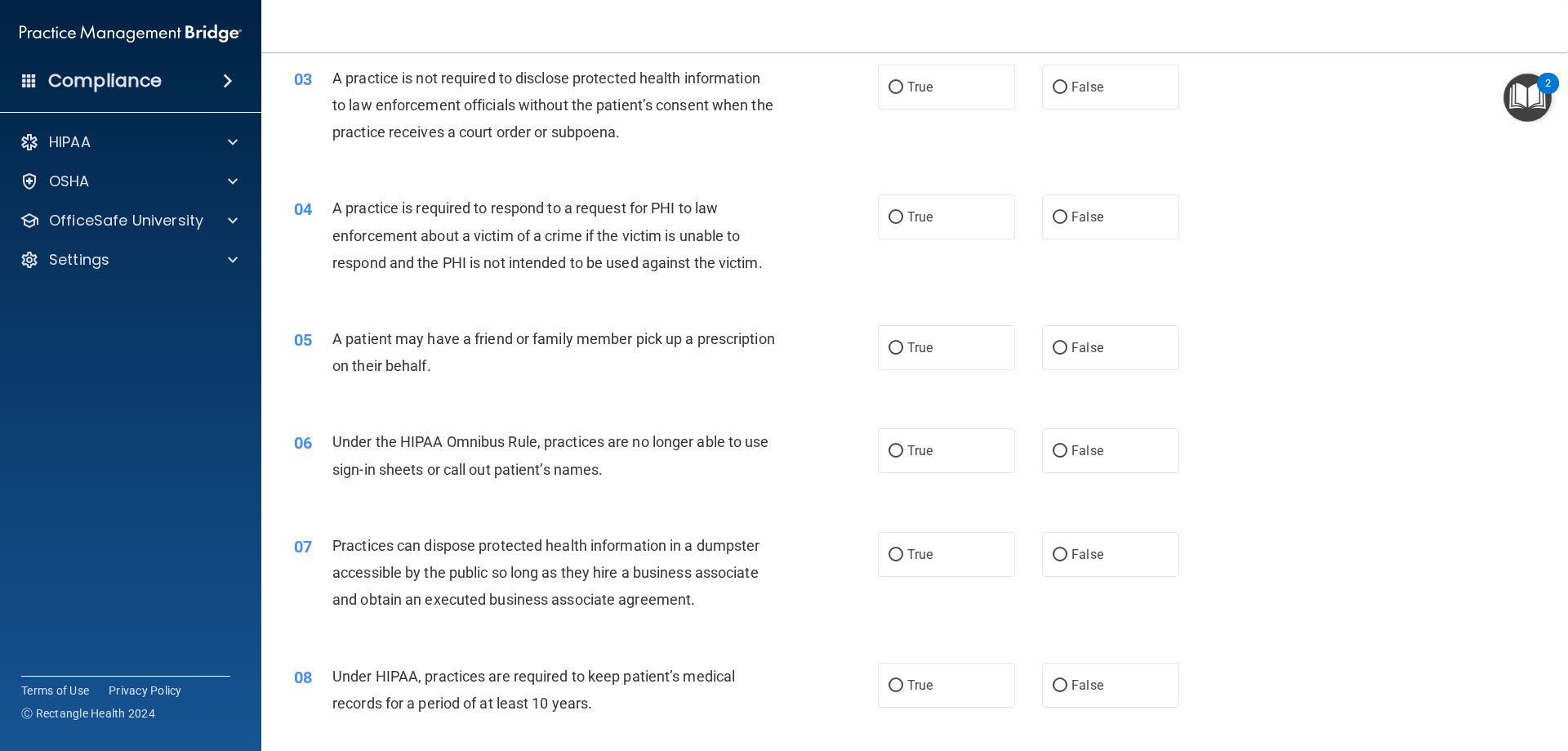 scroll, scrollTop: 327, scrollLeft: 0, axis: vertical 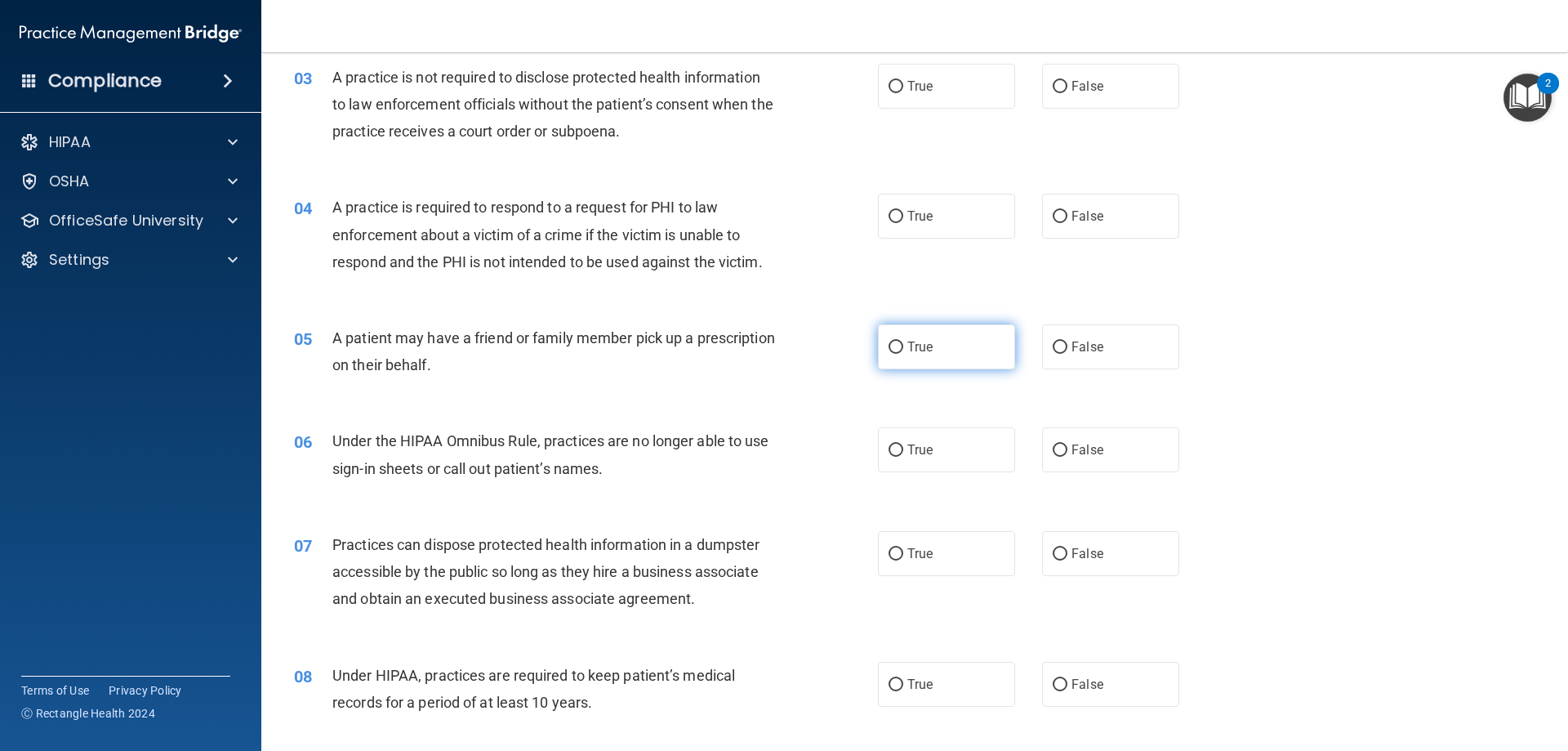 click on "True" at bounding box center [947, 346] 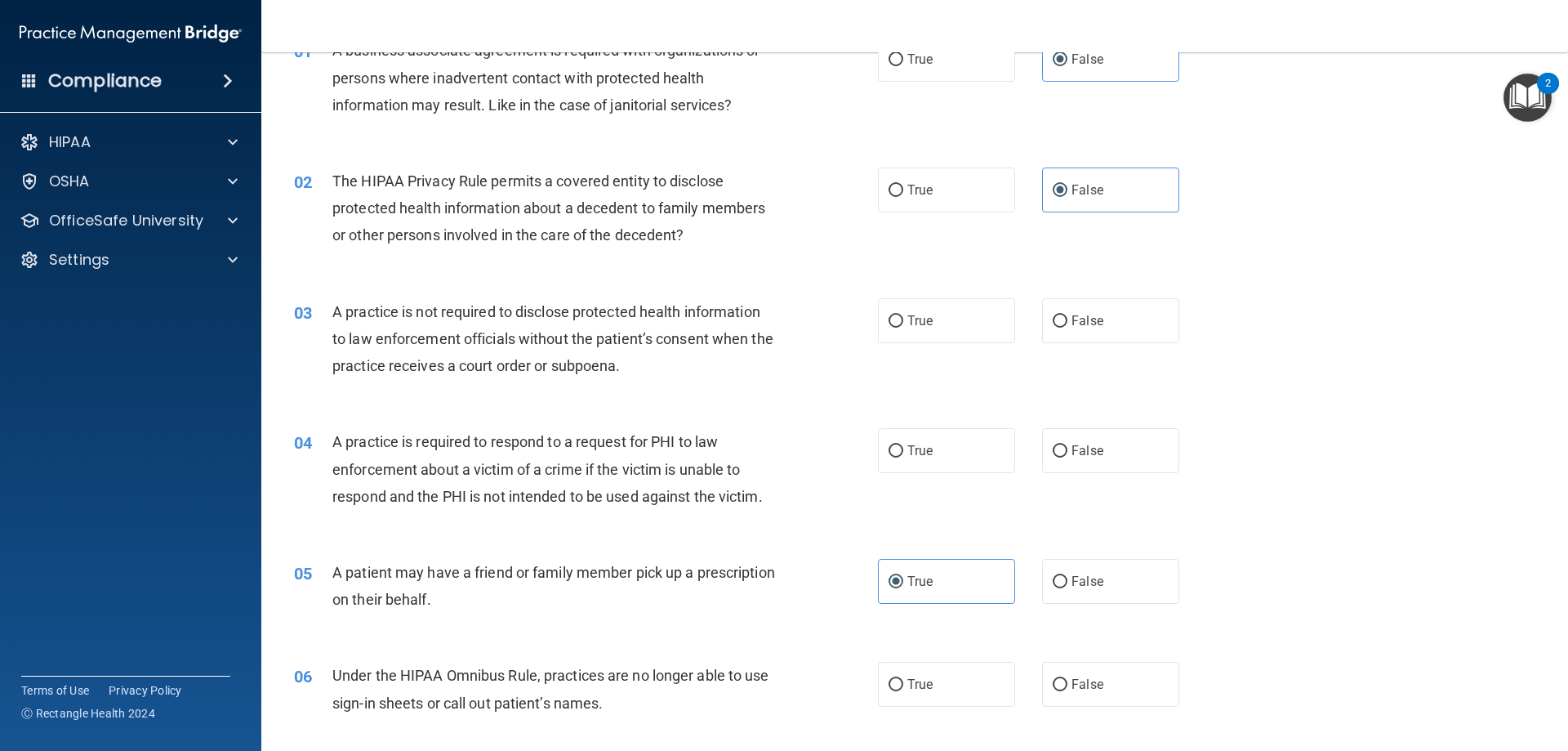 scroll, scrollTop: 82, scrollLeft: 0, axis: vertical 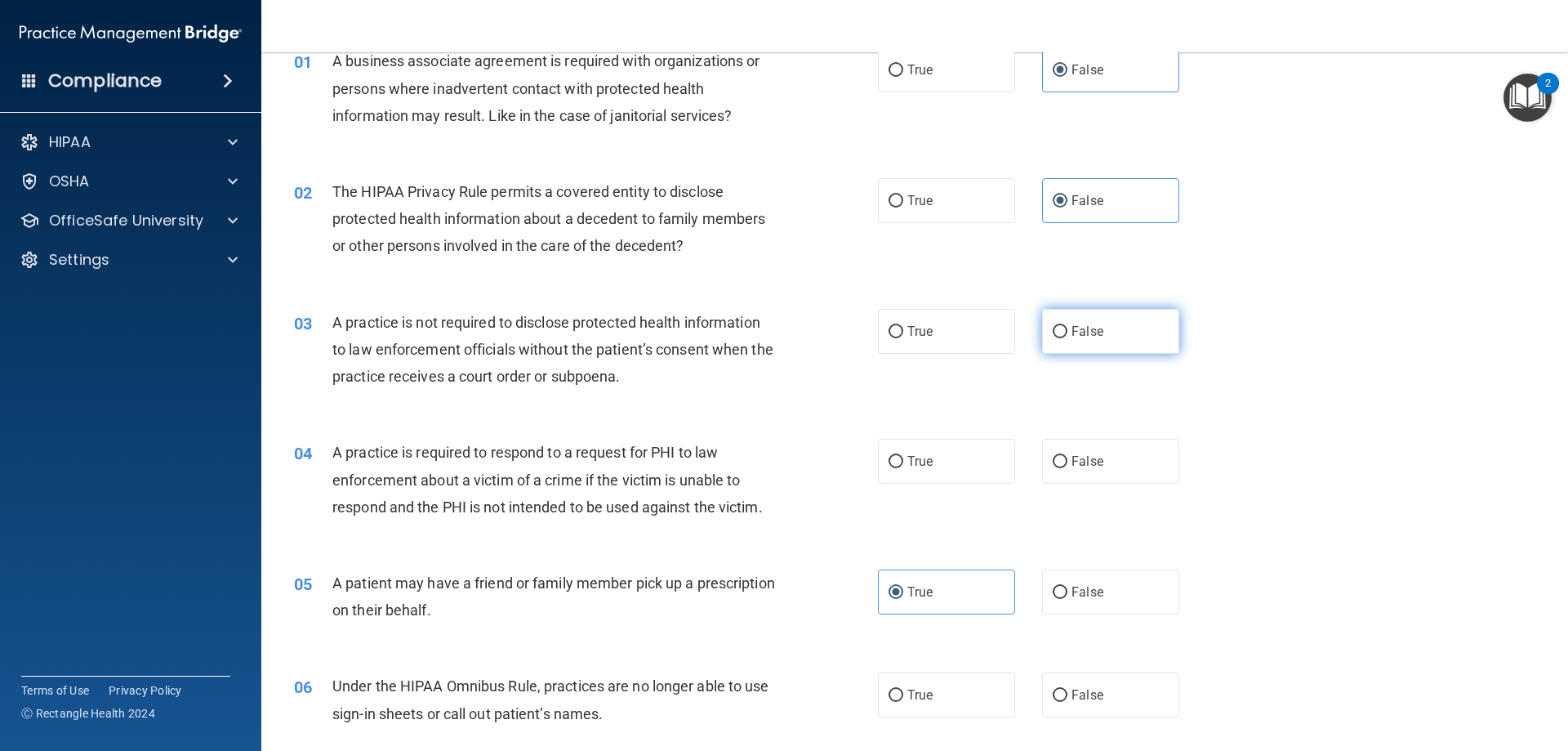 click on "False" at bounding box center (1111, 331) 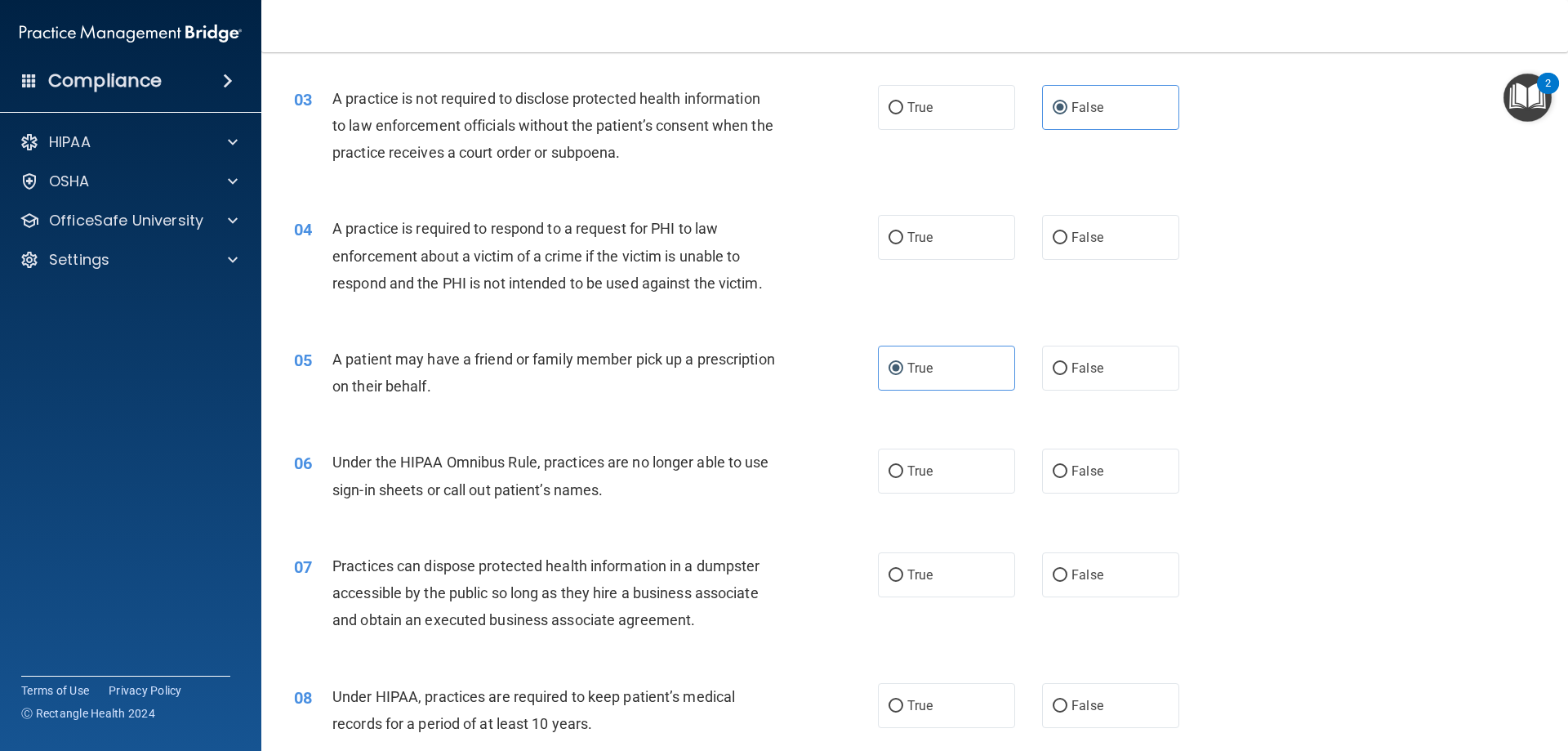 scroll, scrollTop: 327, scrollLeft: 0, axis: vertical 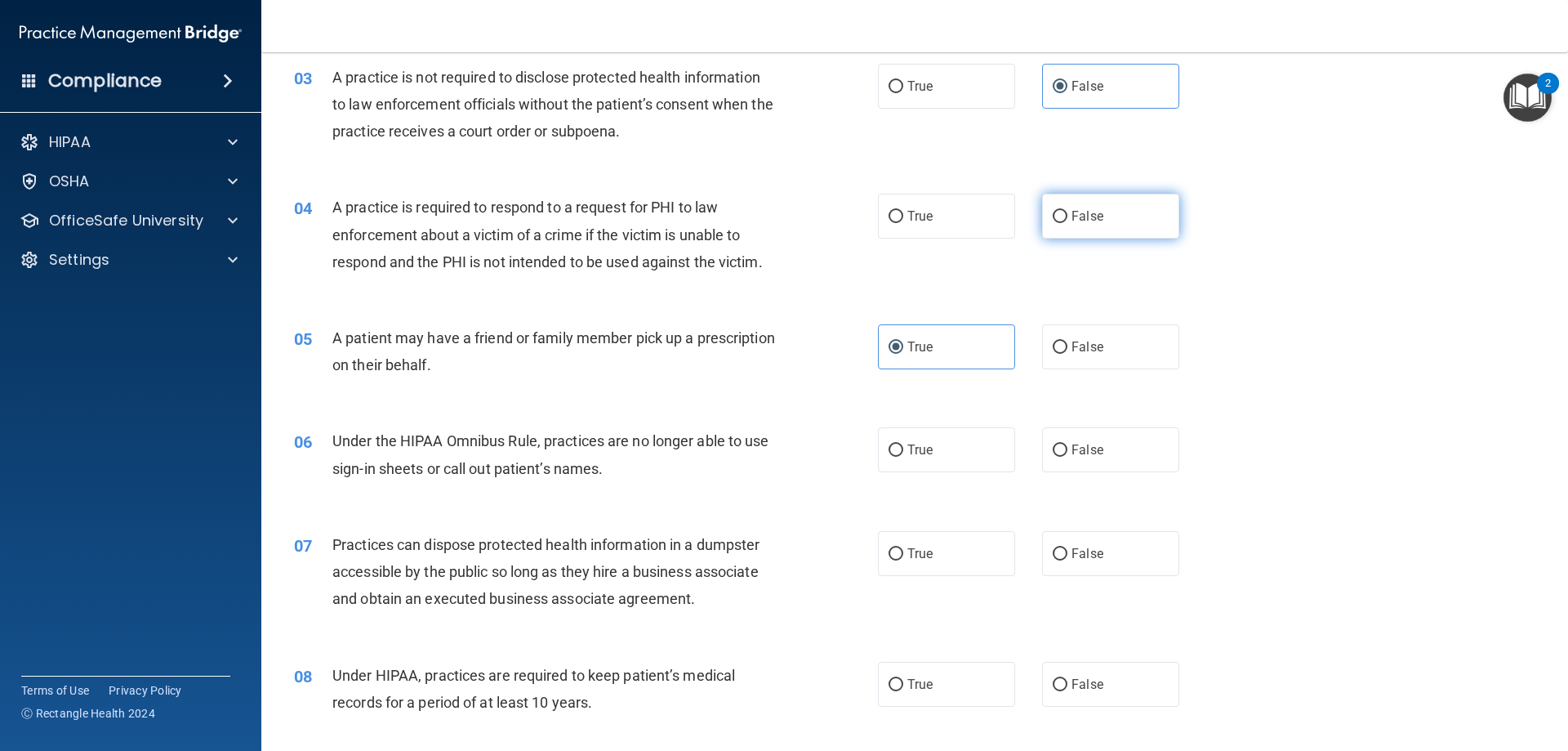 click on "False" at bounding box center (1087, 216) 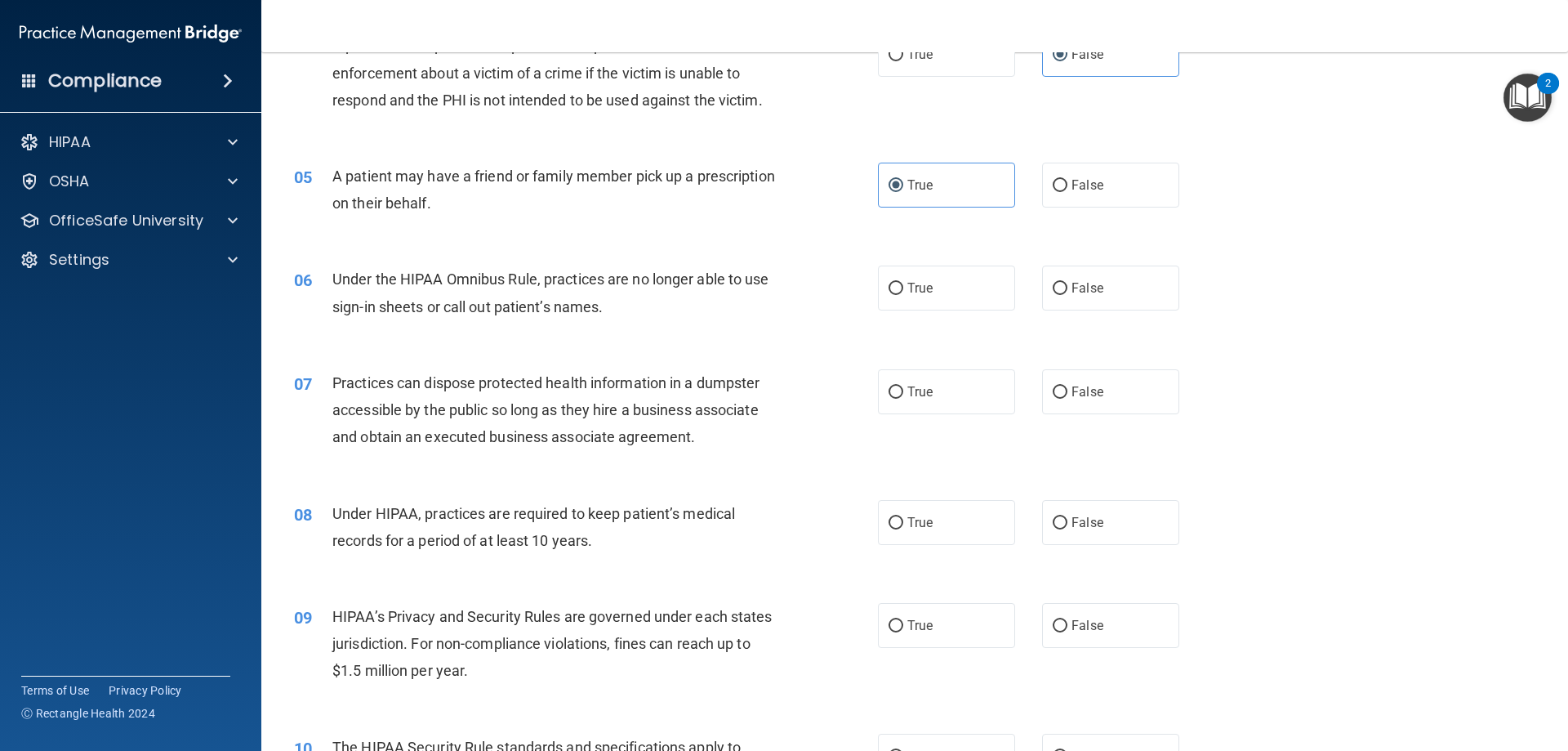 scroll, scrollTop: 490, scrollLeft: 0, axis: vertical 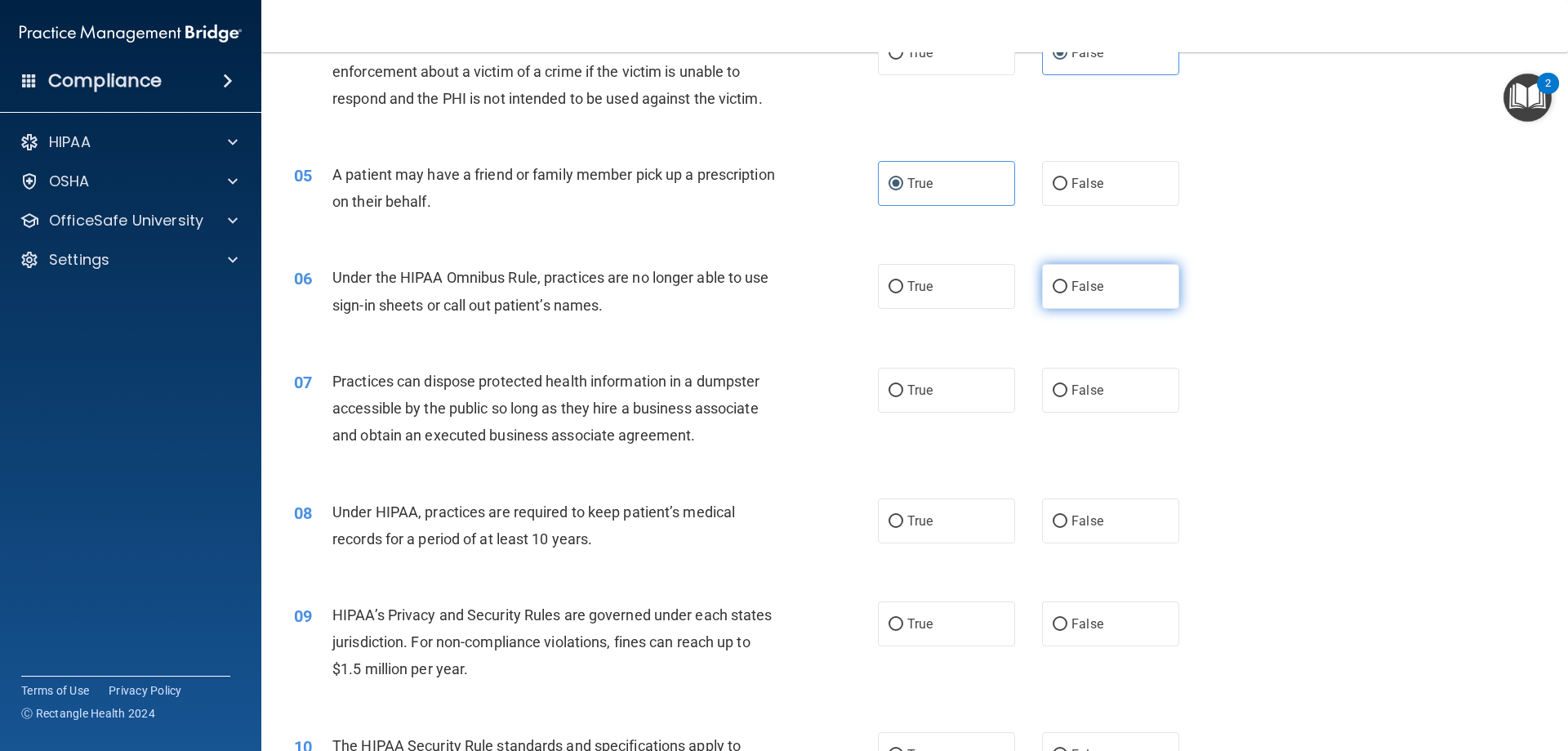 click on "False" at bounding box center [1111, 286] 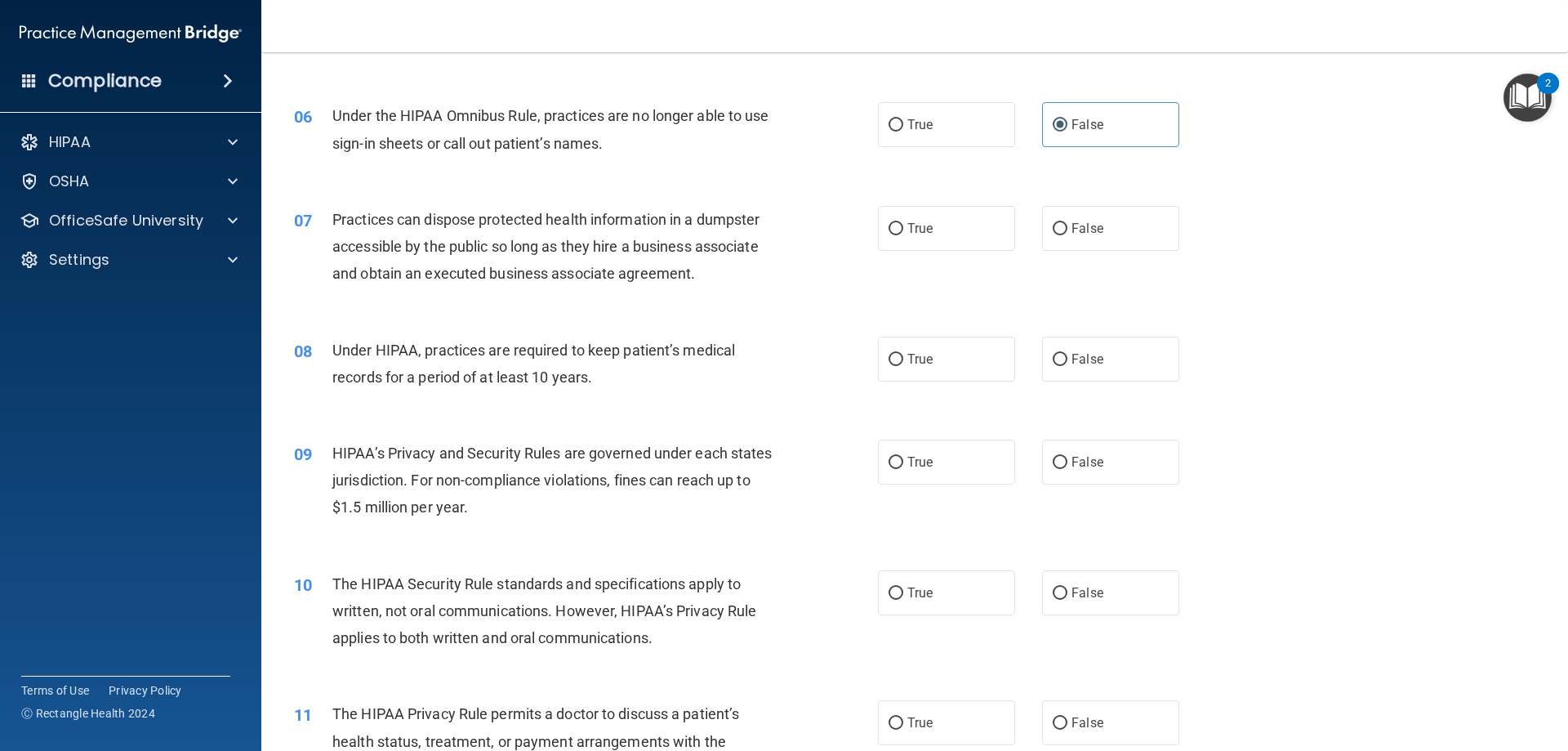 scroll, scrollTop: 654, scrollLeft: 0, axis: vertical 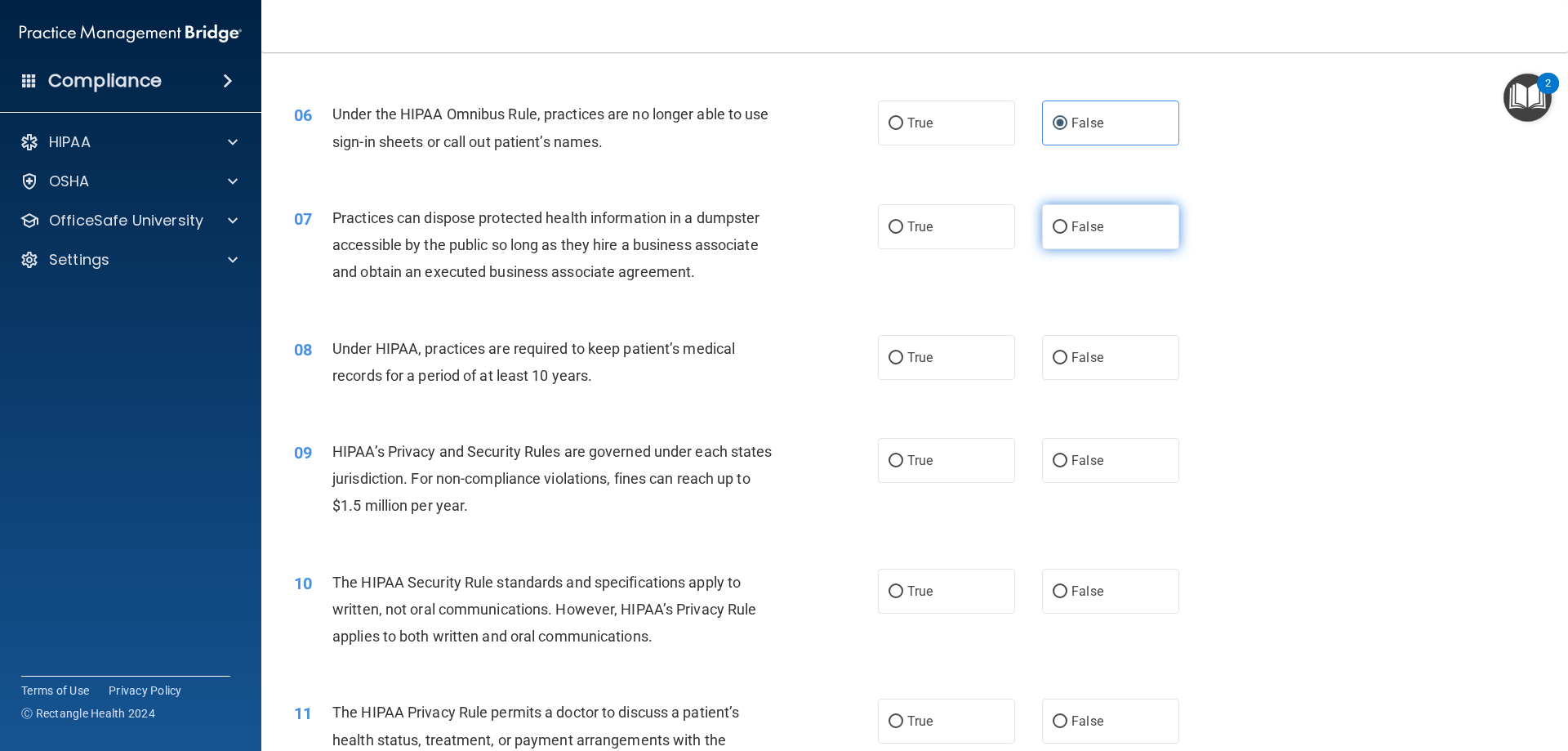 click on "False" at bounding box center (1111, 226) 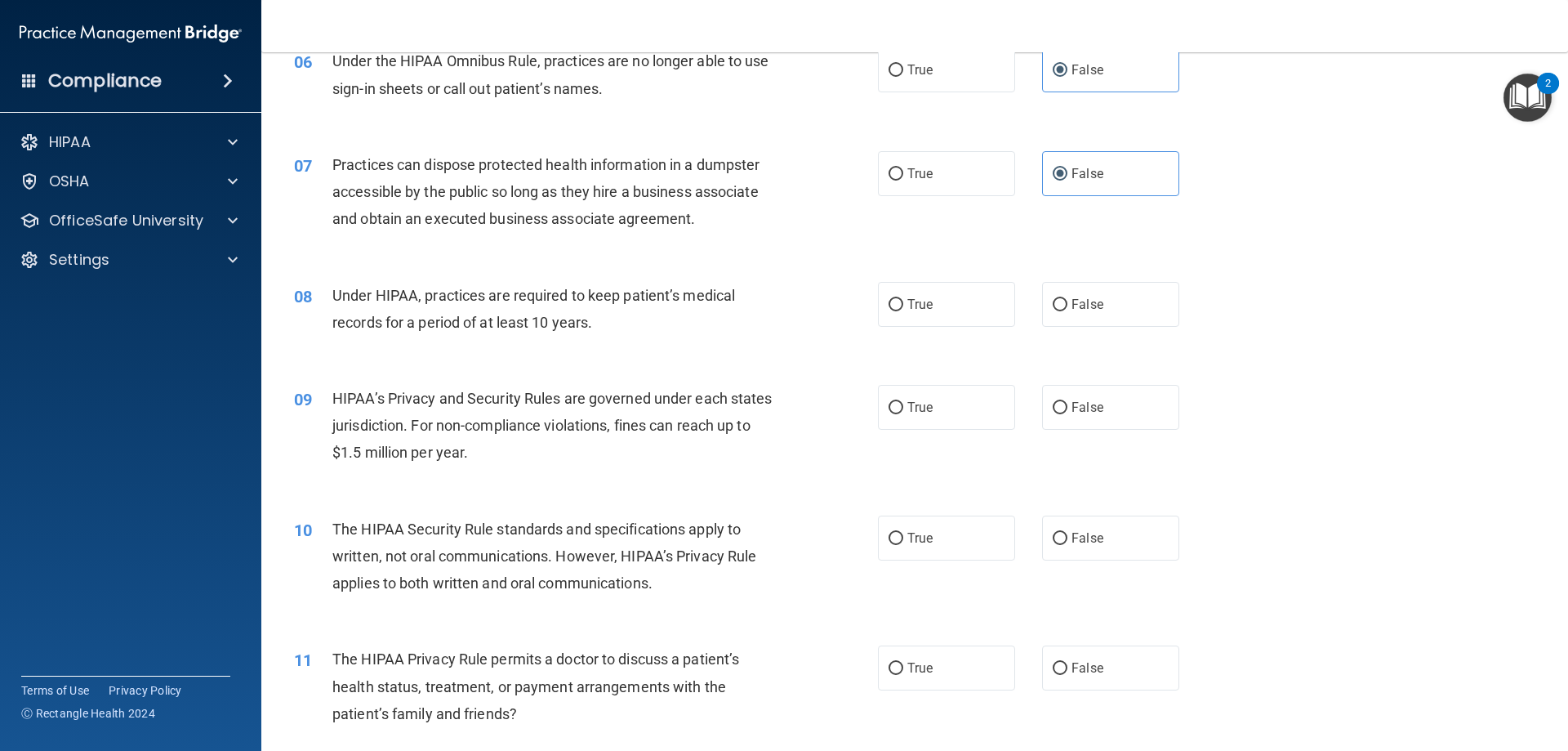 scroll, scrollTop: 735, scrollLeft: 0, axis: vertical 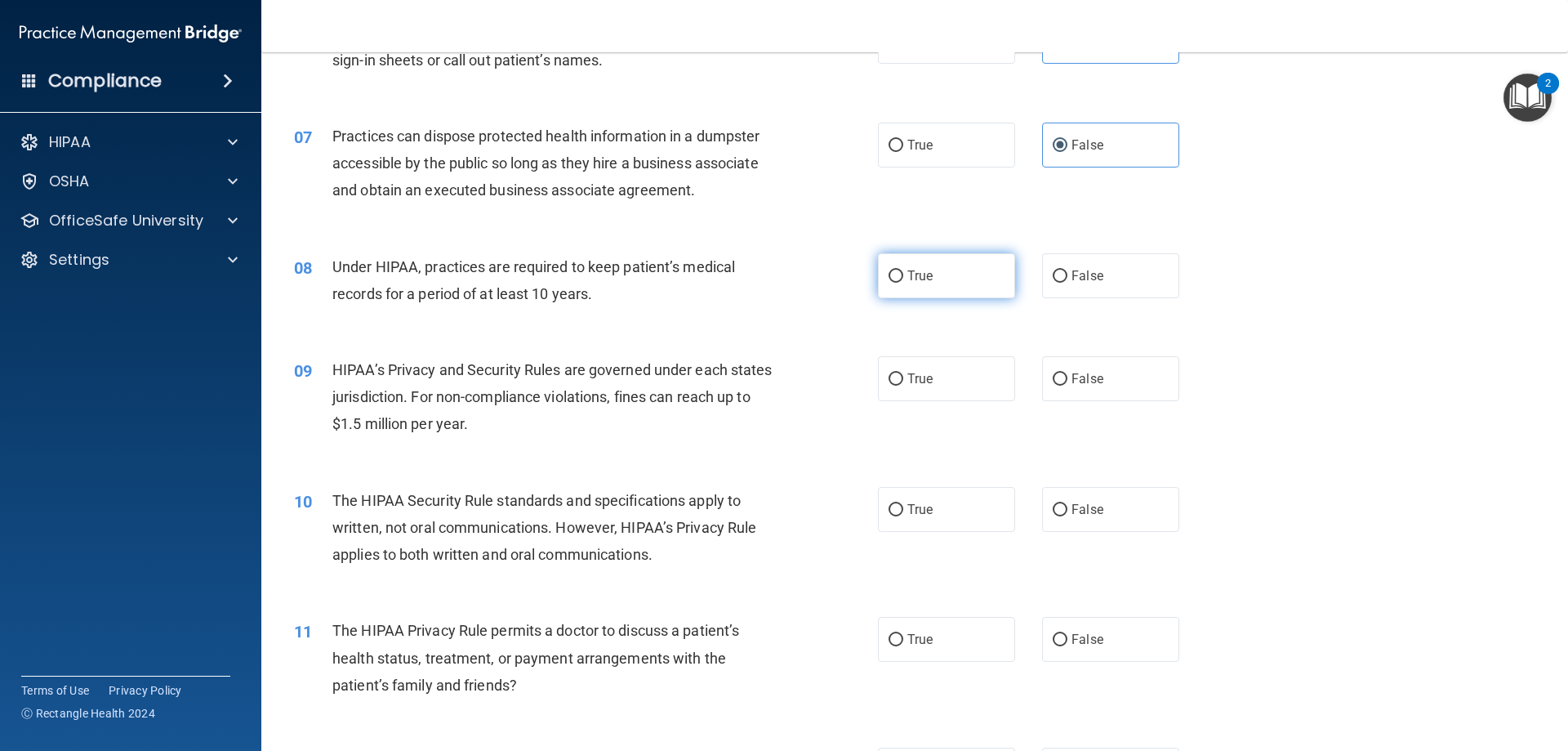 click on "True" at bounding box center [920, 275] 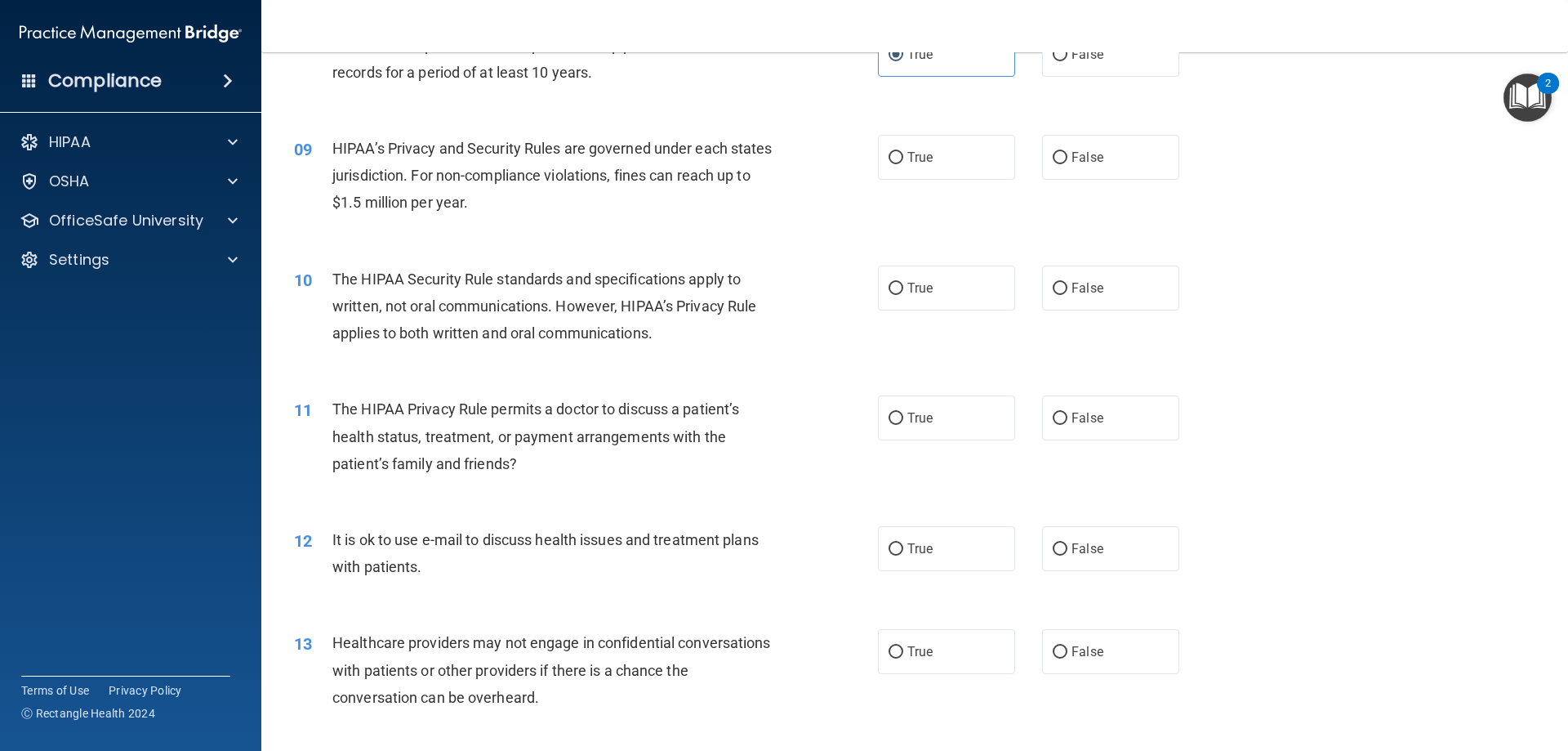 scroll, scrollTop: 981, scrollLeft: 0, axis: vertical 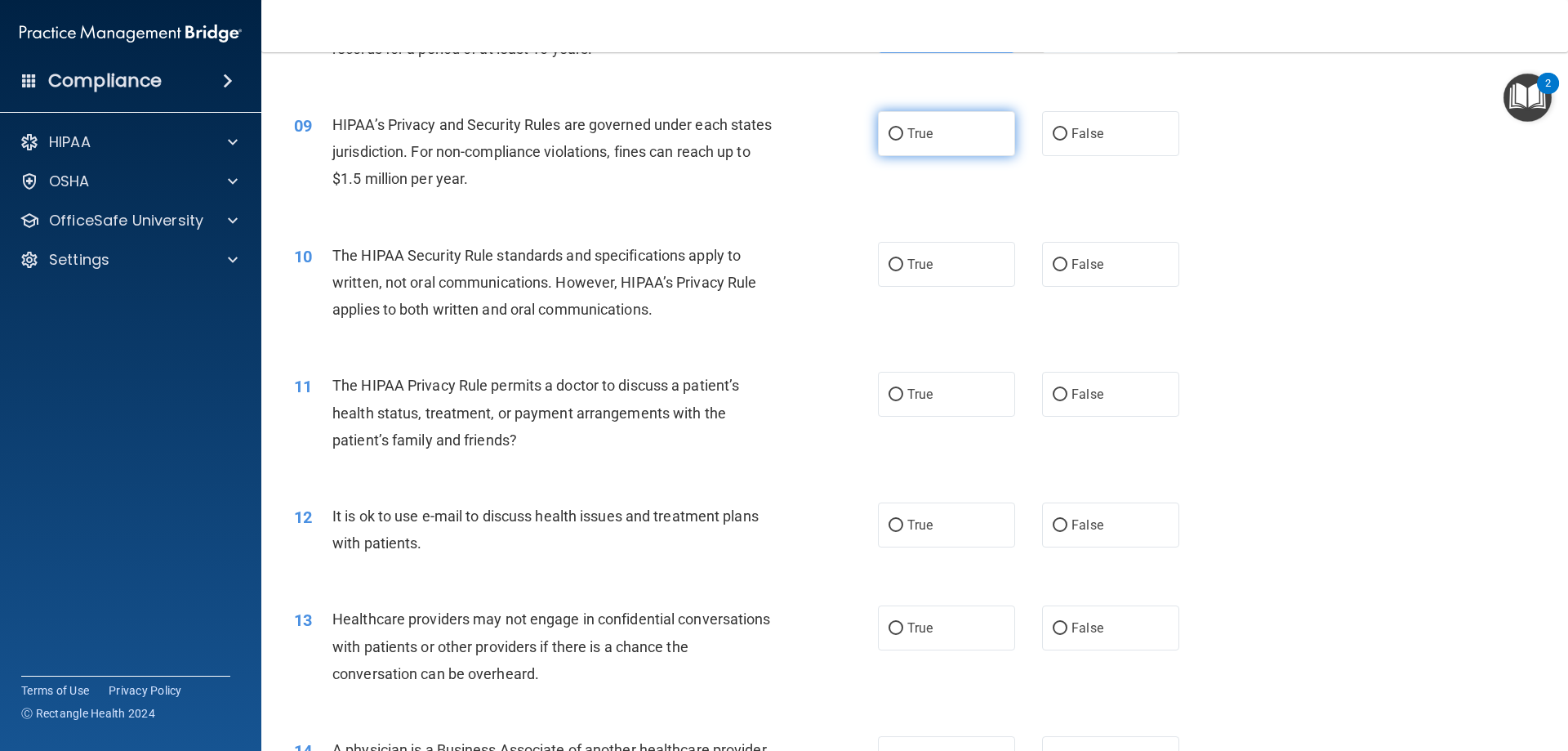 click on "True" at bounding box center (947, 133) 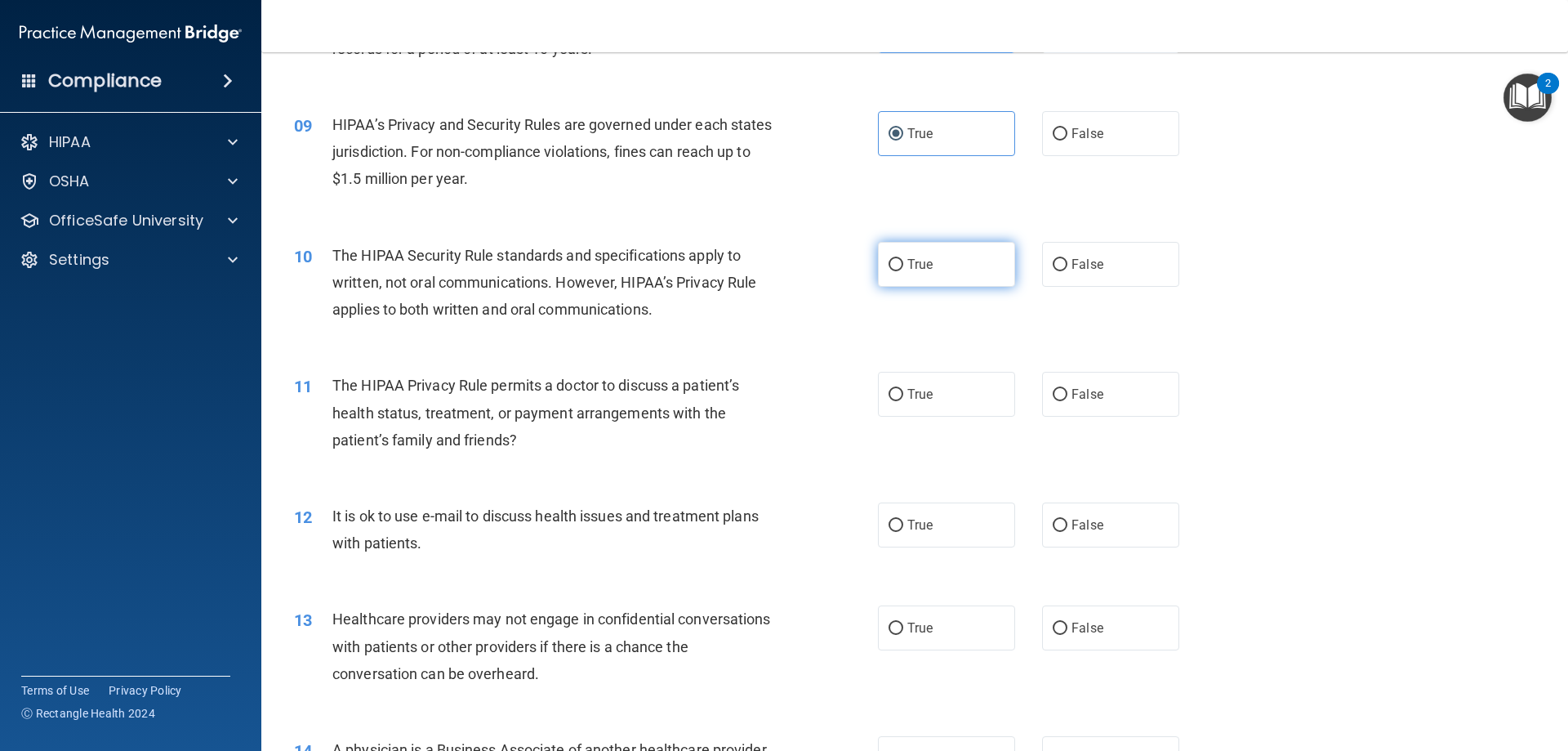 click on "True" at bounding box center [947, 264] 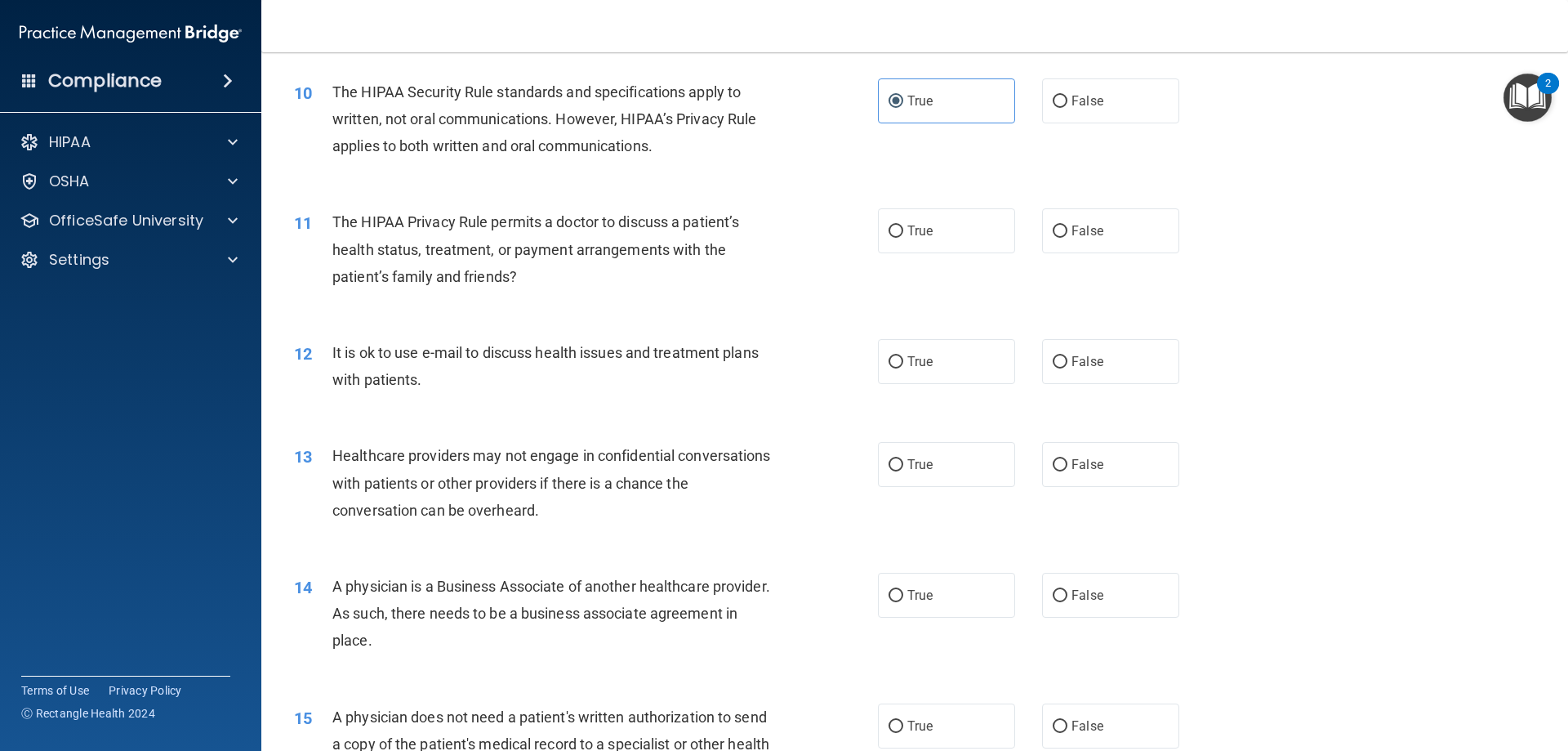 scroll, scrollTop: 1226, scrollLeft: 0, axis: vertical 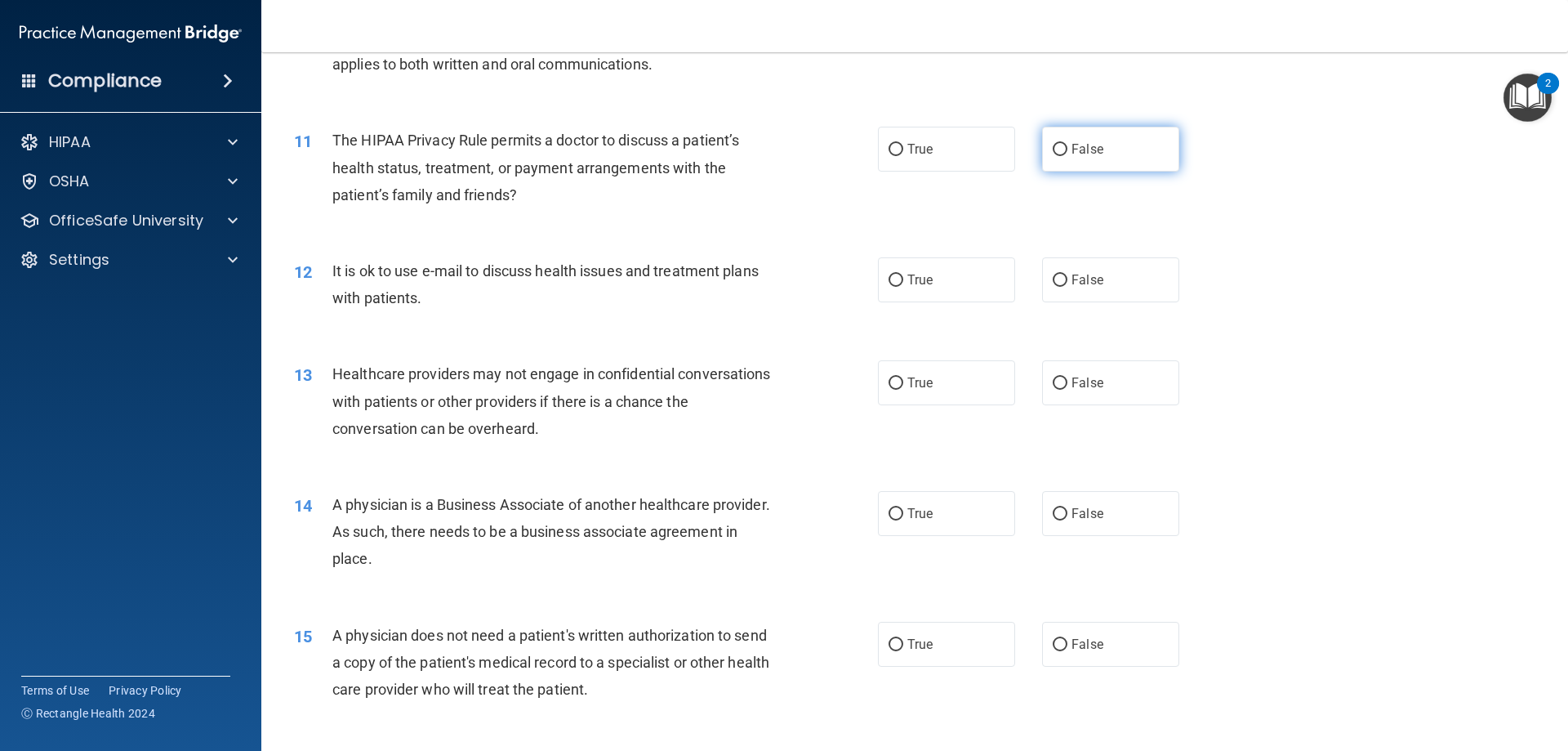 click on "False" at bounding box center [1111, 149] 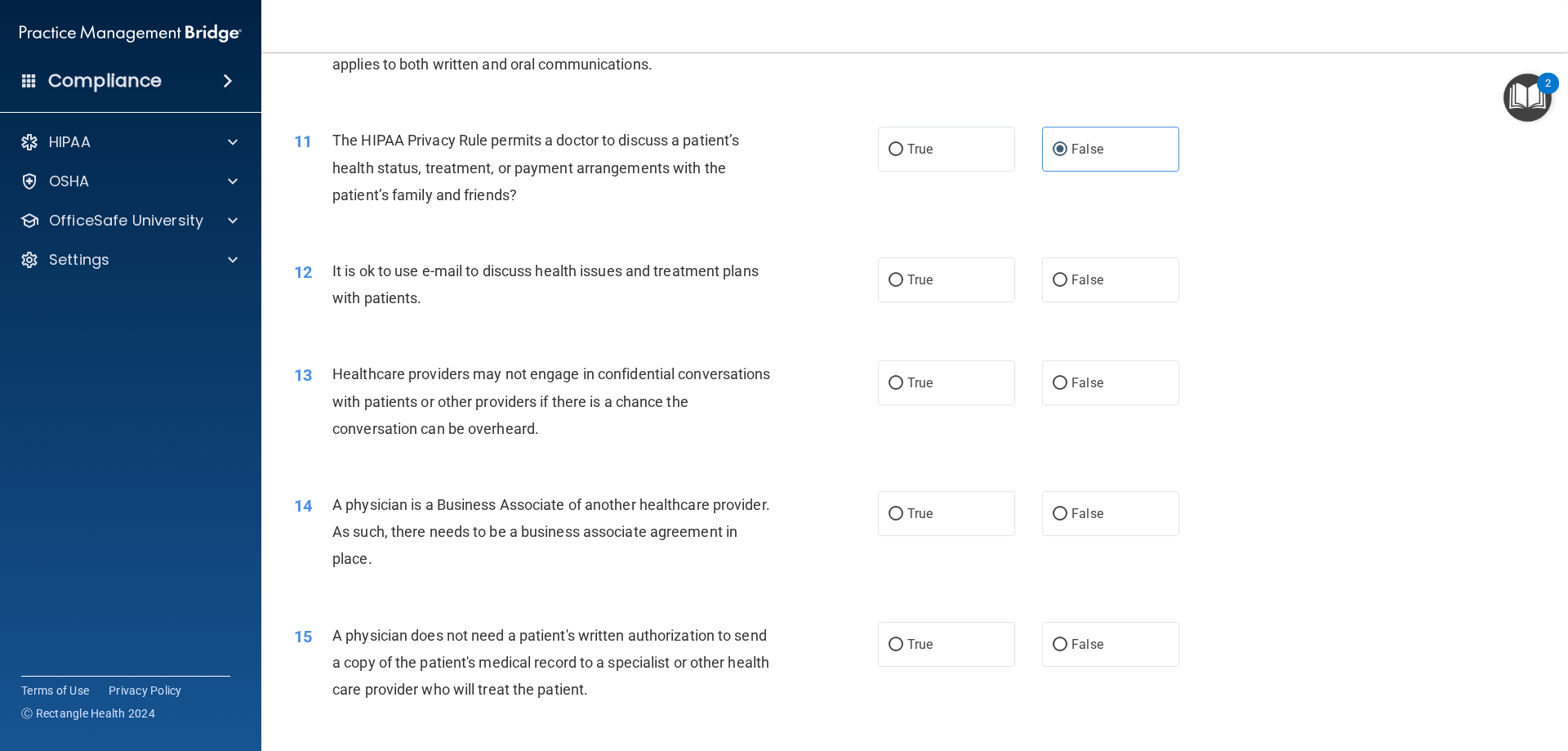 scroll, scrollTop: 1308, scrollLeft: 0, axis: vertical 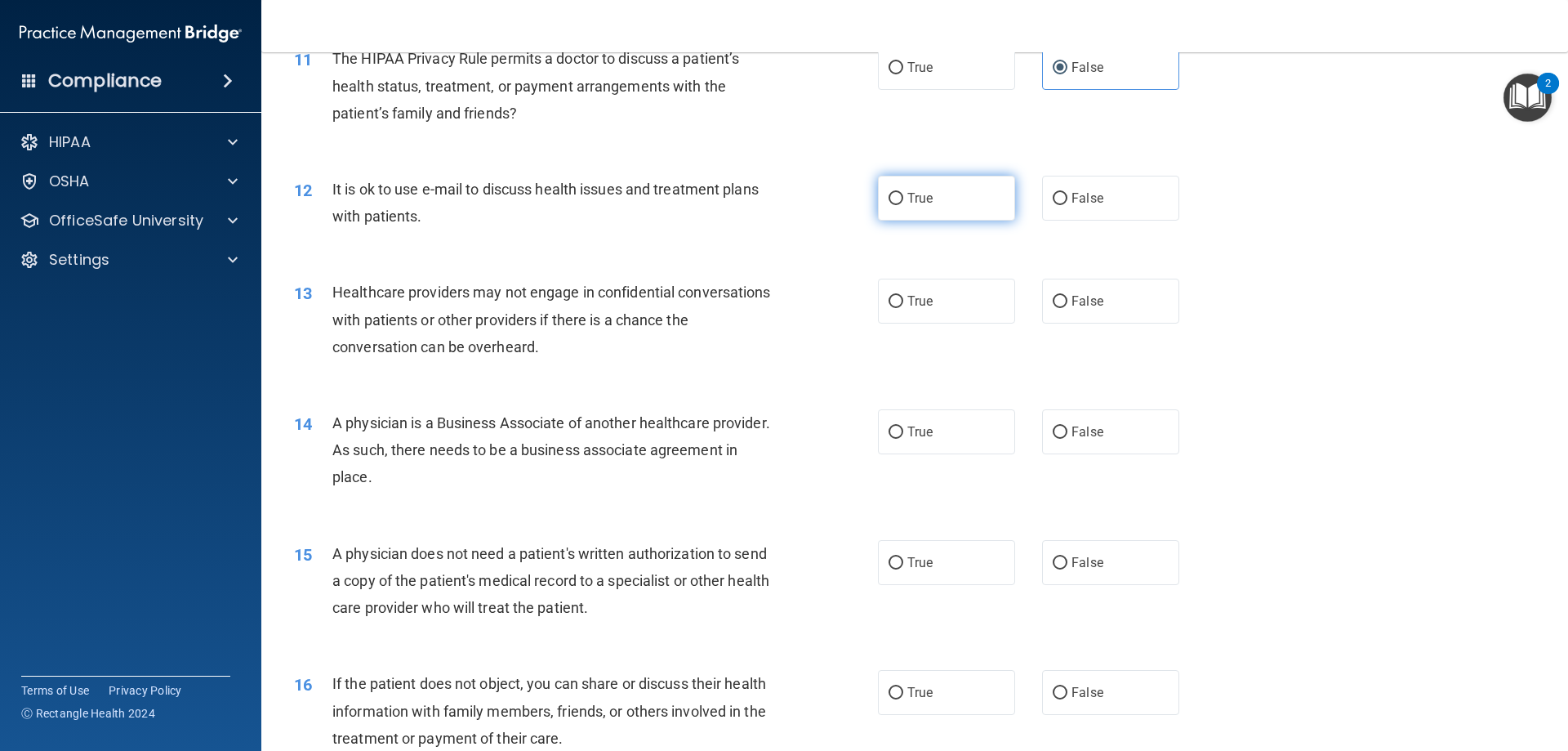 click on "True" at bounding box center (920, 198) 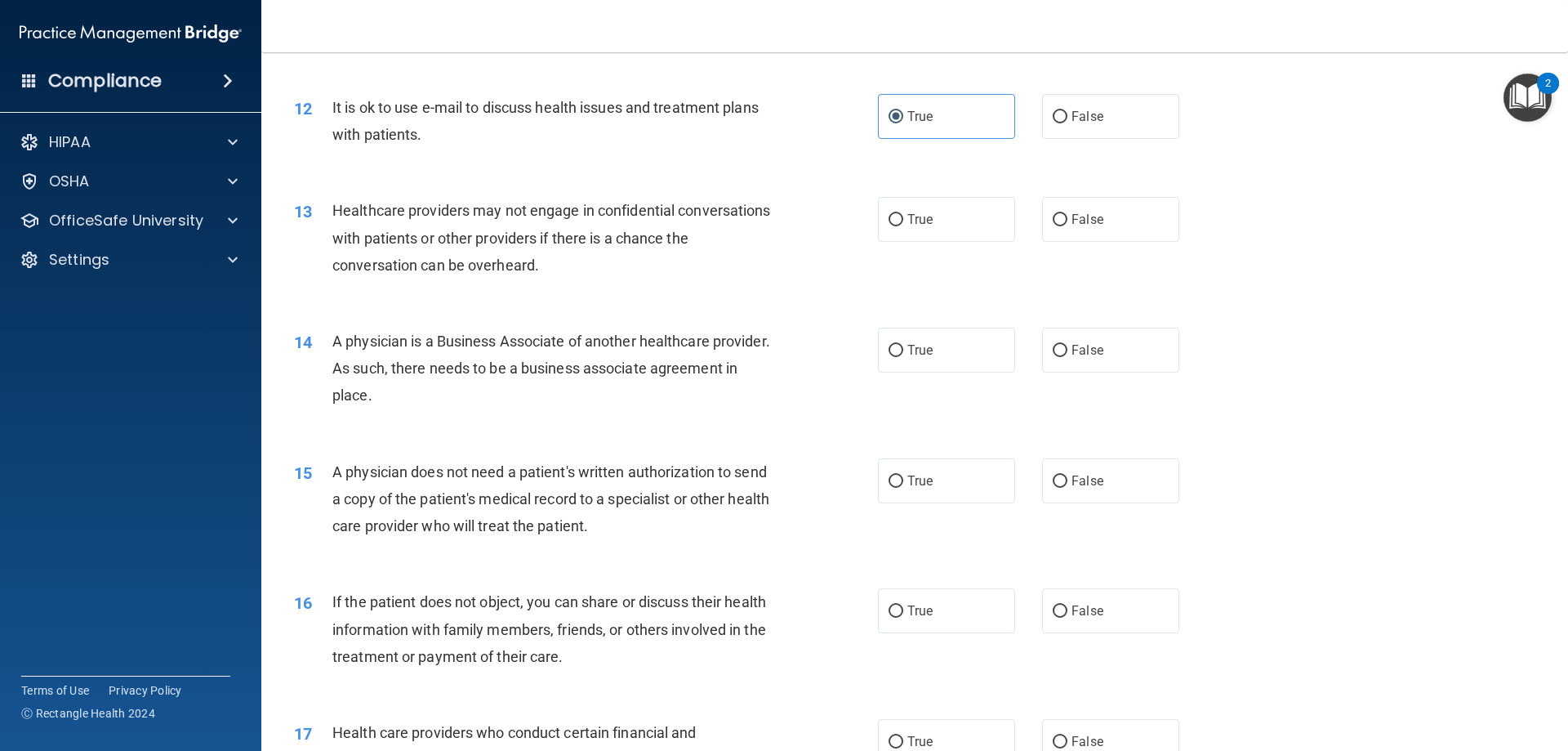 scroll, scrollTop: 1471, scrollLeft: 0, axis: vertical 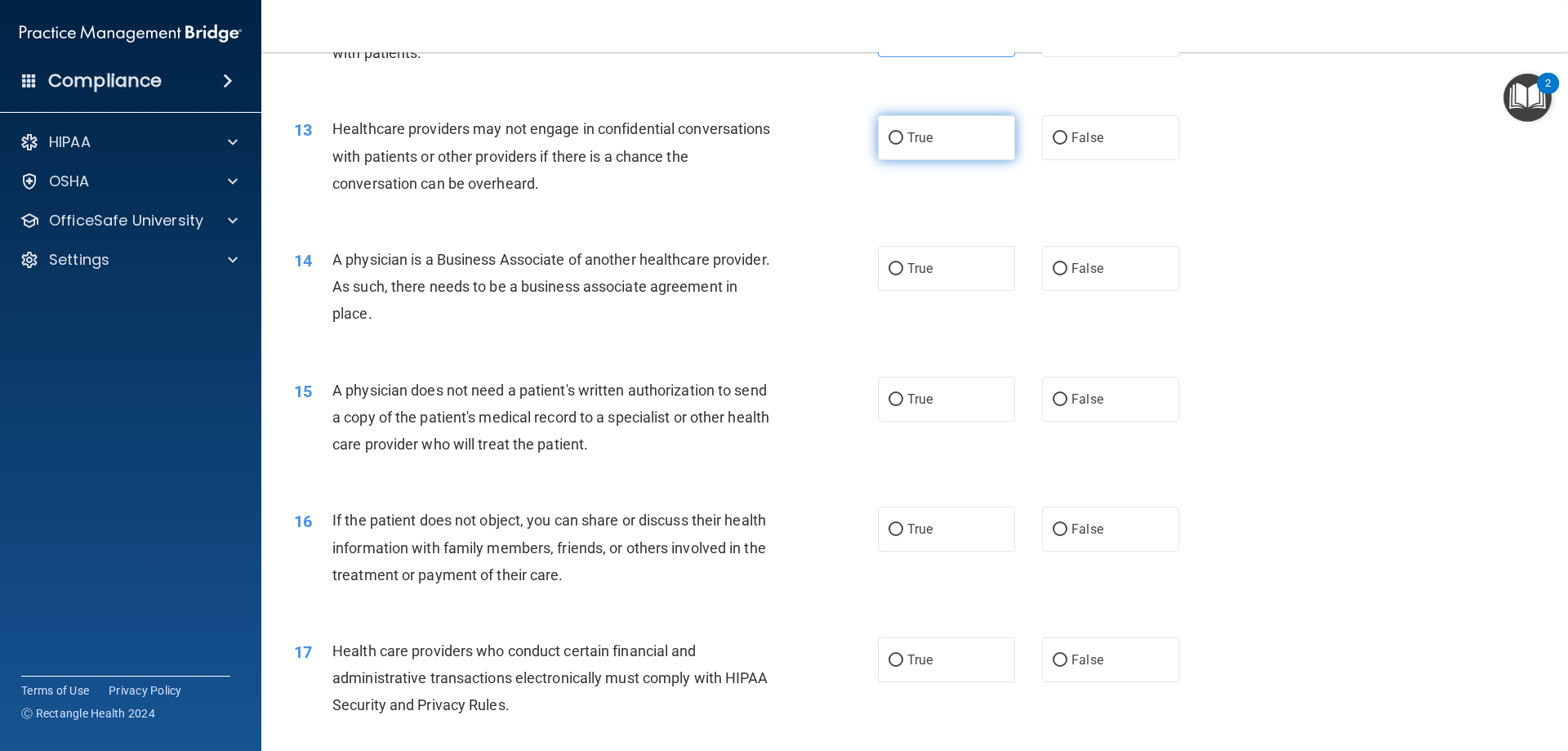 click on "True" at bounding box center [947, 137] 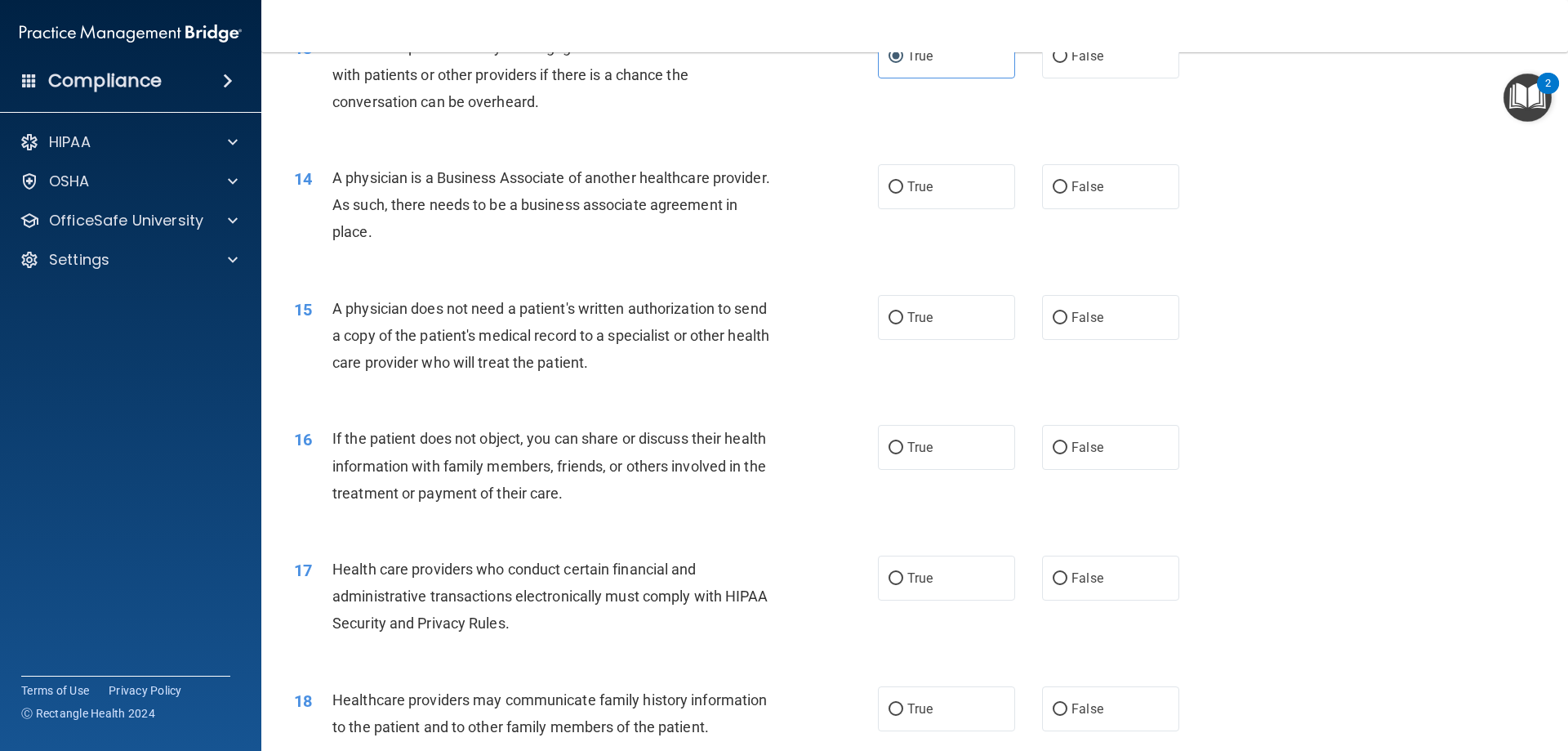 scroll, scrollTop: 1634, scrollLeft: 0, axis: vertical 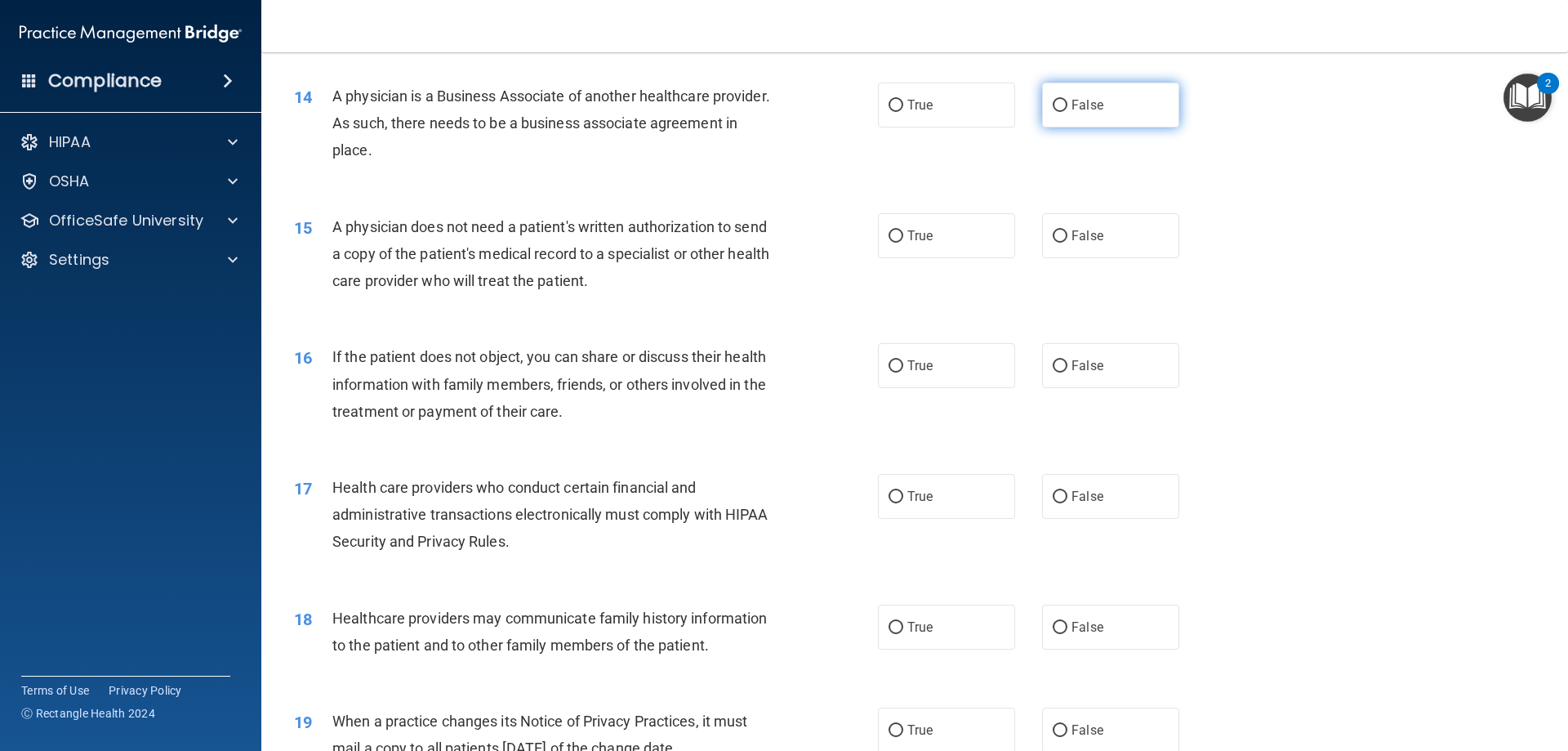 click on "False" at bounding box center (1111, 105) 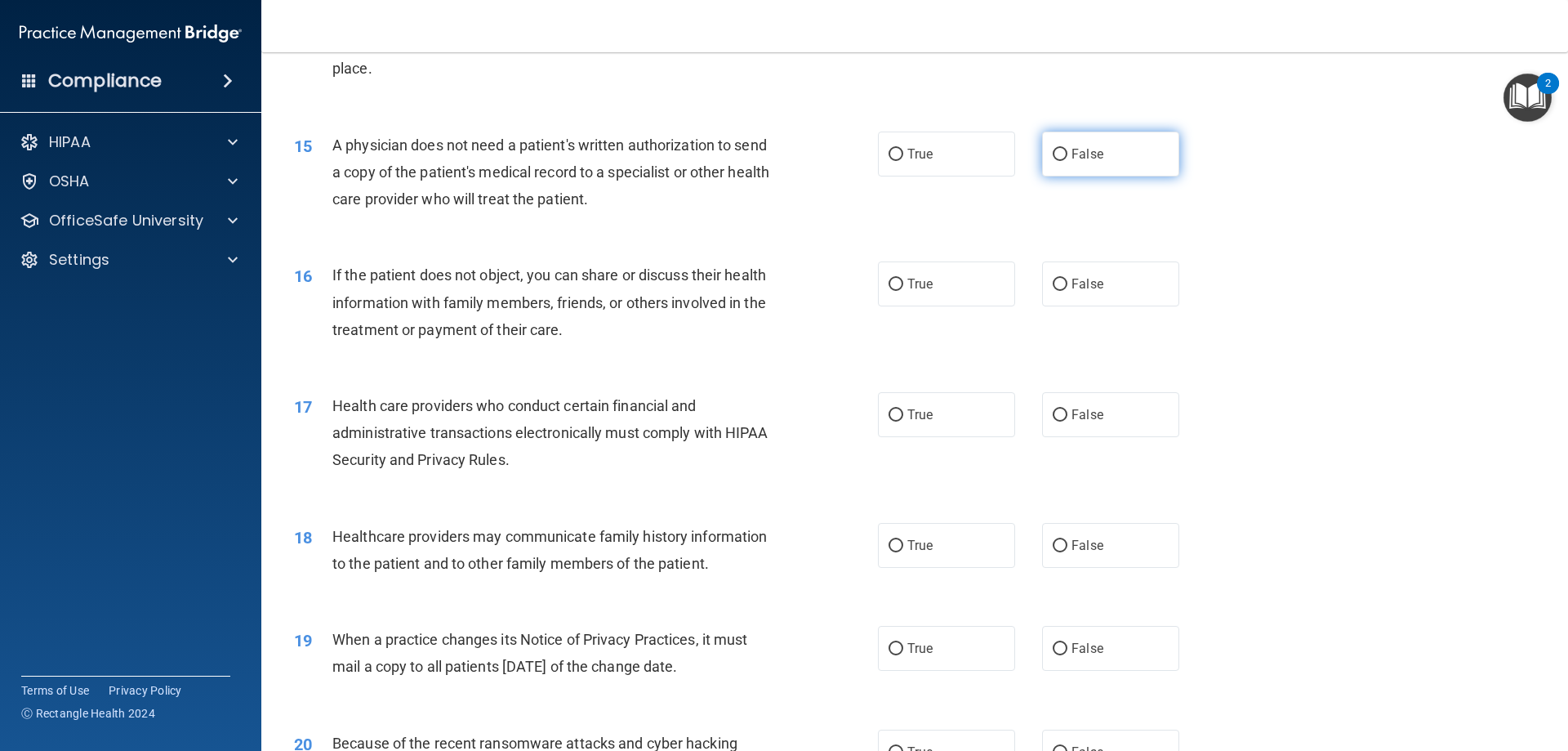 click on "False" at bounding box center (1111, 154) 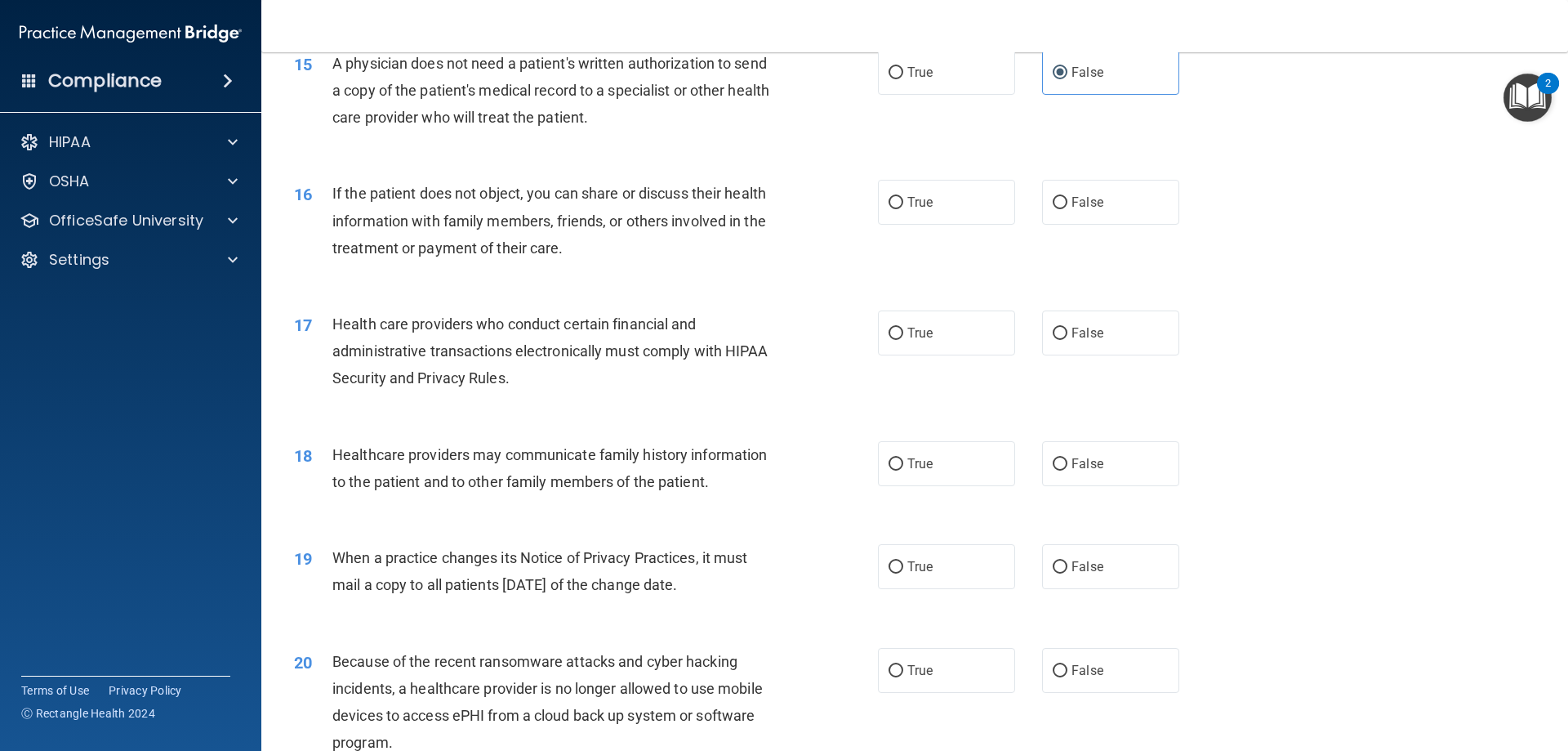 scroll, scrollTop: 1716, scrollLeft: 0, axis: vertical 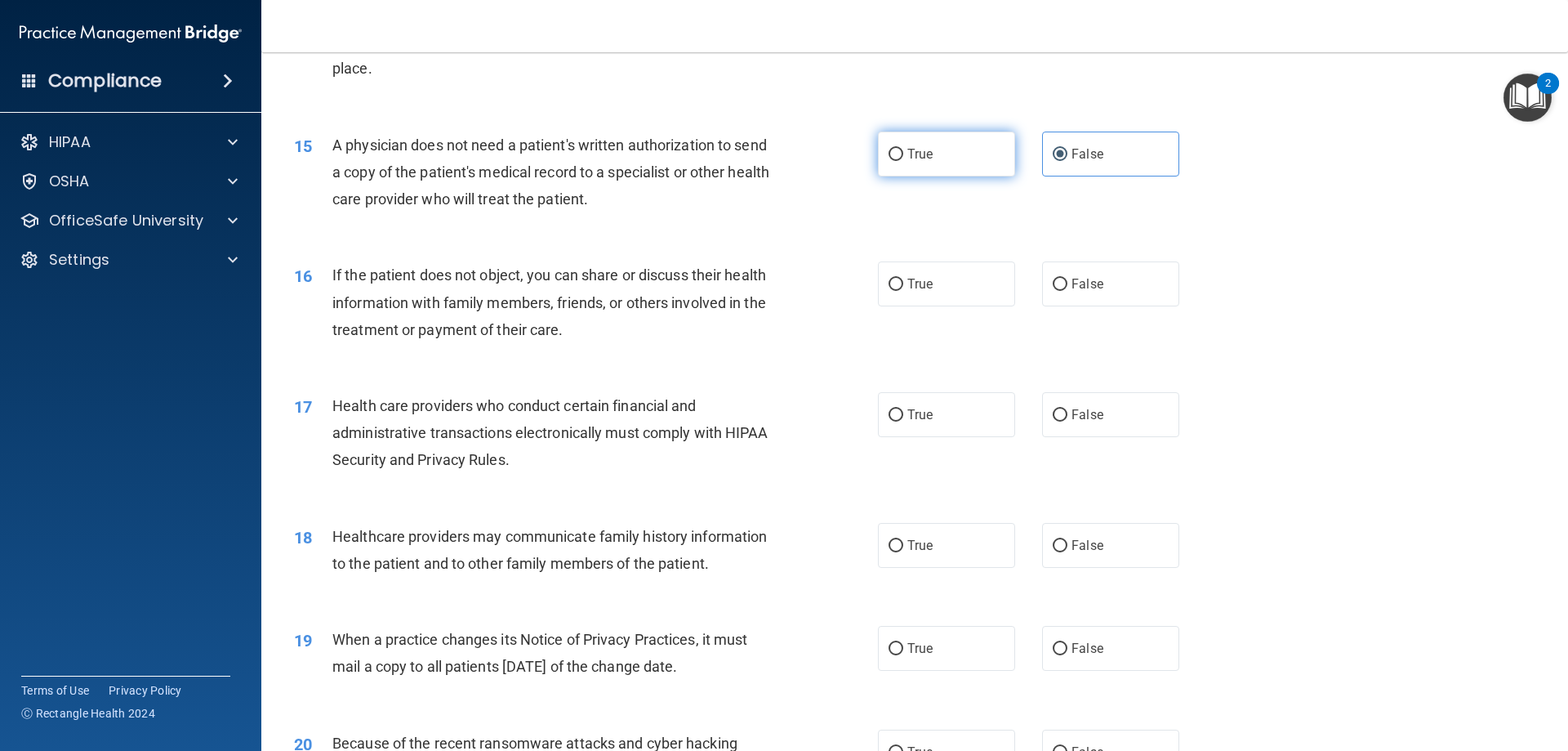 click on "True" at bounding box center (947, 154) 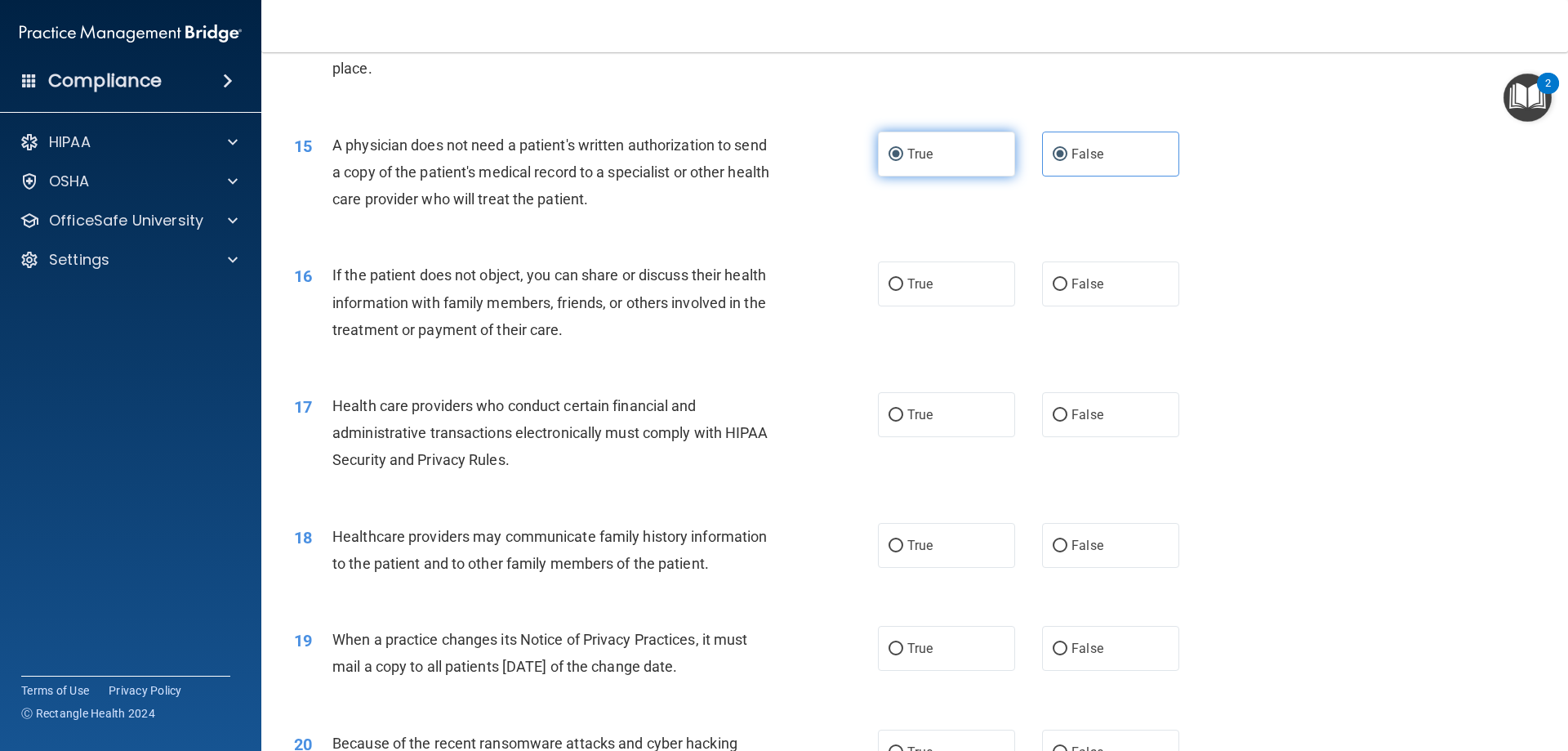 radio on "false" 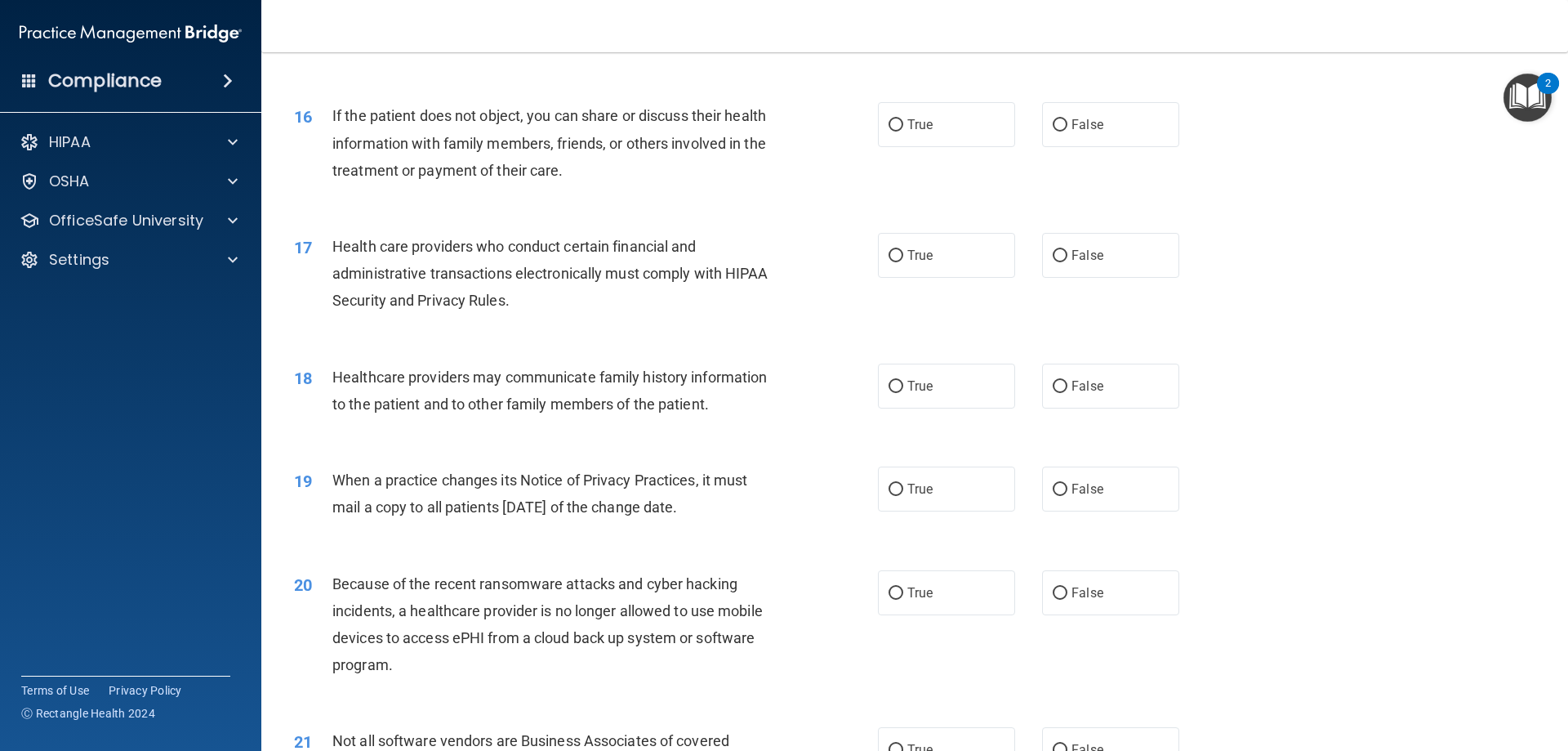 scroll, scrollTop: 1880, scrollLeft: 0, axis: vertical 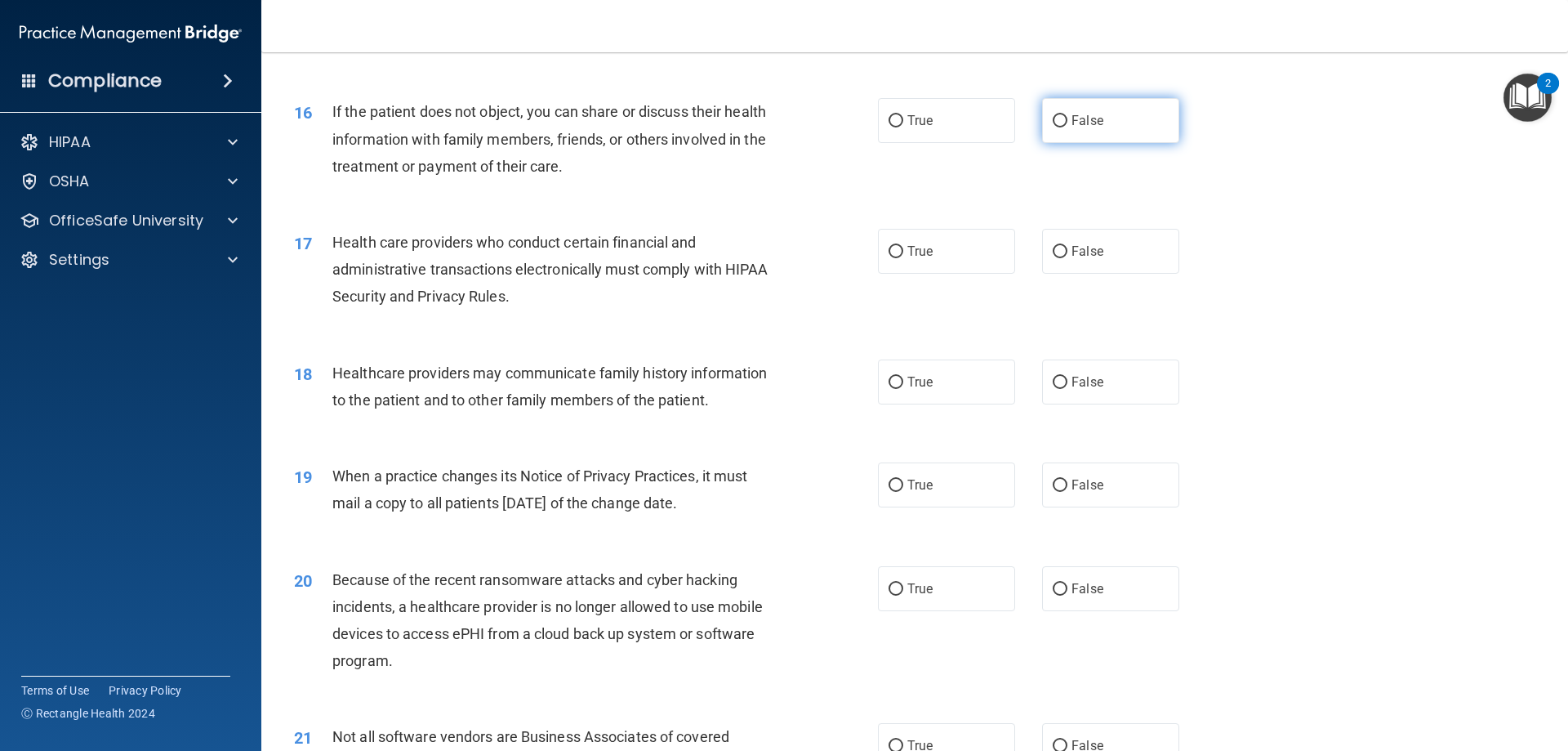 click on "False" at bounding box center (1111, 120) 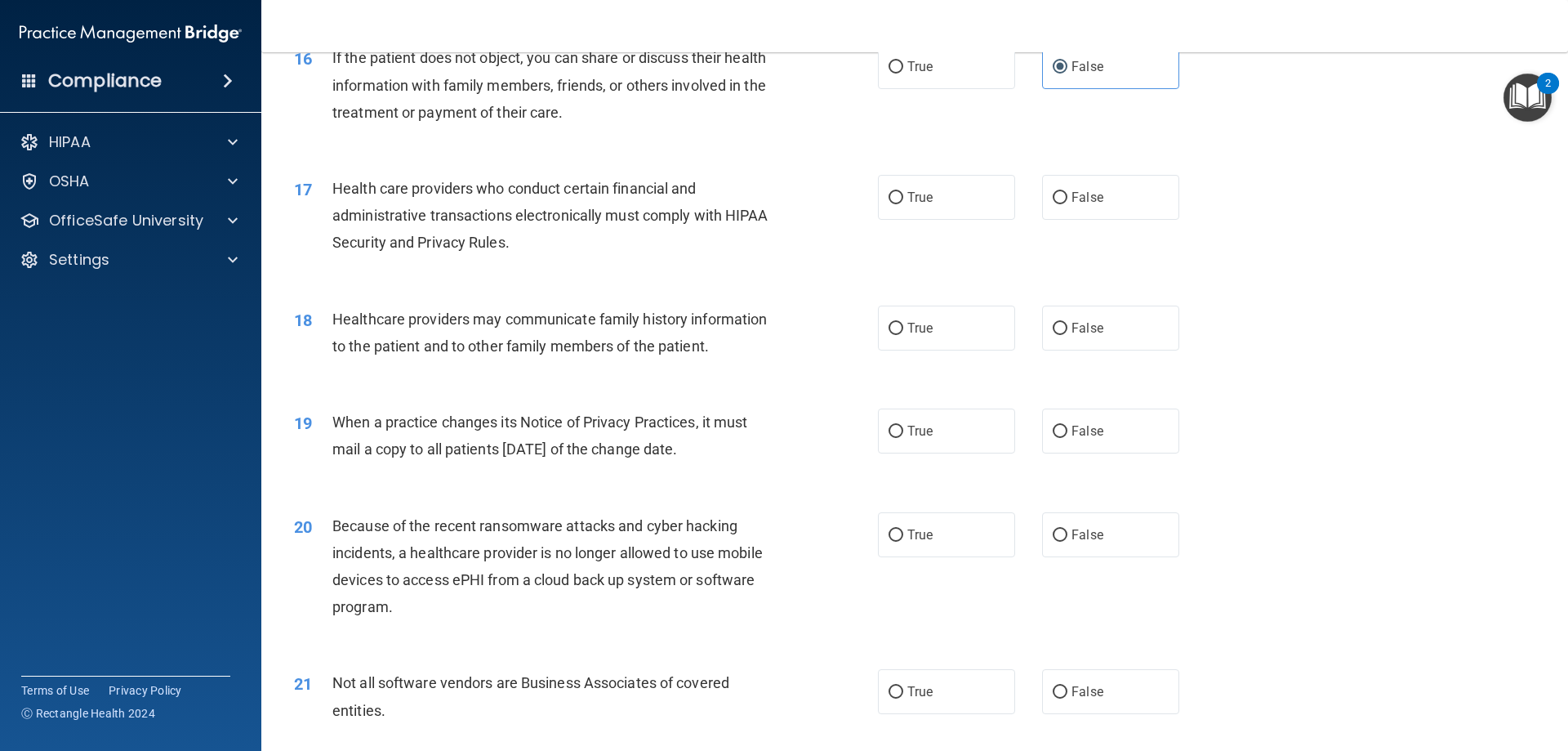scroll, scrollTop: 2043, scrollLeft: 0, axis: vertical 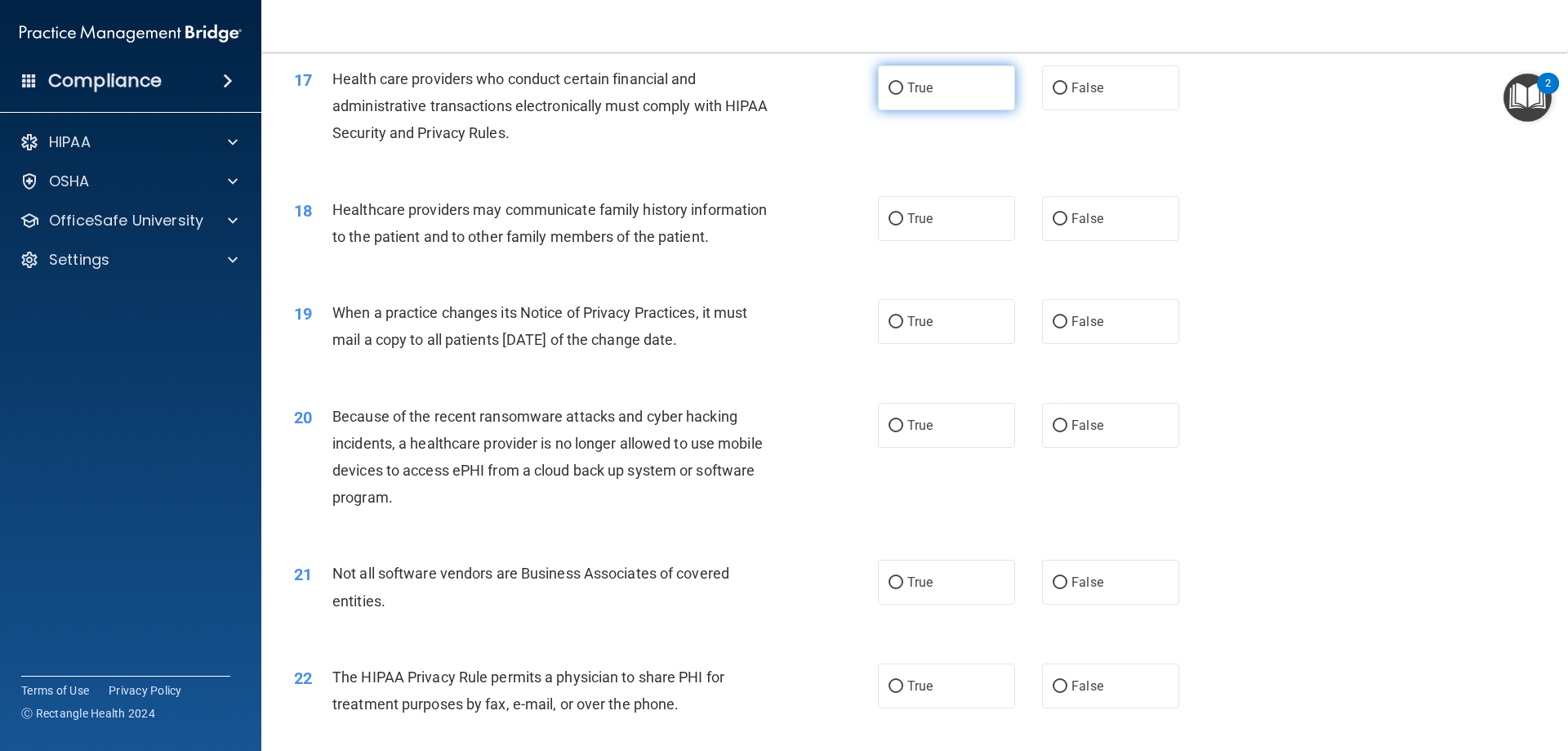 click on "True" at bounding box center [947, 87] 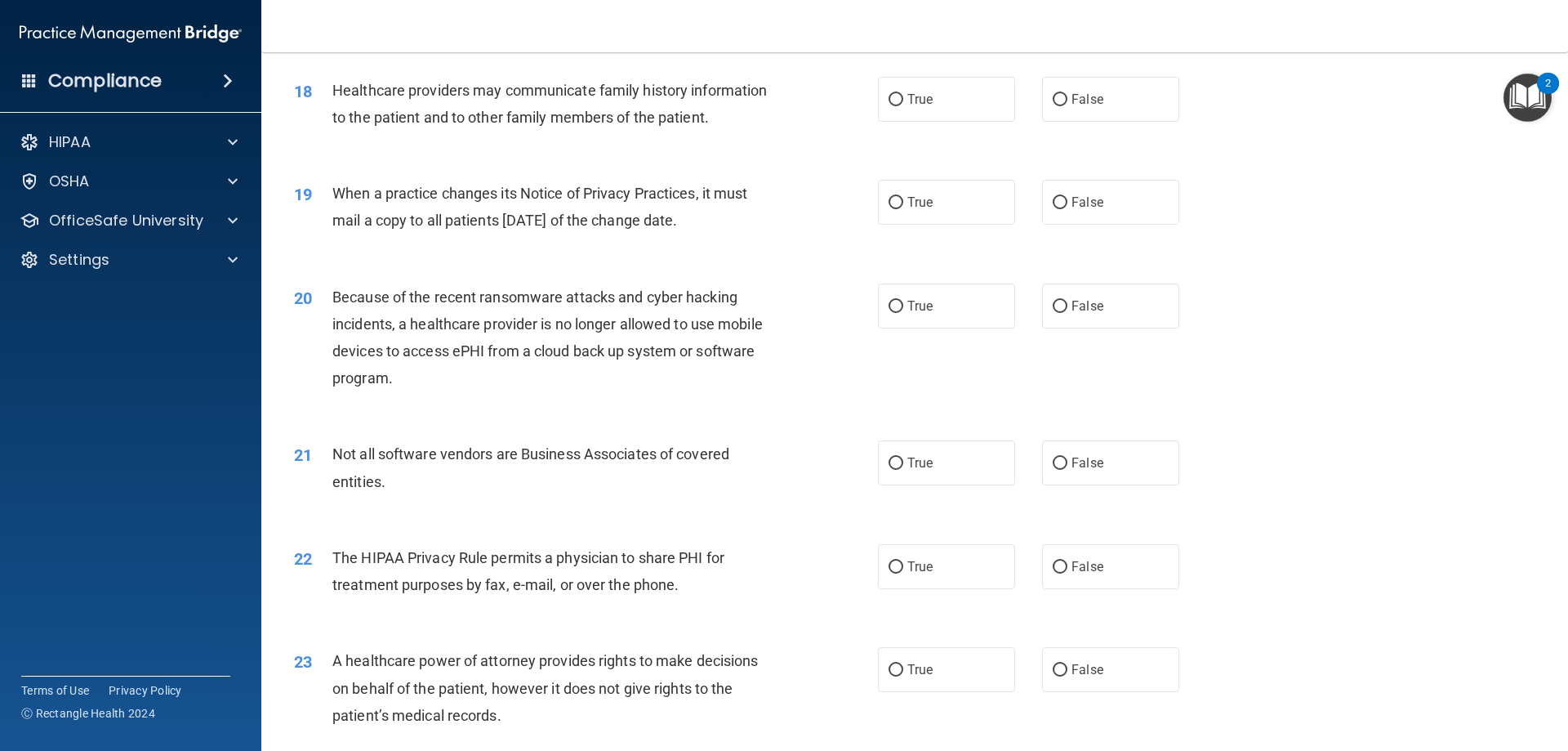 scroll, scrollTop: 2125, scrollLeft: 0, axis: vertical 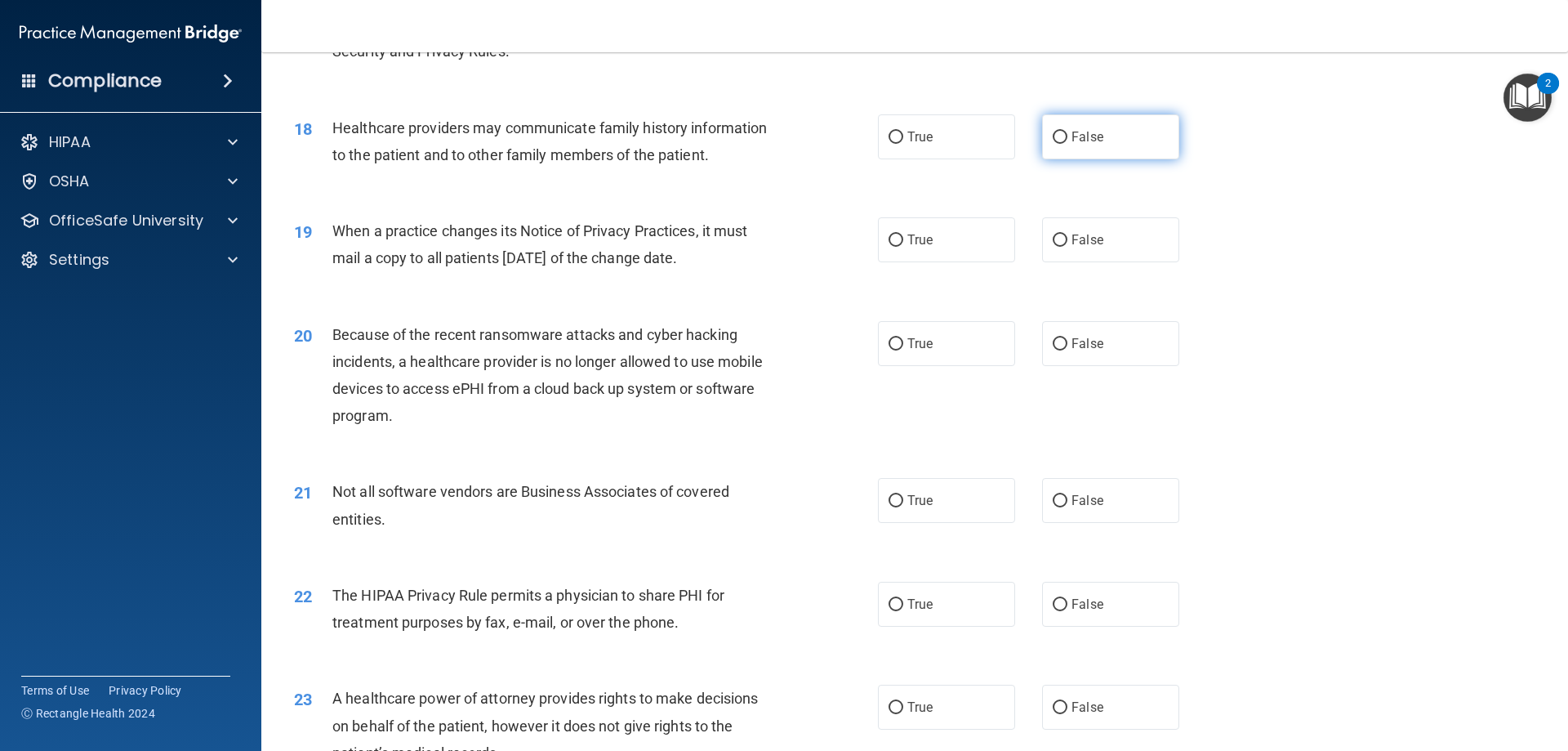 click on "False" at bounding box center [1111, 136] 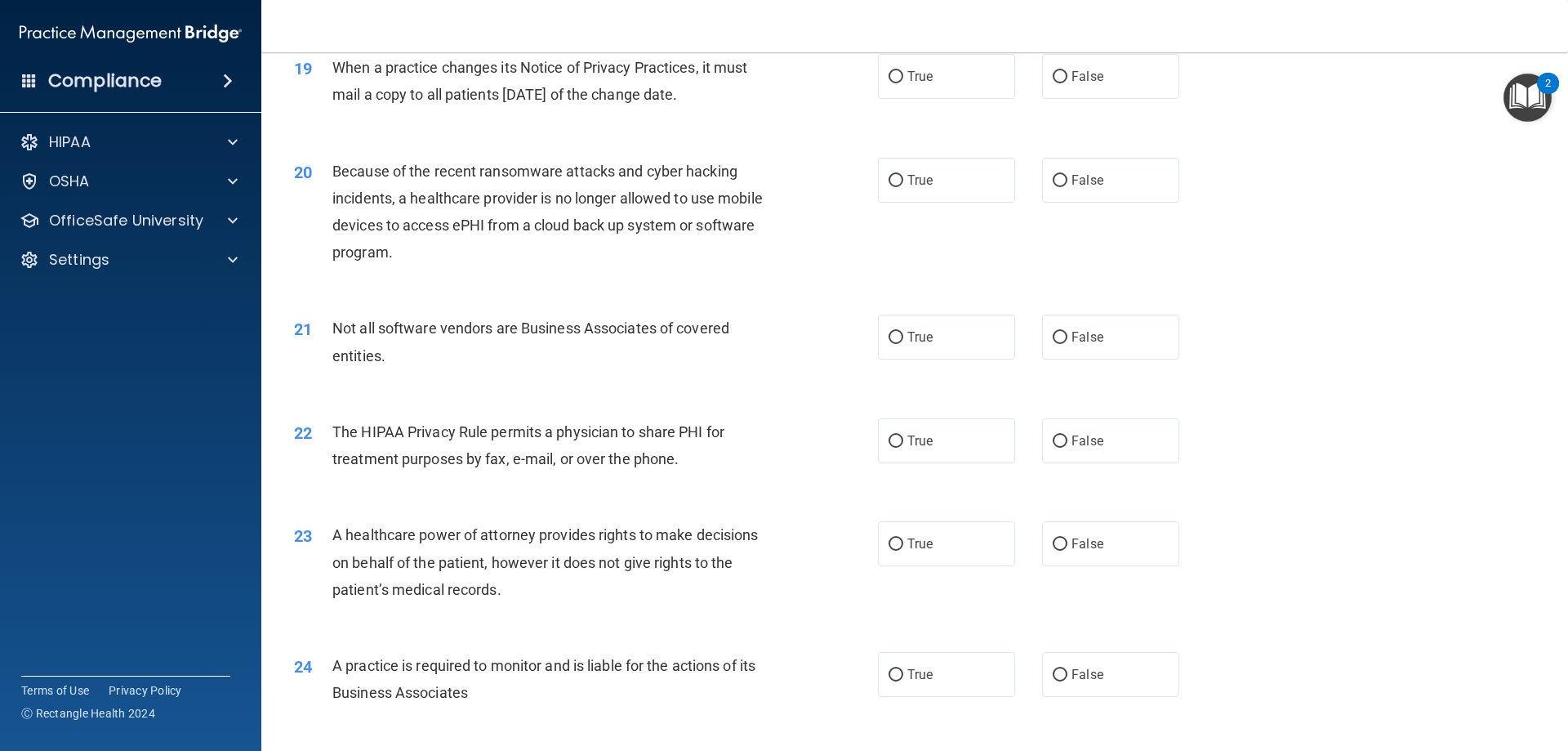 scroll, scrollTop: 2206, scrollLeft: 0, axis: vertical 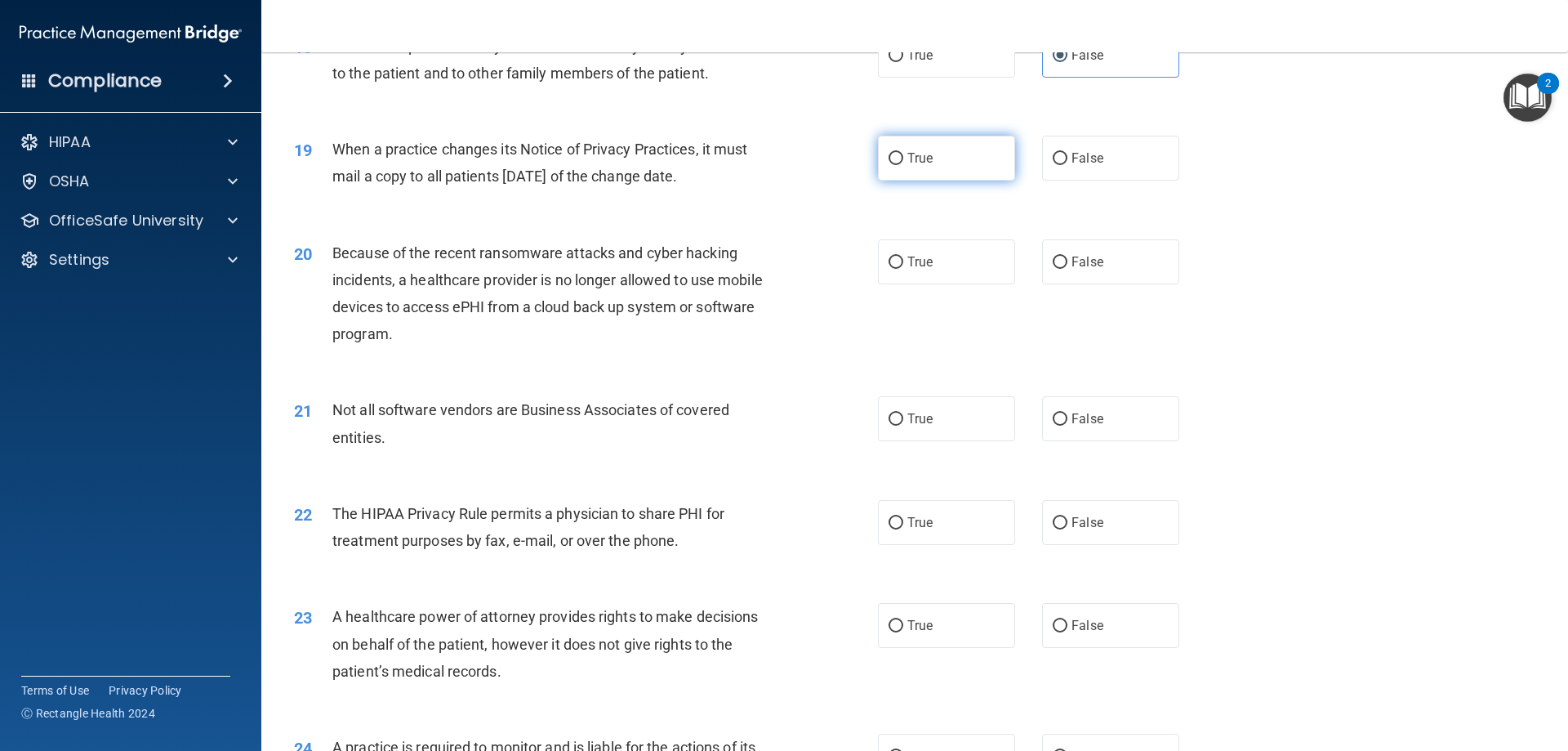 click on "True" at bounding box center [947, 158] 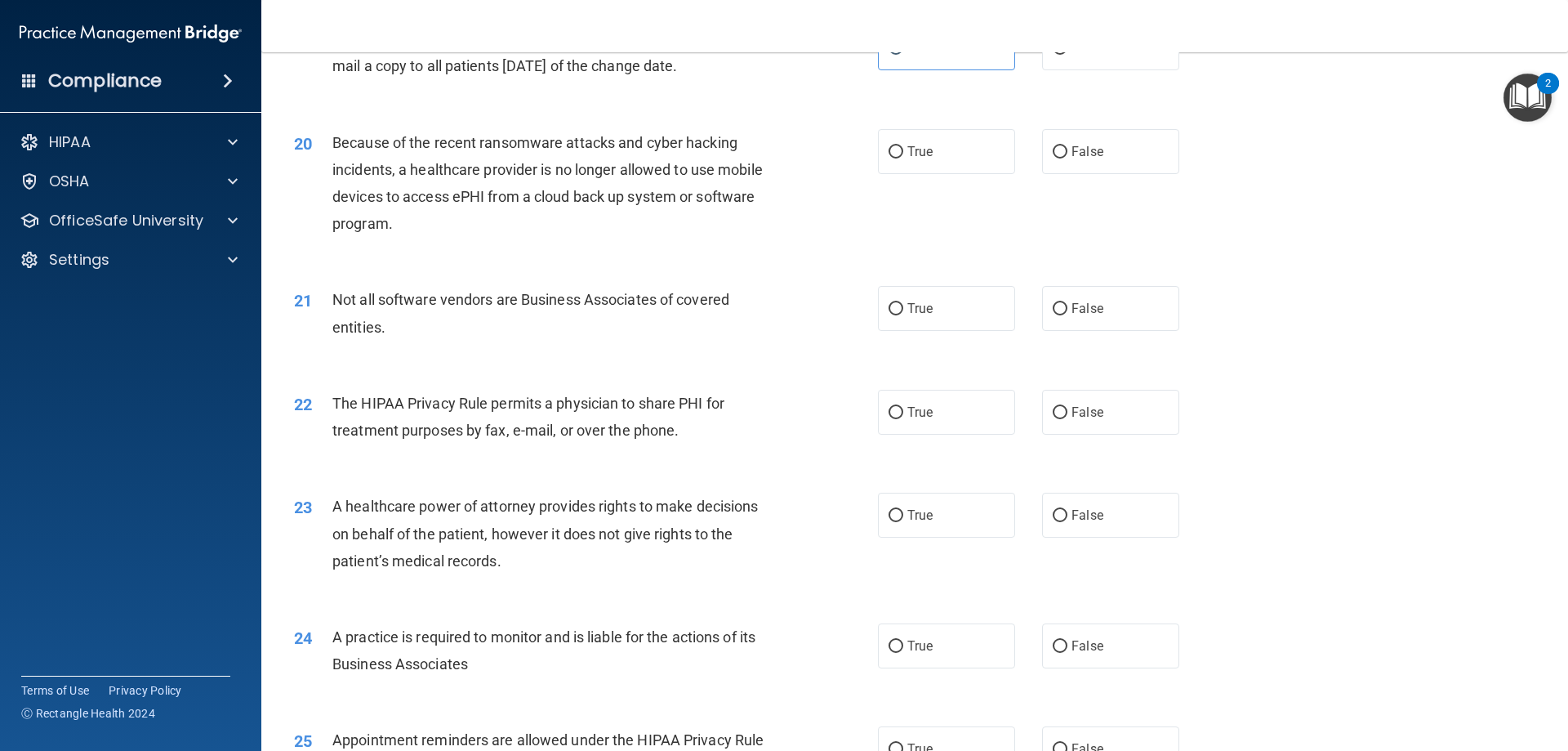 scroll, scrollTop: 2288, scrollLeft: 0, axis: vertical 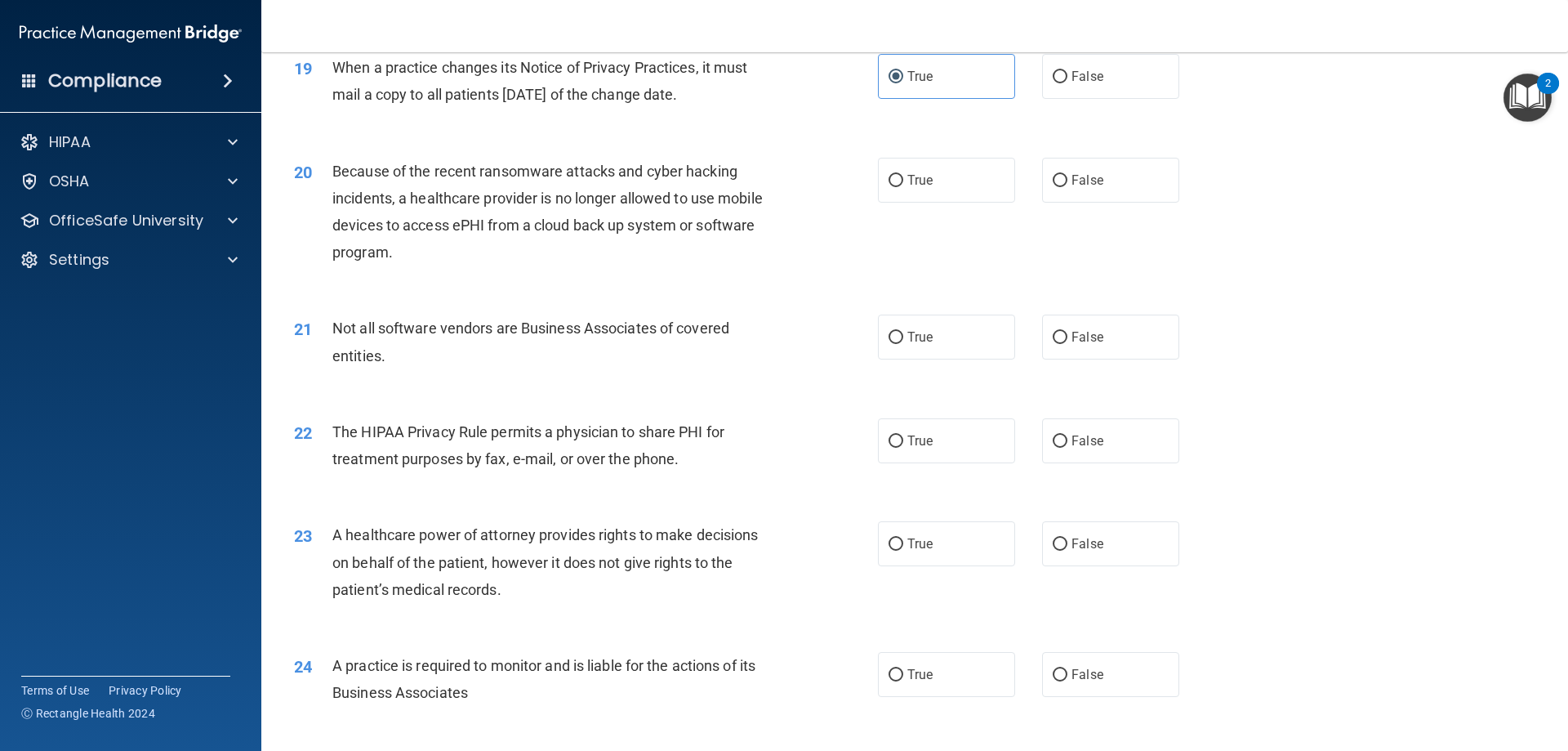 click on "True           False" at bounding box center (1042, 180) 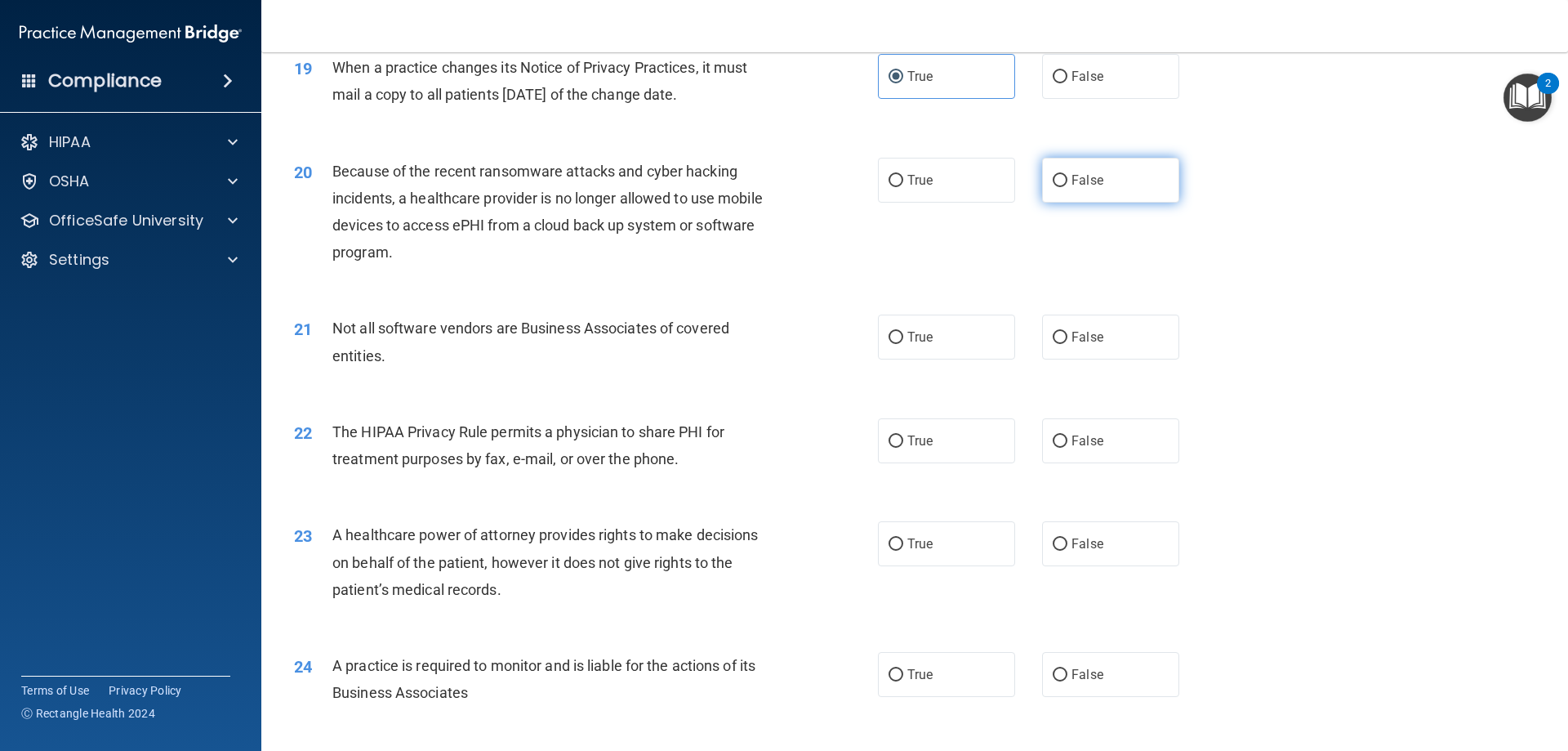 click on "False" at bounding box center (1087, 180) 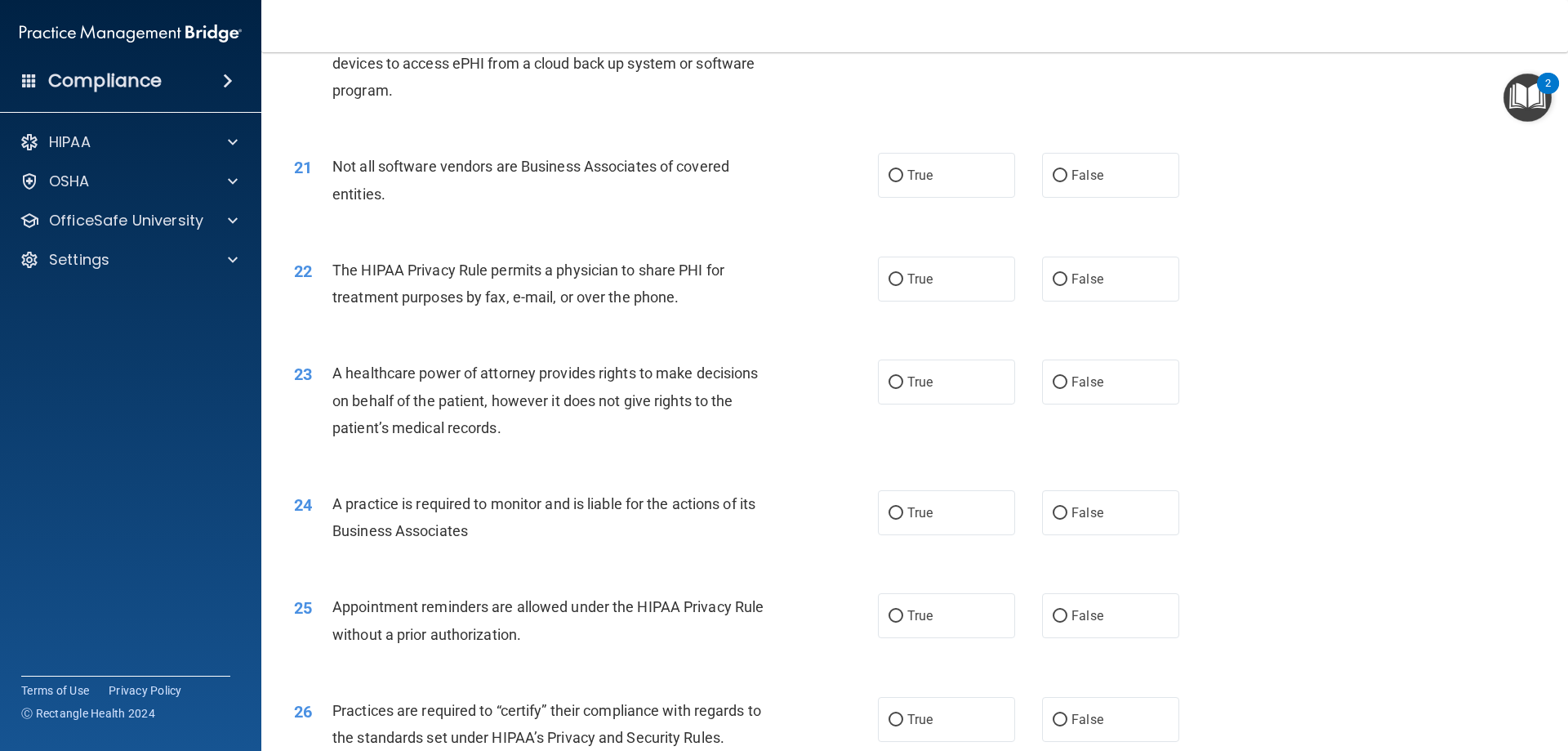 scroll, scrollTop: 2452, scrollLeft: 0, axis: vertical 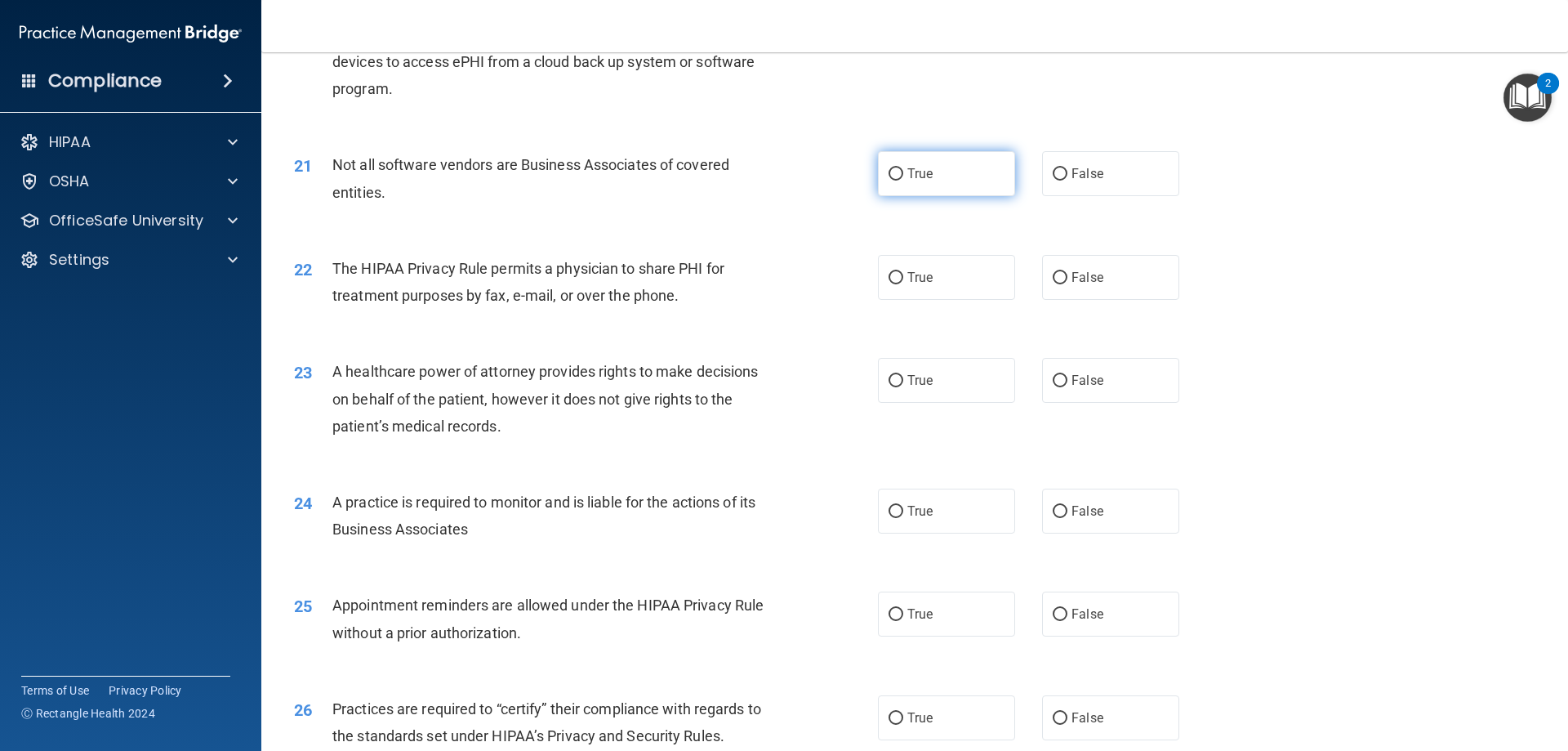 click on "True" at bounding box center [947, 173] 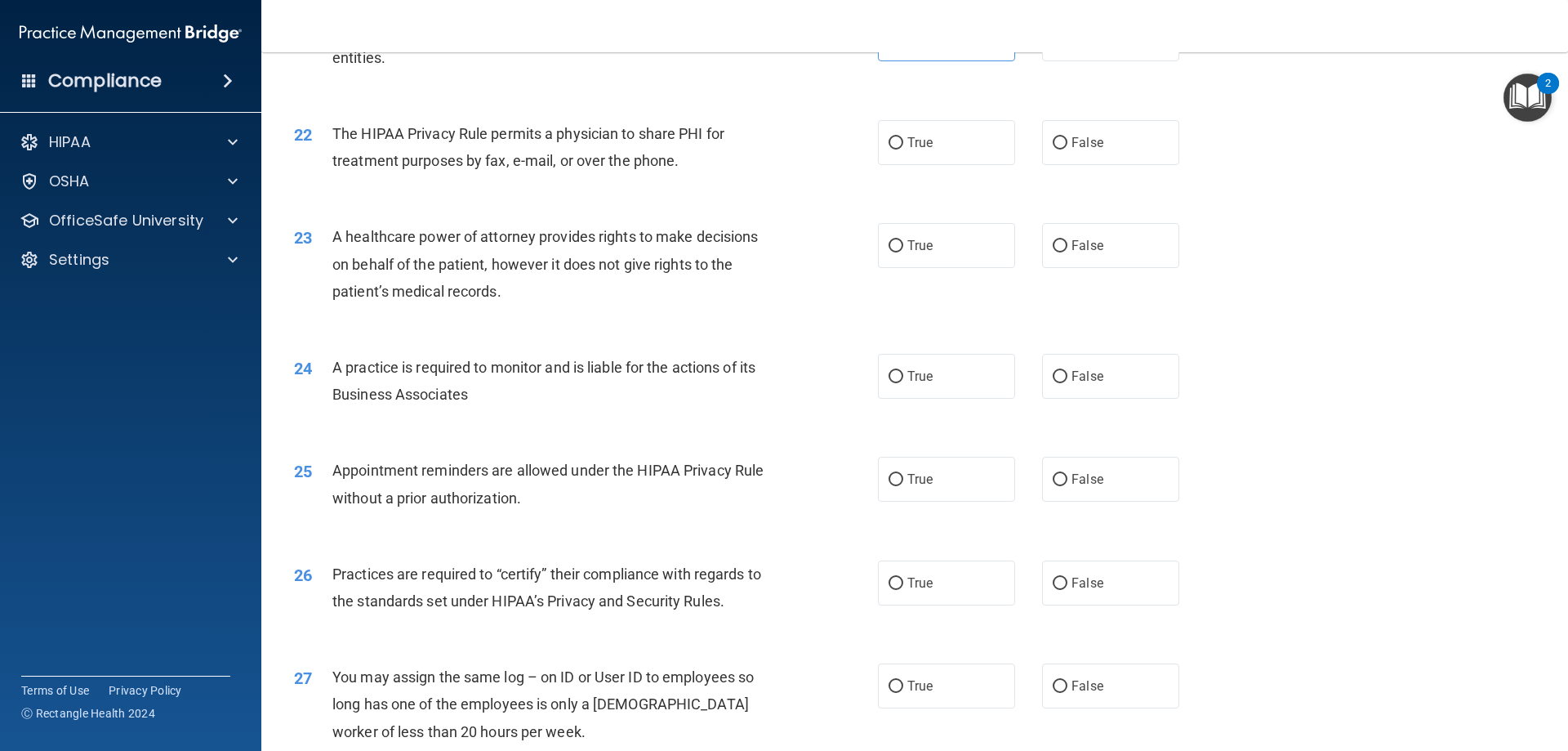 scroll, scrollTop: 2615, scrollLeft: 0, axis: vertical 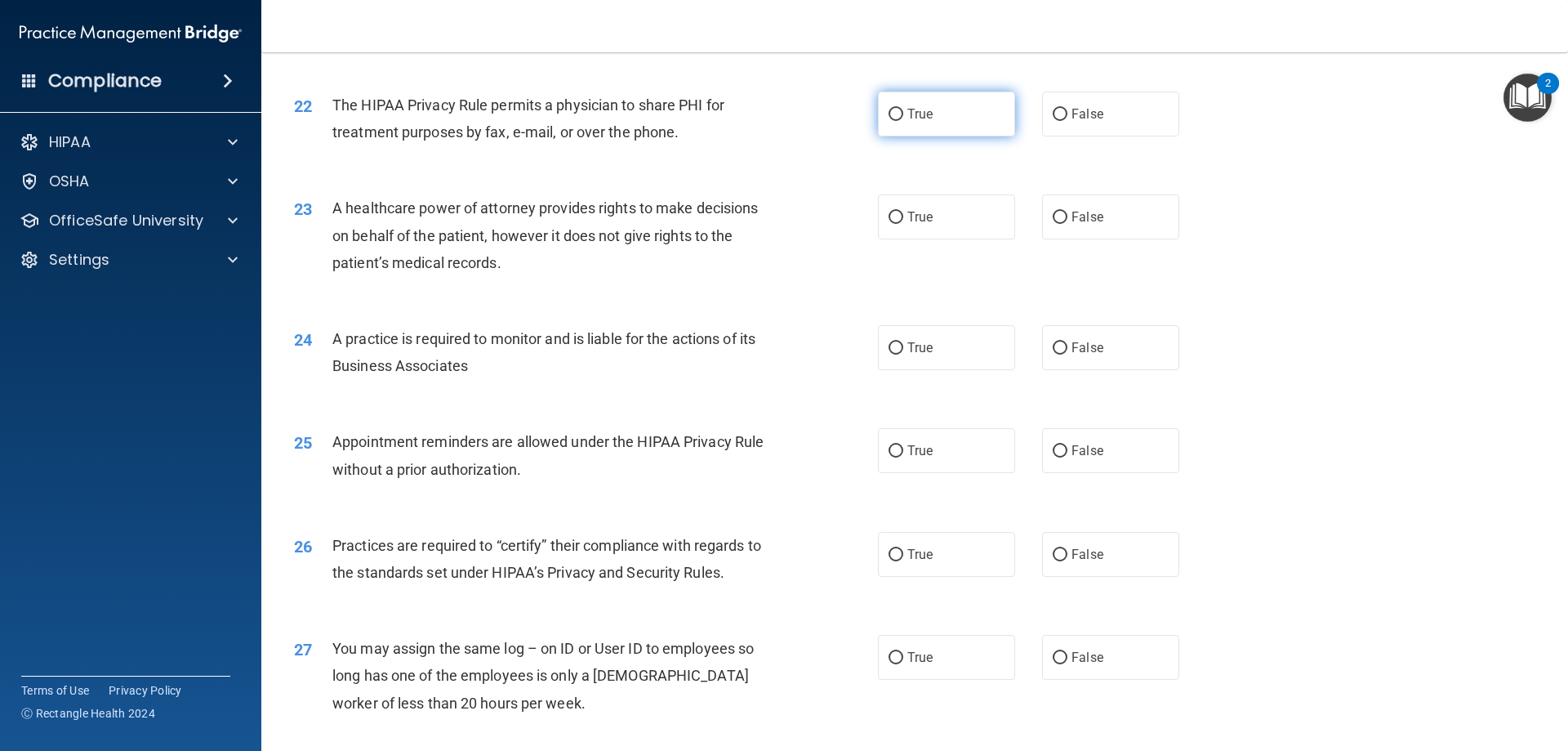 click on "True" at bounding box center (896, 114) 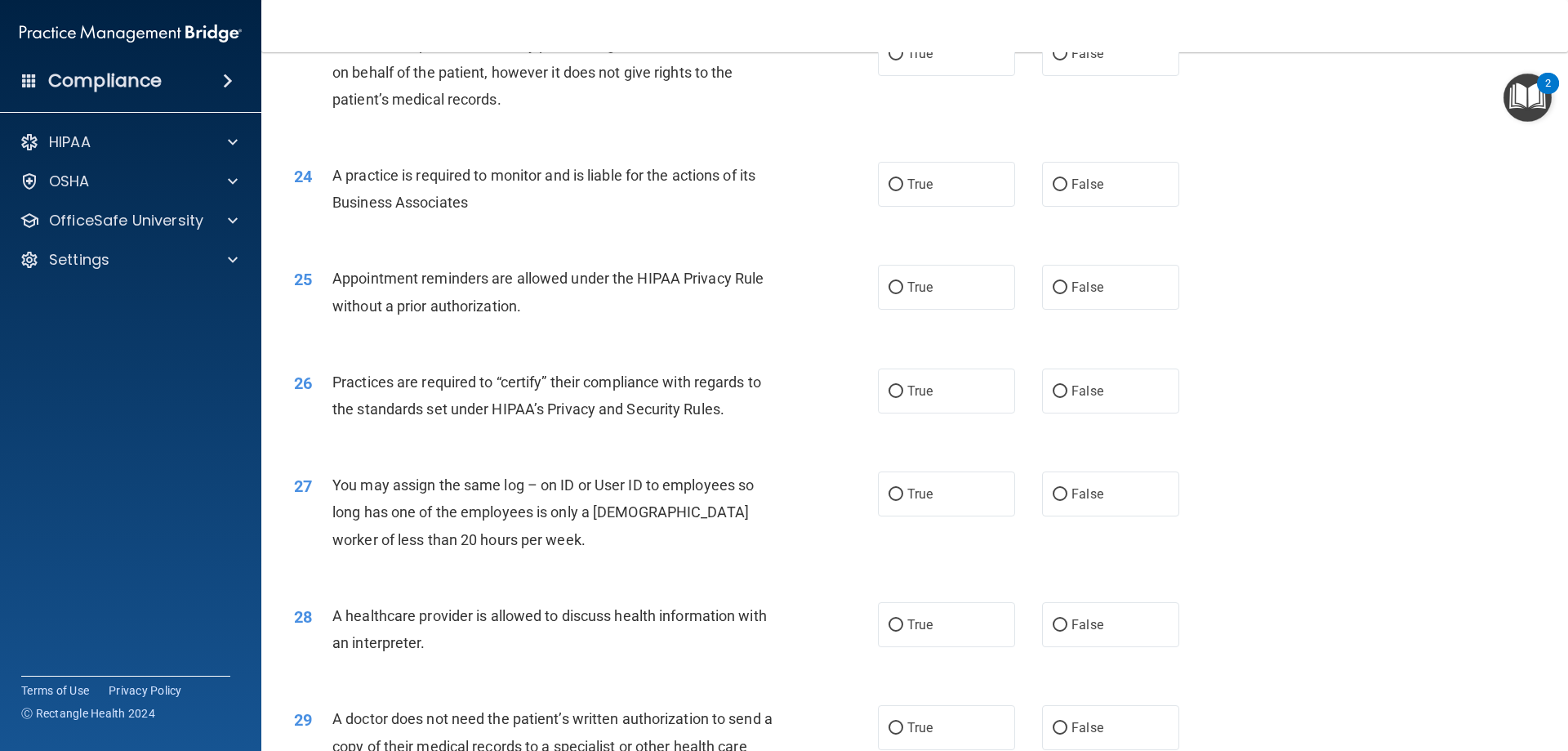 scroll, scrollTop: 2697, scrollLeft: 0, axis: vertical 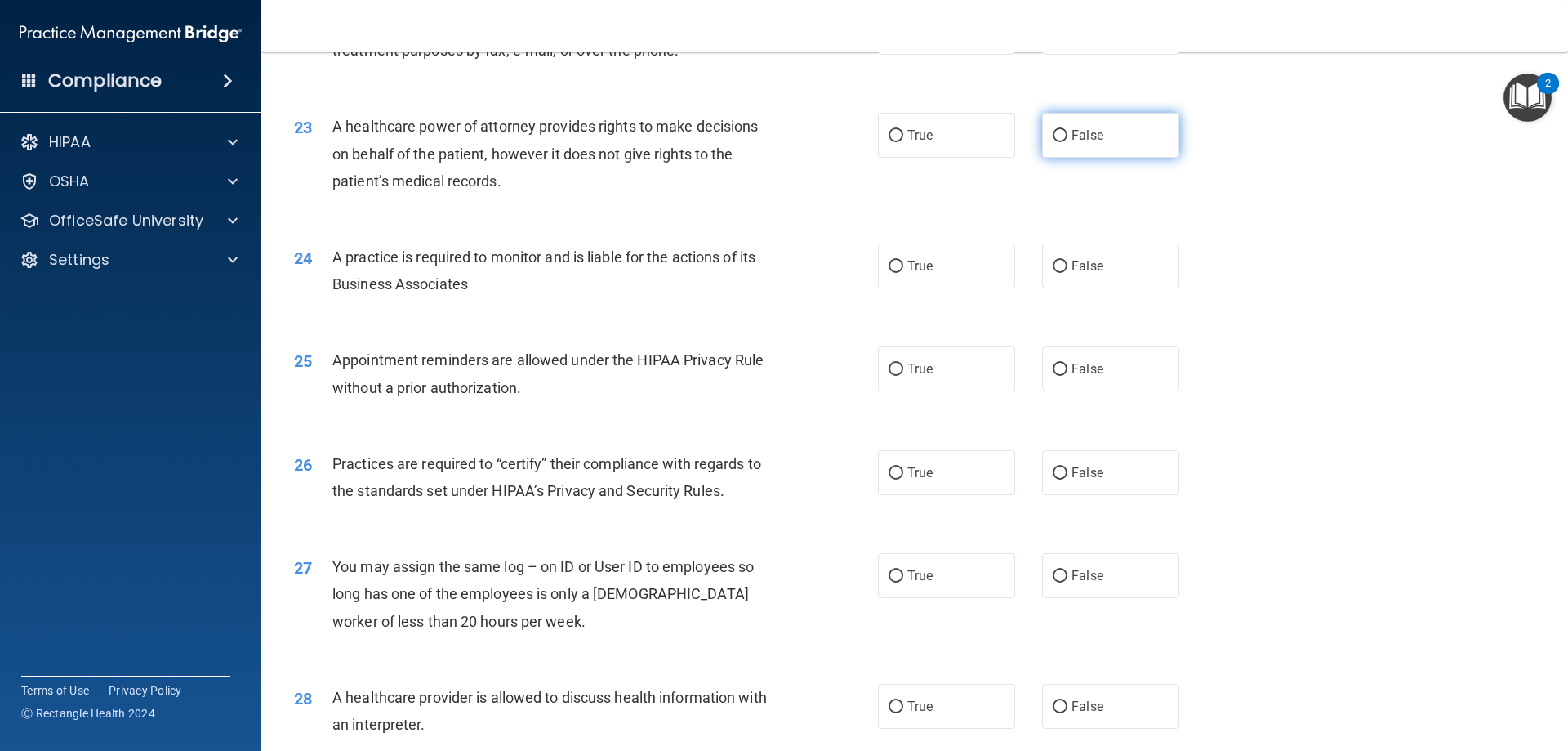 click on "False" at bounding box center (1111, 135) 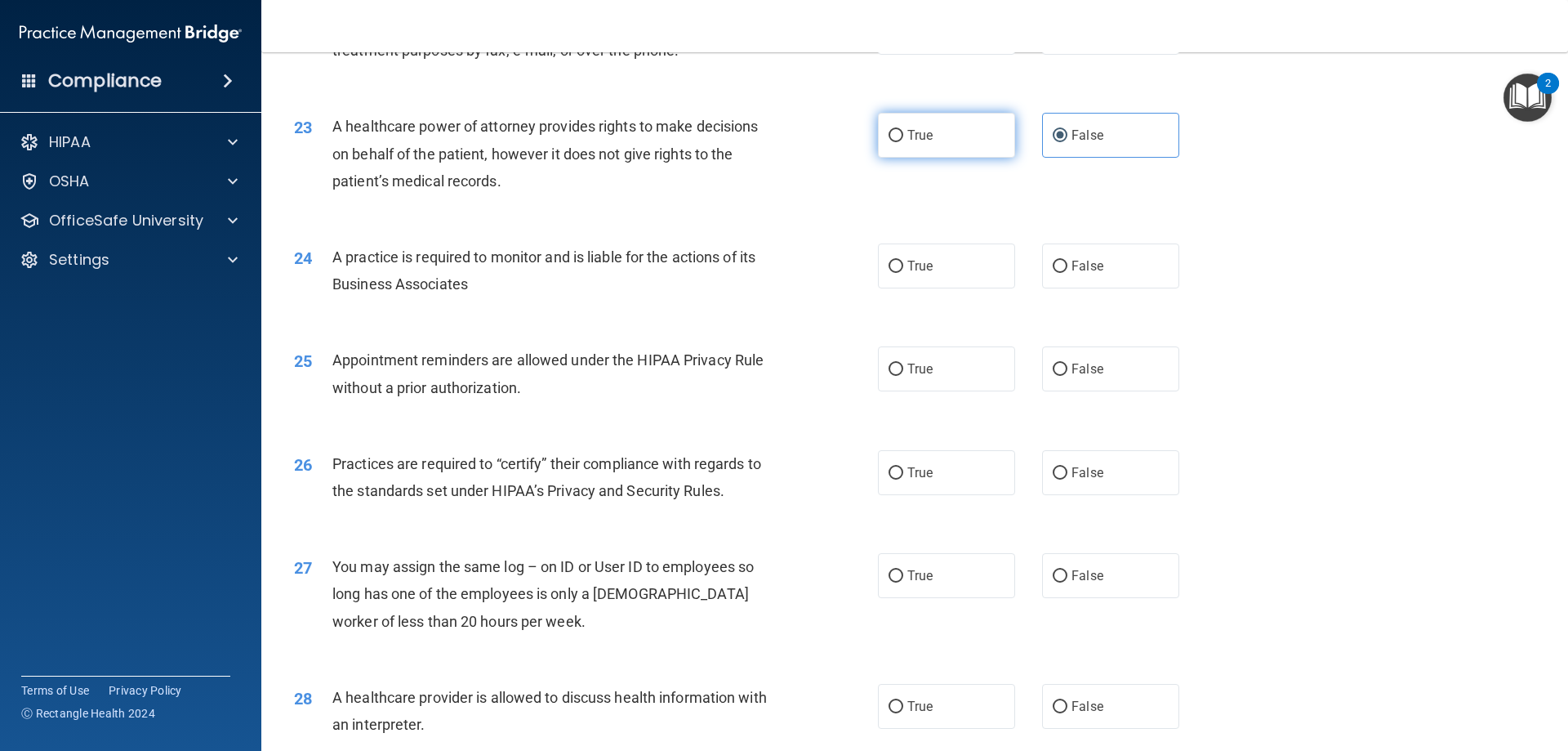 click on "True" at bounding box center (947, 135) 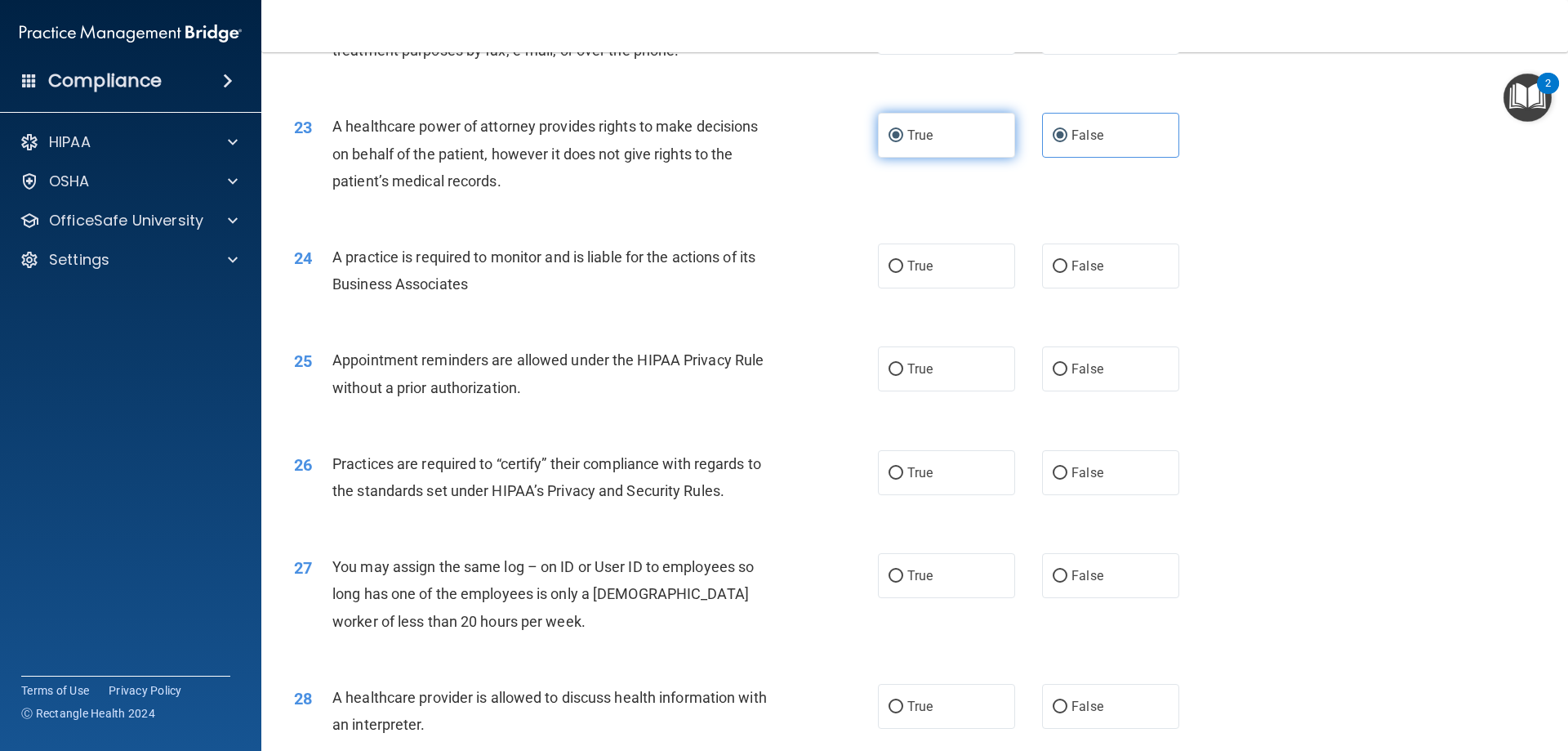 radio on "false" 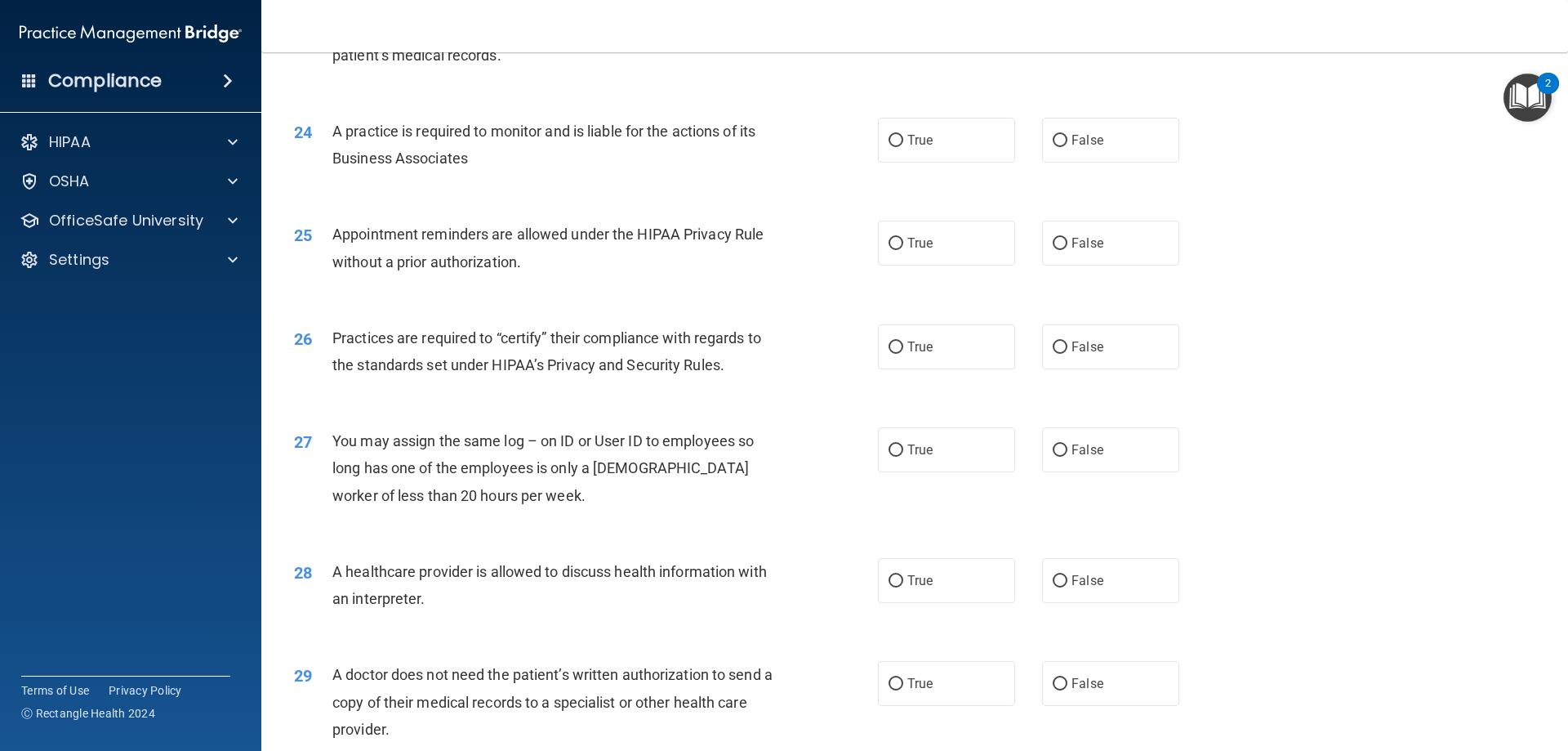 scroll, scrollTop: 2860, scrollLeft: 0, axis: vertical 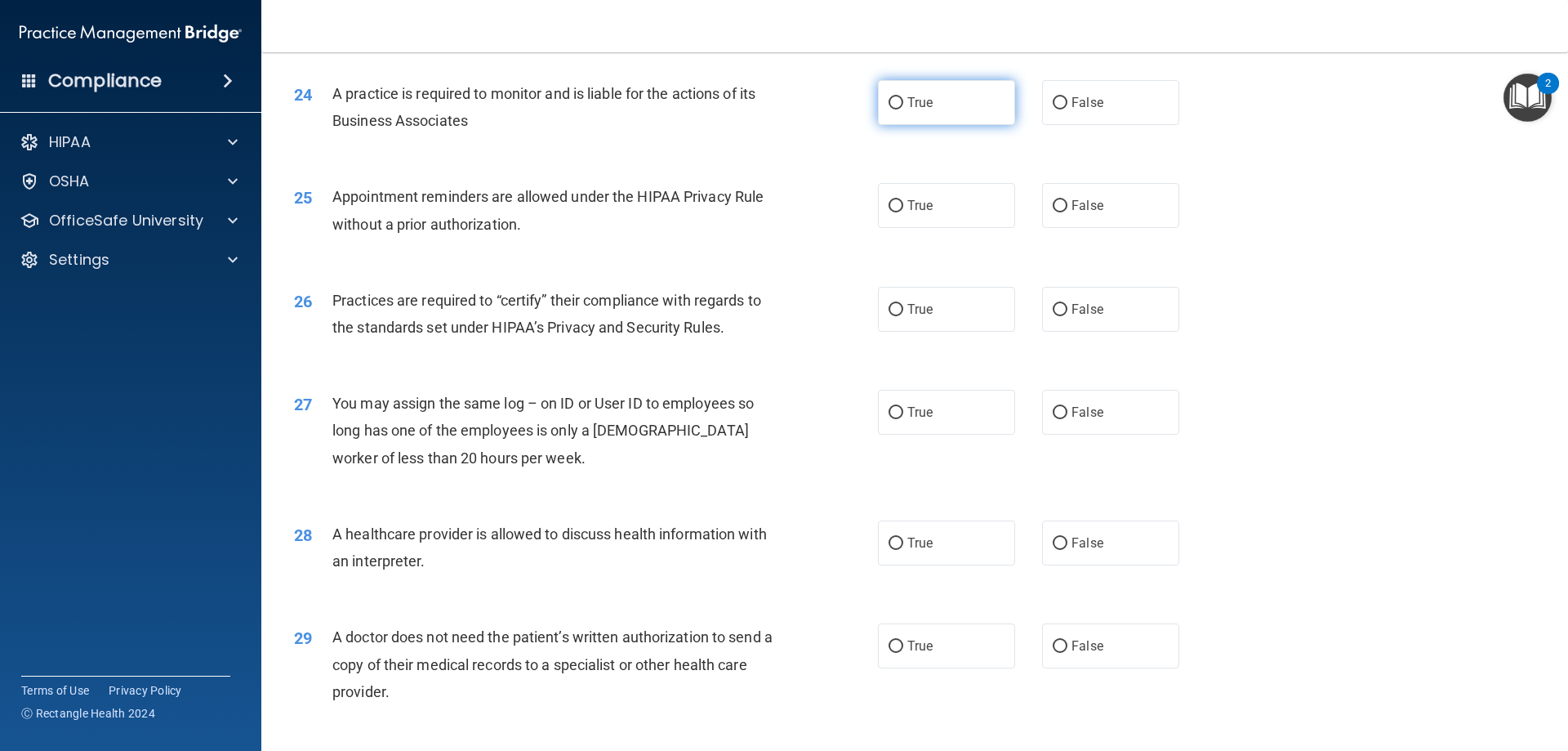click on "True" at bounding box center (947, 102) 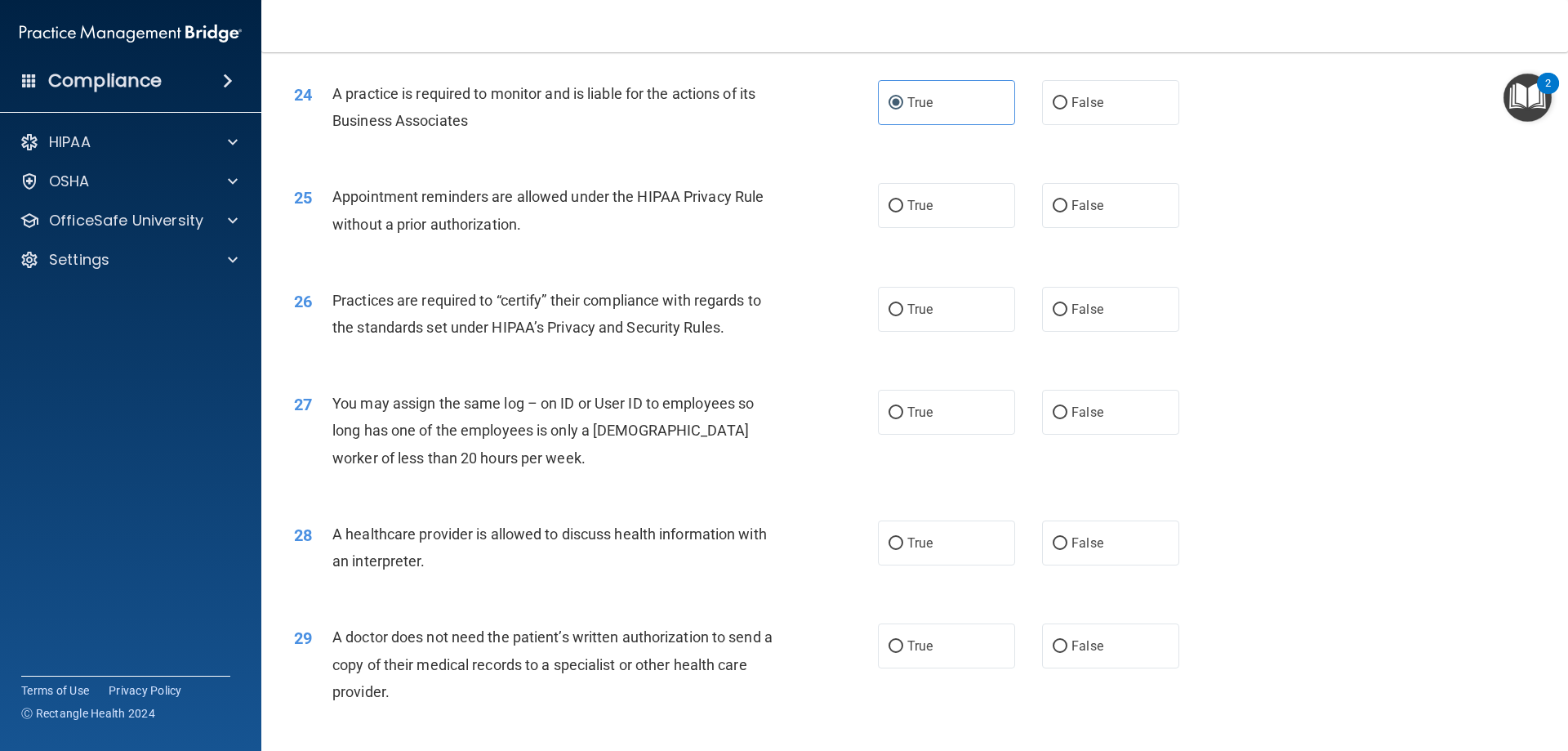 scroll, scrollTop: 2942, scrollLeft: 0, axis: vertical 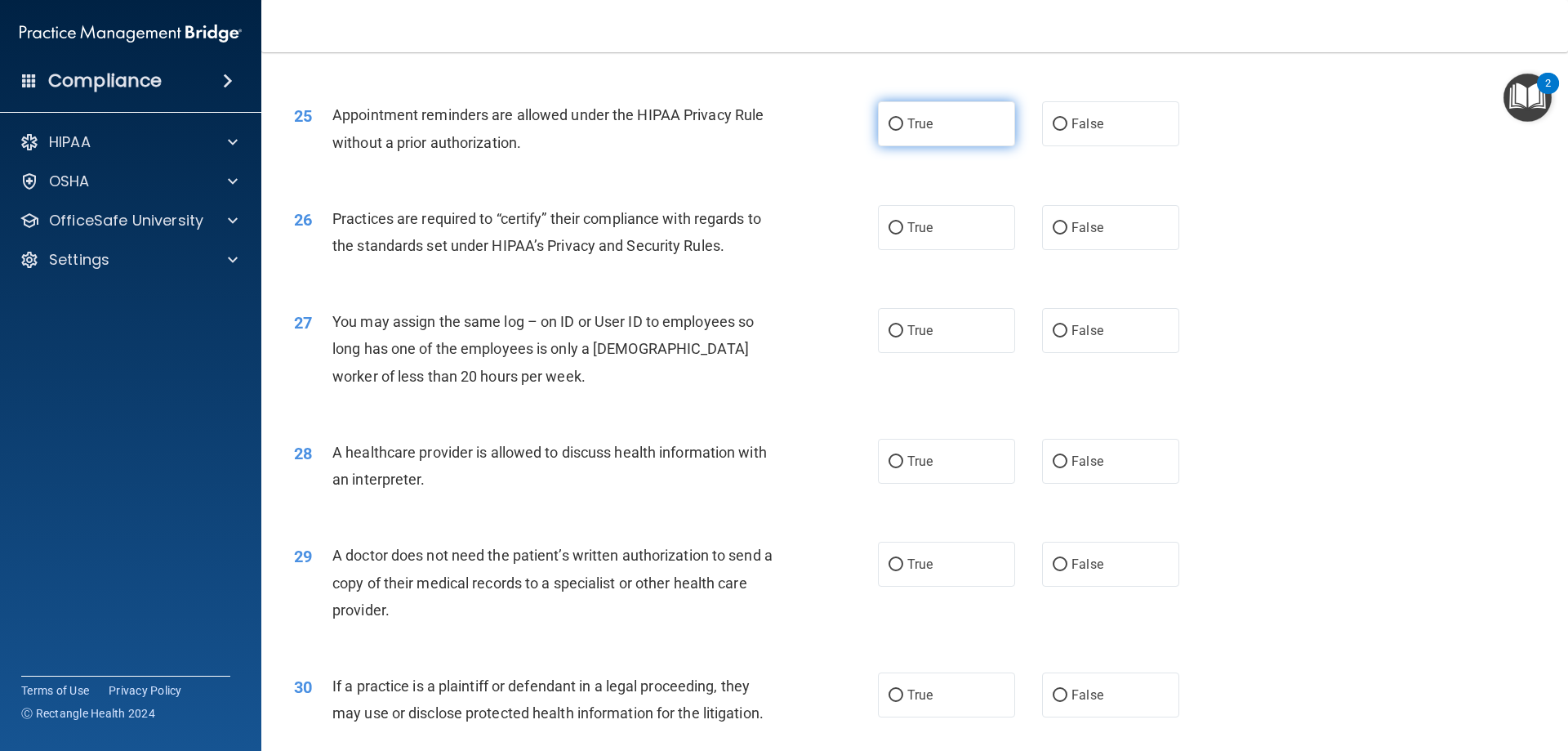 click on "True" at bounding box center [947, 123] 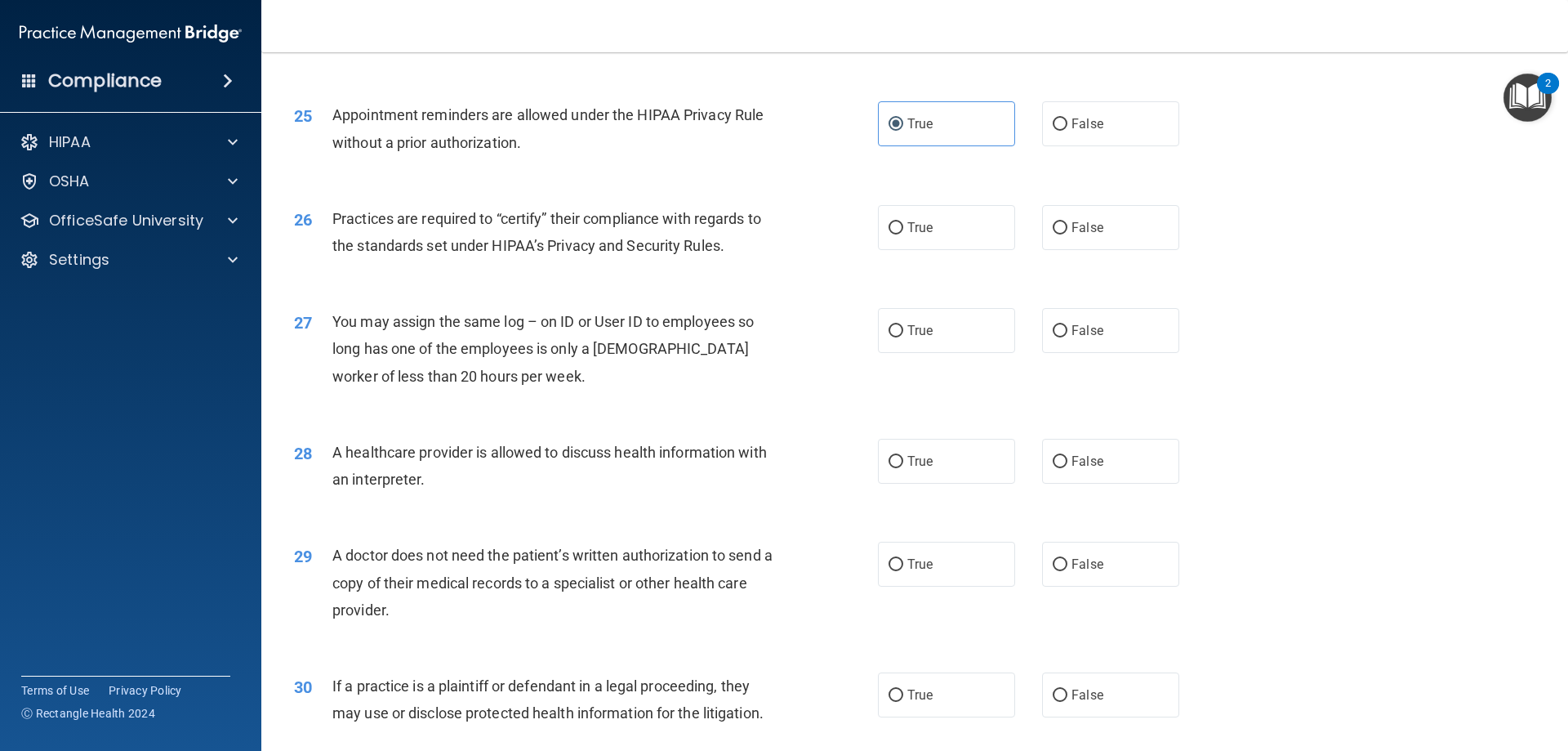 scroll, scrollTop: 3024, scrollLeft: 0, axis: vertical 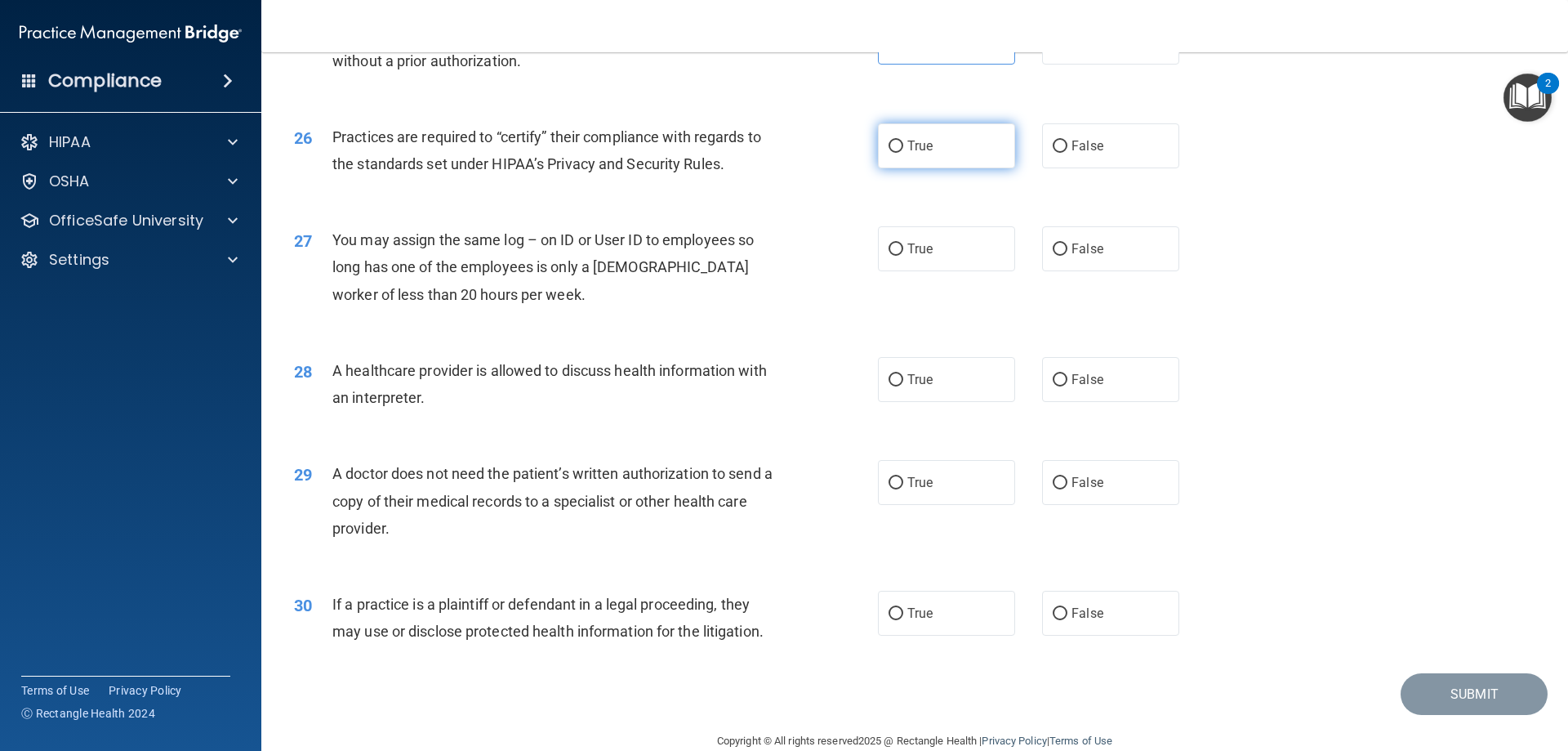 click on "True" at bounding box center (920, 145) 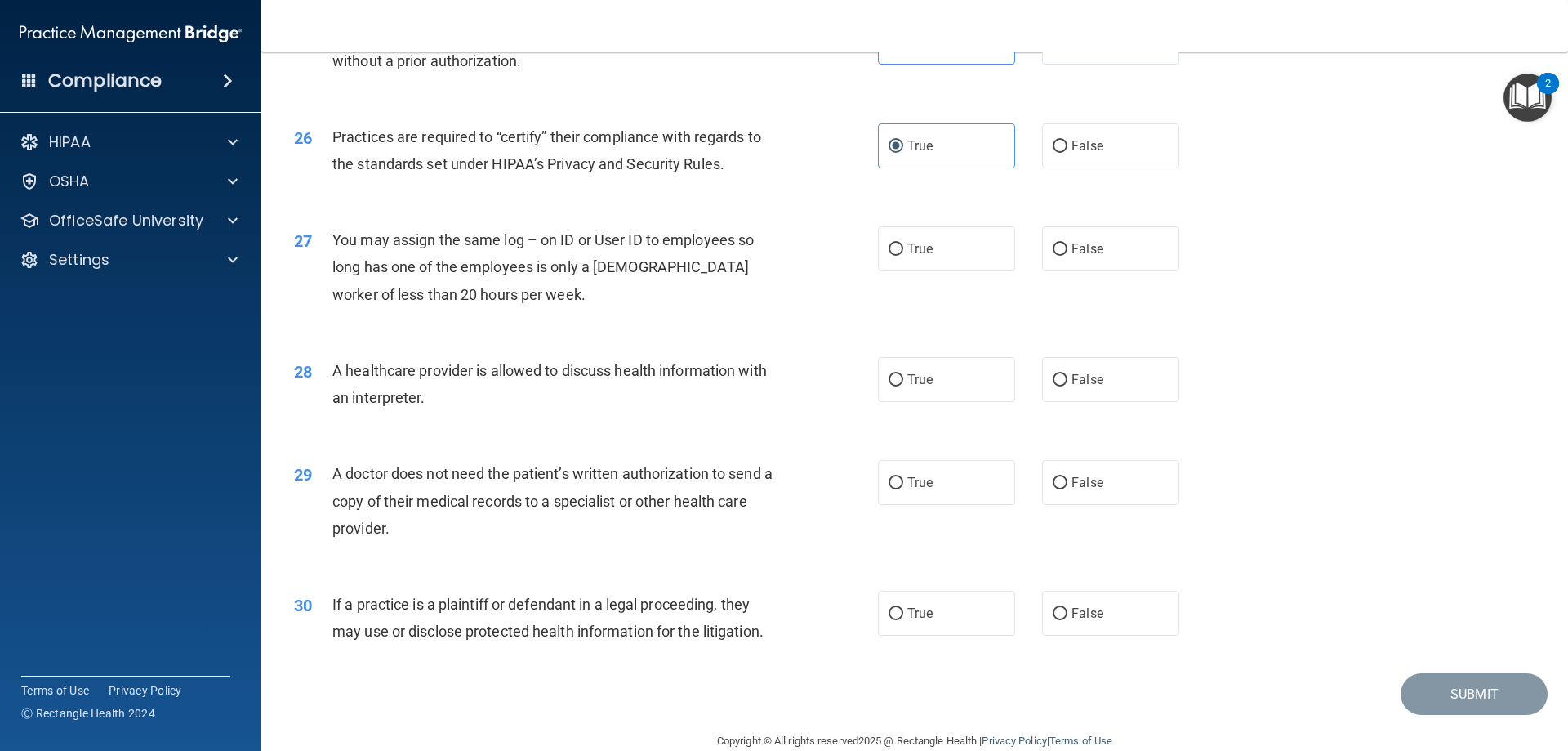 scroll, scrollTop: 3053, scrollLeft: 0, axis: vertical 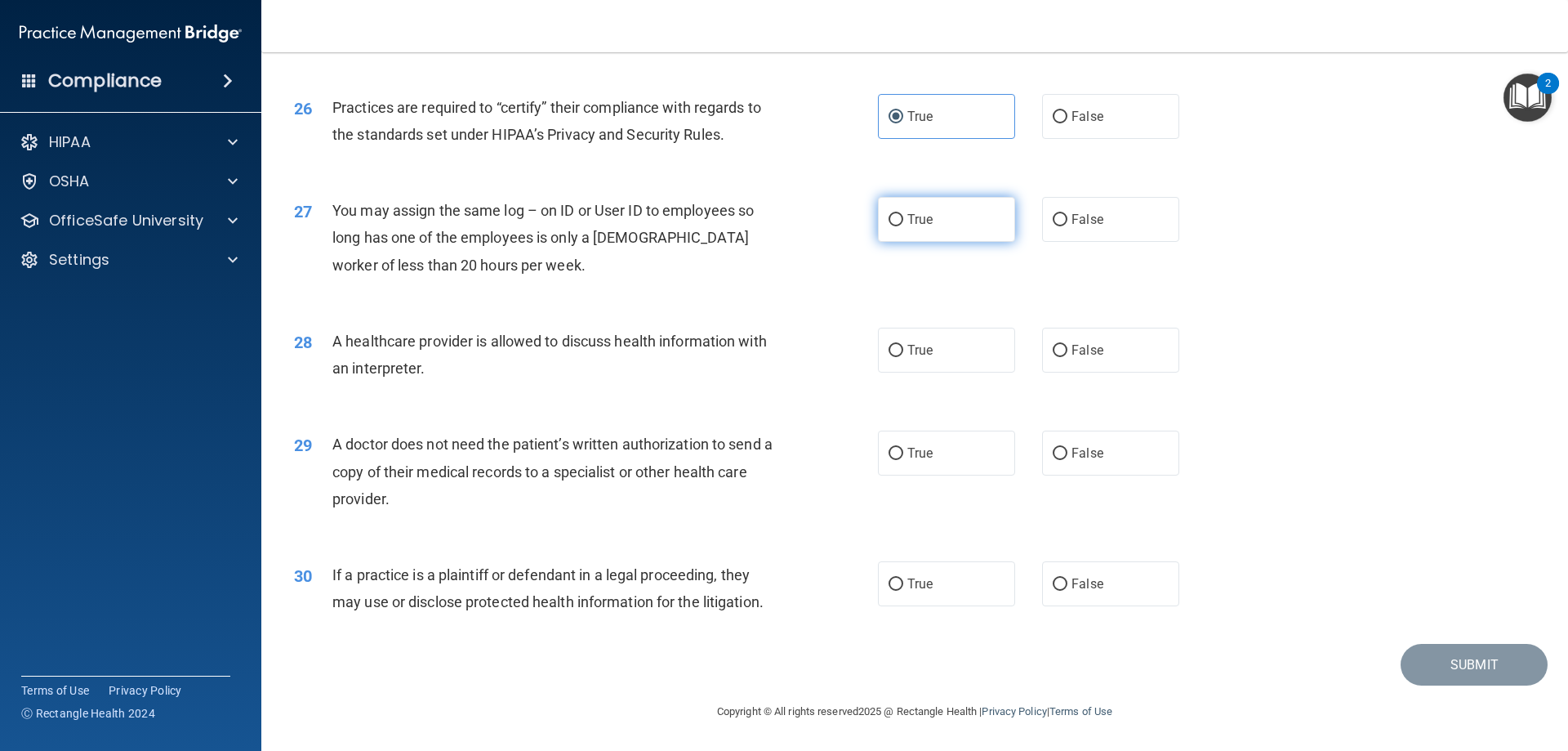 click on "True" at bounding box center (947, 219) 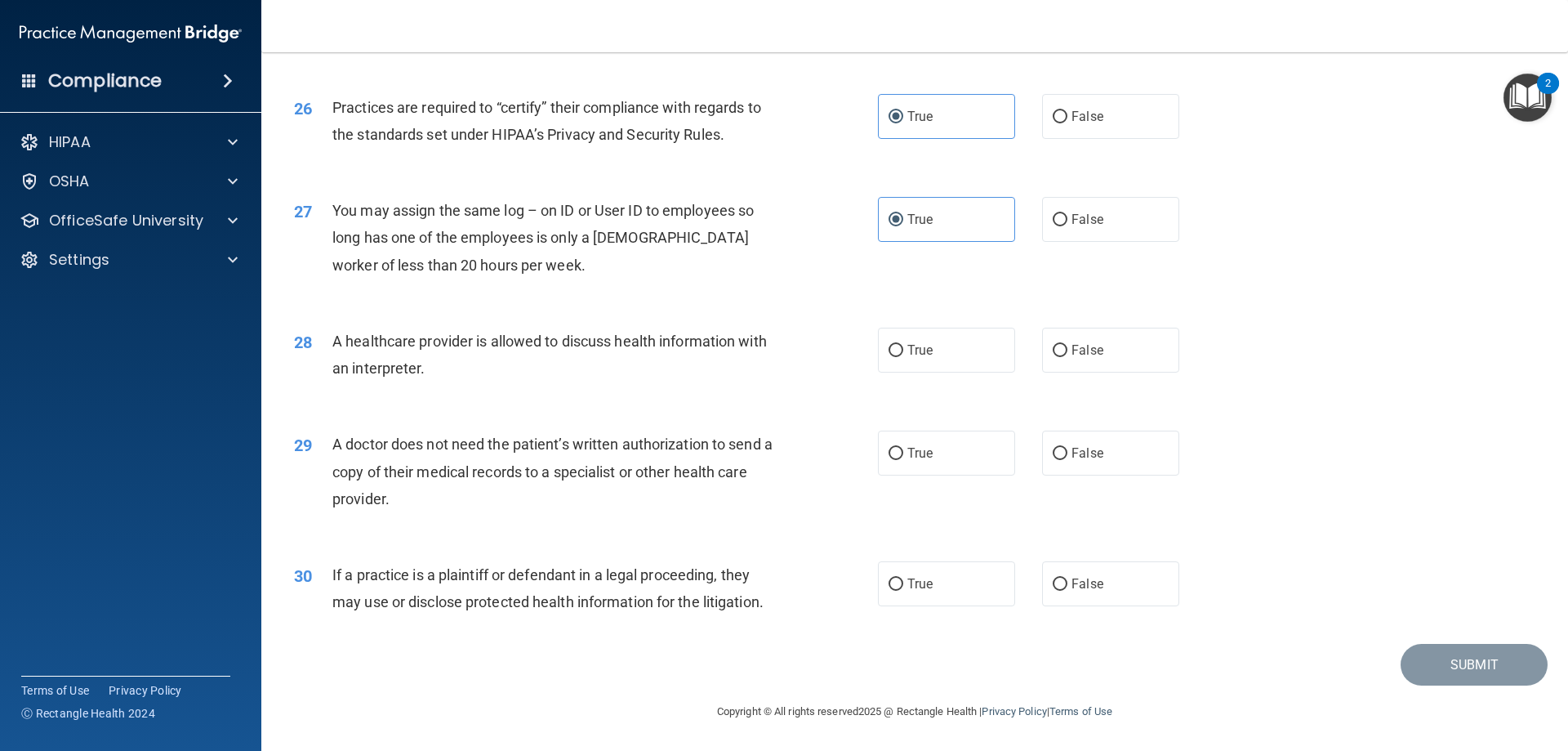 click on "27       You may assign the same log – on ID or User ID to employees so long has one of the employees is only a part-time worker of less than 20 hours per week.                 True           False" at bounding box center (915, 242) 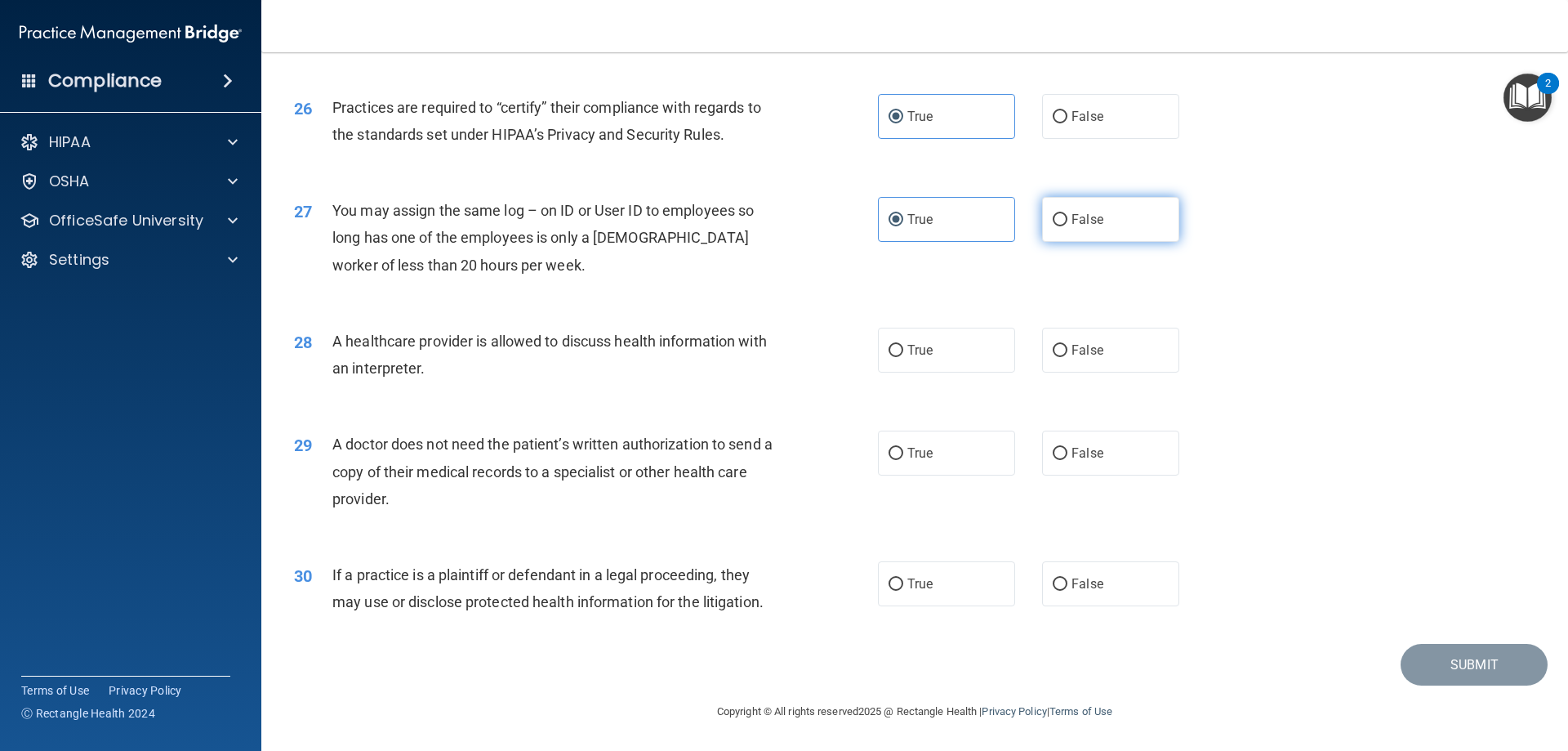 click on "False" at bounding box center [1111, 219] 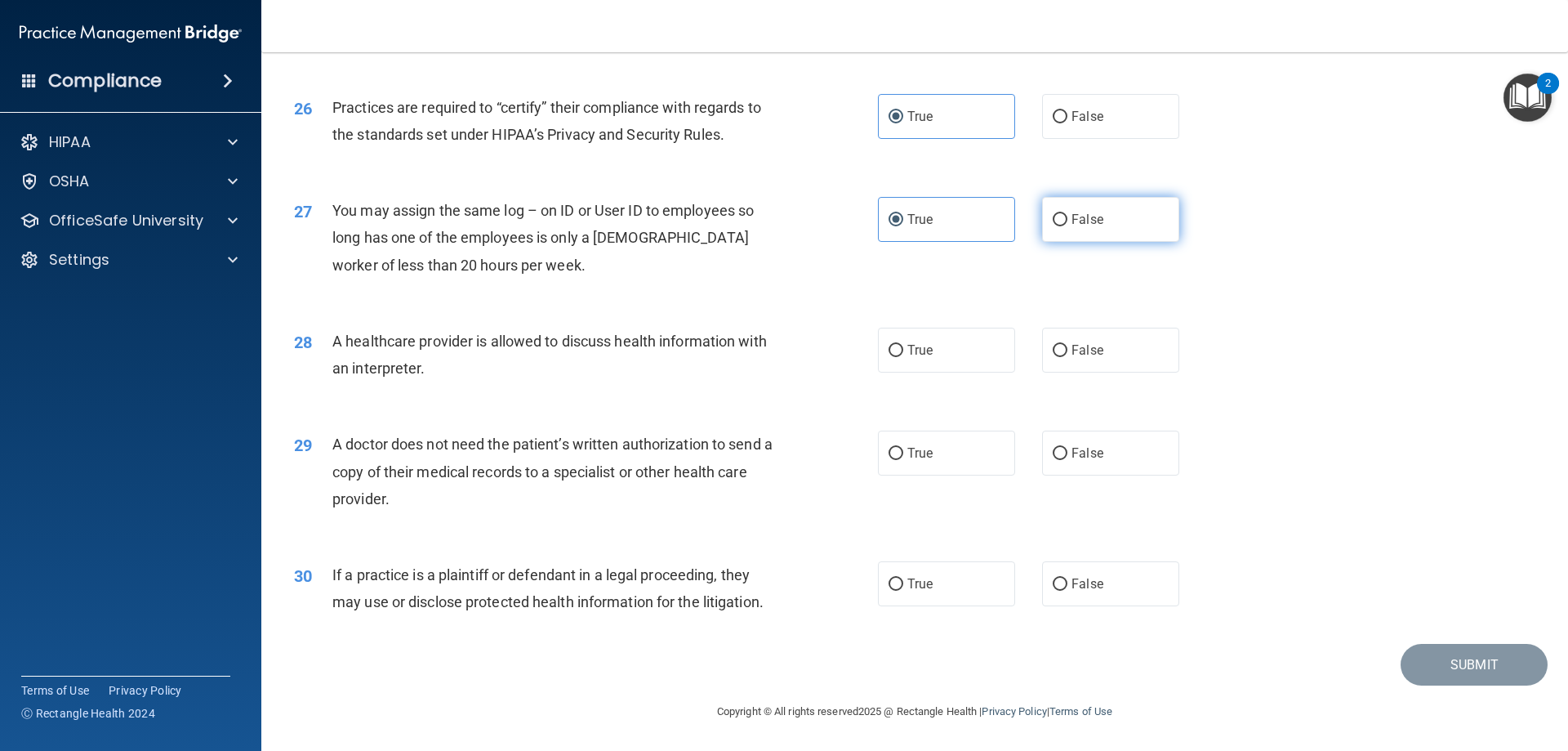 radio on "true" 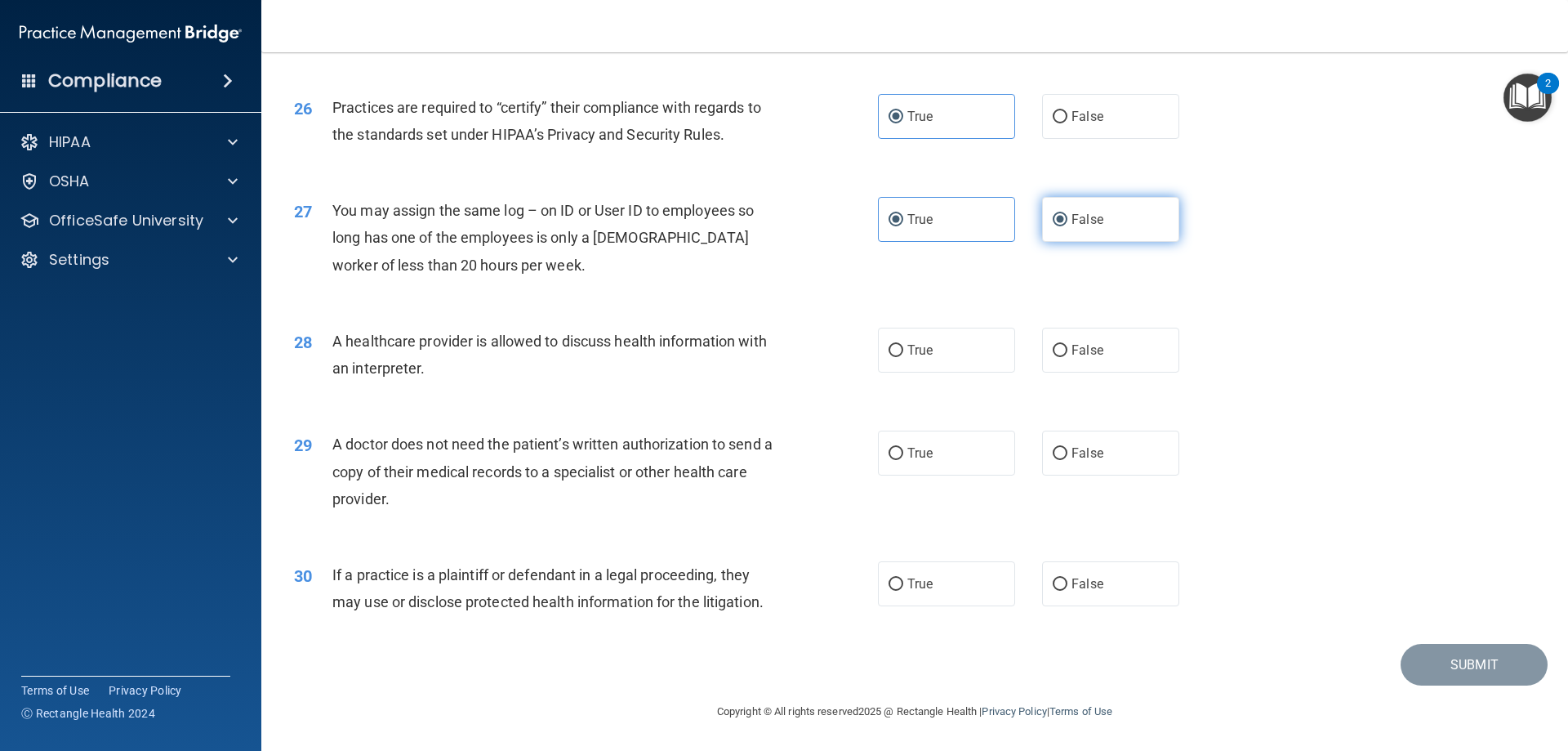radio on "false" 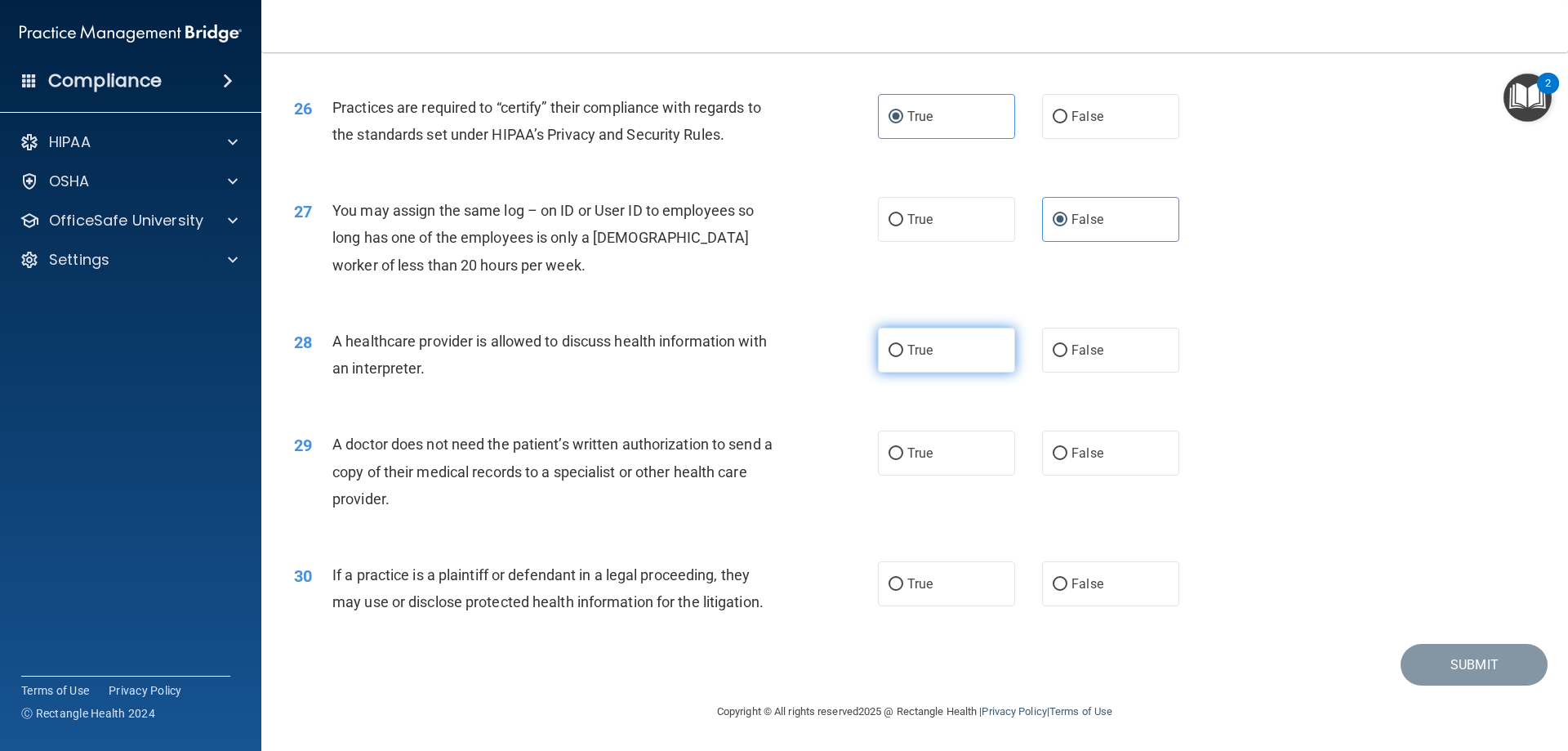 click on "True" at bounding box center [947, 350] 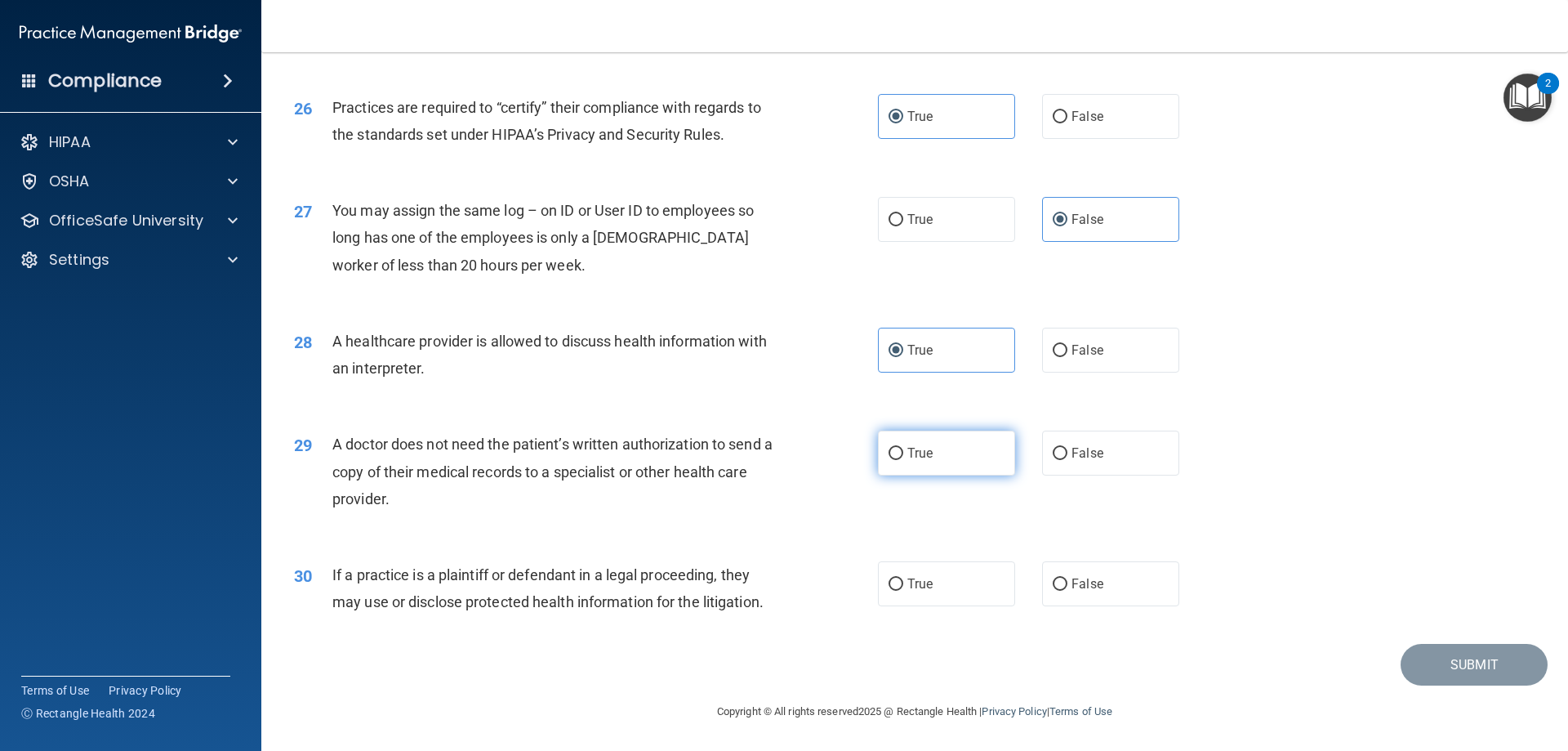 click on "True" at bounding box center (947, 453) 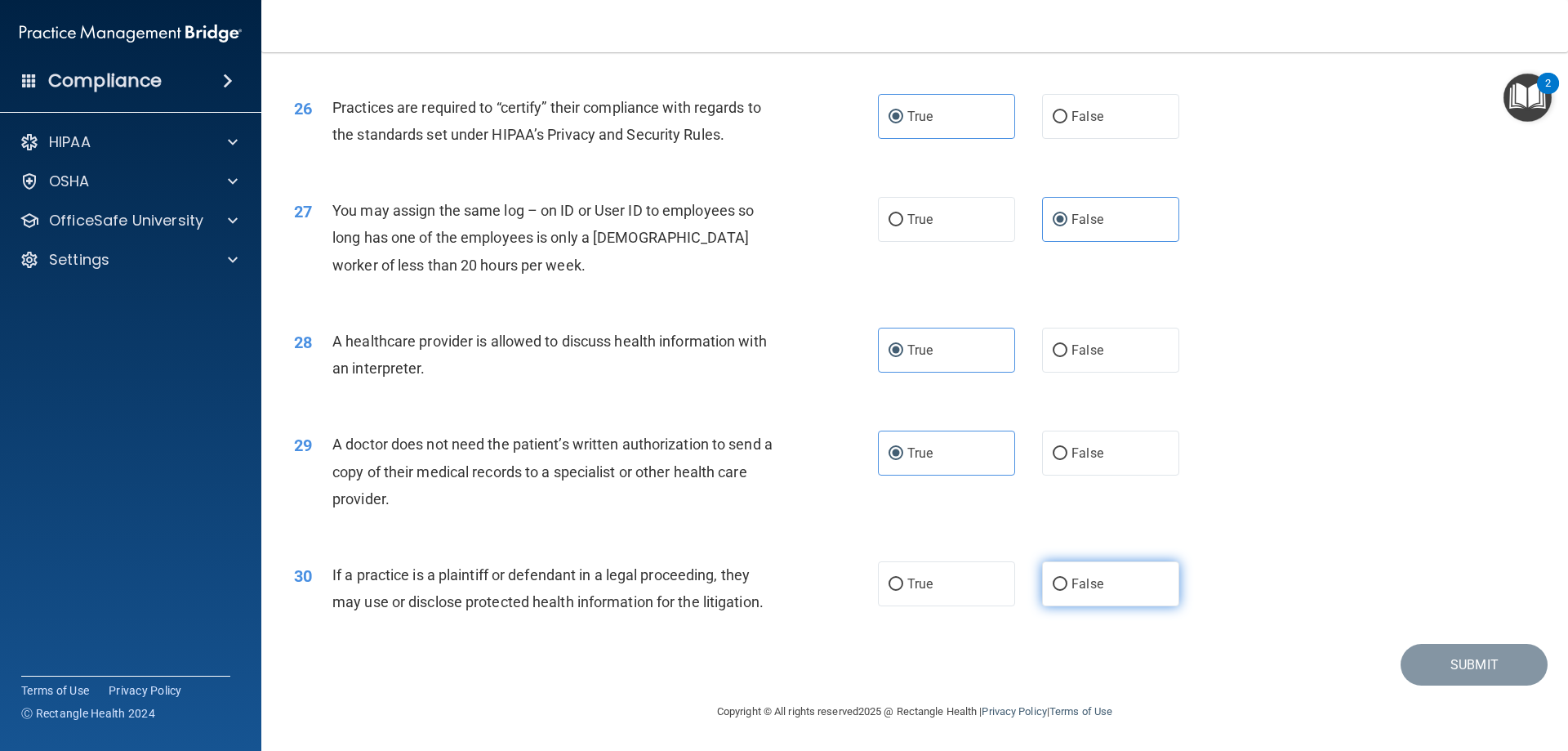 click on "False" at bounding box center [1087, 583] 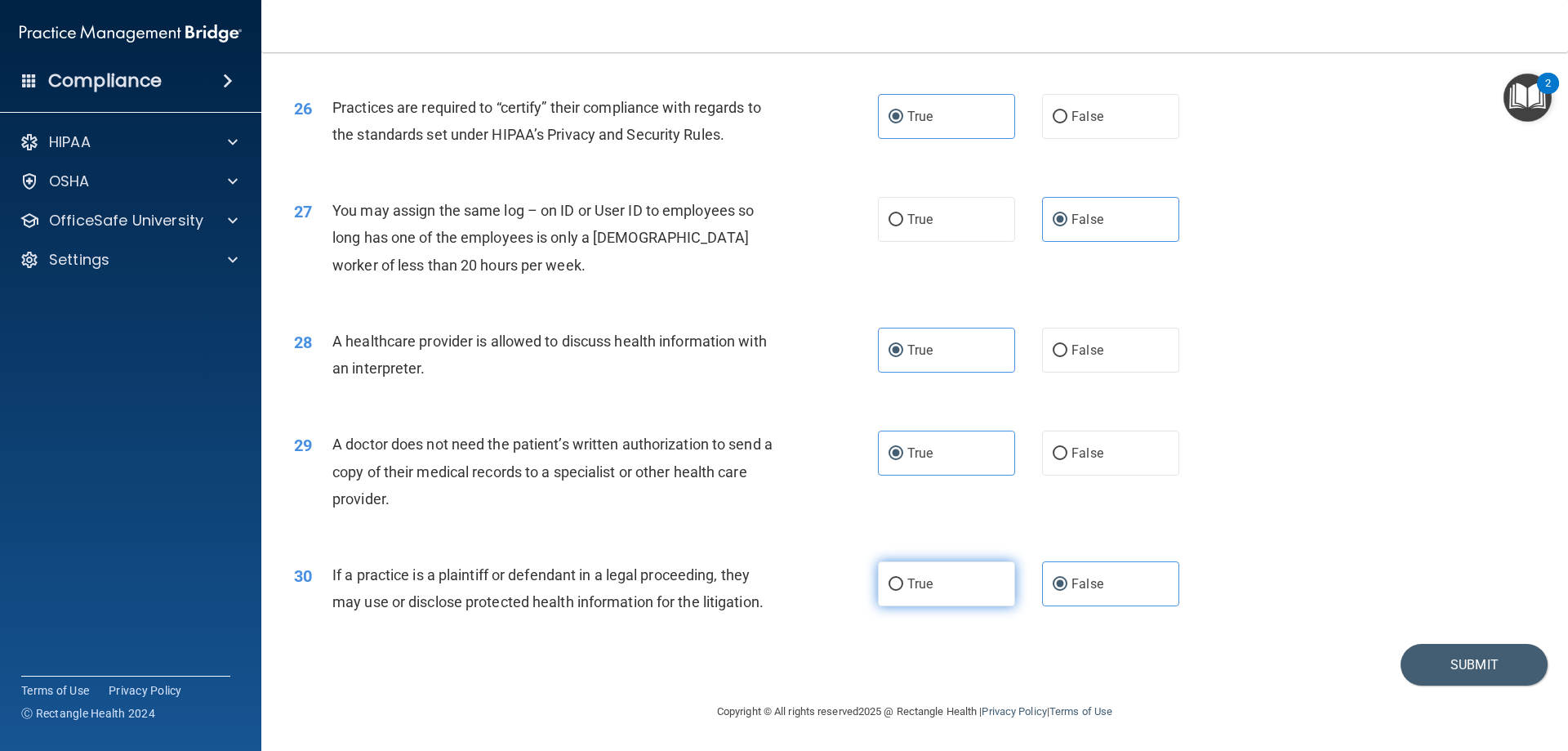click on "True" at bounding box center (947, 583) 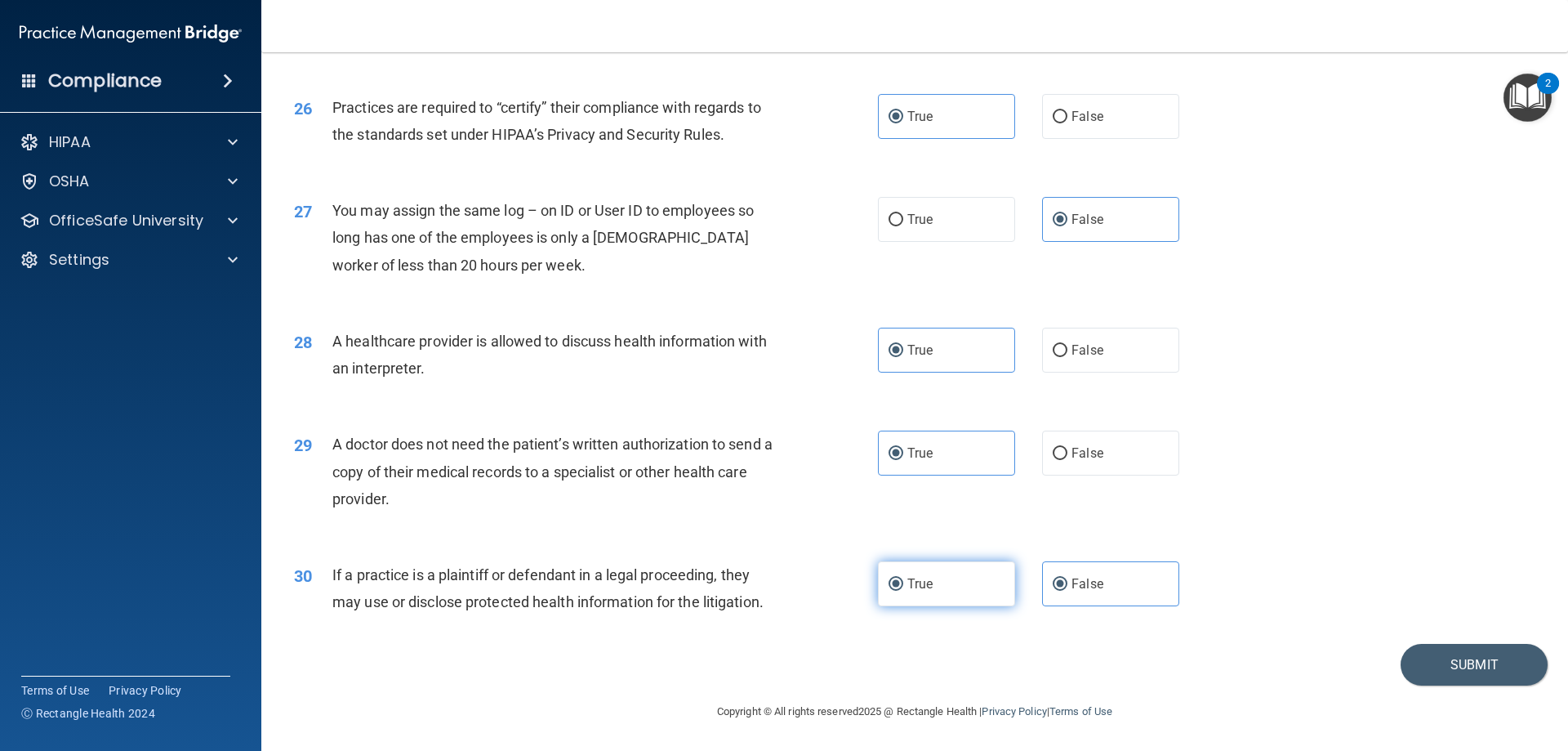 radio on "false" 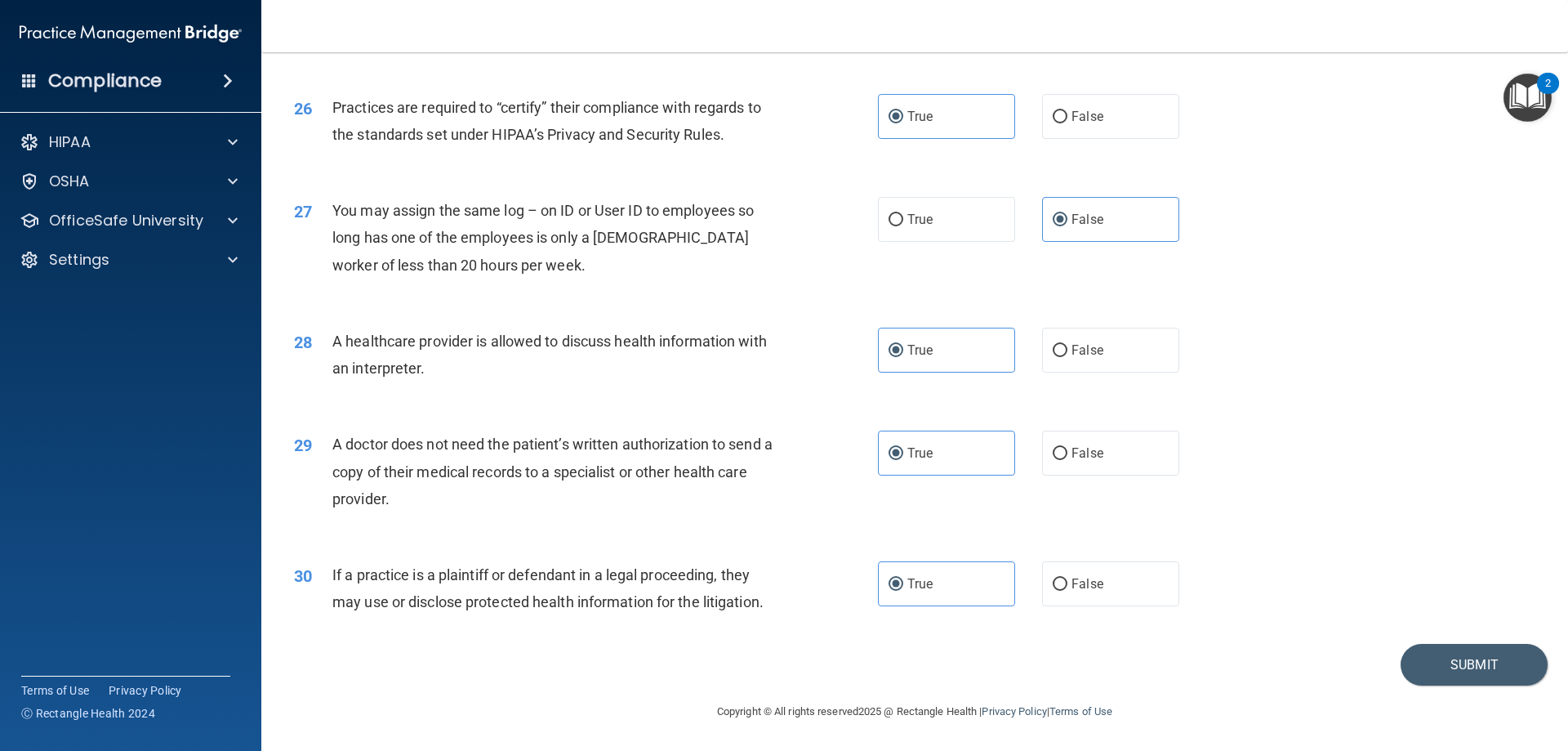 click on "Copyright © All rights reserved  2025 @ Rectangle Health |  Privacy Policy  |  Terms of Use" at bounding box center (915, 710) 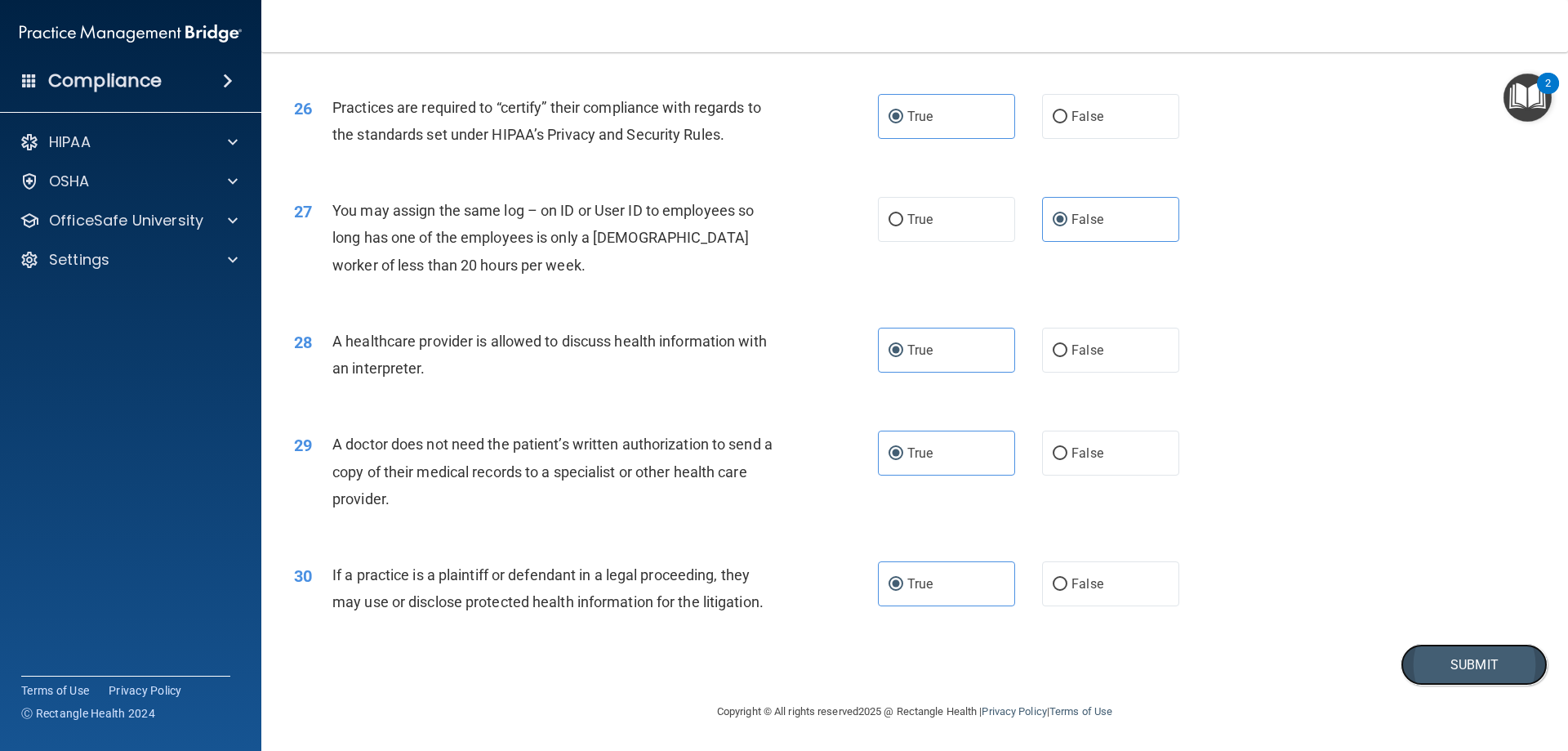 click on "Submit" at bounding box center (1474, 664) 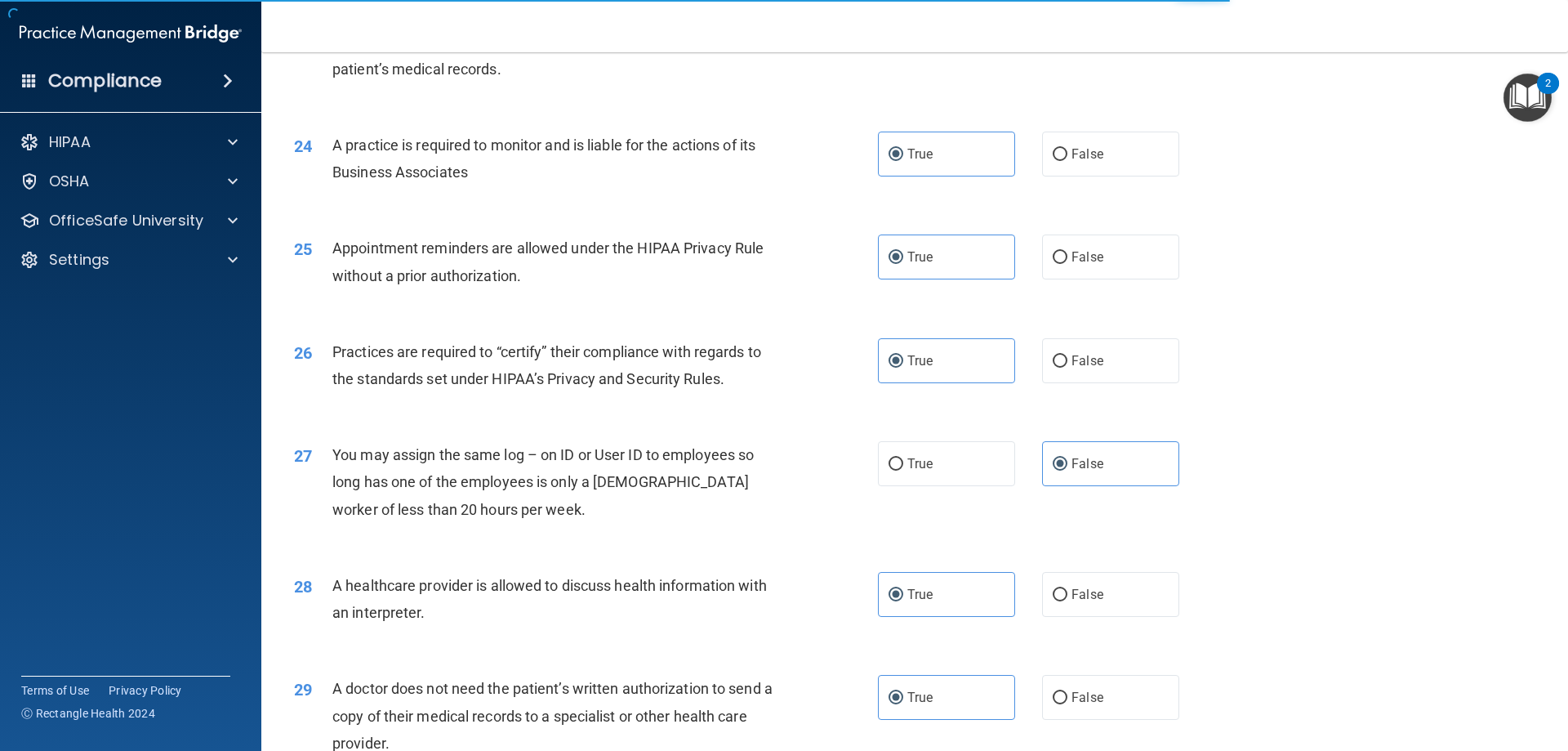 scroll, scrollTop: 2808, scrollLeft: 0, axis: vertical 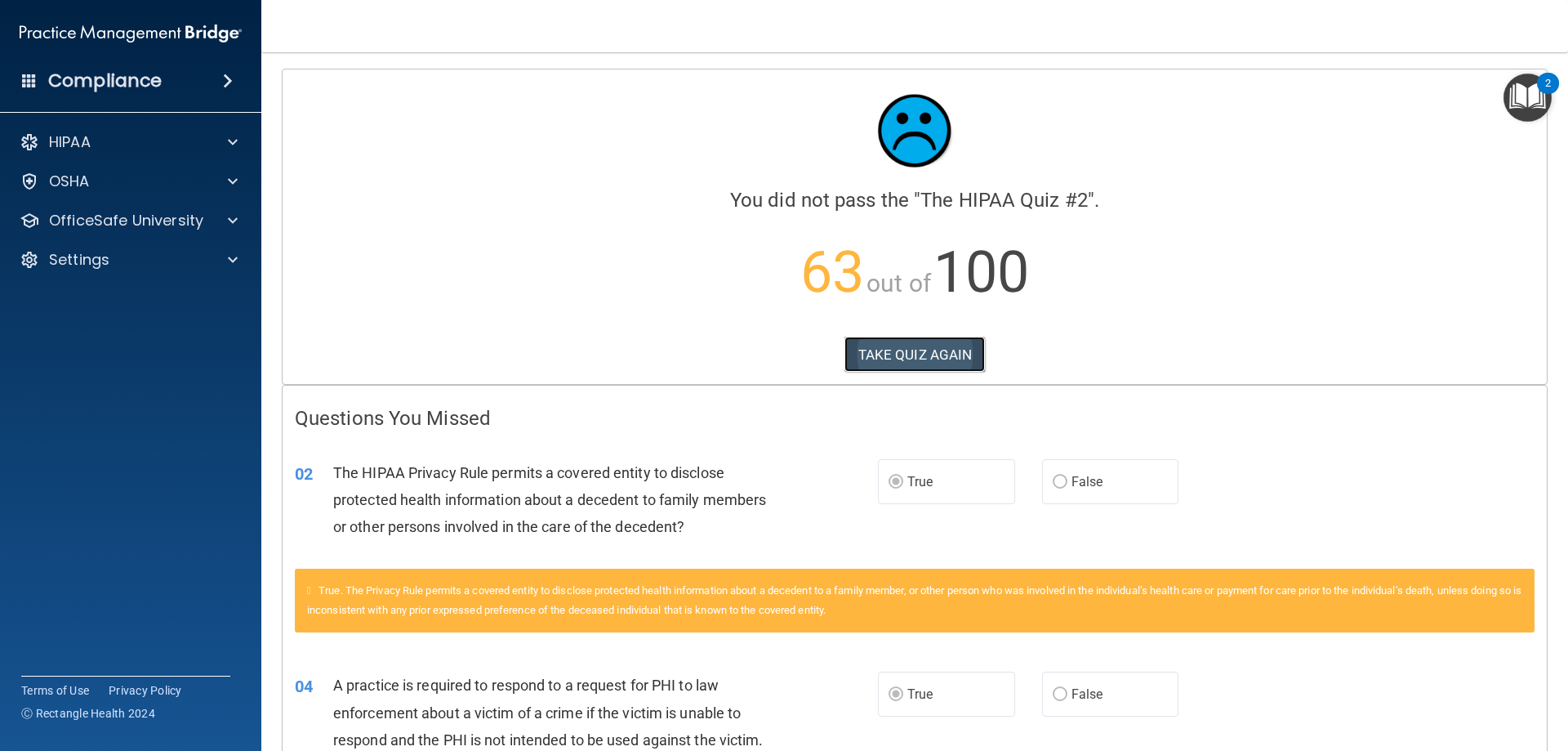 click on "TAKE QUIZ AGAIN" at bounding box center [915, 355] 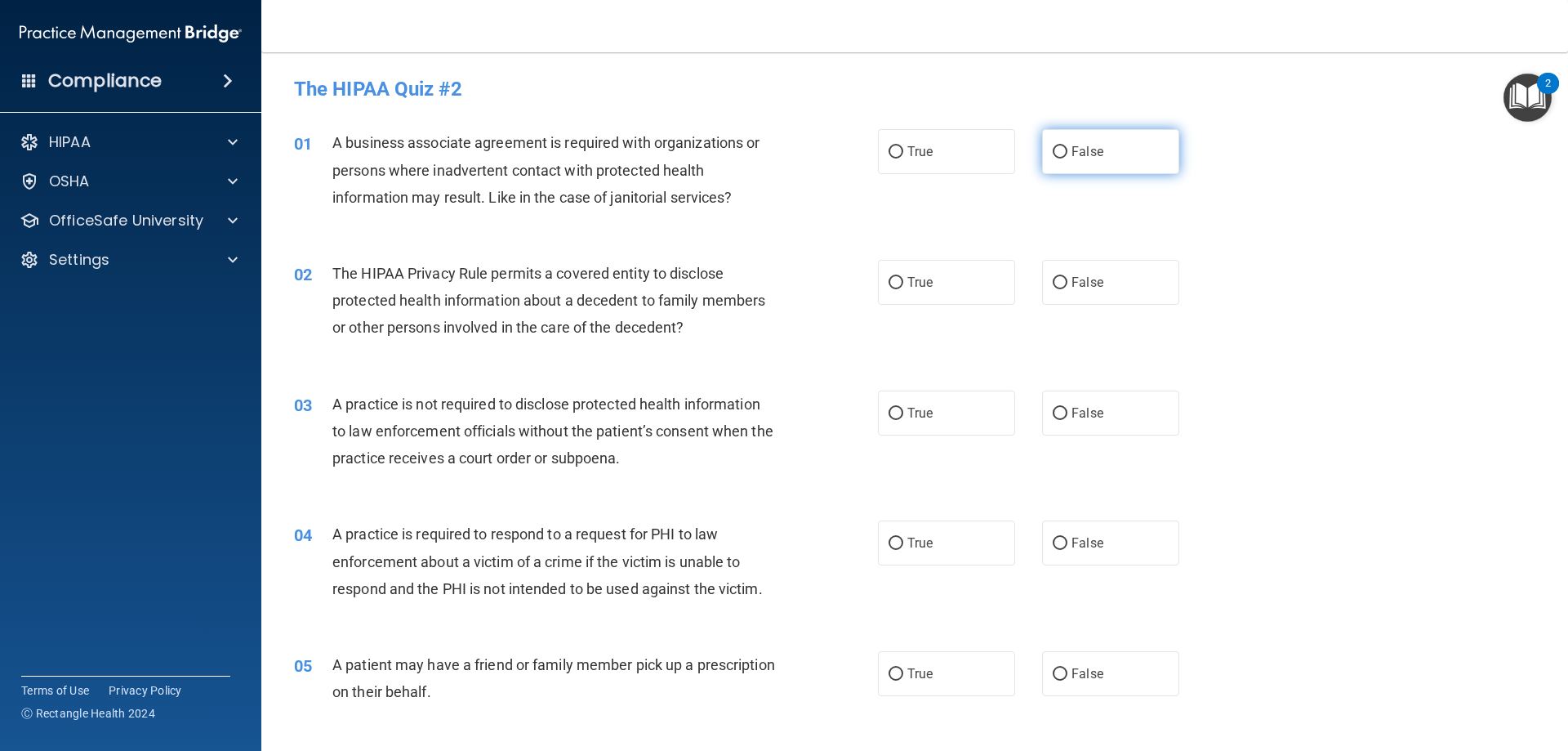 click on "False" at bounding box center [1087, 151] 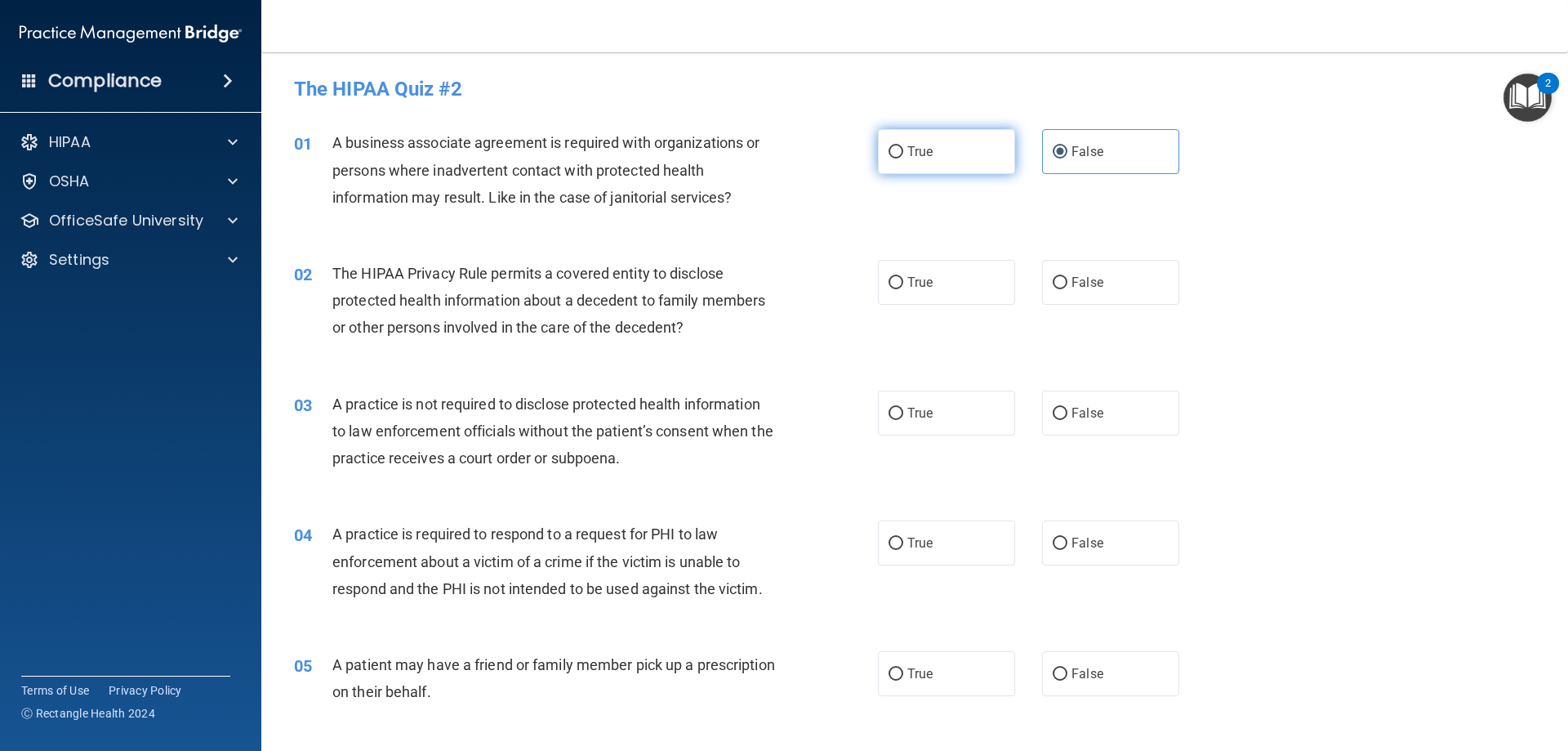 click on "True" at bounding box center (947, 151) 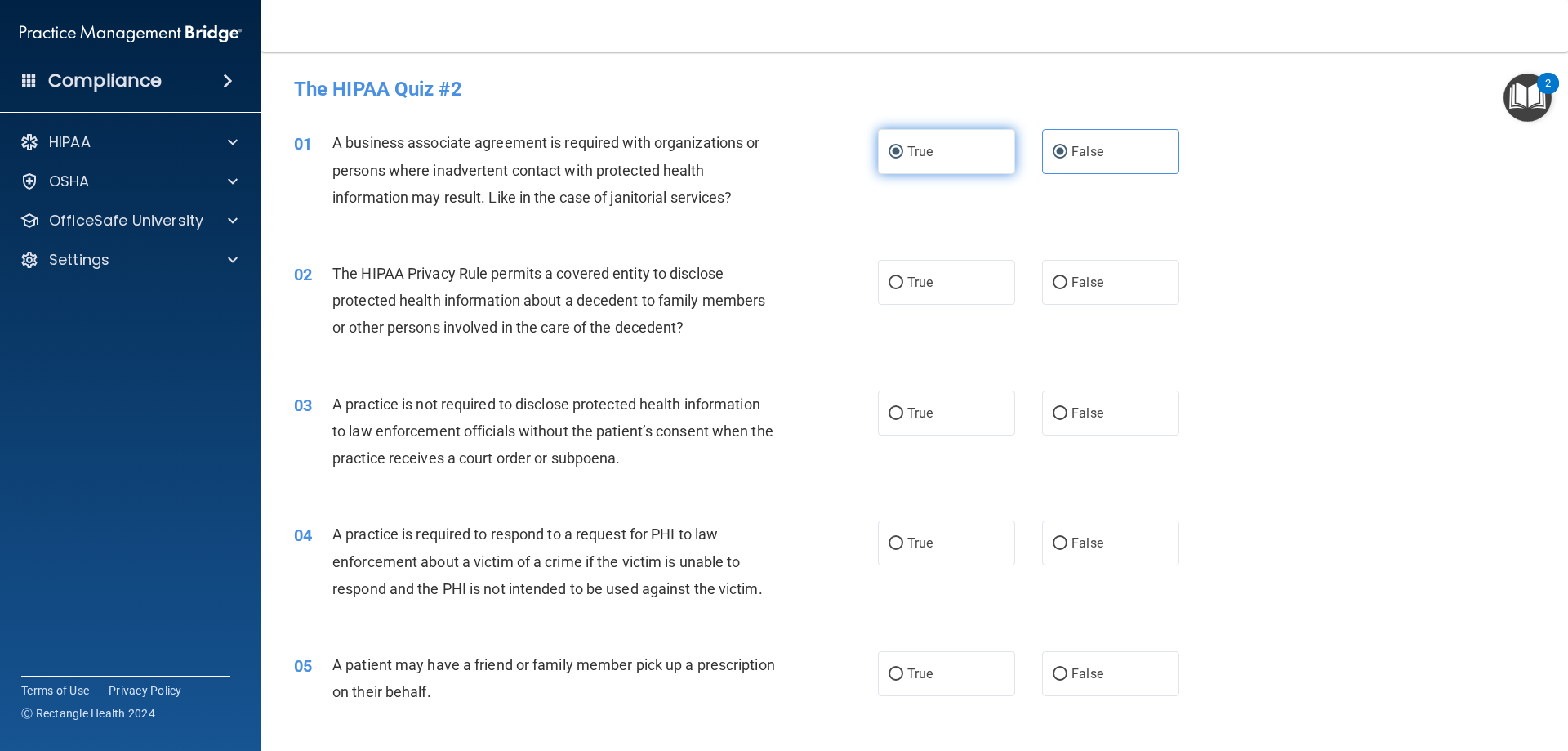 radio on "false" 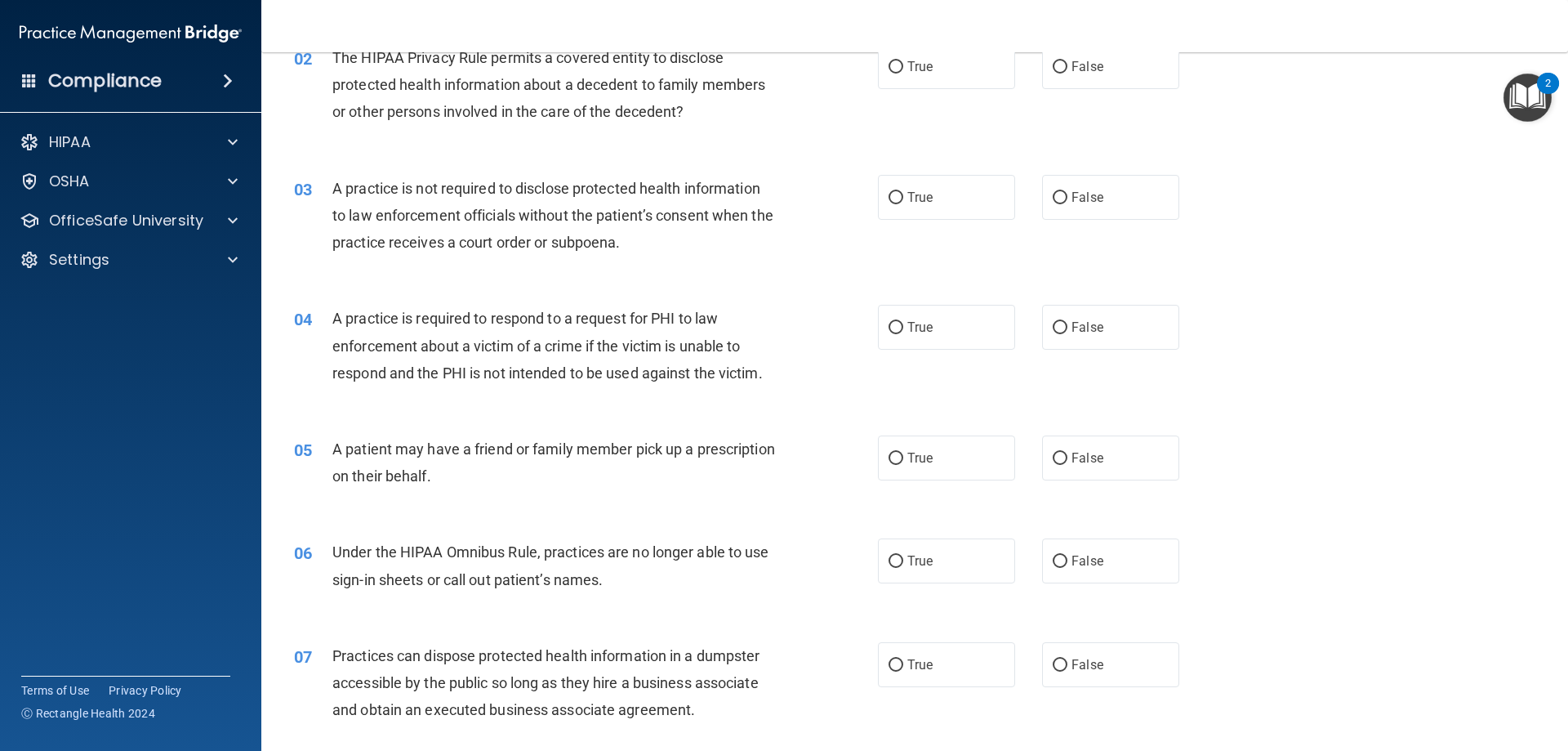 scroll, scrollTop: 163, scrollLeft: 0, axis: vertical 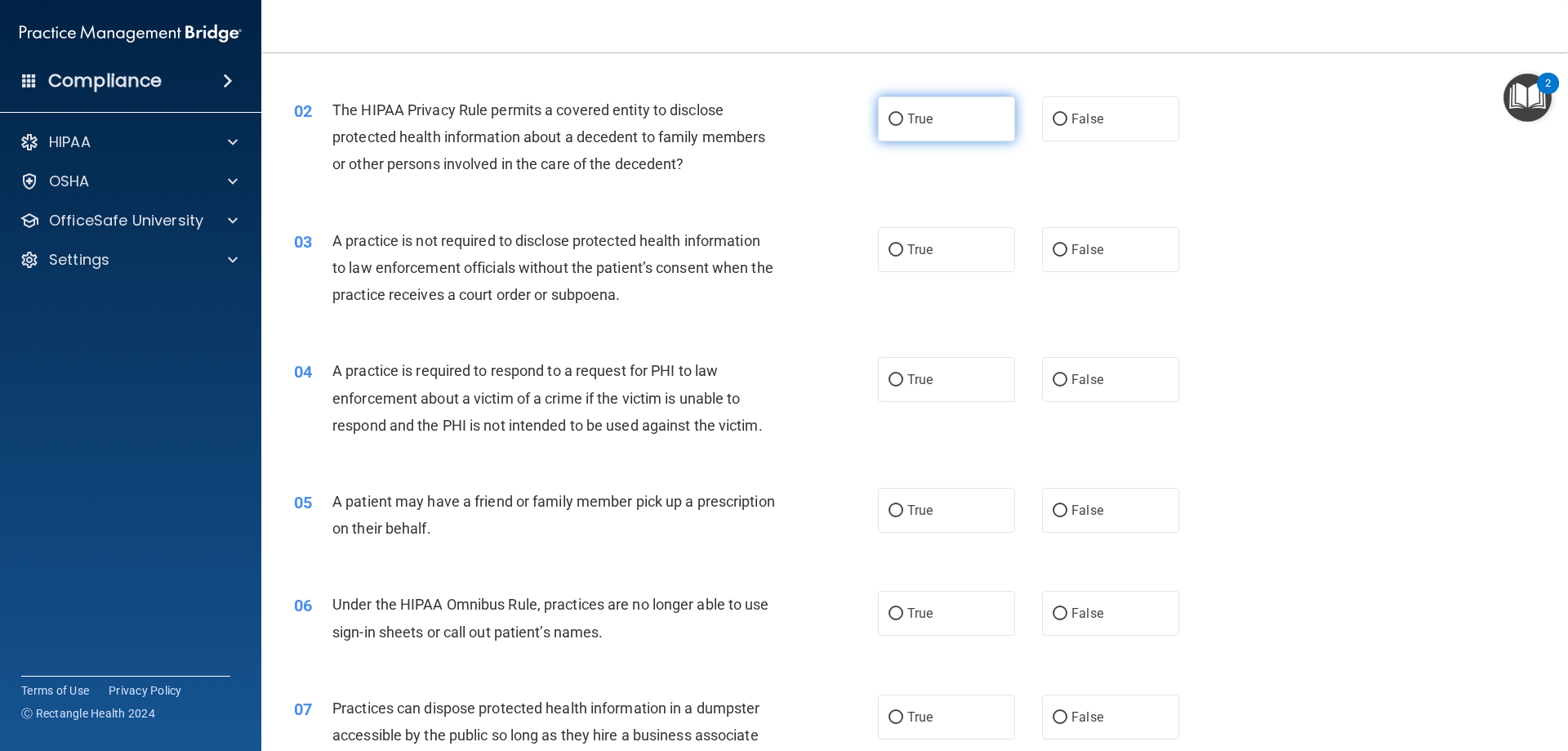 click on "True" at bounding box center [947, 118] 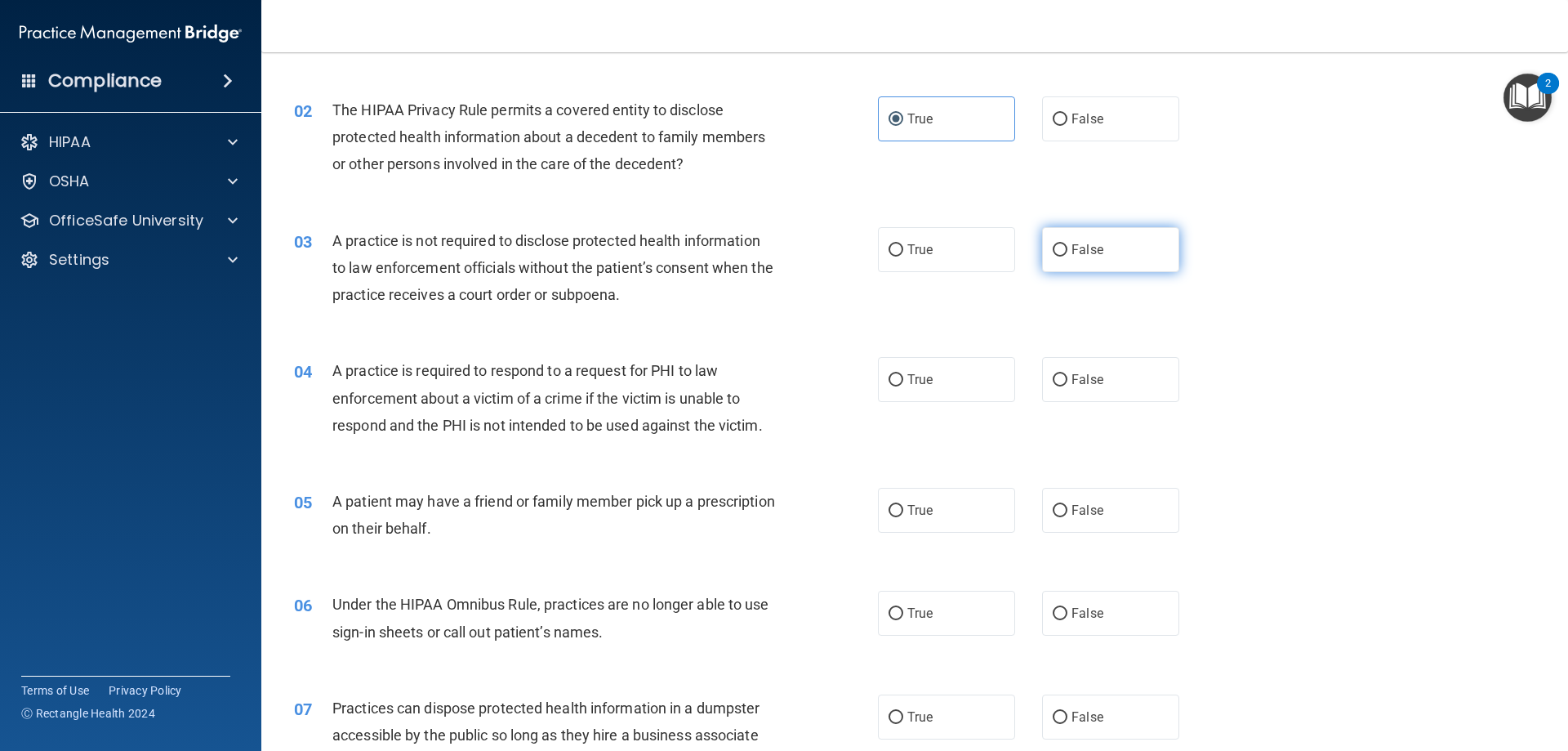 click on "False" at bounding box center (1111, 249) 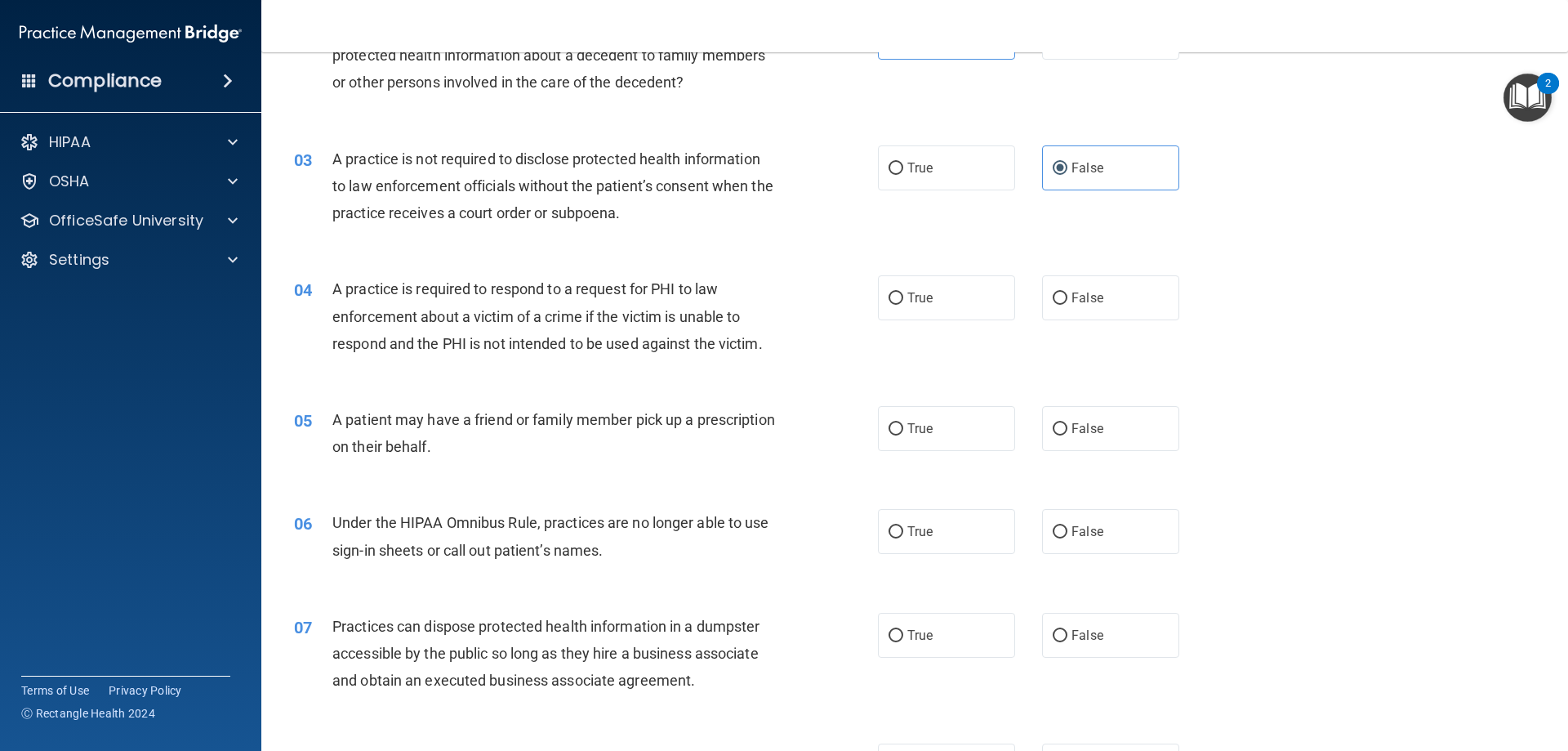 scroll, scrollTop: 327, scrollLeft: 0, axis: vertical 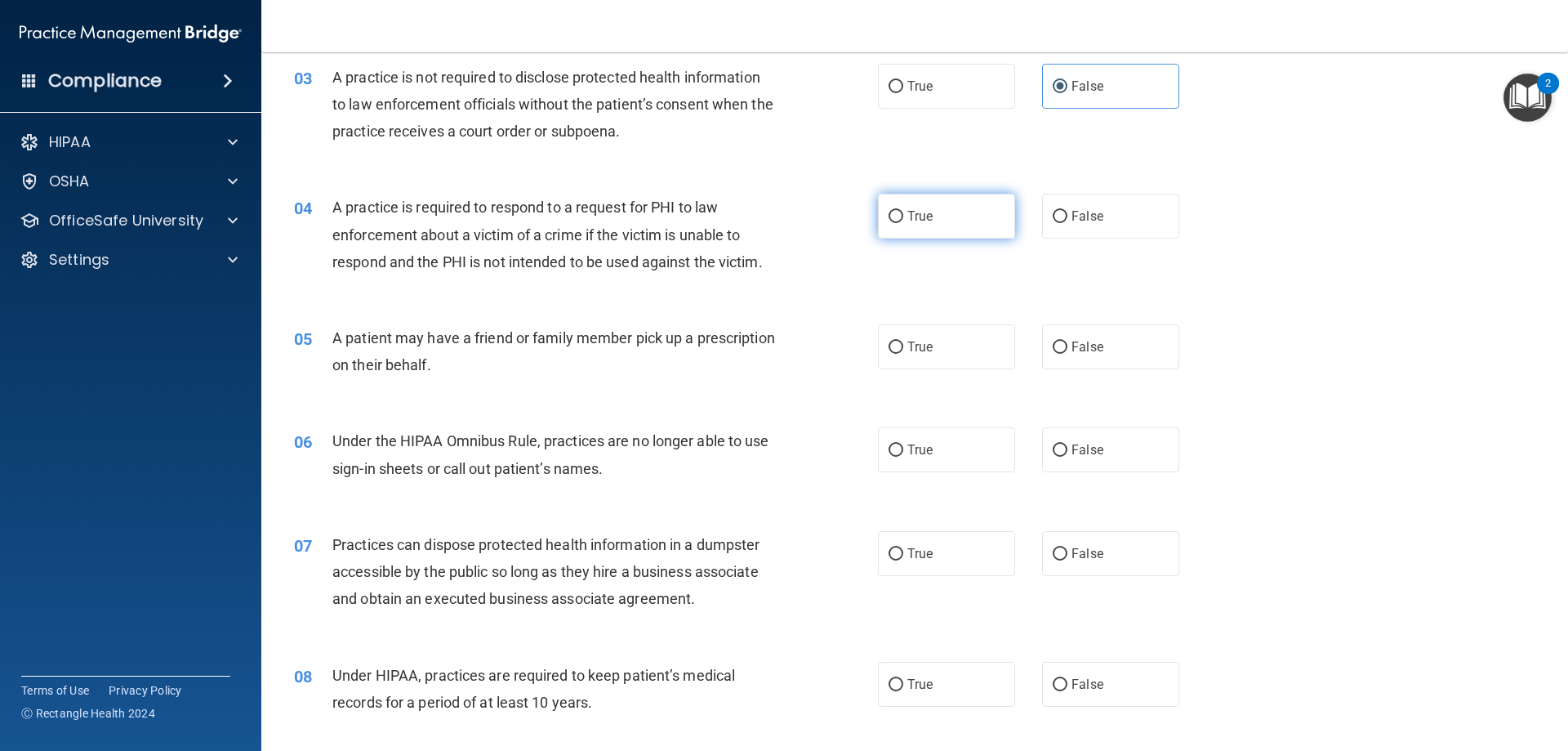 click on "True" at bounding box center (947, 216) 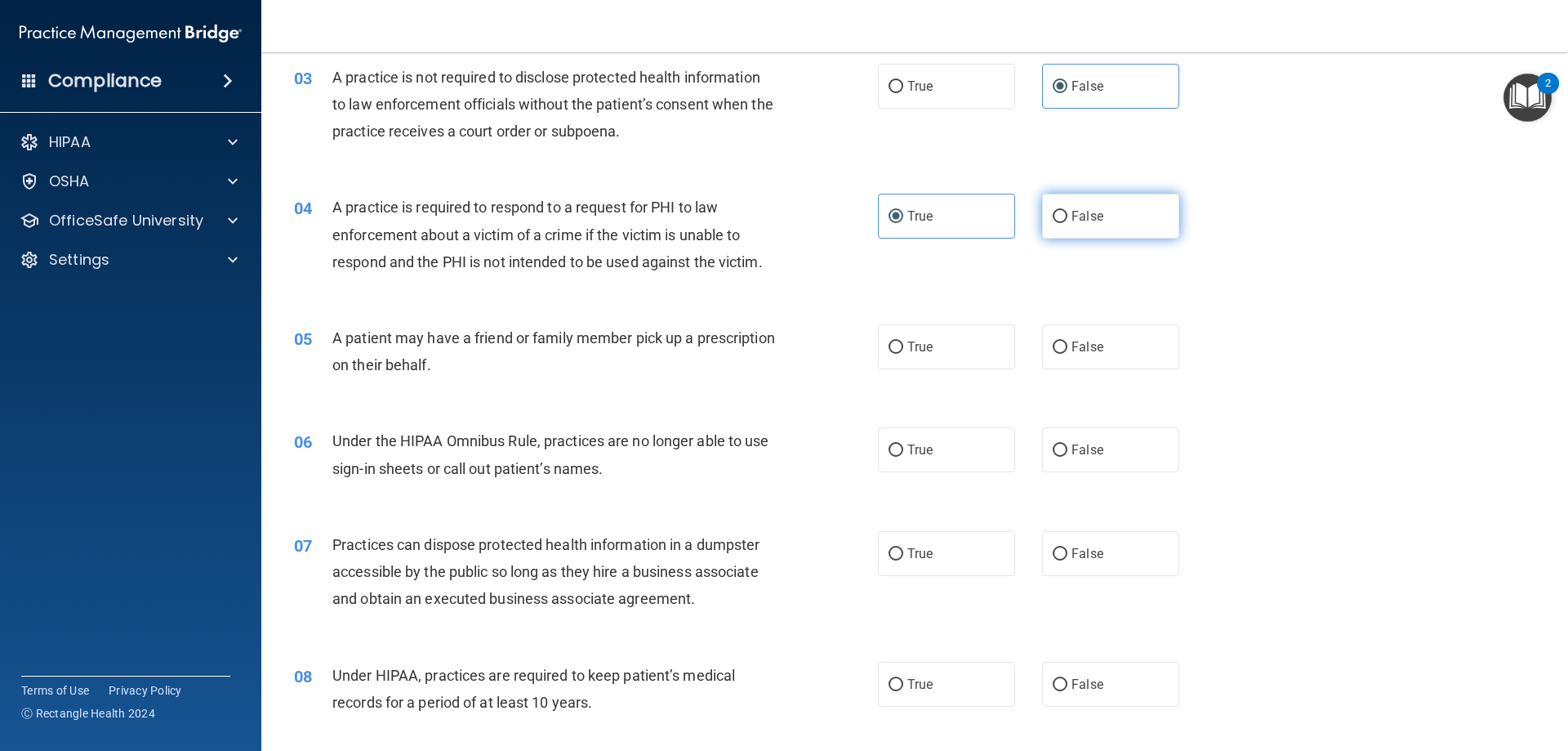 click on "False" at bounding box center (1087, 216) 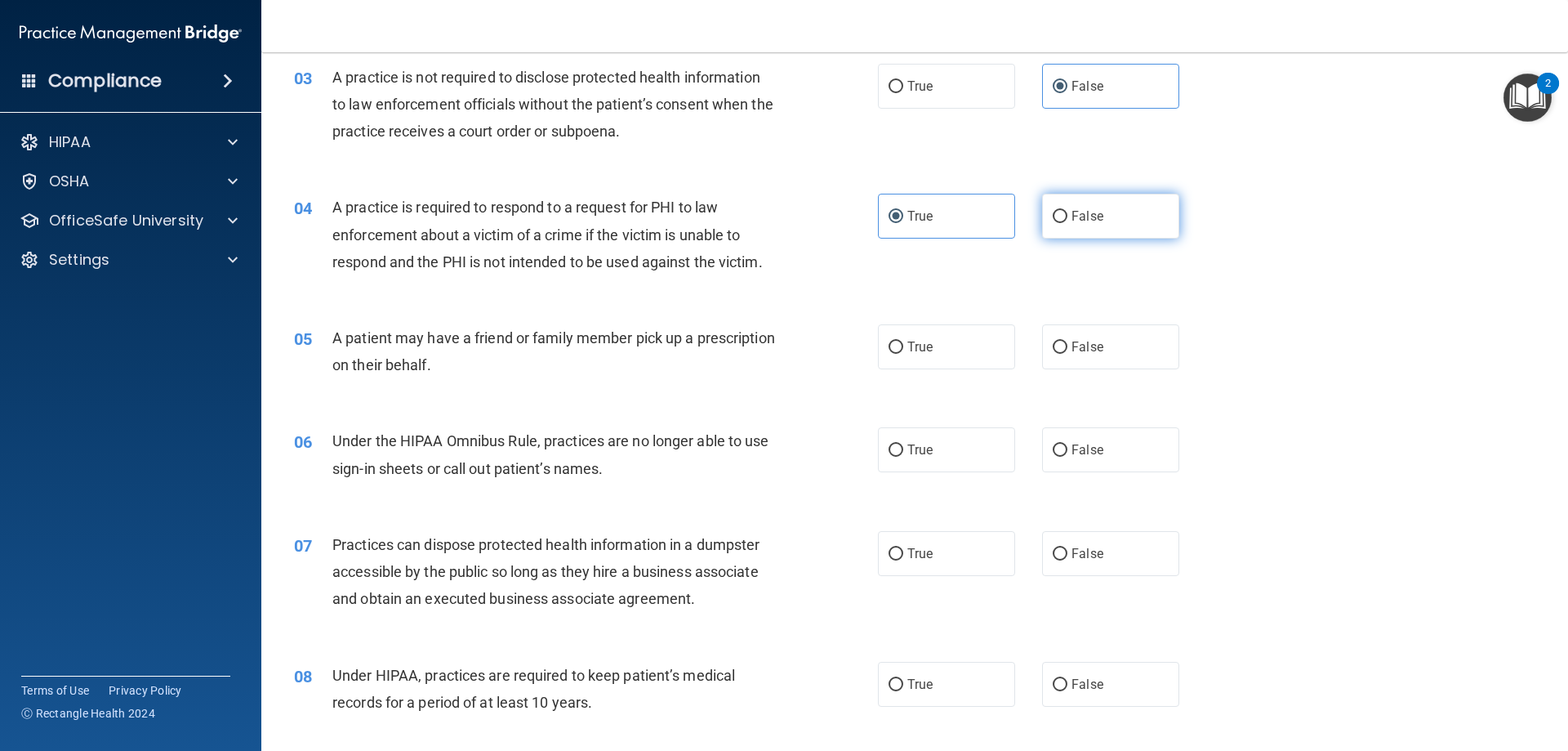 radio on "true" 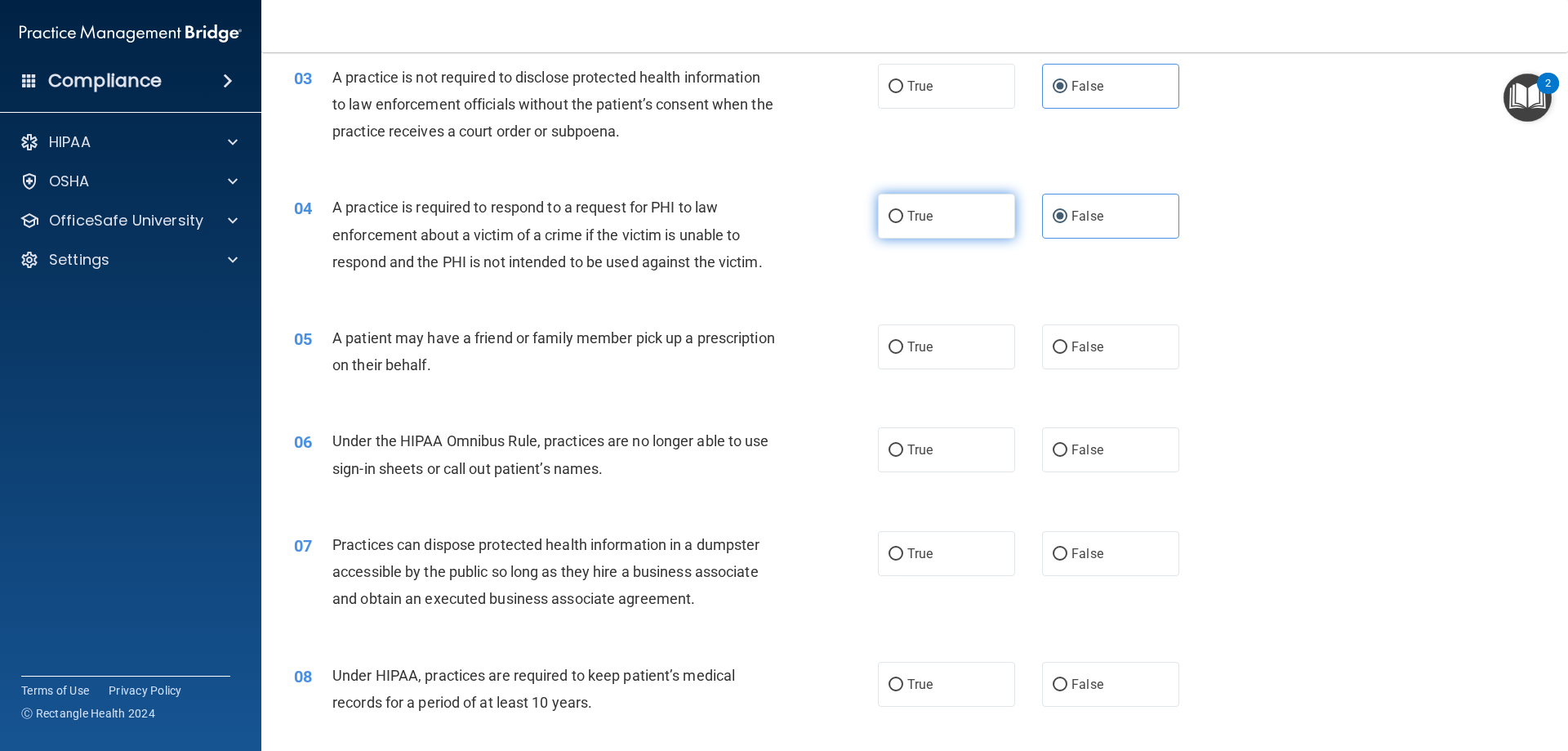 click on "True" at bounding box center (947, 216) 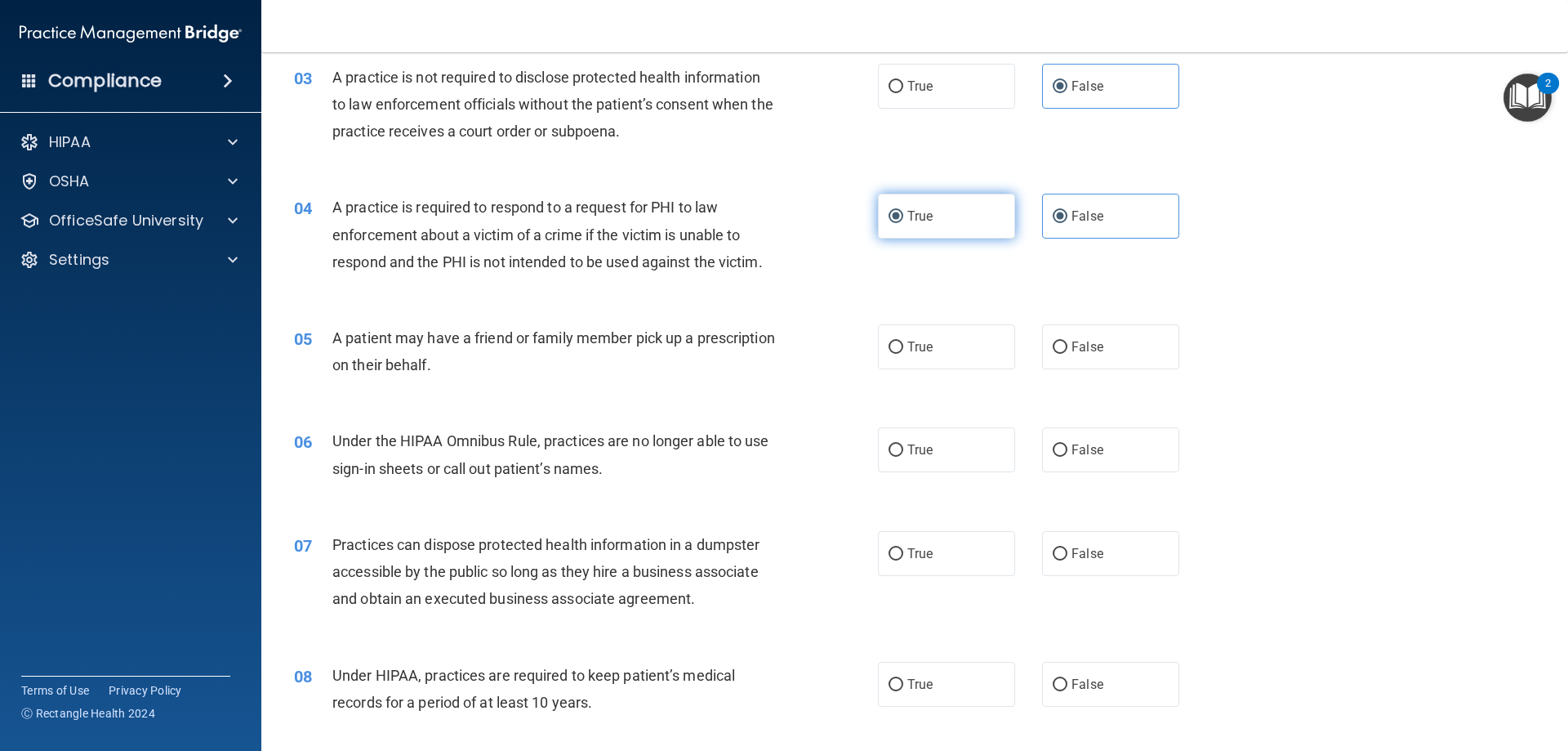 radio on "false" 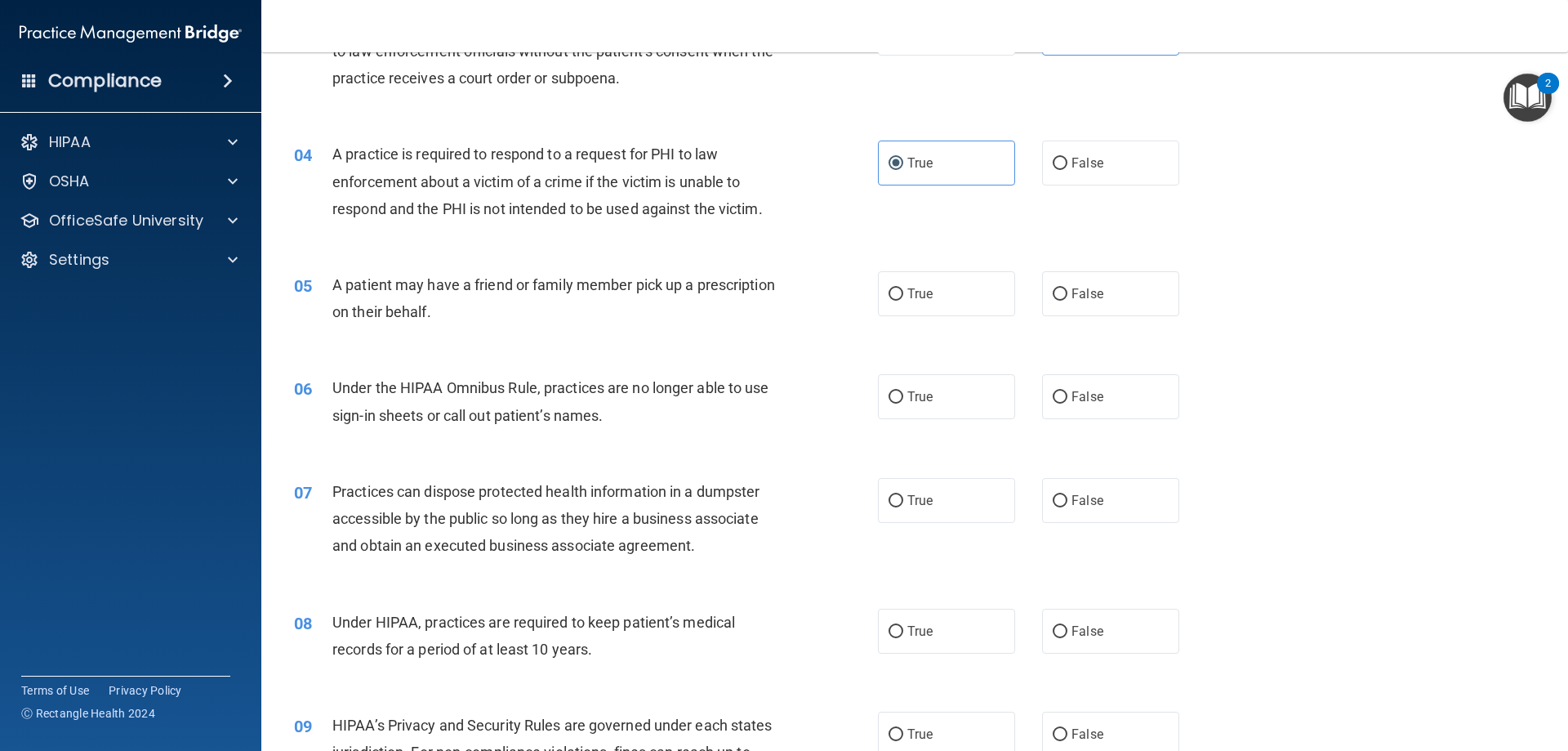 scroll, scrollTop: 409, scrollLeft: 0, axis: vertical 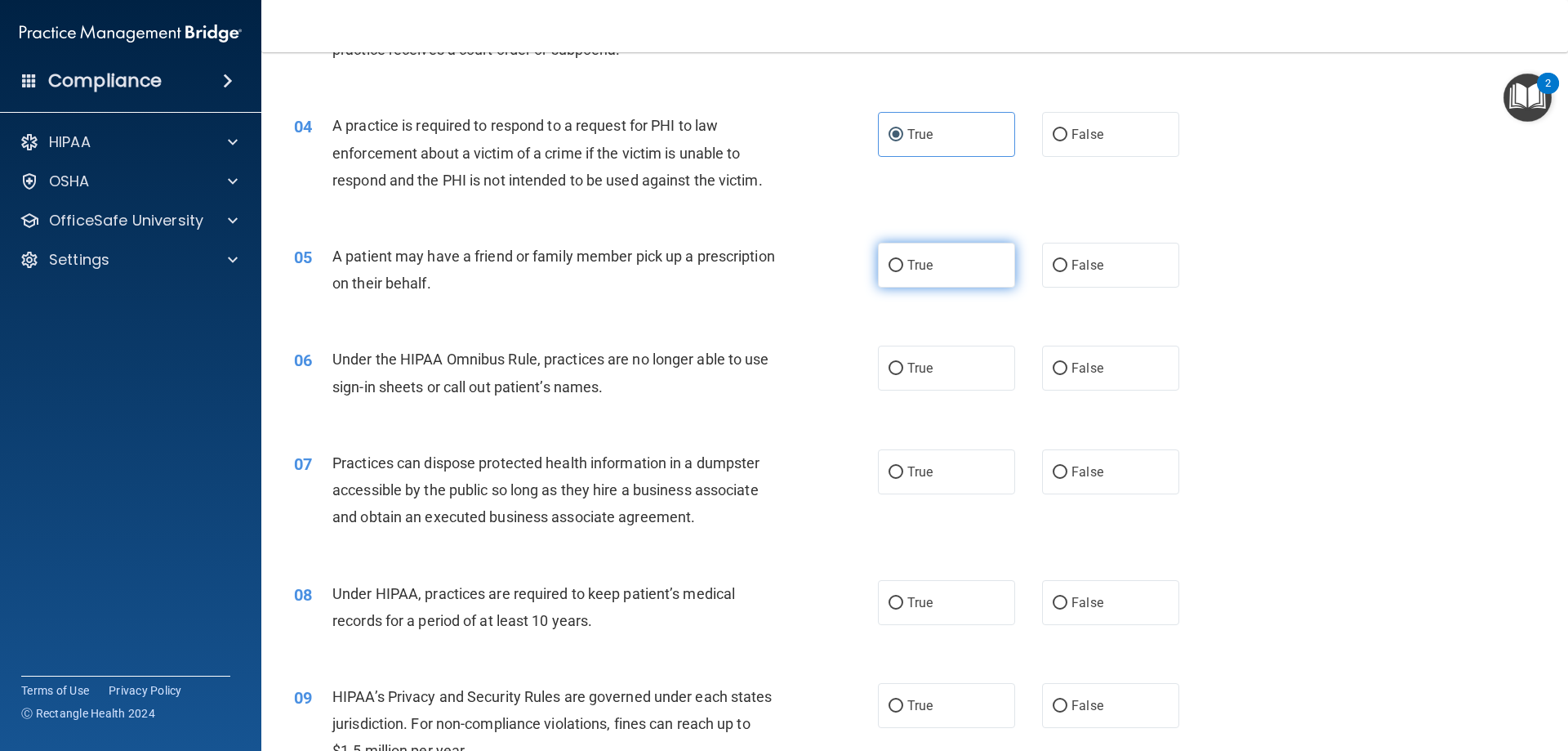 click on "True" at bounding box center [947, 265] 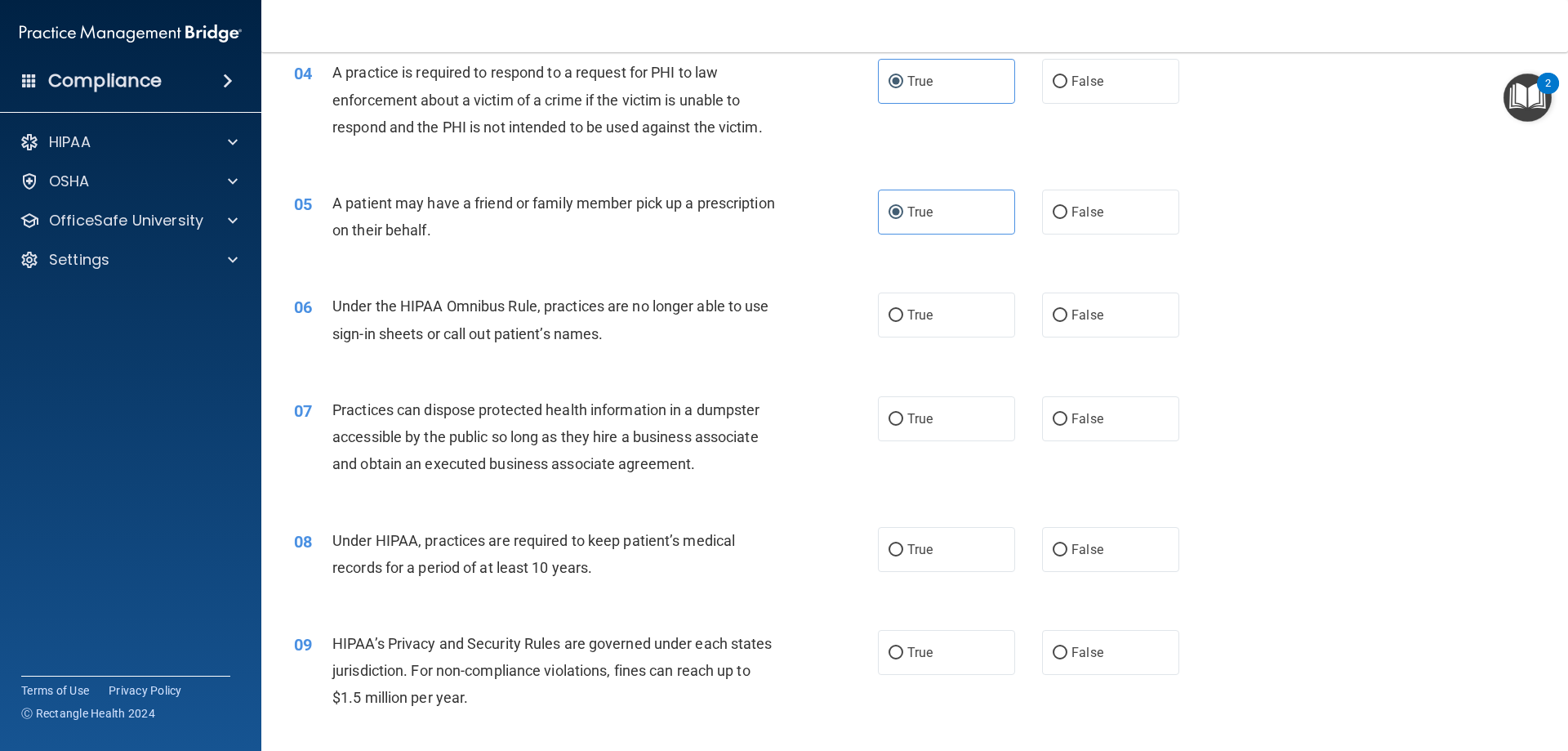 scroll, scrollTop: 490, scrollLeft: 0, axis: vertical 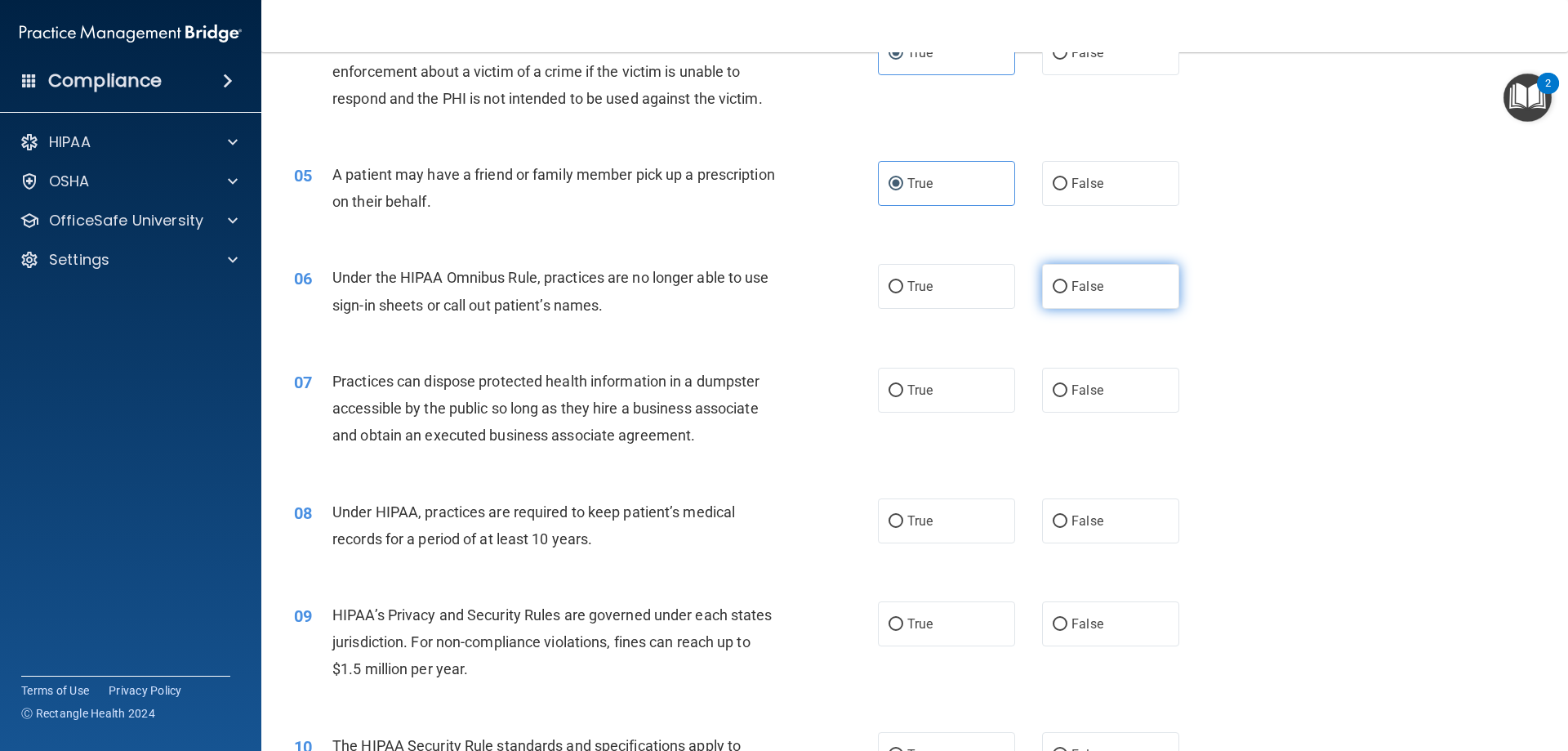click on "False" at bounding box center [1087, 286] 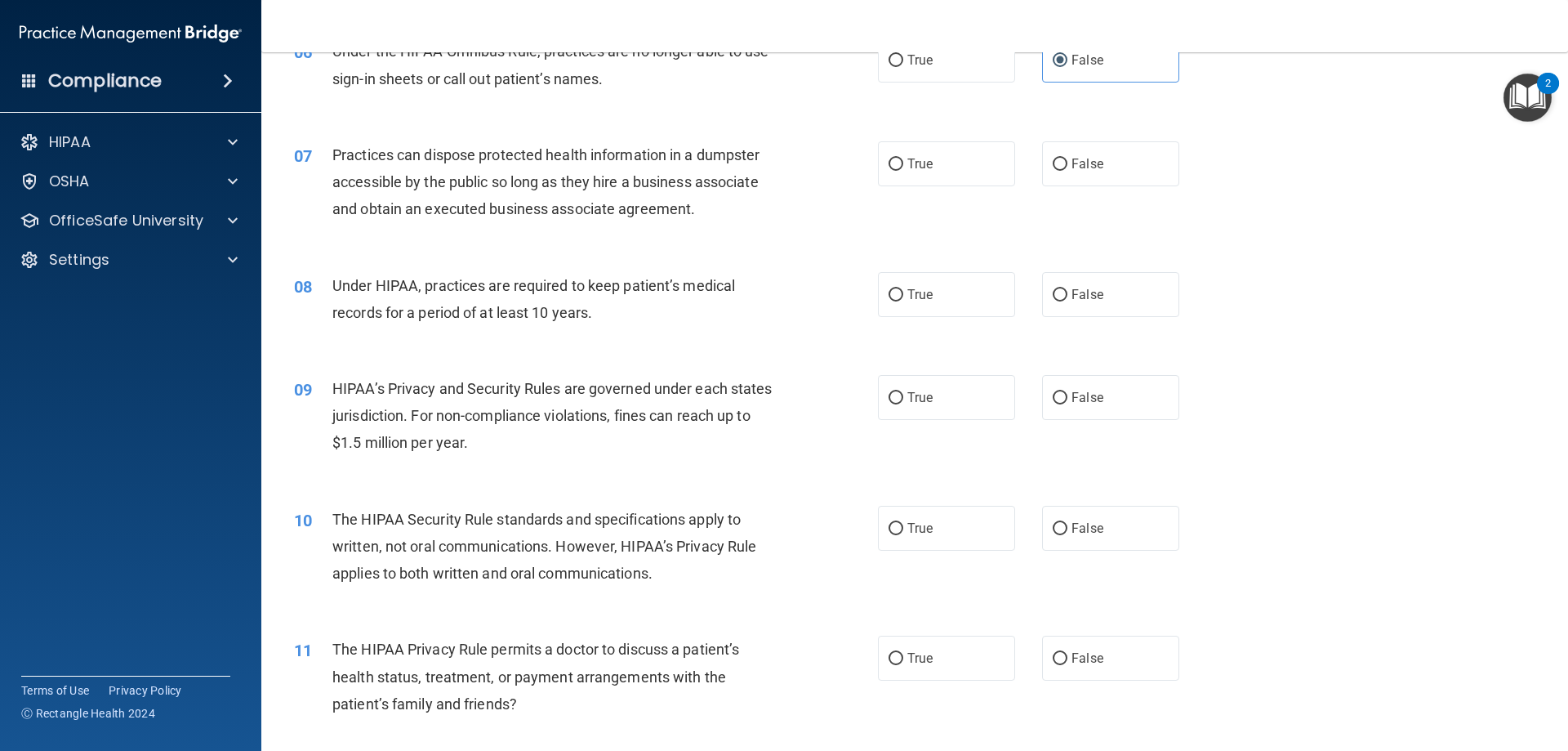 scroll, scrollTop: 735, scrollLeft: 0, axis: vertical 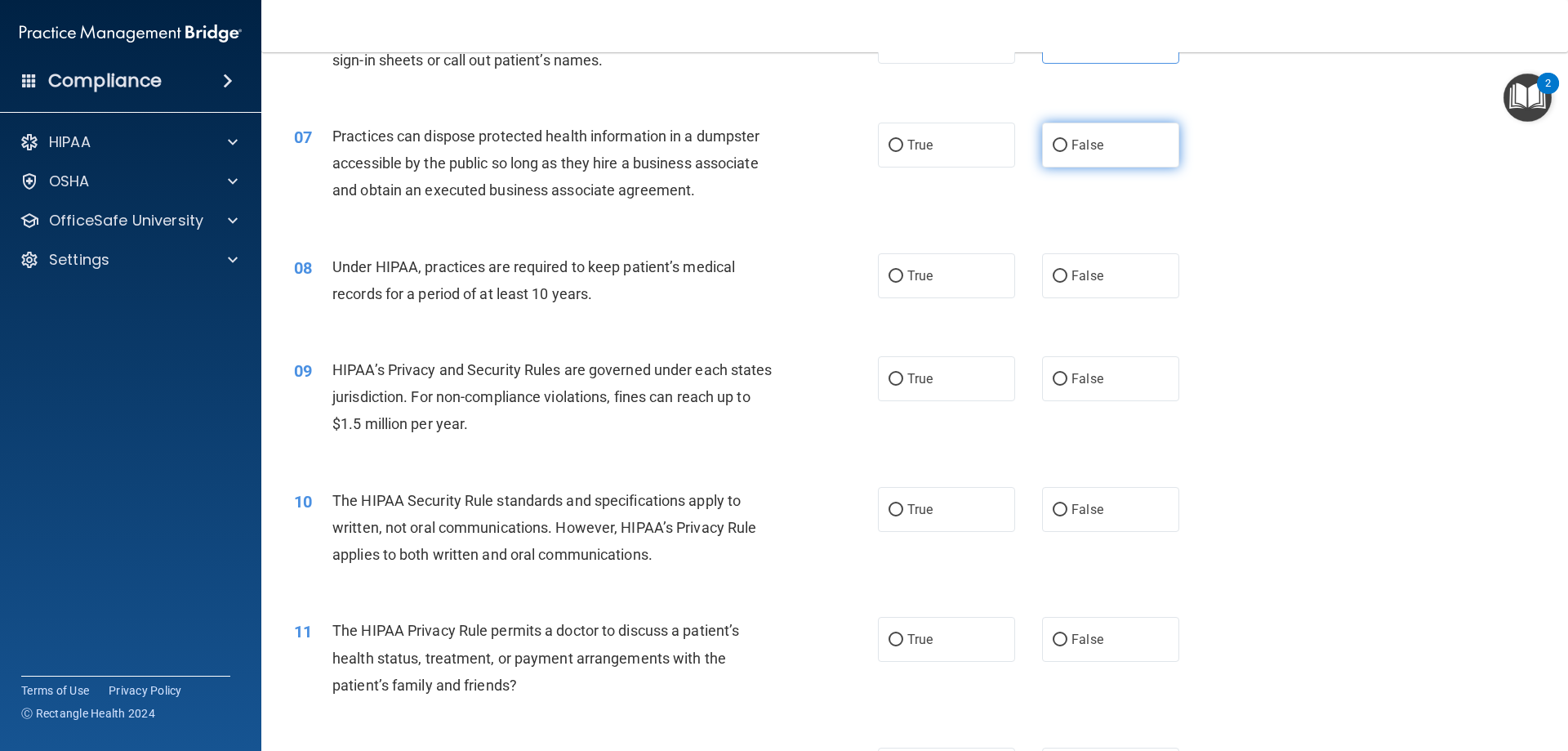 click on "False" at bounding box center (1111, 145) 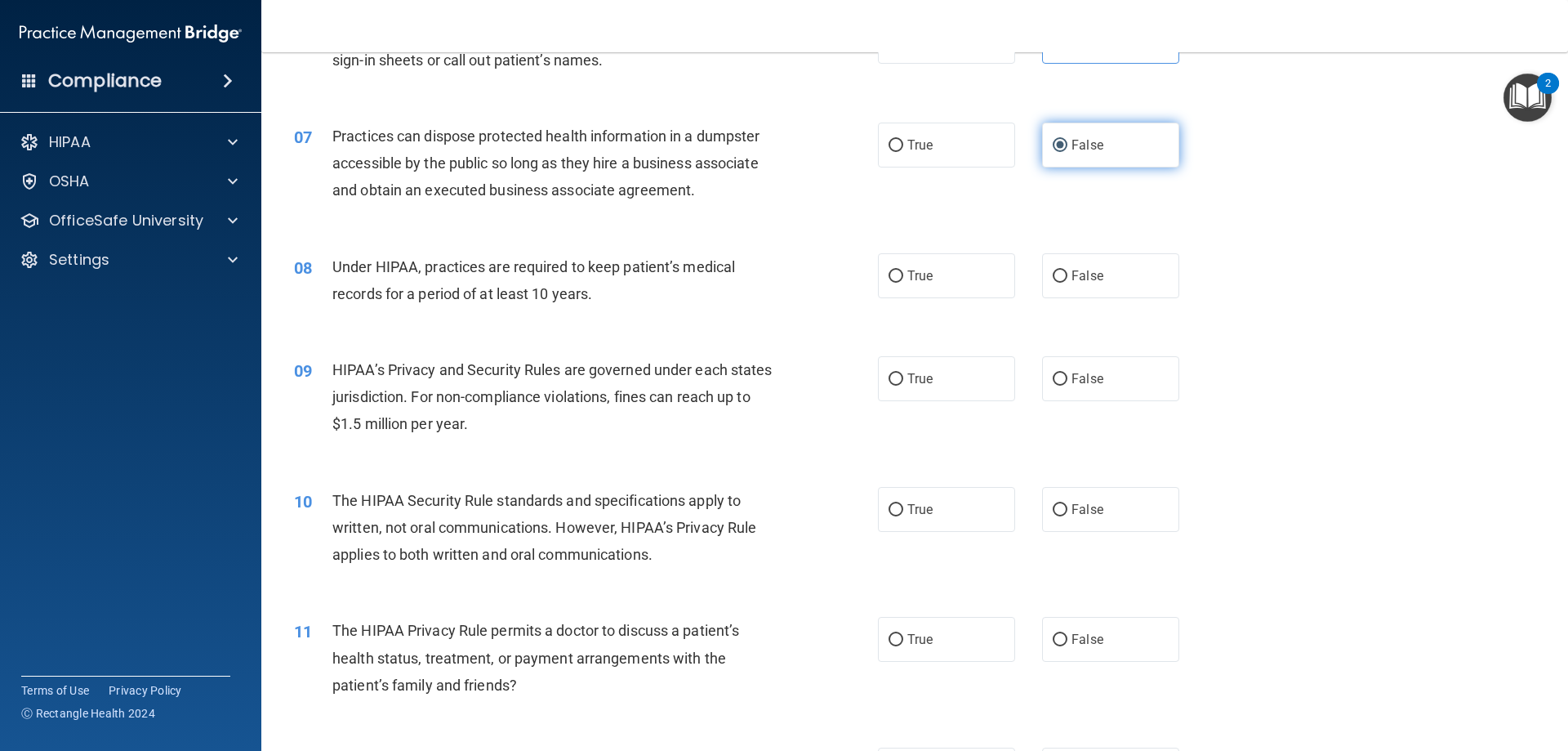click on "False" at bounding box center [1111, 145] 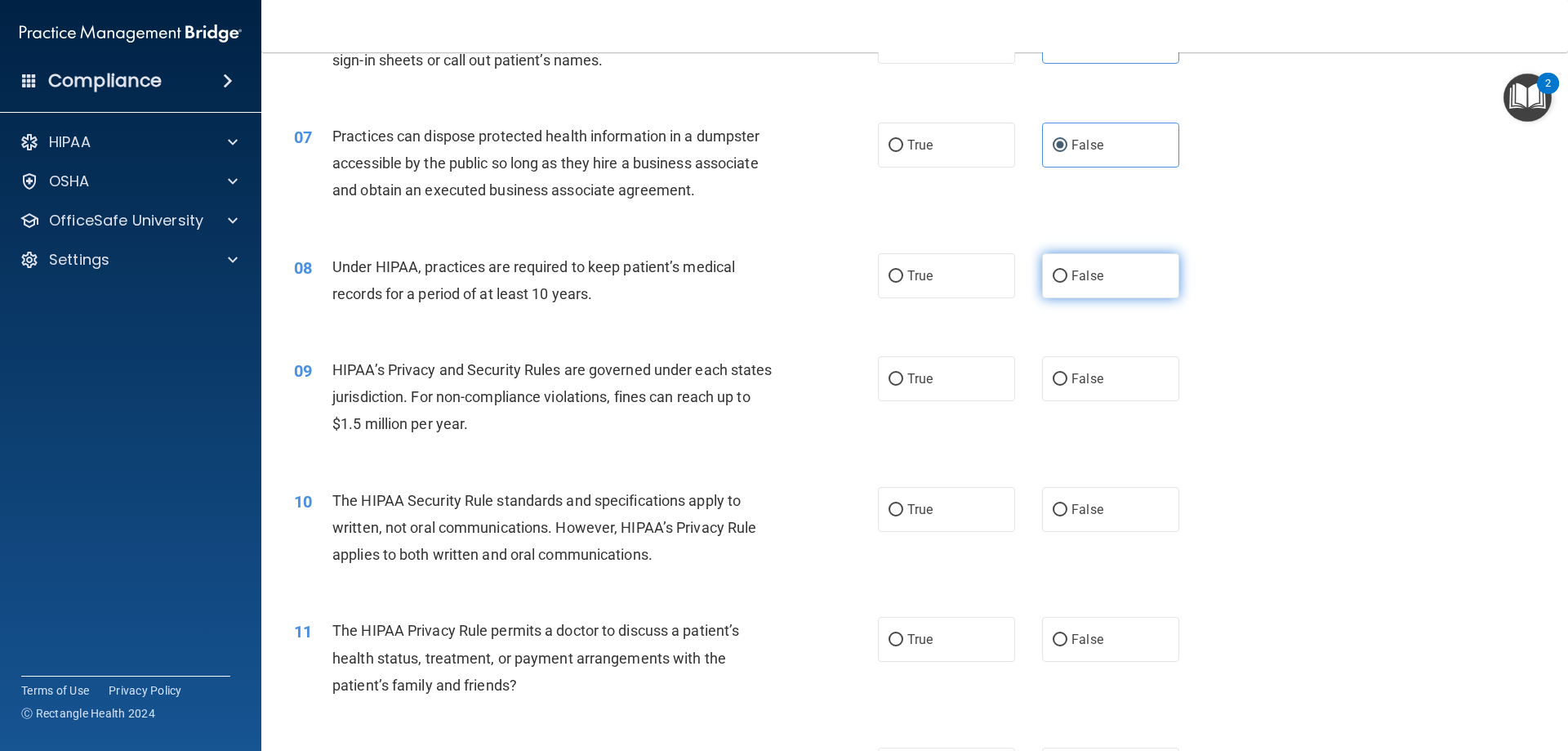click on "False" at bounding box center [1111, 275] 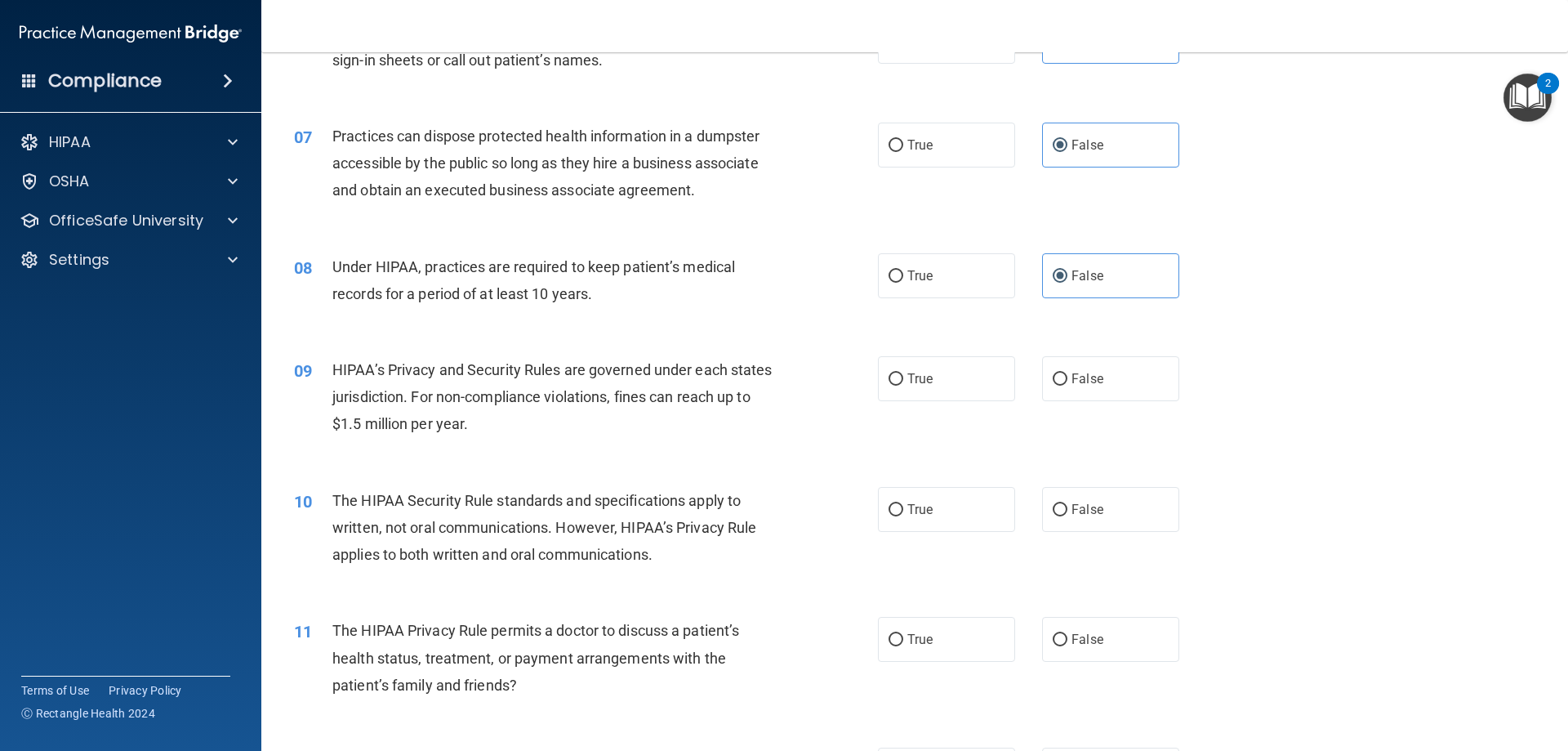 scroll, scrollTop: 817, scrollLeft: 0, axis: vertical 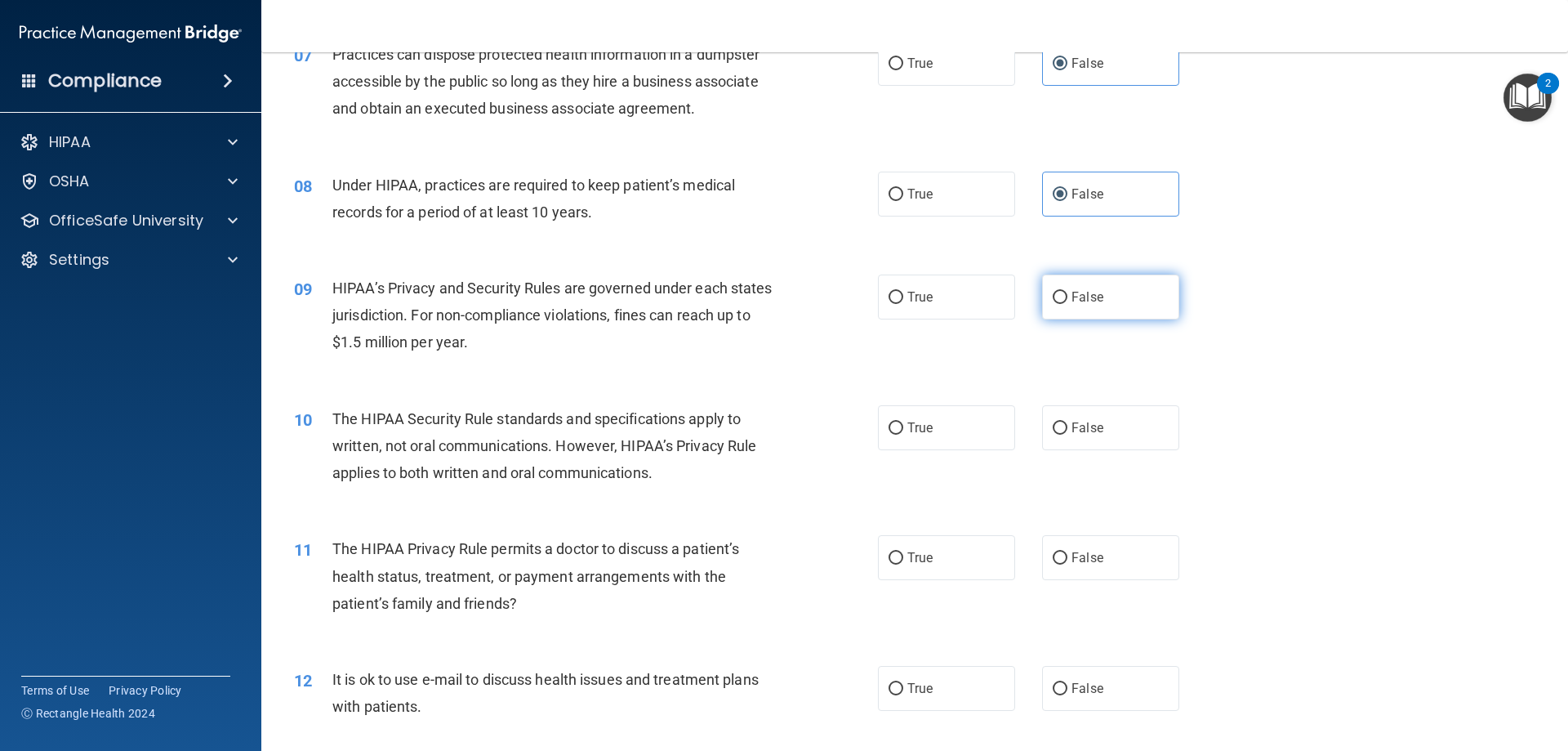 click on "False" at bounding box center [1111, 297] 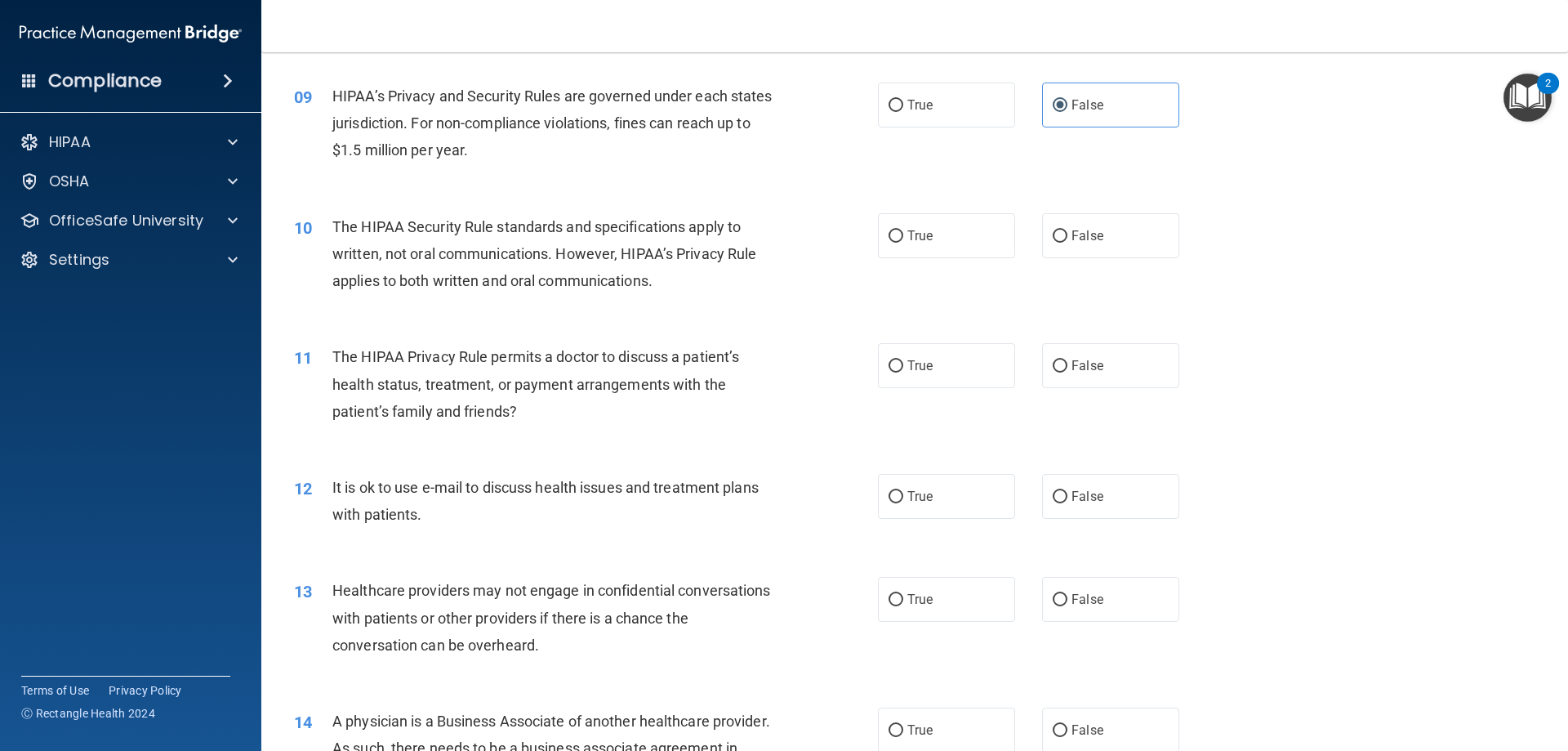 scroll, scrollTop: 981, scrollLeft: 0, axis: vertical 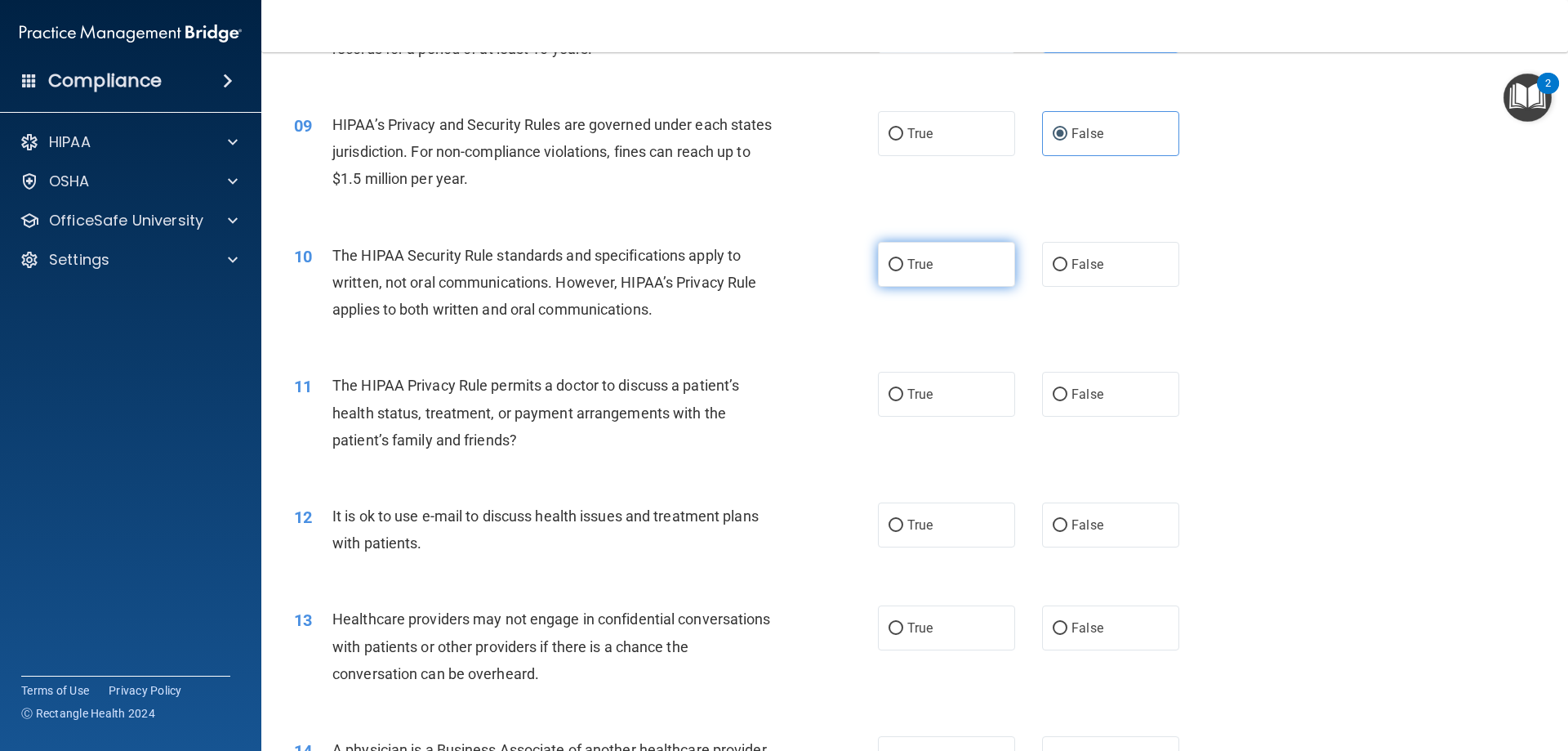 click on "True" at bounding box center [920, 264] 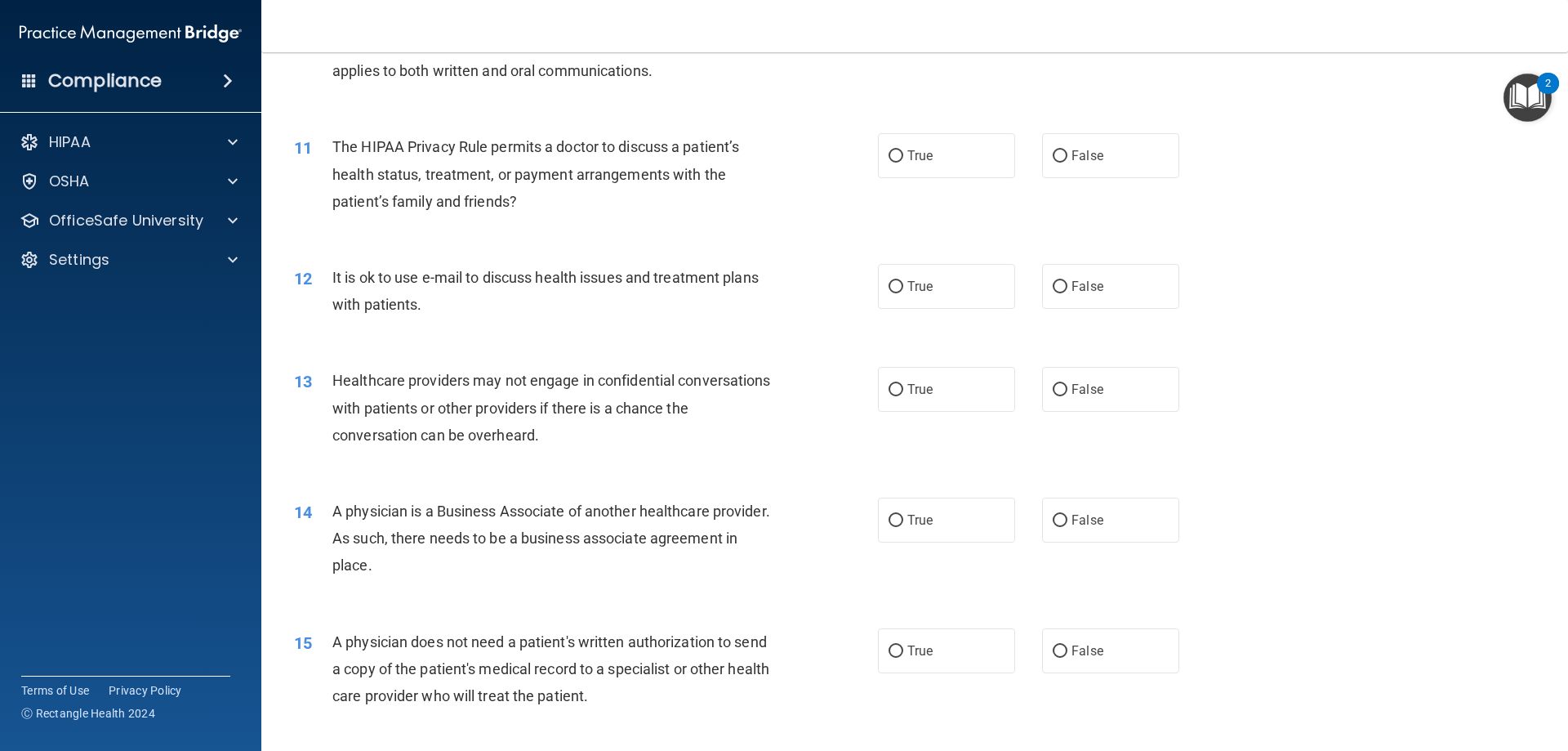 scroll, scrollTop: 1226, scrollLeft: 0, axis: vertical 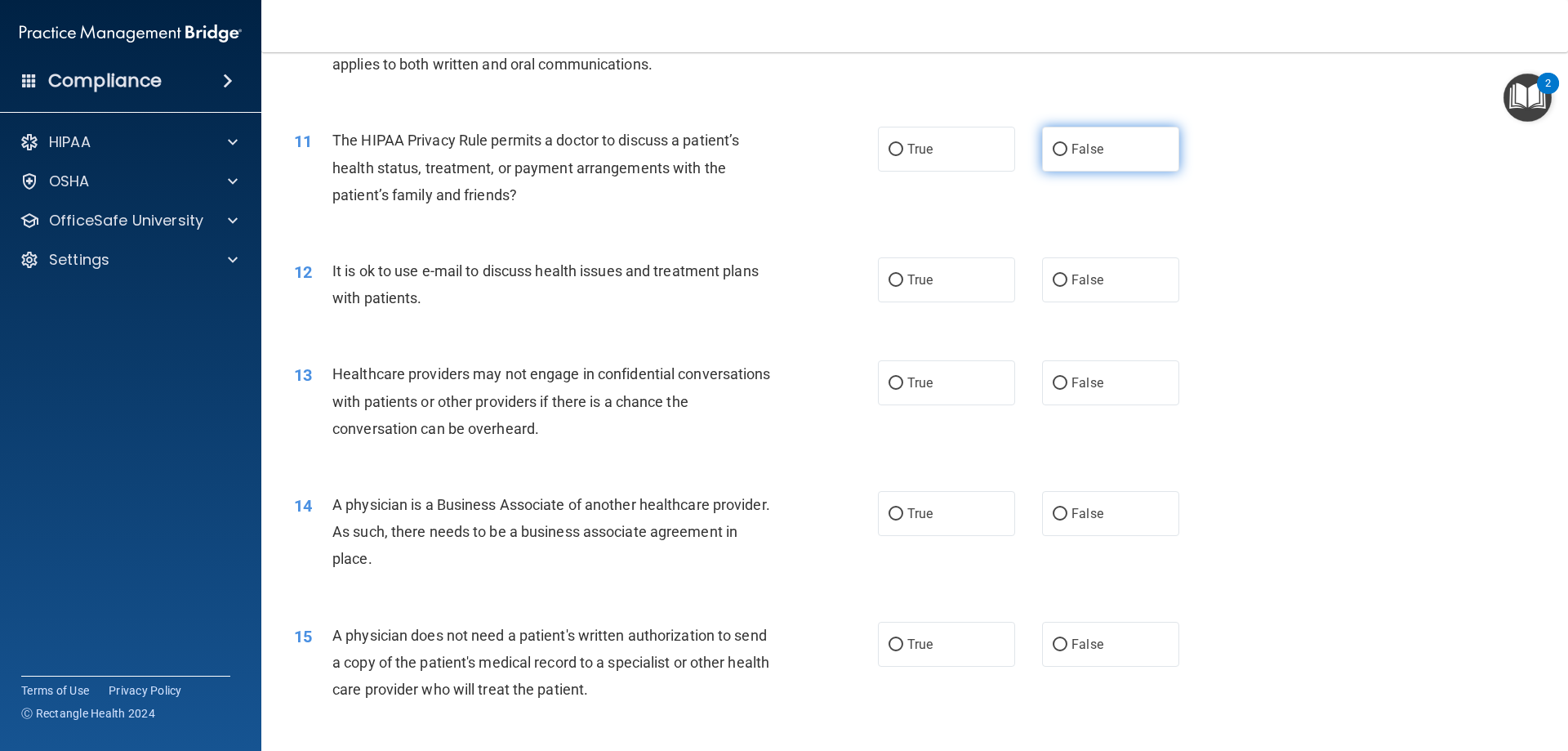 click on "False" at bounding box center [1111, 149] 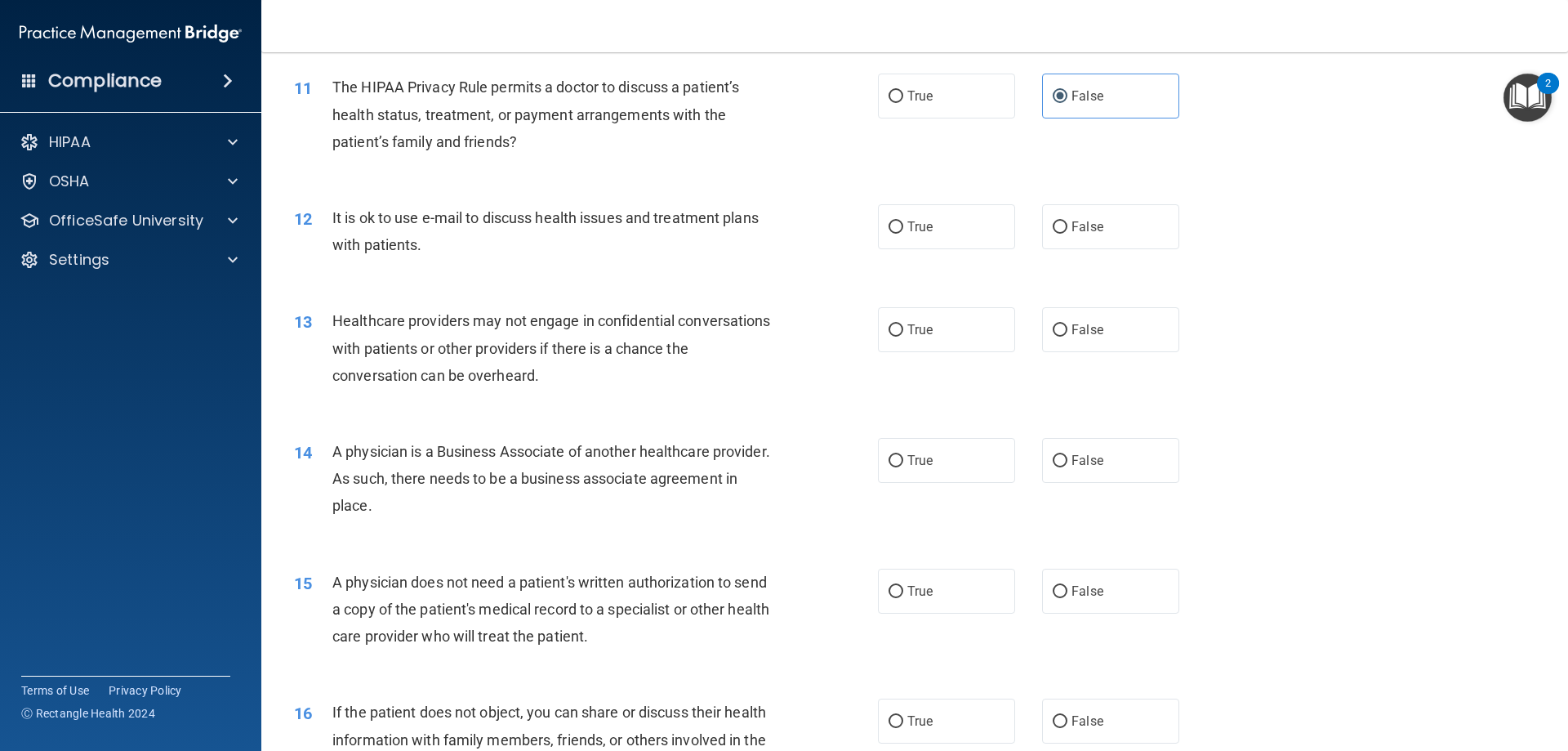 scroll, scrollTop: 1308, scrollLeft: 0, axis: vertical 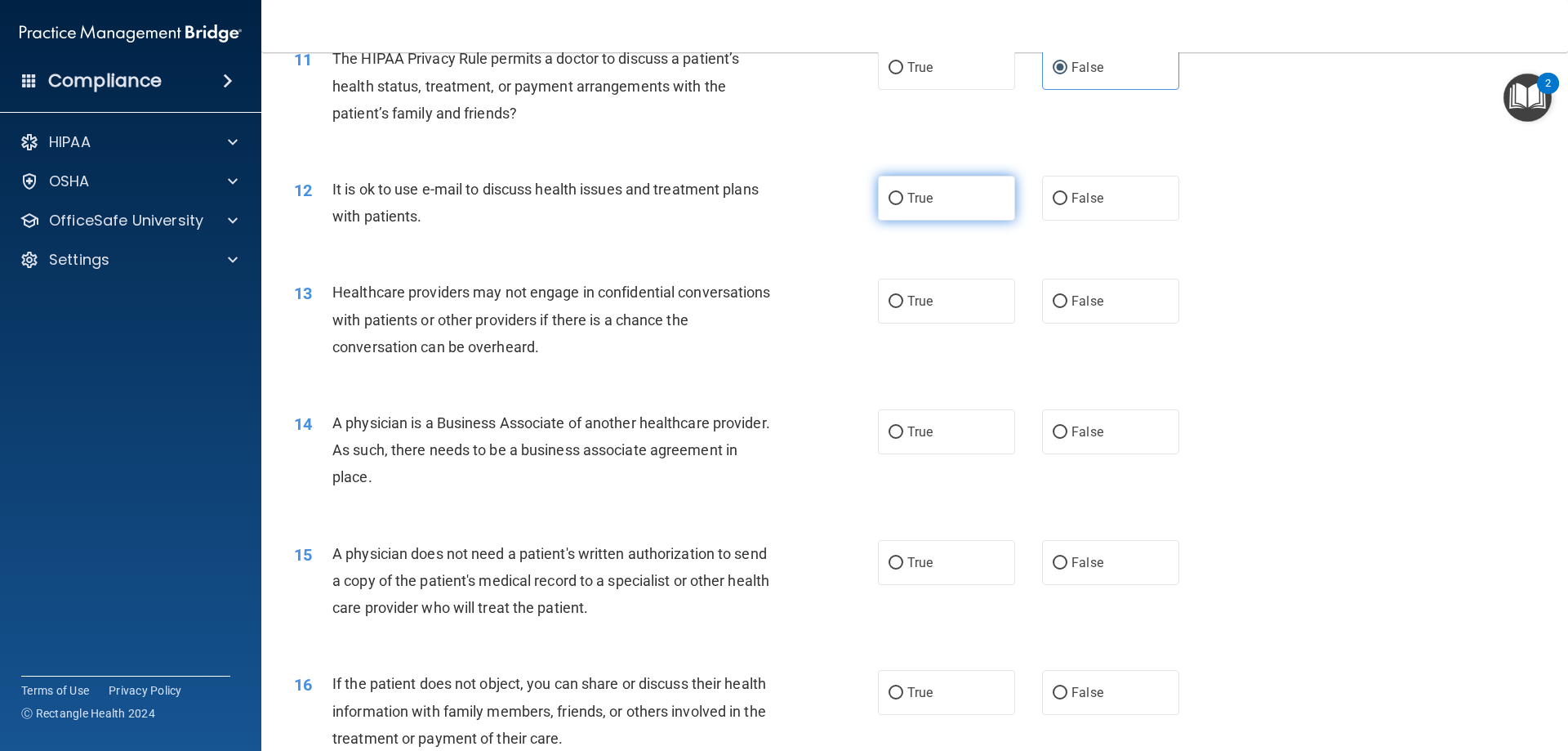 click on "True" at bounding box center (947, 198) 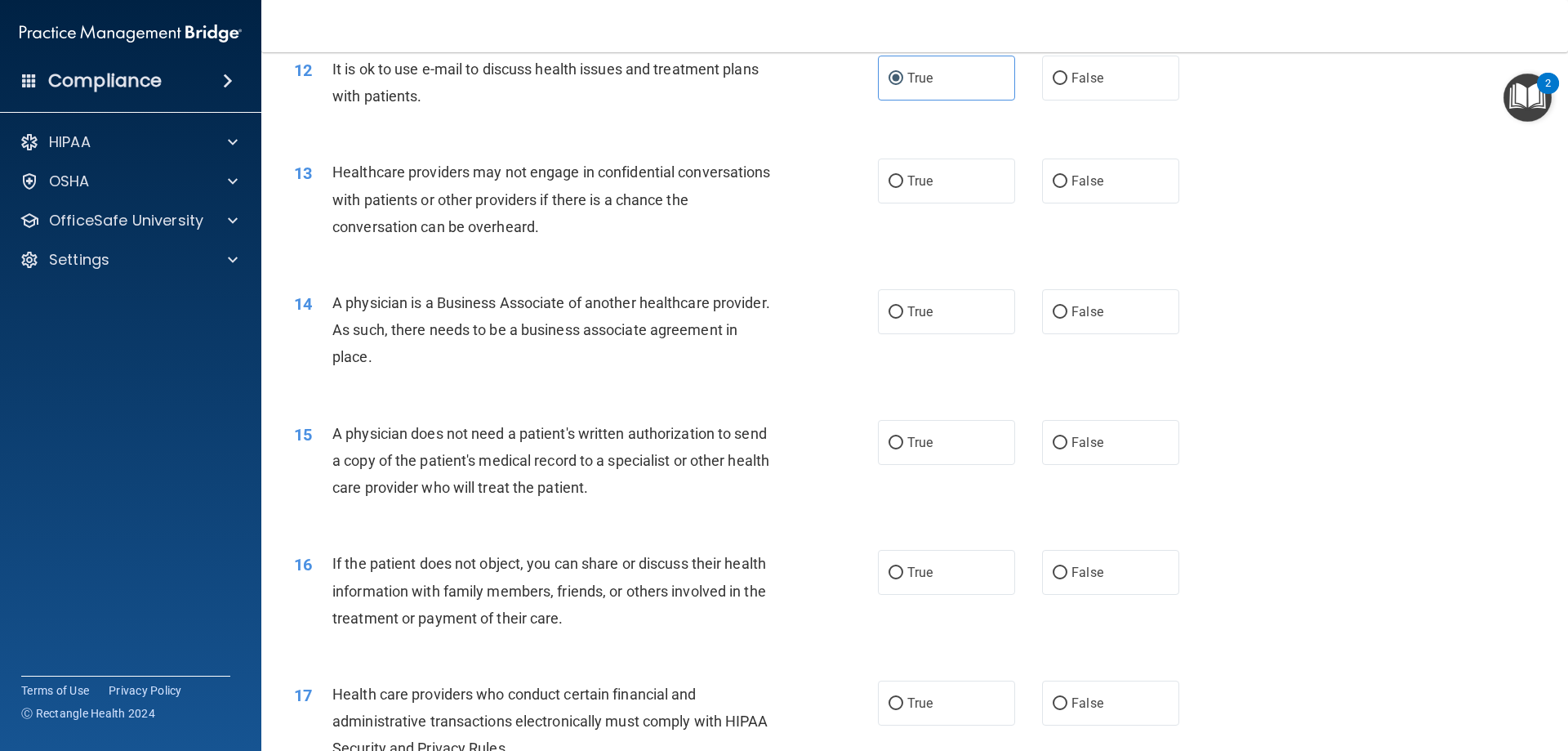 scroll, scrollTop: 1389, scrollLeft: 0, axis: vertical 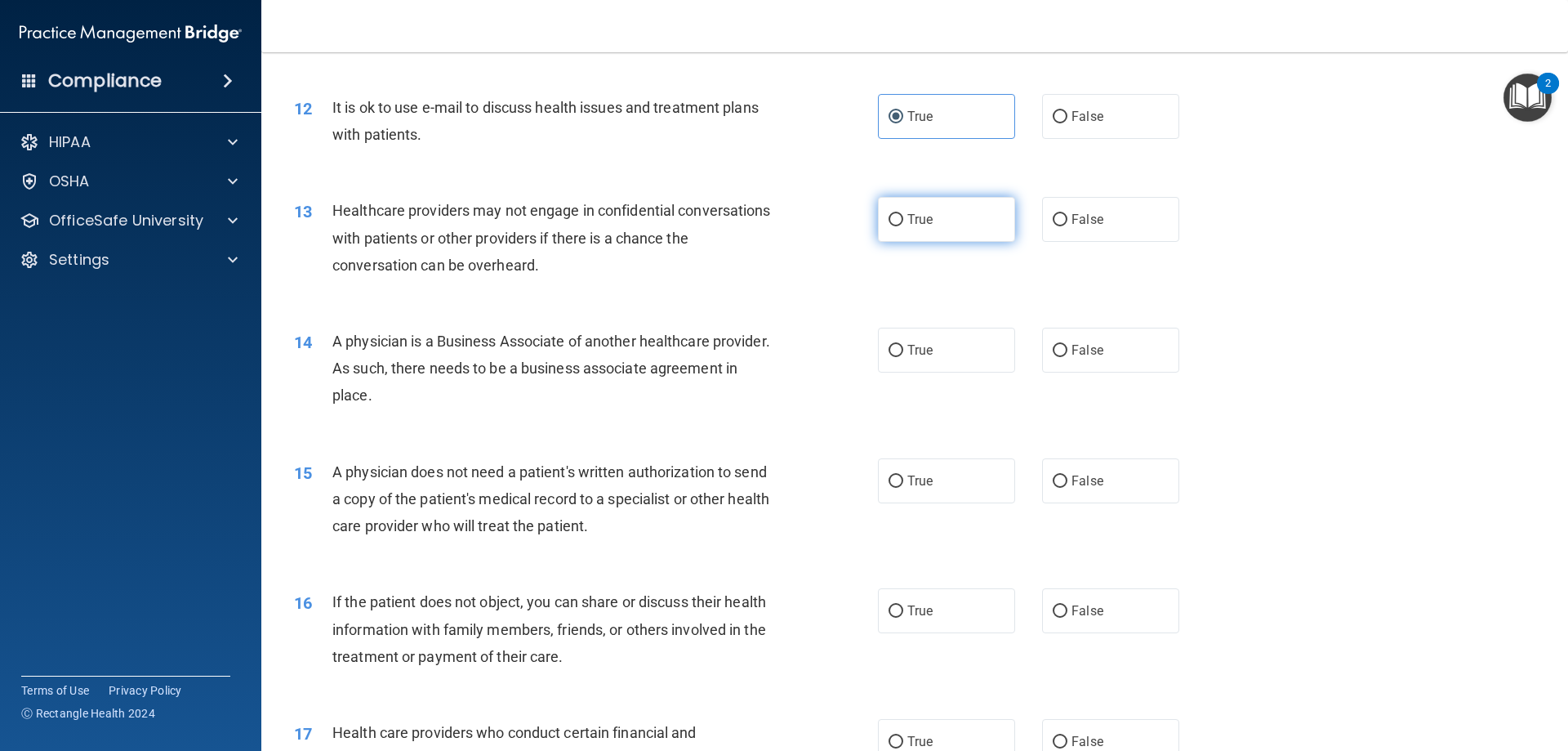 click on "True" at bounding box center [947, 219] 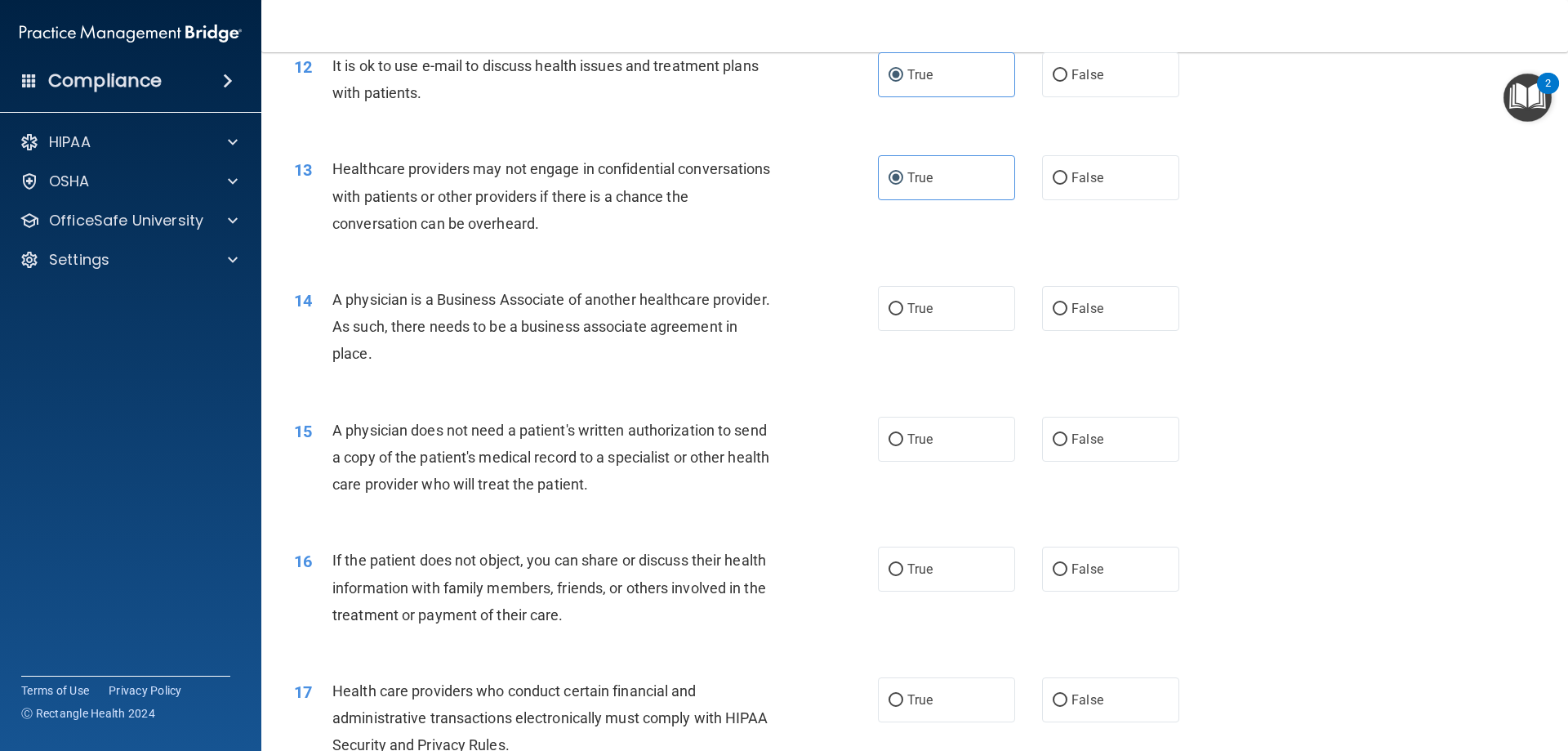 scroll, scrollTop: 1471, scrollLeft: 0, axis: vertical 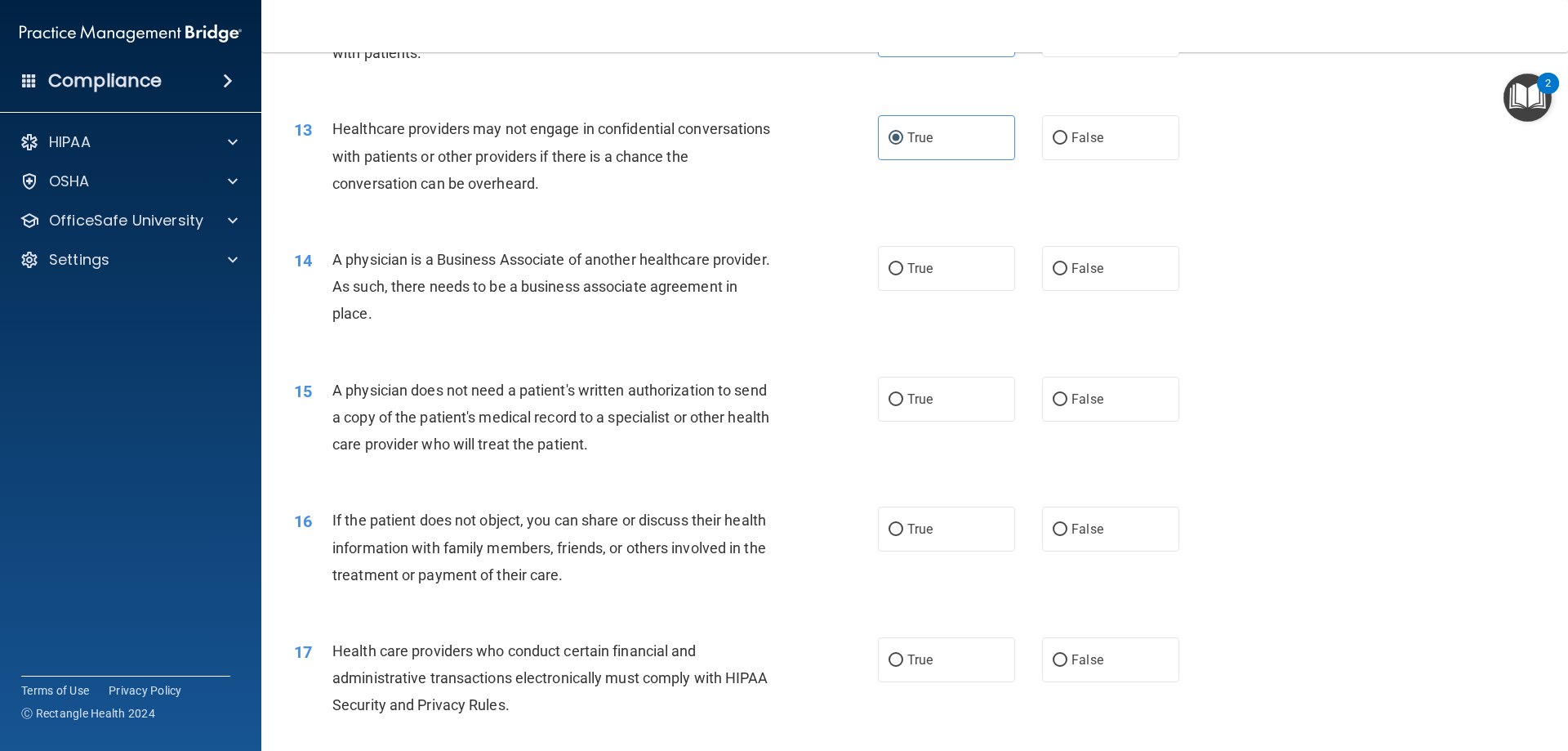 click on "True           False" at bounding box center (1042, 268) 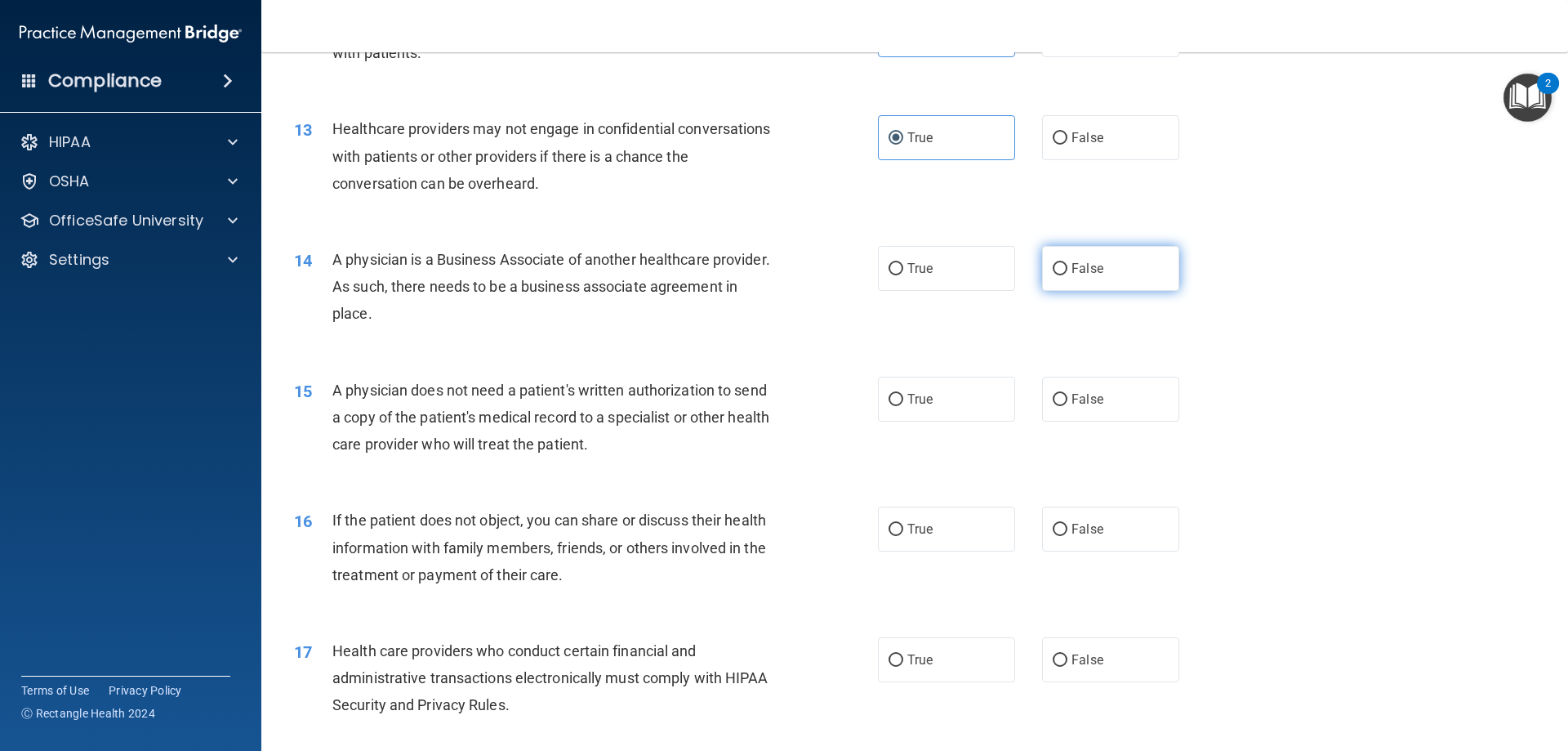 click on "False" at bounding box center [1111, 268] 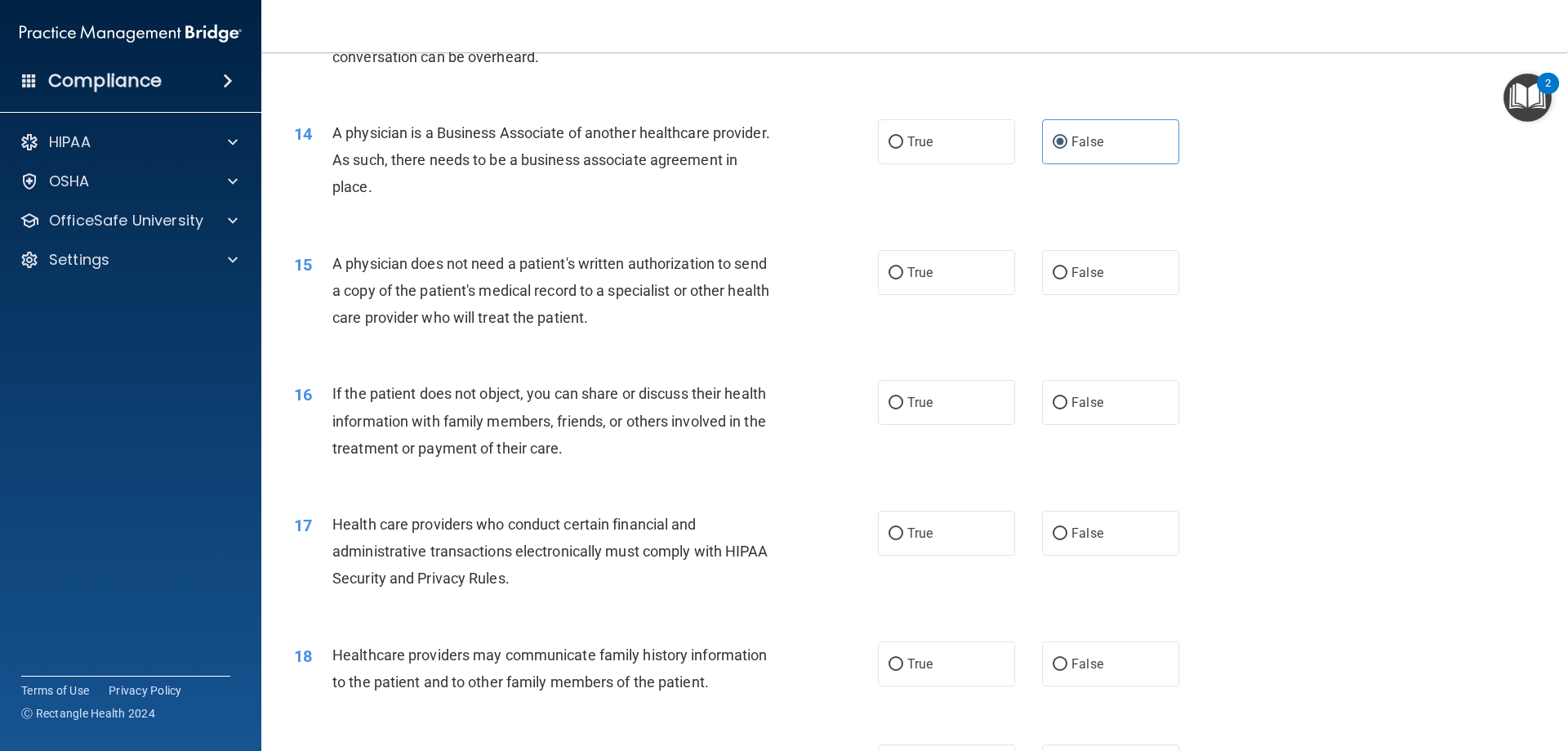 scroll, scrollTop: 1634, scrollLeft: 0, axis: vertical 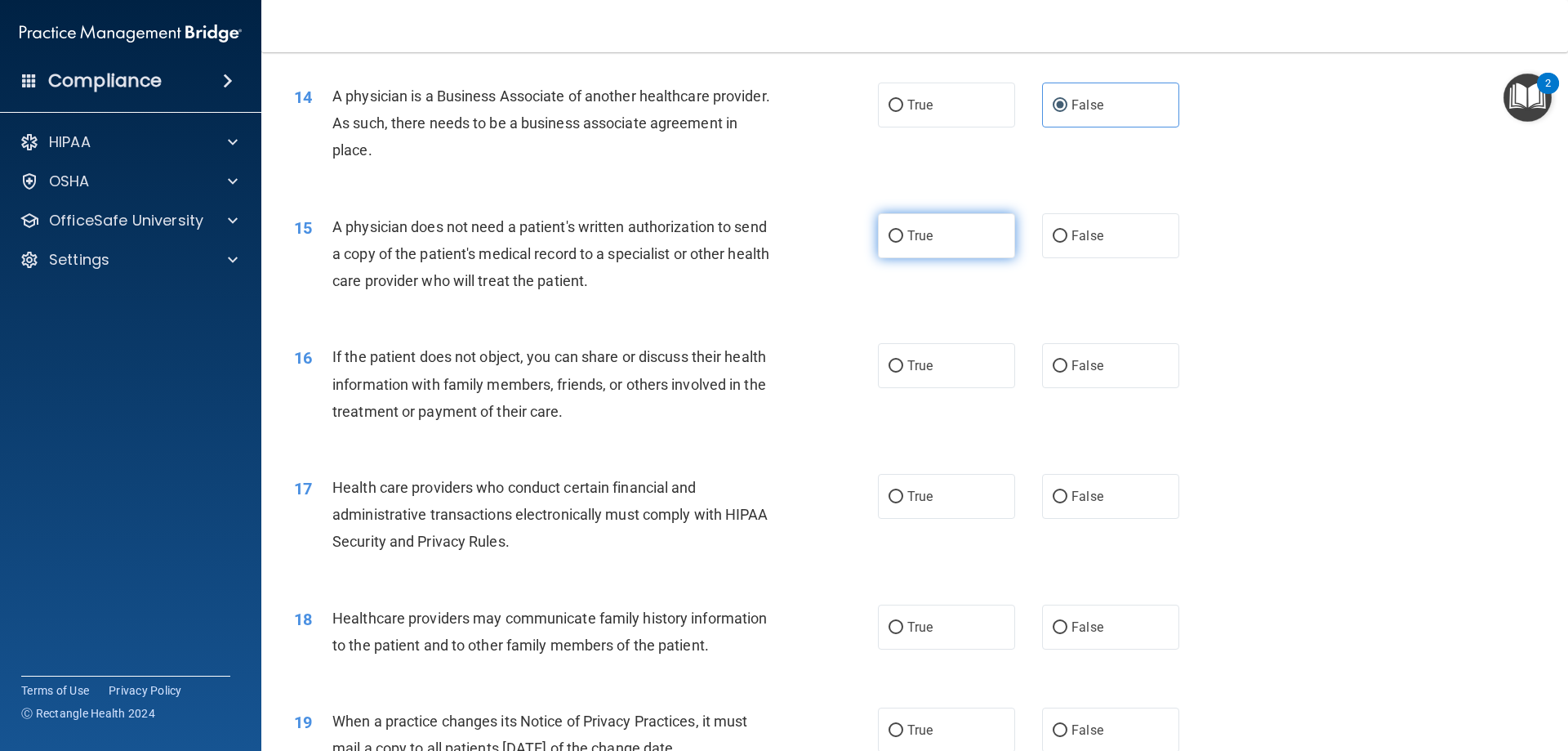 click on "True" at bounding box center [947, 235] 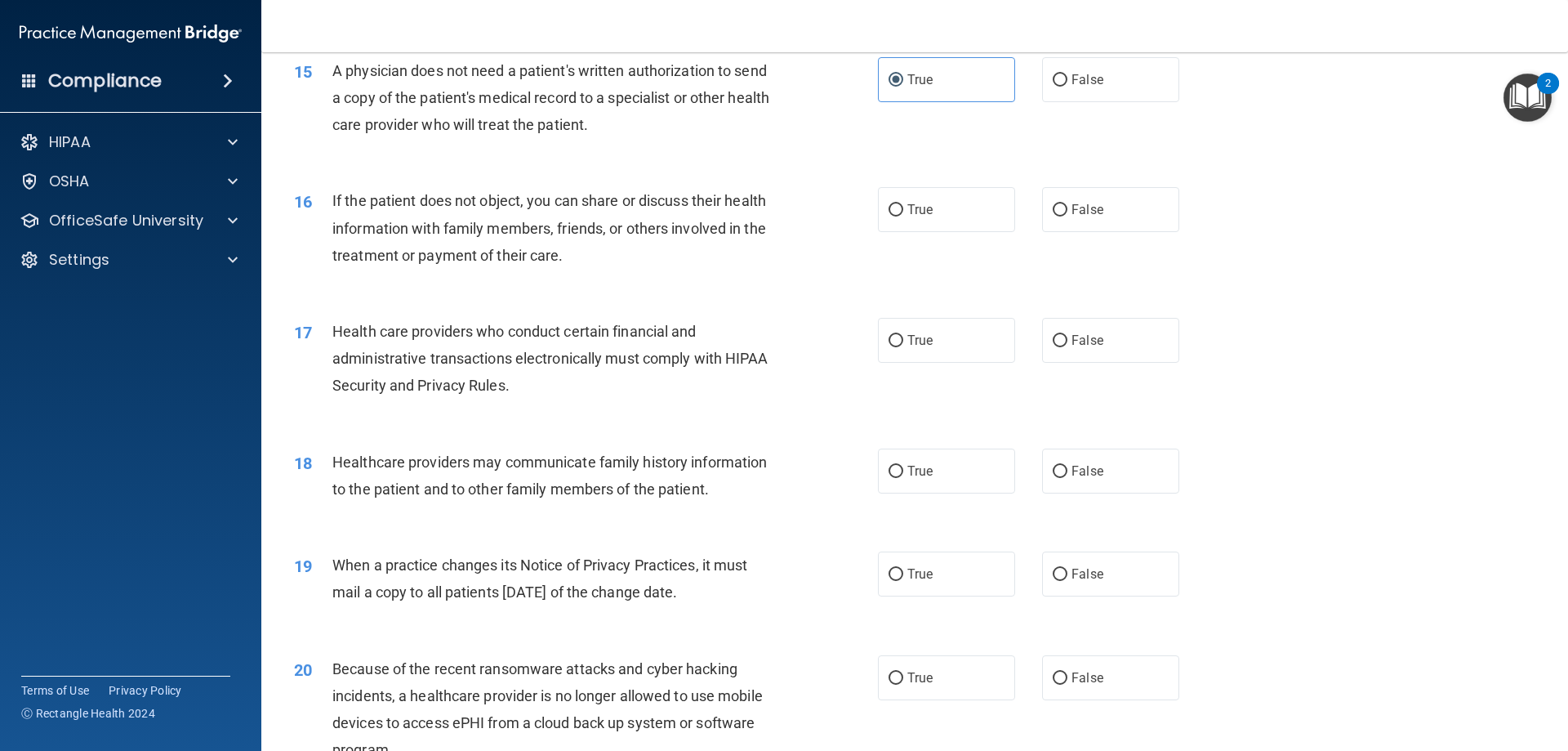 scroll, scrollTop: 1798, scrollLeft: 0, axis: vertical 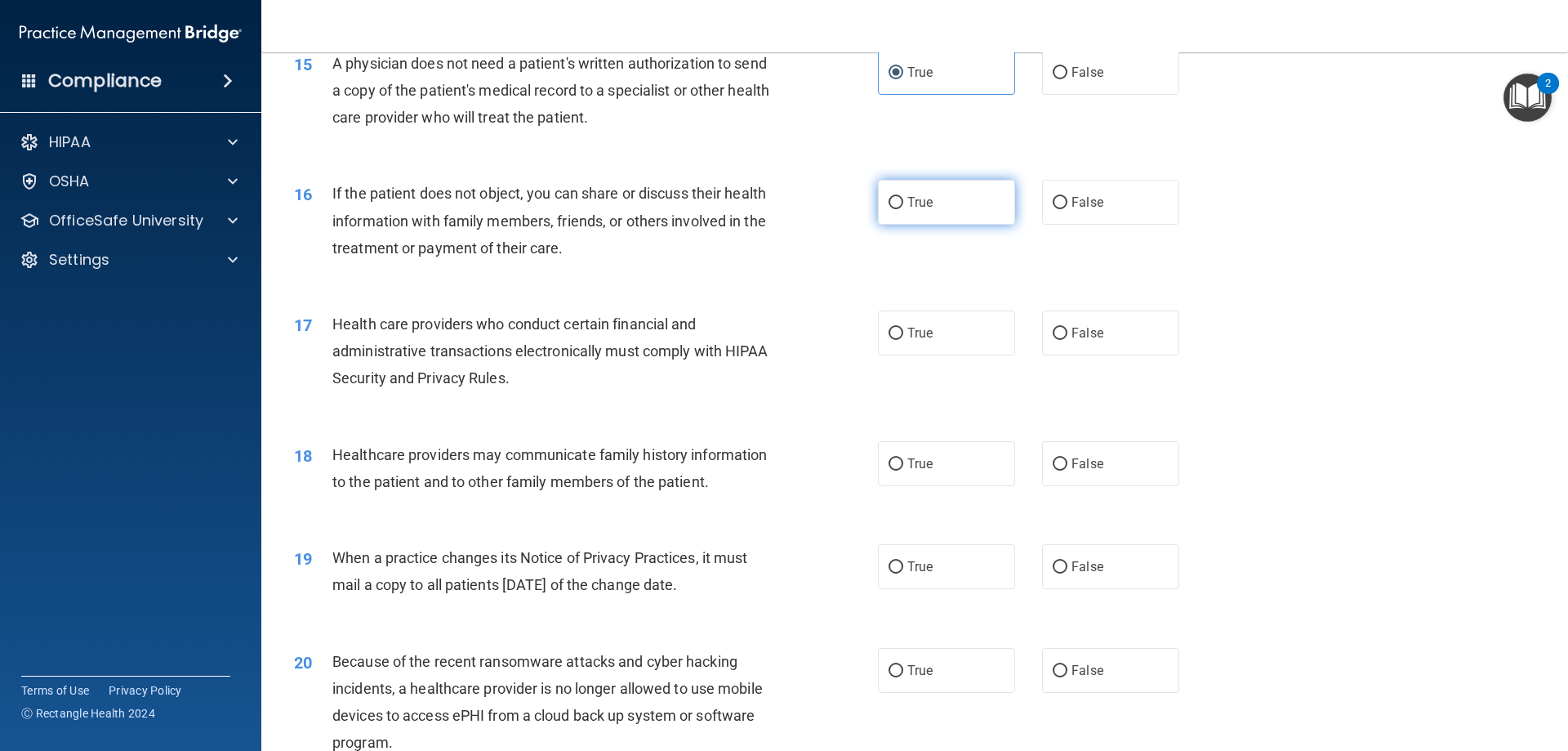 click on "True" at bounding box center [947, 202] 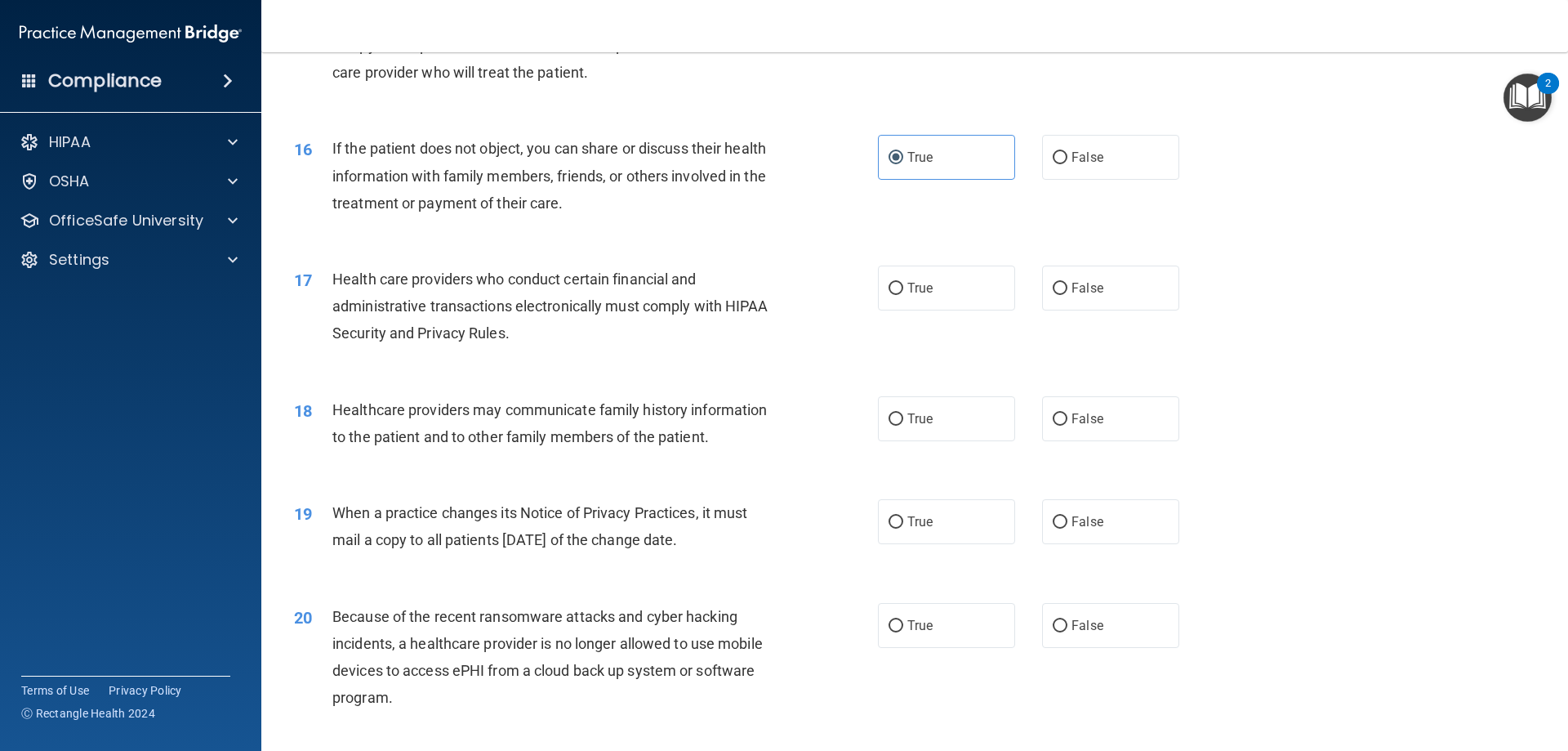 scroll, scrollTop: 1880, scrollLeft: 0, axis: vertical 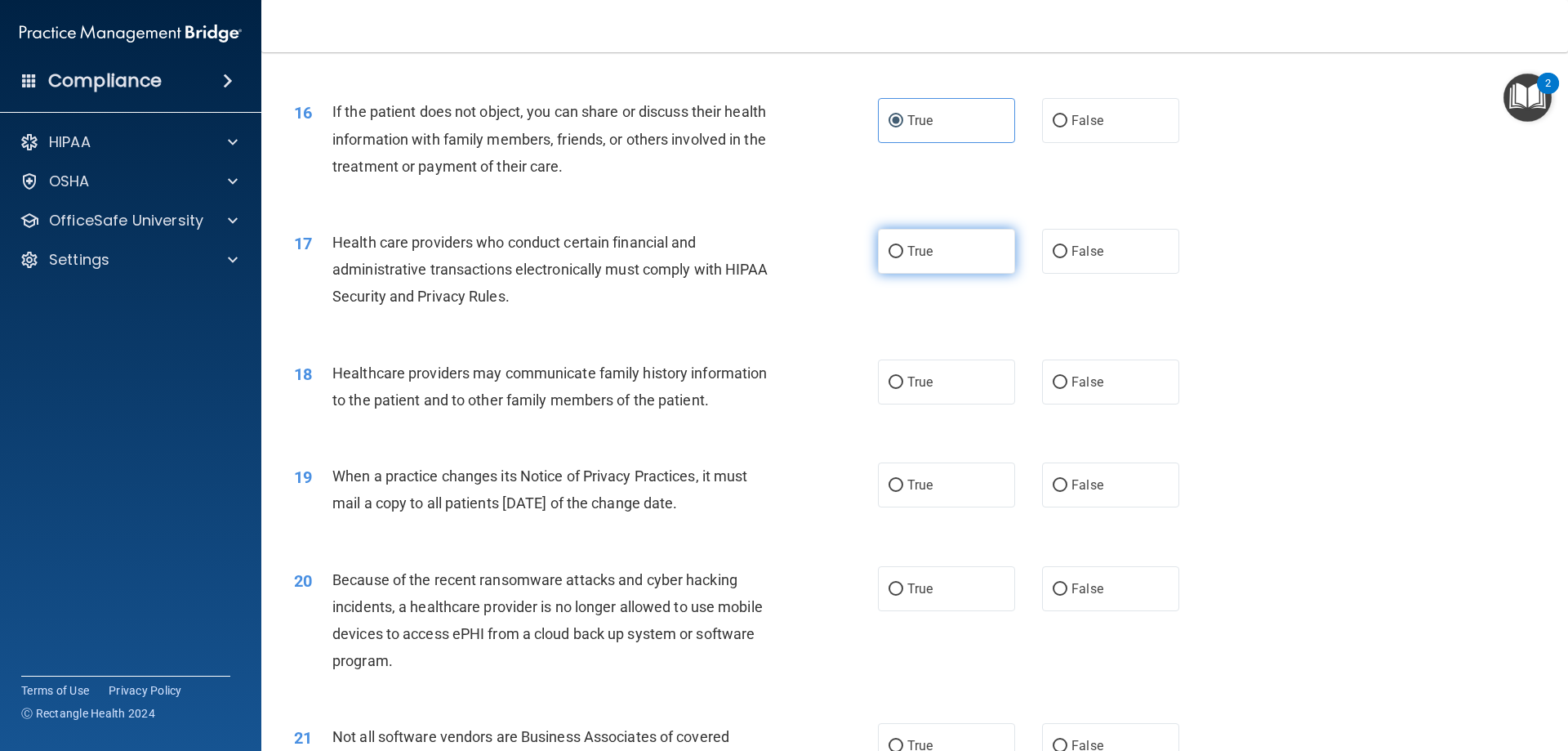 click on "True" at bounding box center [947, 251] 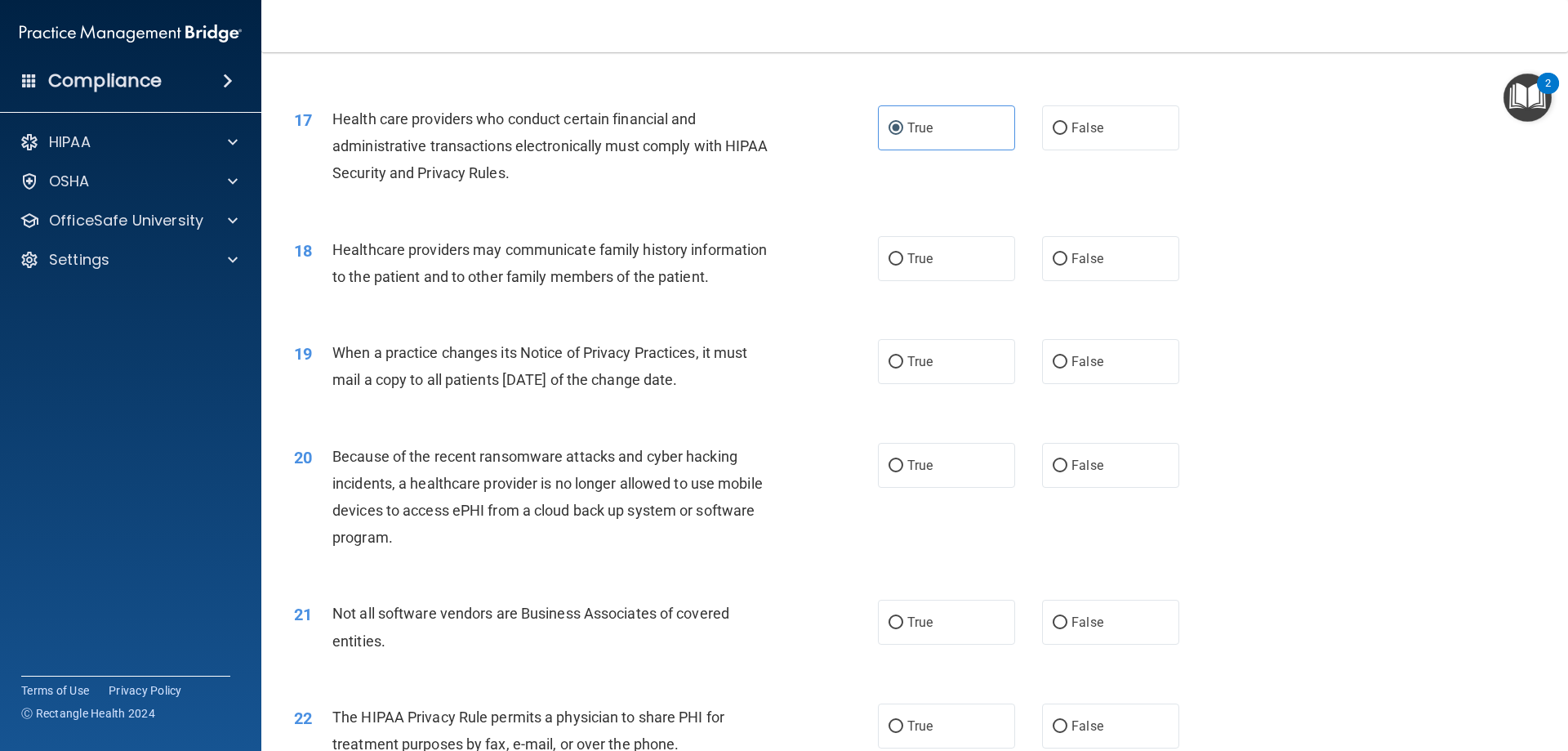 scroll, scrollTop: 2043, scrollLeft: 0, axis: vertical 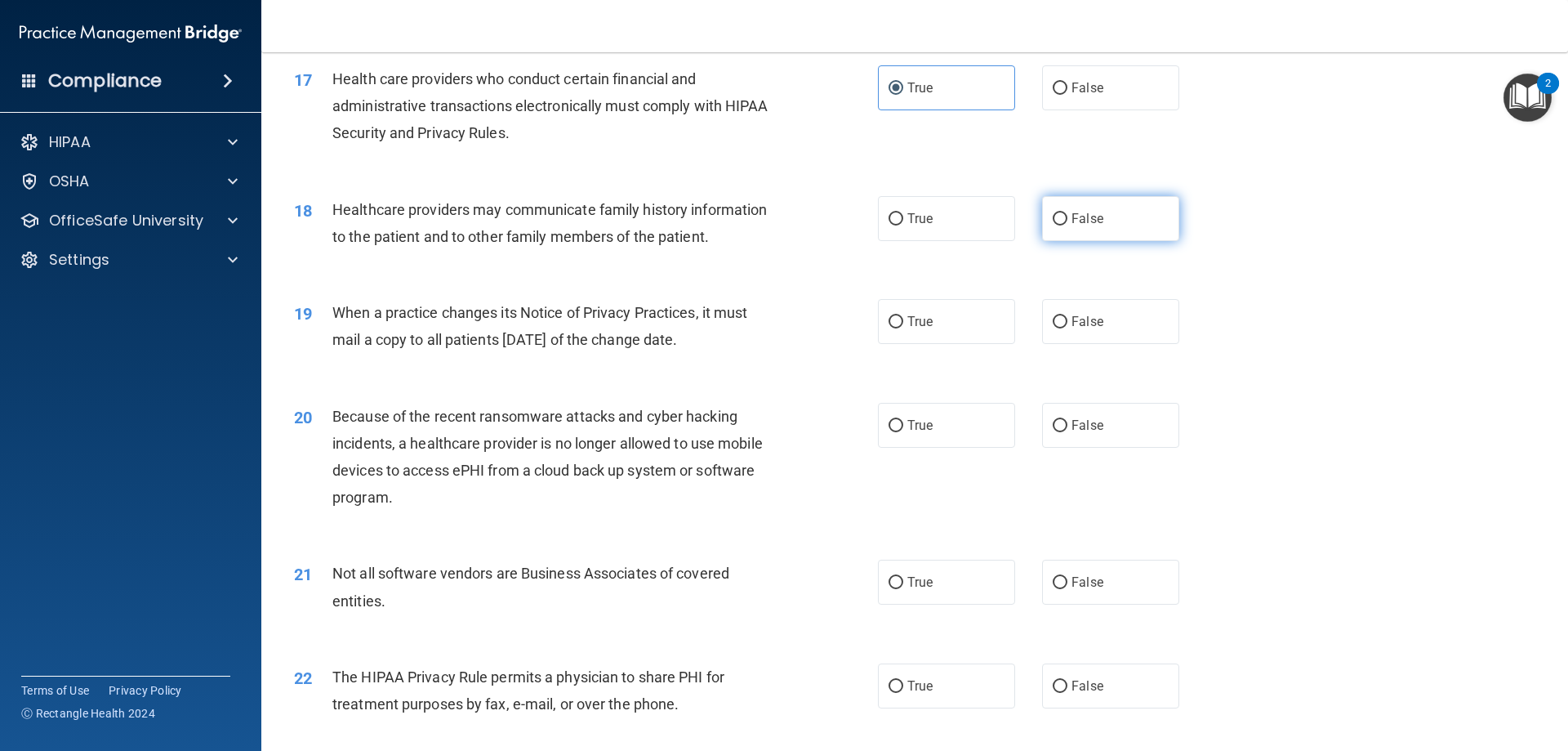 click on "False" at bounding box center (1111, 218) 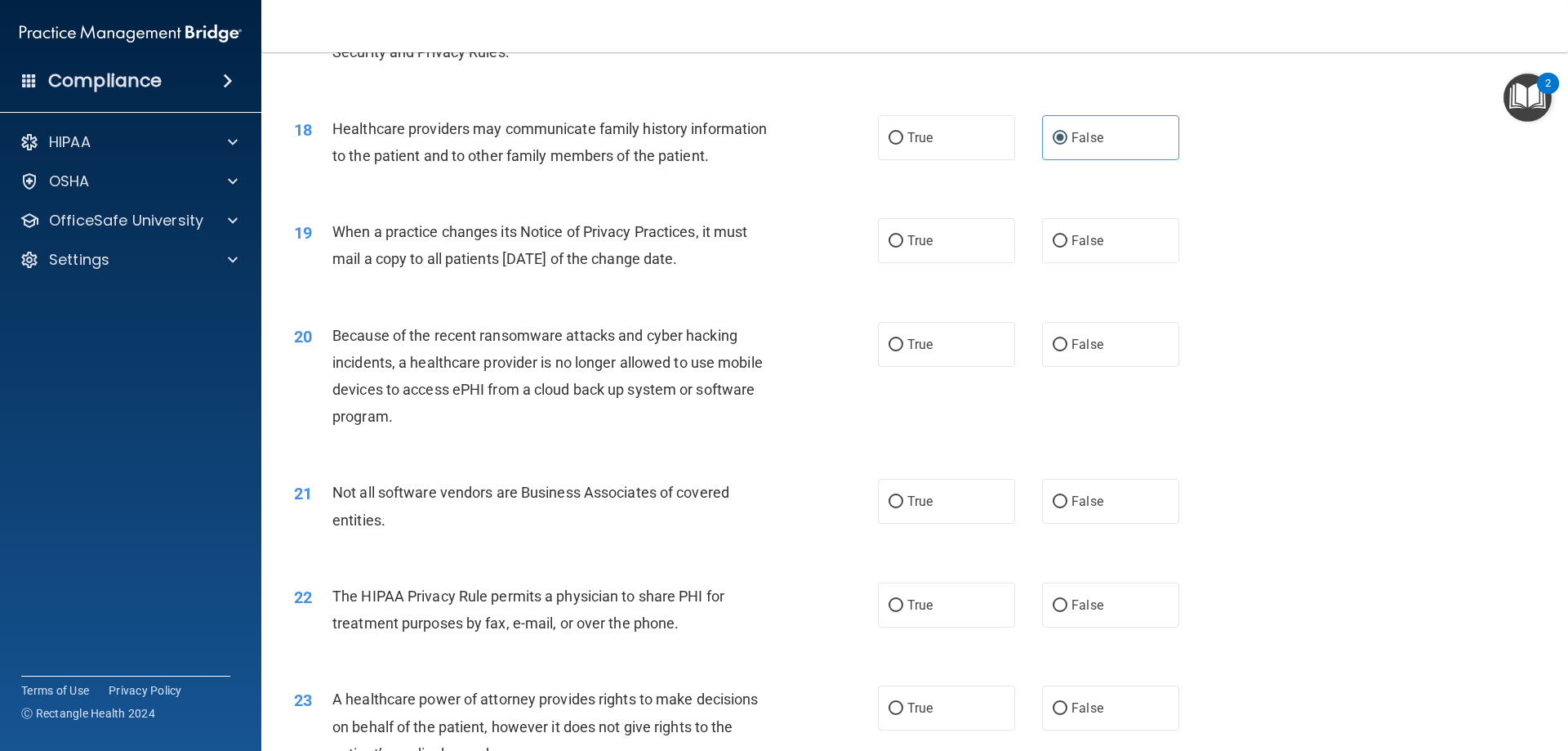 scroll, scrollTop: 2125, scrollLeft: 0, axis: vertical 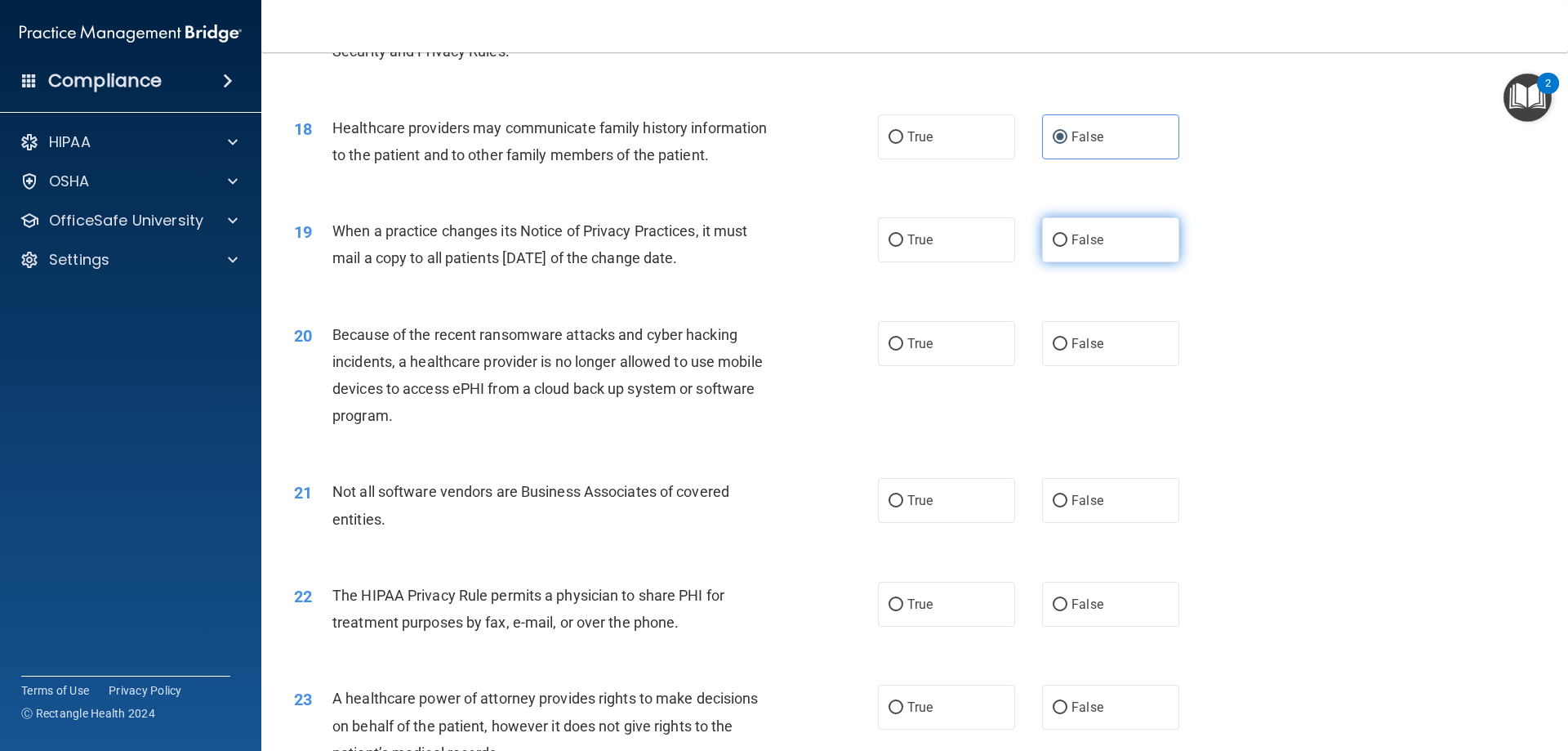 click on "False" at bounding box center (1111, 239) 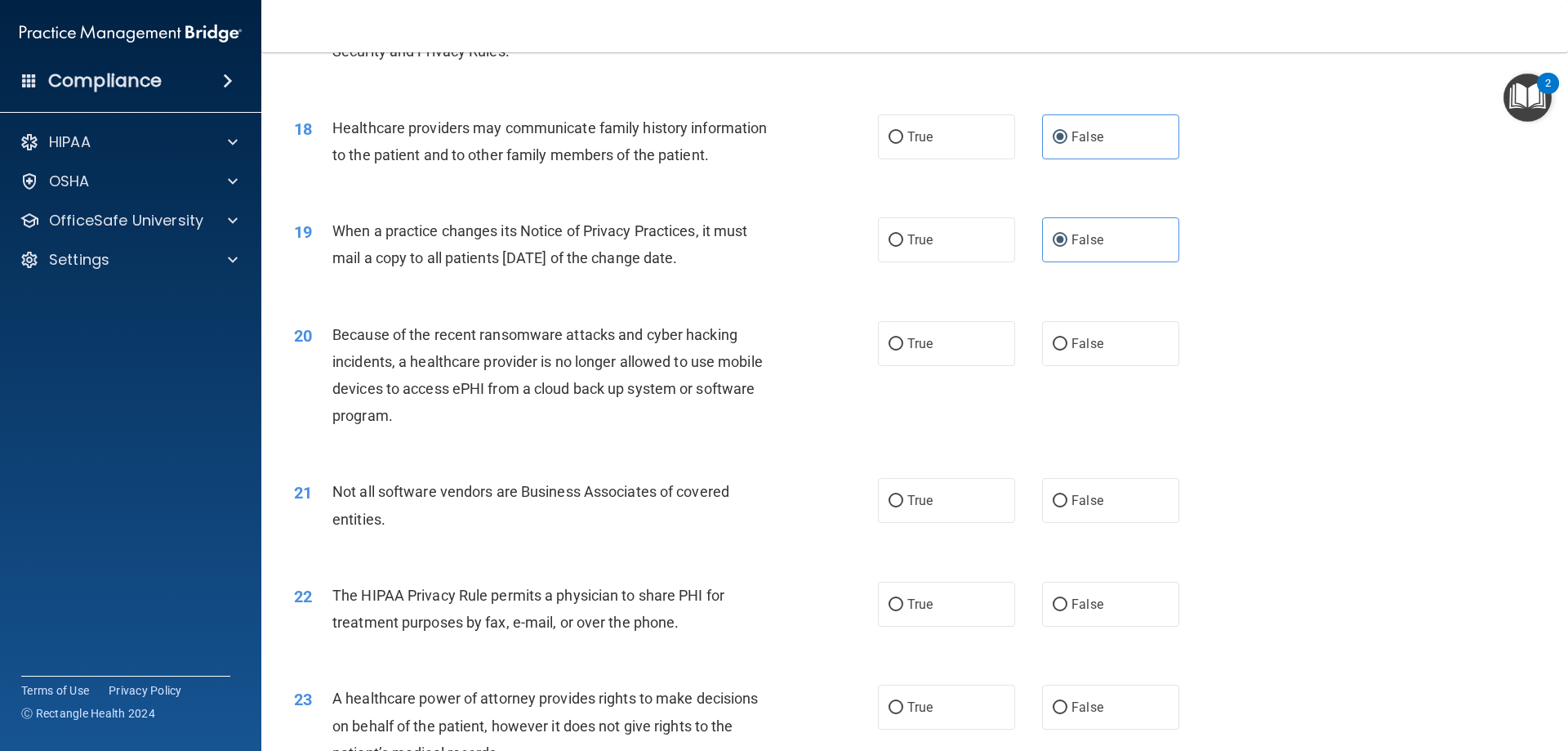 scroll, scrollTop: 2206, scrollLeft: 0, axis: vertical 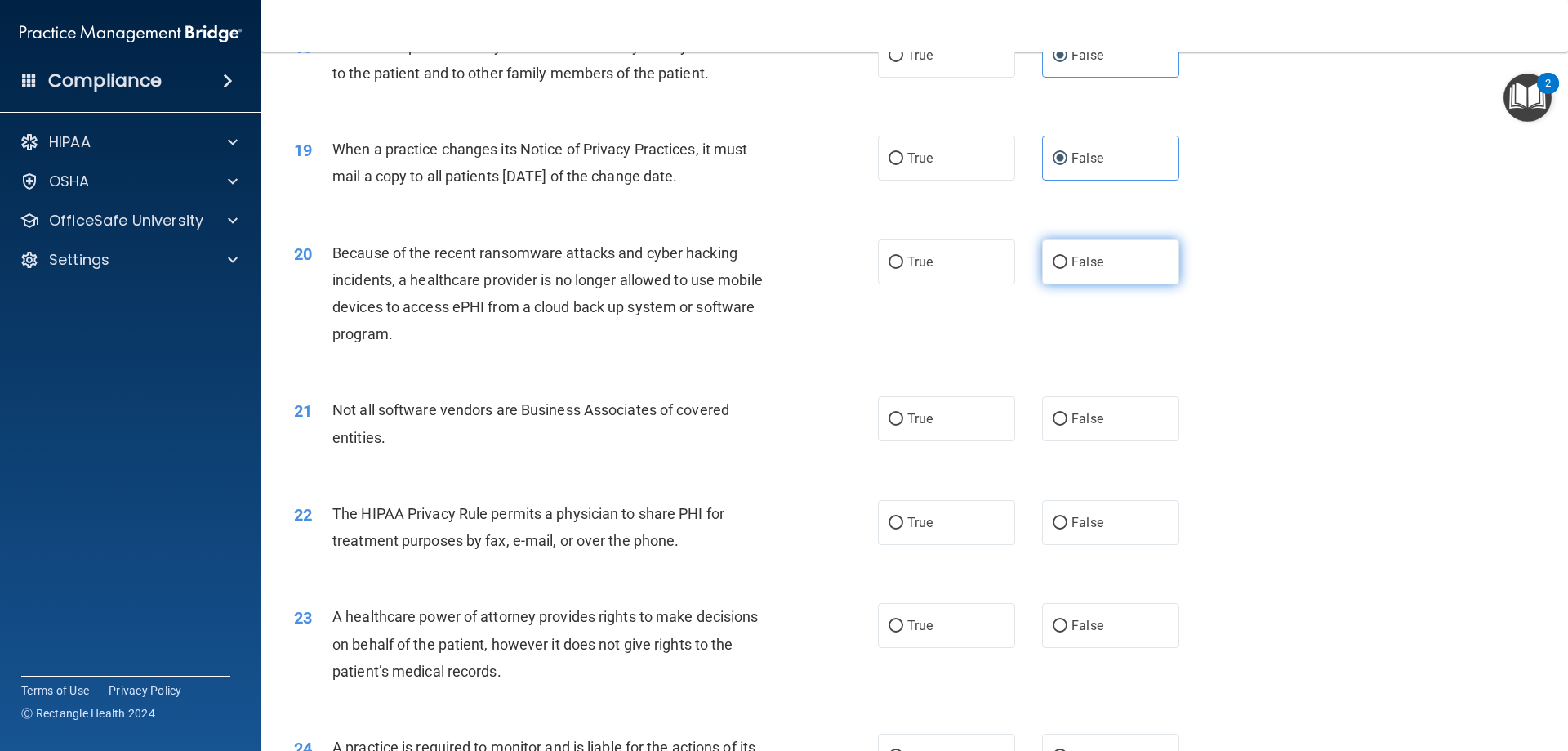 click on "False" at bounding box center (1111, 262) 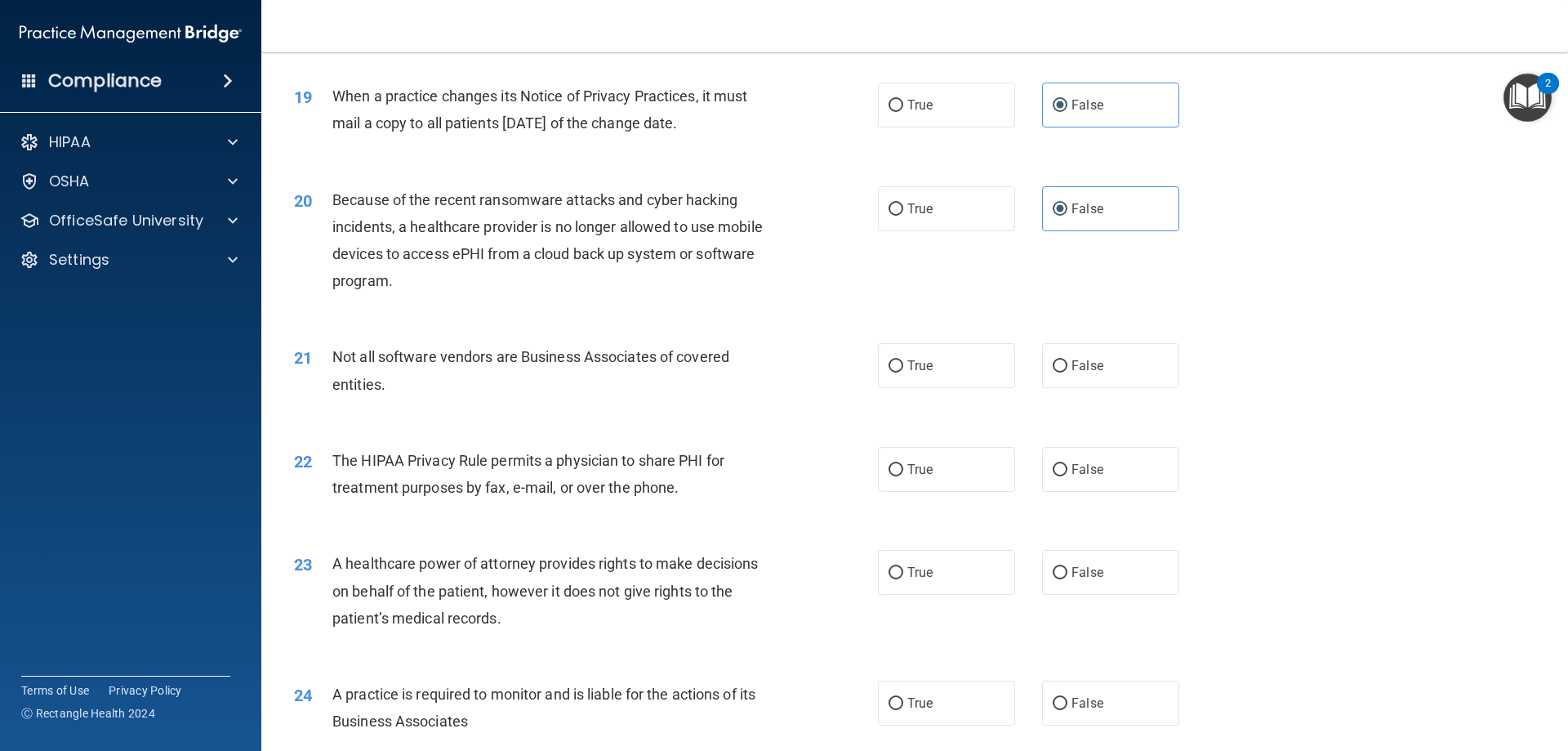 scroll, scrollTop: 2288, scrollLeft: 0, axis: vertical 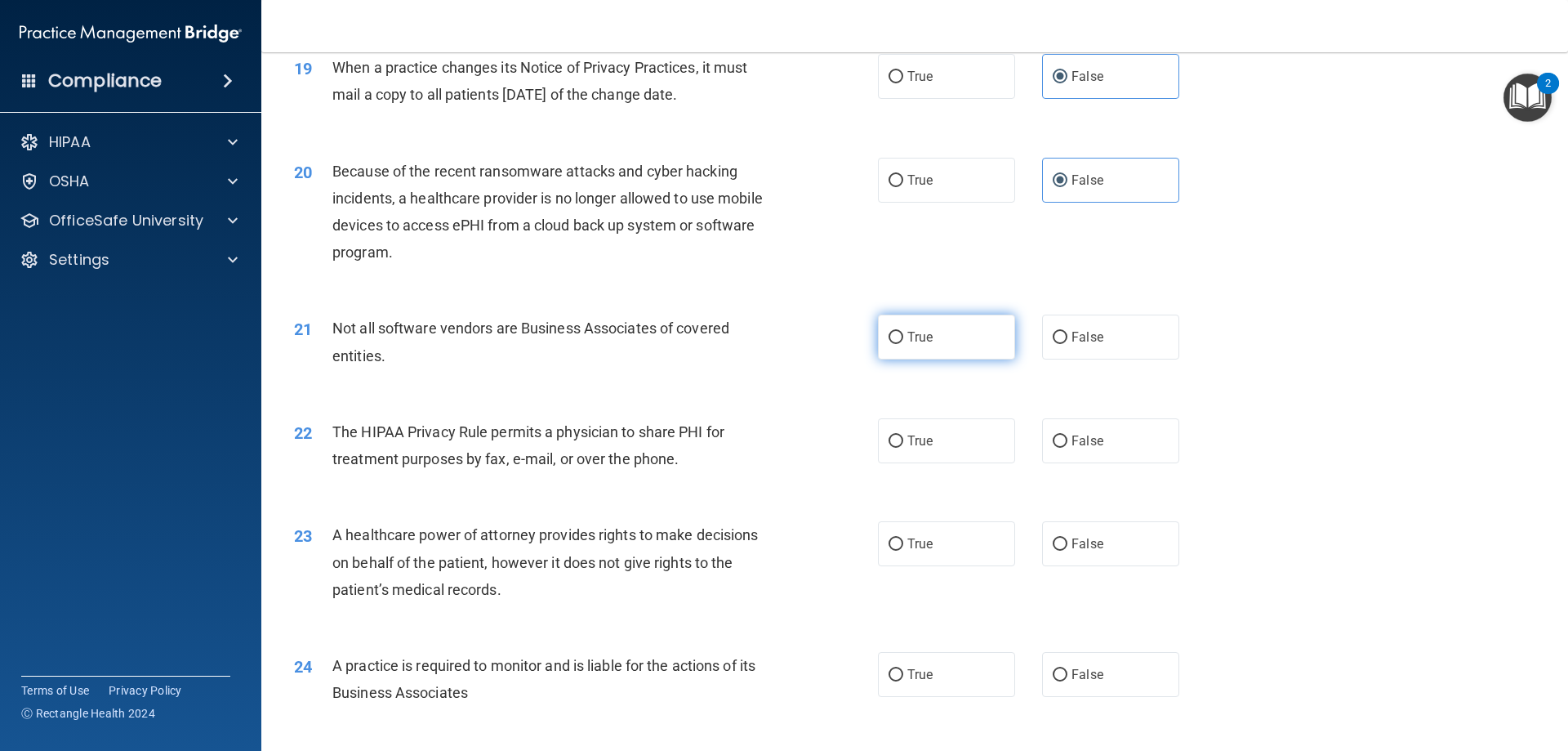 click on "True" at bounding box center (947, 337) 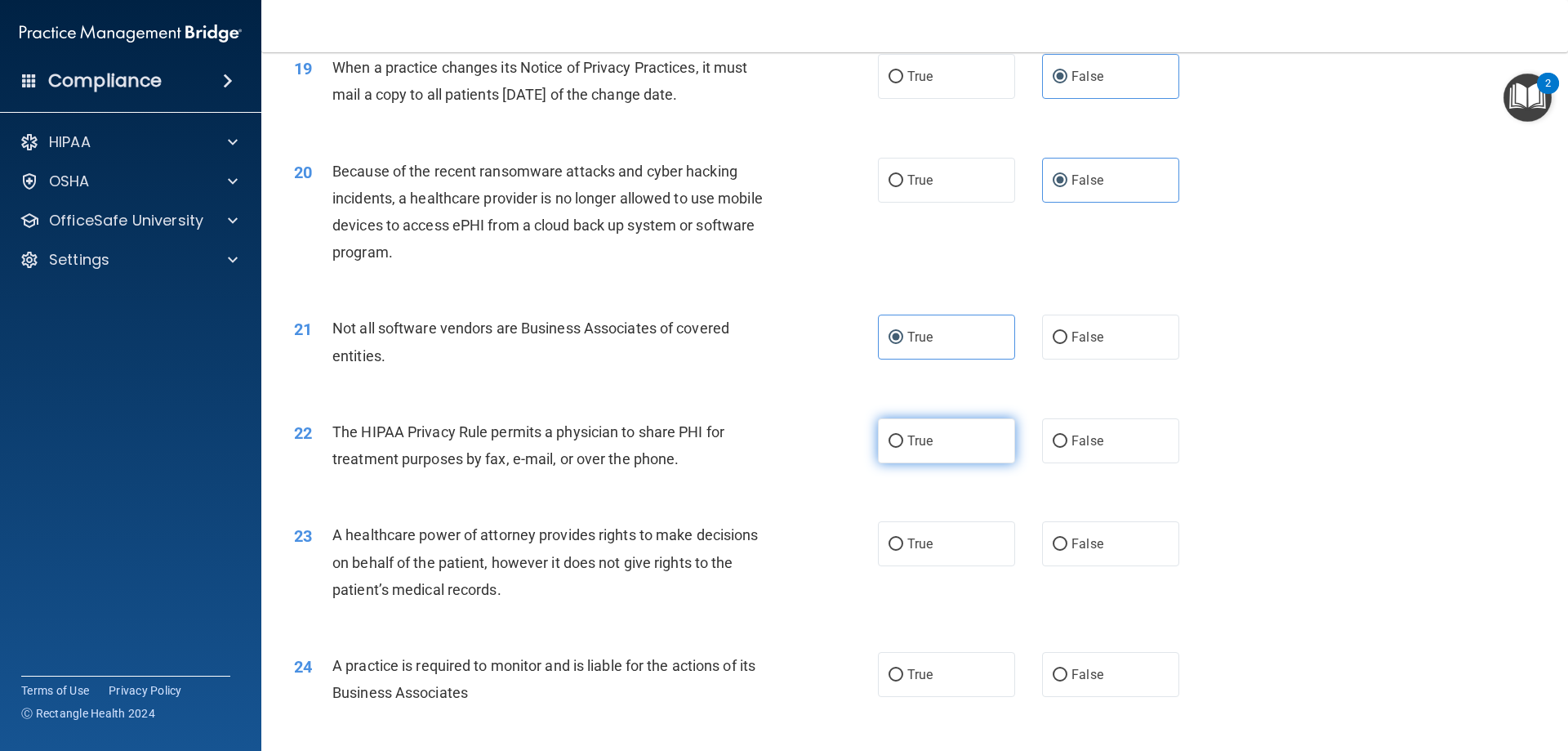click on "True" at bounding box center [896, 441] 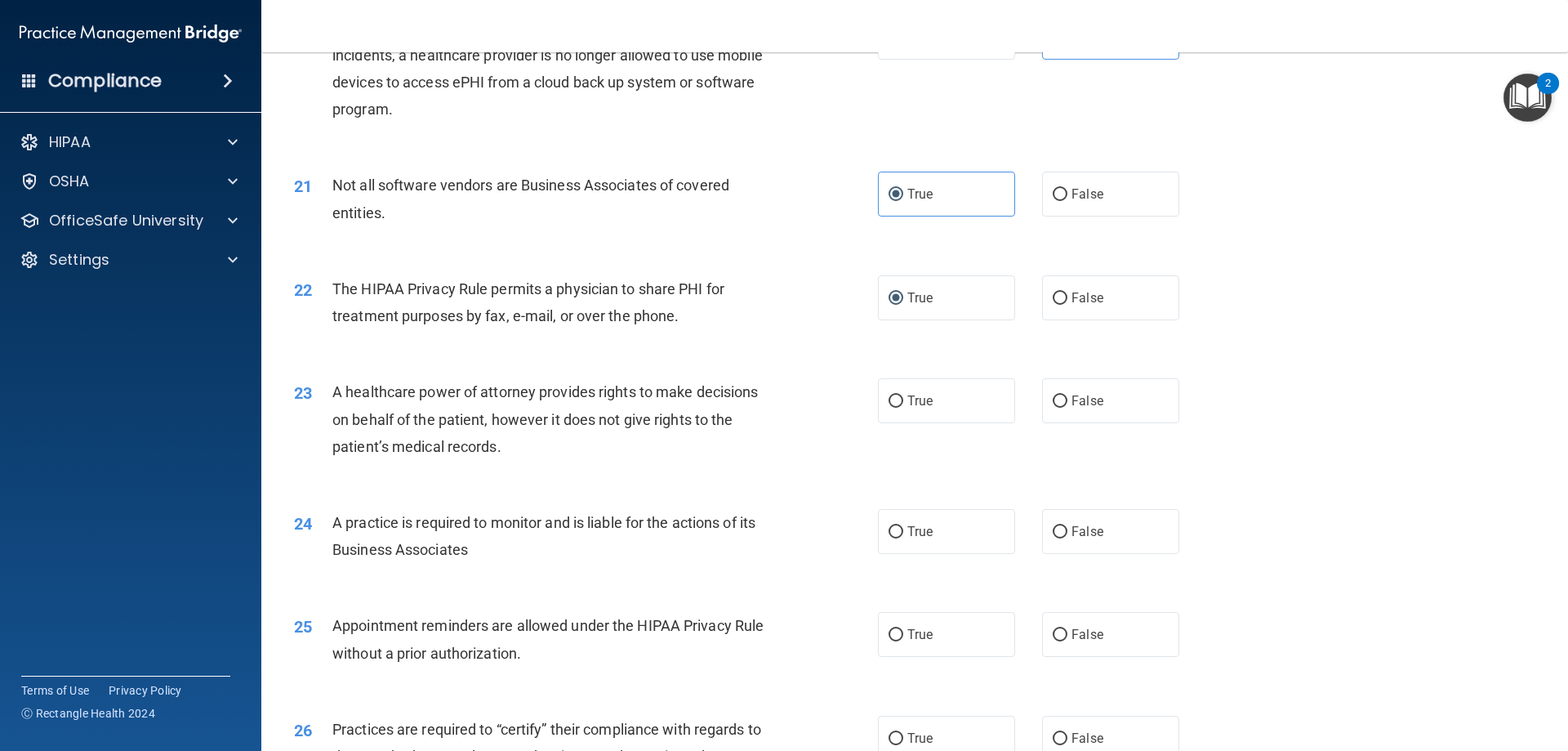 scroll, scrollTop: 2452, scrollLeft: 0, axis: vertical 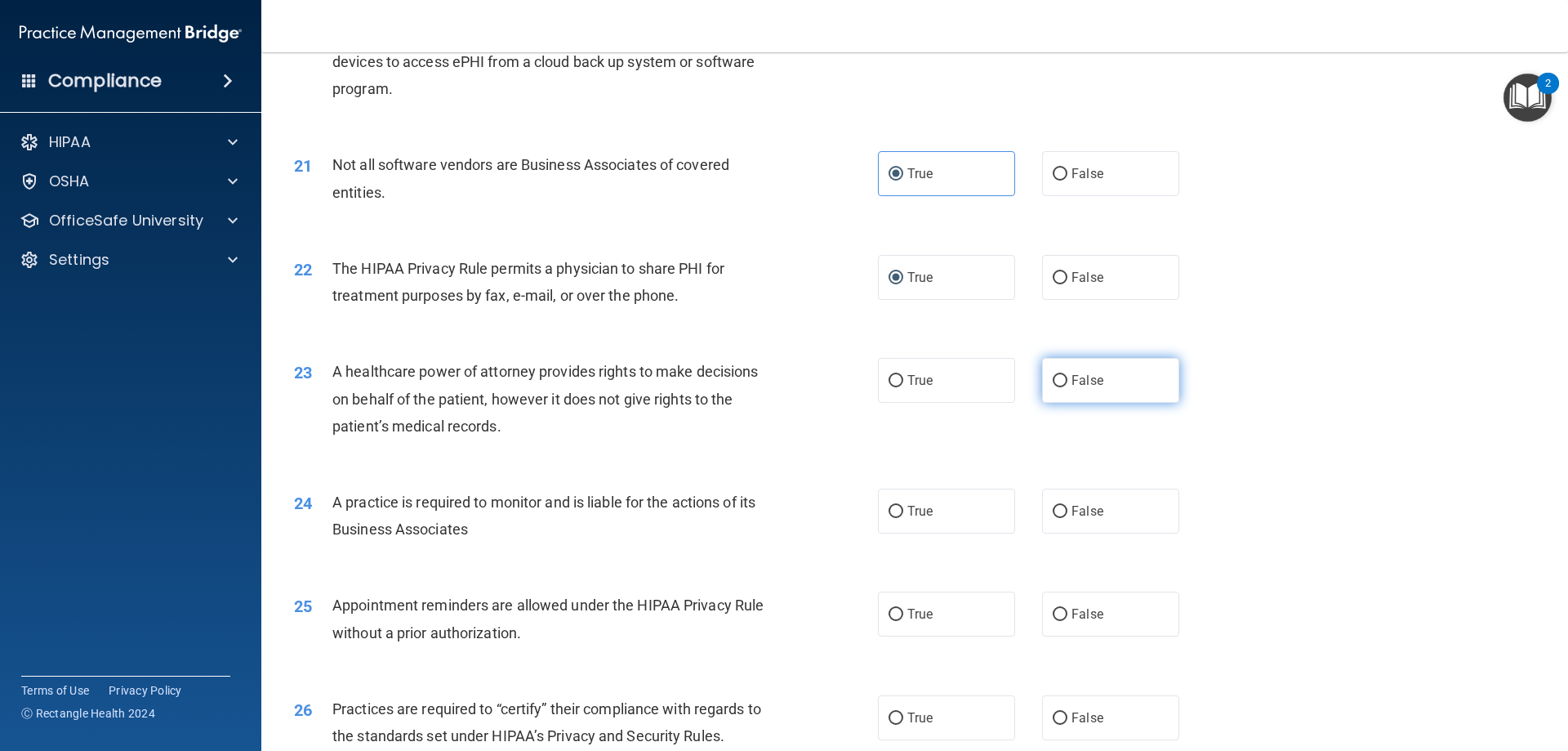 click on "False" at bounding box center (1111, 380) 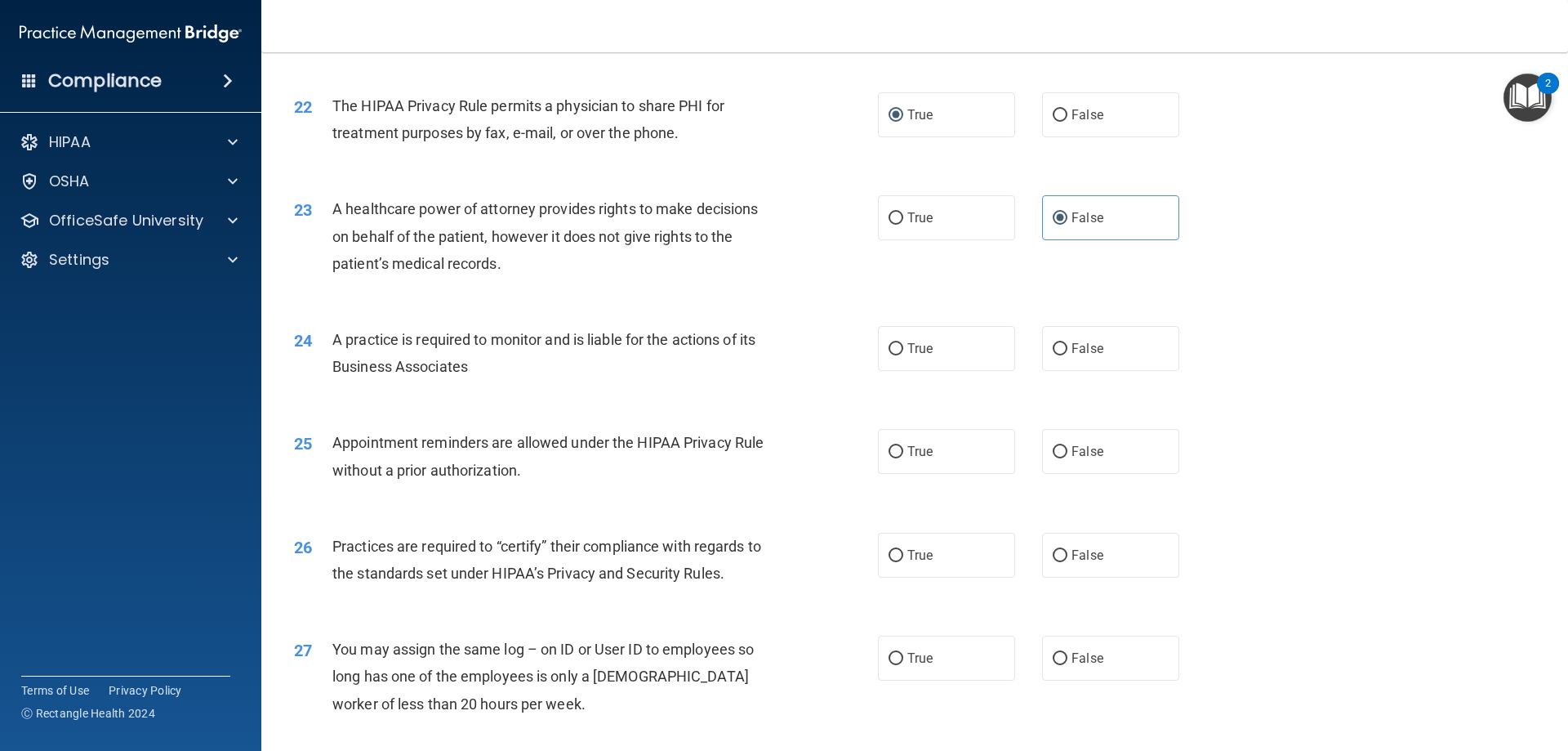 scroll, scrollTop: 2615, scrollLeft: 0, axis: vertical 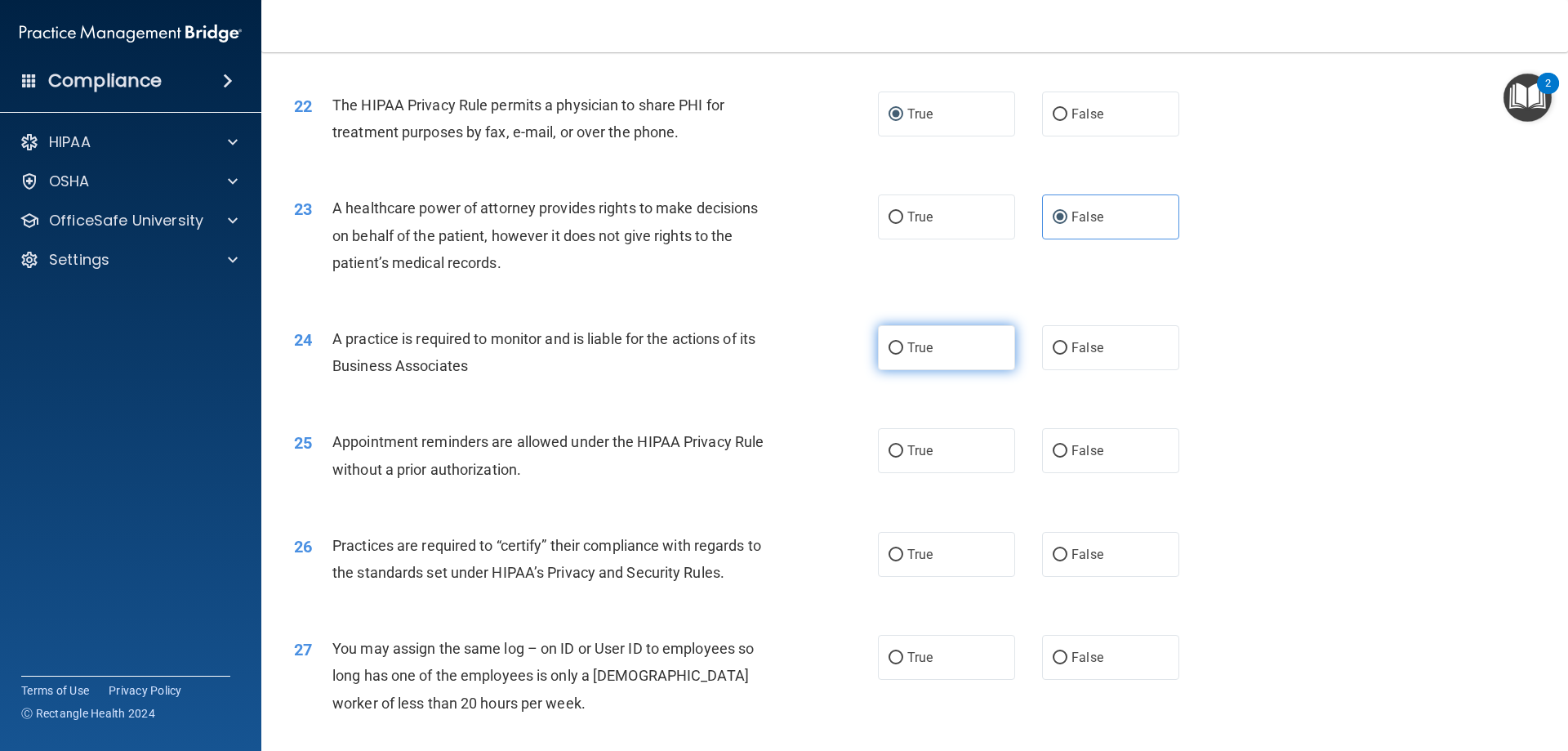 click on "True" at bounding box center (947, 347) 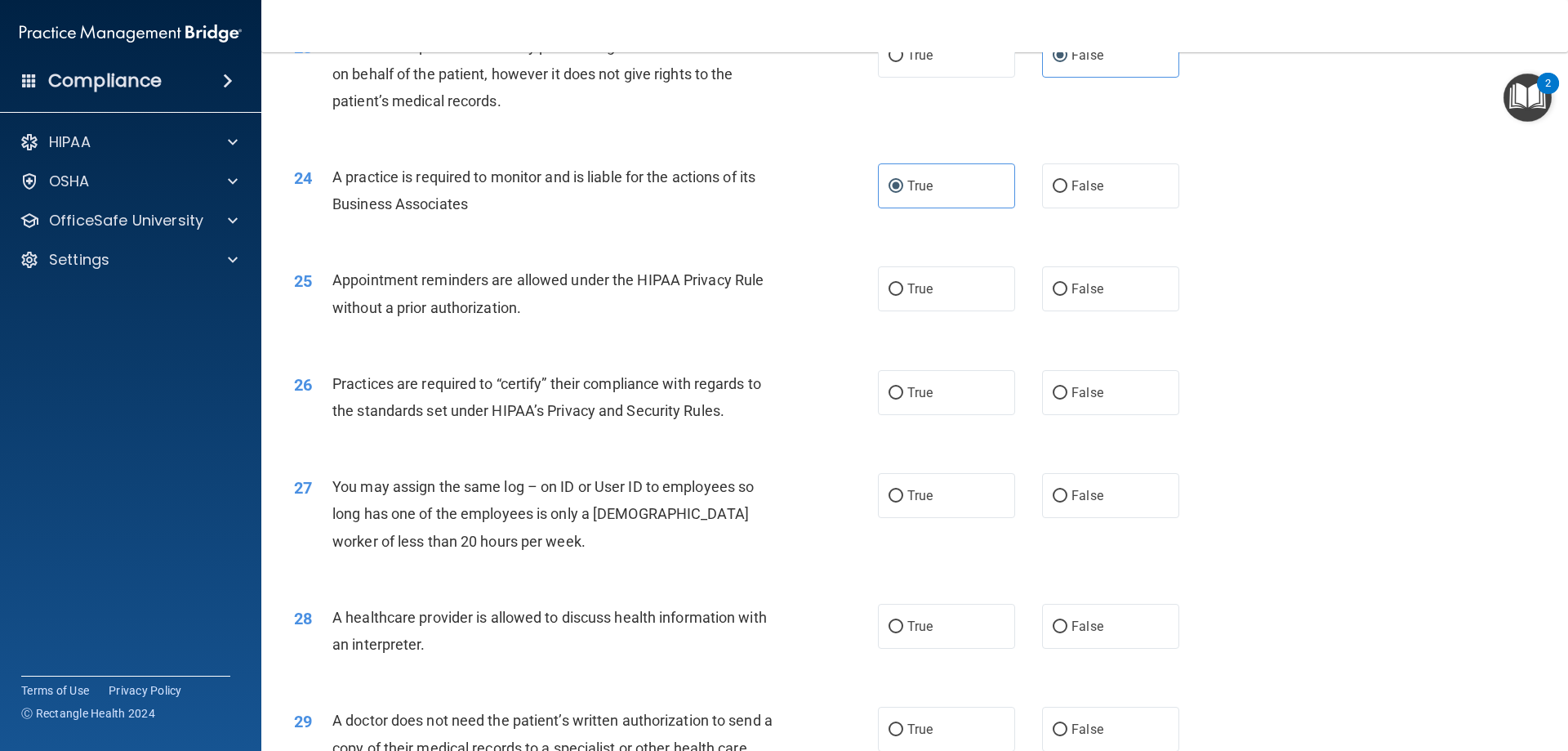scroll, scrollTop: 2778, scrollLeft: 0, axis: vertical 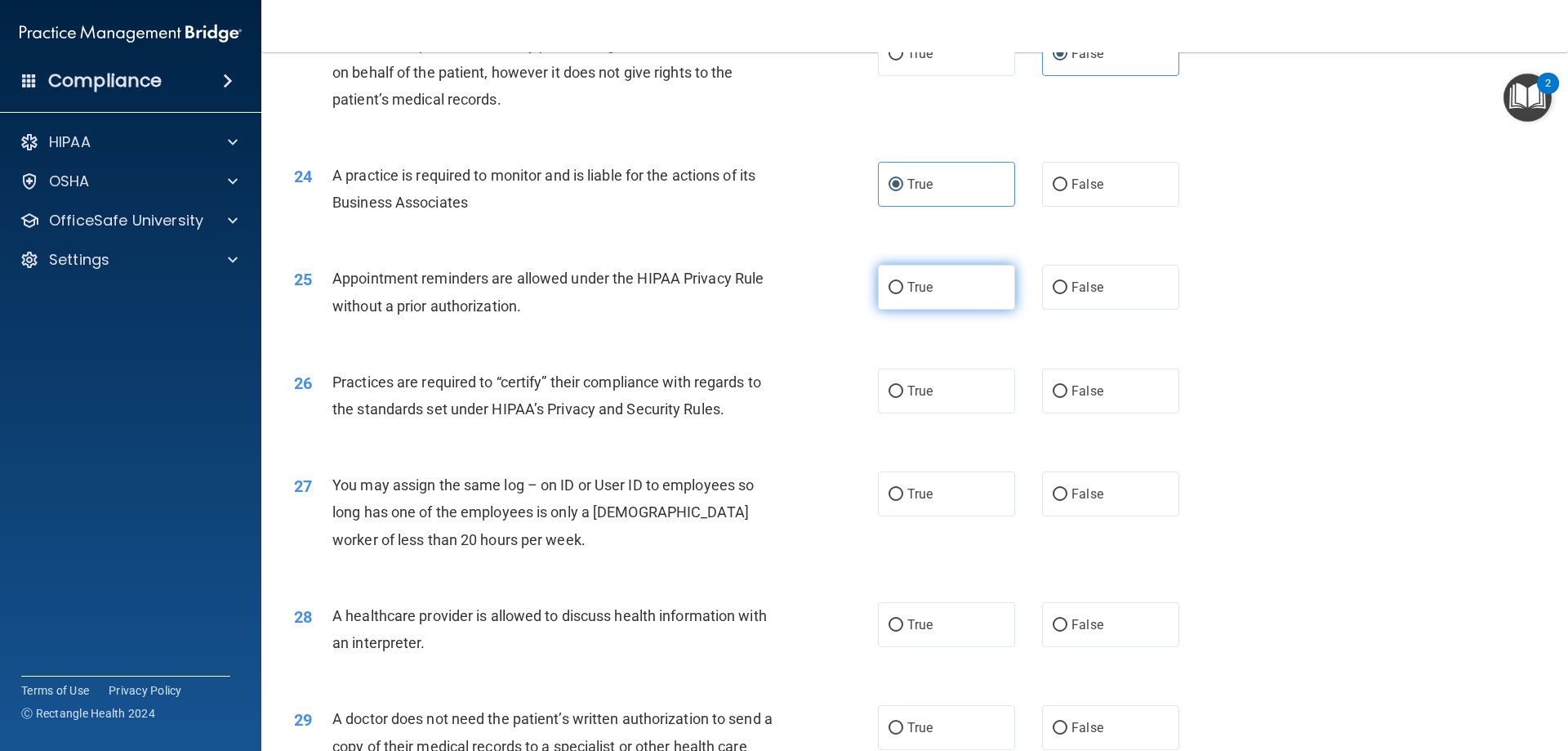 click on "True" at bounding box center [947, 287] 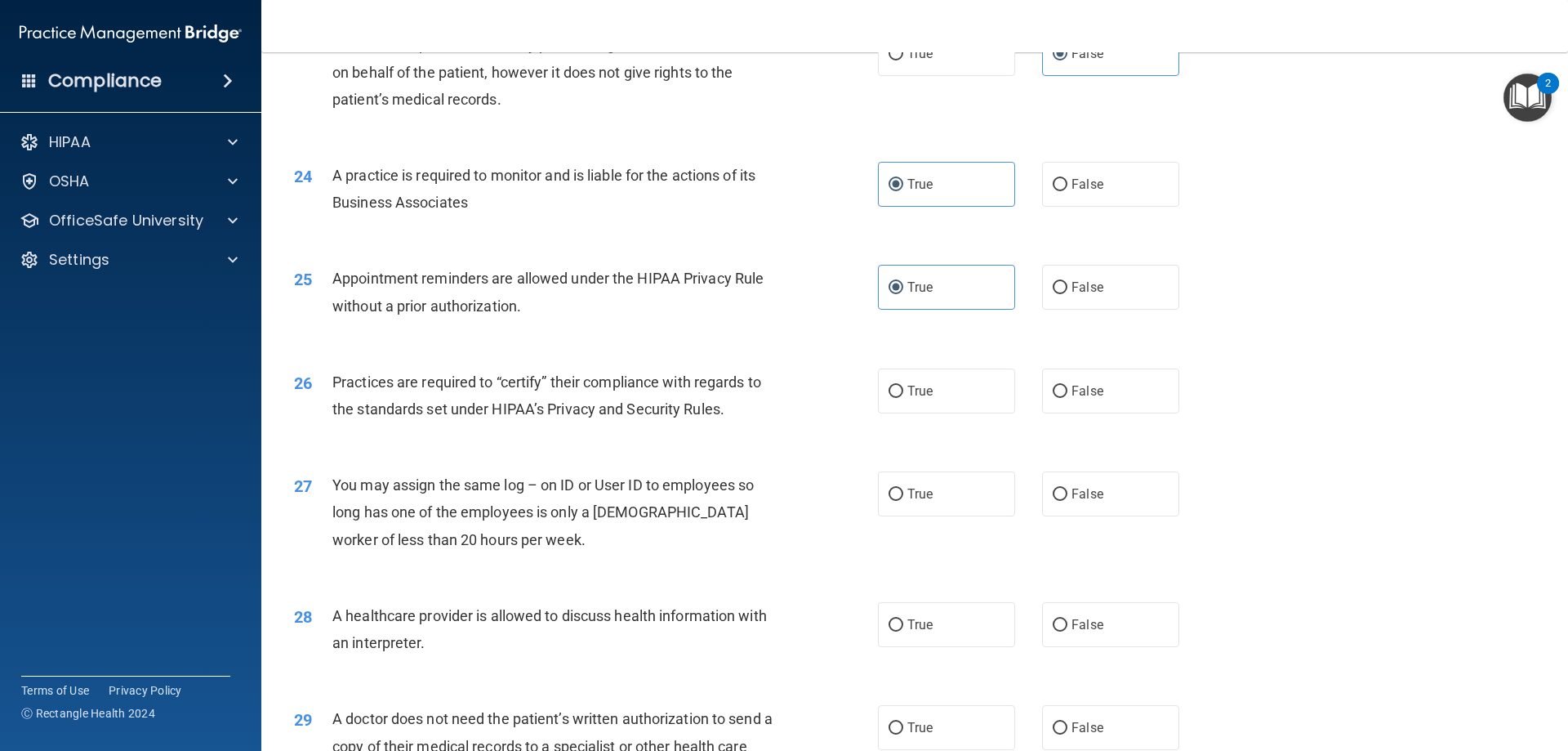 scroll, scrollTop: 2860, scrollLeft: 0, axis: vertical 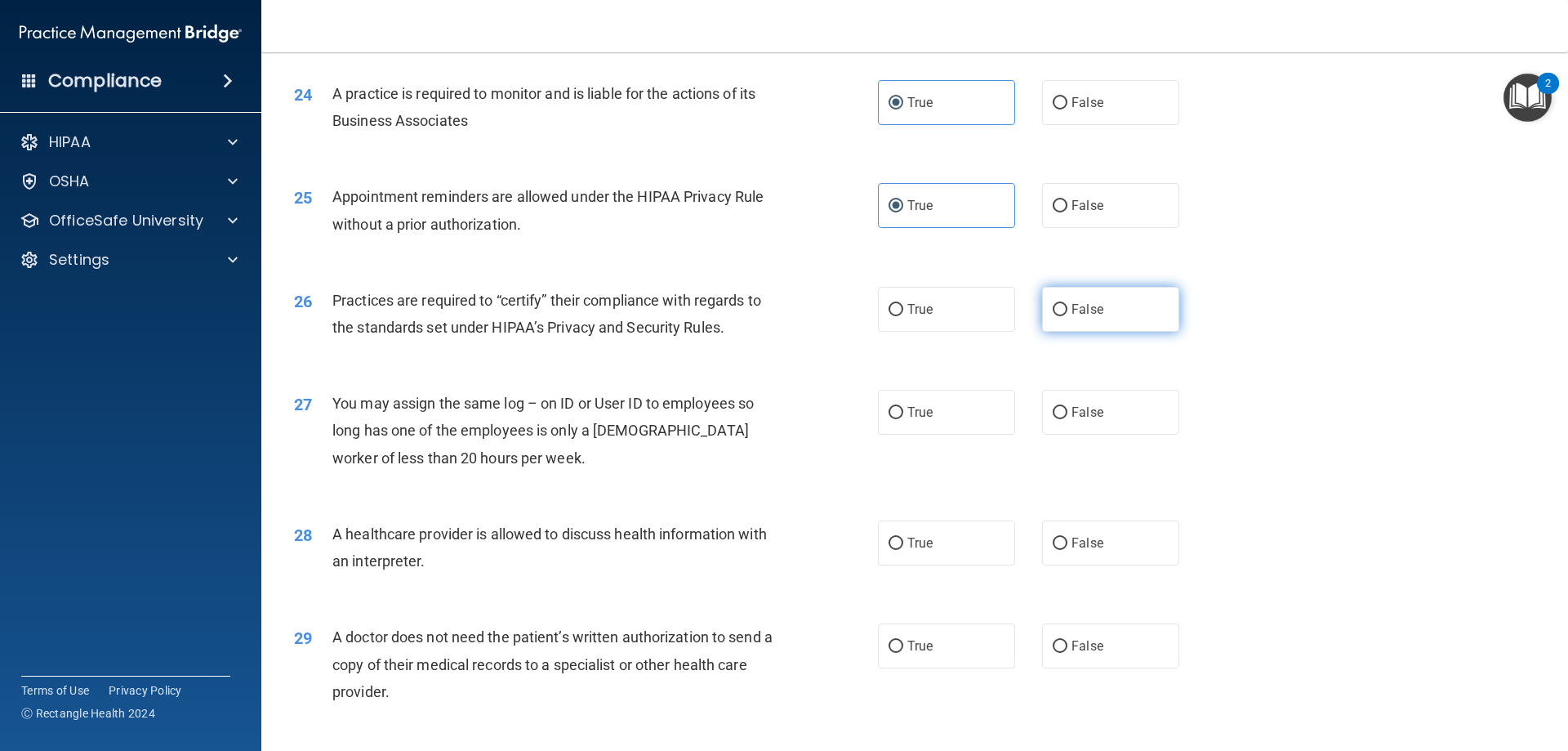 click on "False" at bounding box center [1111, 309] 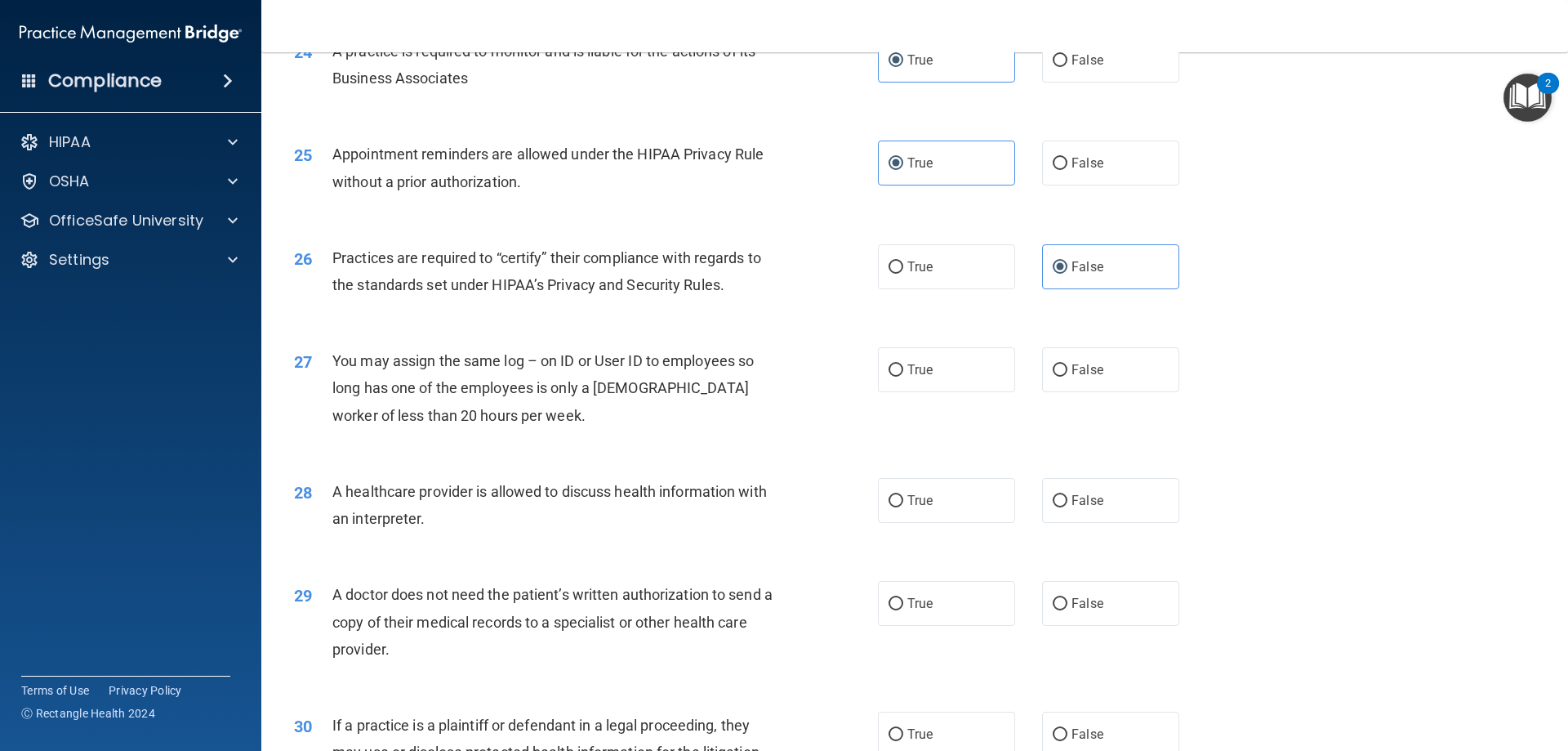 scroll, scrollTop: 2942, scrollLeft: 0, axis: vertical 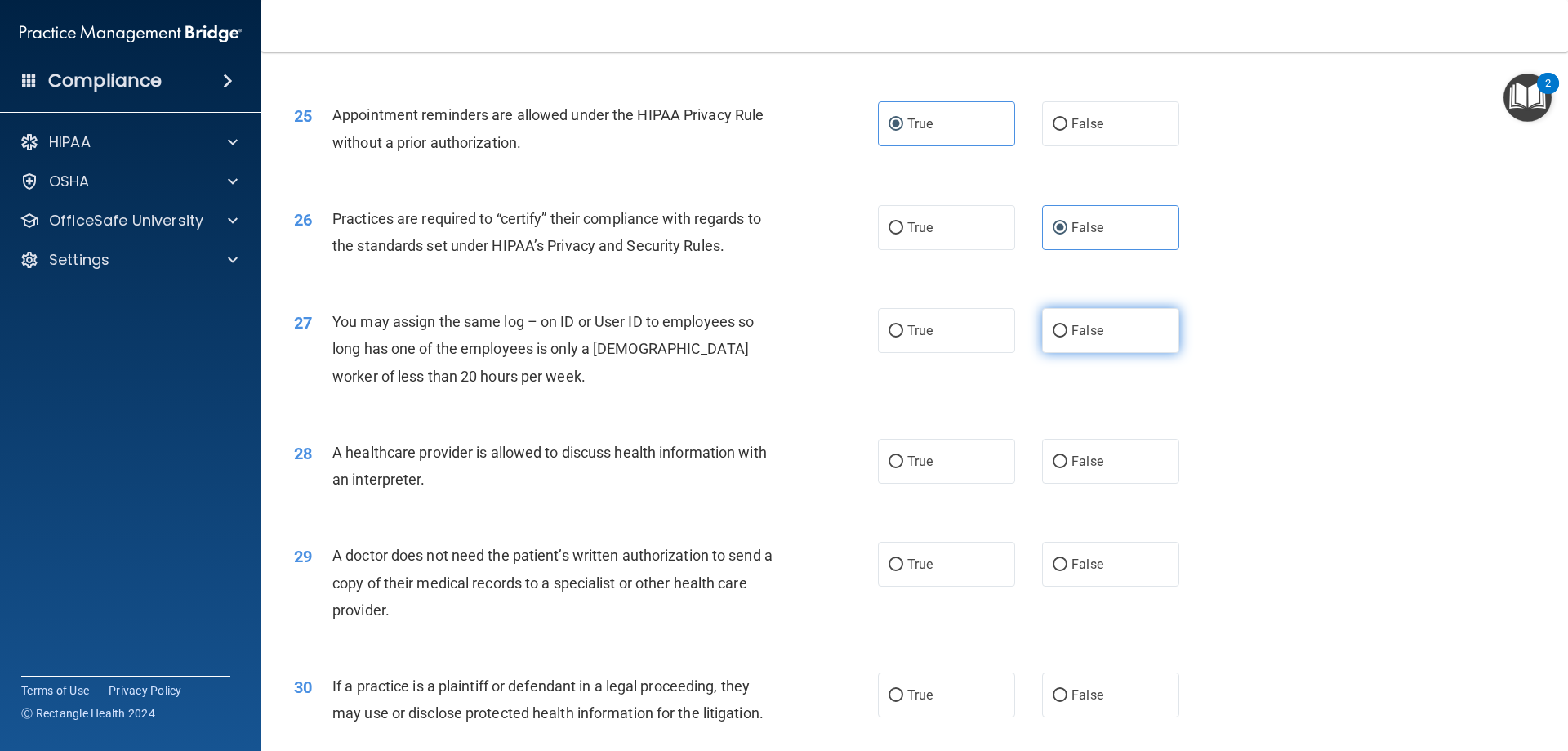click on "False" at bounding box center (1111, 330) 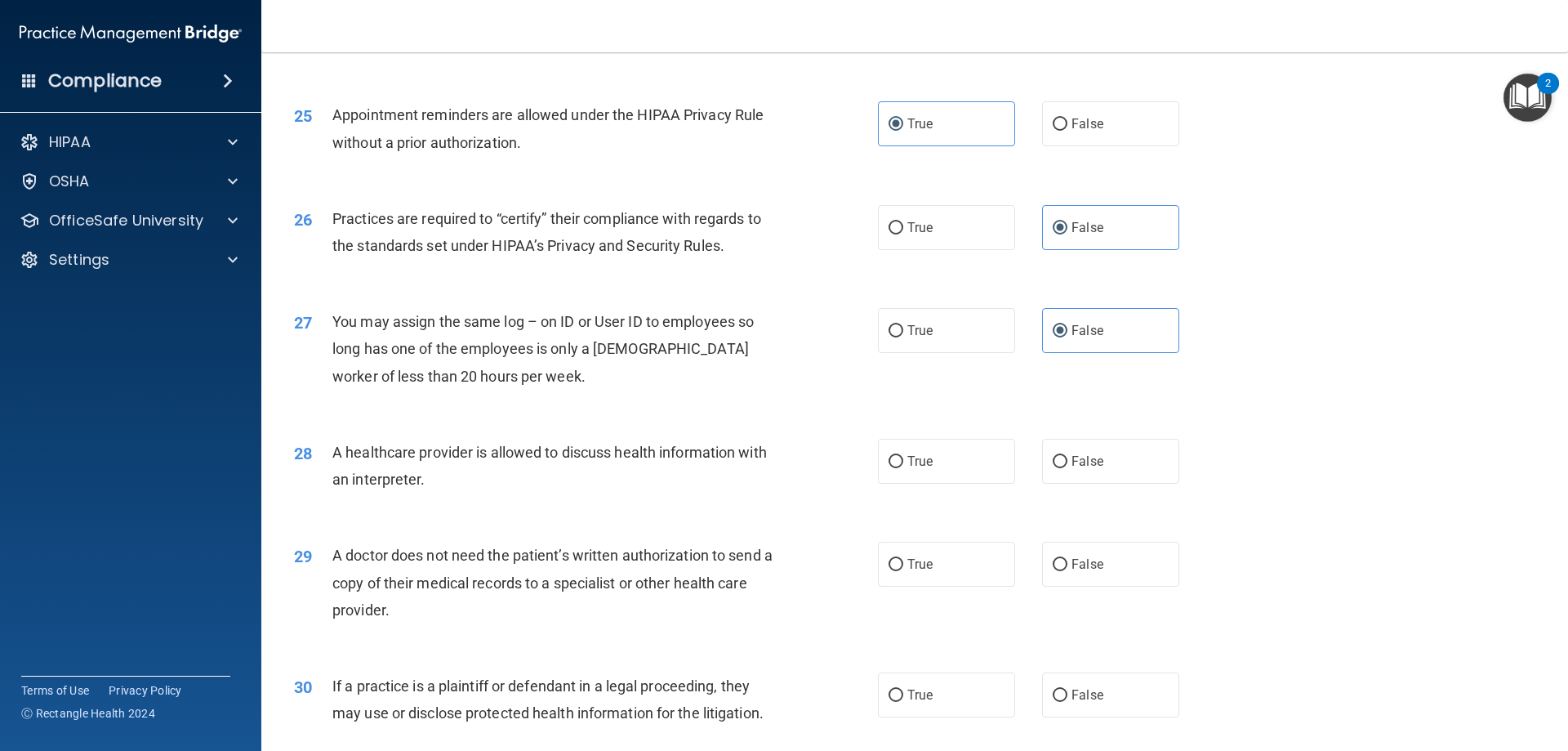 scroll, scrollTop: 3024, scrollLeft: 0, axis: vertical 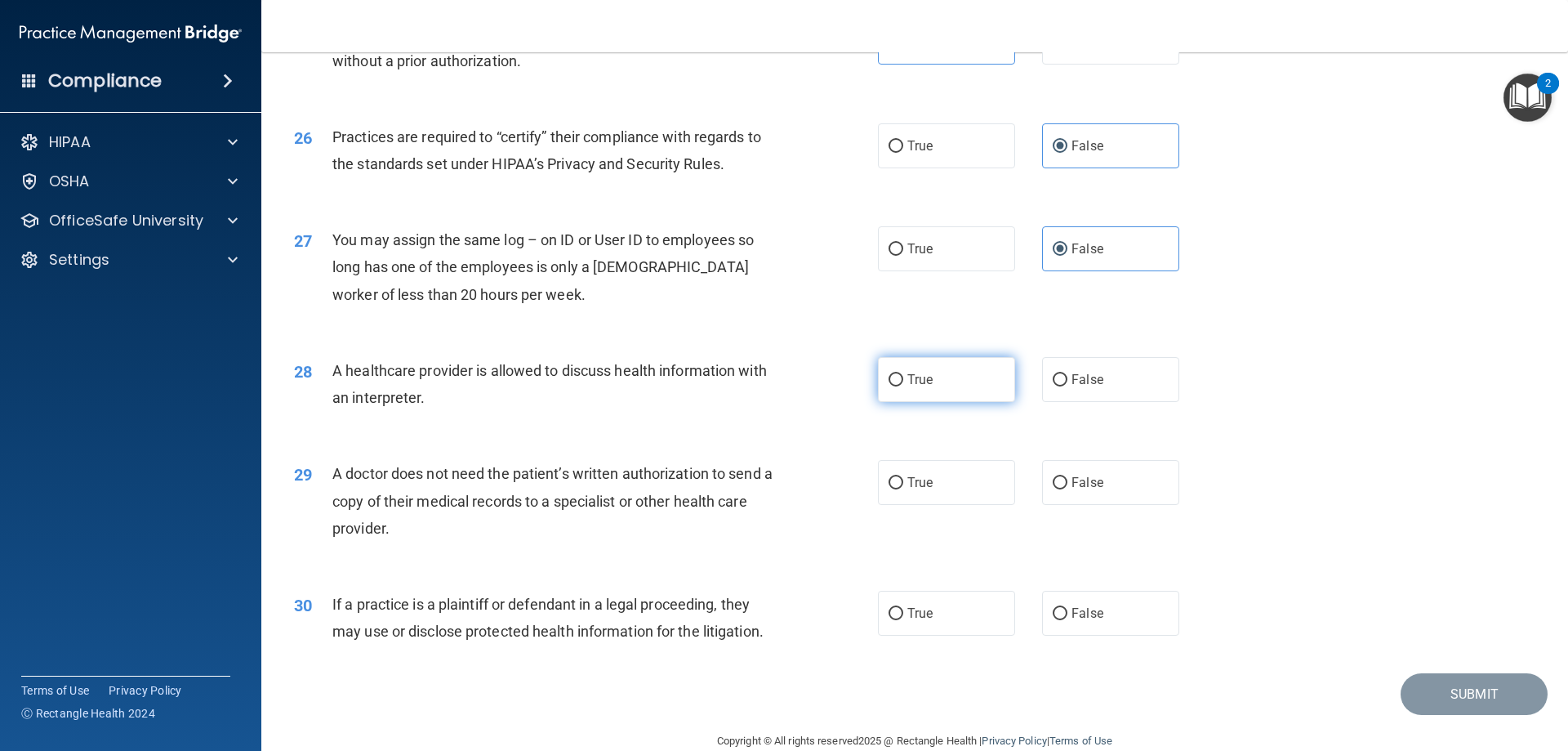 click on "True" at bounding box center (947, 379) 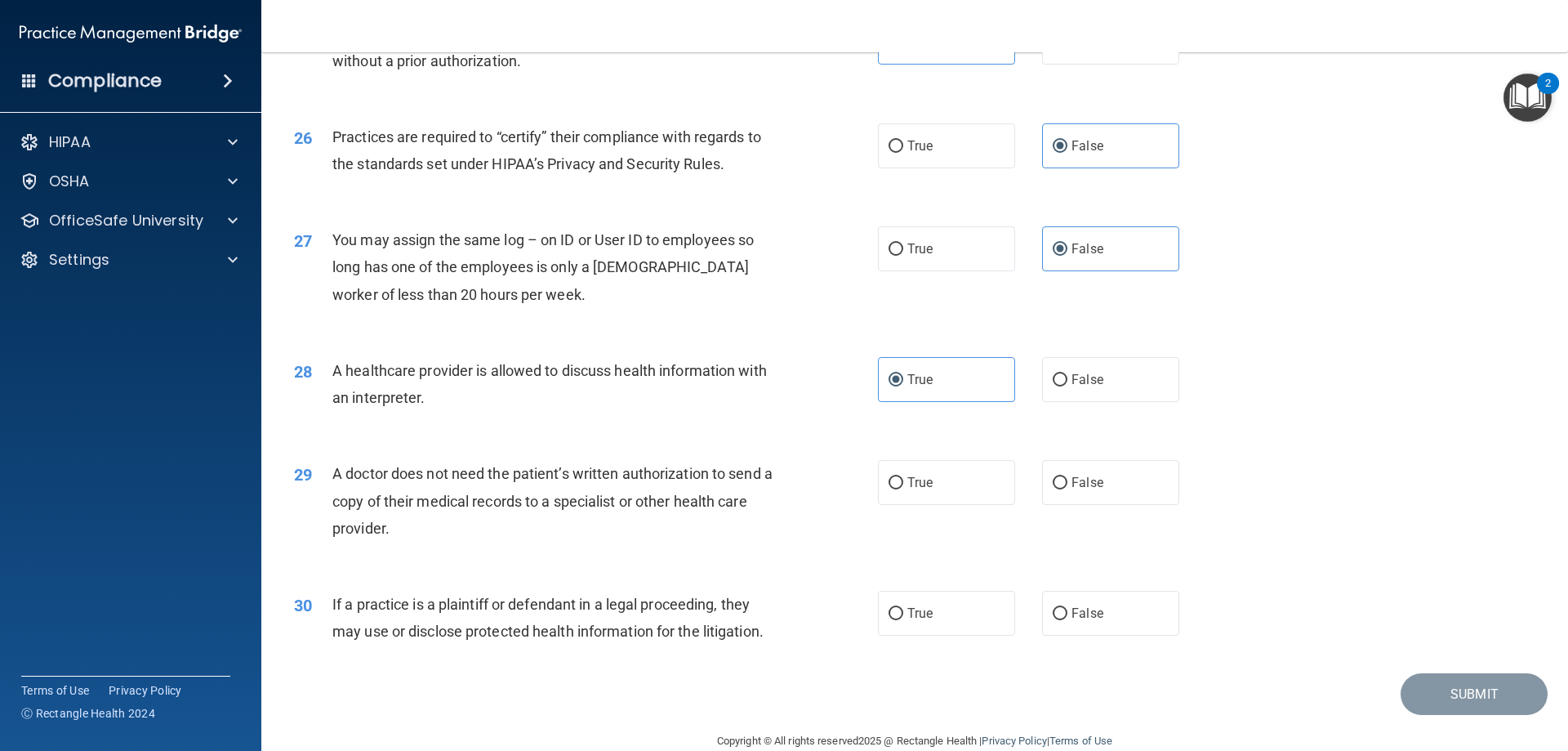 scroll, scrollTop: 3053, scrollLeft: 0, axis: vertical 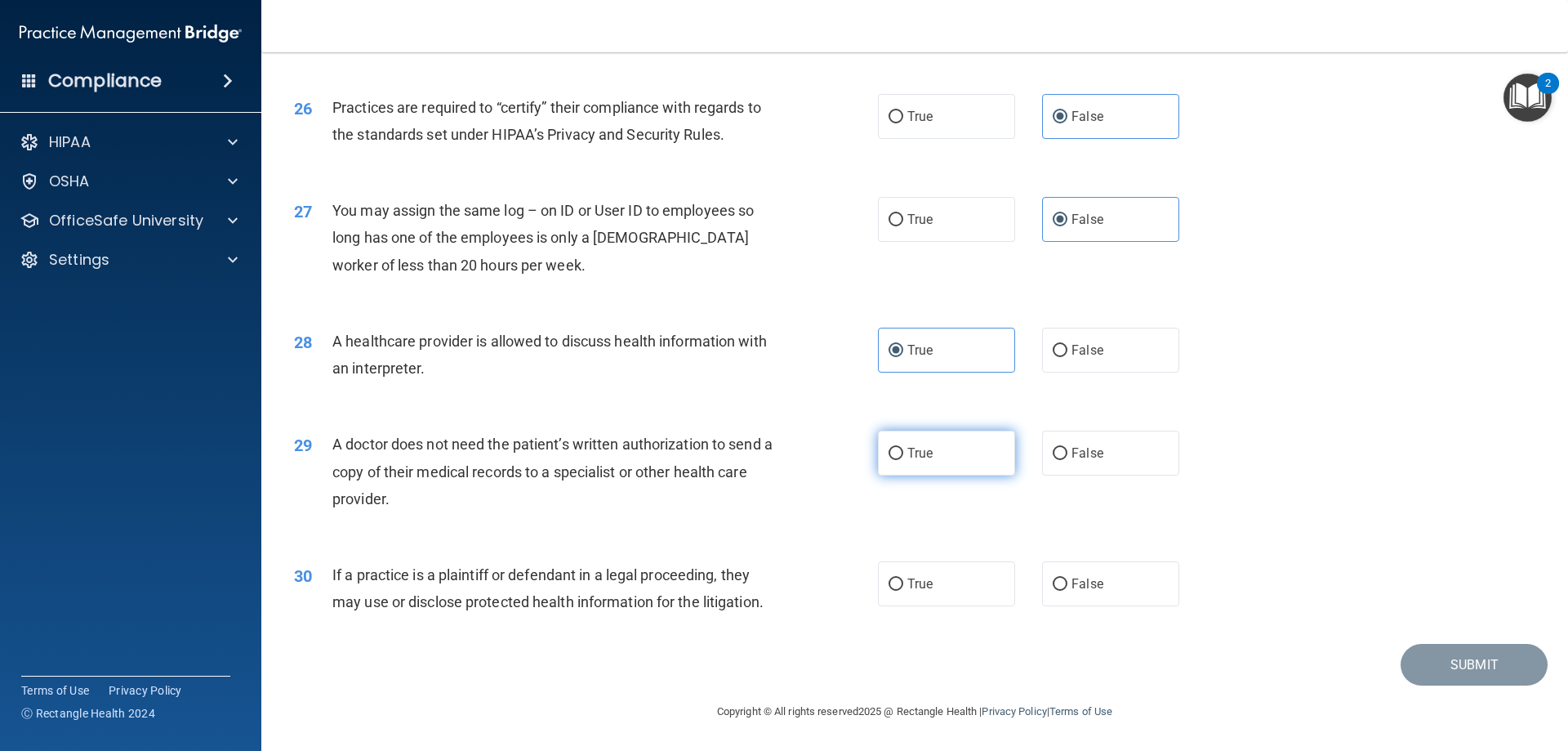 click on "True" at bounding box center [947, 453] 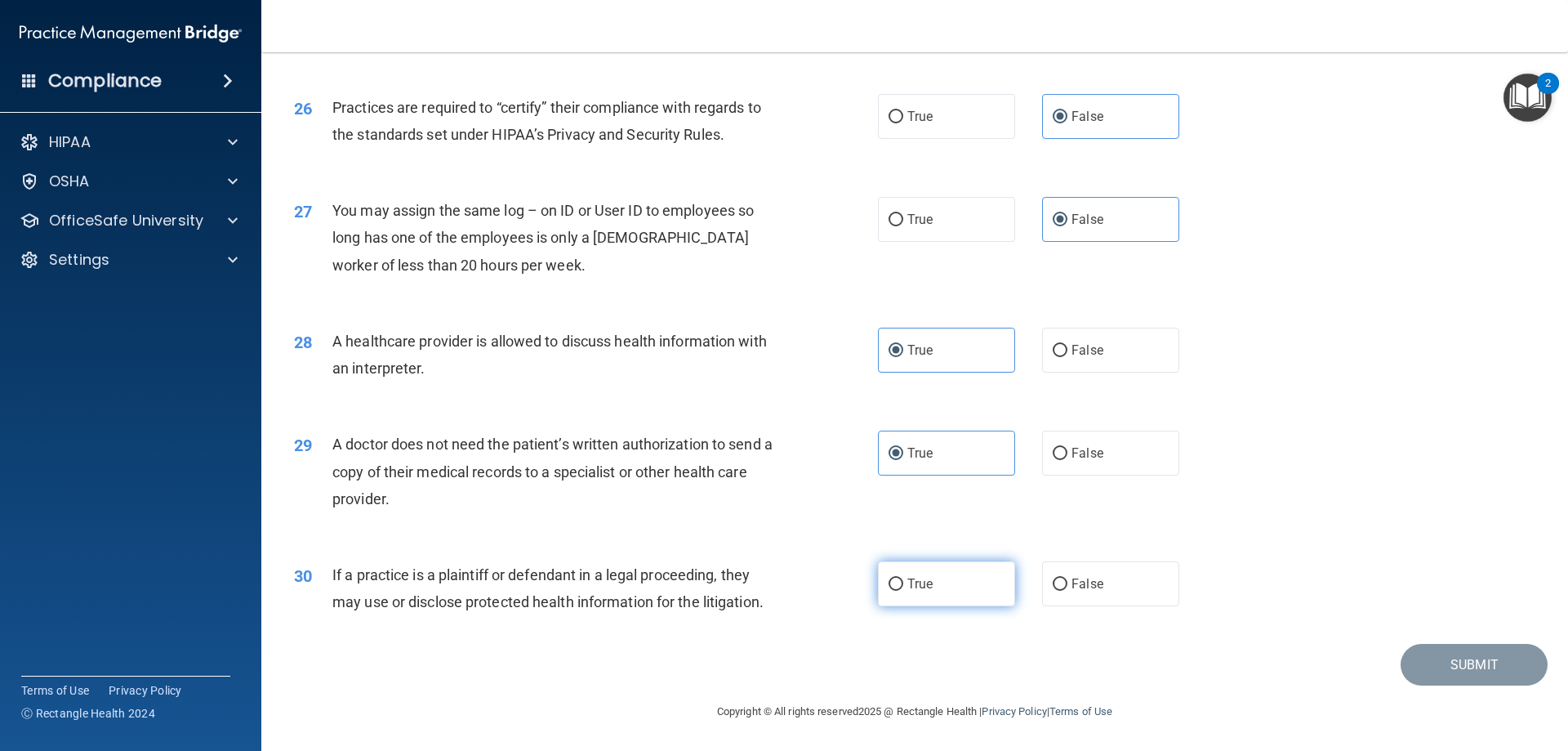 click on "True" at bounding box center (947, 583) 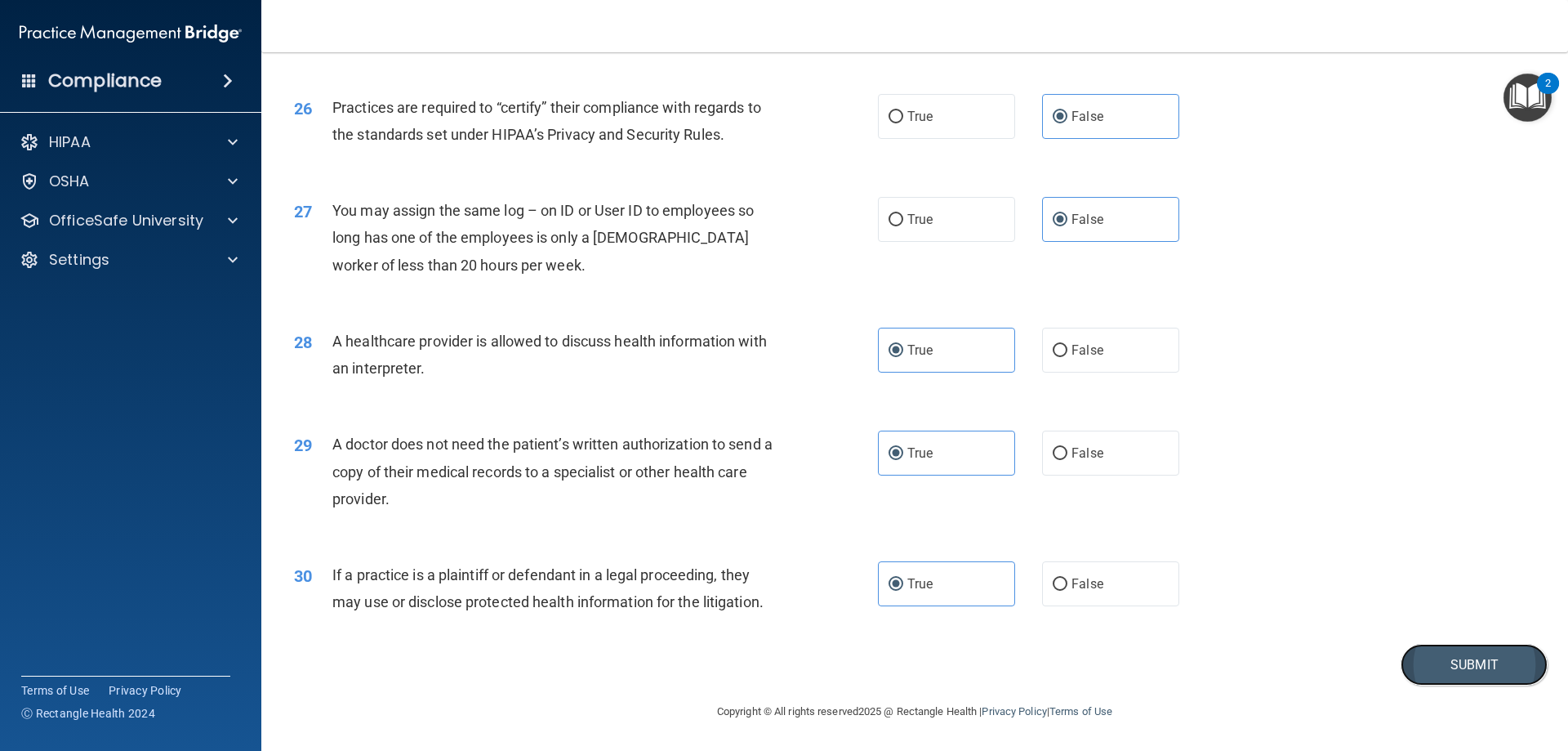 click on "Submit" at bounding box center (1474, 664) 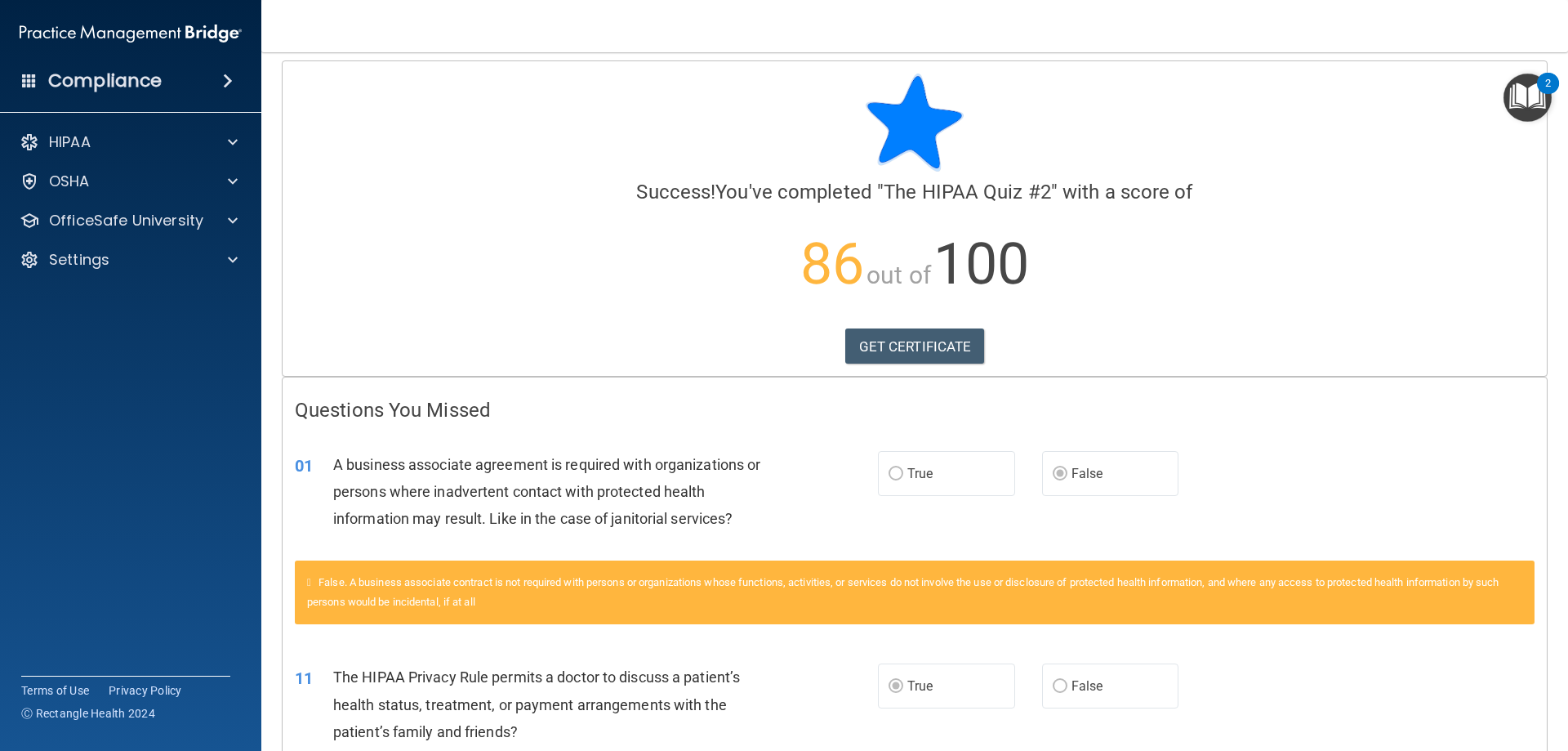 scroll, scrollTop: 0, scrollLeft: 0, axis: both 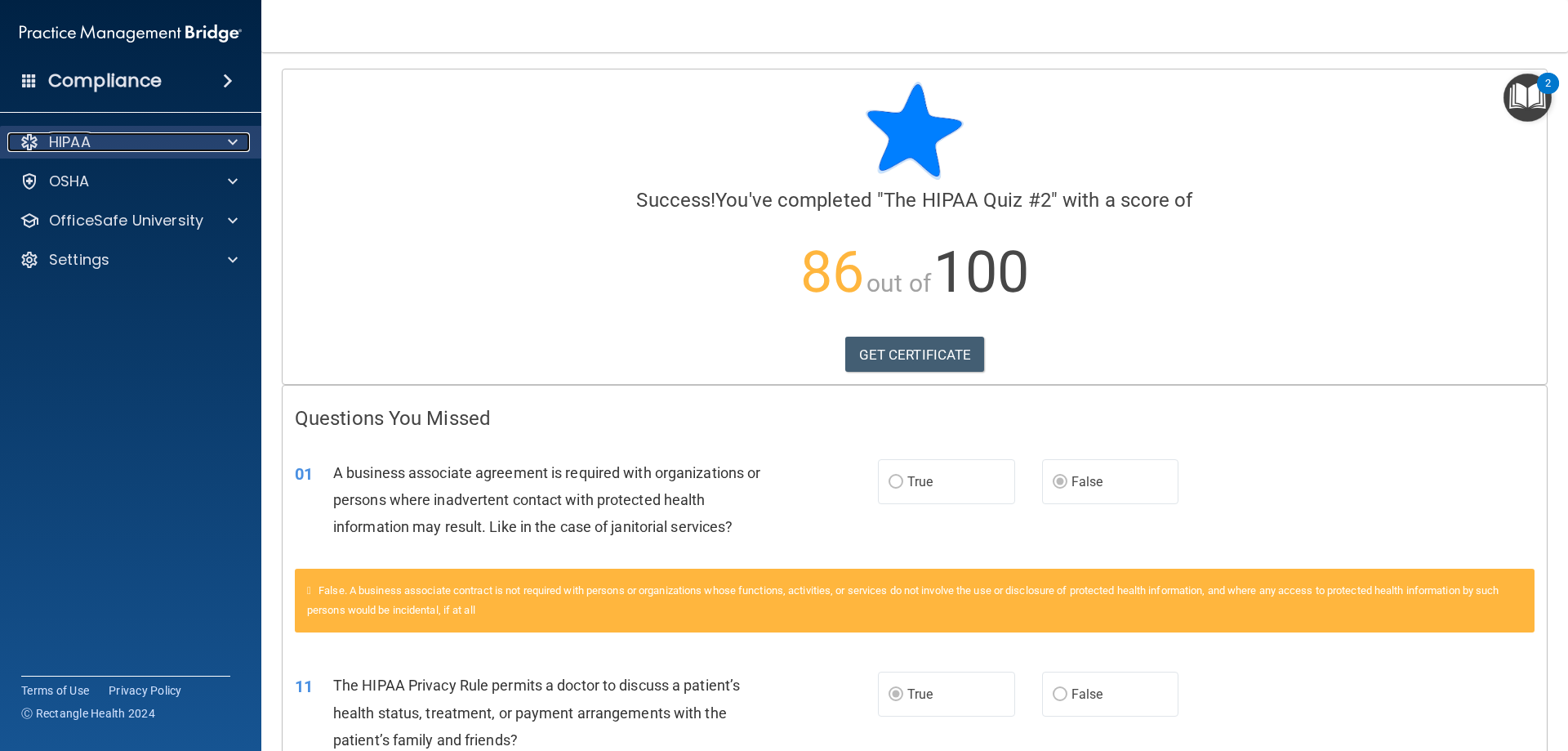 click at bounding box center [233, 142] 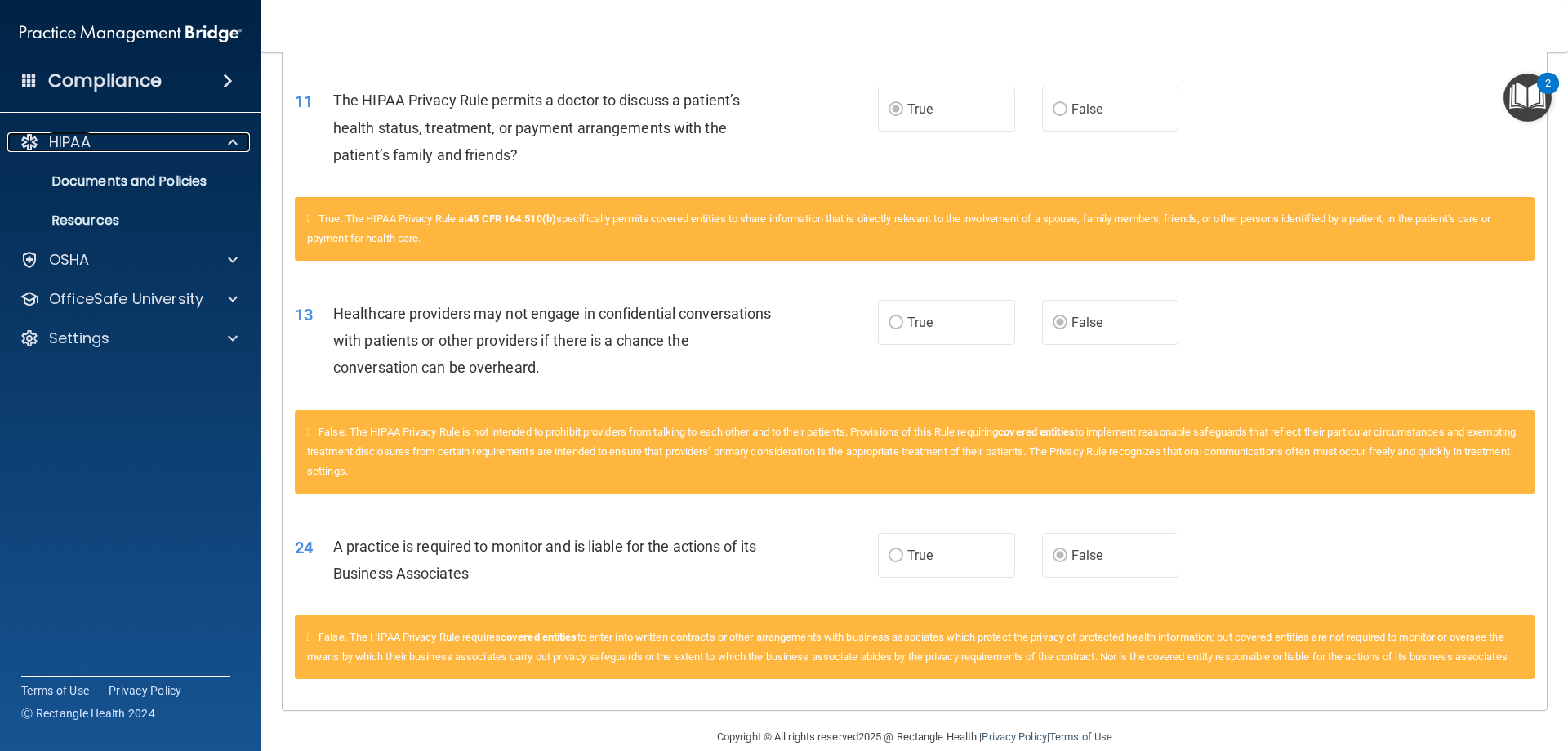scroll, scrollTop: 548, scrollLeft: 0, axis: vertical 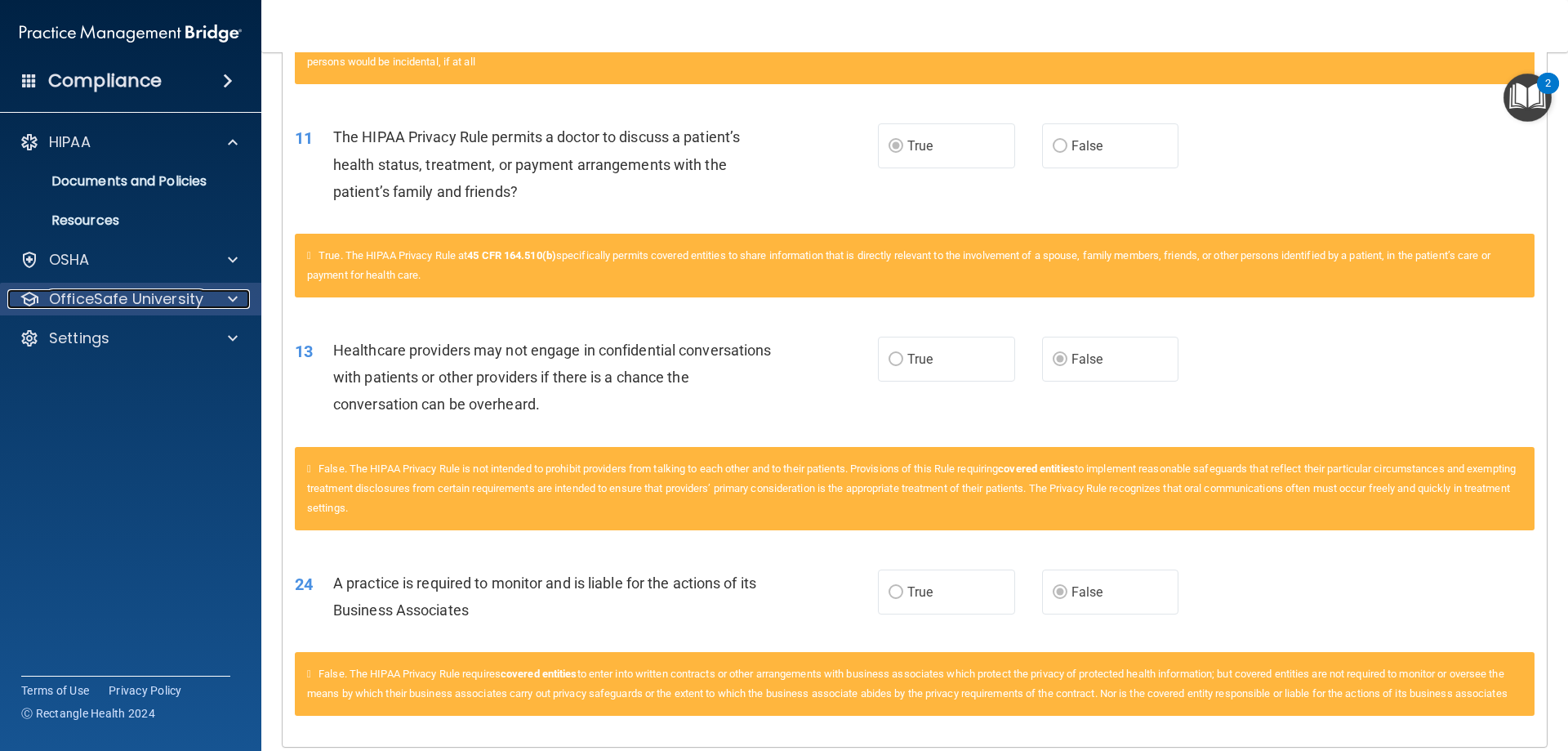 click on "OfficeSafe University" at bounding box center [126, 299] 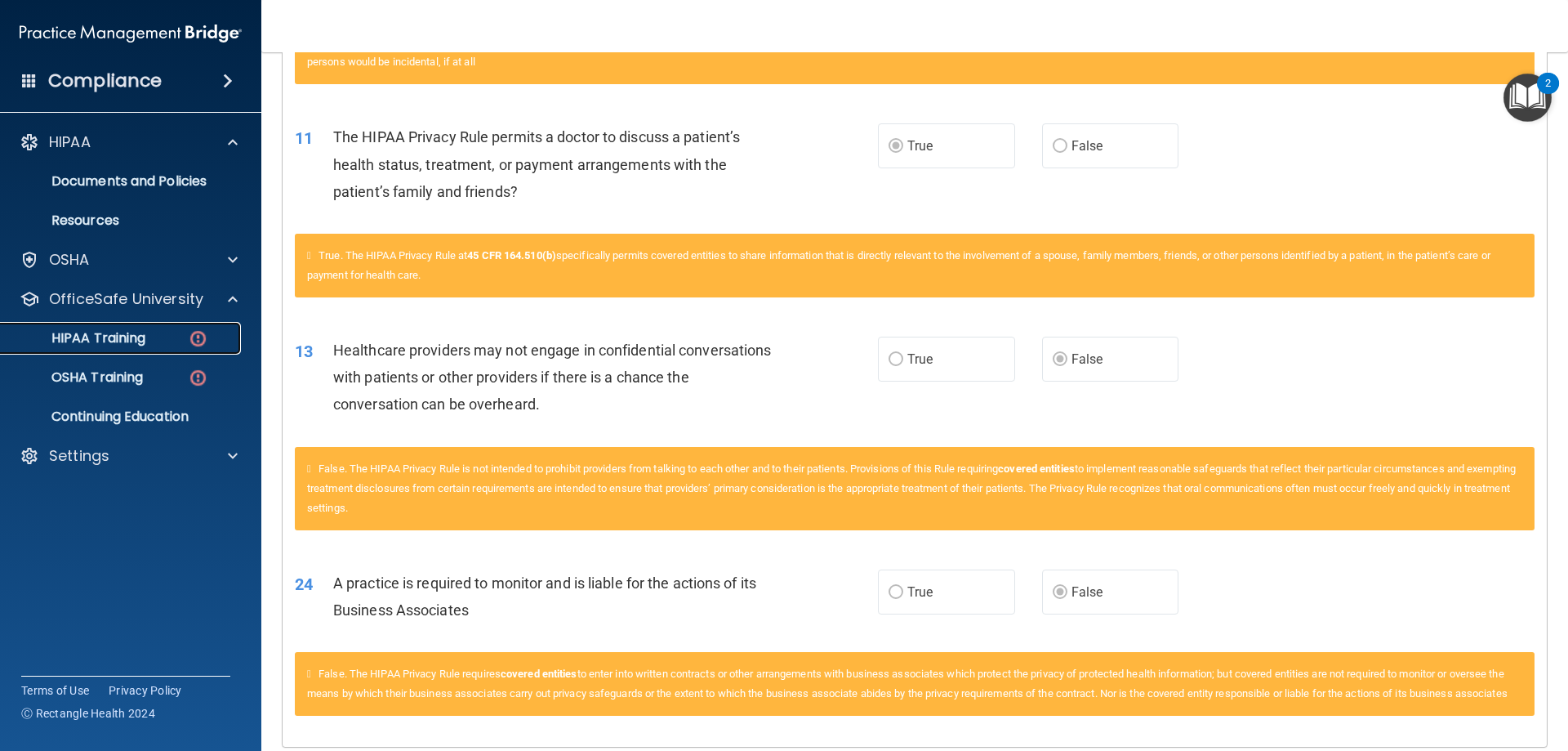 click on "HIPAA Training" at bounding box center [78, 338] 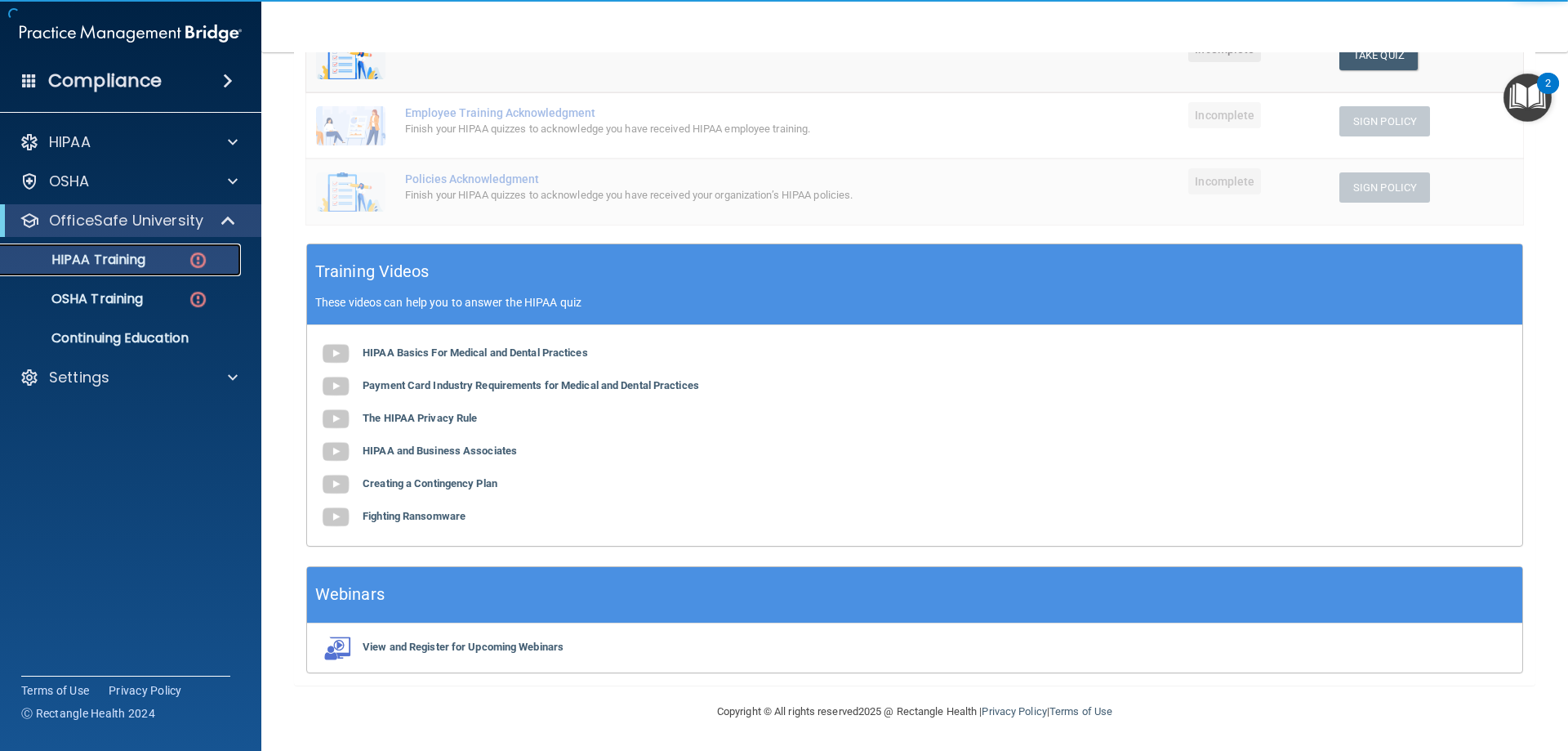 scroll, scrollTop: 265, scrollLeft: 0, axis: vertical 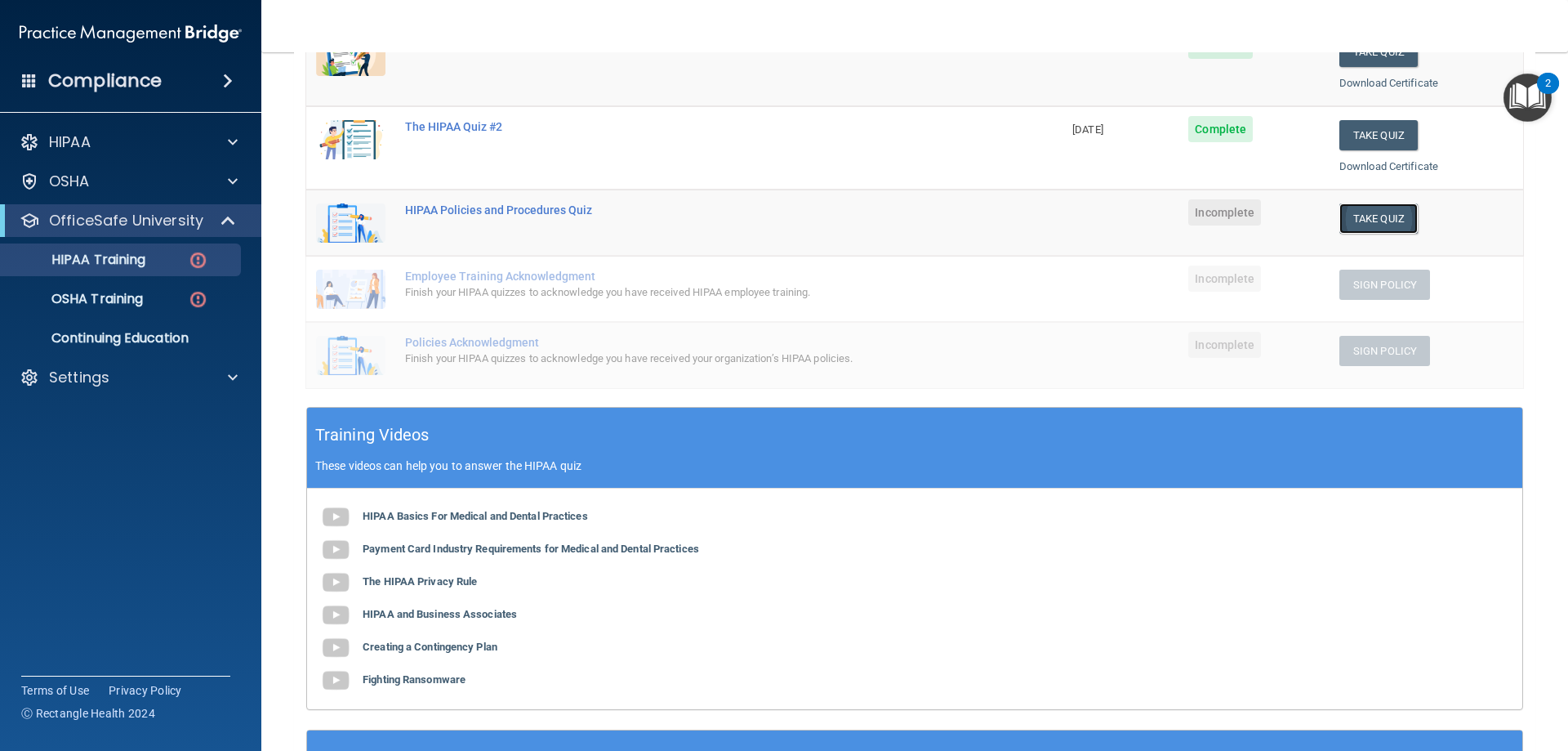 click on "Take Quiz" at bounding box center [1379, 218] 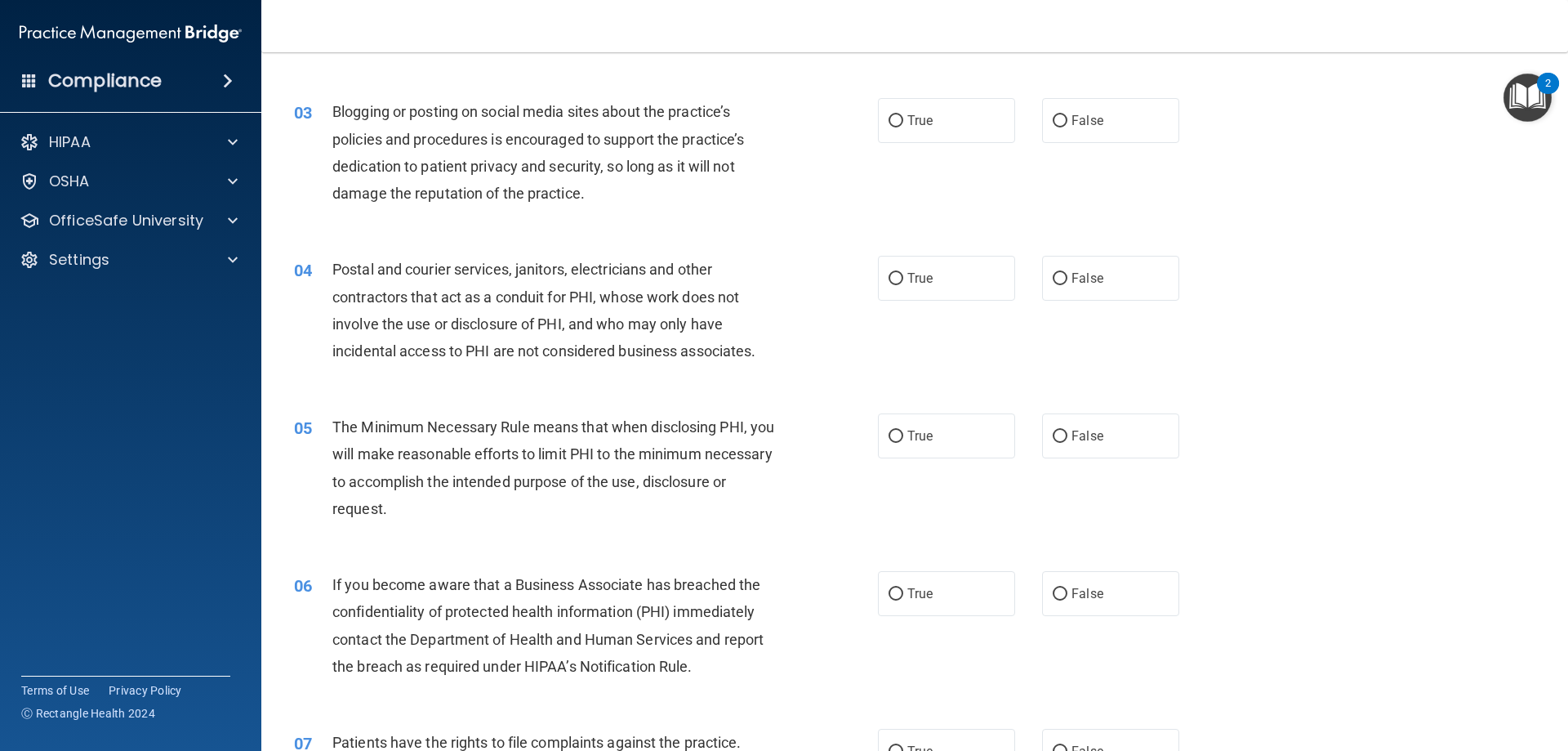 drag, startPoint x: 942, startPoint y: 138, endPoint x: 910, endPoint y: 164, distance: 41.231056 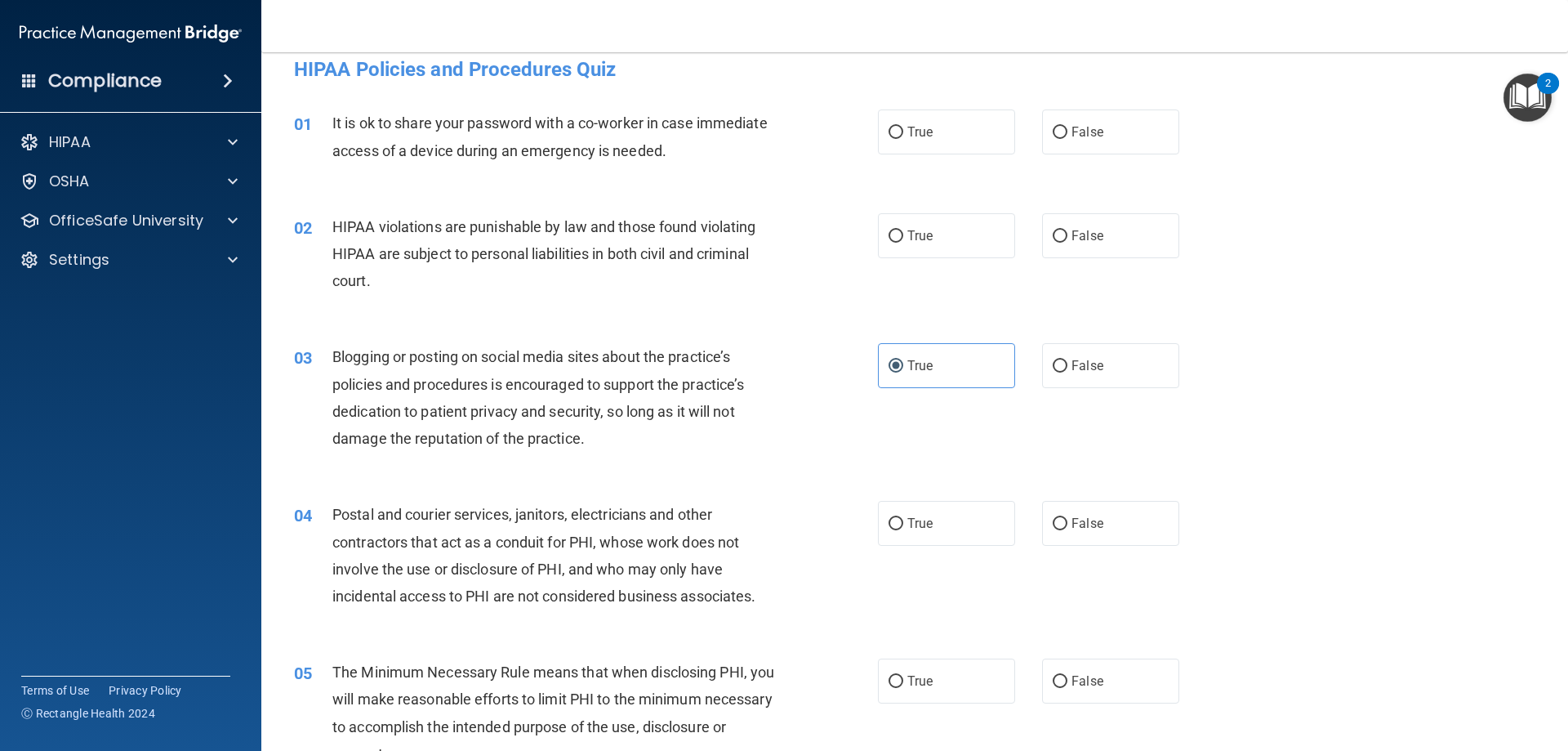 scroll, scrollTop: 0, scrollLeft: 0, axis: both 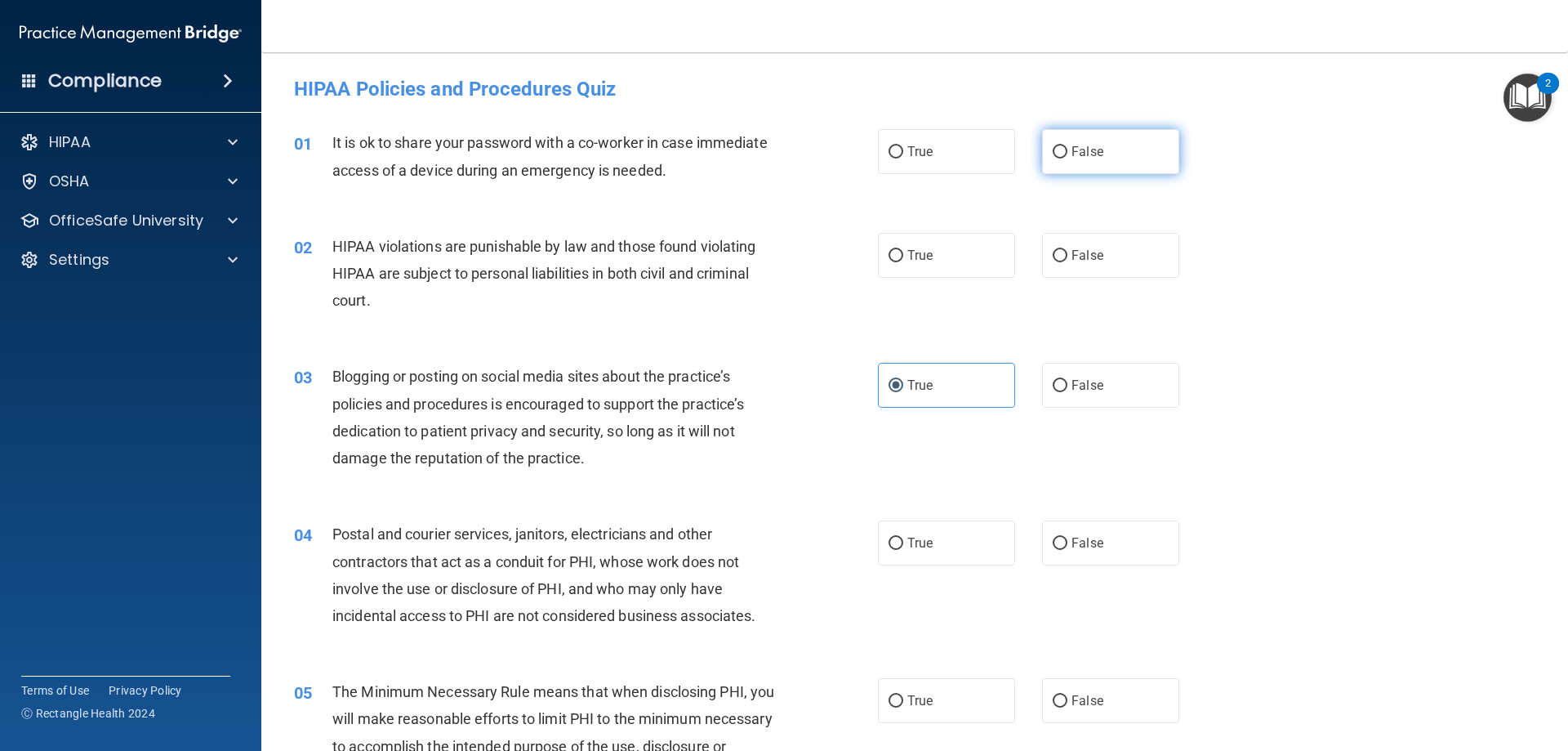 click on "False" at bounding box center (1111, 151) 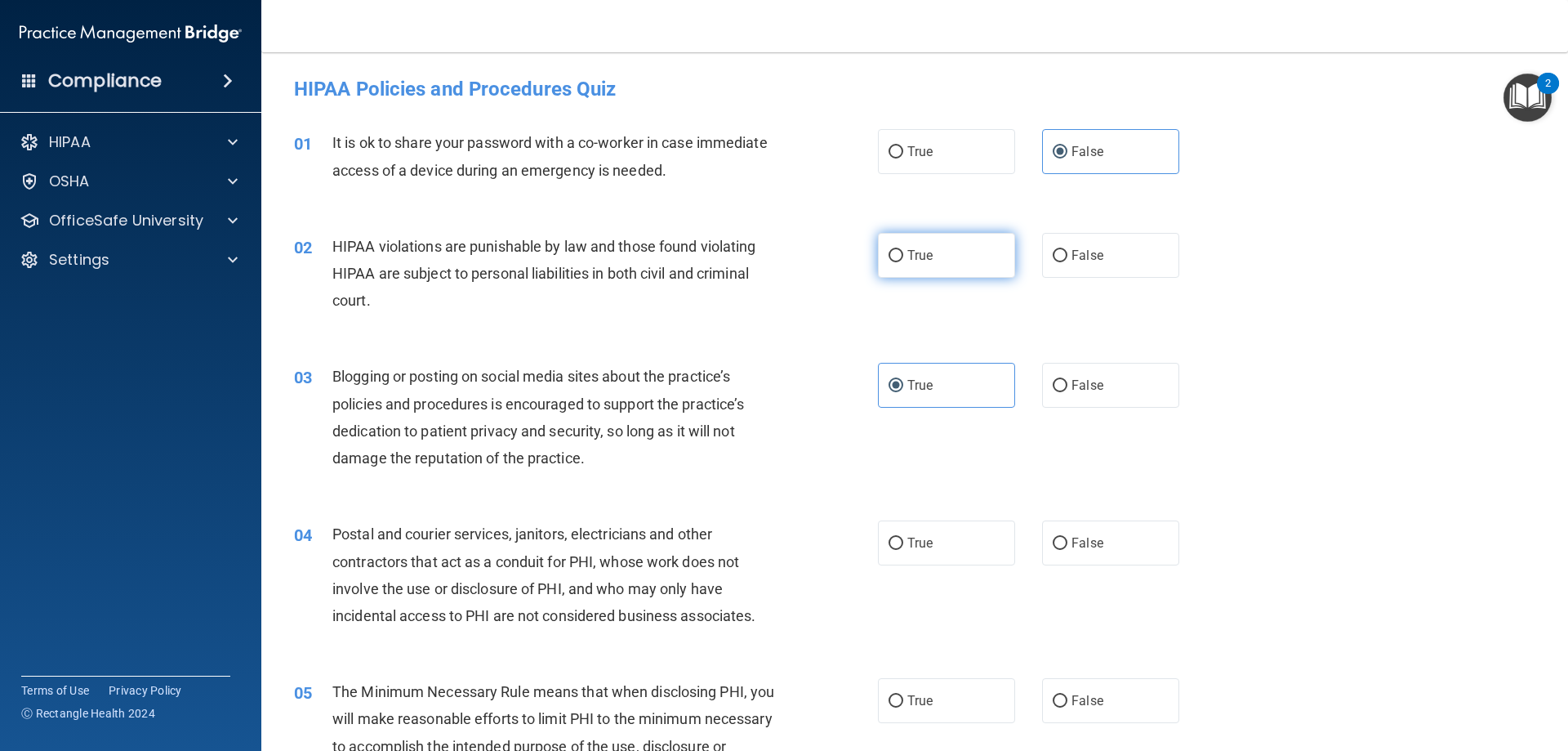click on "True" at bounding box center (947, 255) 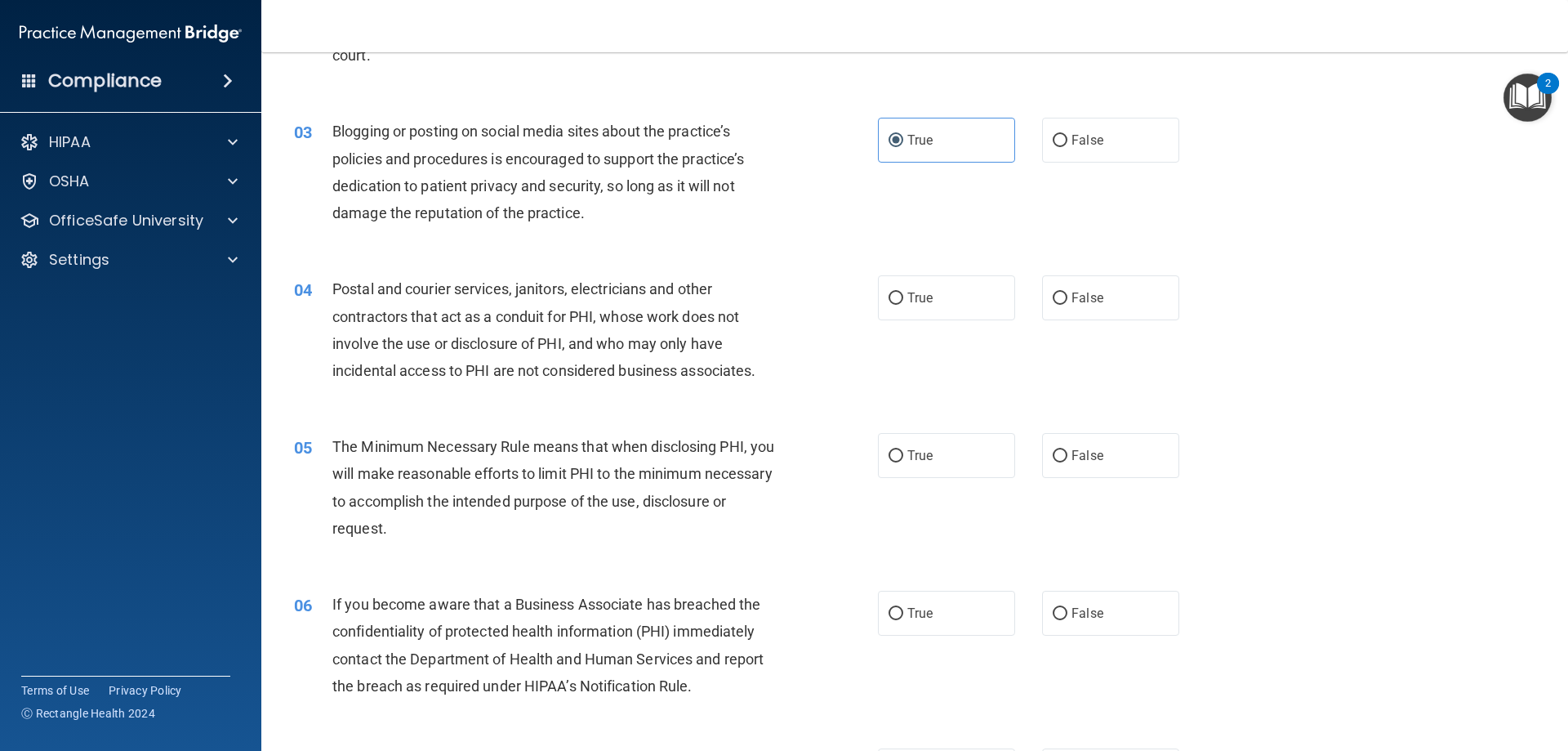 scroll, scrollTop: 327, scrollLeft: 0, axis: vertical 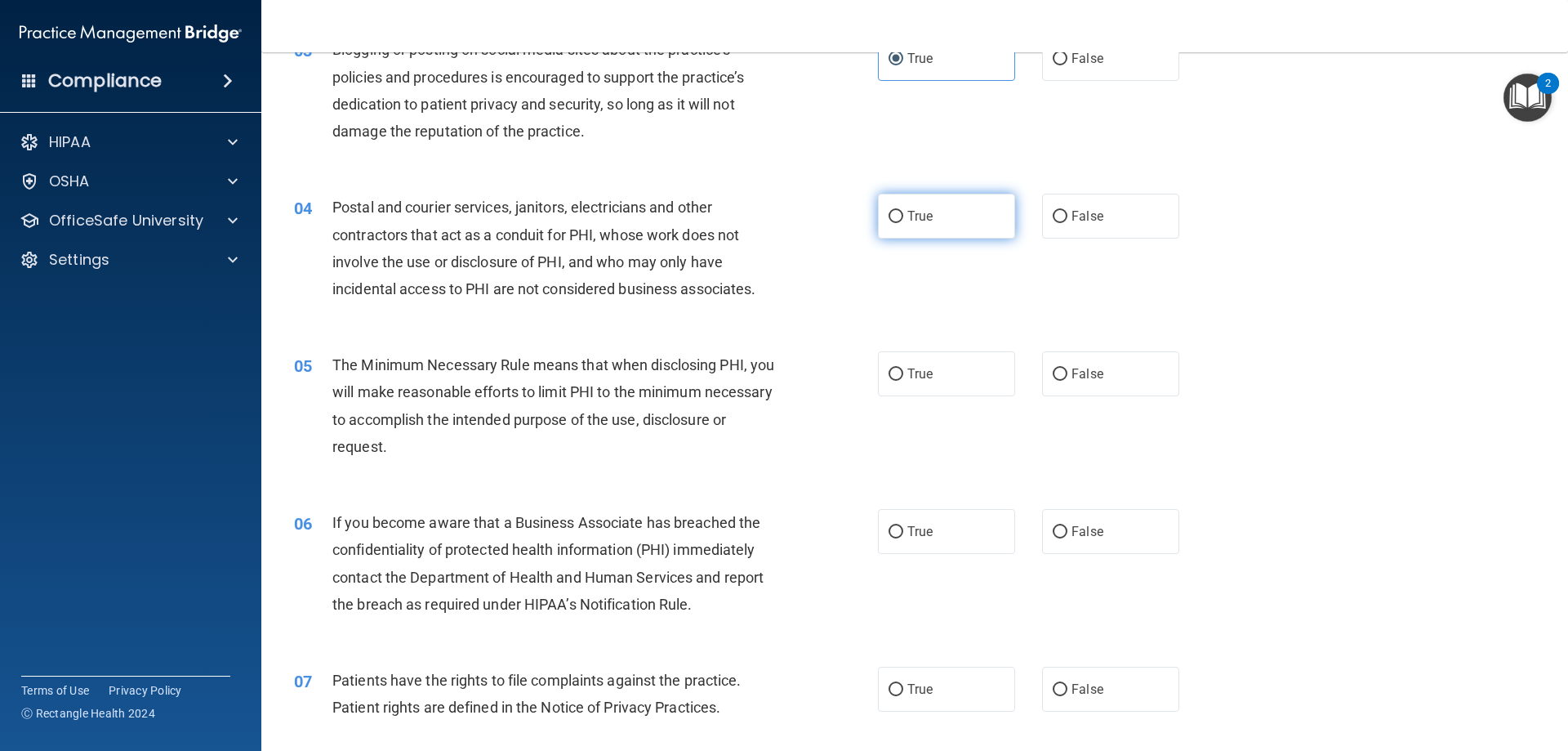 click on "True" at bounding box center [947, 216] 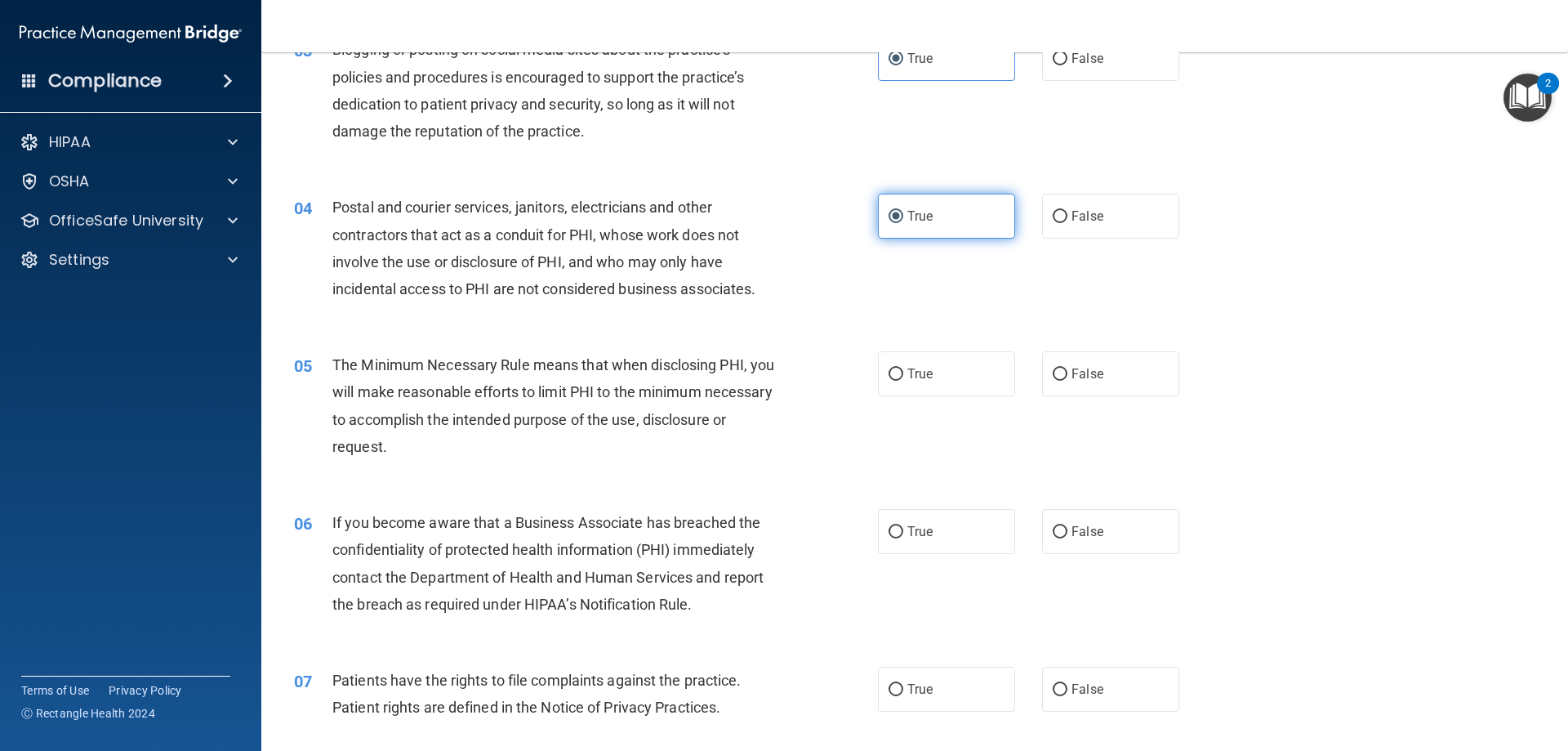 scroll, scrollTop: 409, scrollLeft: 0, axis: vertical 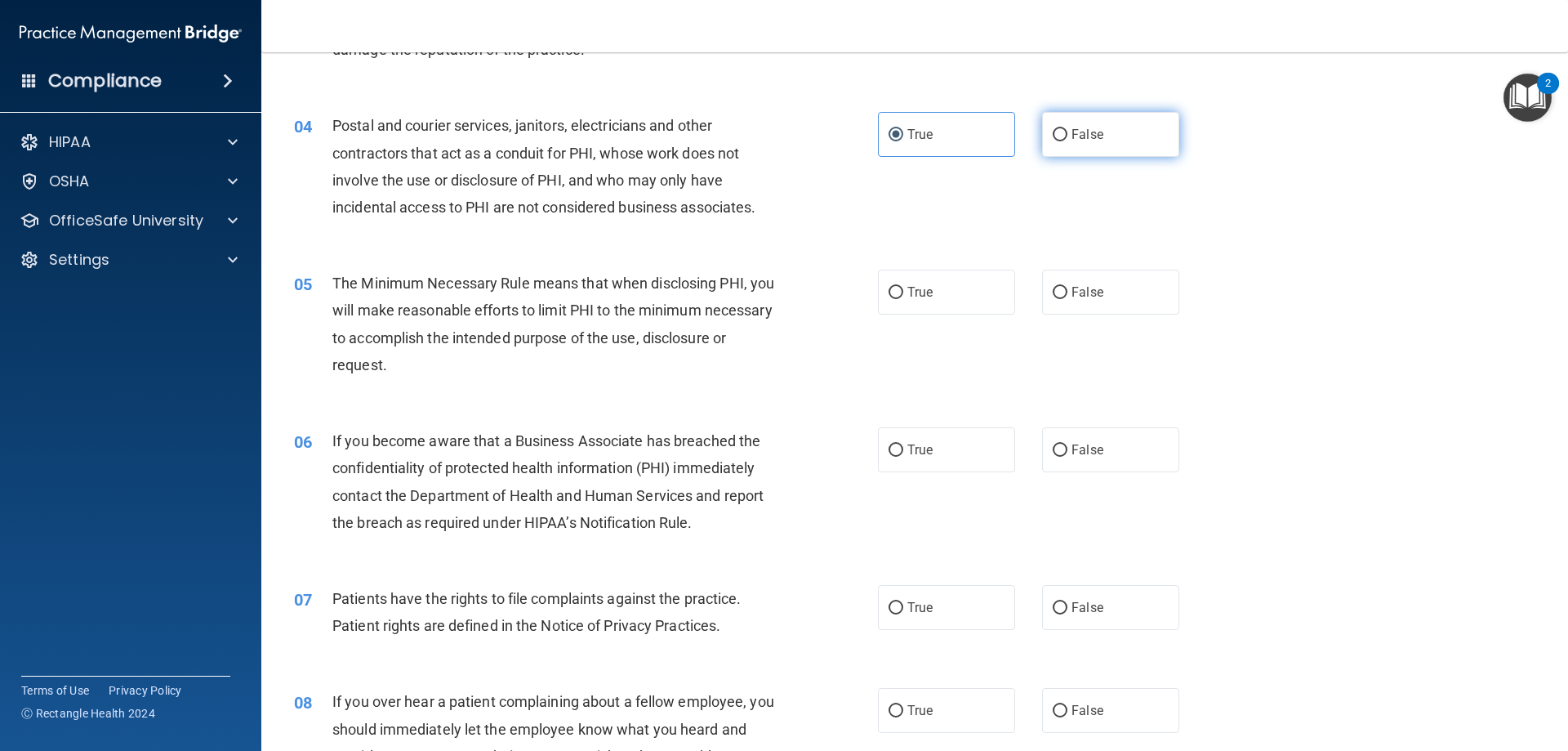 click on "False" at bounding box center (1111, 134) 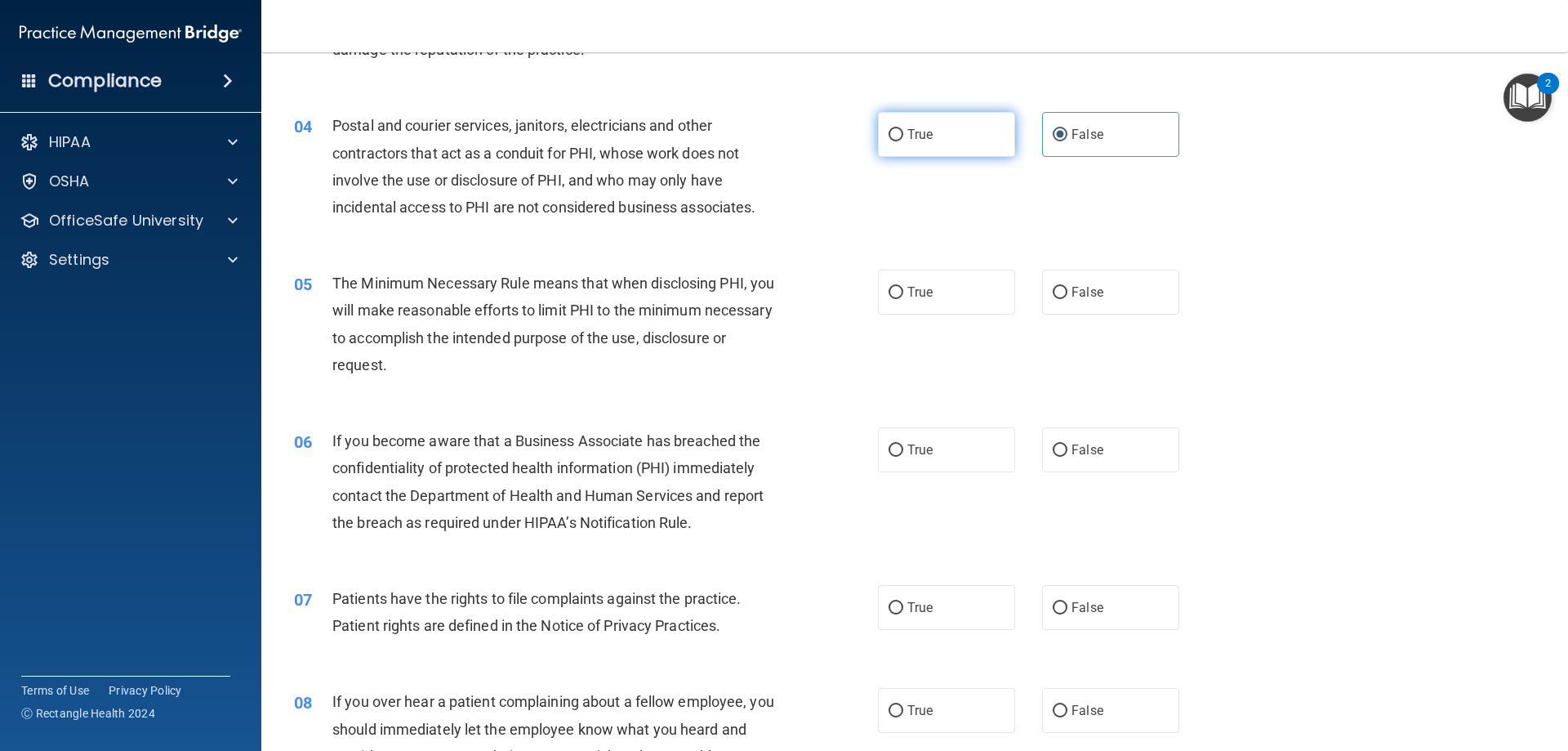 click on "True" at bounding box center [947, 134] 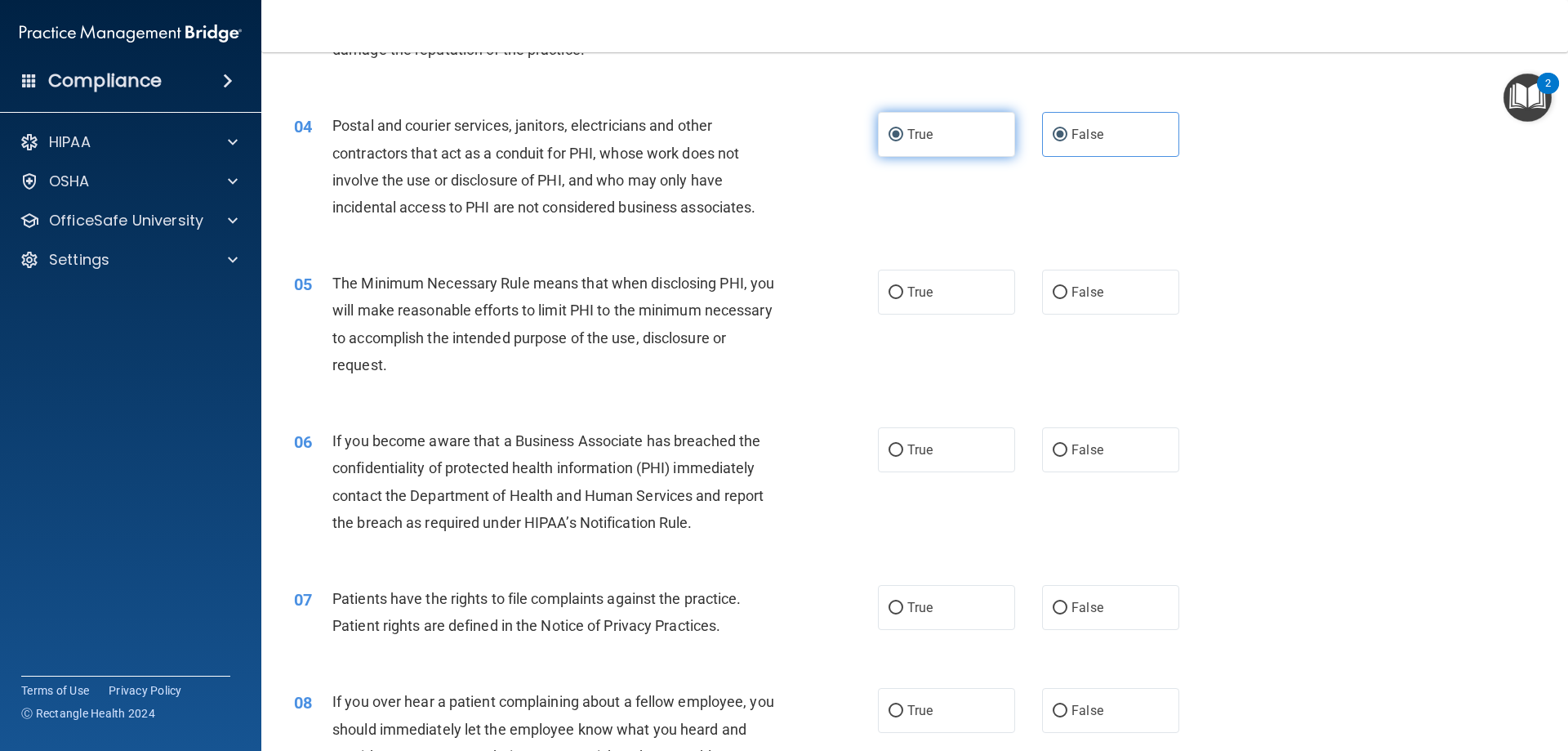 radio on "false" 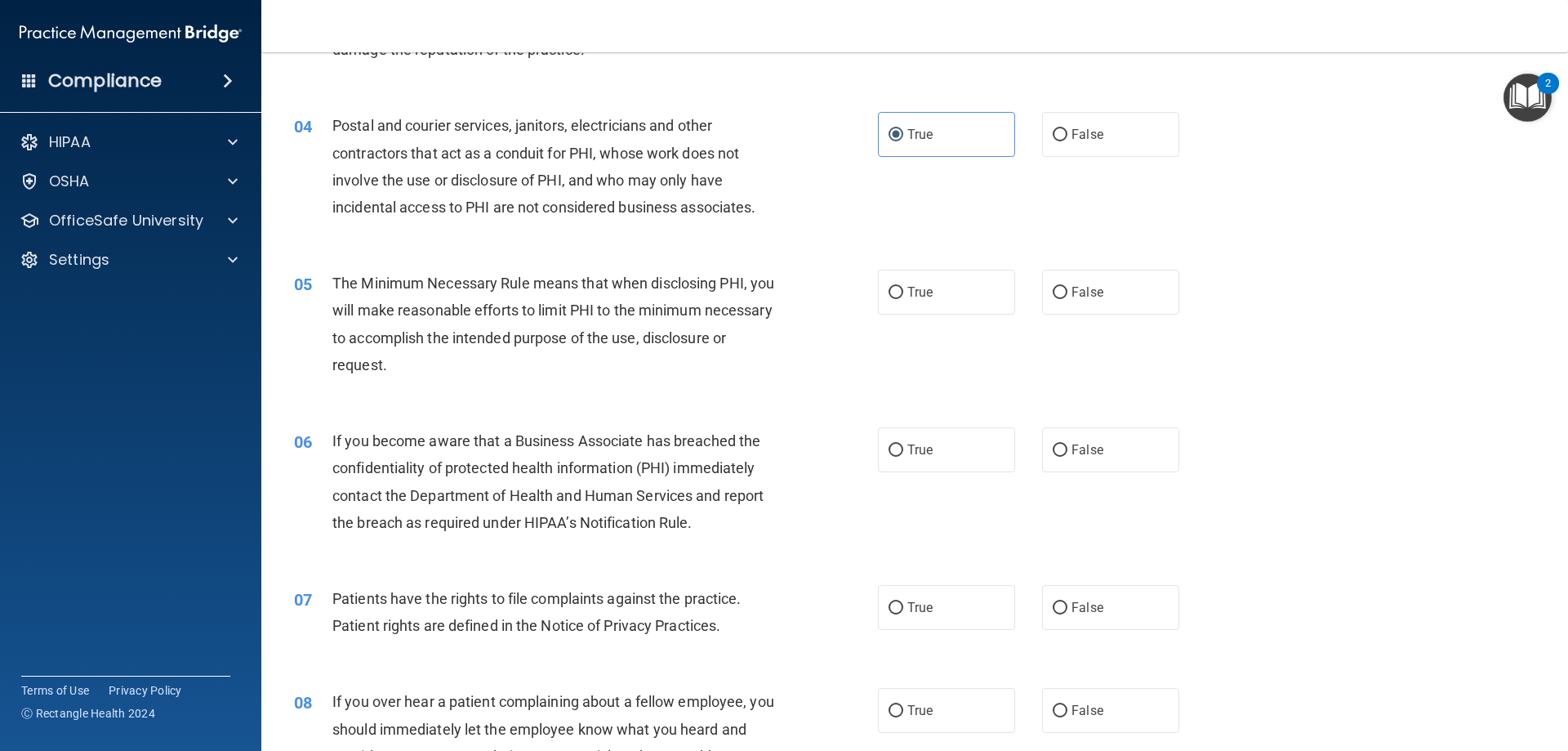 scroll, scrollTop: 490, scrollLeft: 0, axis: vertical 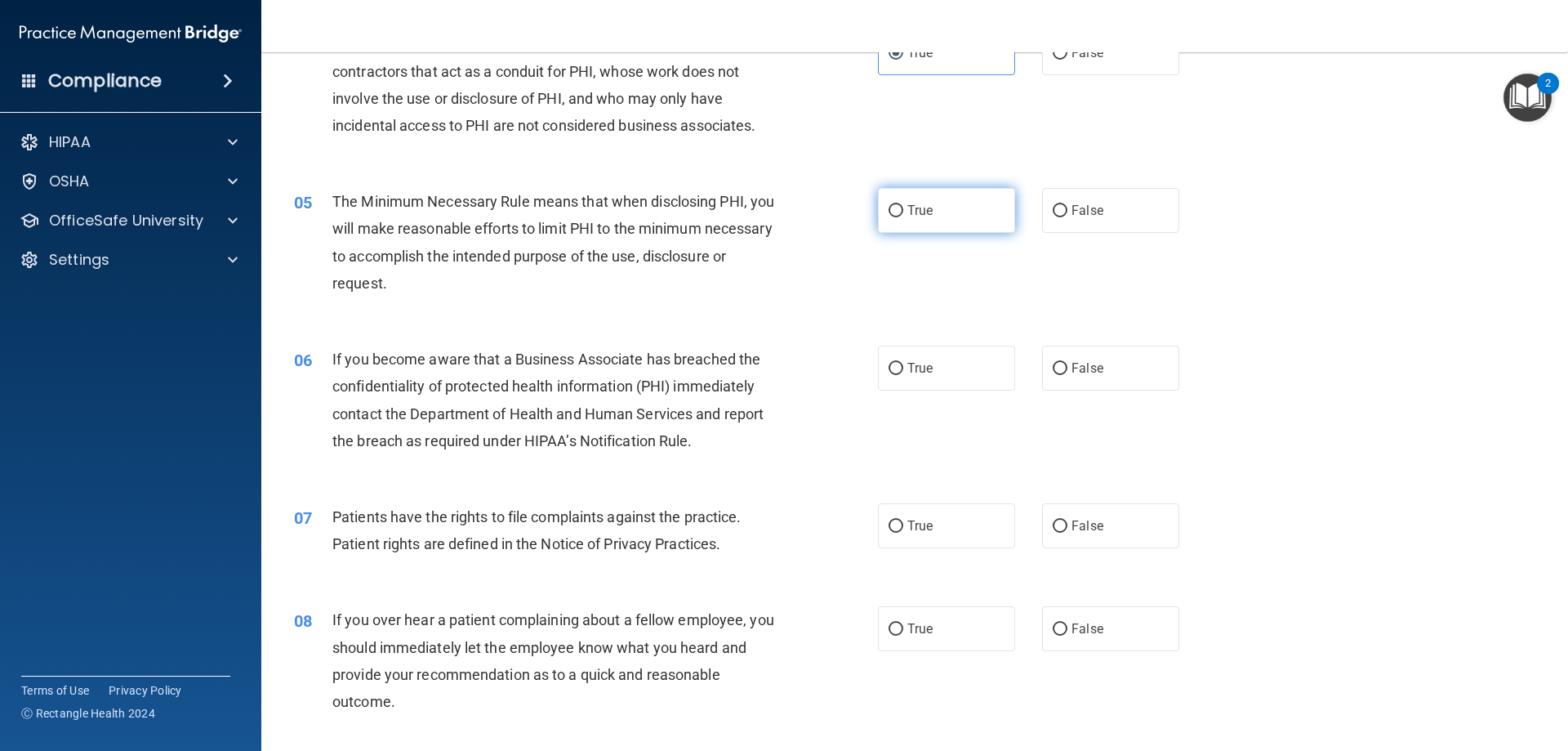 click on "True" at bounding box center [947, 210] 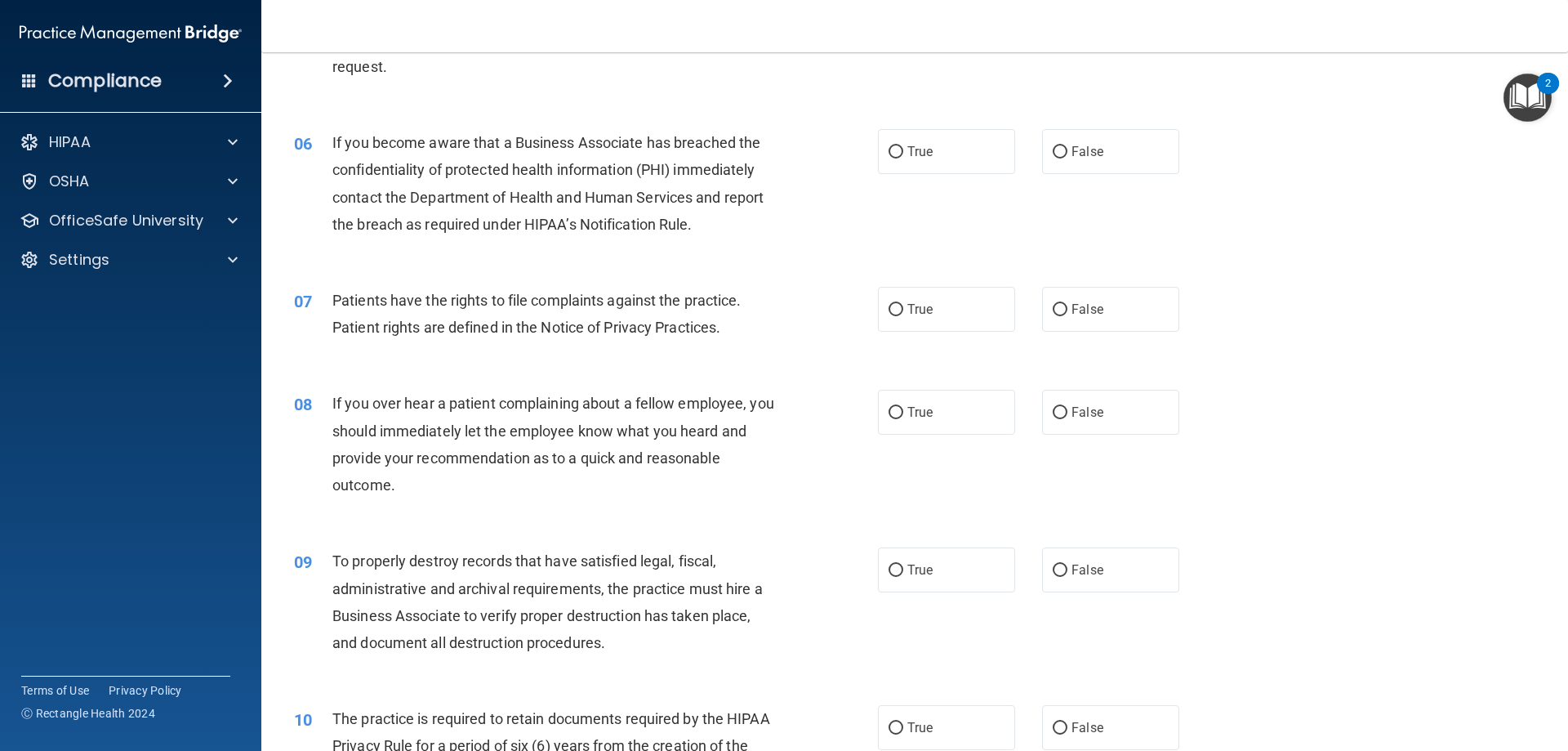 scroll, scrollTop: 735, scrollLeft: 0, axis: vertical 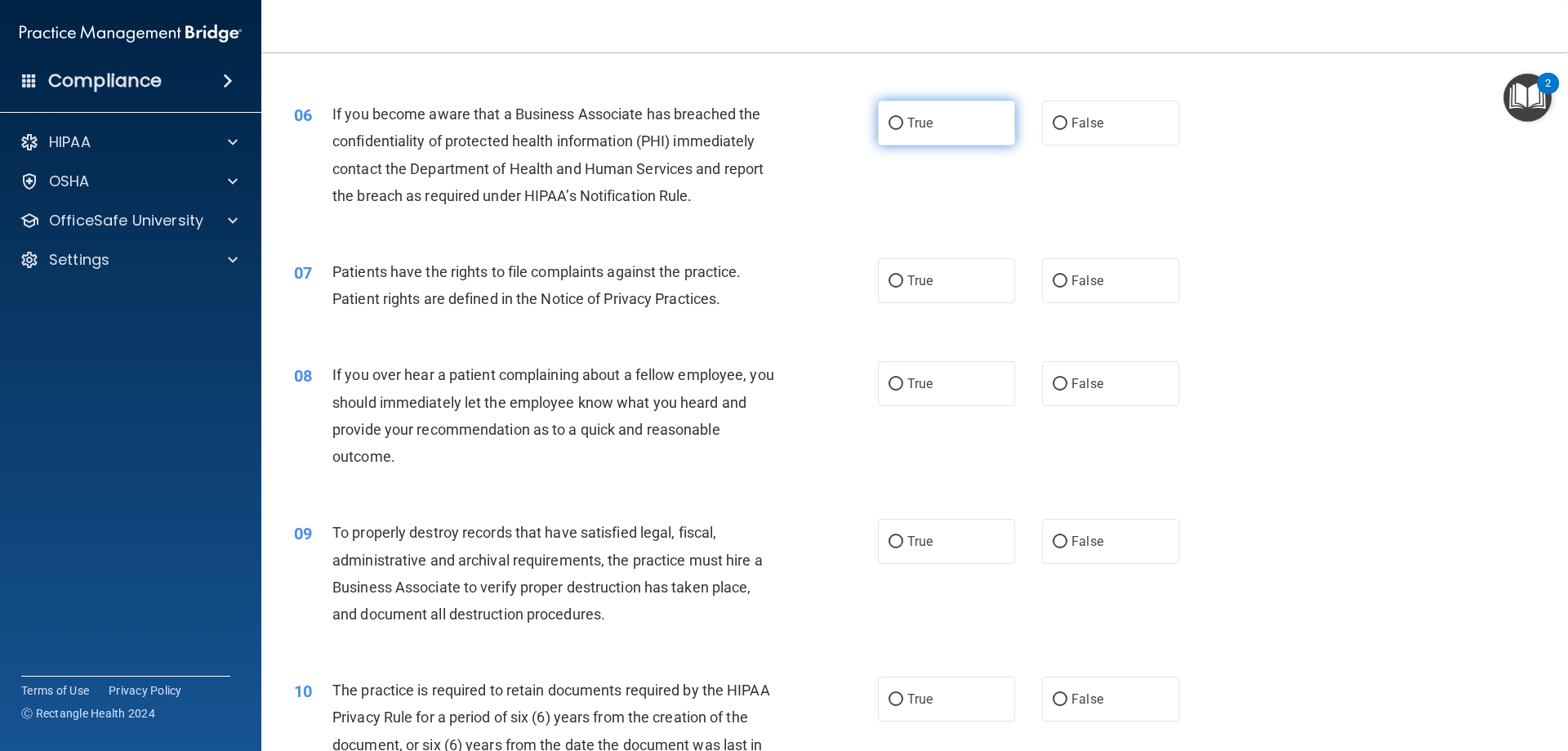 click on "True" at bounding box center (947, 123) 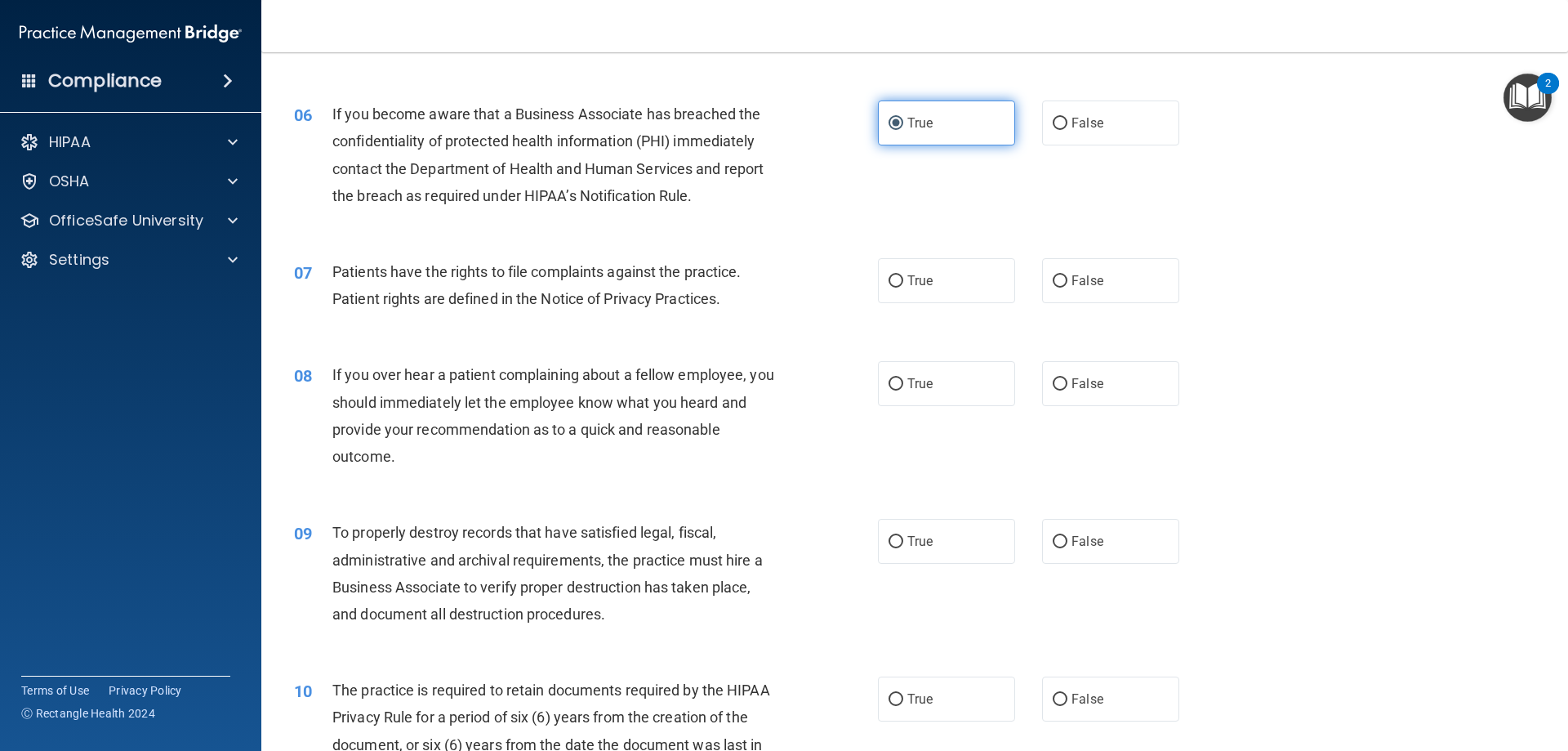 scroll, scrollTop: 817, scrollLeft: 0, axis: vertical 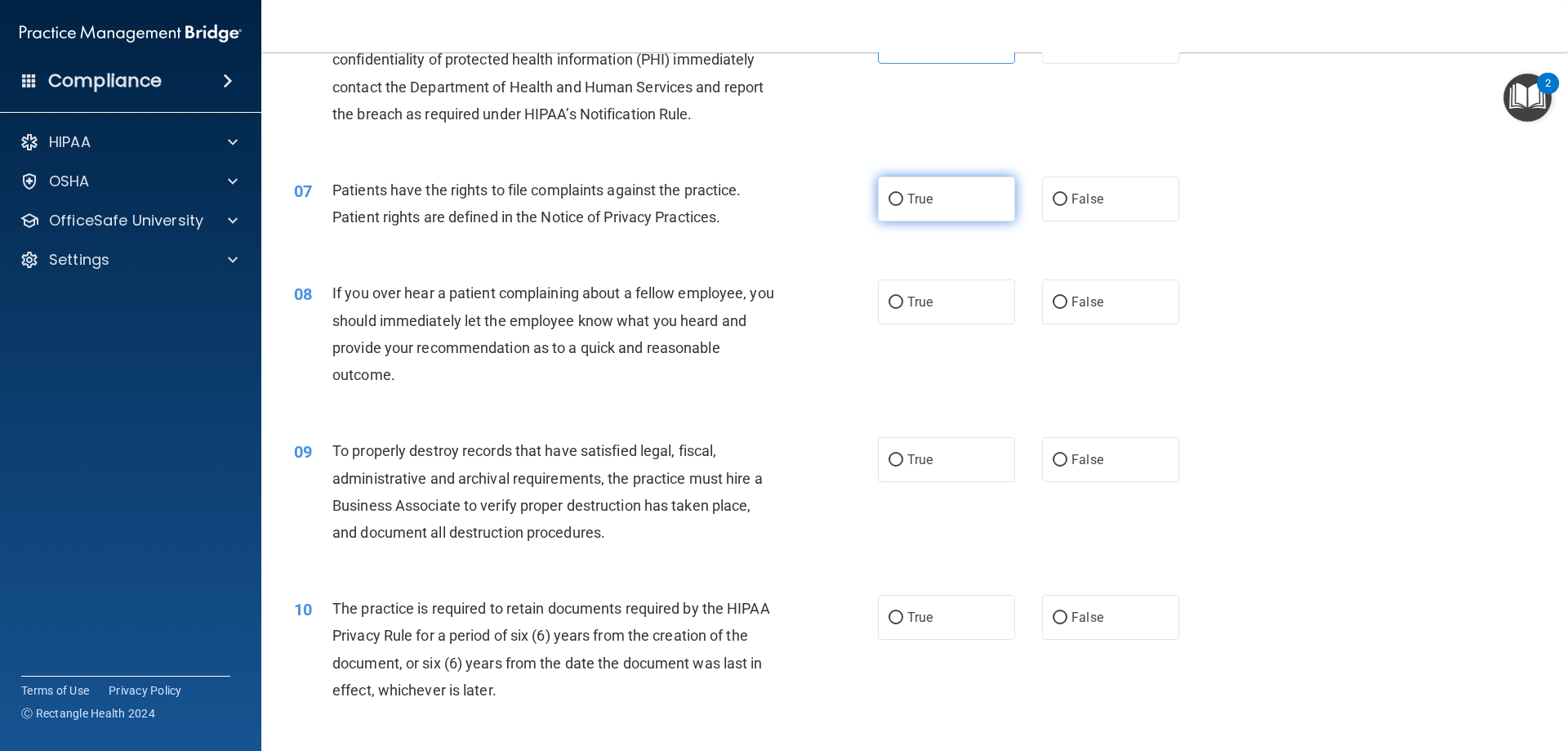 click on "True" at bounding box center (920, 199) 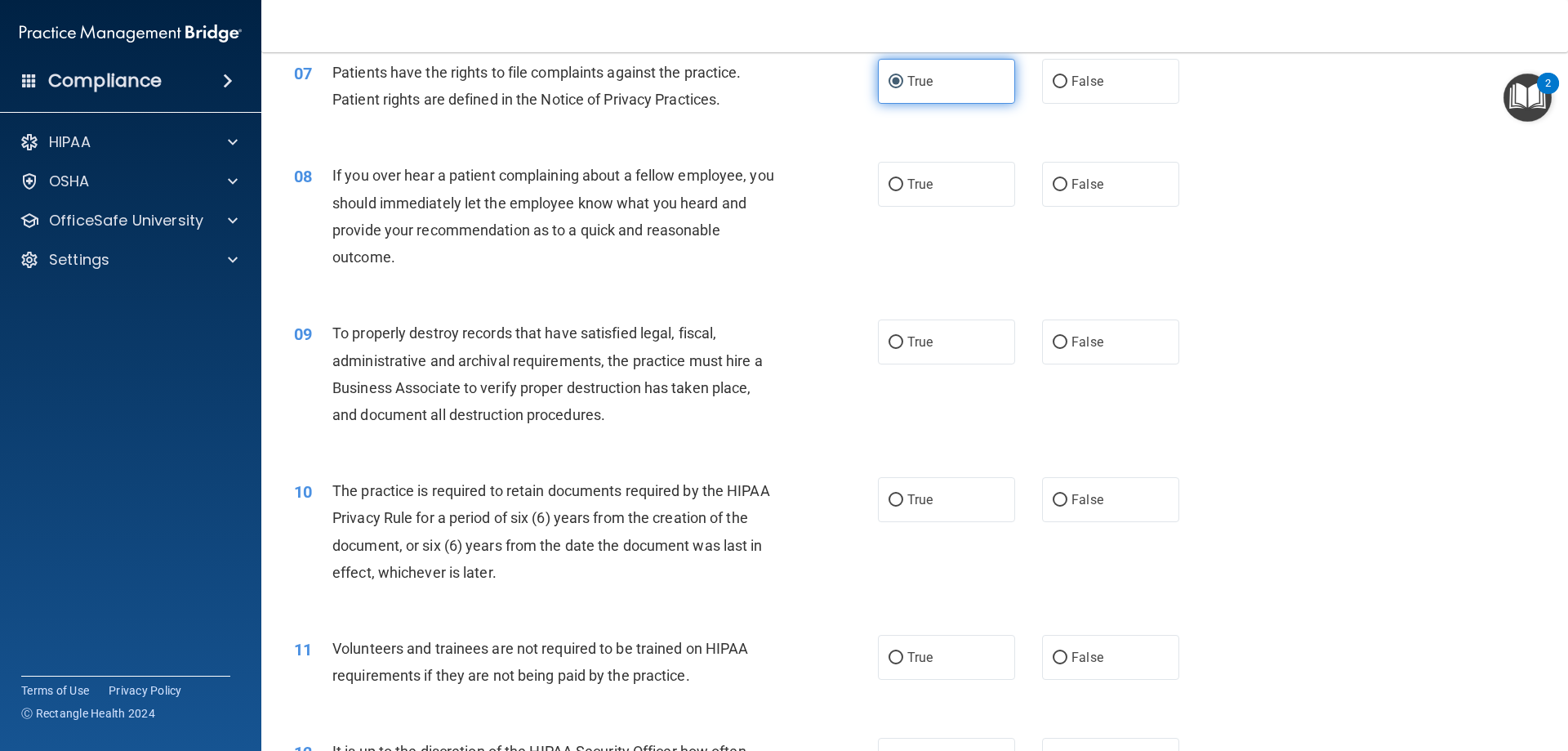 scroll, scrollTop: 981, scrollLeft: 0, axis: vertical 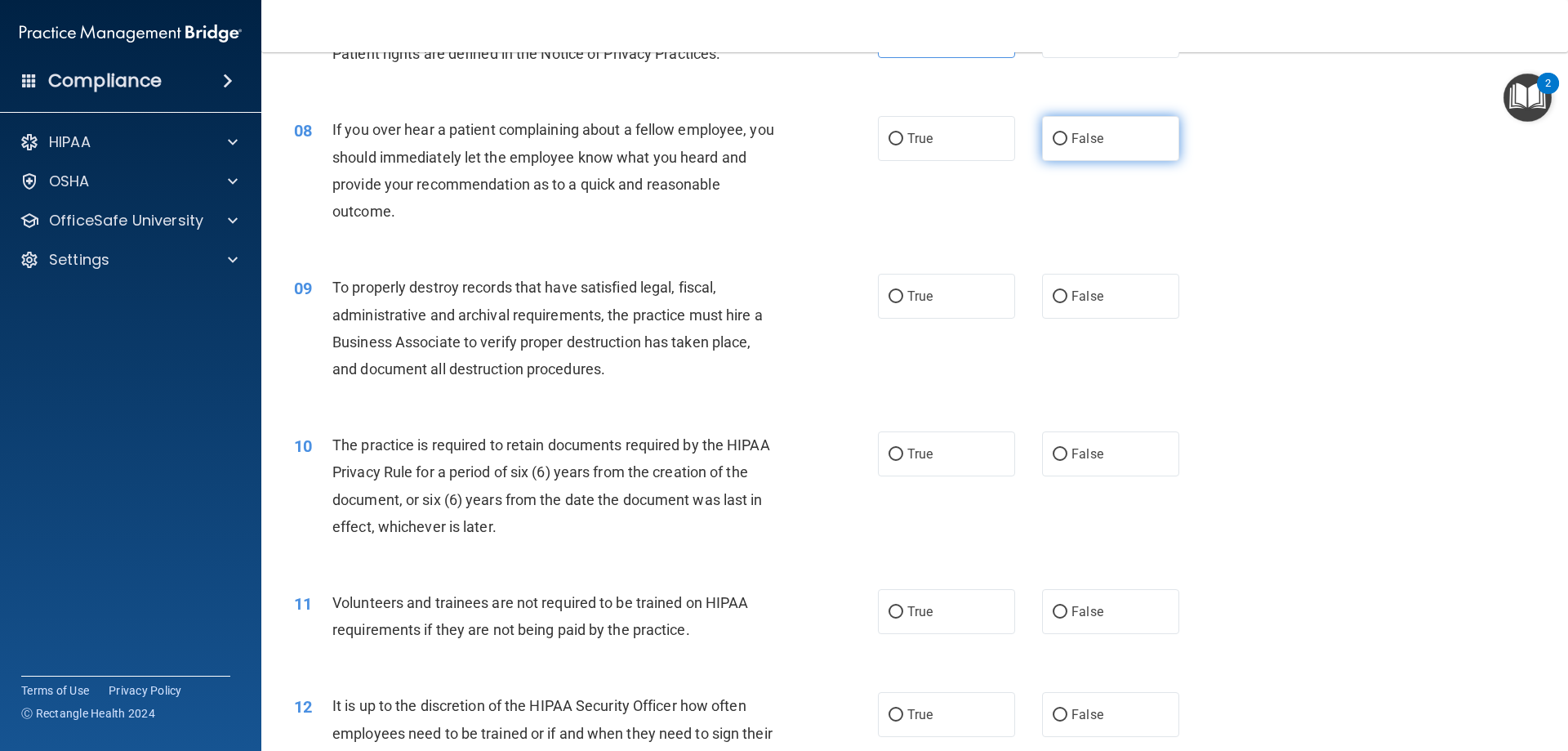 click on "False" at bounding box center (1111, 138) 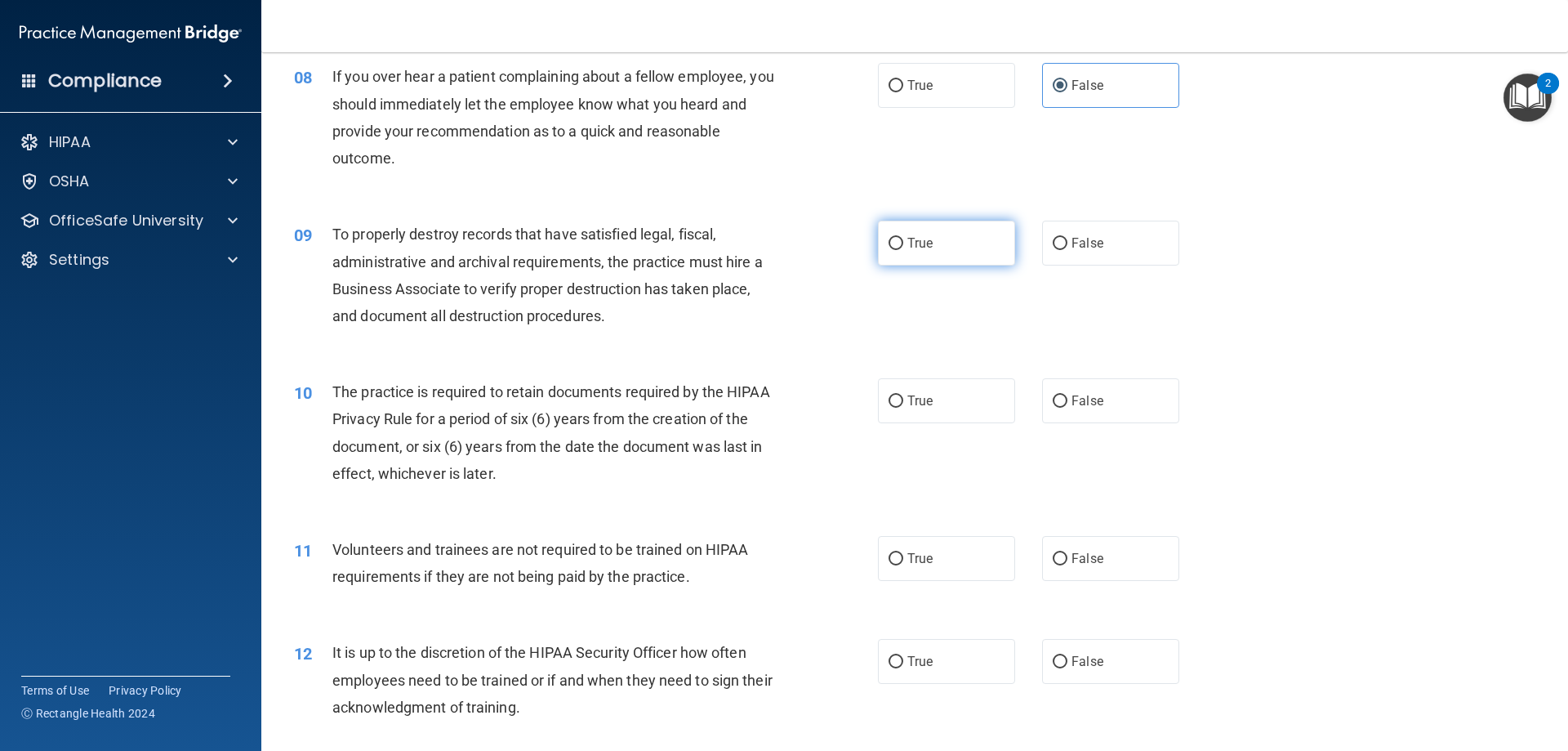 scroll, scrollTop: 1062, scrollLeft: 0, axis: vertical 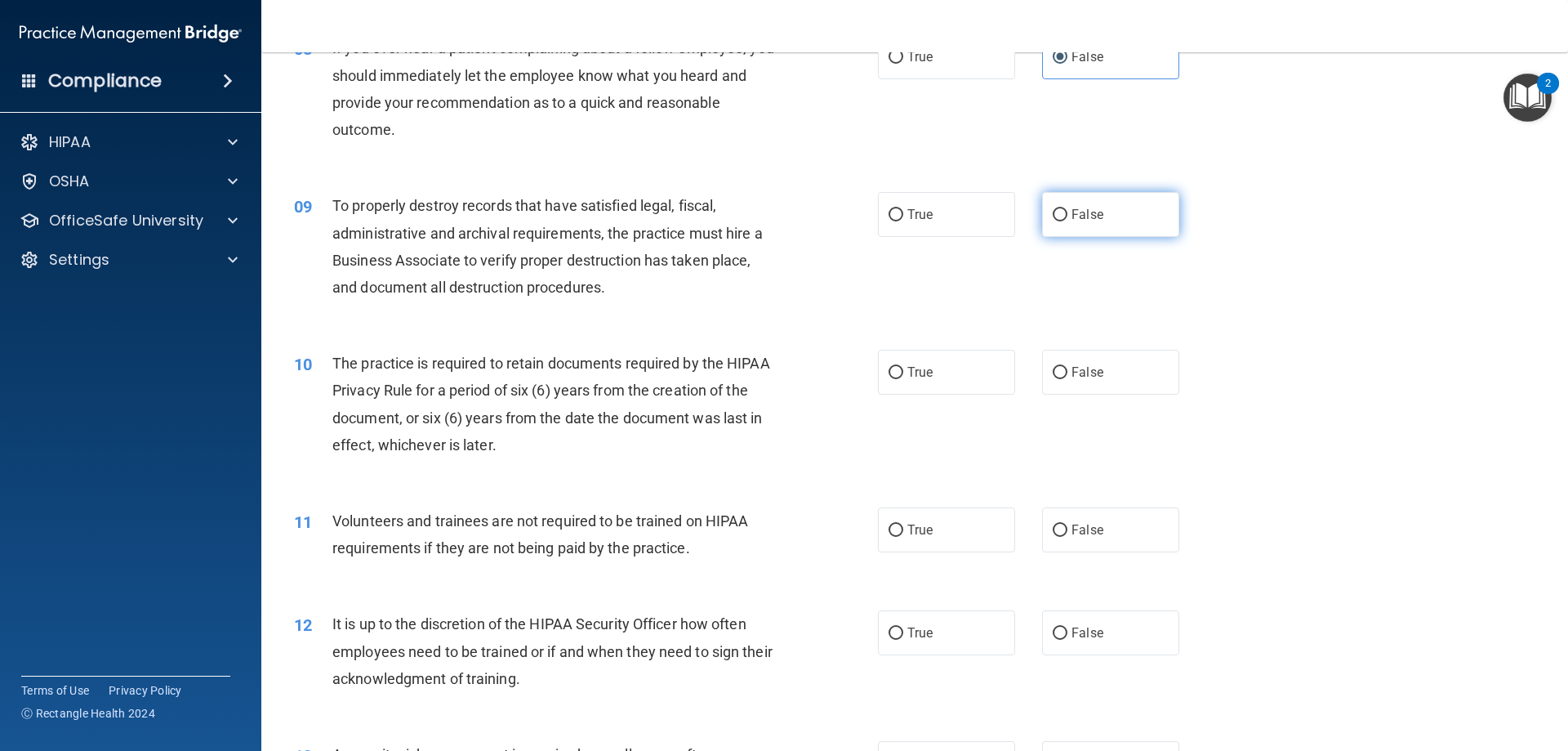 click on "False" at bounding box center (1087, 214) 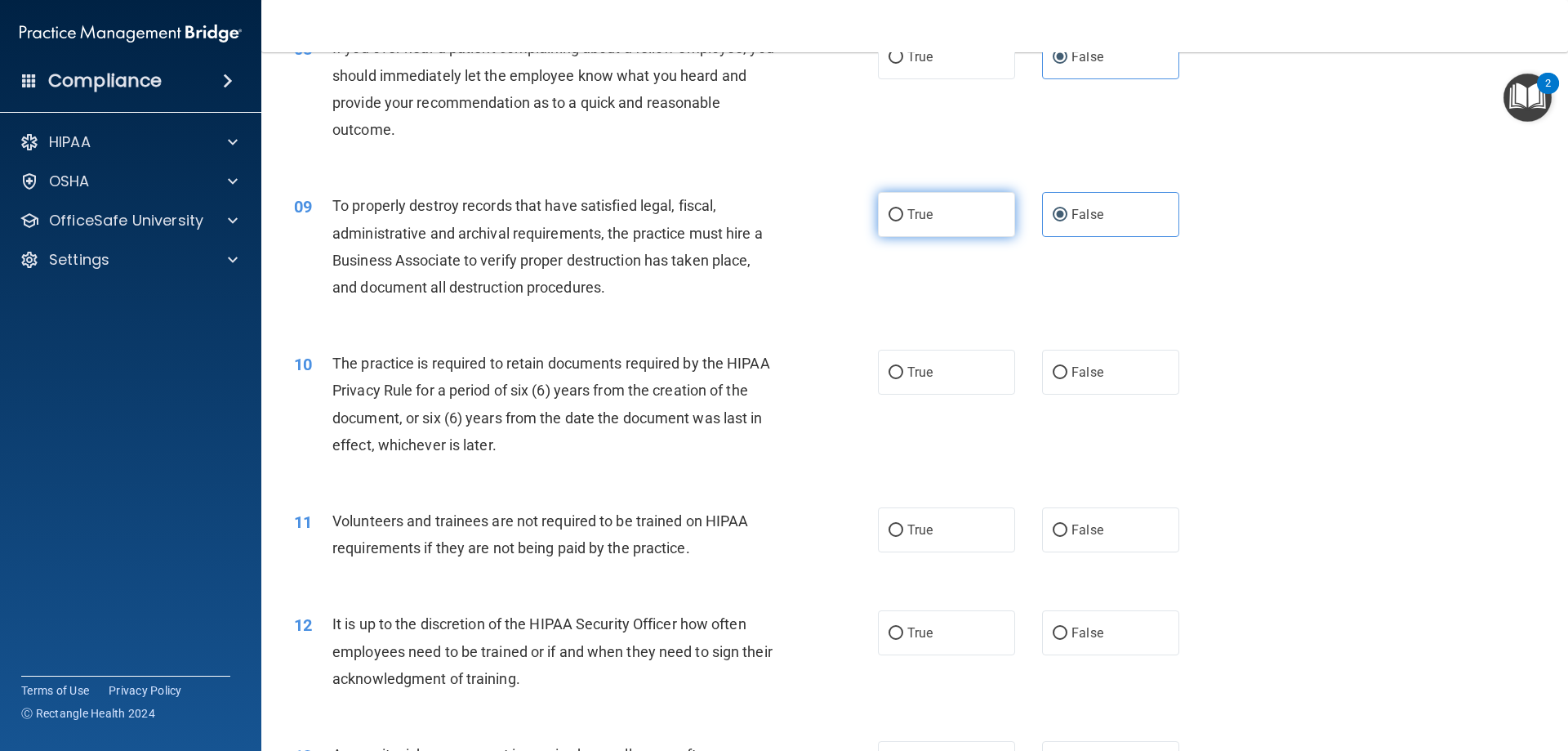 click on "True" at bounding box center (947, 214) 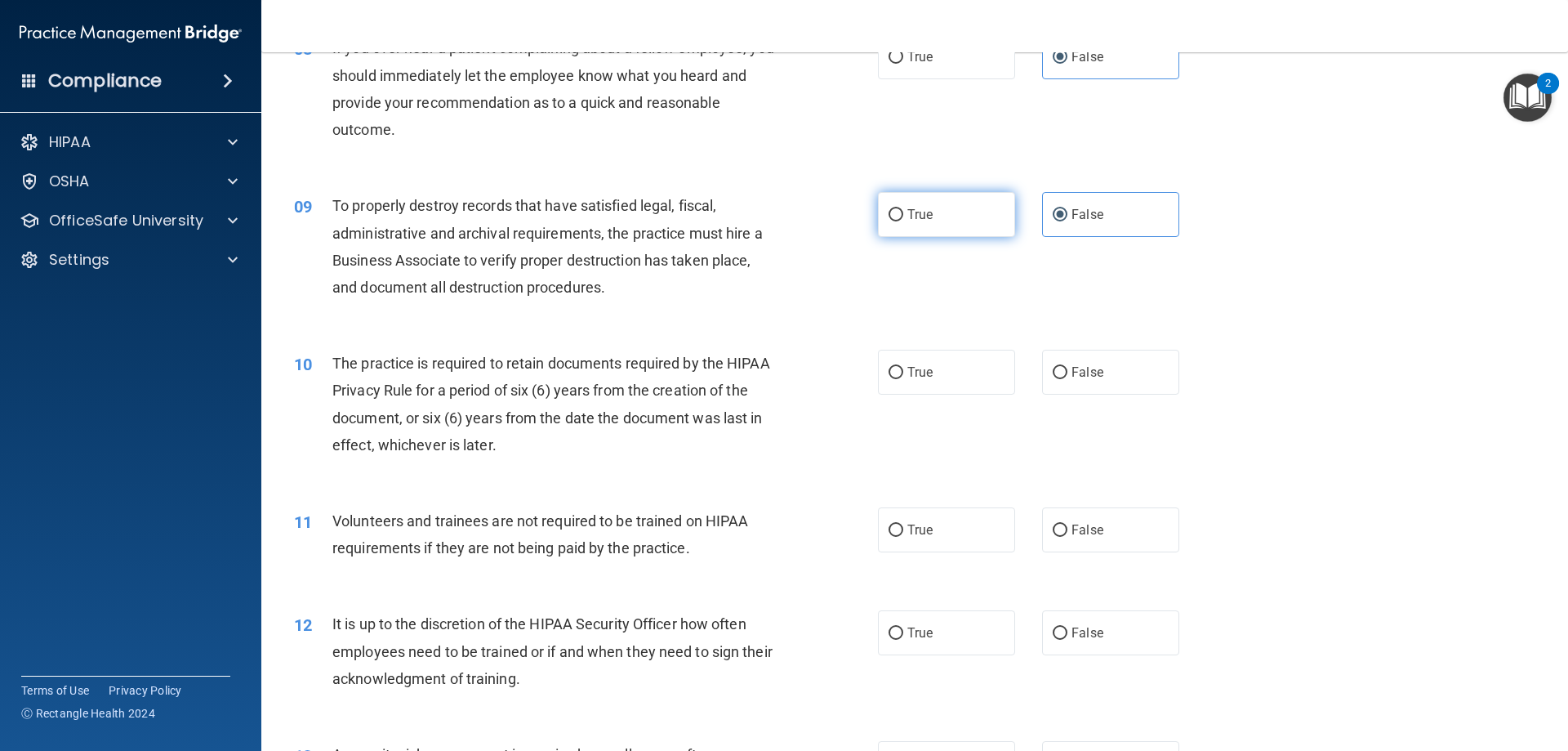 radio on "true" 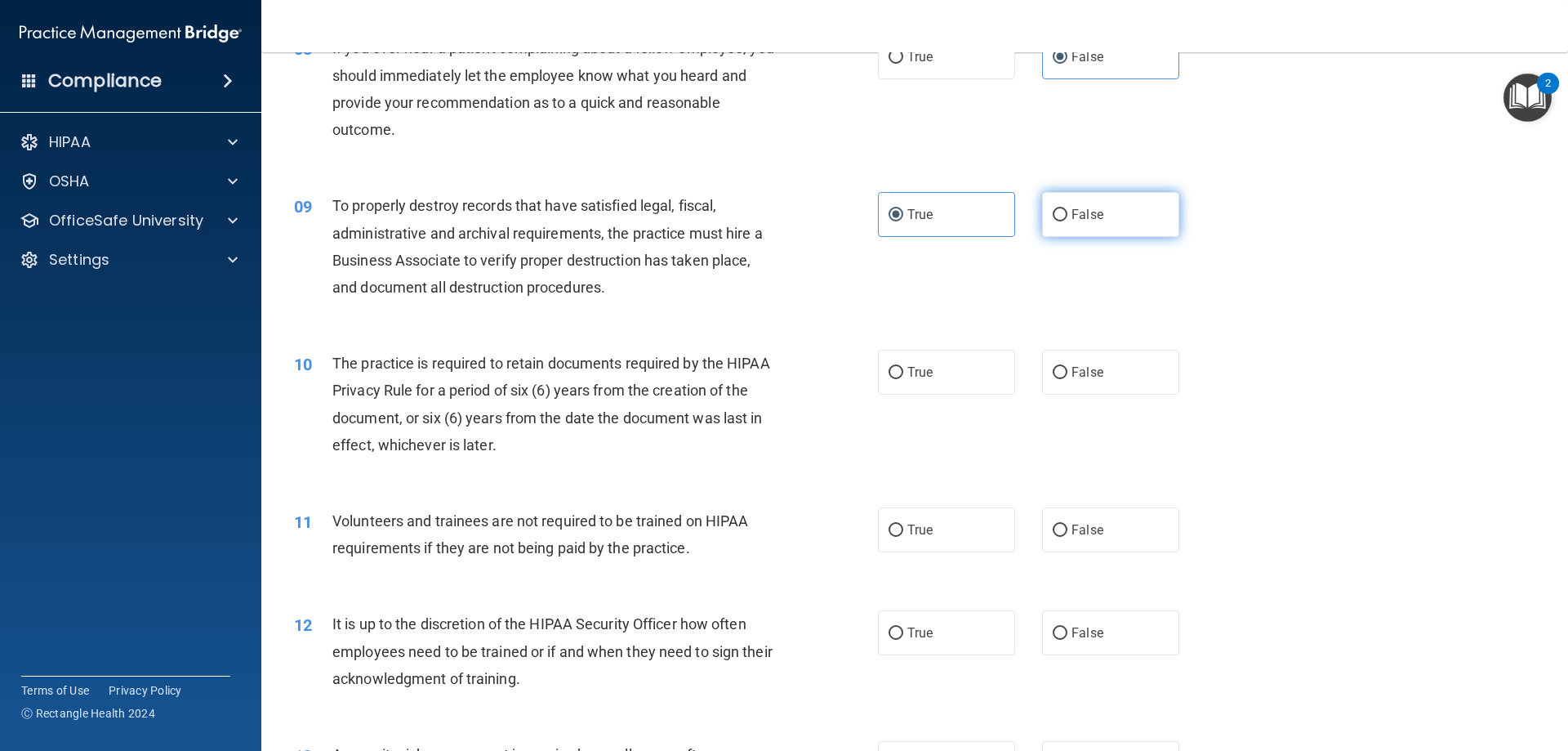 click on "False" at bounding box center [1111, 214] 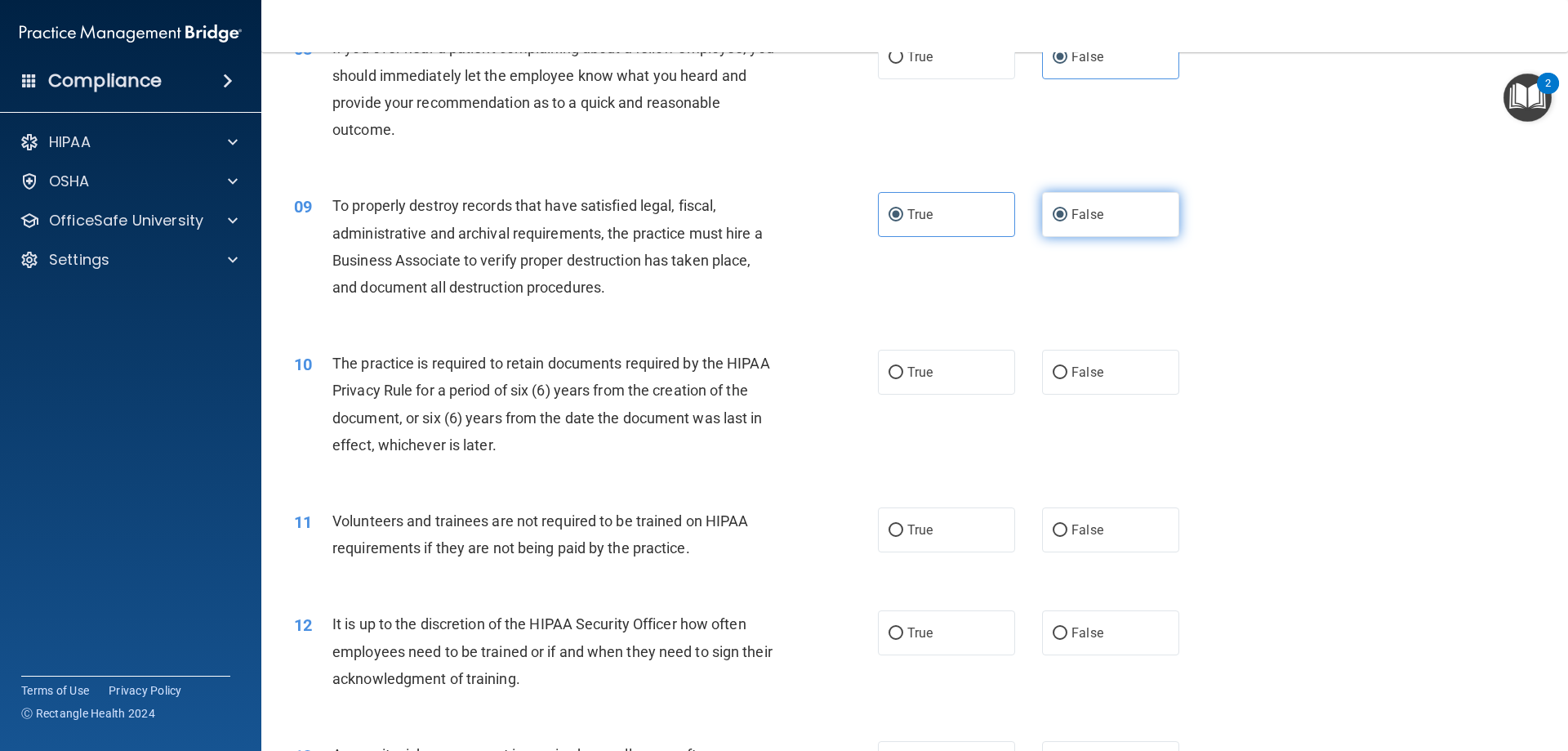 radio on "false" 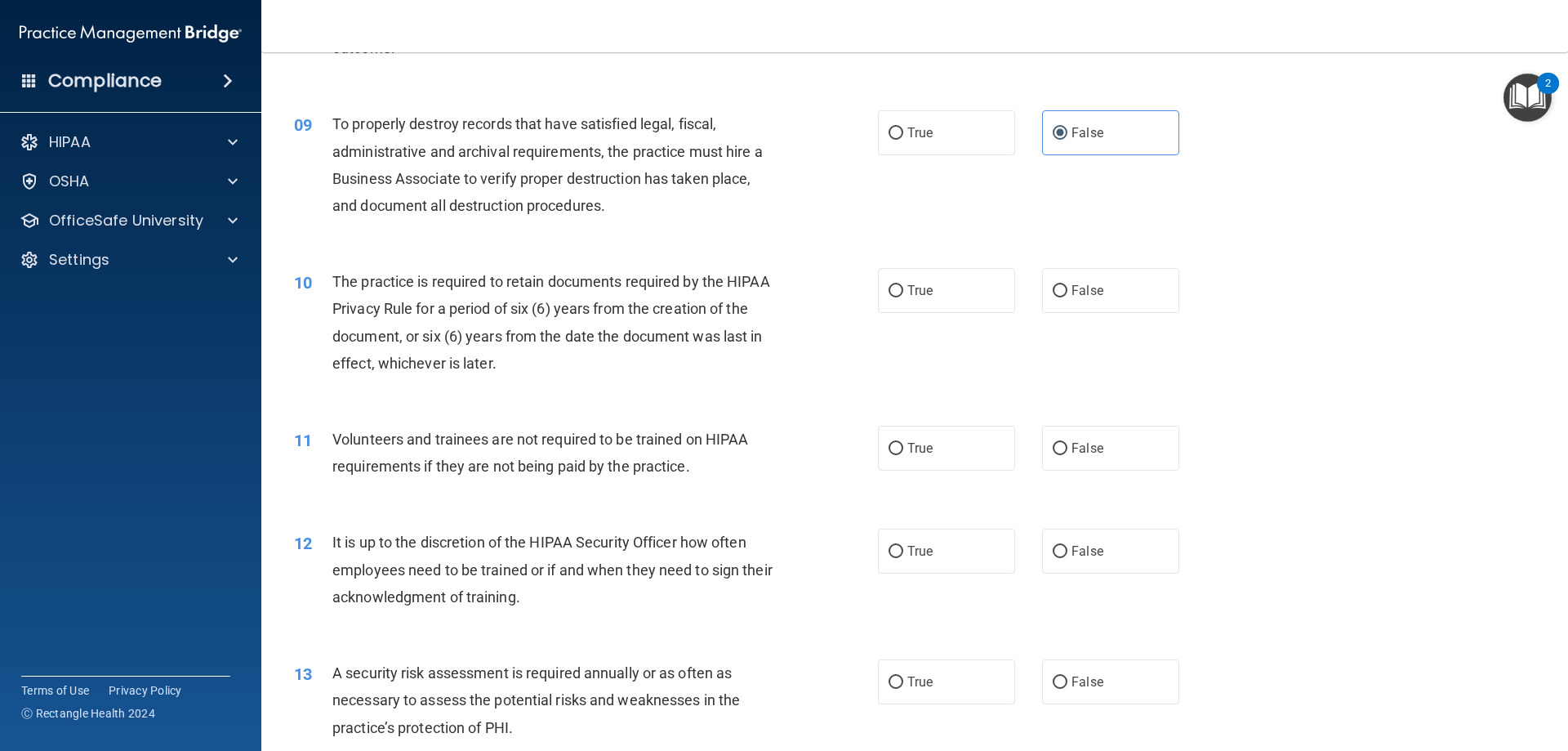 scroll, scrollTop: 1226, scrollLeft: 0, axis: vertical 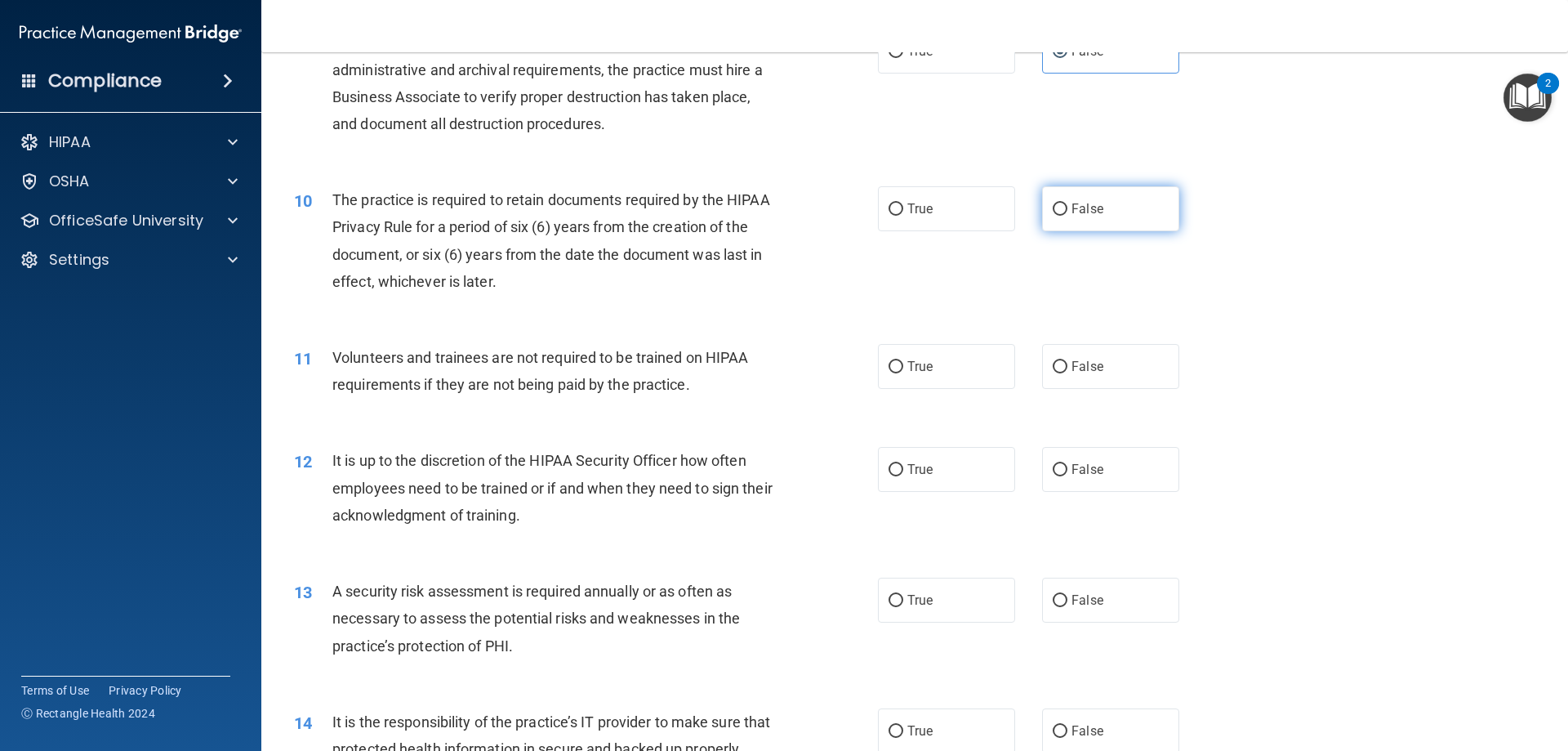 click on "False" at bounding box center [1111, 208] 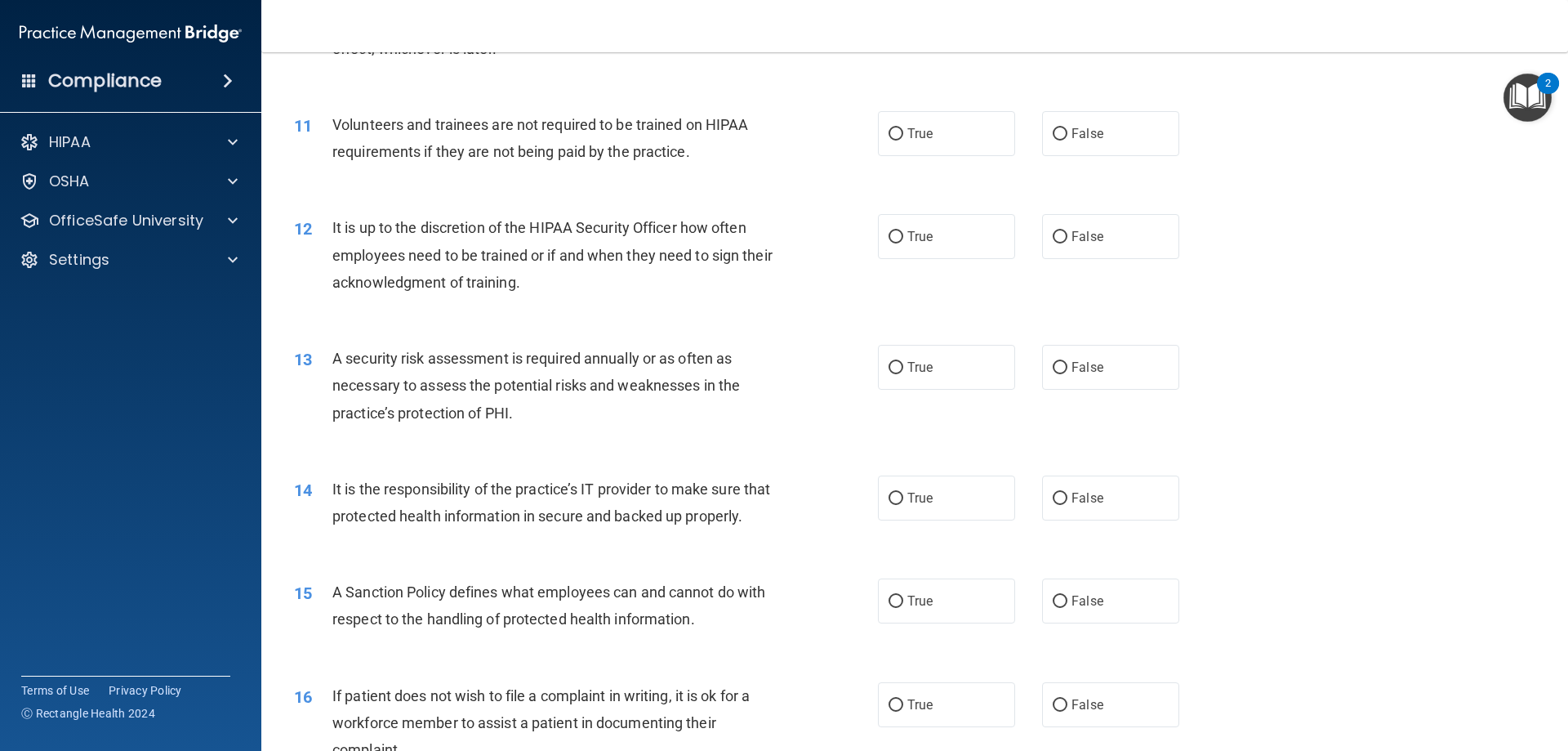 scroll, scrollTop: 1471, scrollLeft: 0, axis: vertical 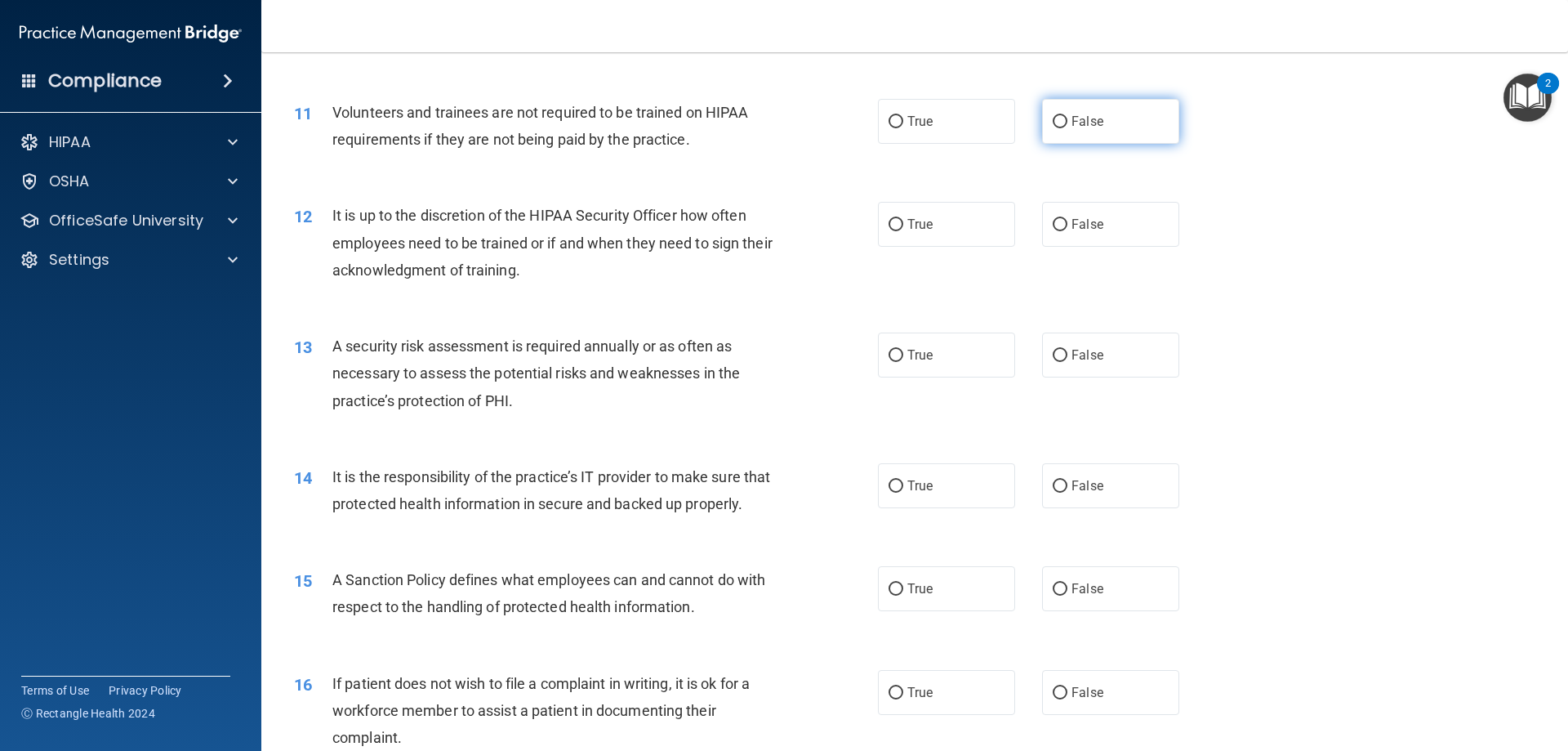 click on "False" at bounding box center [1111, 121] 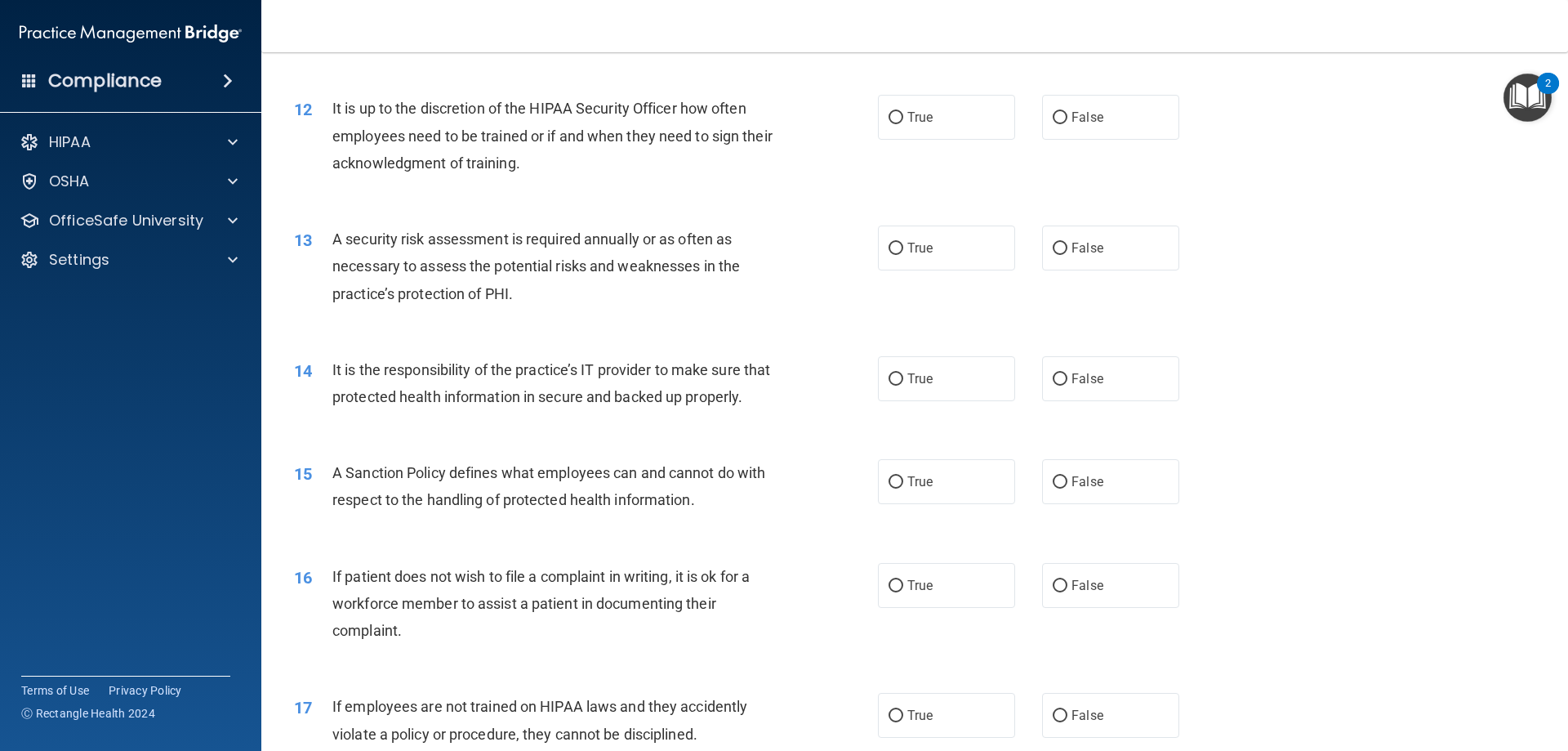 scroll, scrollTop: 1553, scrollLeft: 0, axis: vertical 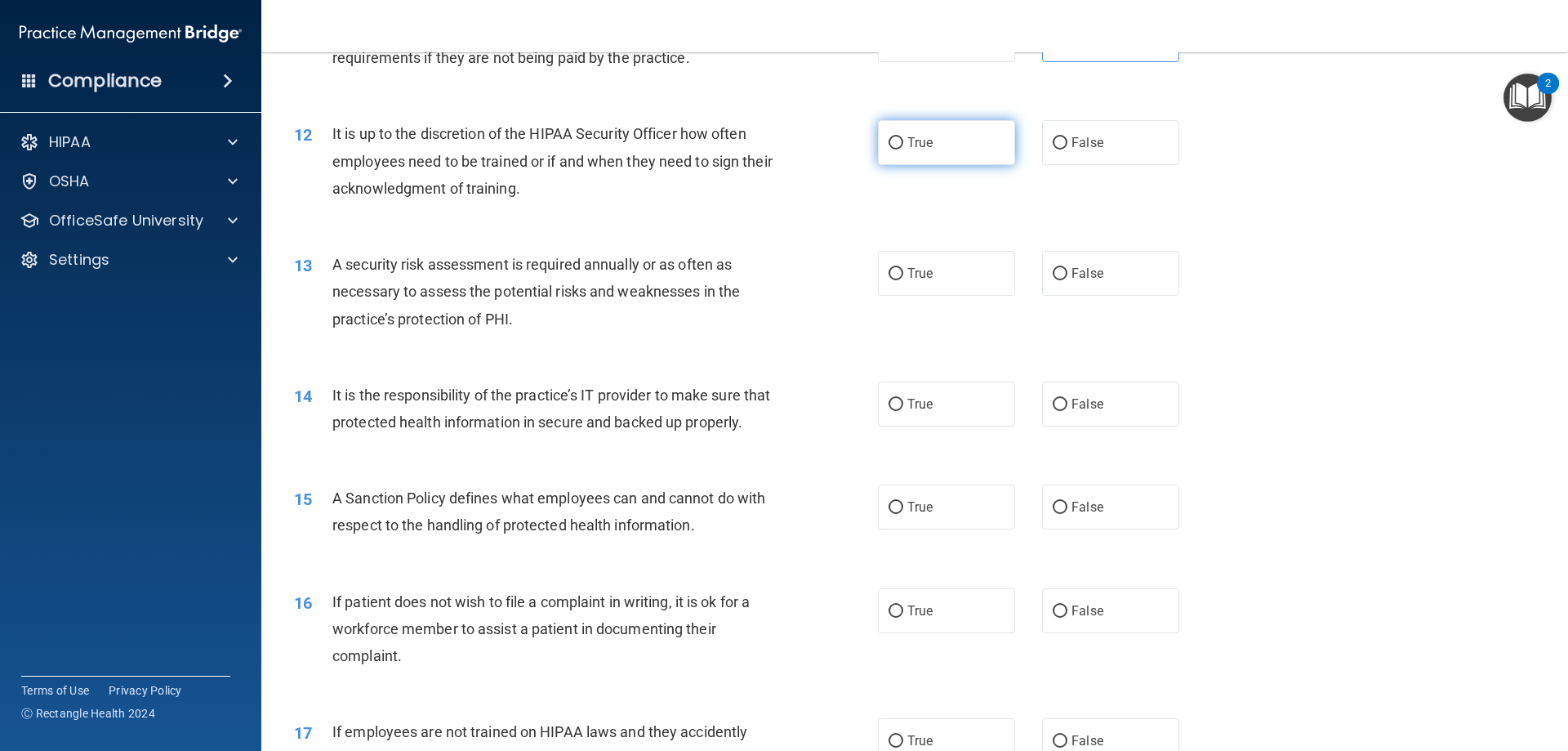 click on "True" at bounding box center [947, 142] 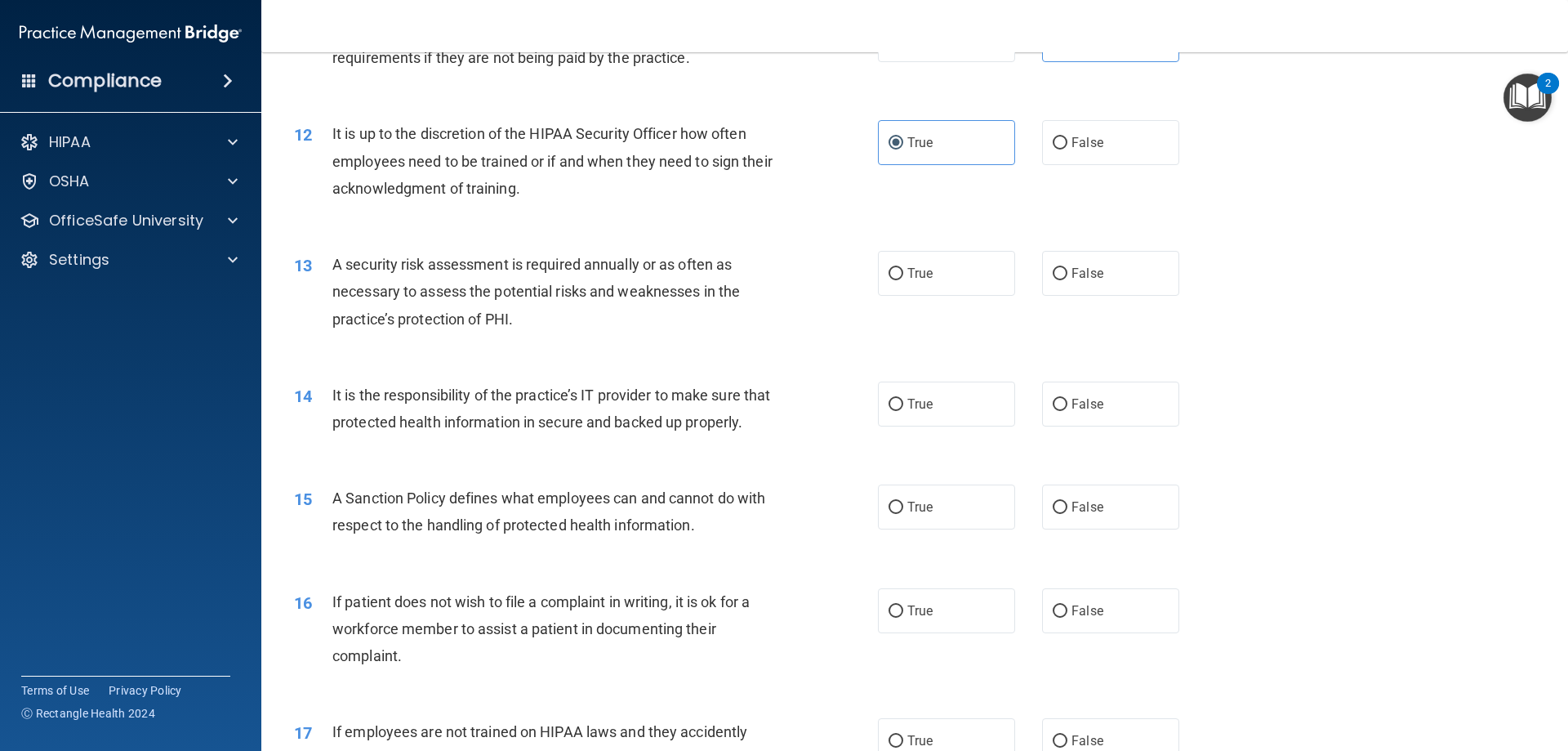 scroll, scrollTop: 1634, scrollLeft: 0, axis: vertical 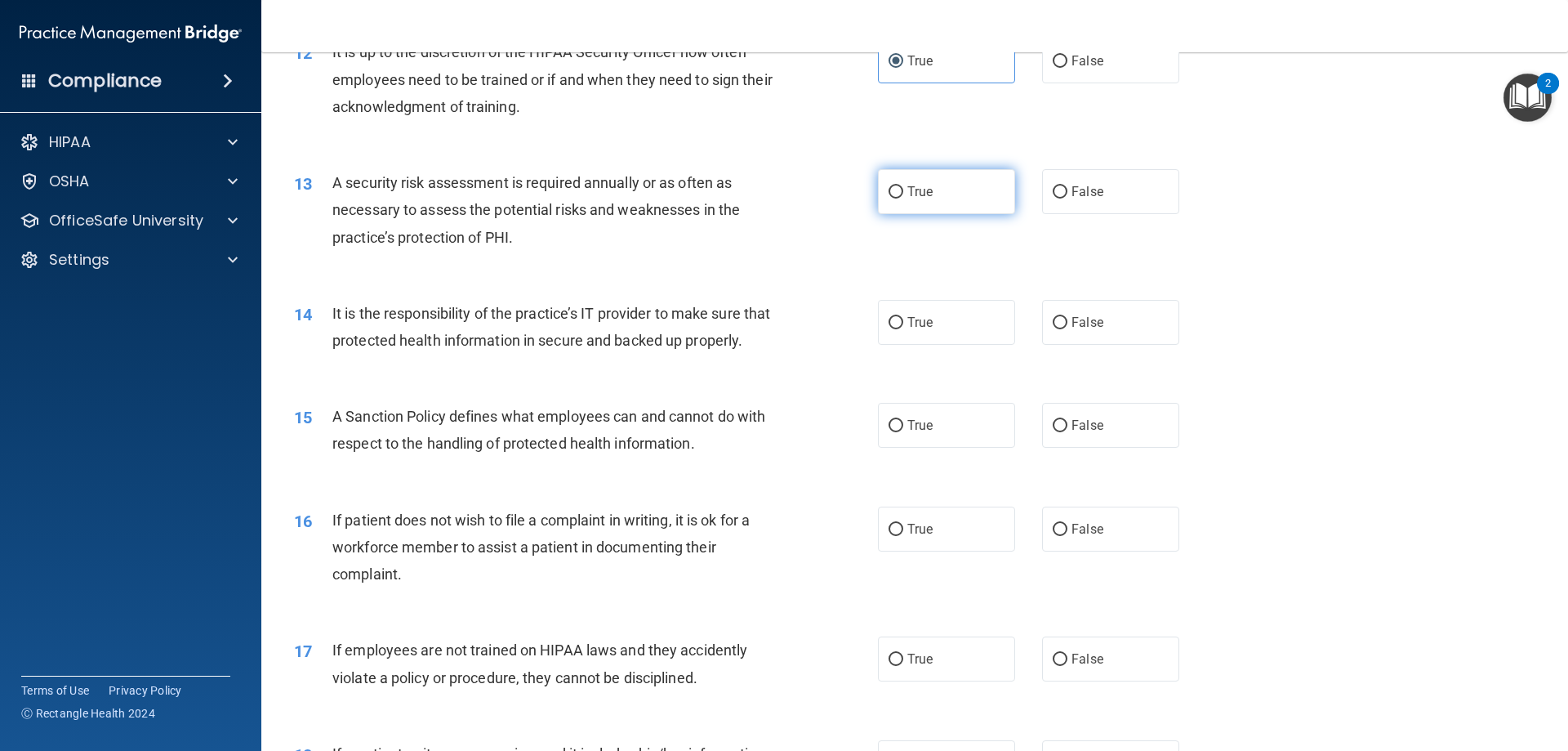 click on "True" at bounding box center [947, 191] 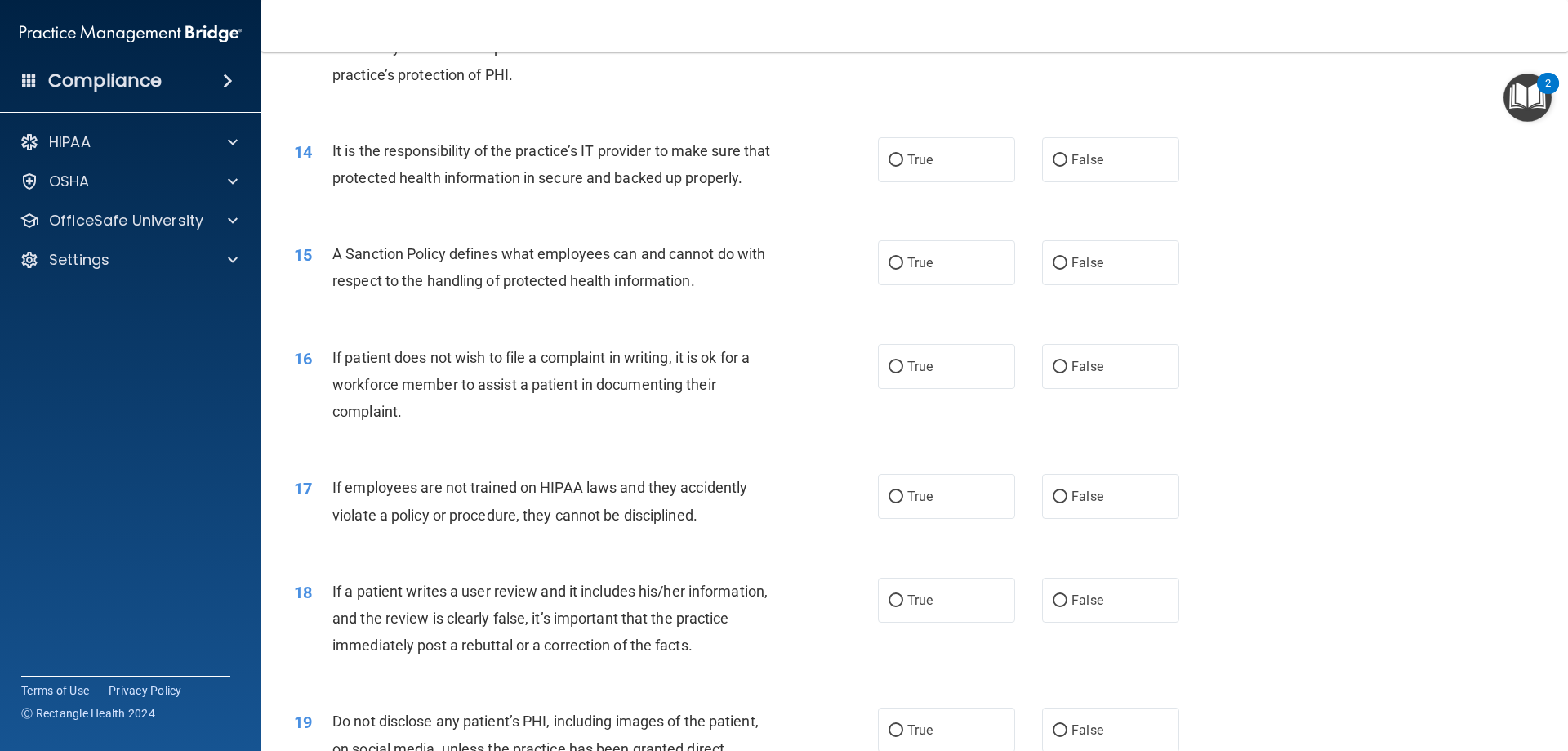 scroll, scrollTop: 1798, scrollLeft: 0, axis: vertical 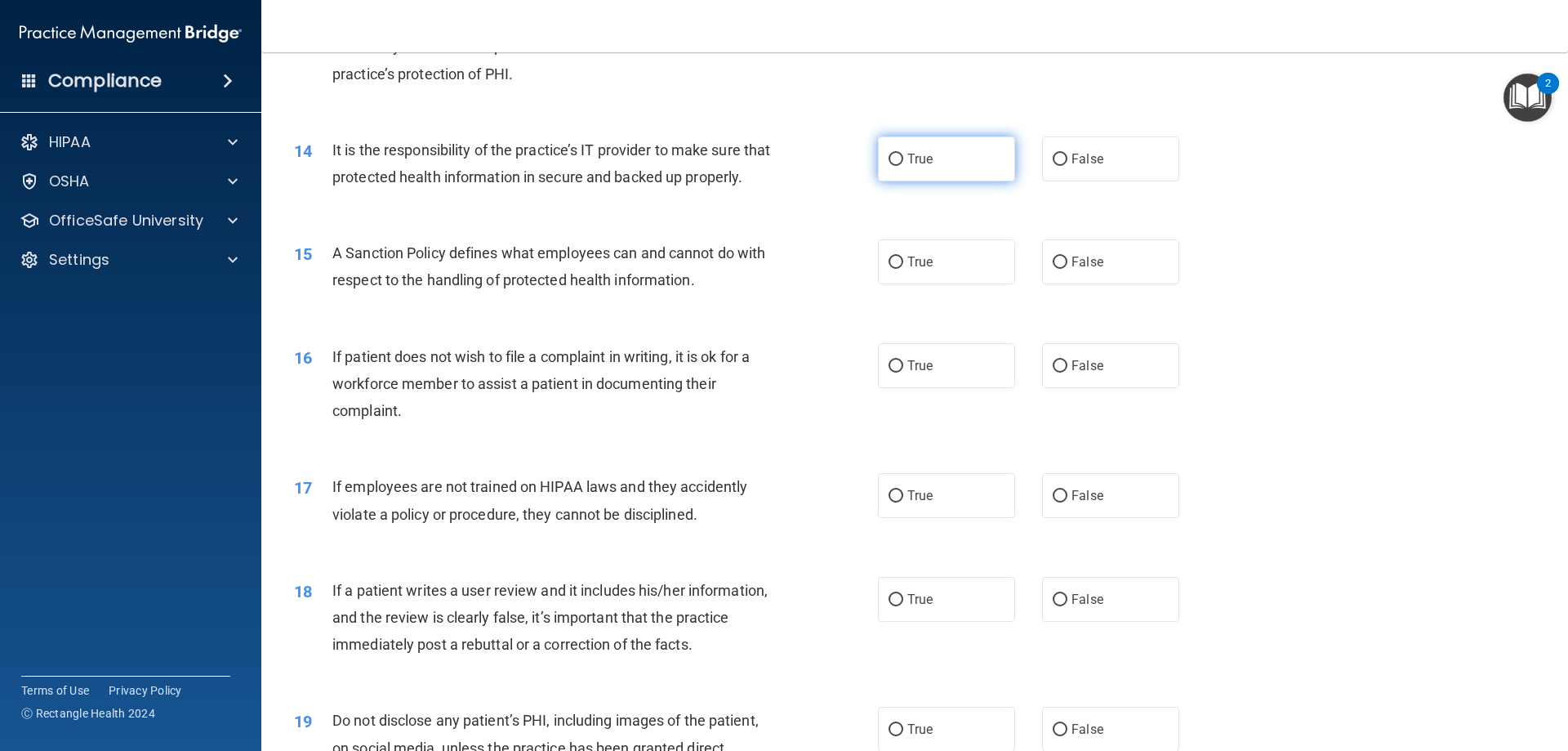 click on "True" at bounding box center (947, 159) 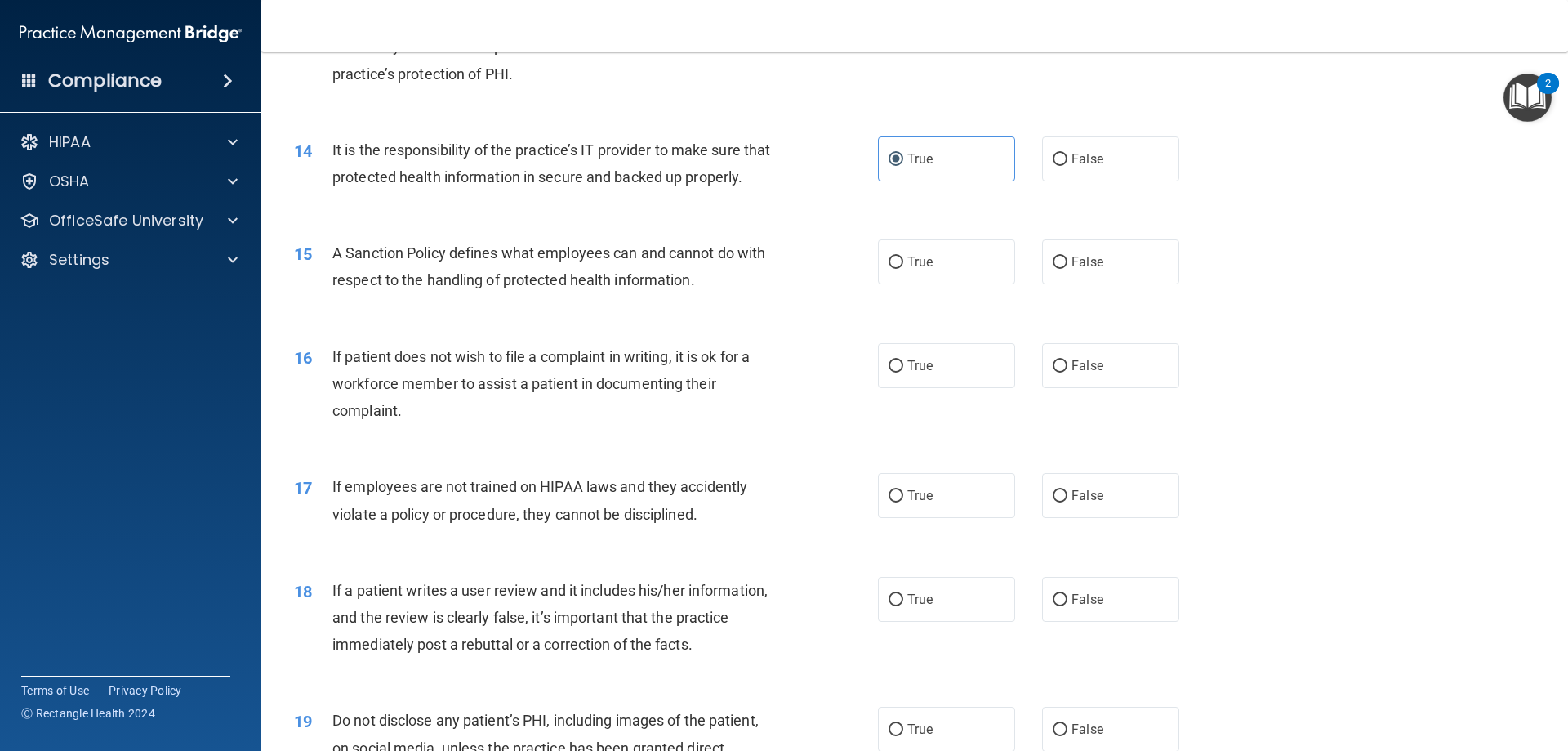 scroll, scrollTop: 1880, scrollLeft: 0, axis: vertical 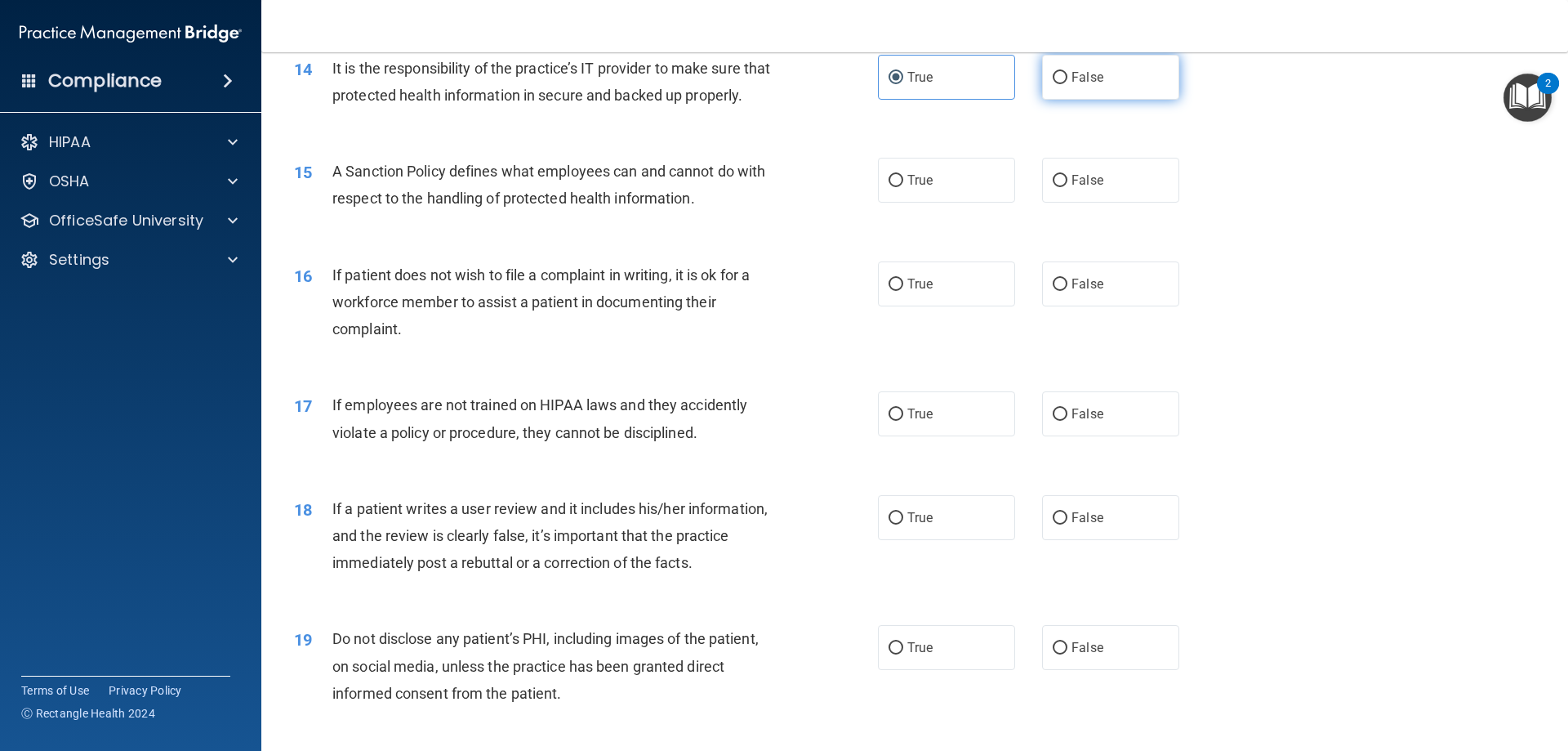 click on "False" at bounding box center (1111, 77) 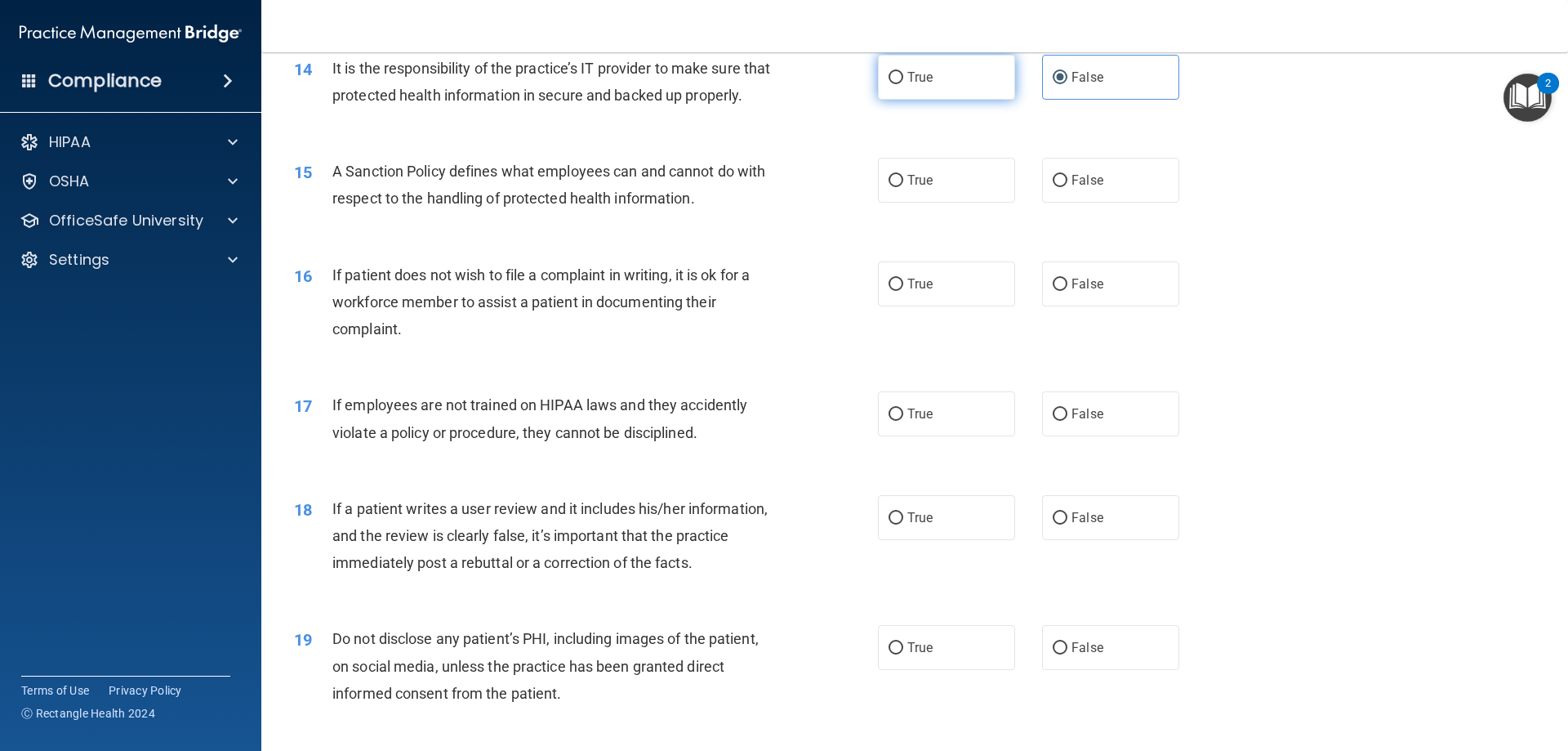 click on "True" at bounding box center [947, 77] 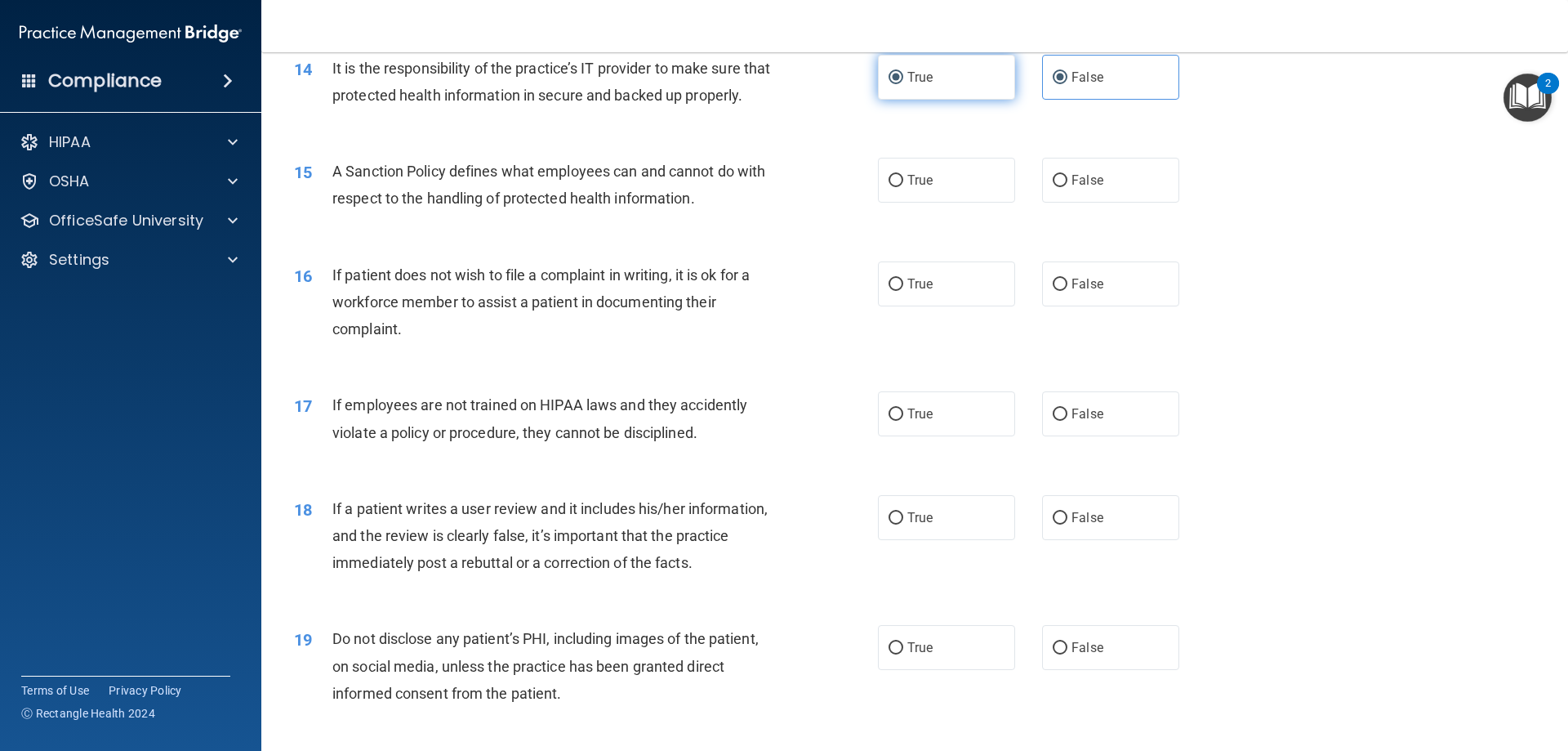 radio on "false" 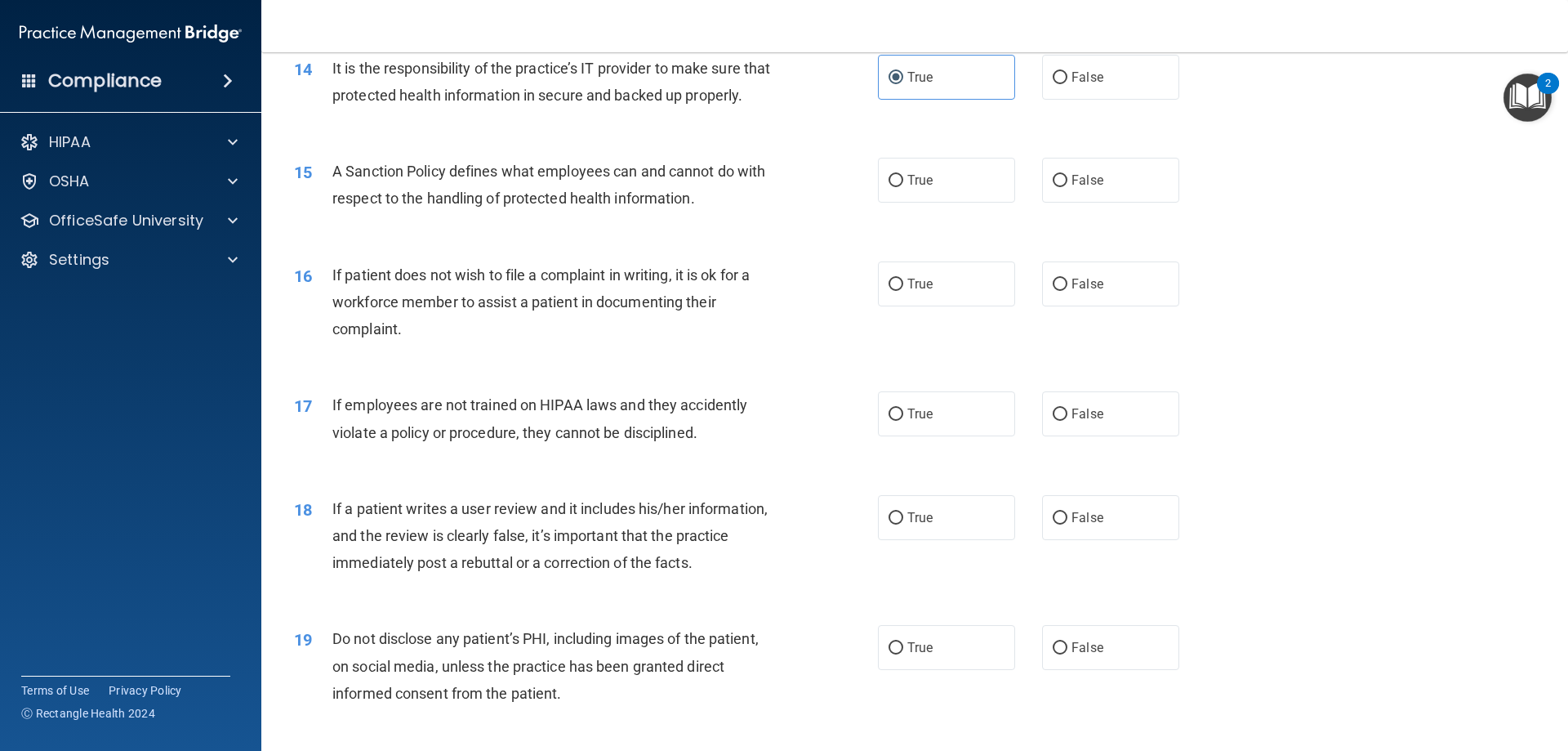 scroll, scrollTop: 1961, scrollLeft: 0, axis: vertical 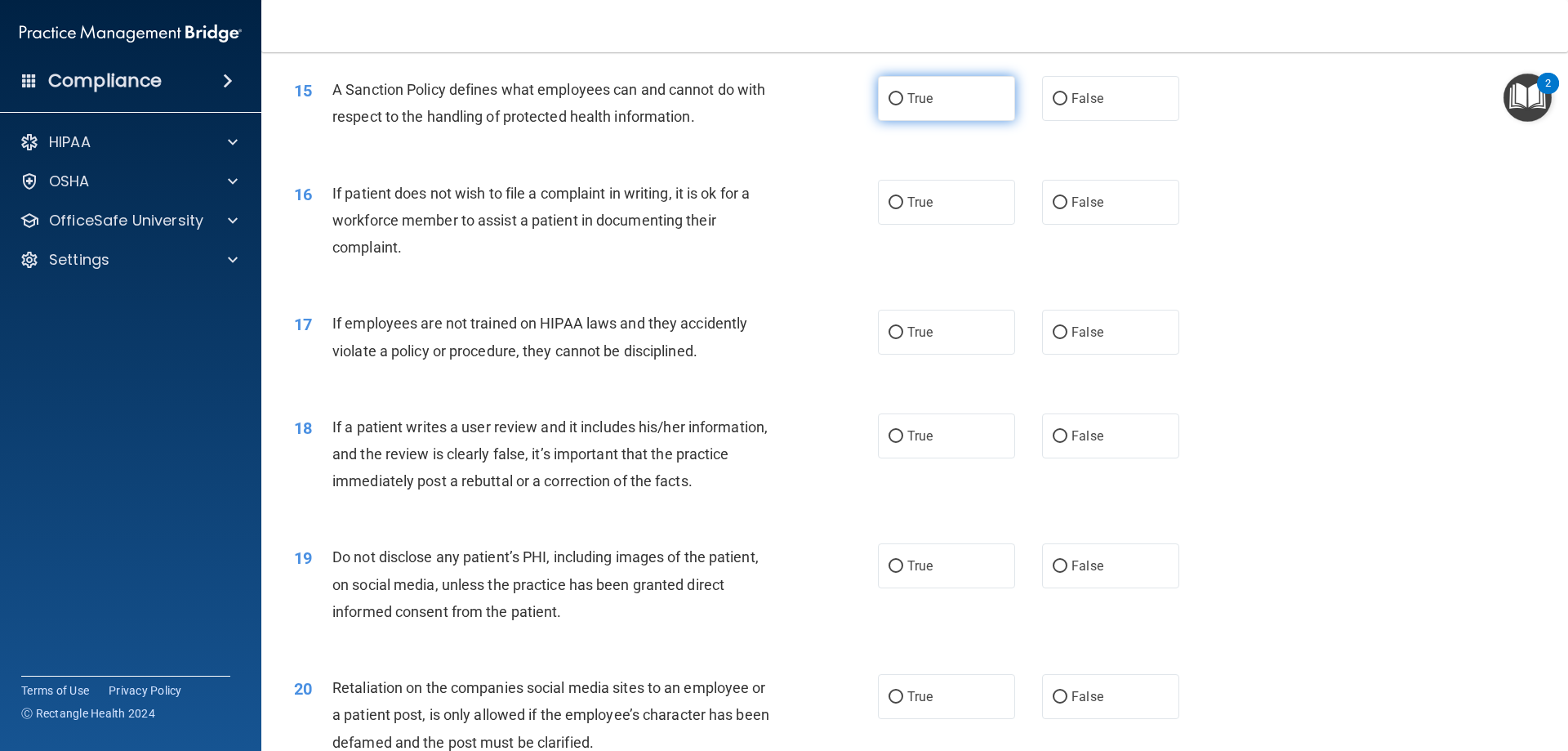 click on "True" at bounding box center [920, 98] 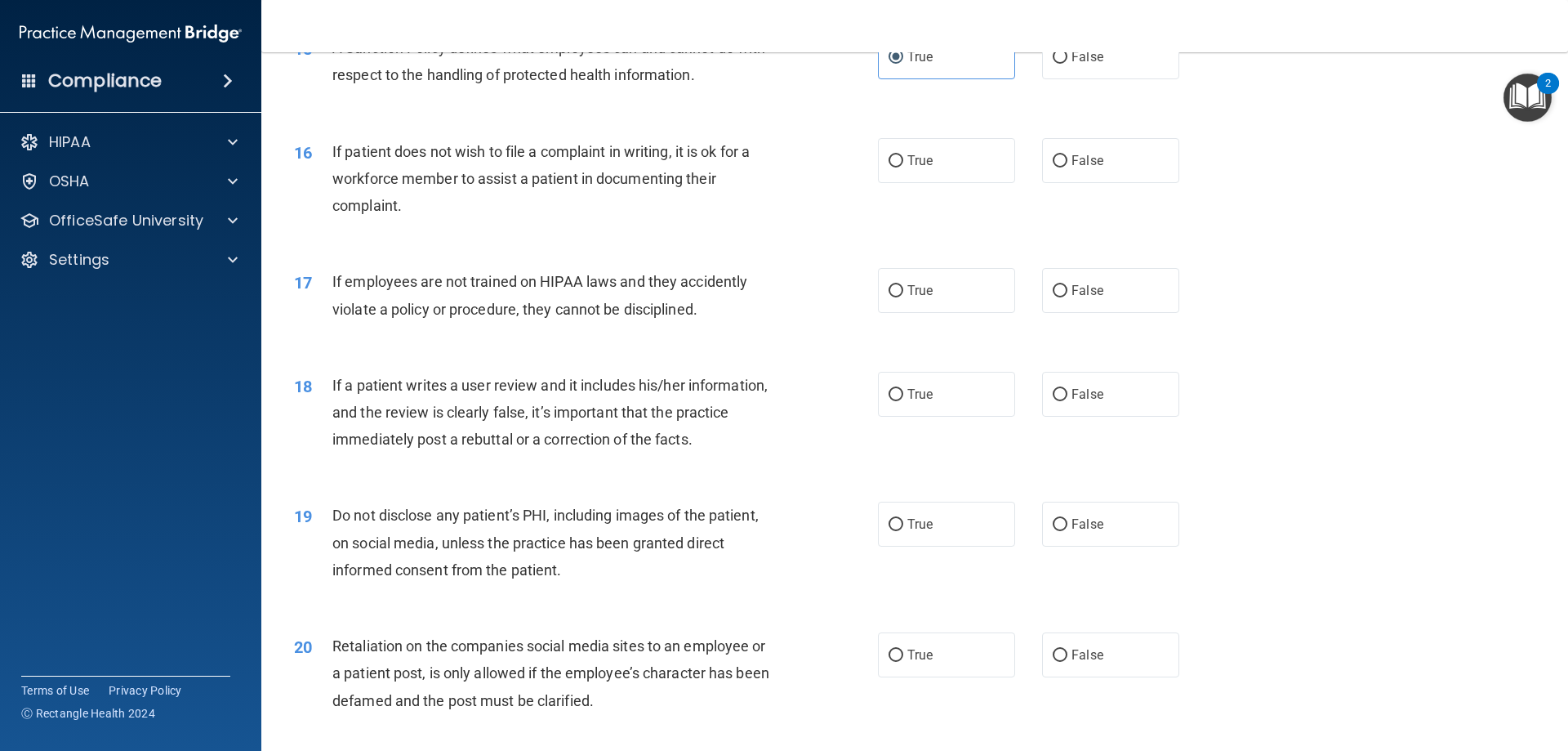 scroll, scrollTop: 2043, scrollLeft: 0, axis: vertical 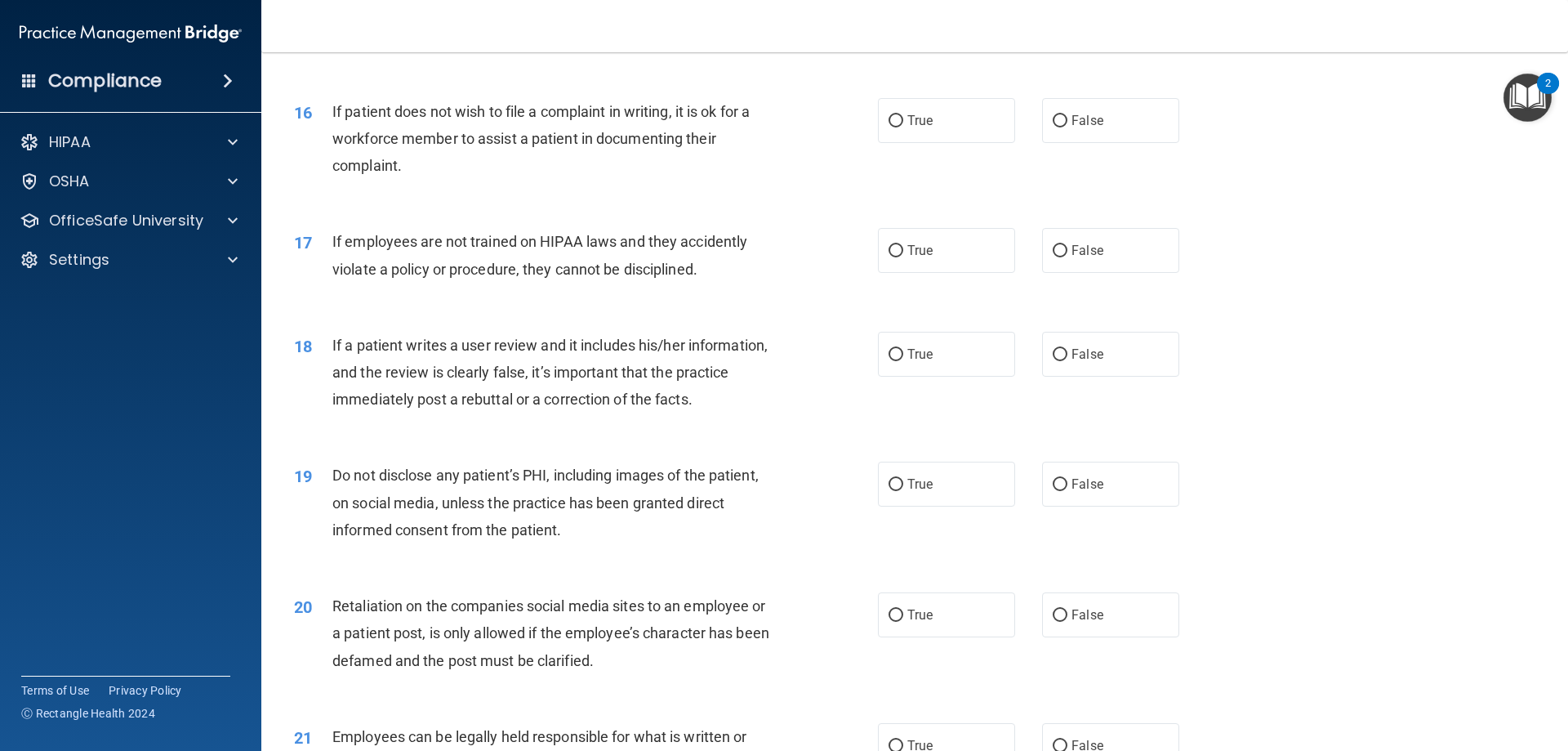 click on "16       If patient does not wish to file a complaint in writing, it is ok for a workforce member to assist a patient in documenting their complaint.                  True           False" at bounding box center [915, 143] 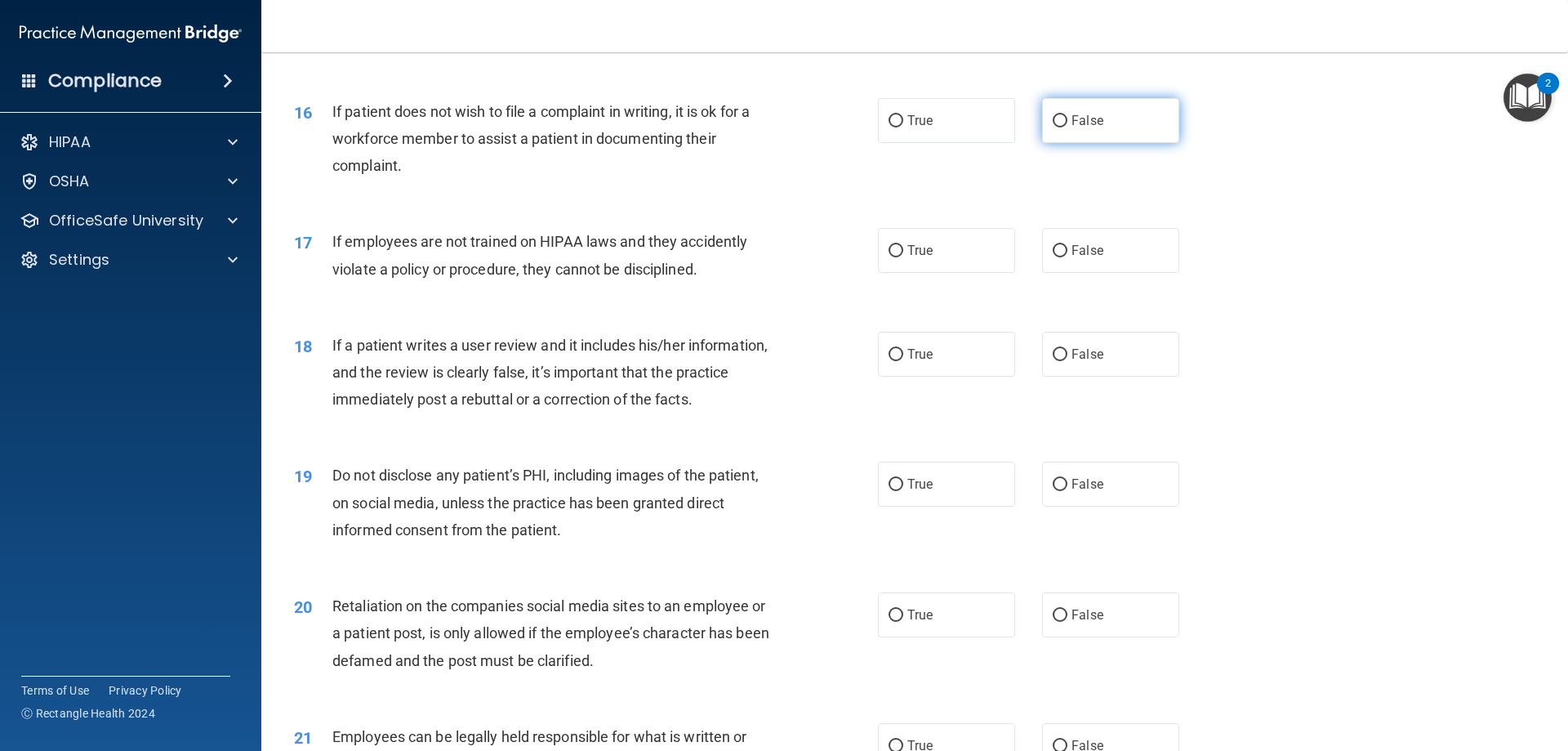 click on "False" at bounding box center [1111, 120] 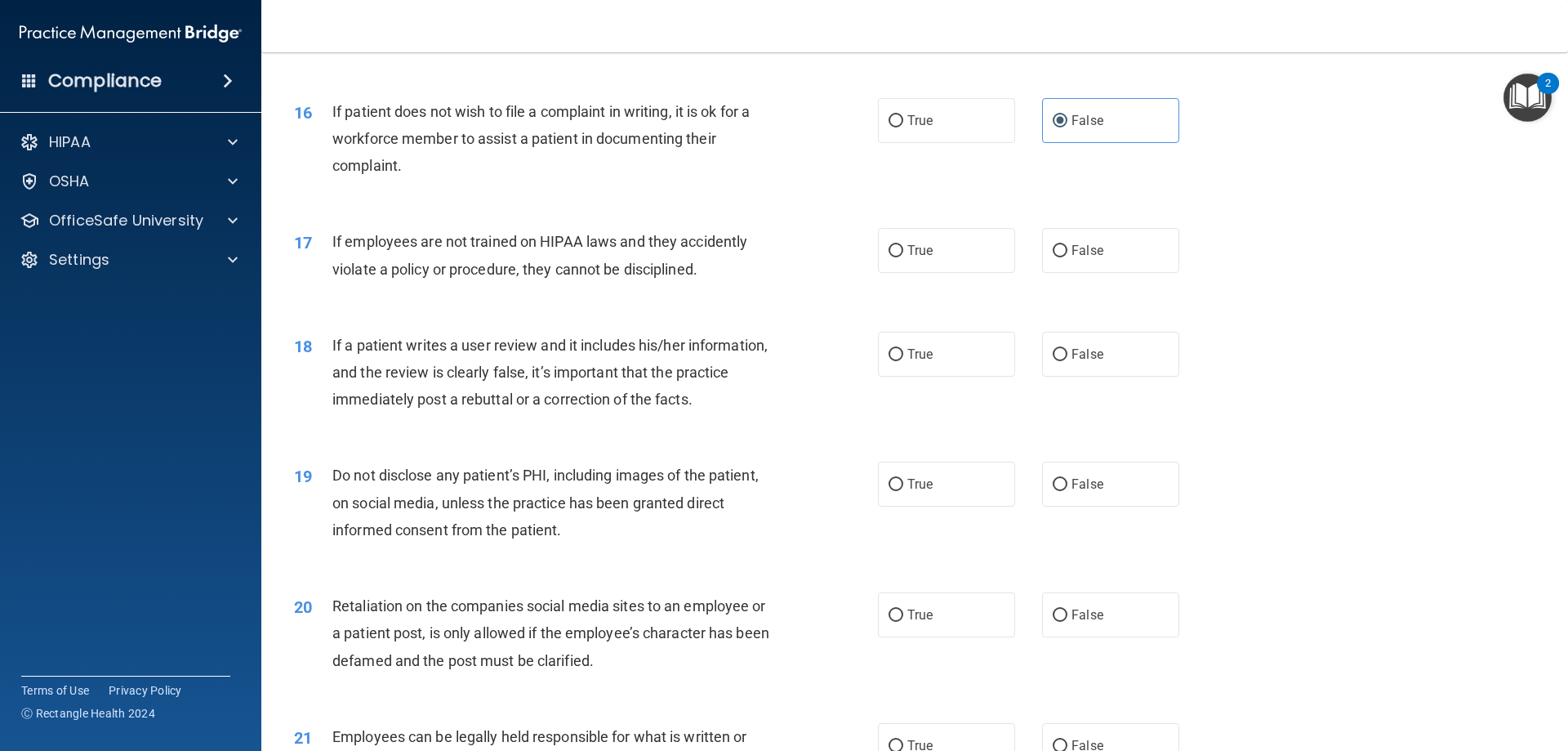 scroll, scrollTop: 2125, scrollLeft: 0, axis: vertical 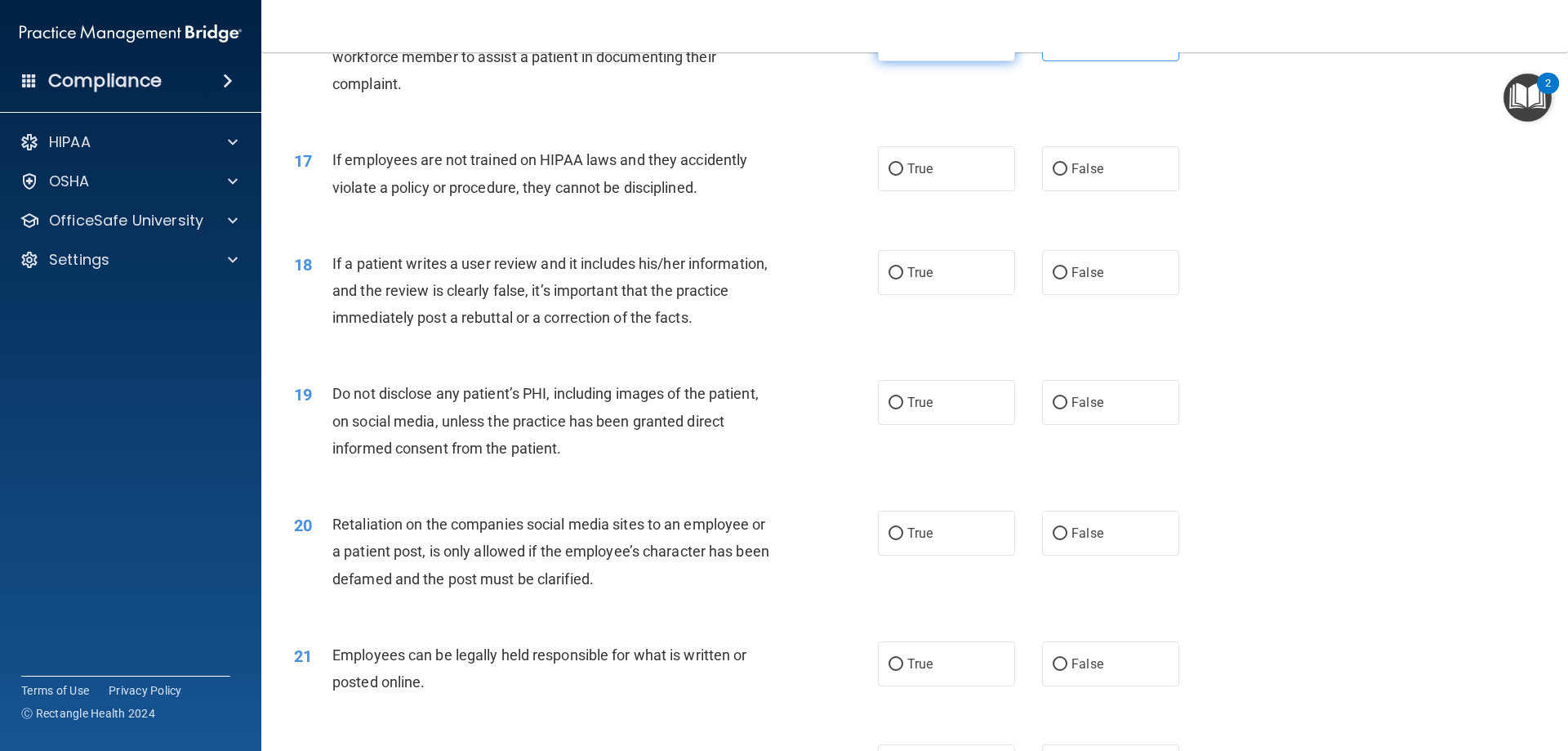 click on "True" at bounding box center [947, 38] 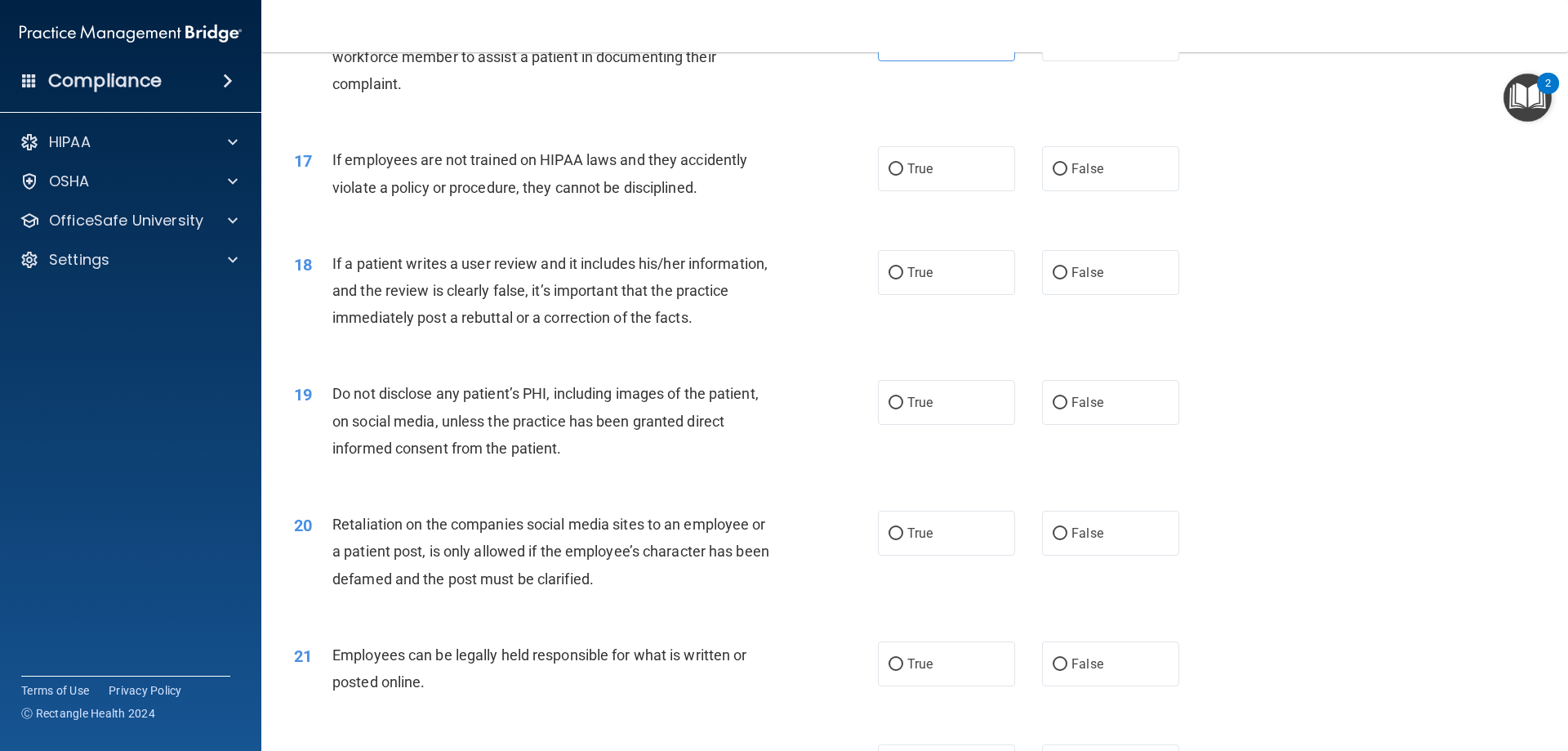 scroll, scrollTop: 2206, scrollLeft: 0, axis: vertical 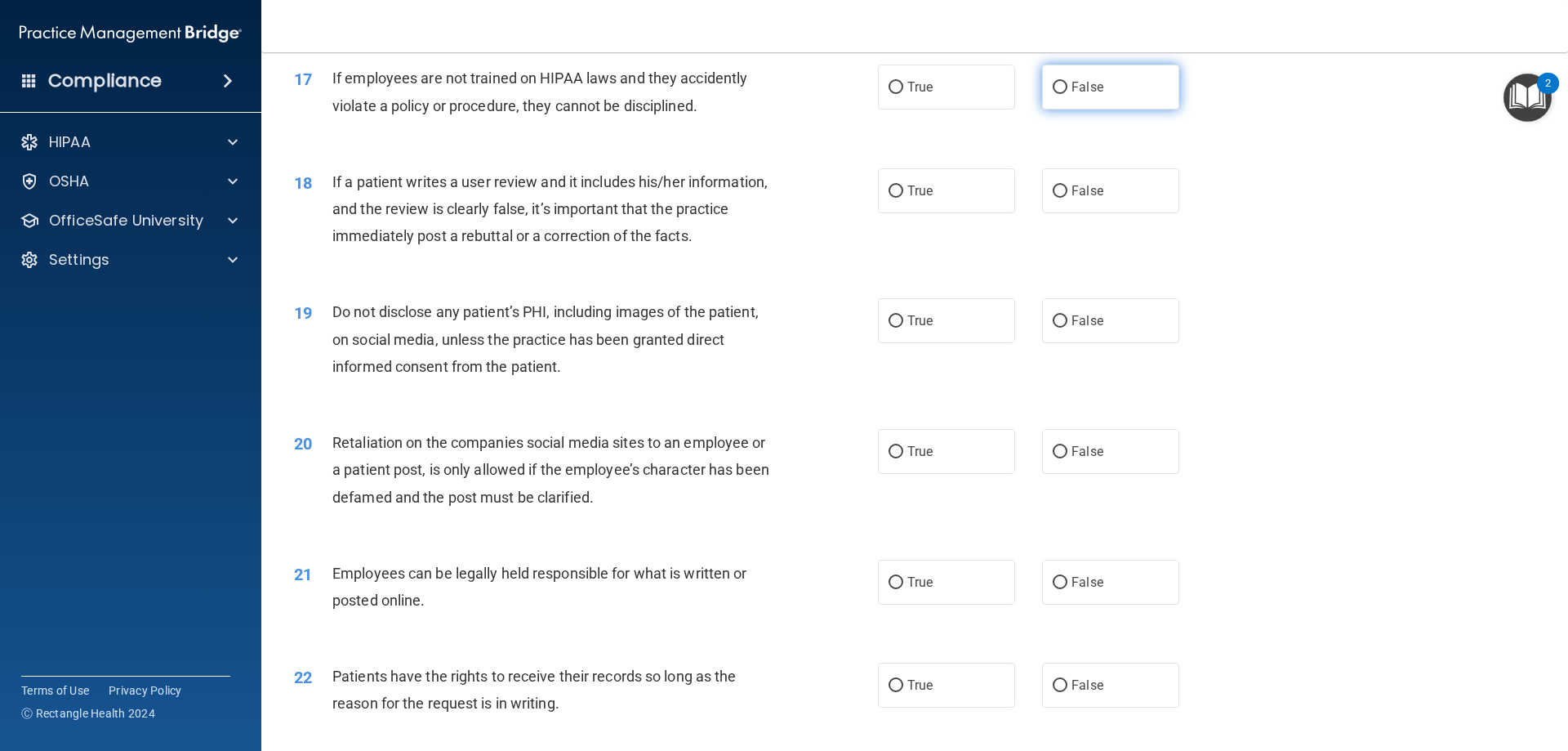 click on "False" at bounding box center (1111, 87) 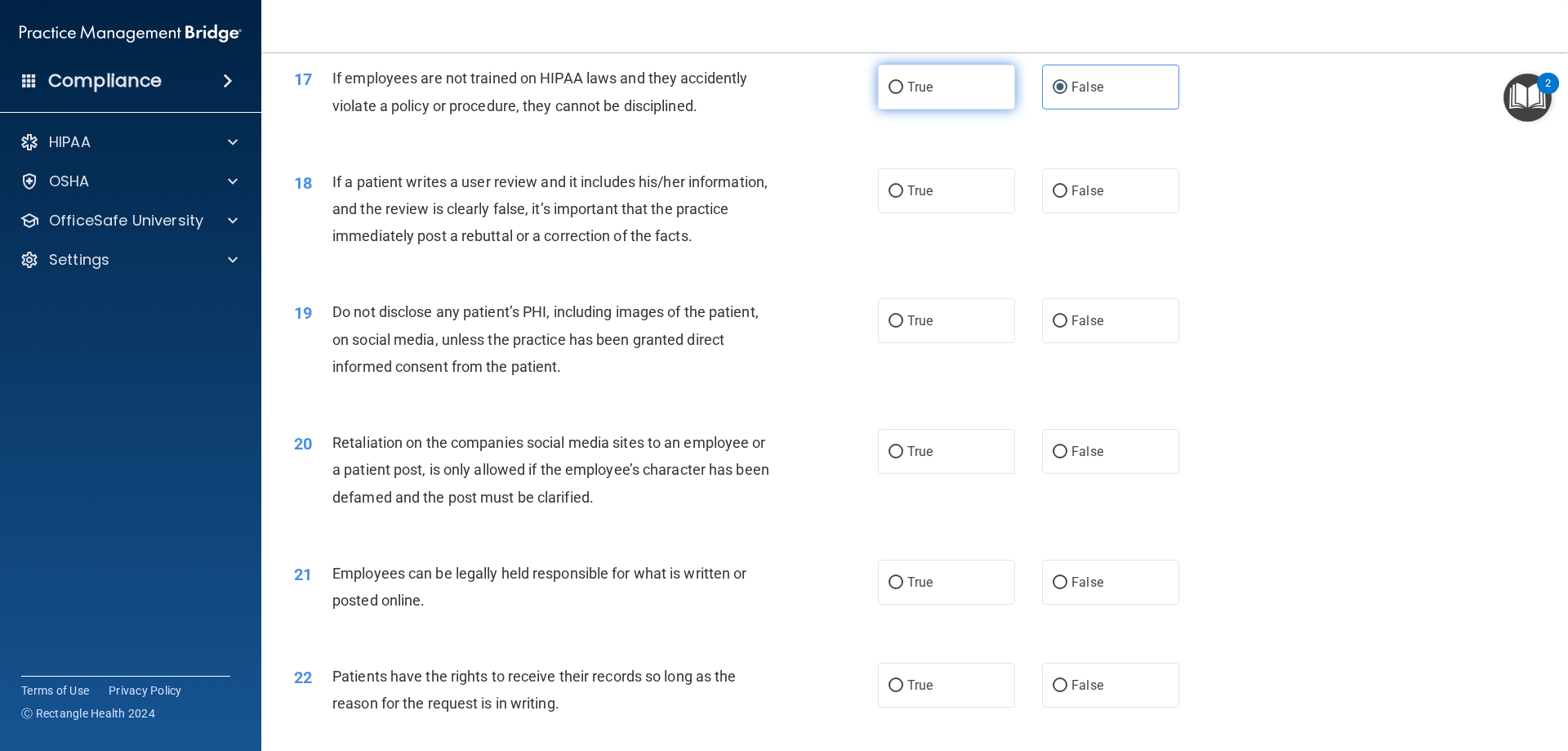 click on "True" at bounding box center [947, 87] 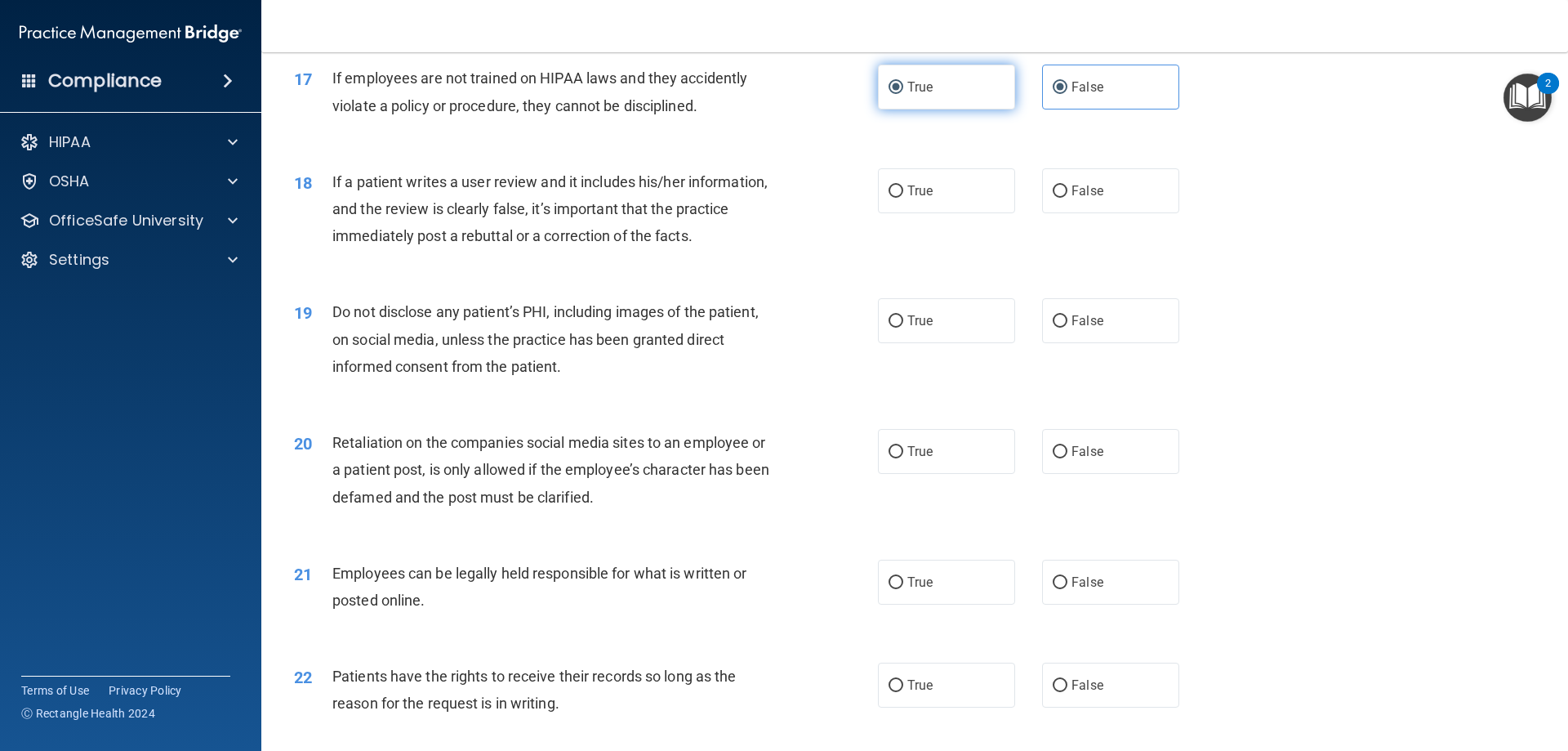 radio on "false" 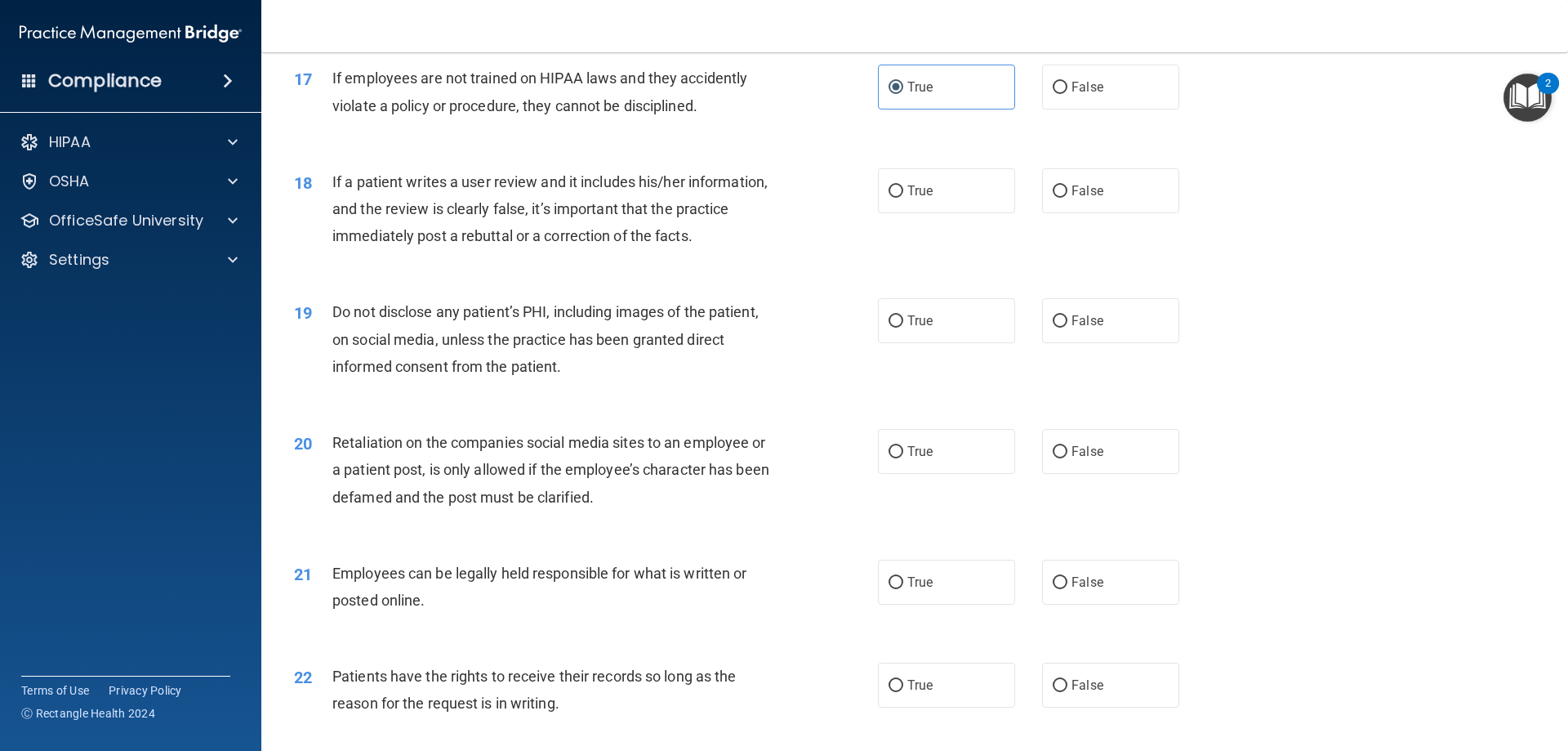 scroll, scrollTop: 2288, scrollLeft: 0, axis: vertical 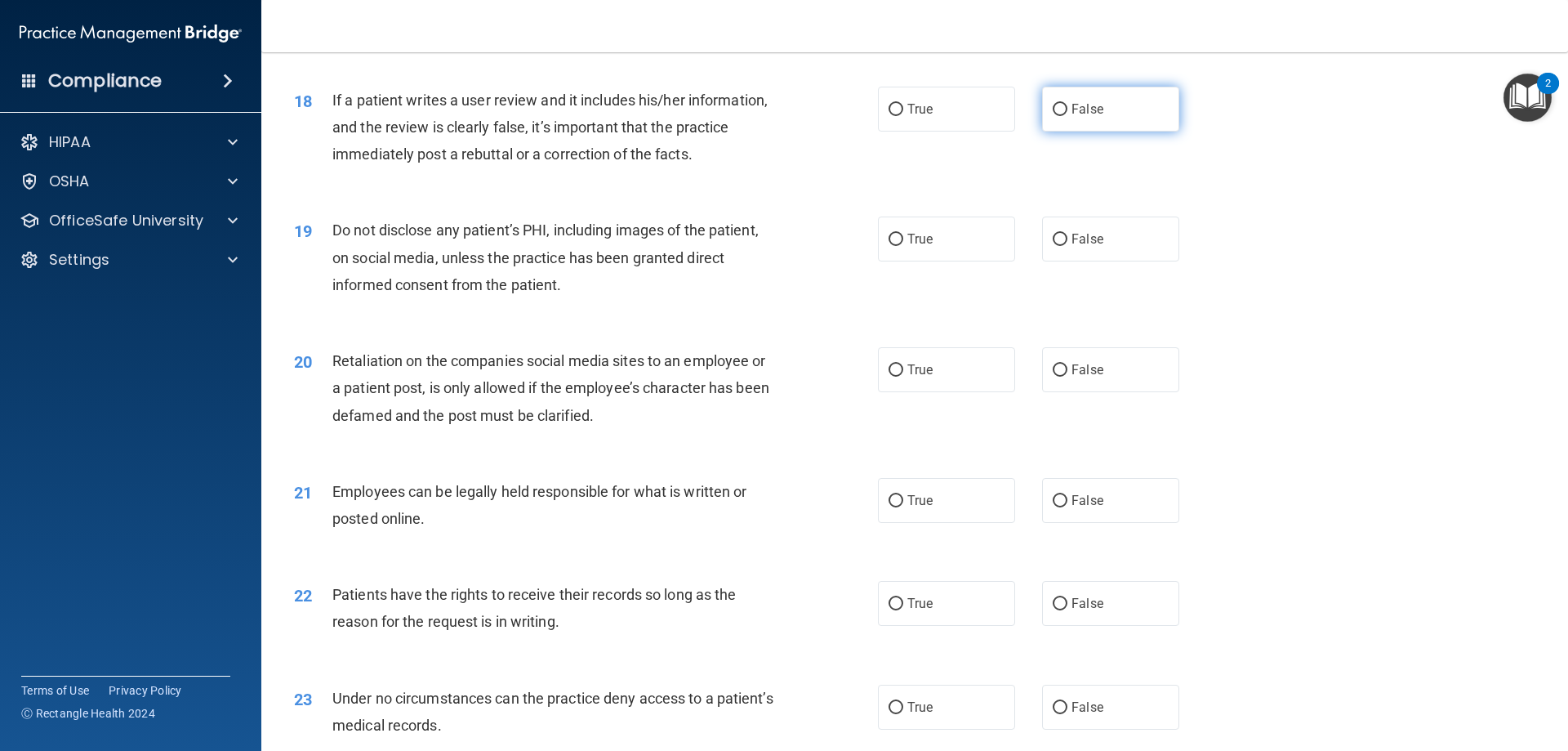 click on "False" at bounding box center (1111, 109) 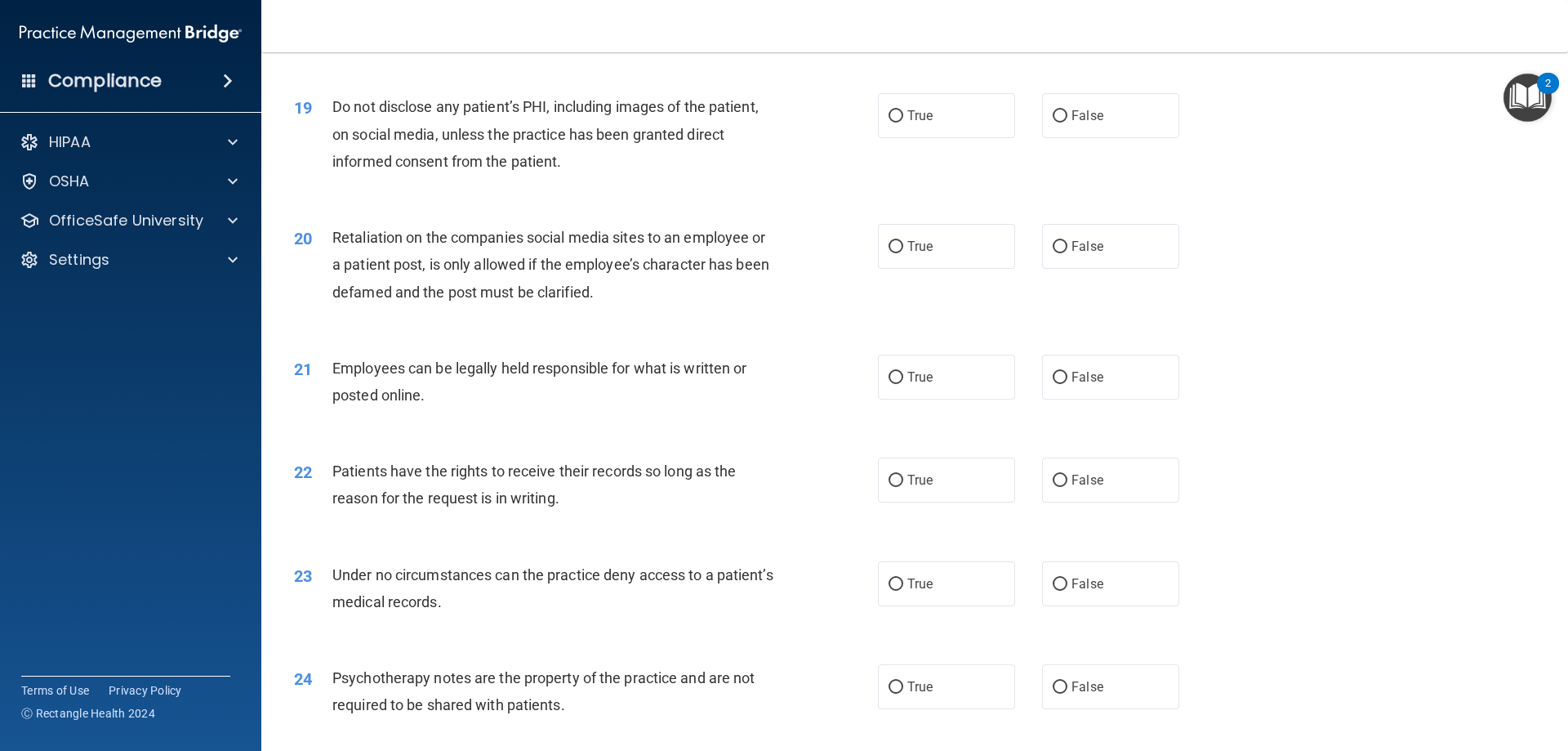 scroll, scrollTop: 2452, scrollLeft: 0, axis: vertical 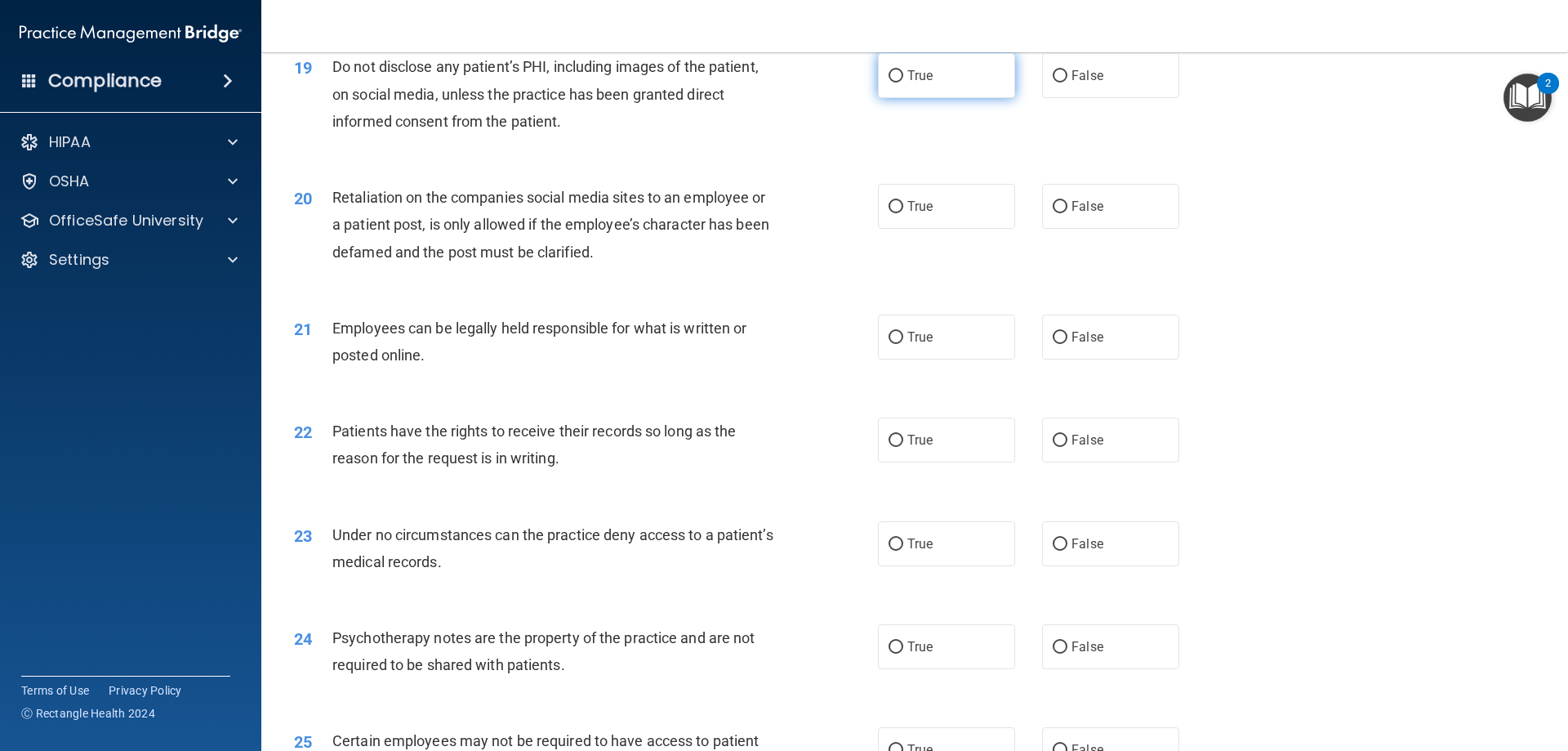 click on "True" at bounding box center [920, 75] 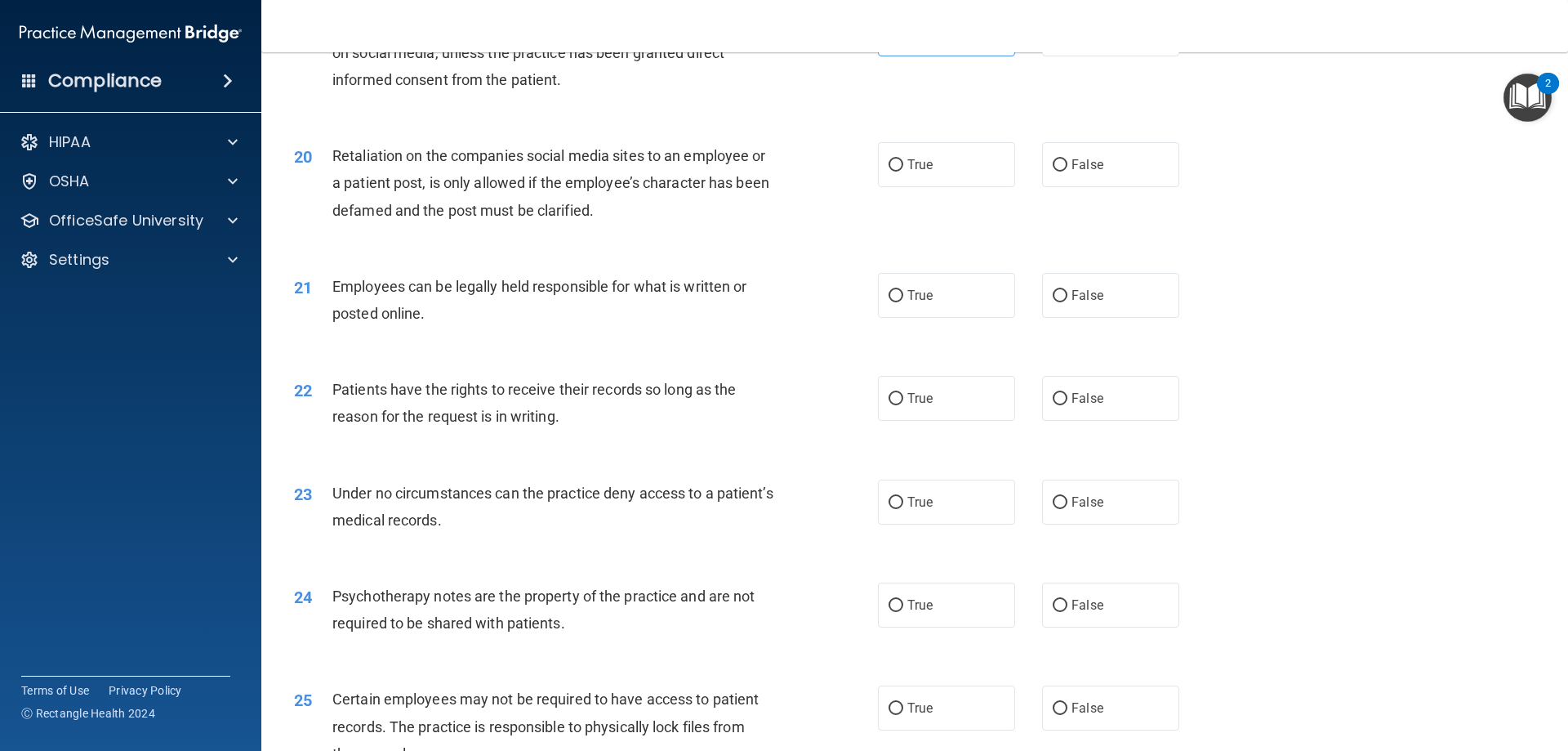 scroll, scrollTop: 2533, scrollLeft: 0, axis: vertical 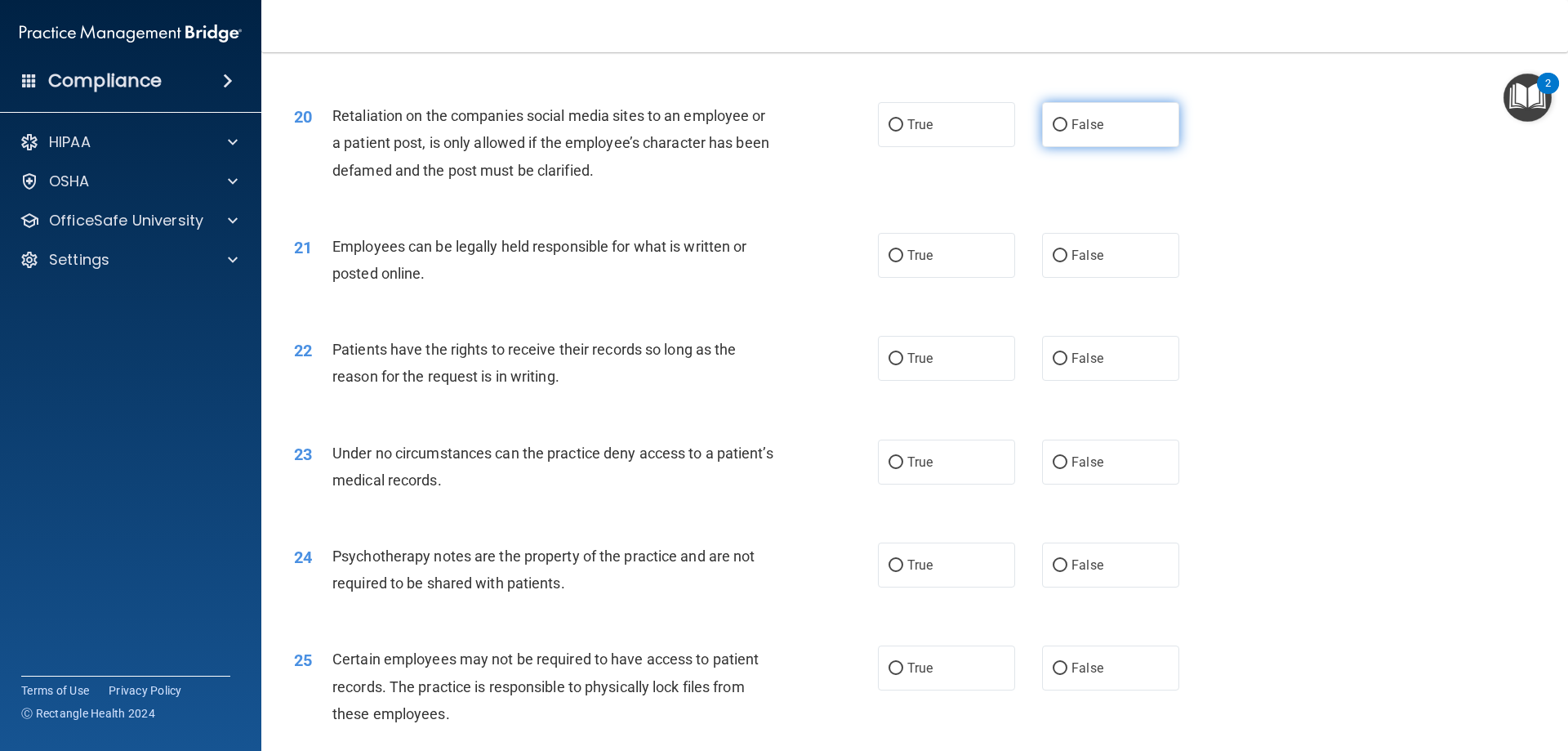 click on "False" at bounding box center [1111, 124] 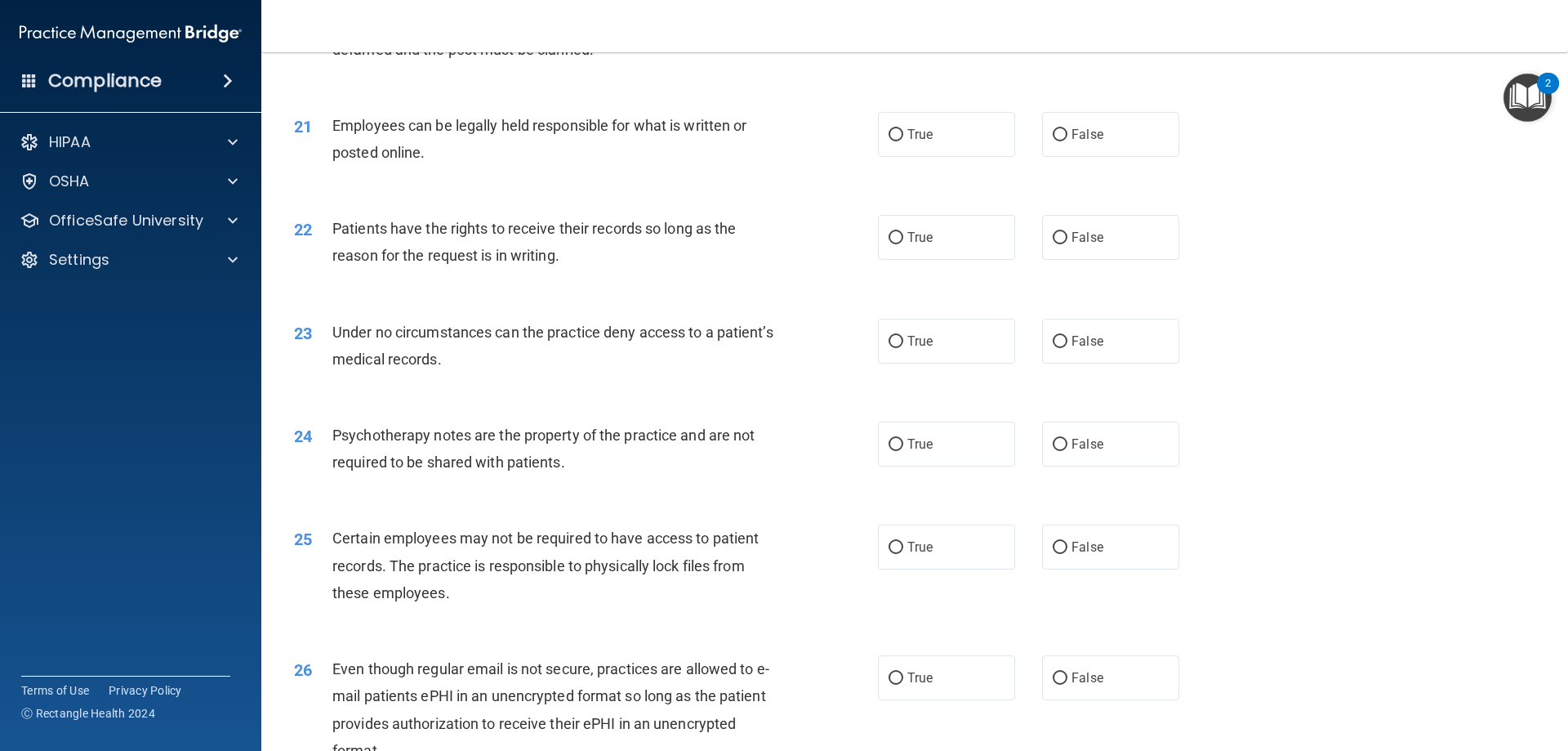 scroll, scrollTop: 2615, scrollLeft: 0, axis: vertical 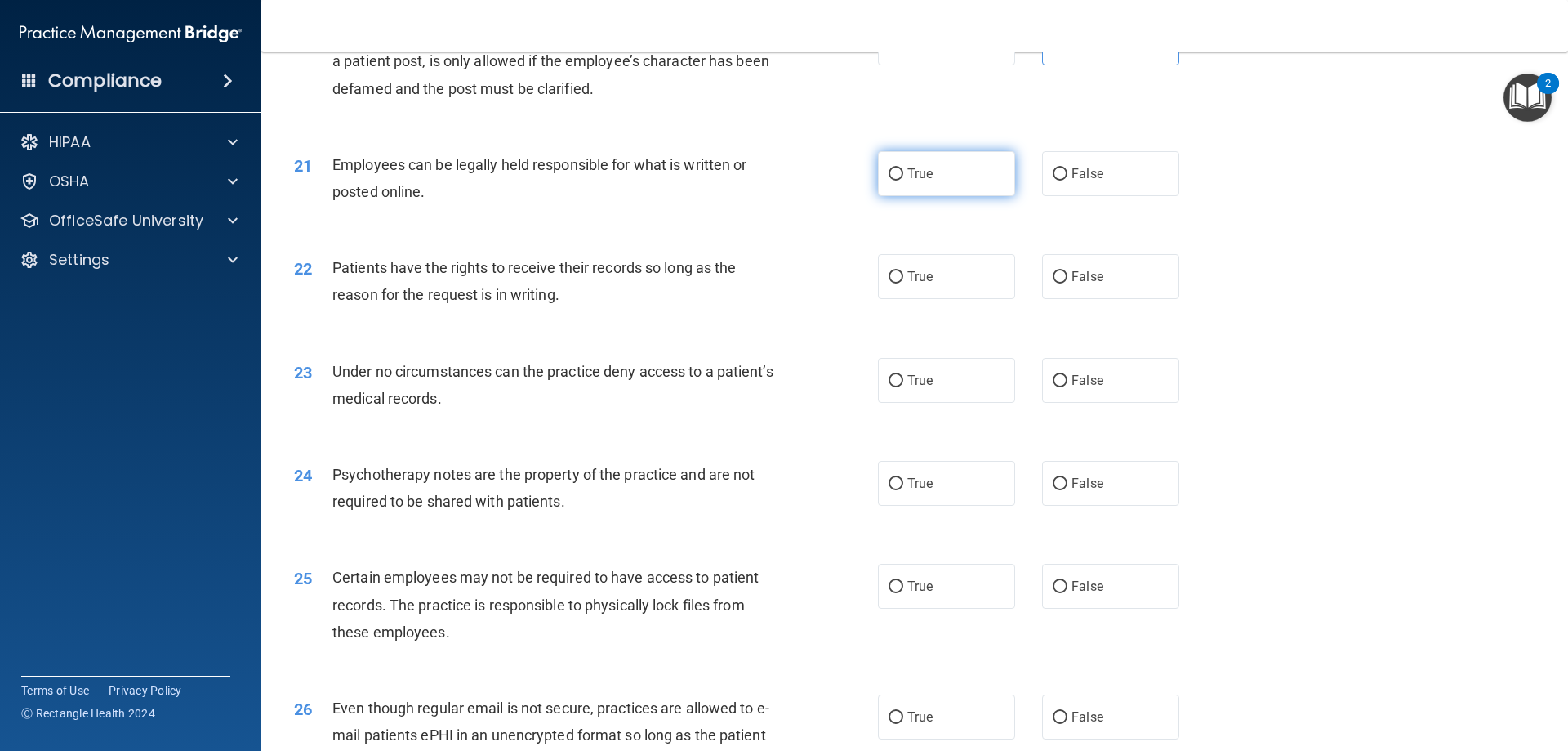 click on "True" at bounding box center (920, 173) 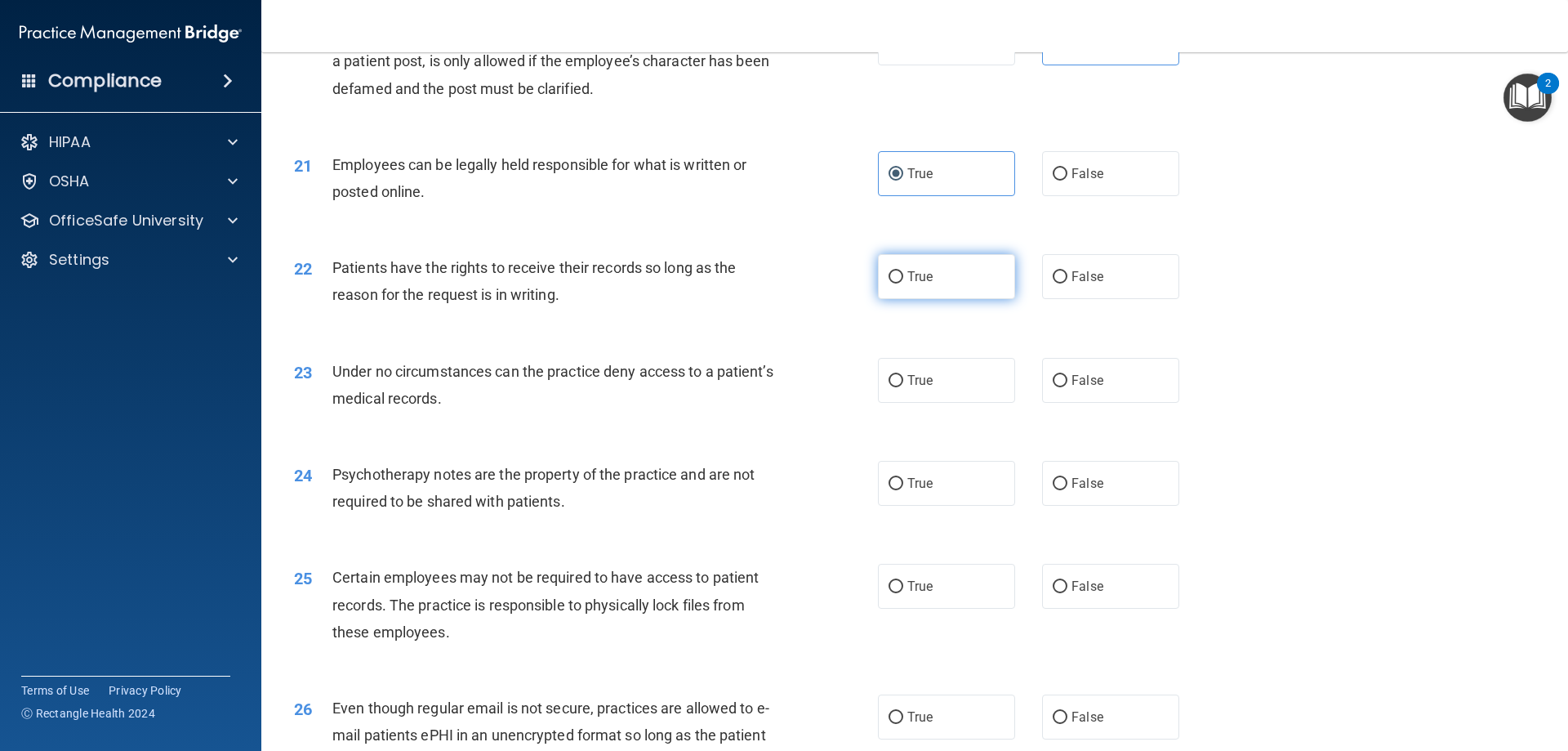 click on "True" at bounding box center (920, 276) 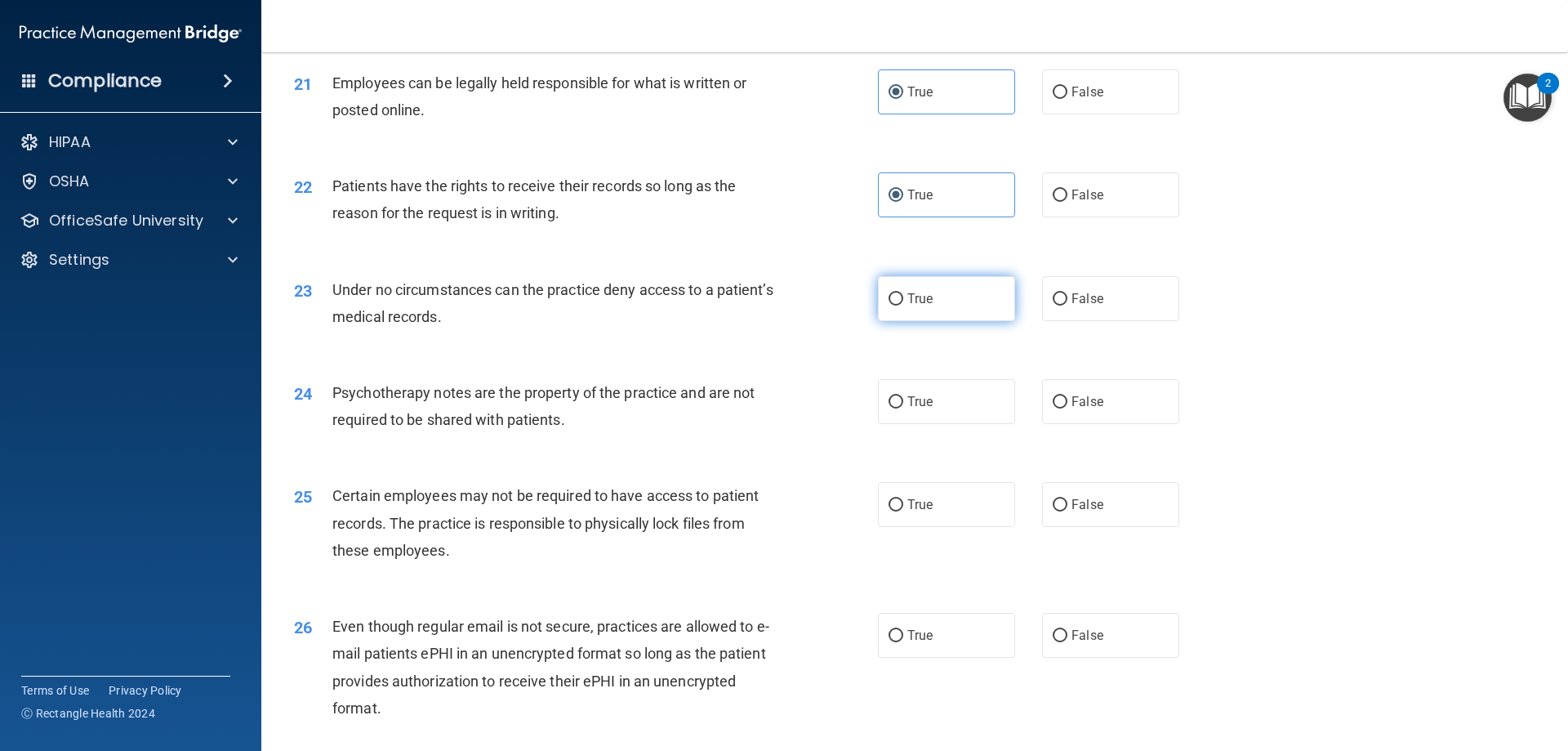 scroll, scrollTop: 2778, scrollLeft: 0, axis: vertical 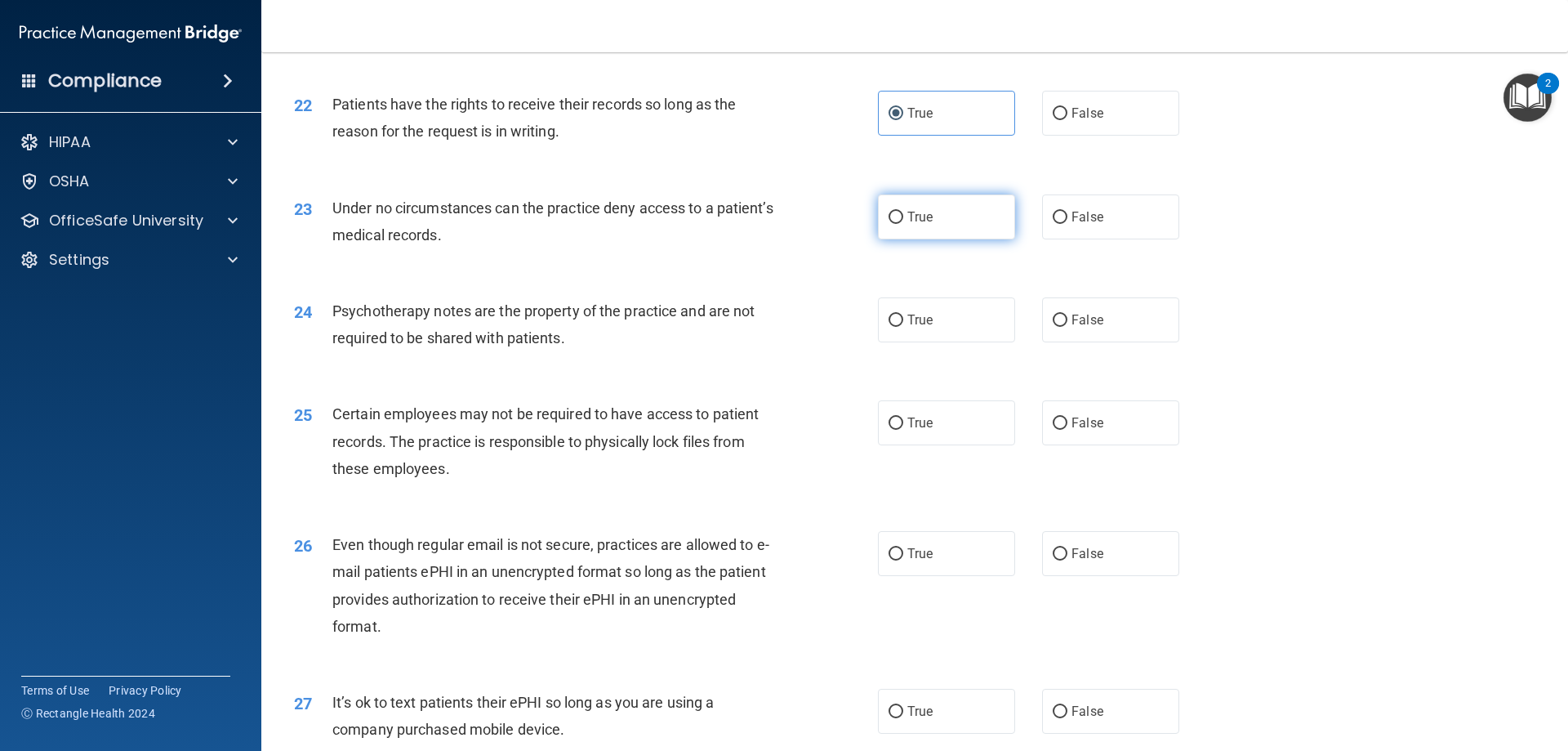 click on "True" at bounding box center [947, 217] 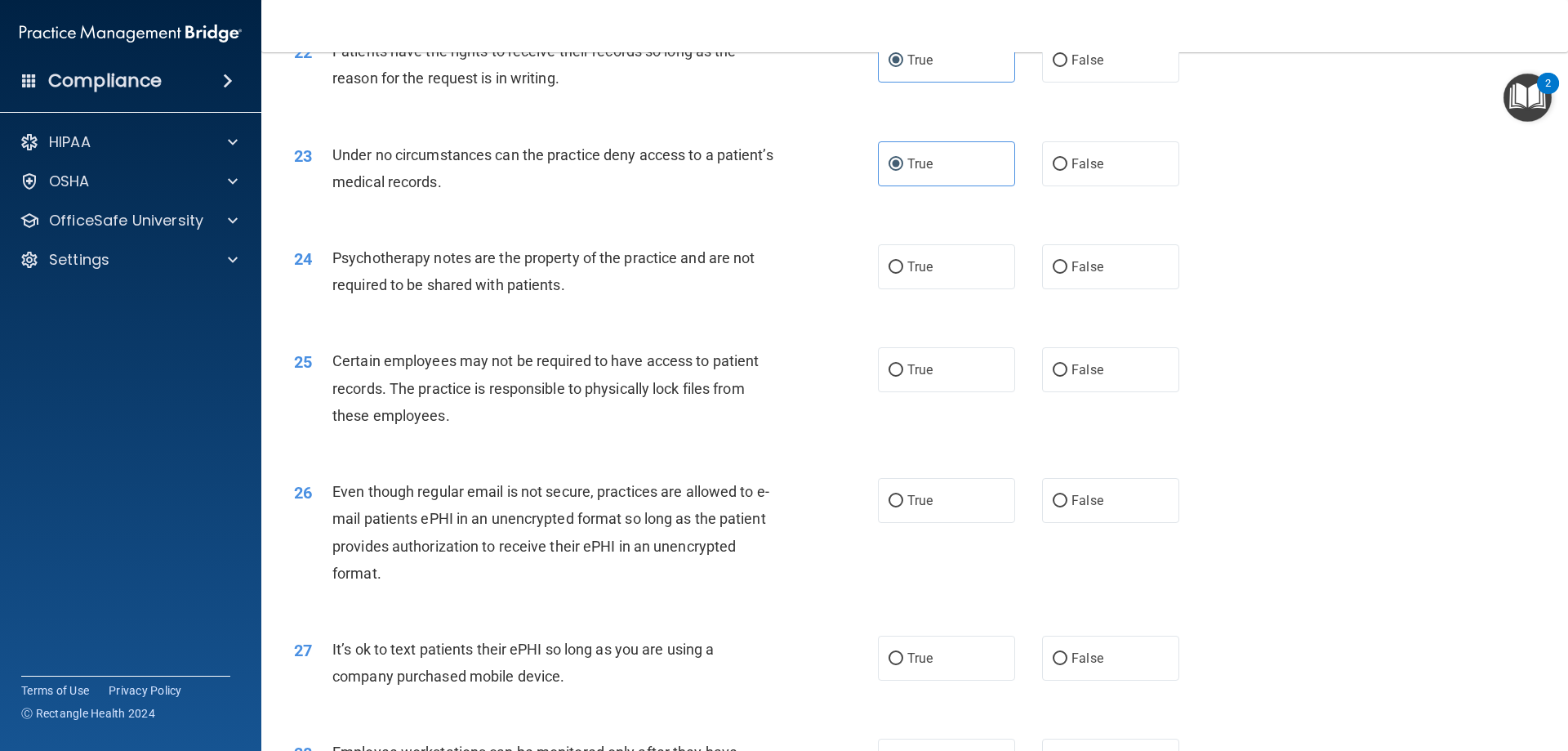 scroll, scrollTop: 2860, scrollLeft: 0, axis: vertical 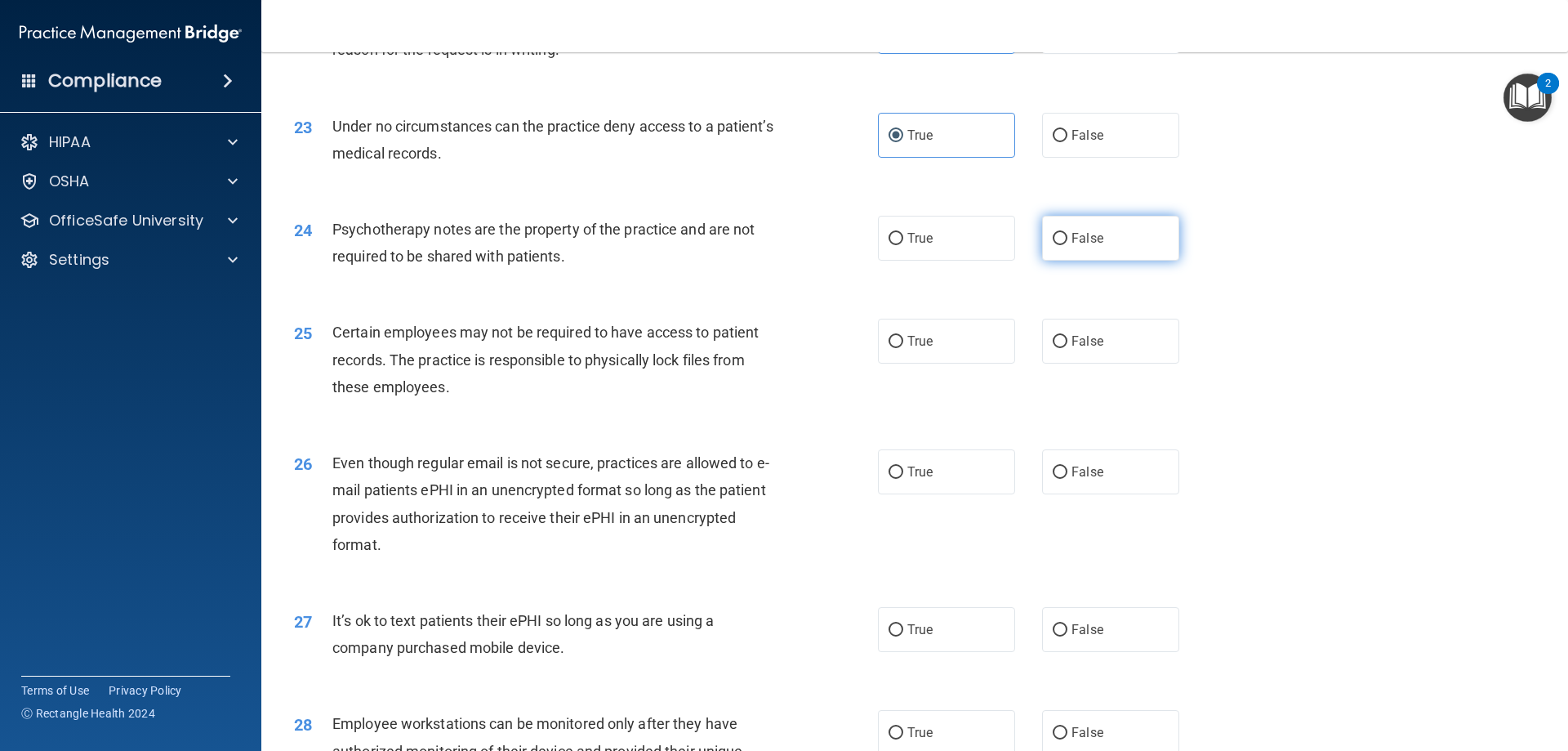 click on "False" at bounding box center (1111, 238) 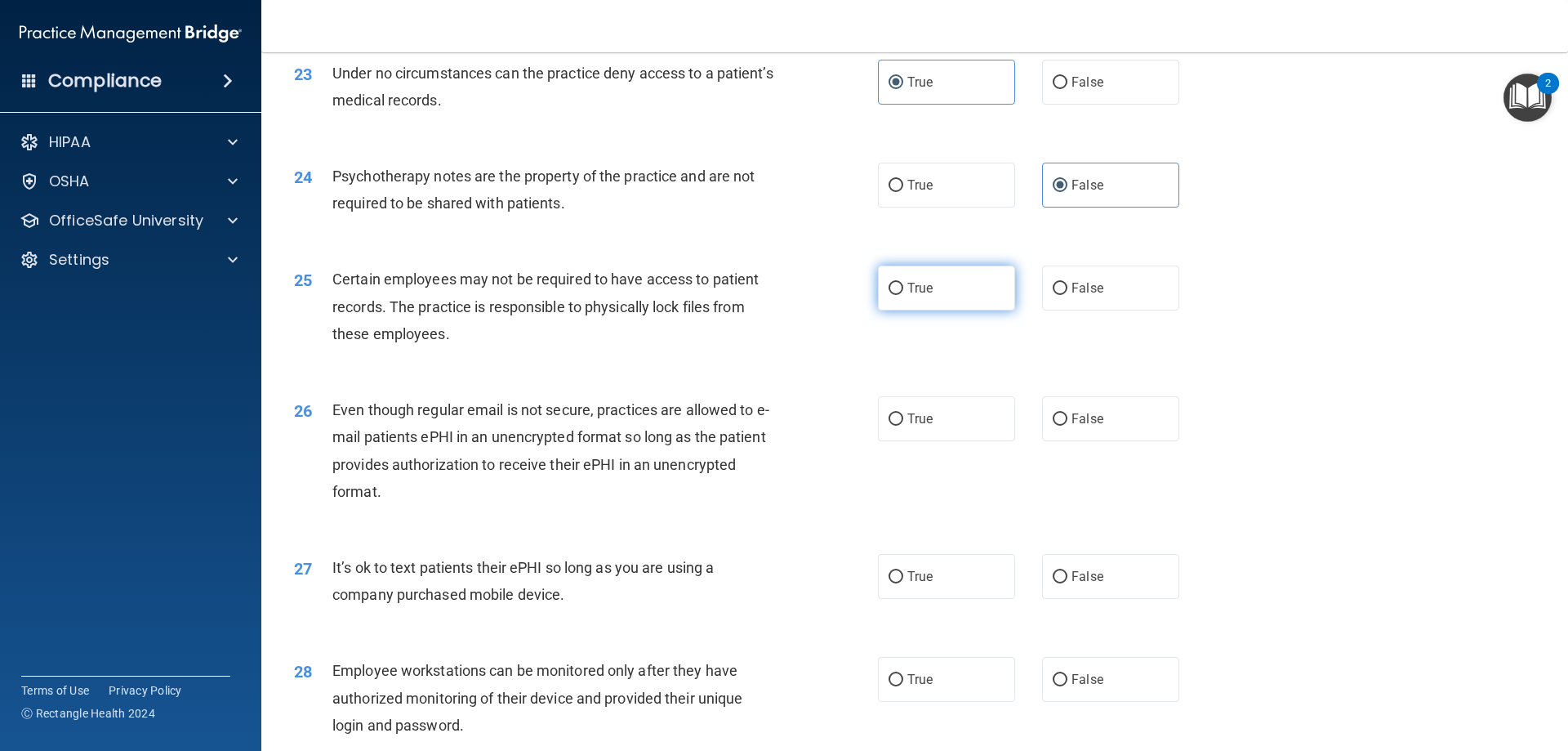 scroll, scrollTop: 2942, scrollLeft: 0, axis: vertical 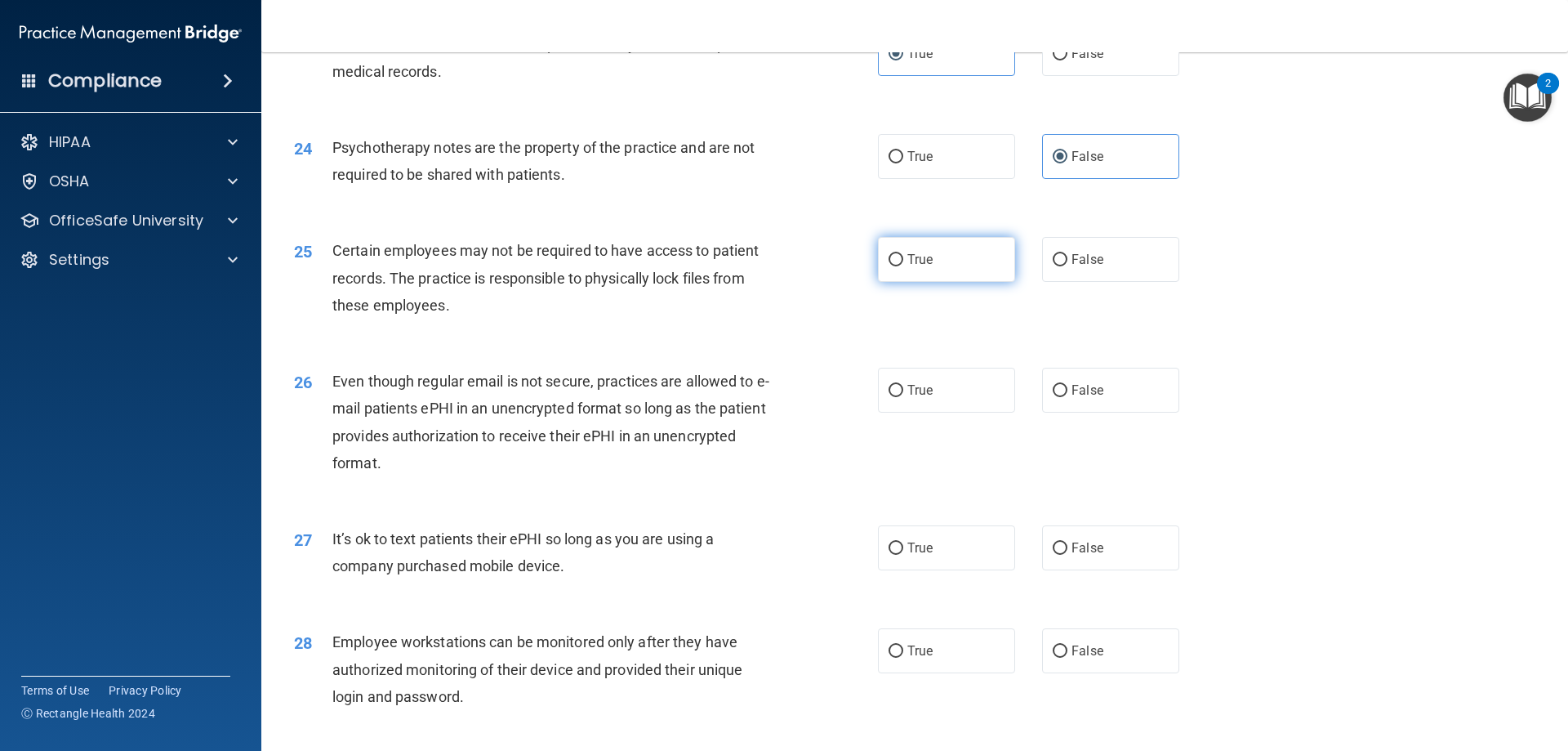 click on "True" at bounding box center [947, 259] 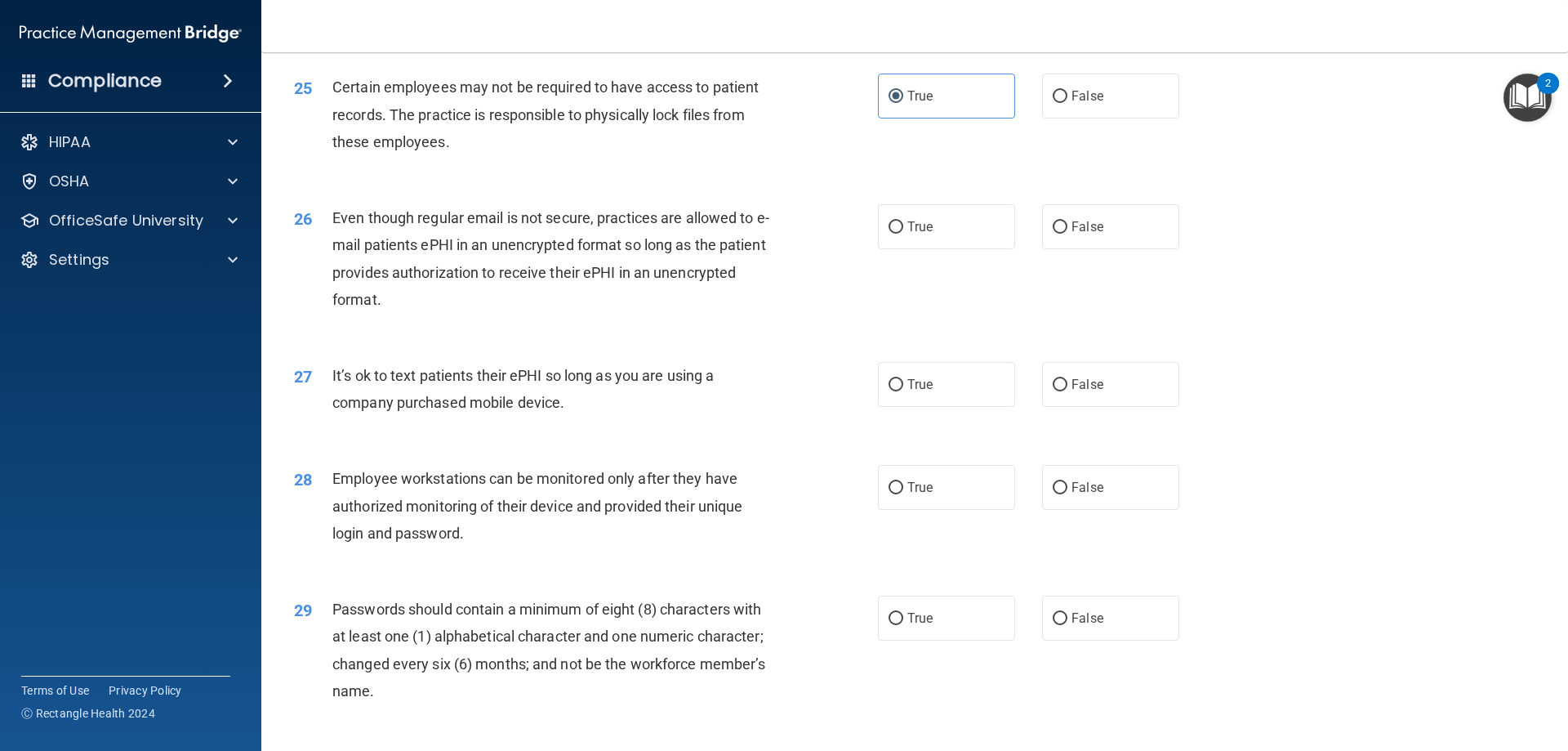 scroll, scrollTop: 3187, scrollLeft: 0, axis: vertical 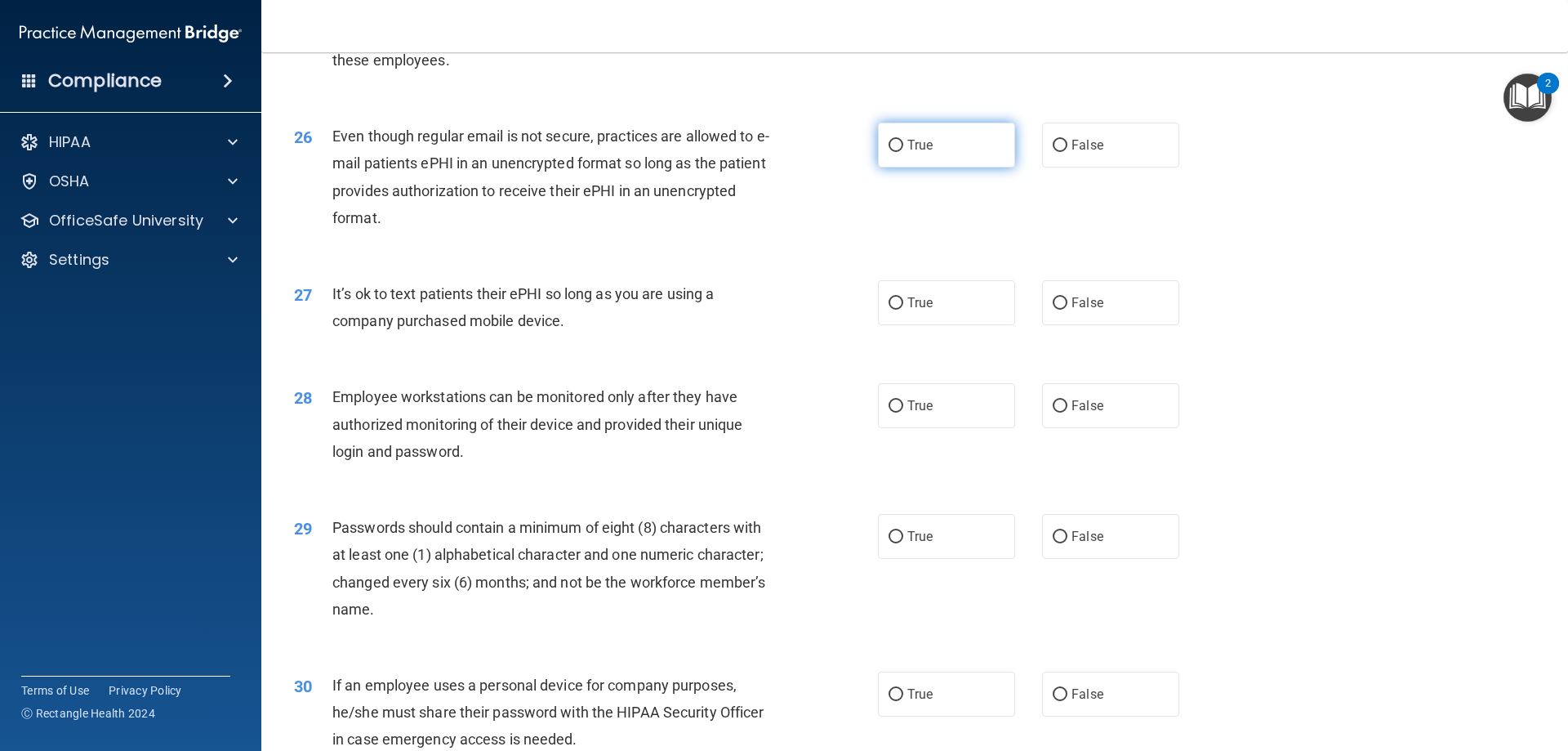 click on "True" at bounding box center [947, 145] 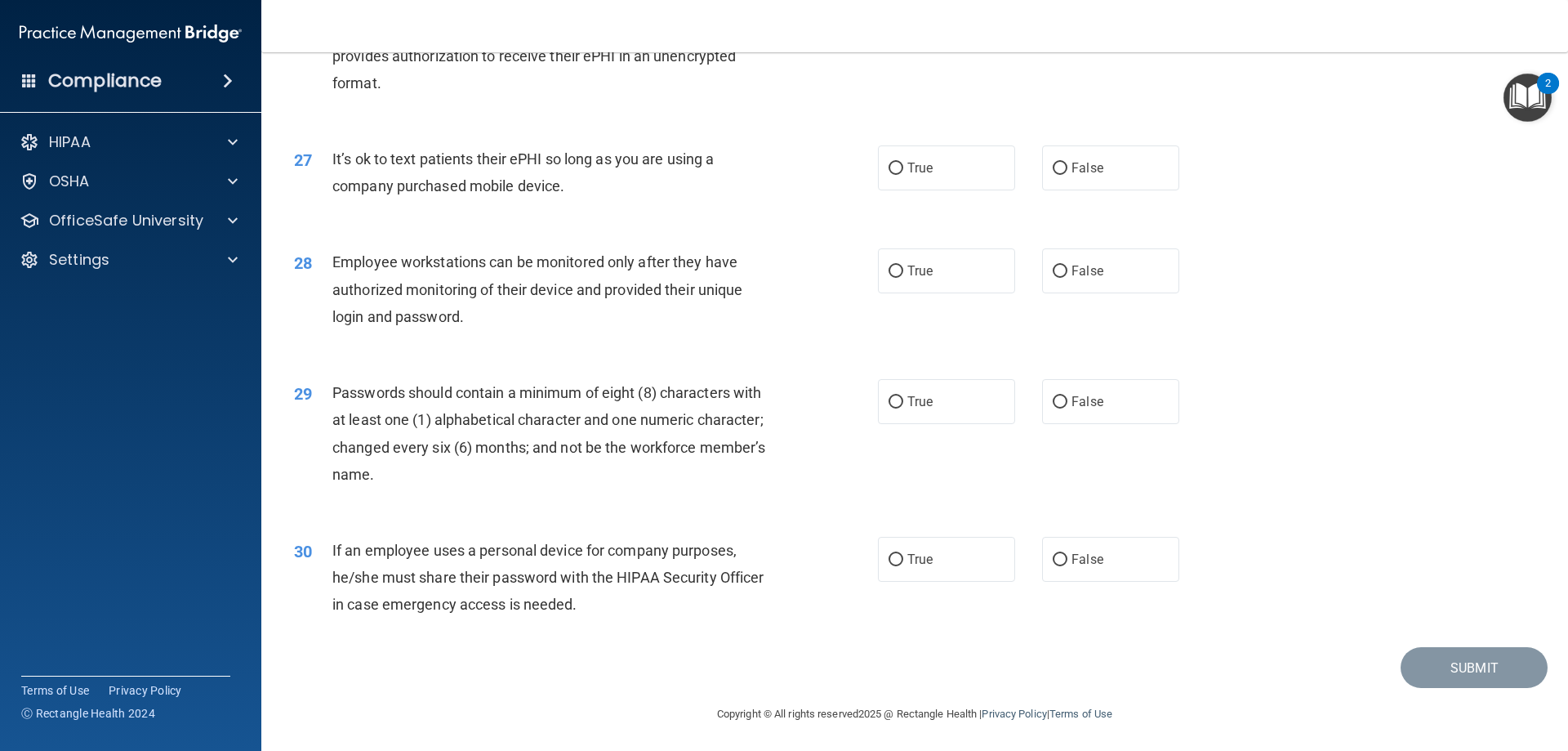 scroll, scrollTop: 3350, scrollLeft: 0, axis: vertical 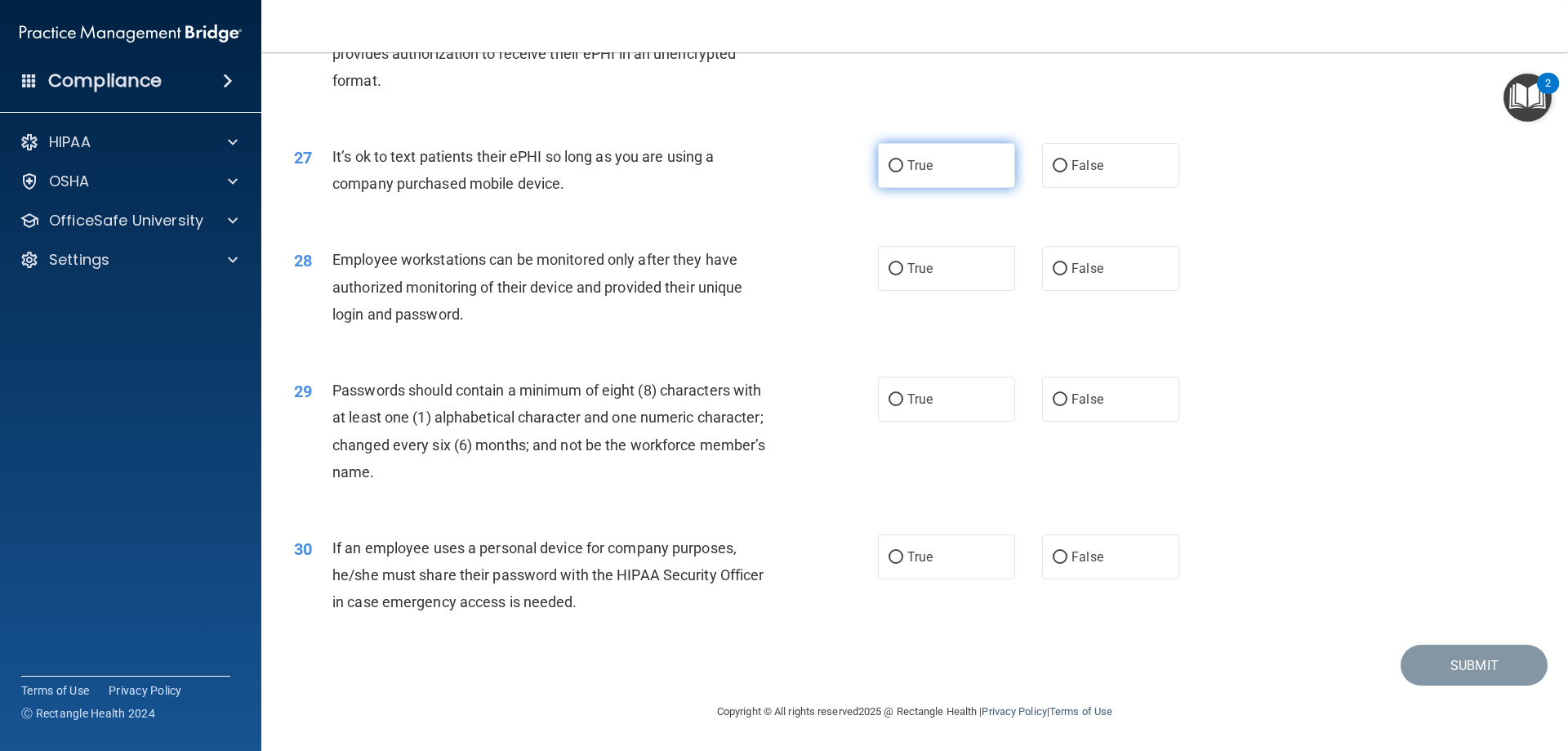 click on "True" at bounding box center (947, 165) 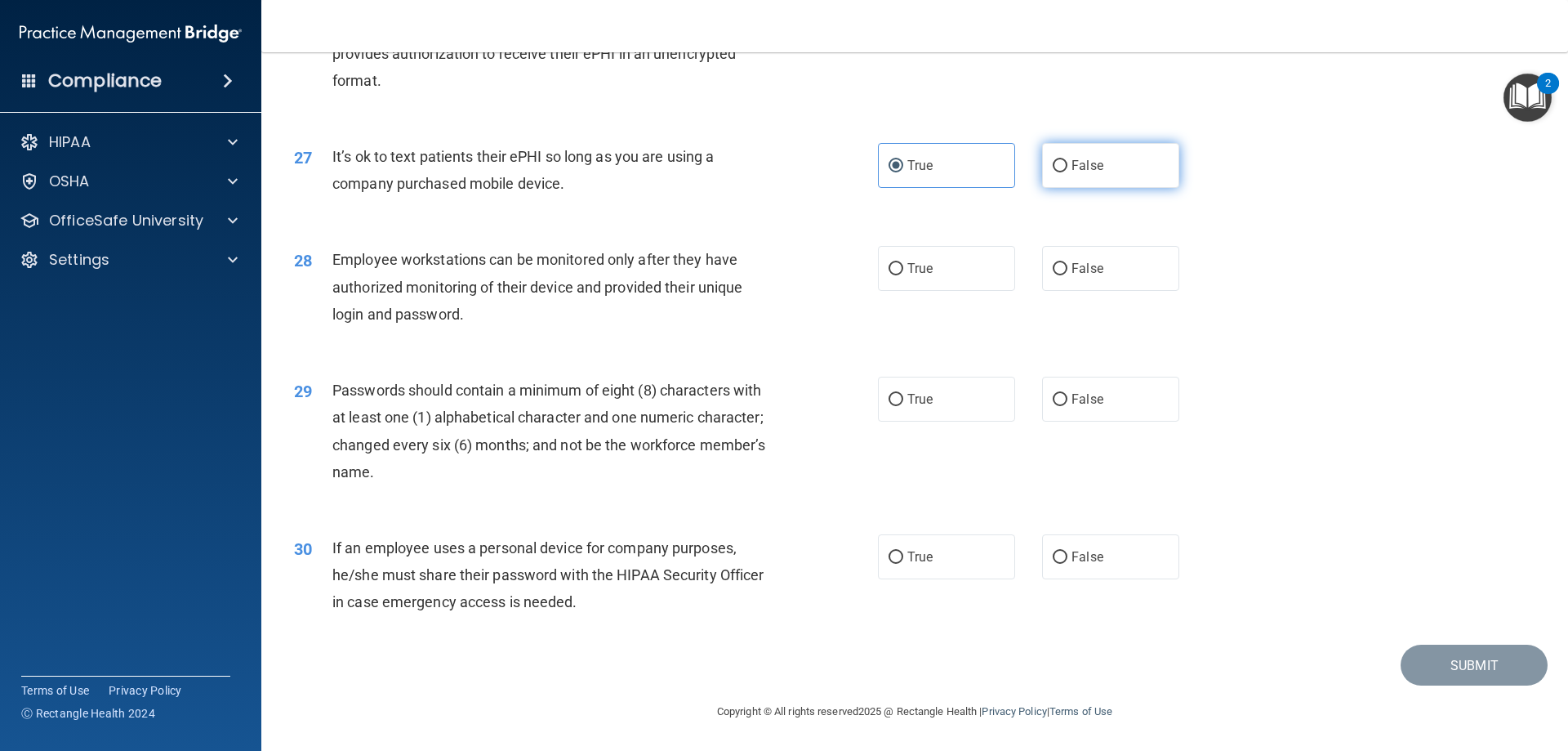 click on "False" at bounding box center (1087, 165) 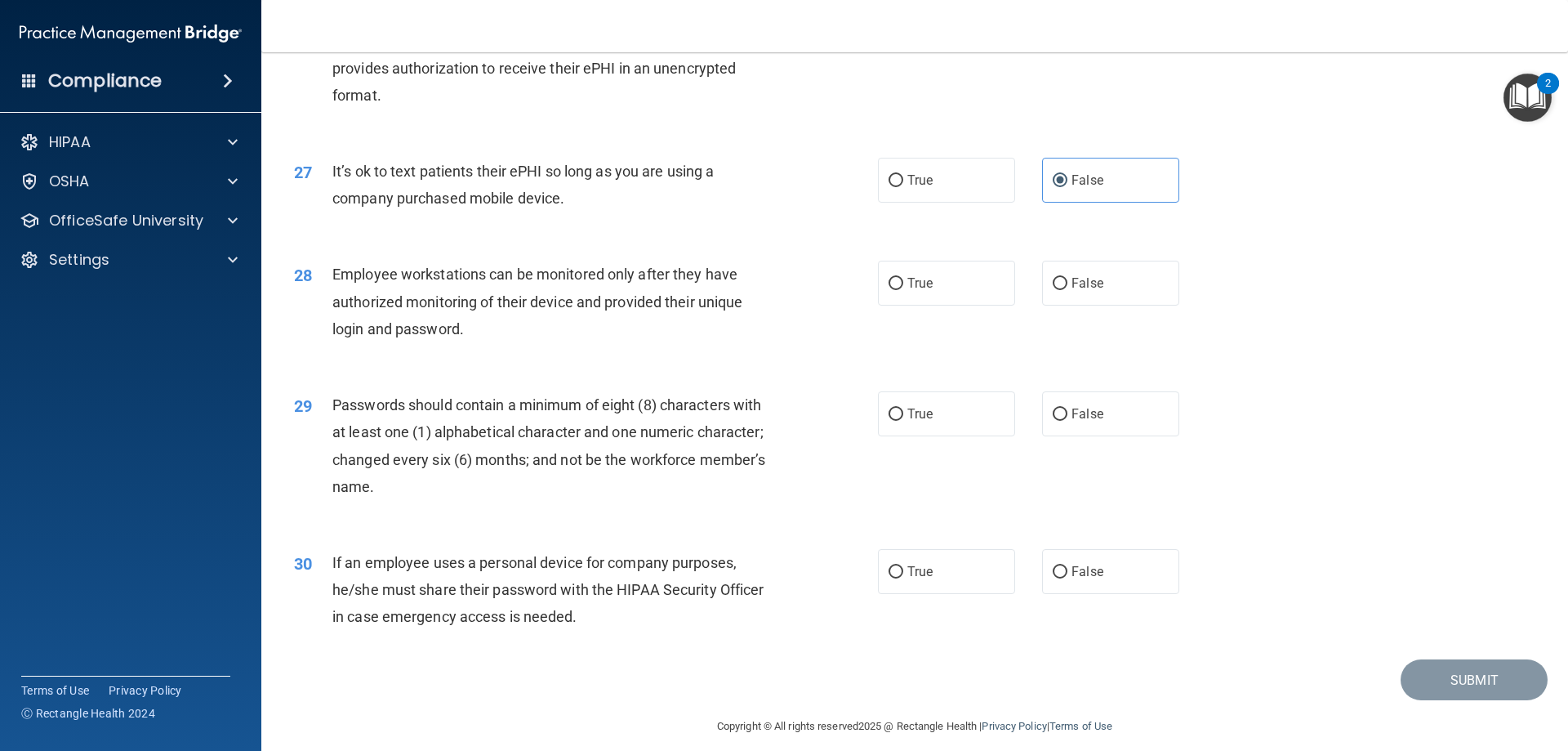 scroll, scrollTop: 3270, scrollLeft: 0, axis: vertical 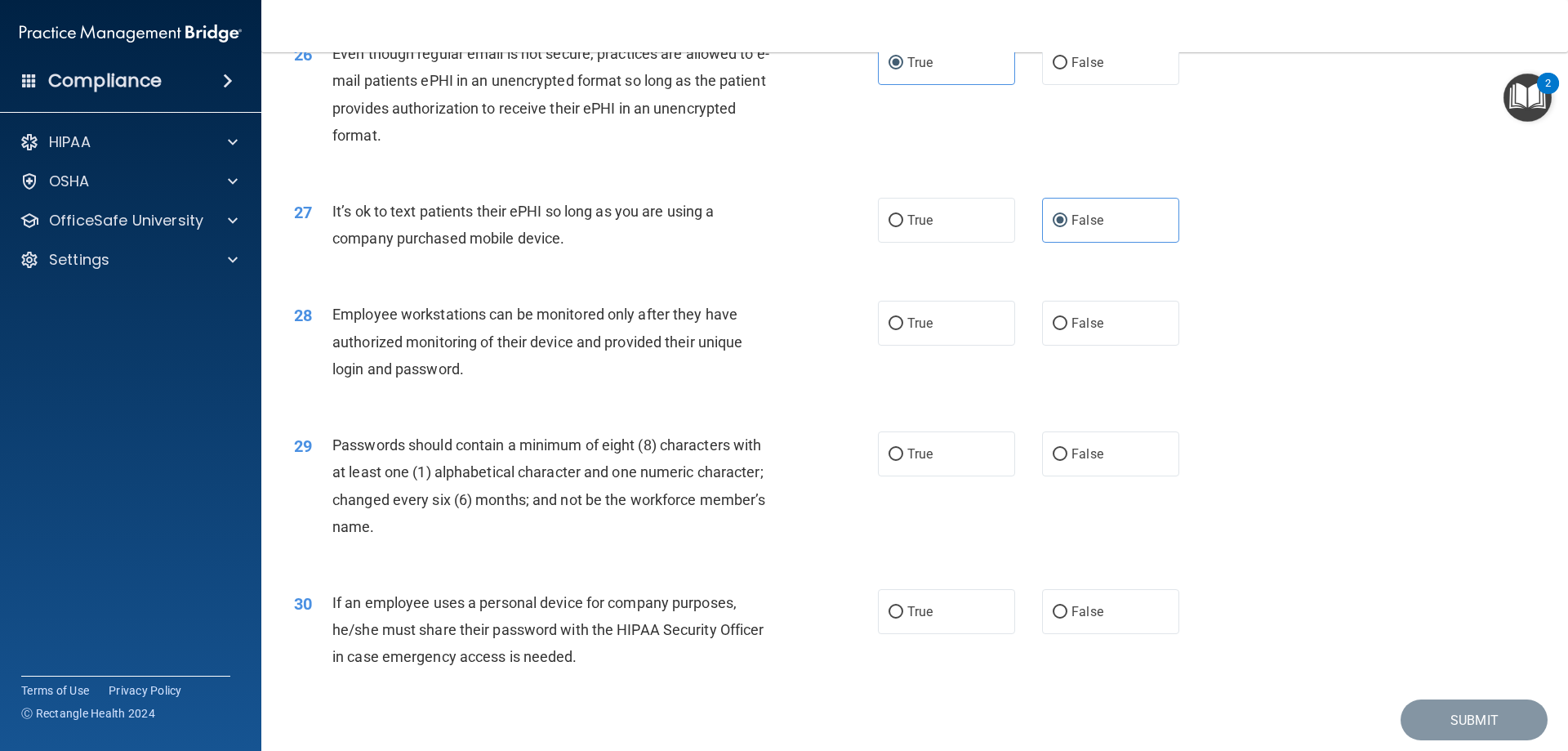 click on "27        It’s ok to text patients their ePHI so long as you are using a company purchased mobile device.                 True           False" at bounding box center [915, 229] 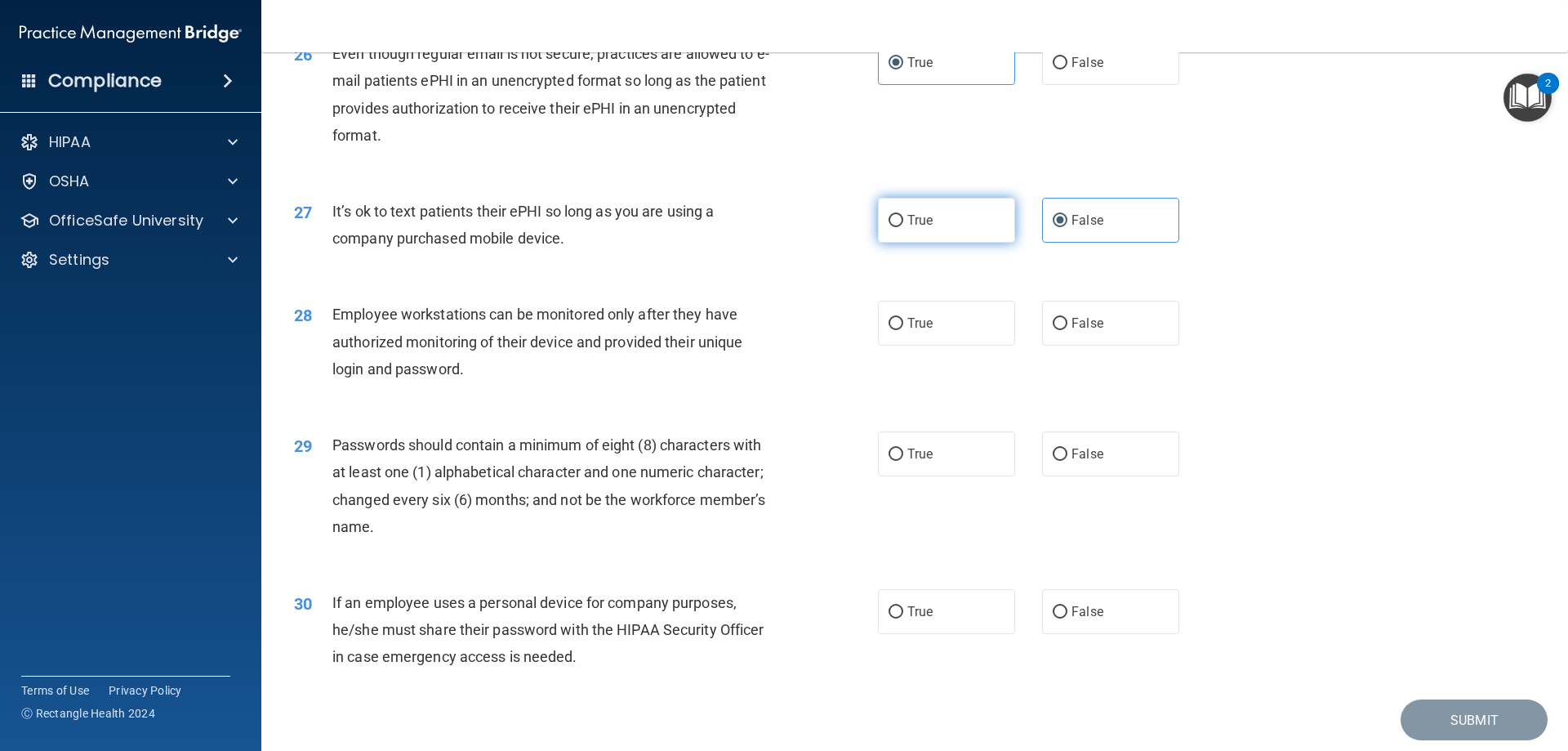 click on "True" at bounding box center (947, 220) 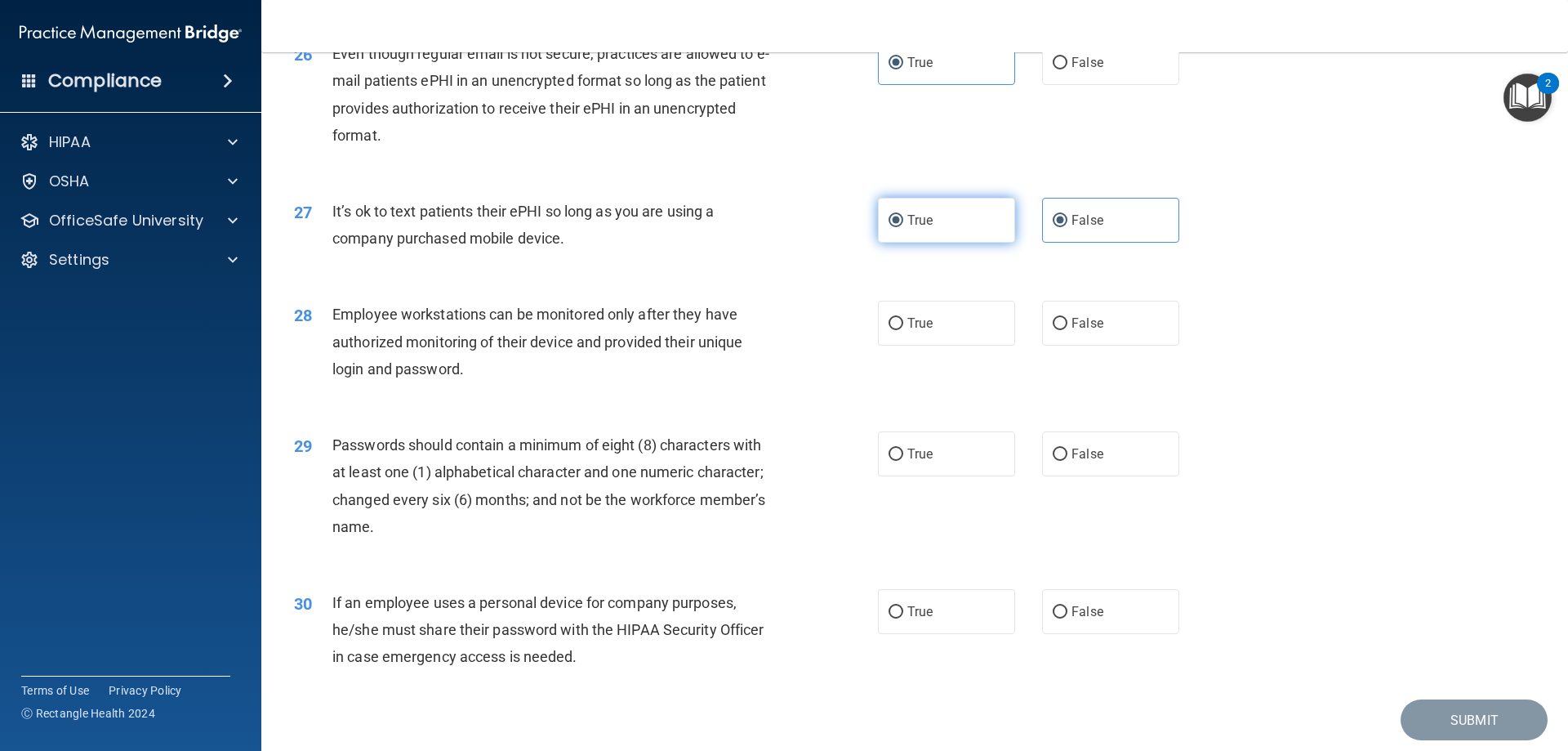 radio on "false" 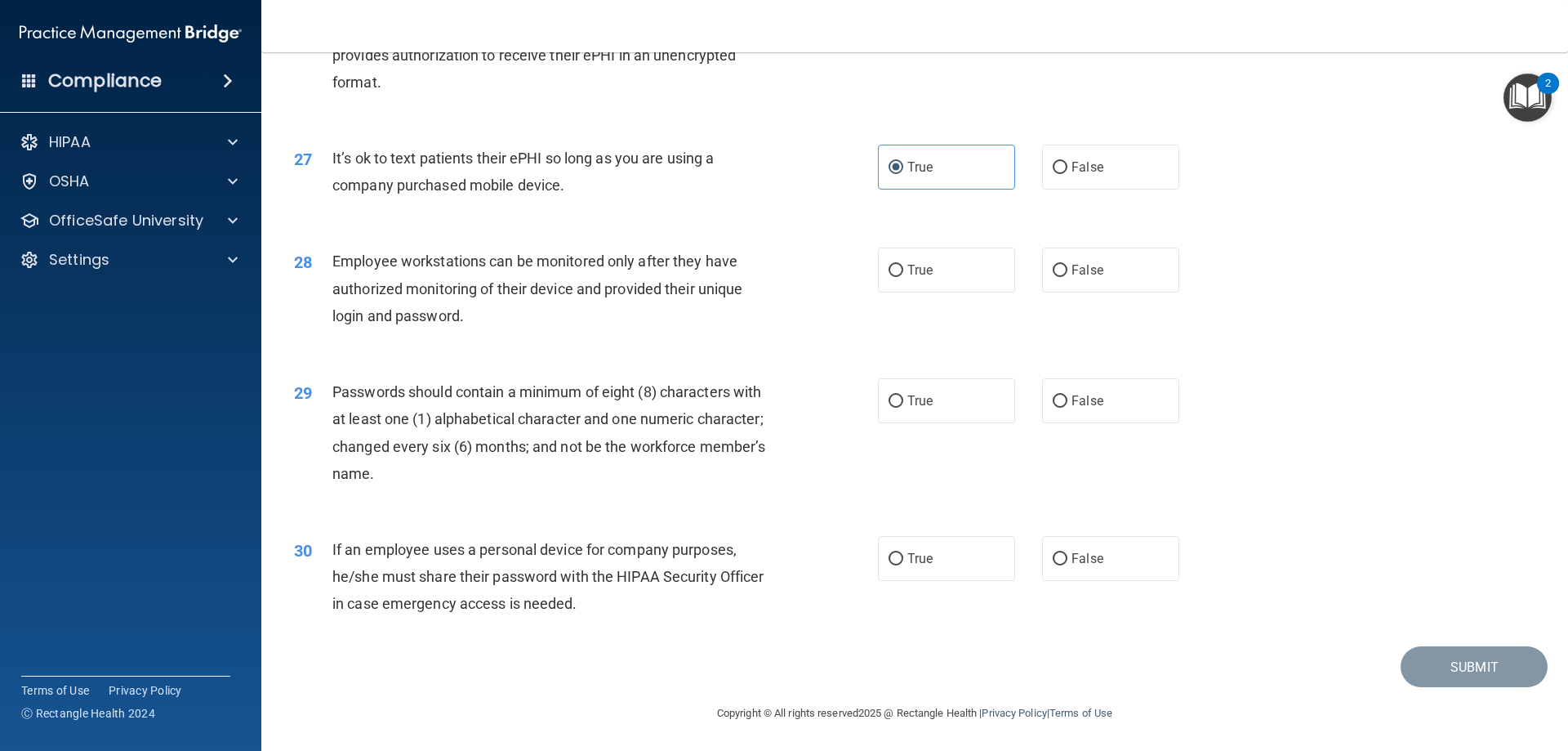 scroll, scrollTop: 3351, scrollLeft: 0, axis: vertical 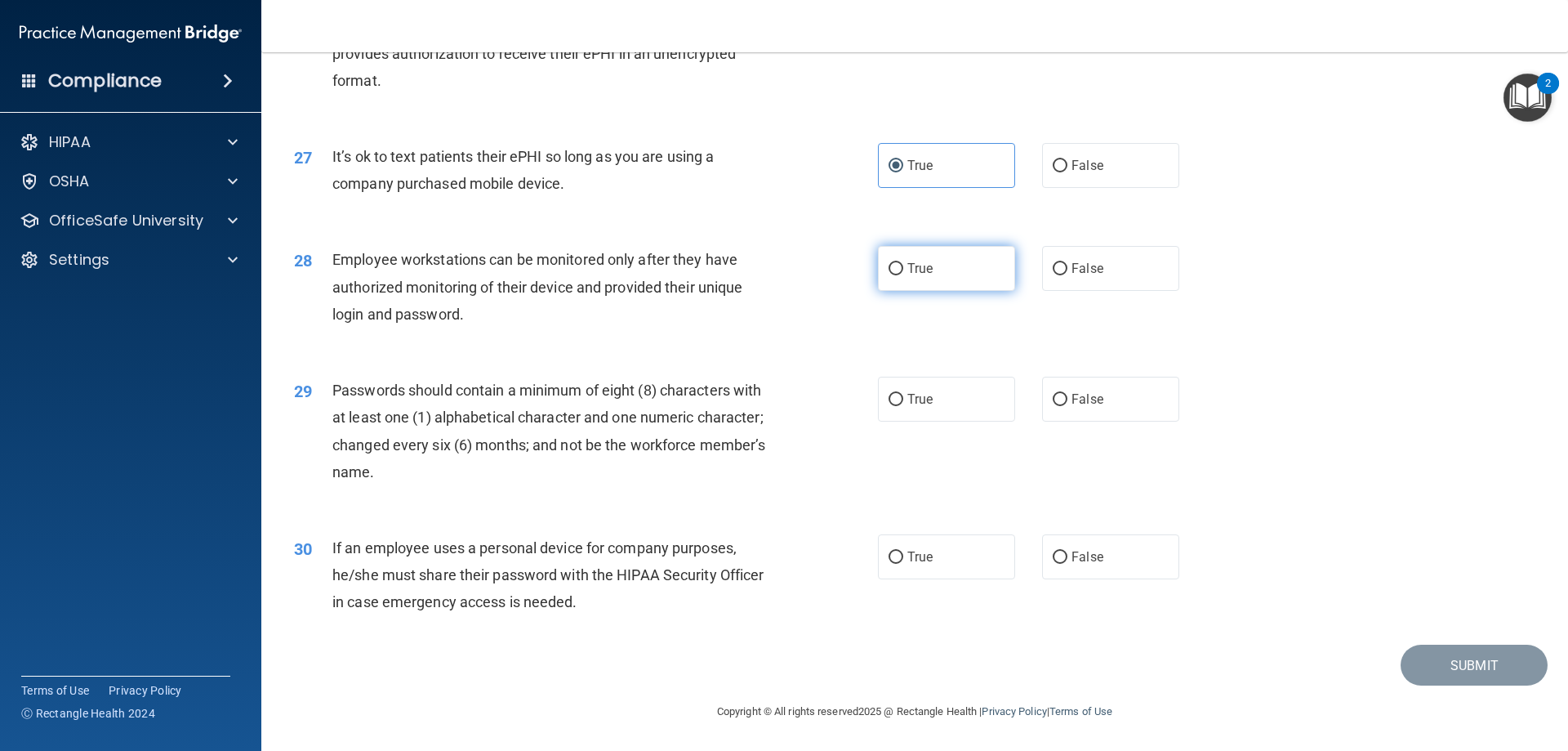 click on "True" at bounding box center [947, 268] 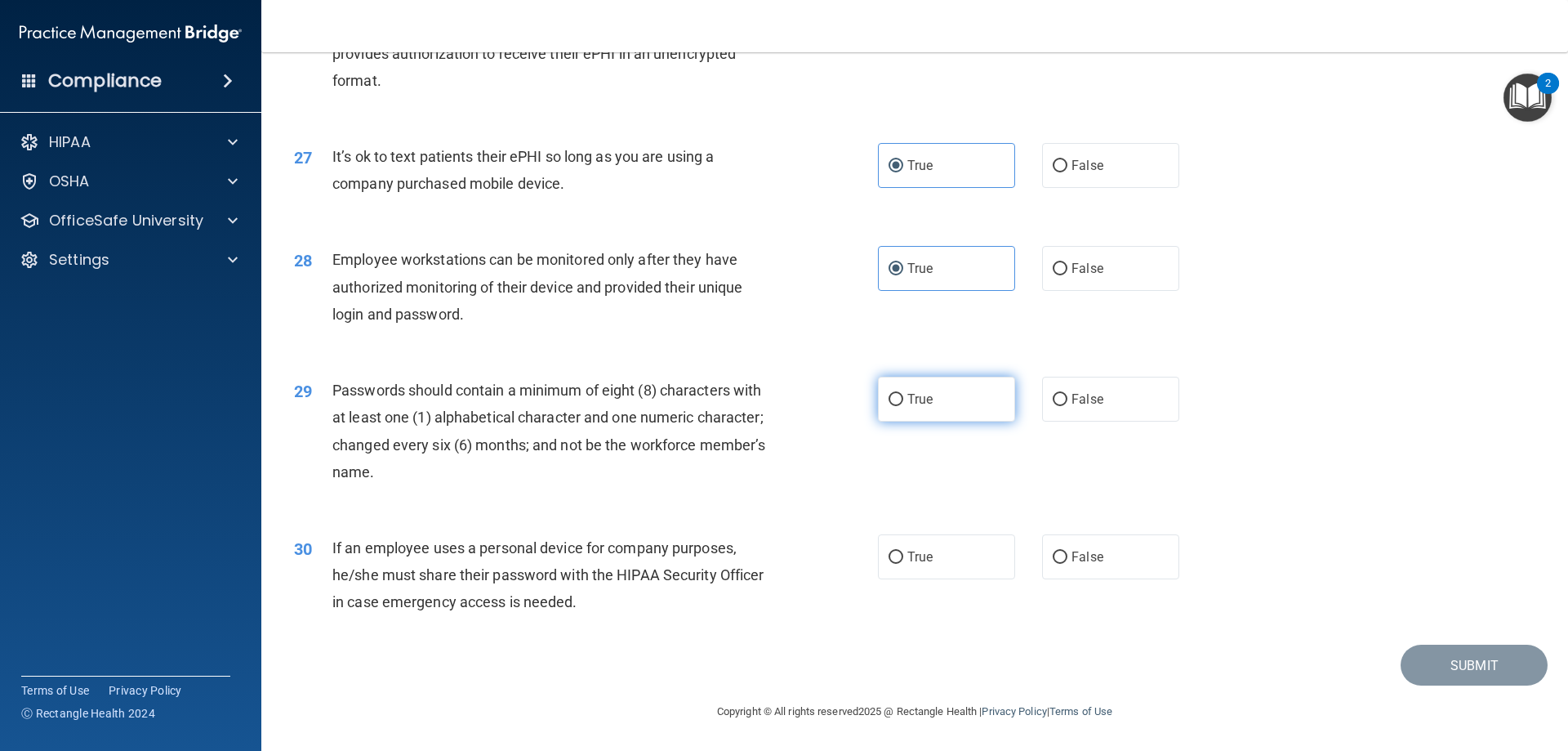 click on "True" at bounding box center [947, 399] 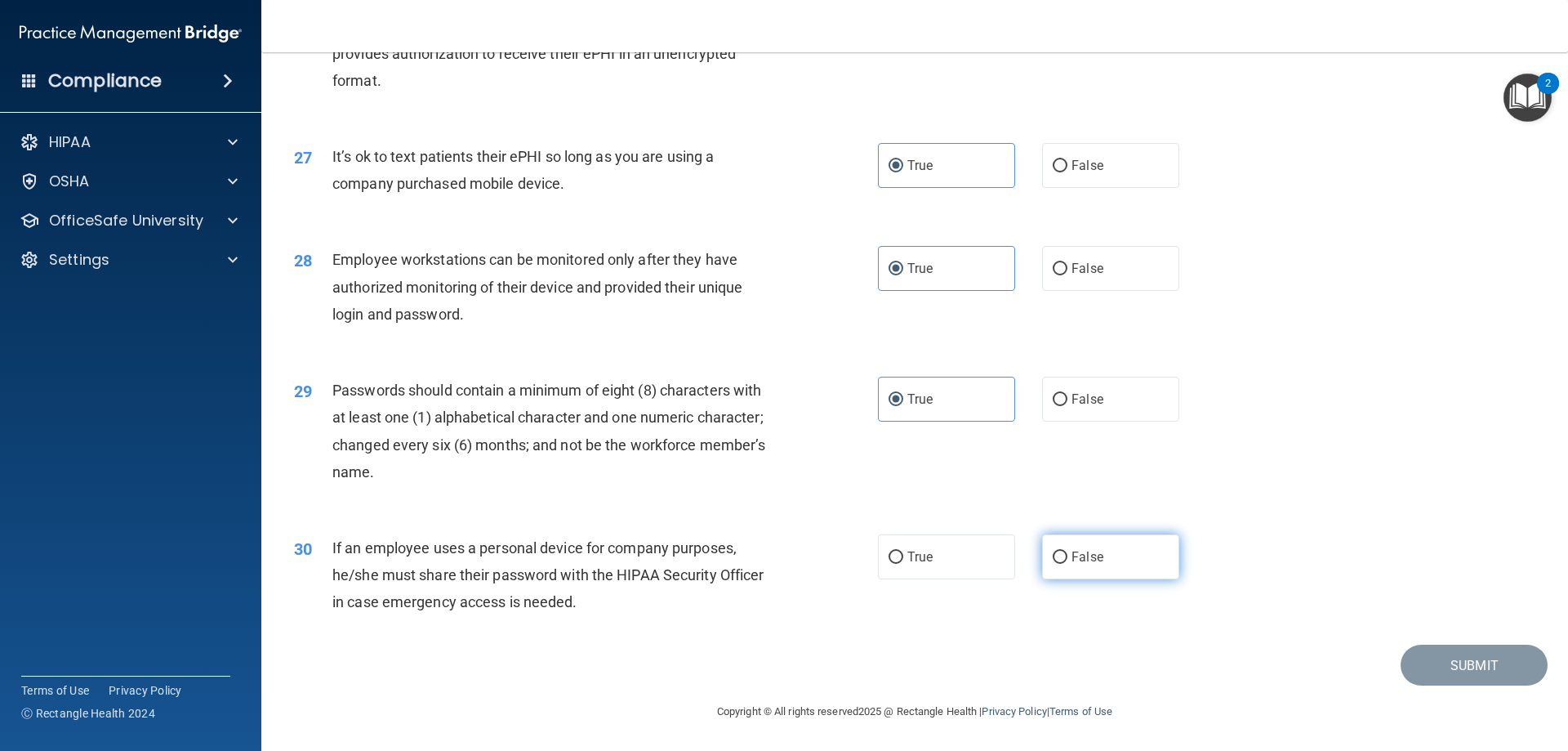 click on "False" at bounding box center [1087, 557] 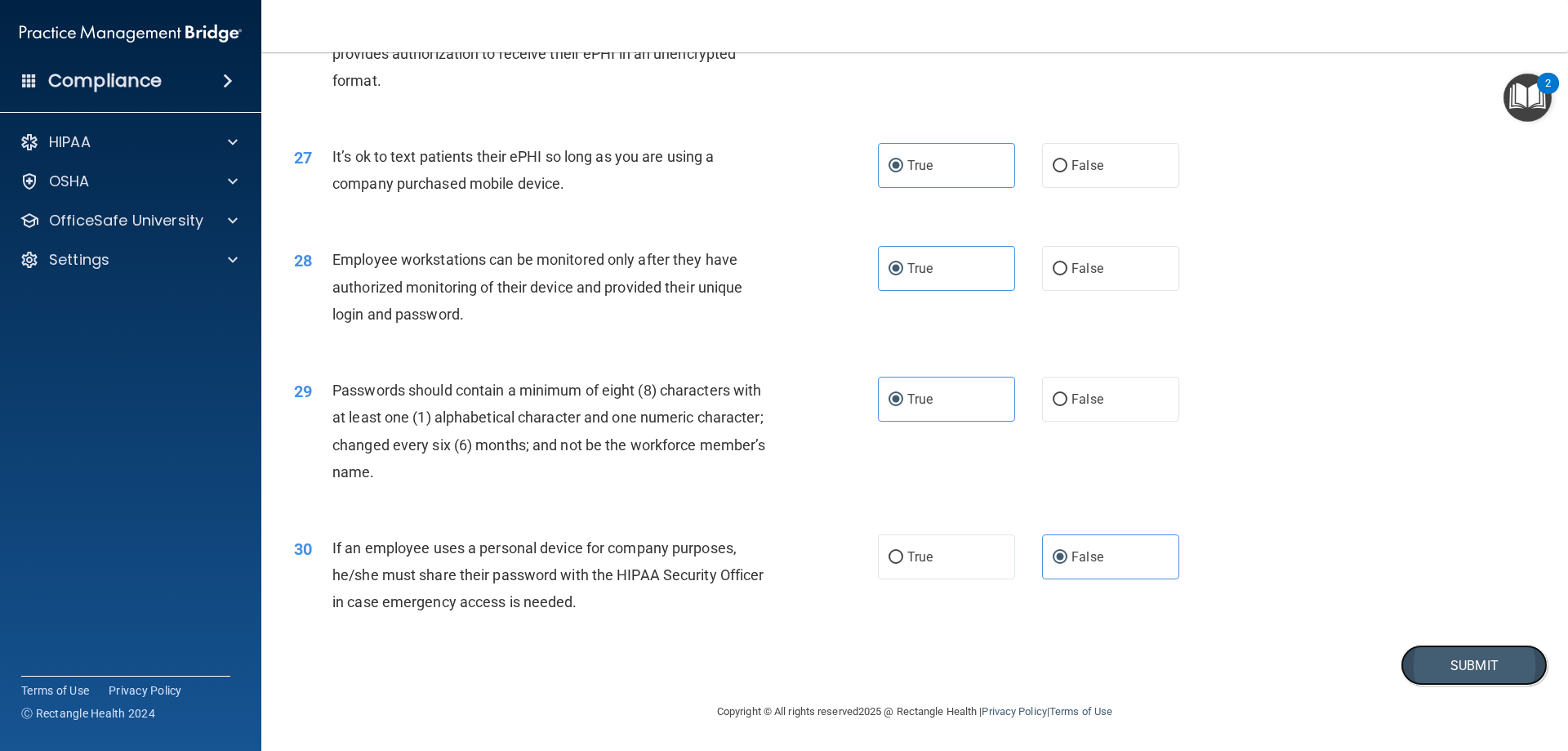 click on "Submit" at bounding box center (1474, 665) 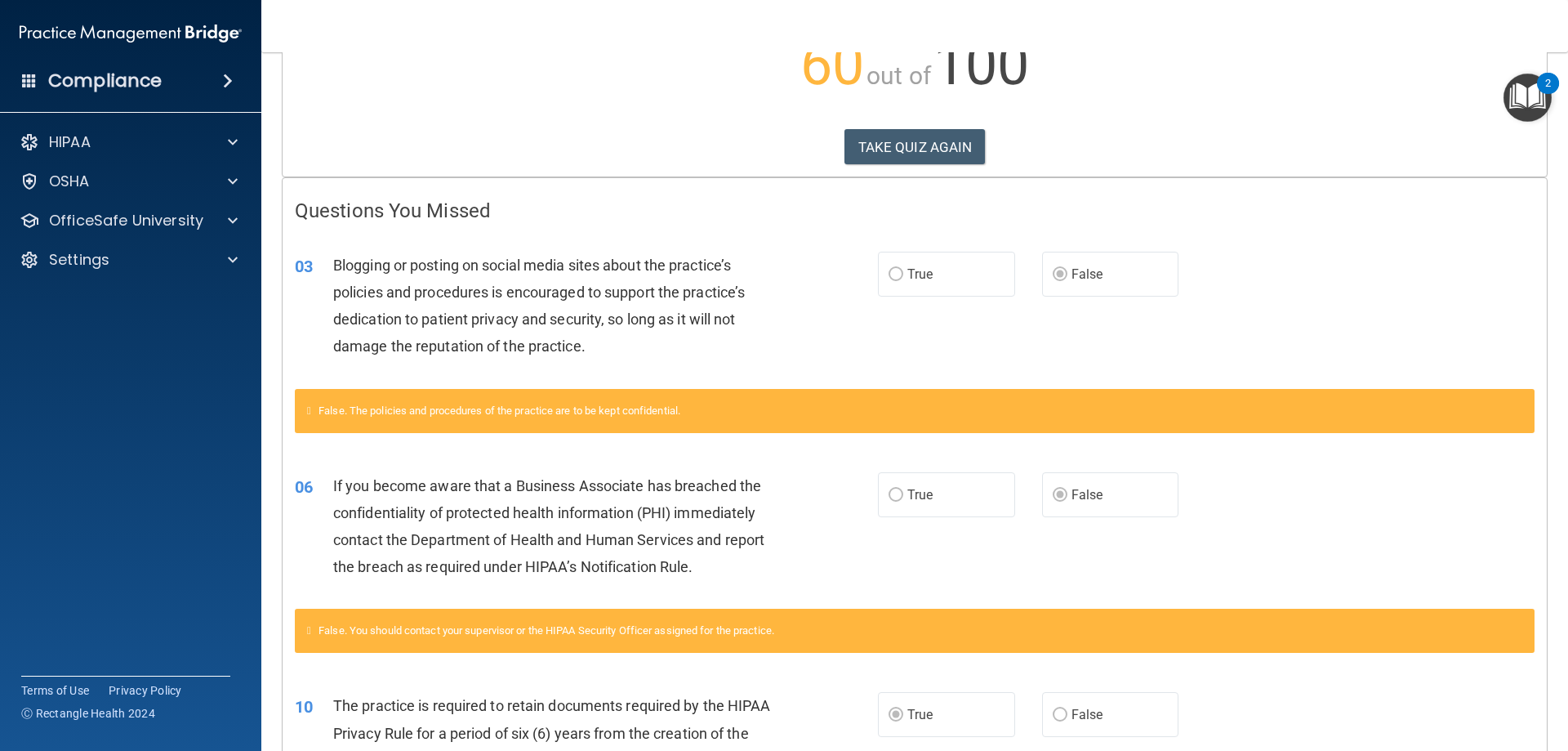 scroll, scrollTop: 0, scrollLeft: 0, axis: both 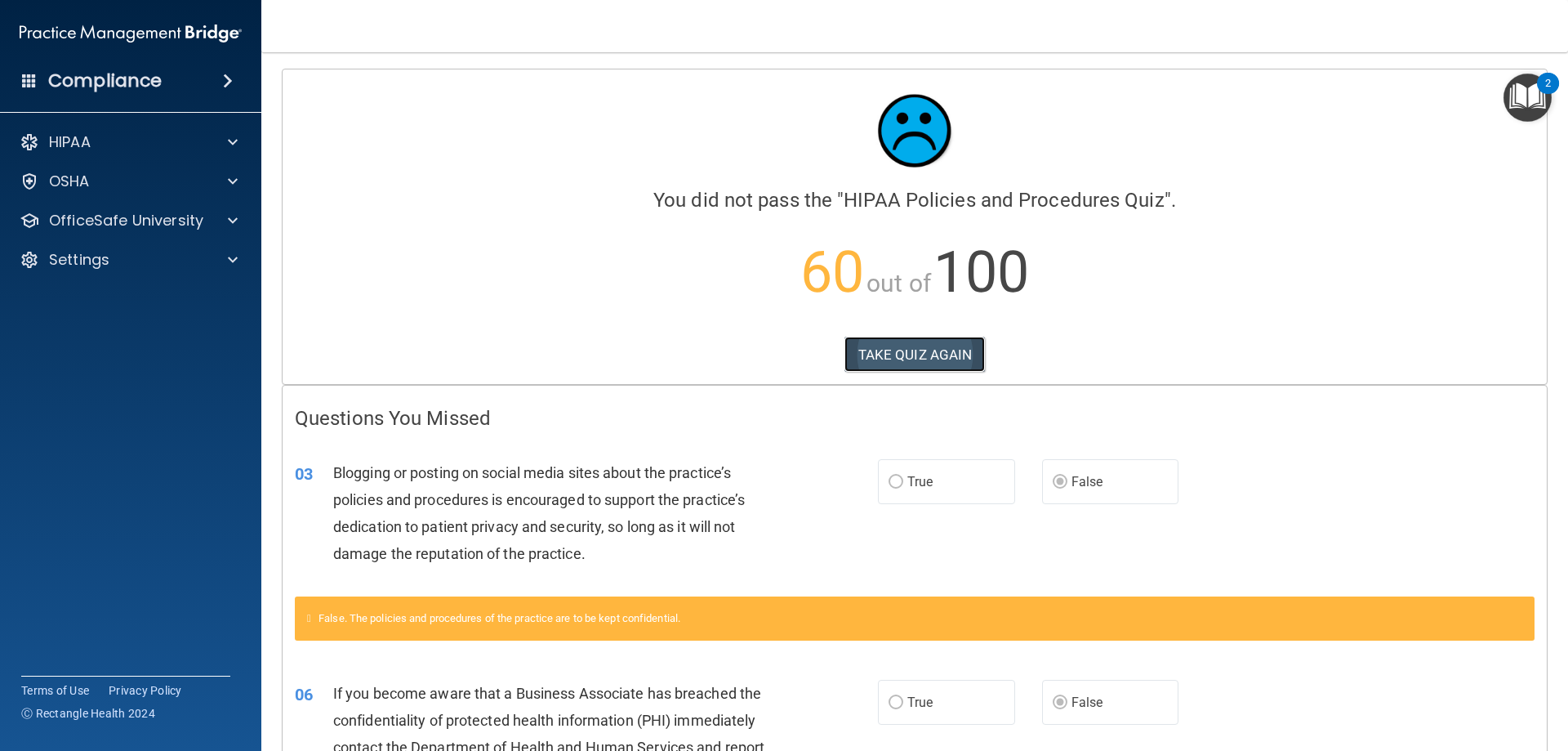 click on "TAKE QUIZ AGAIN" at bounding box center [915, 355] 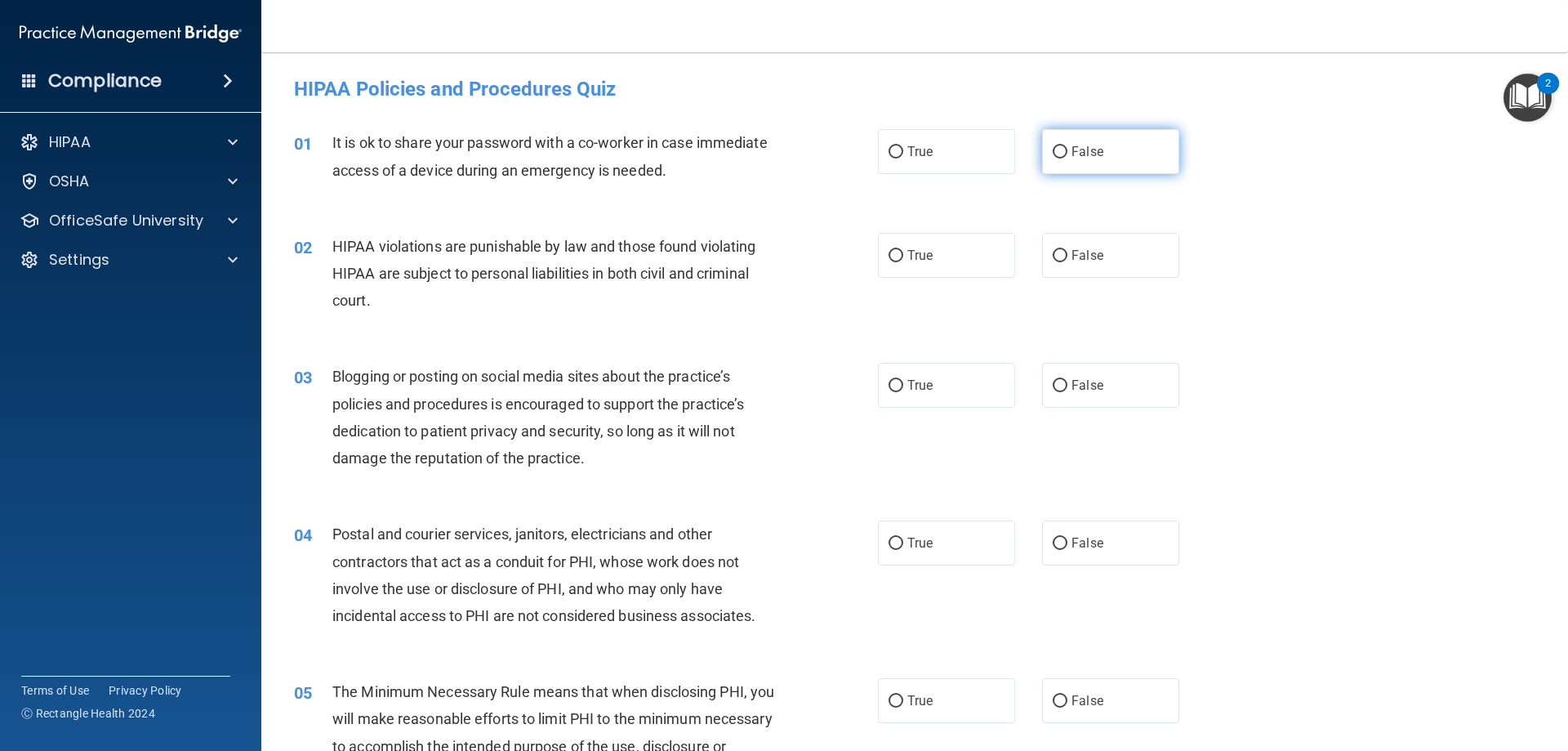 click on "False" at bounding box center [1087, 151] 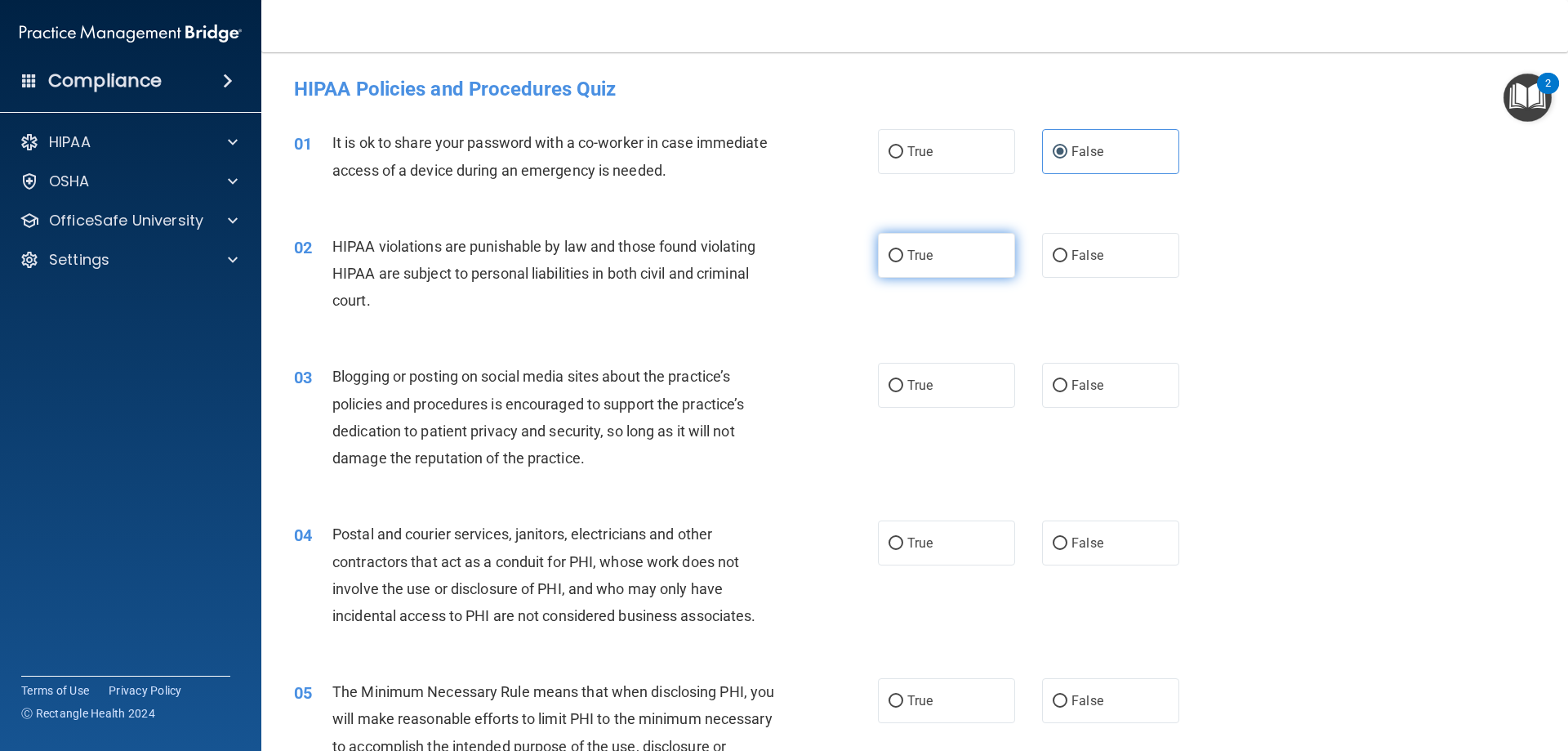 click on "True" at bounding box center [947, 255] 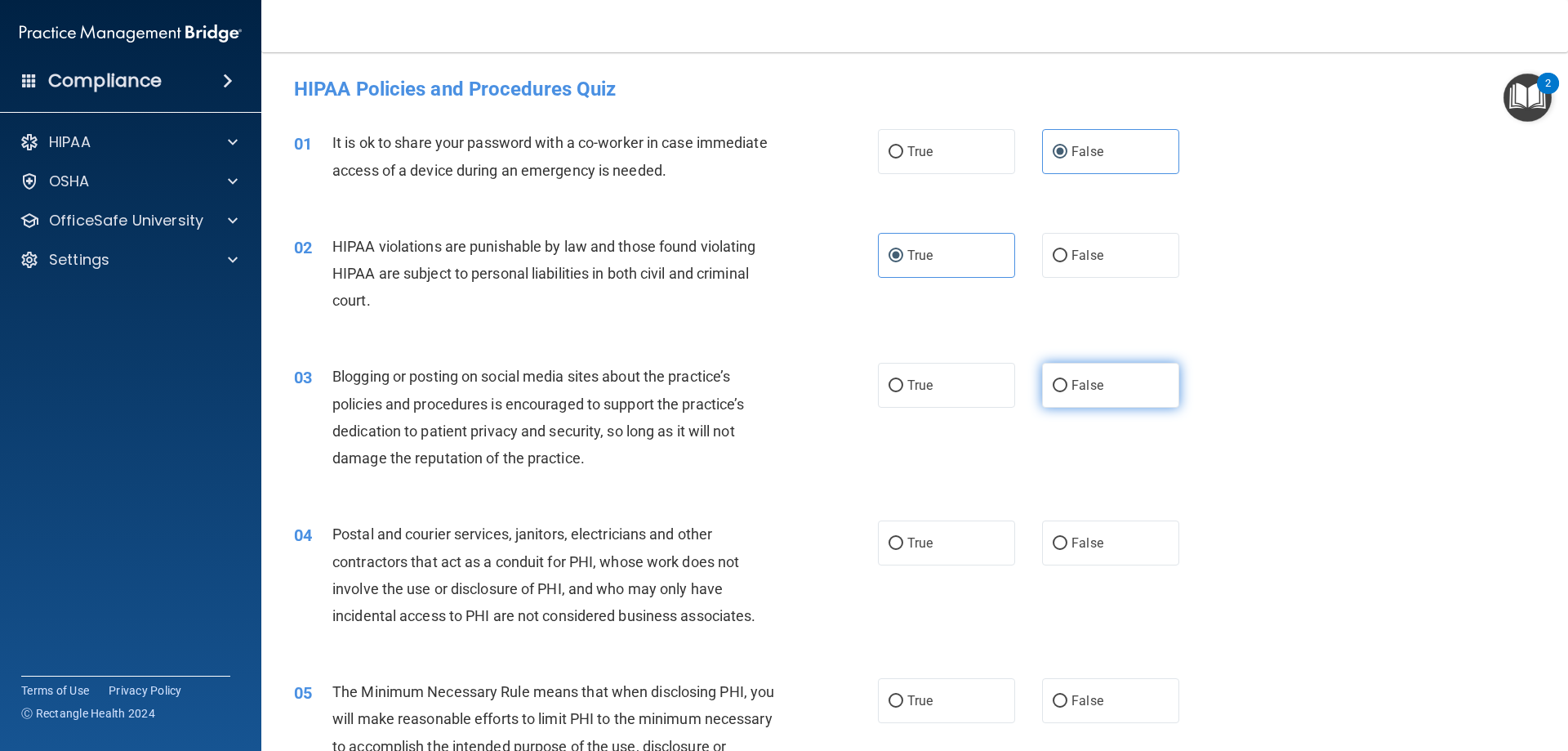 click on "False" at bounding box center [1111, 385] 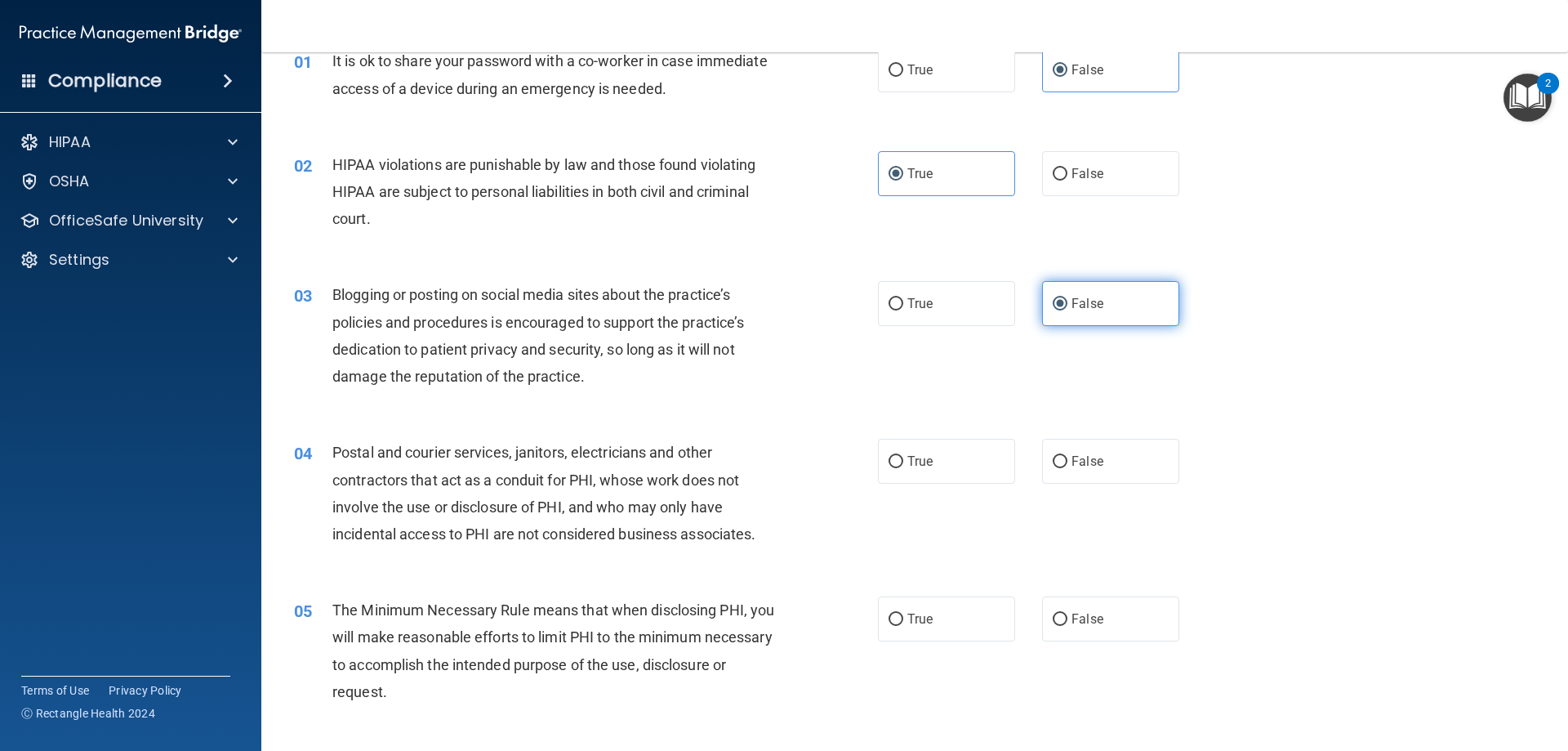scroll, scrollTop: 163, scrollLeft: 0, axis: vertical 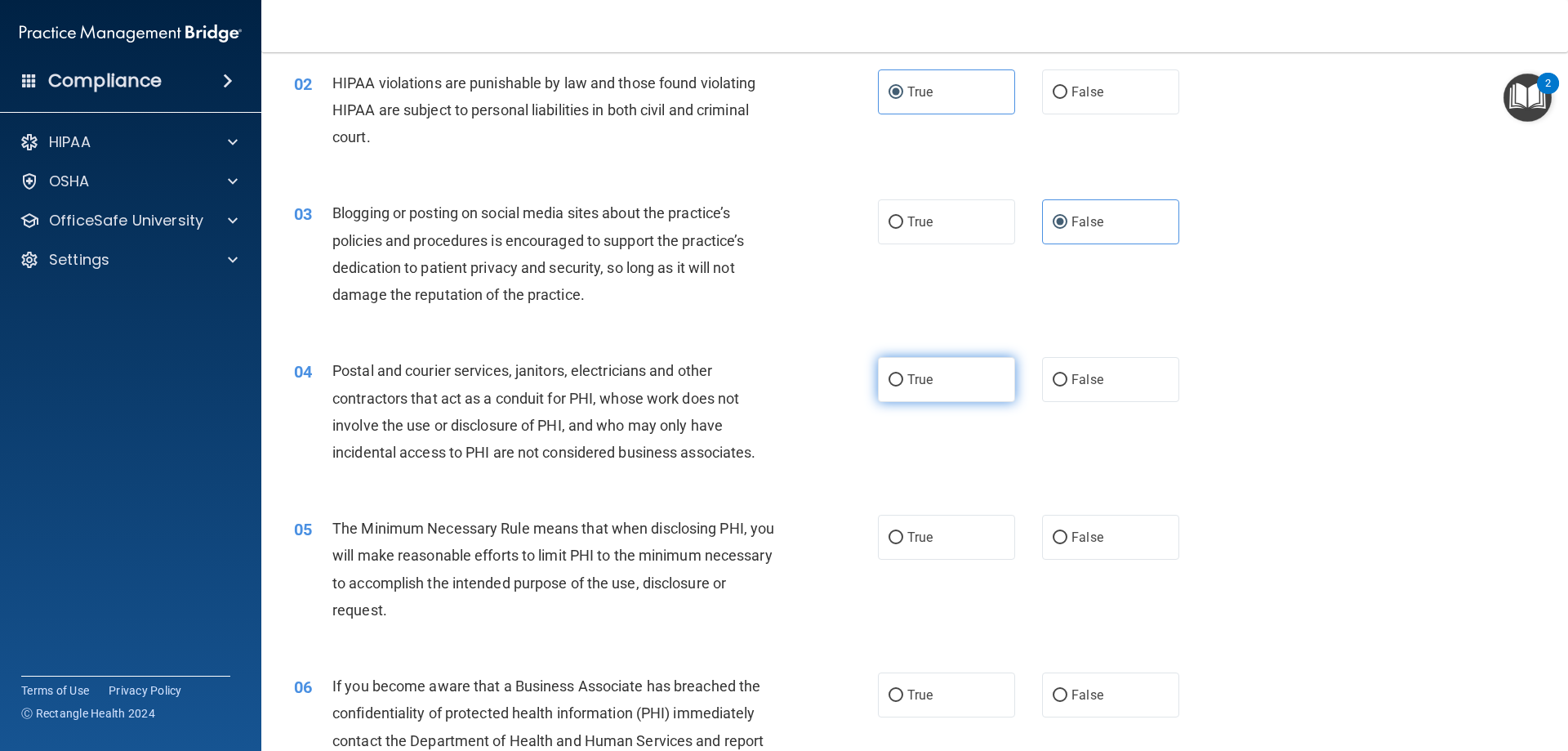 click on "True" at bounding box center (947, 379) 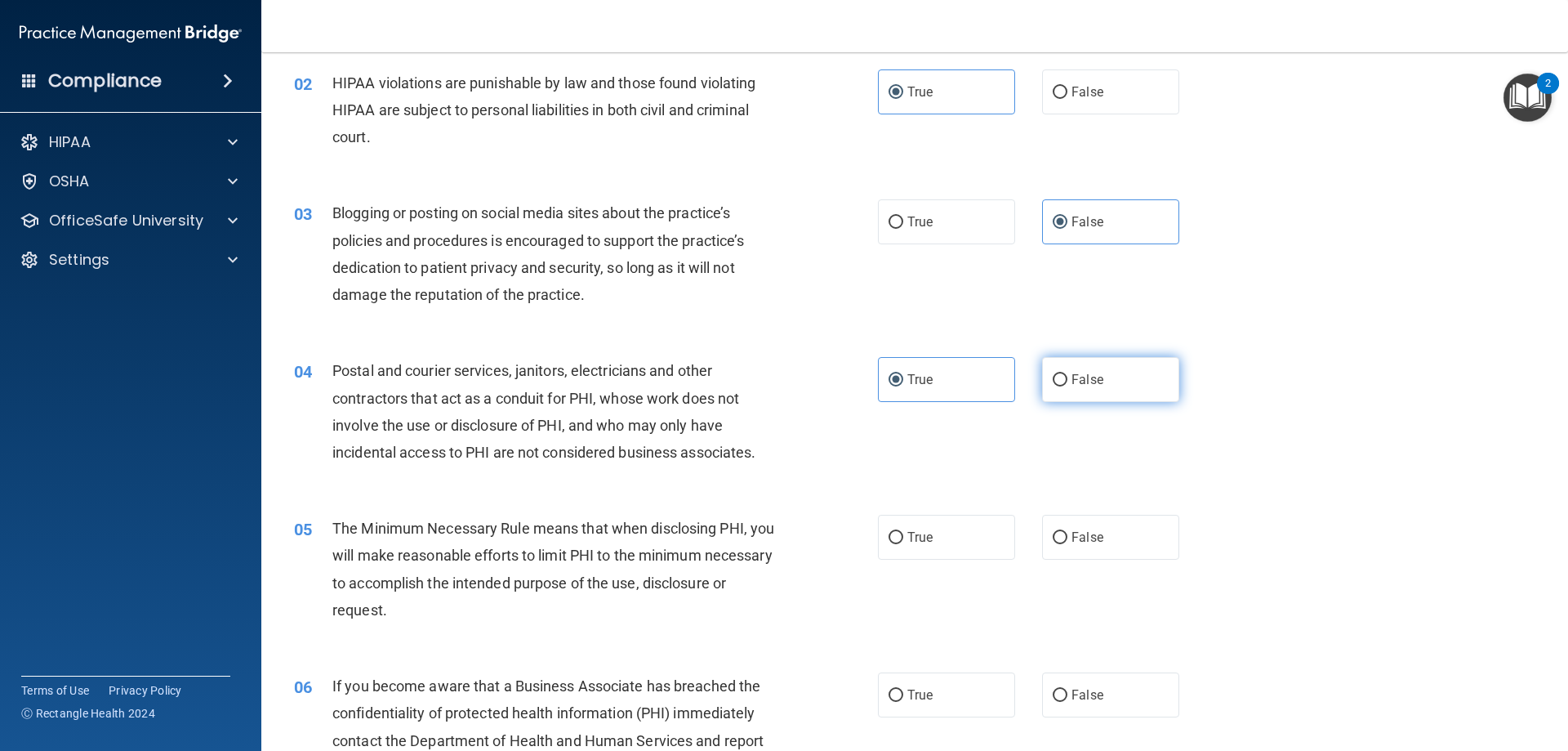 click on "False" at bounding box center (1060, 380) 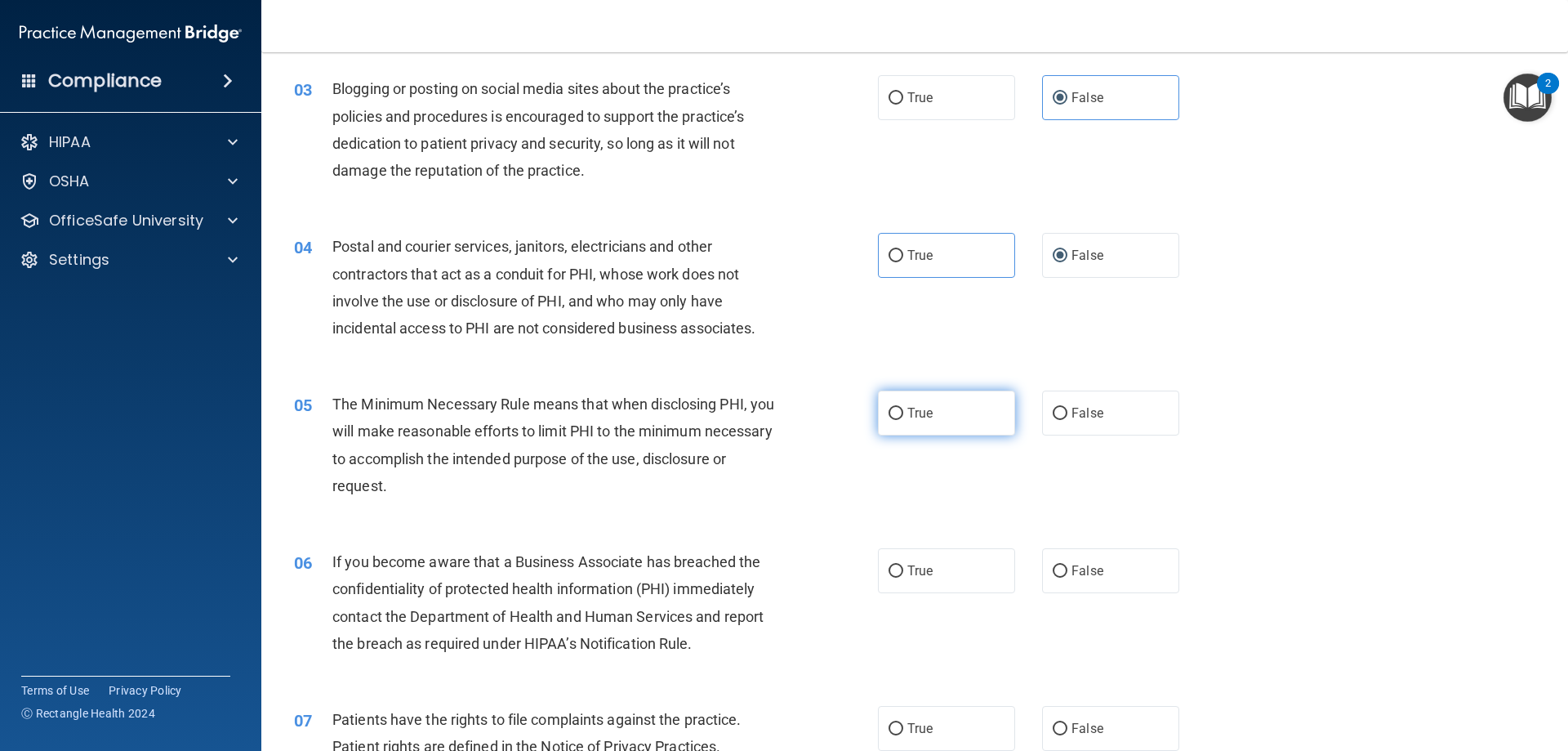 scroll, scrollTop: 327, scrollLeft: 0, axis: vertical 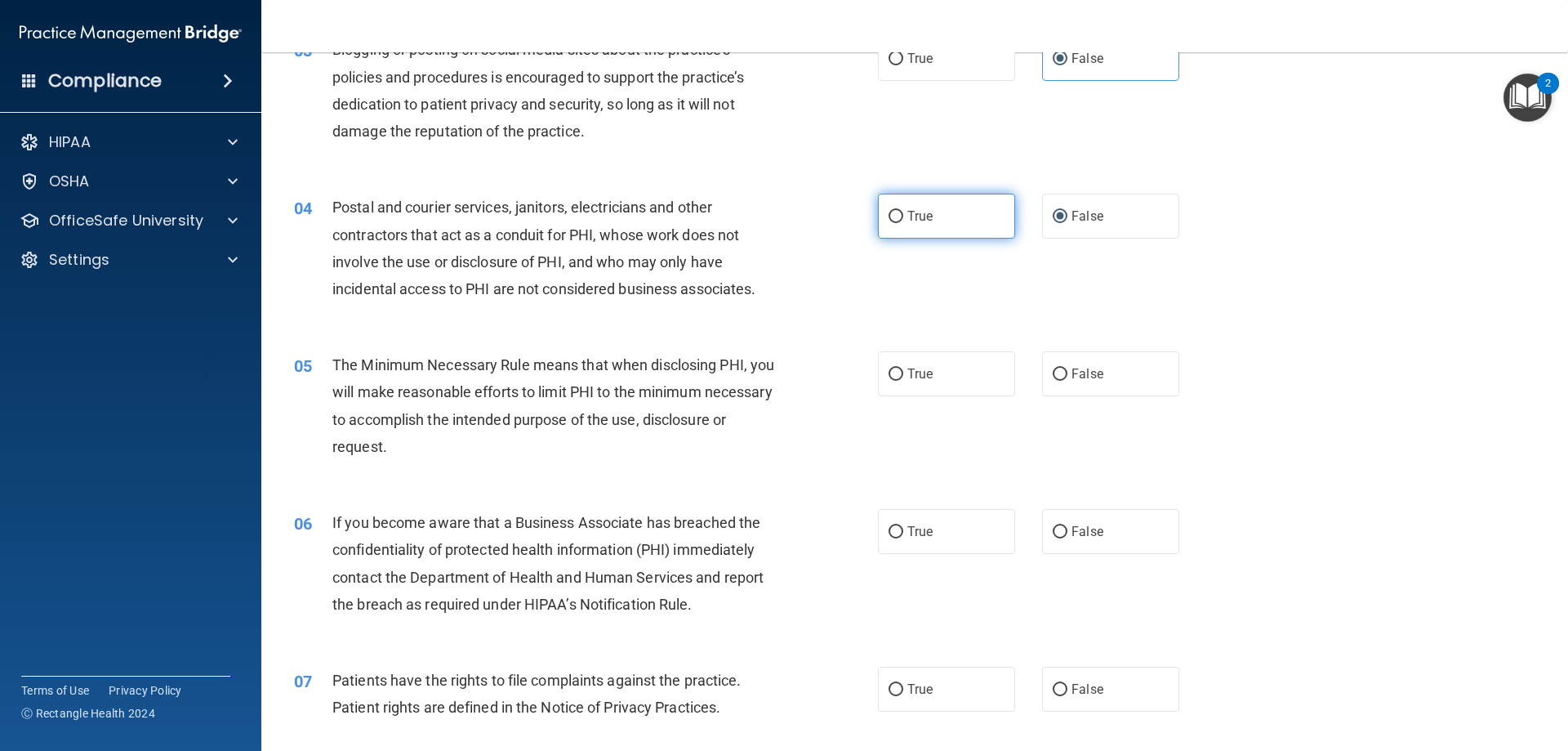 click on "True" at bounding box center (947, 216) 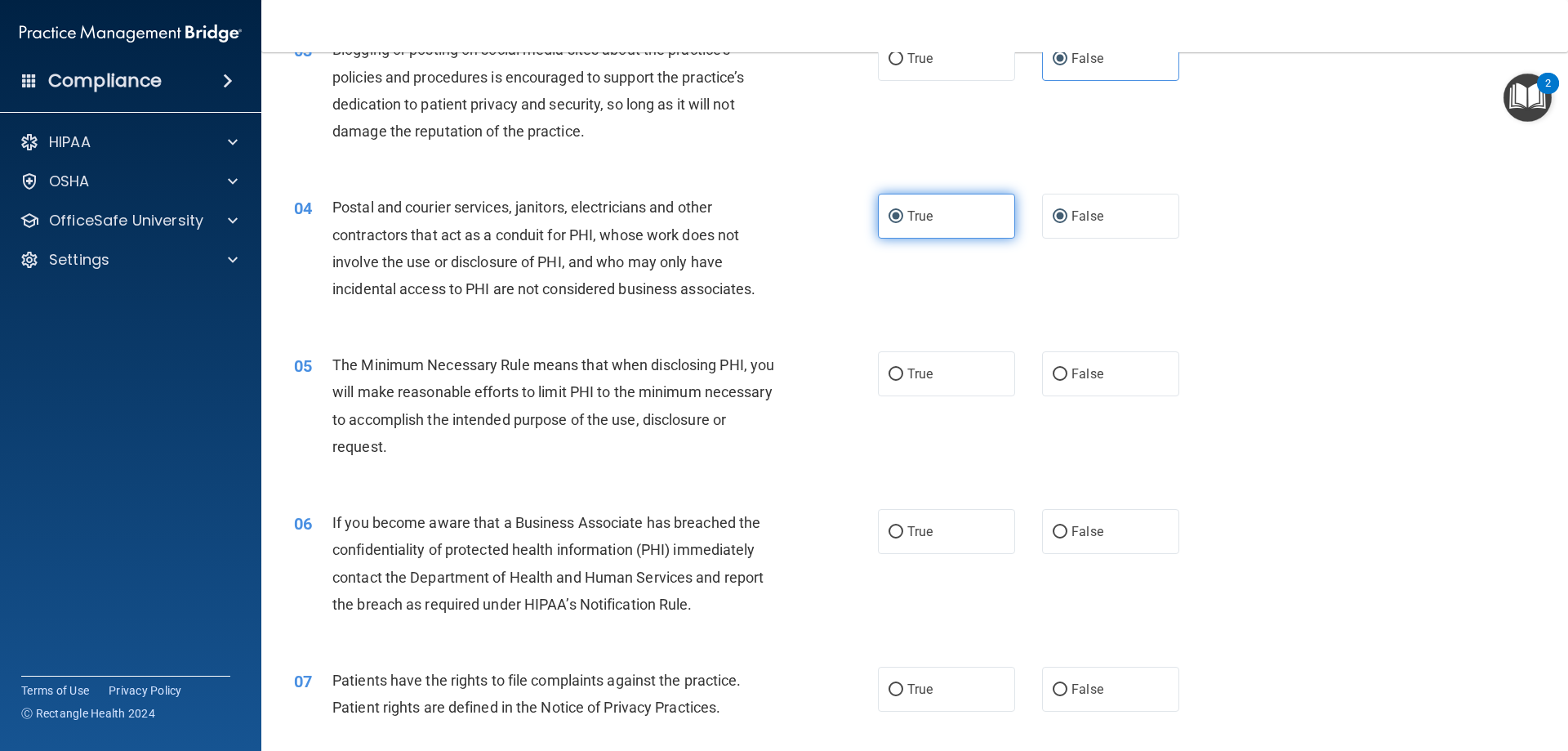 radio on "false" 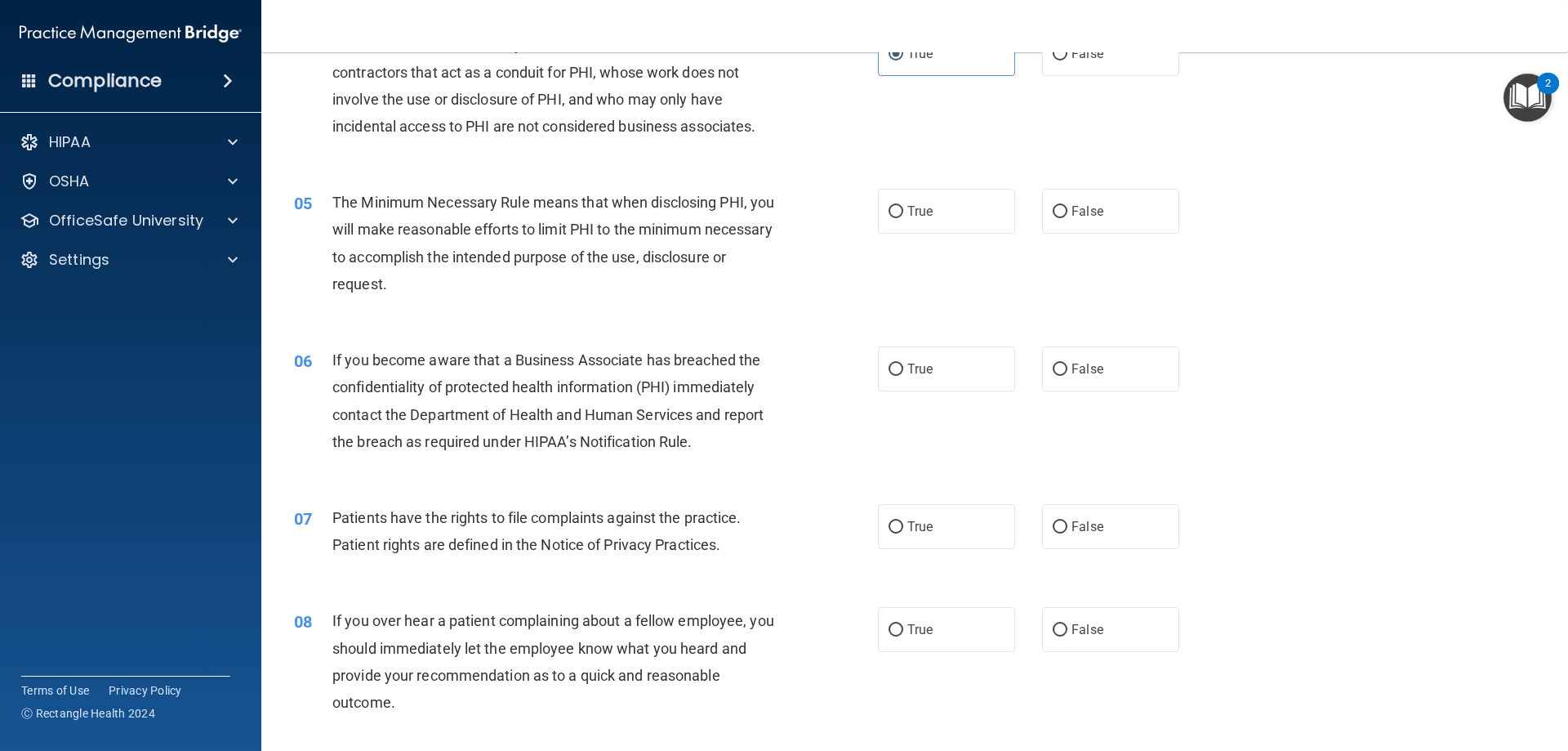 scroll, scrollTop: 490, scrollLeft: 0, axis: vertical 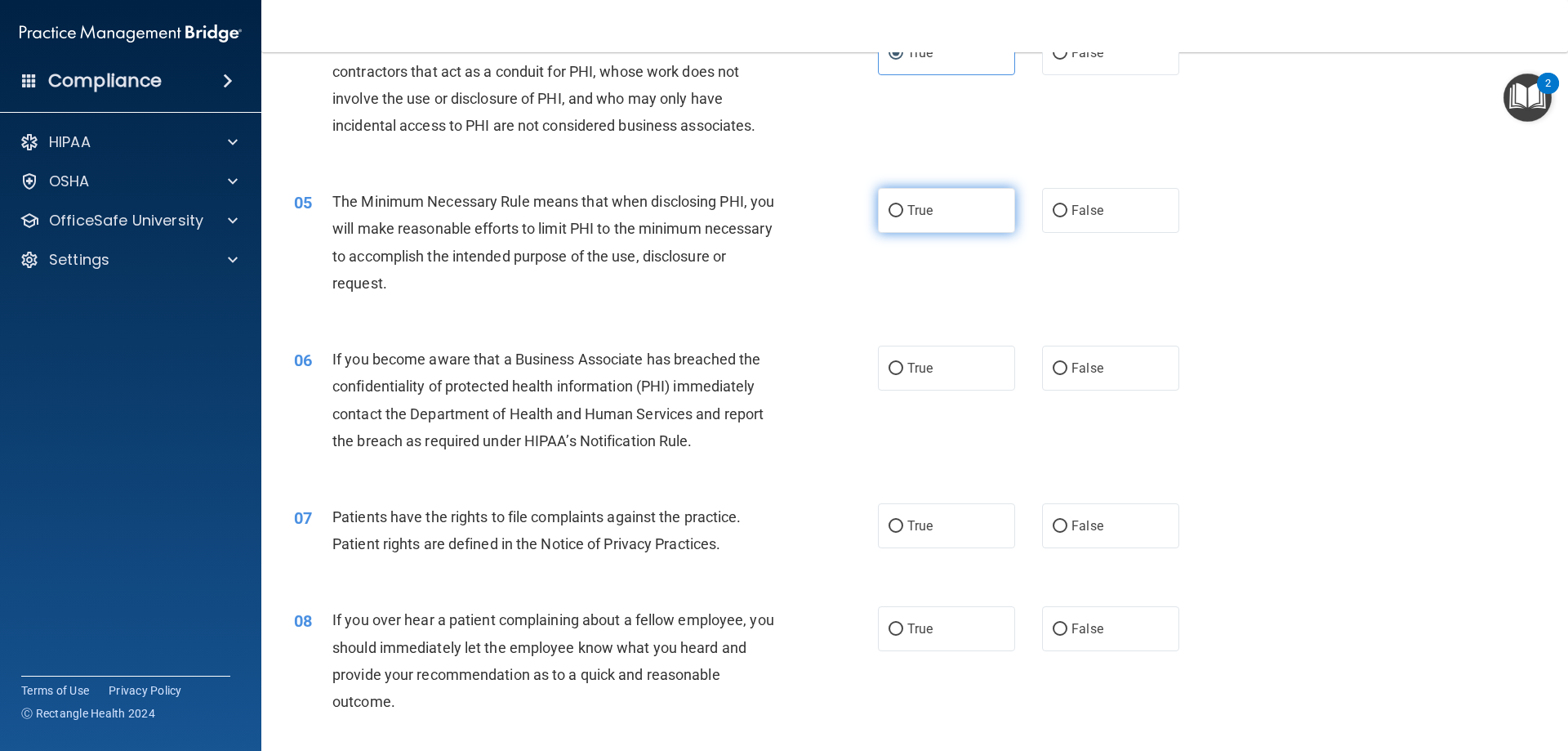 click on "True" at bounding box center (947, 210) 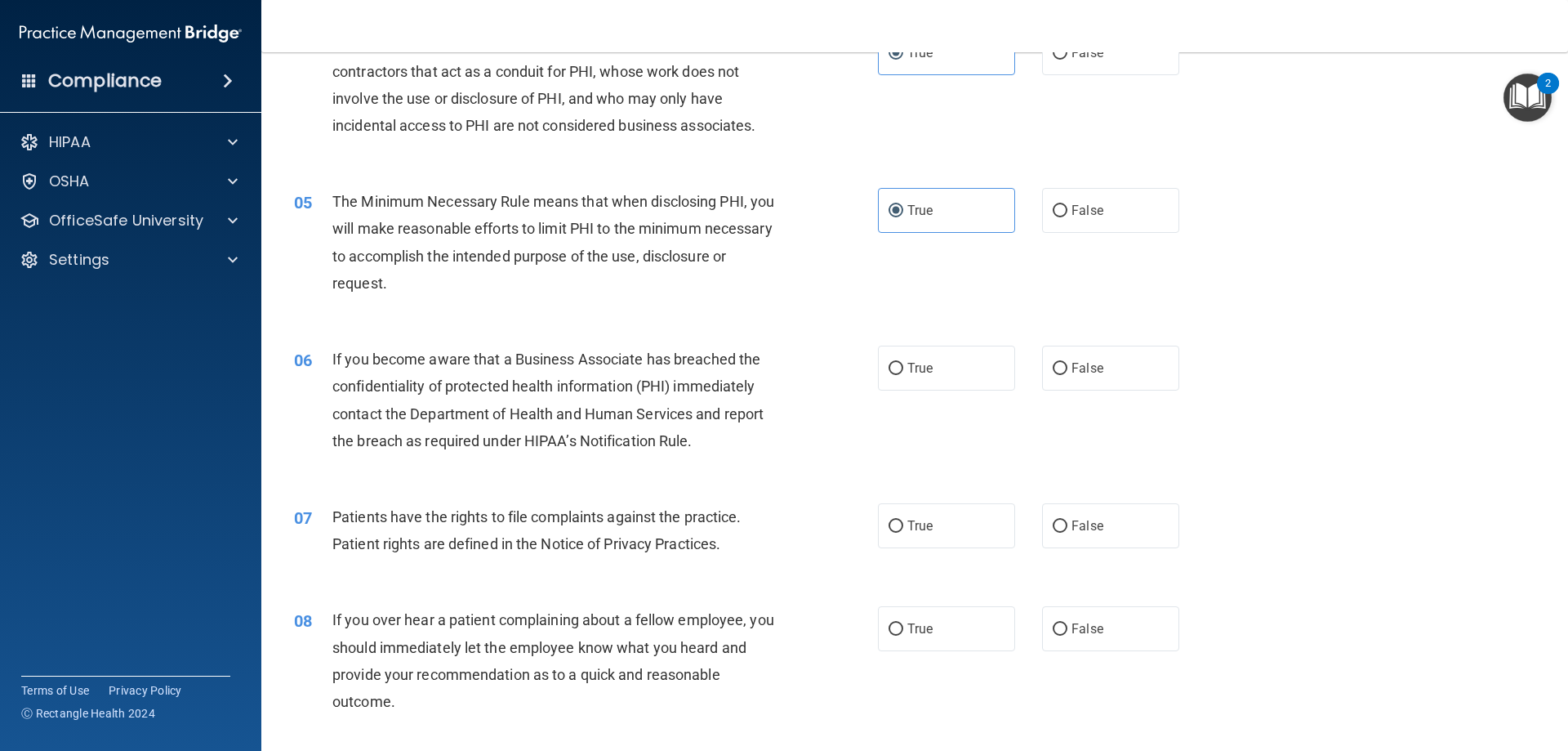 scroll, scrollTop: 572, scrollLeft: 0, axis: vertical 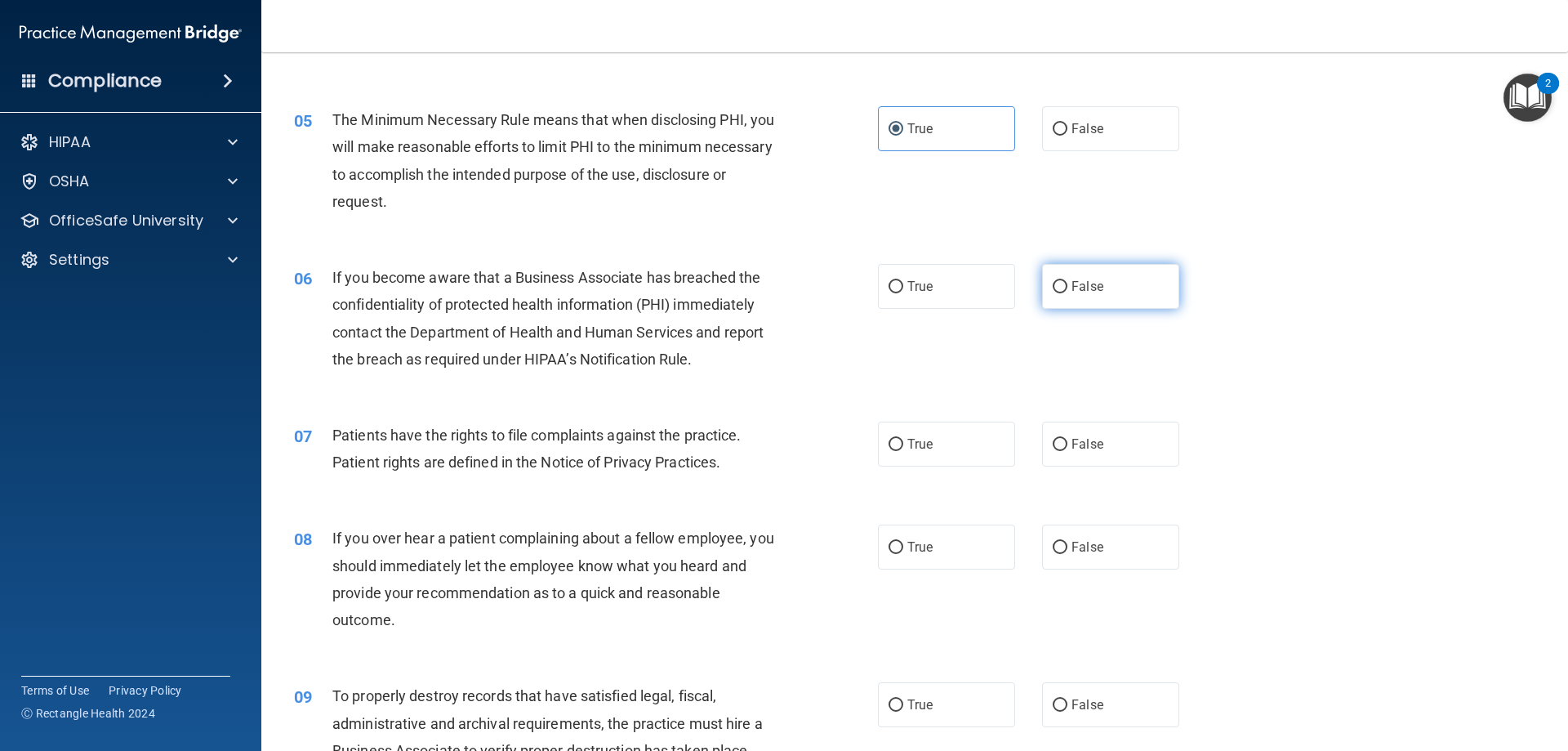 click on "False" at bounding box center [1060, 287] 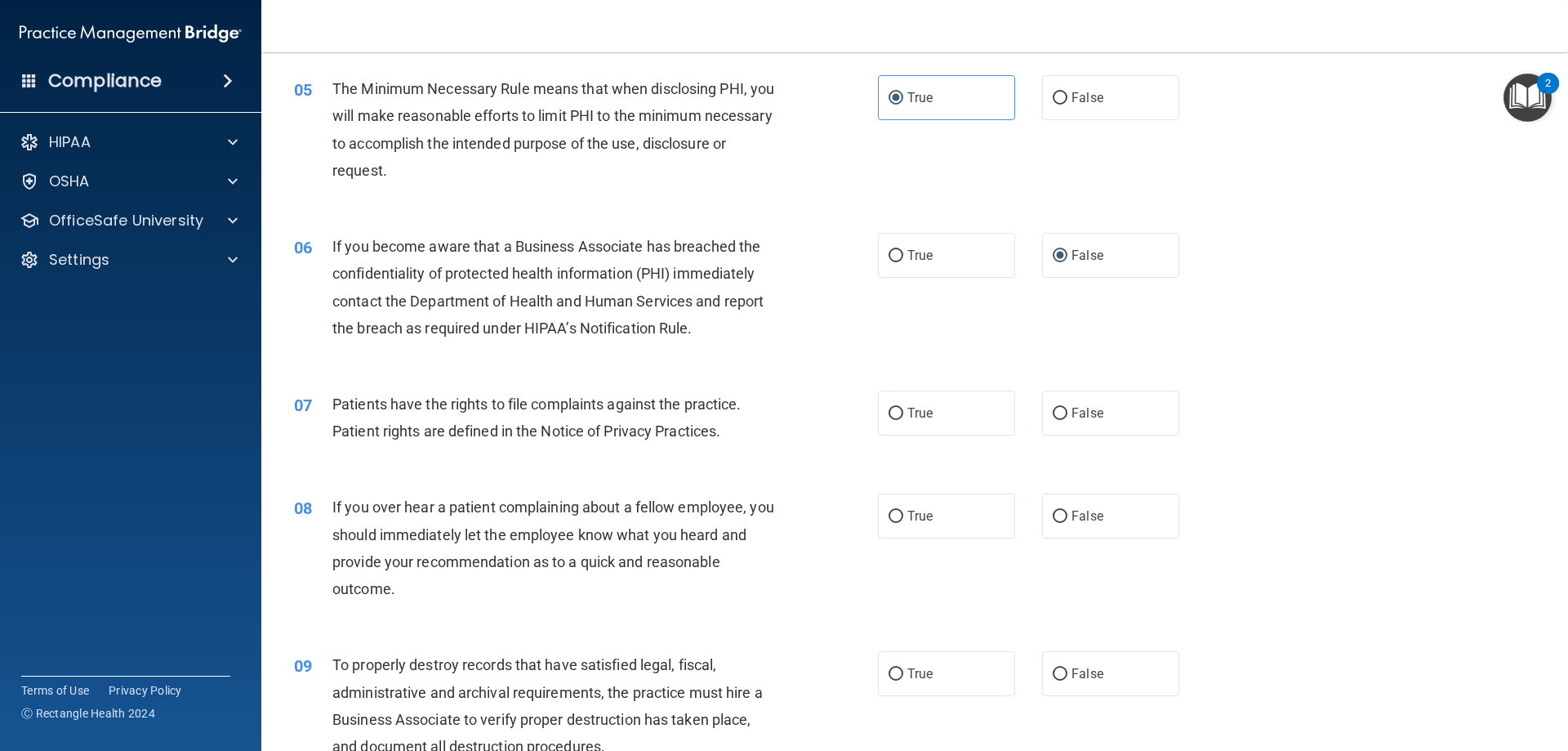 scroll, scrollTop: 654, scrollLeft: 0, axis: vertical 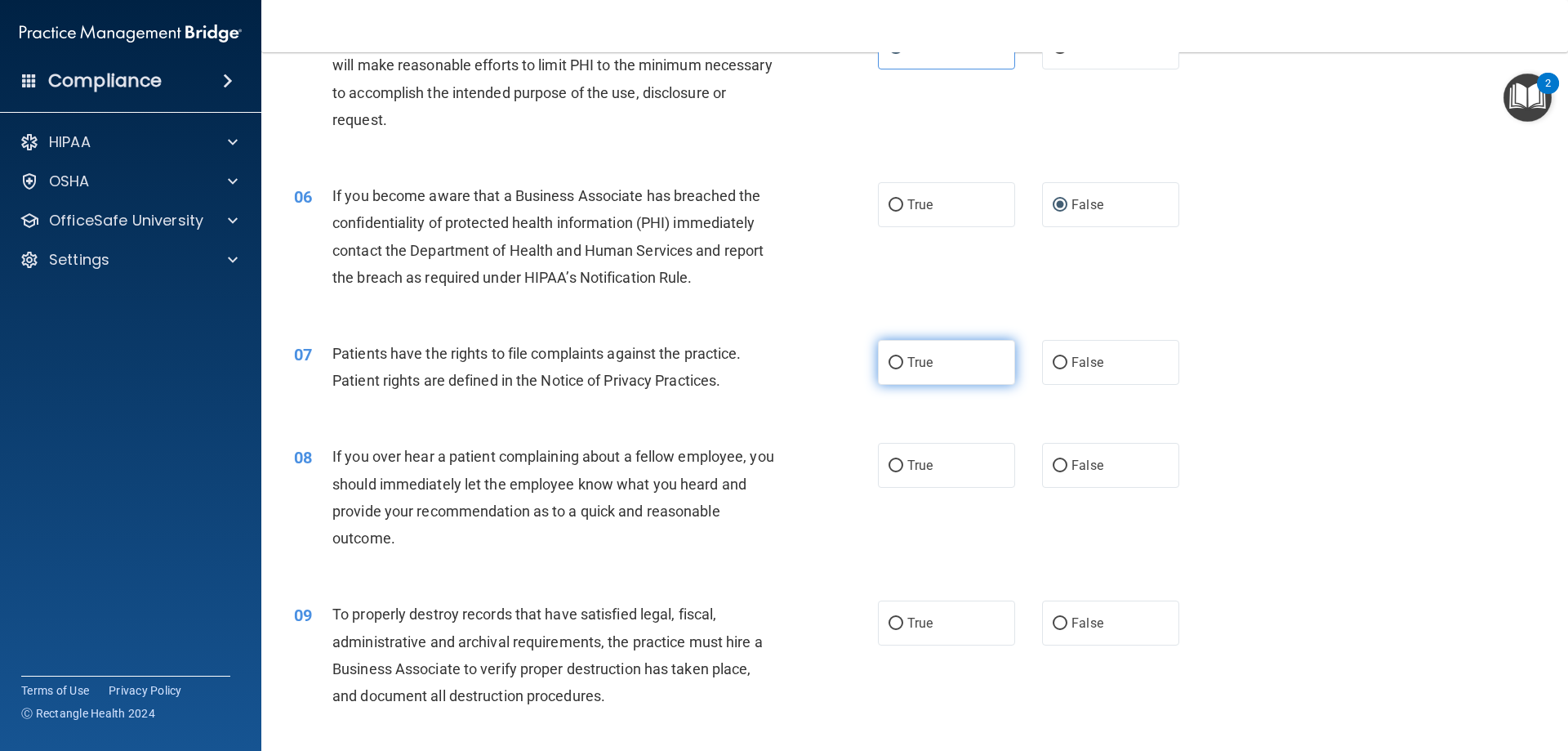 click on "True" at bounding box center (947, 362) 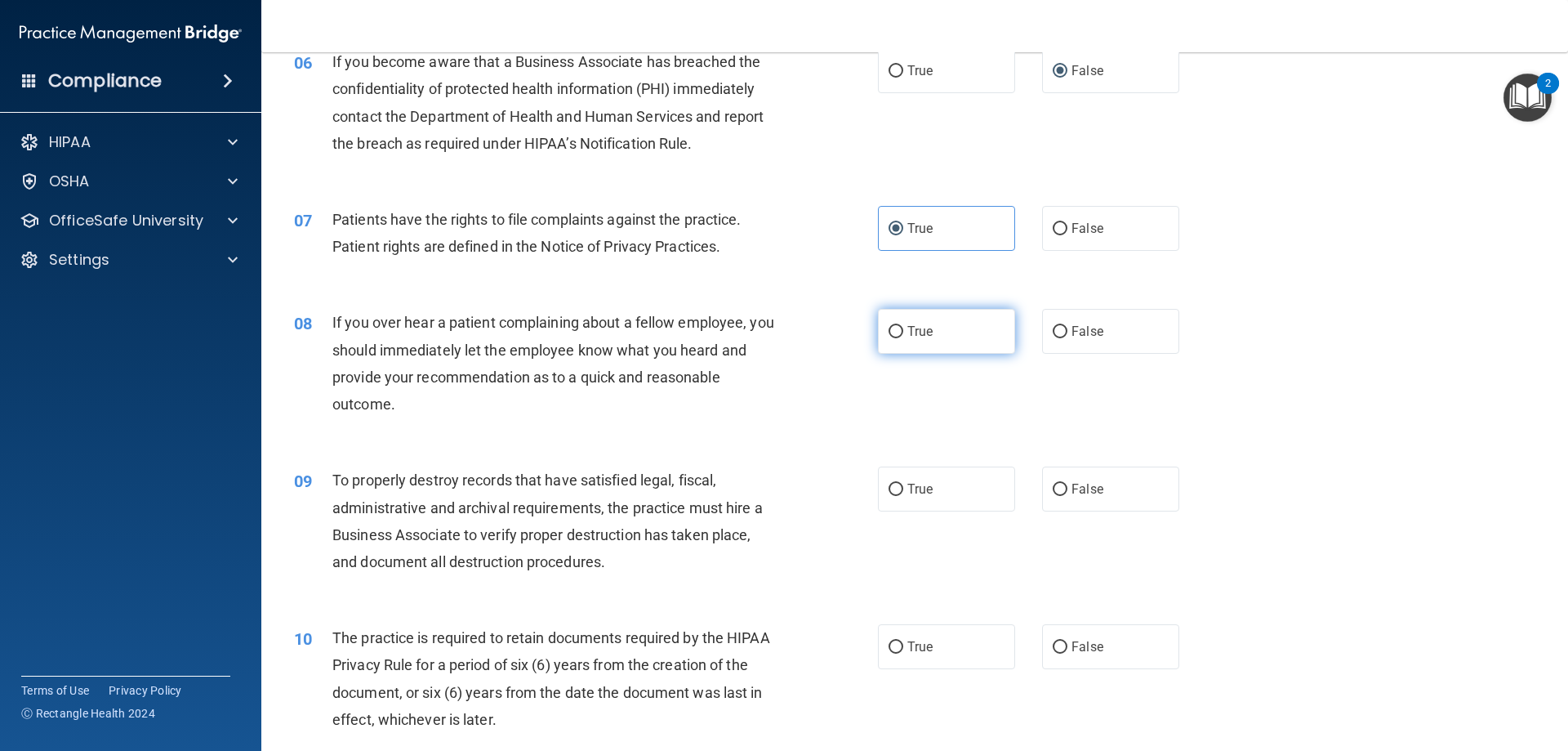 scroll, scrollTop: 817, scrollLeft: 0, axis: vertical 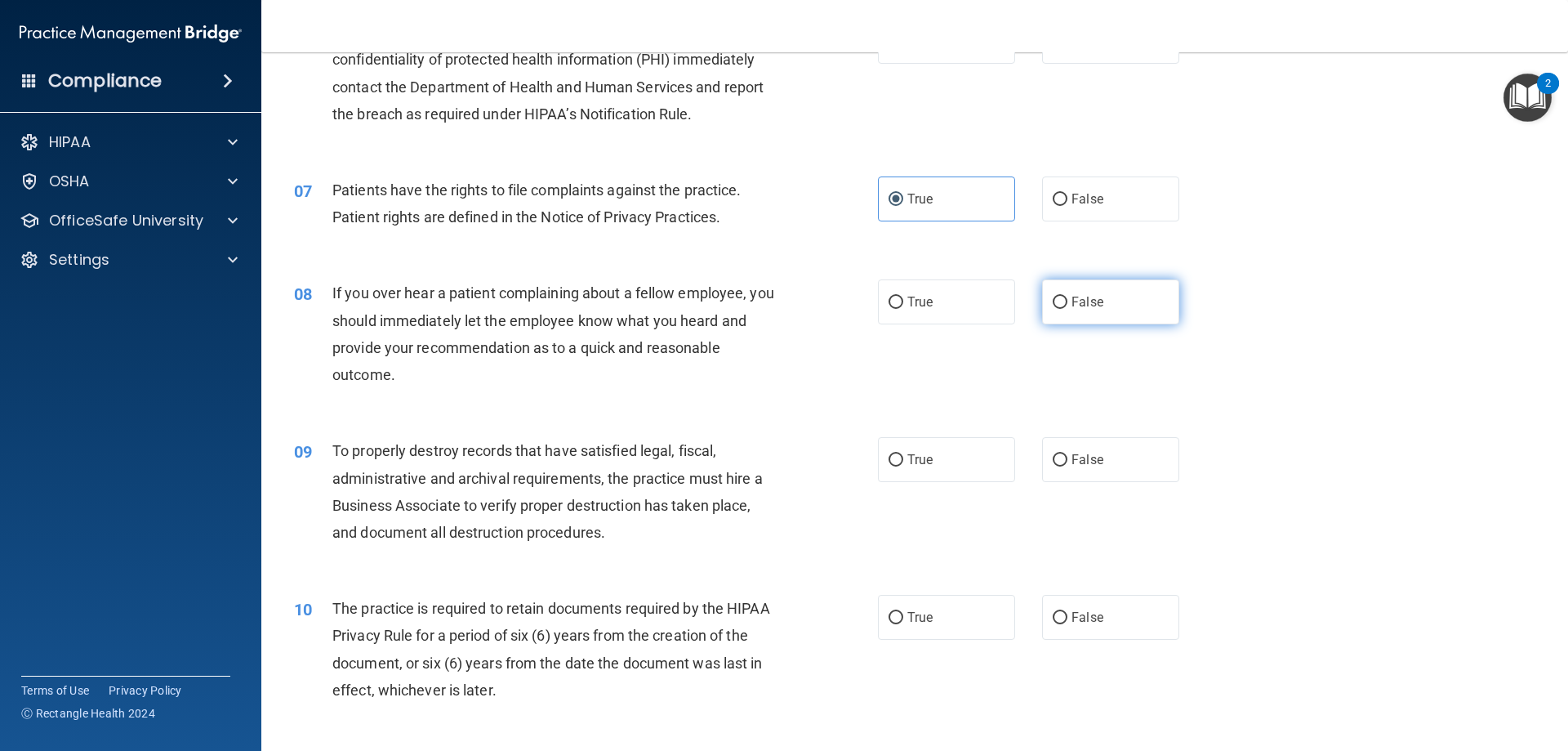 click on "False" at bounding box center (1111, 302) 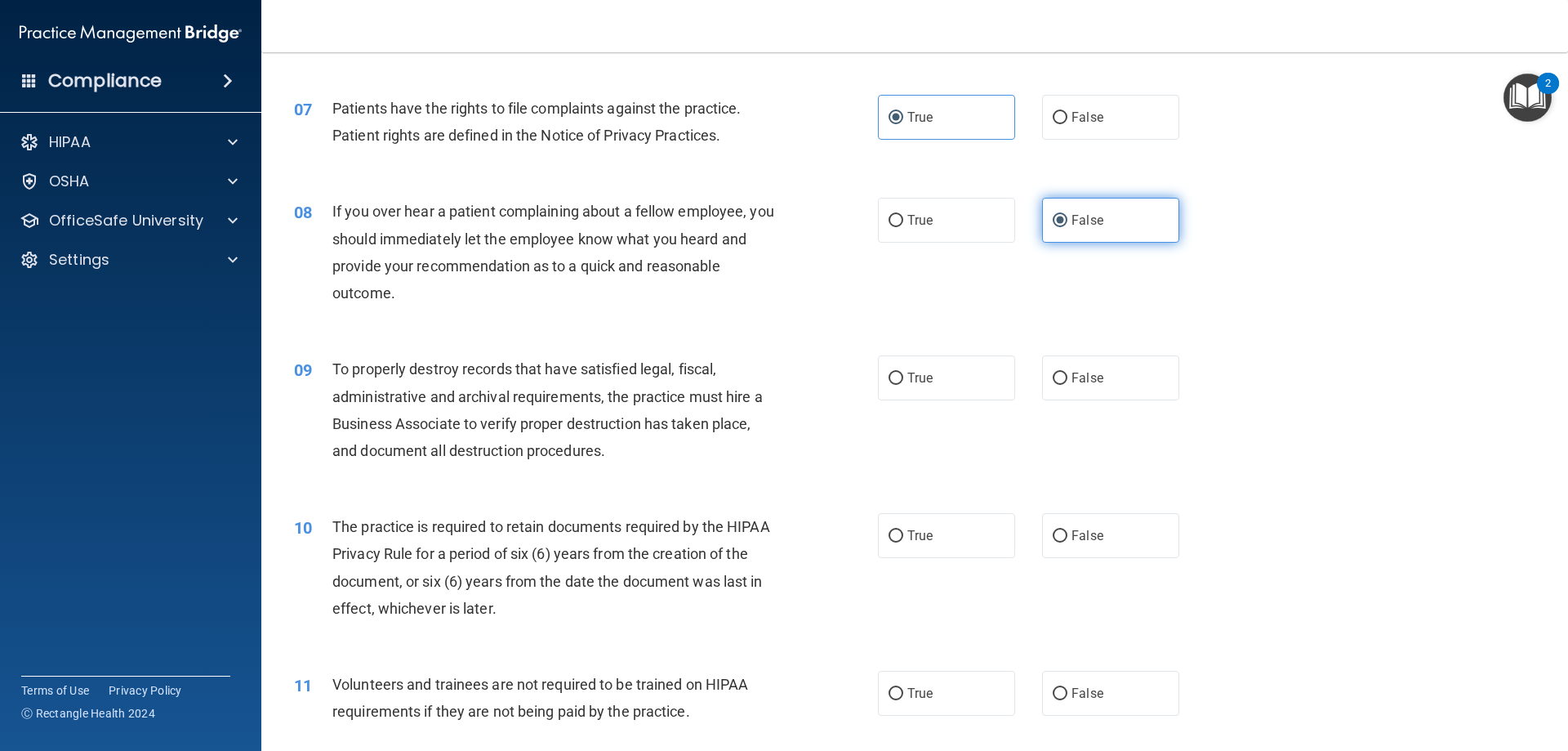 scroll, scrollTop: 981, scrollLeft: 0, axis: vertical 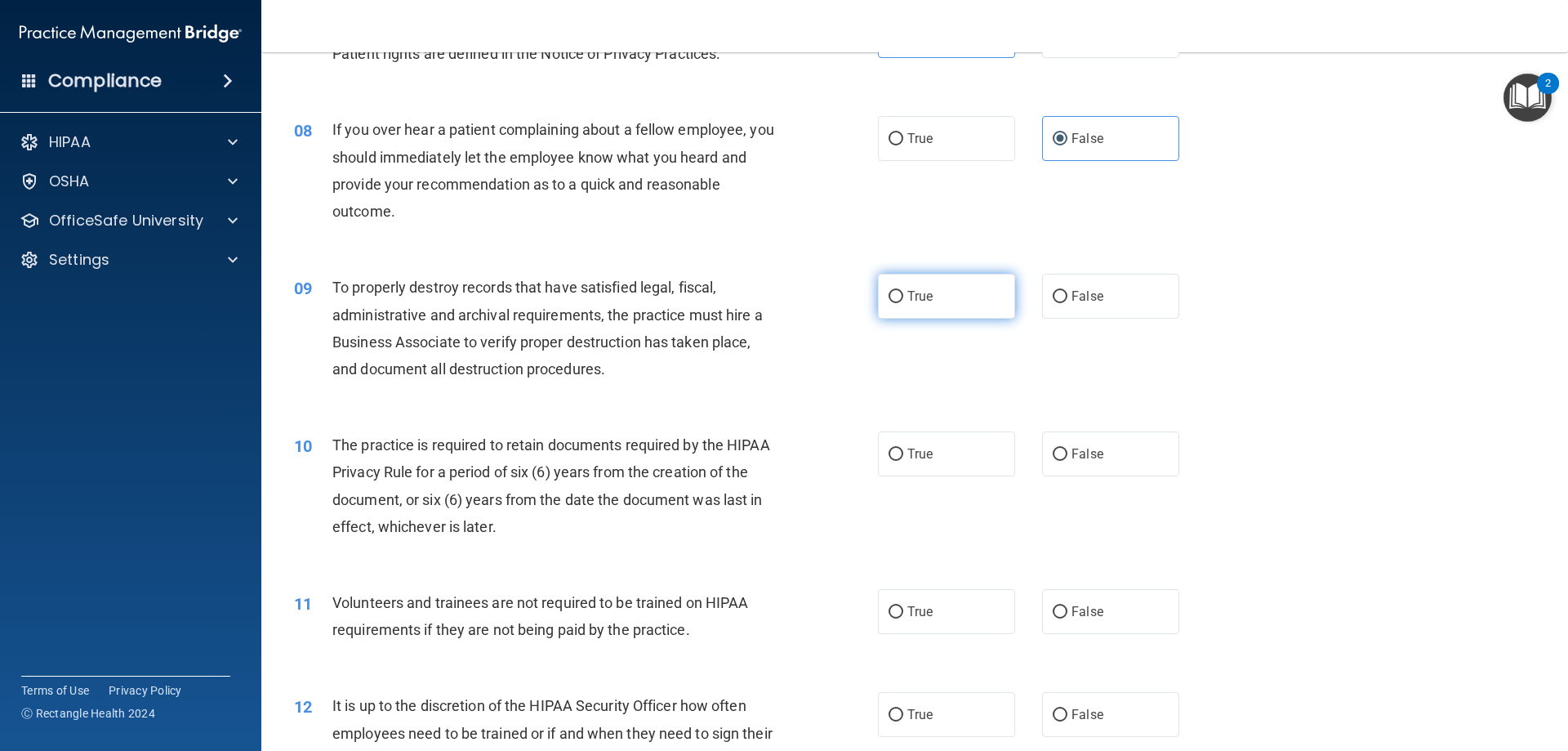 click on "True" at bounding box center (947, 296) 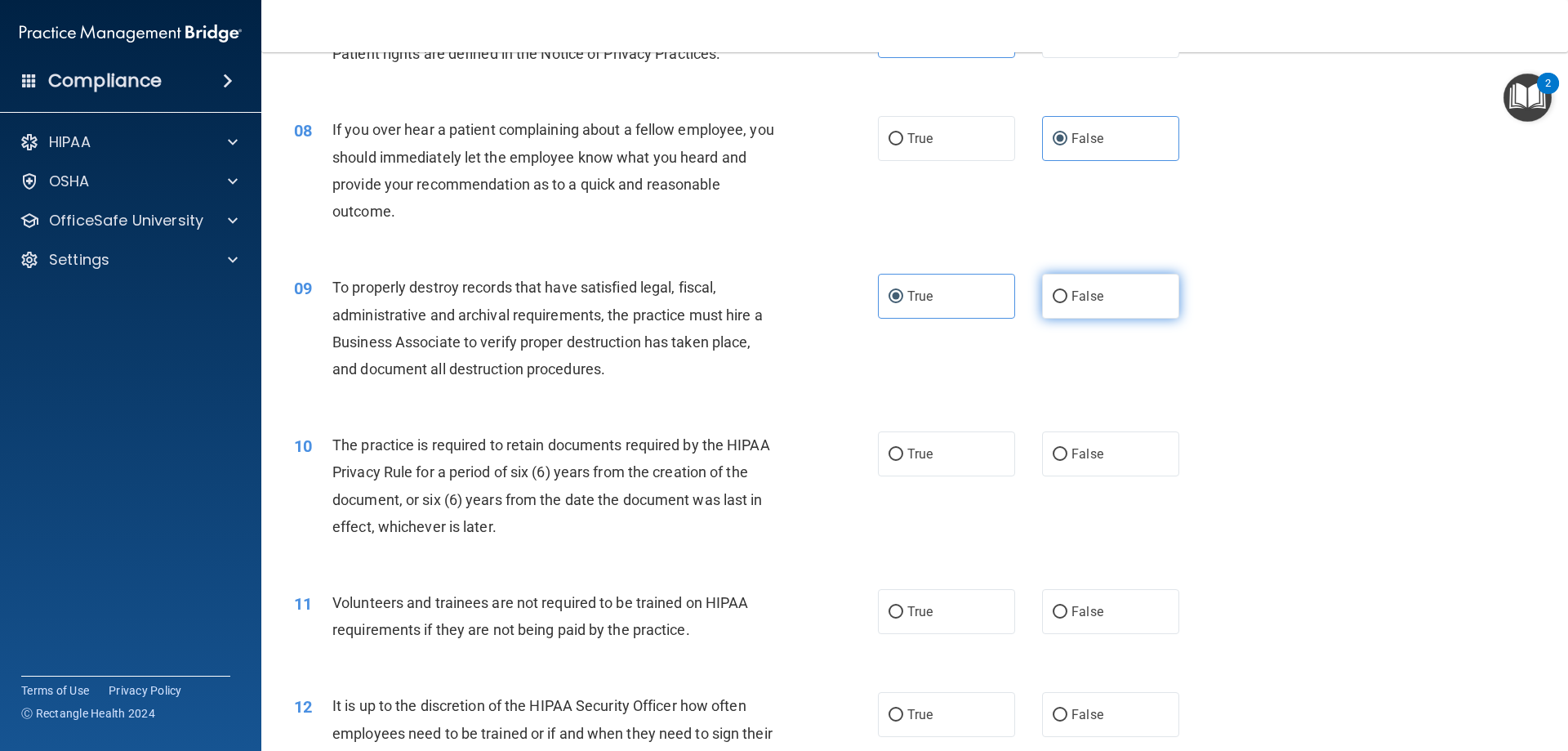 click on "False" at bounding box center (1111, 296) 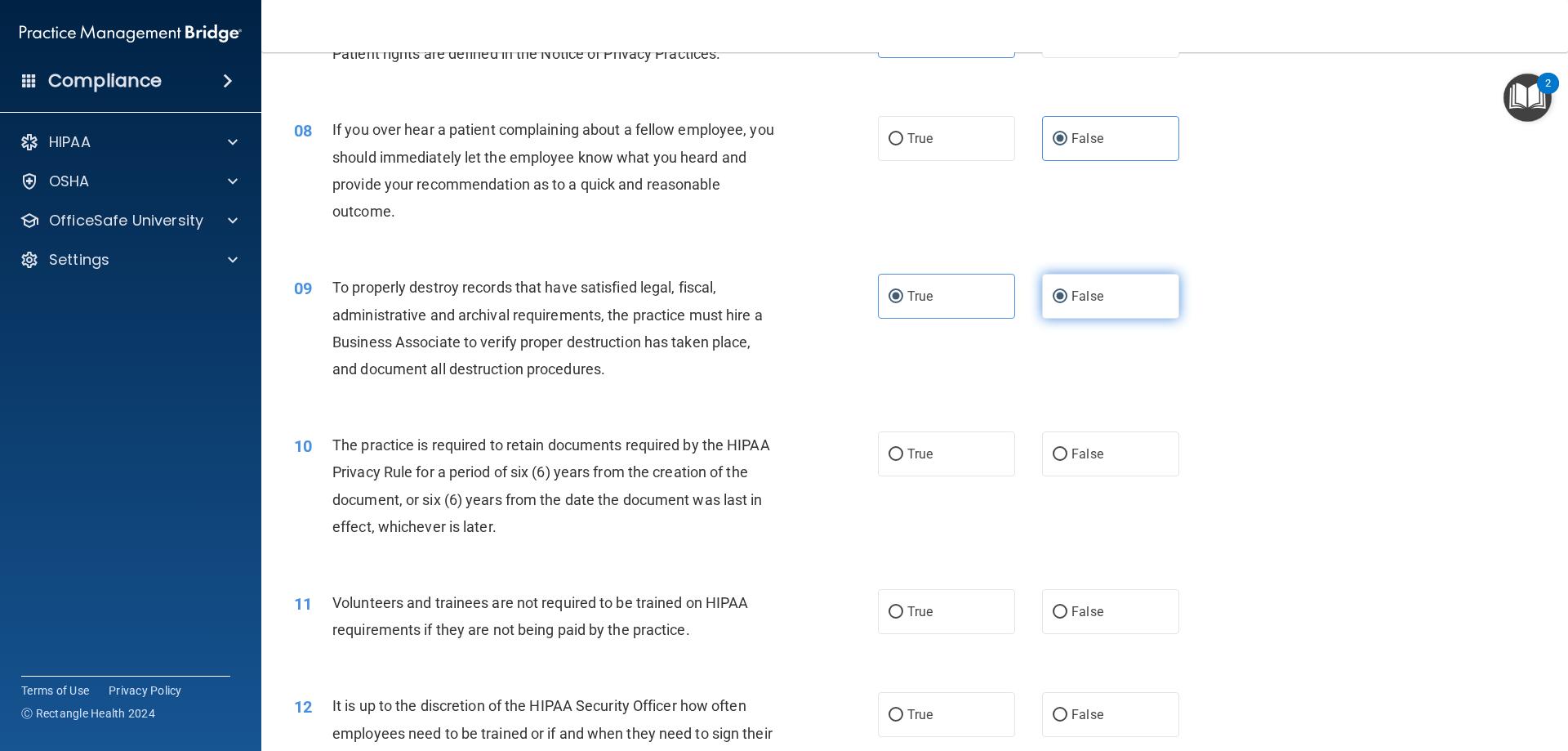 radio on "false" 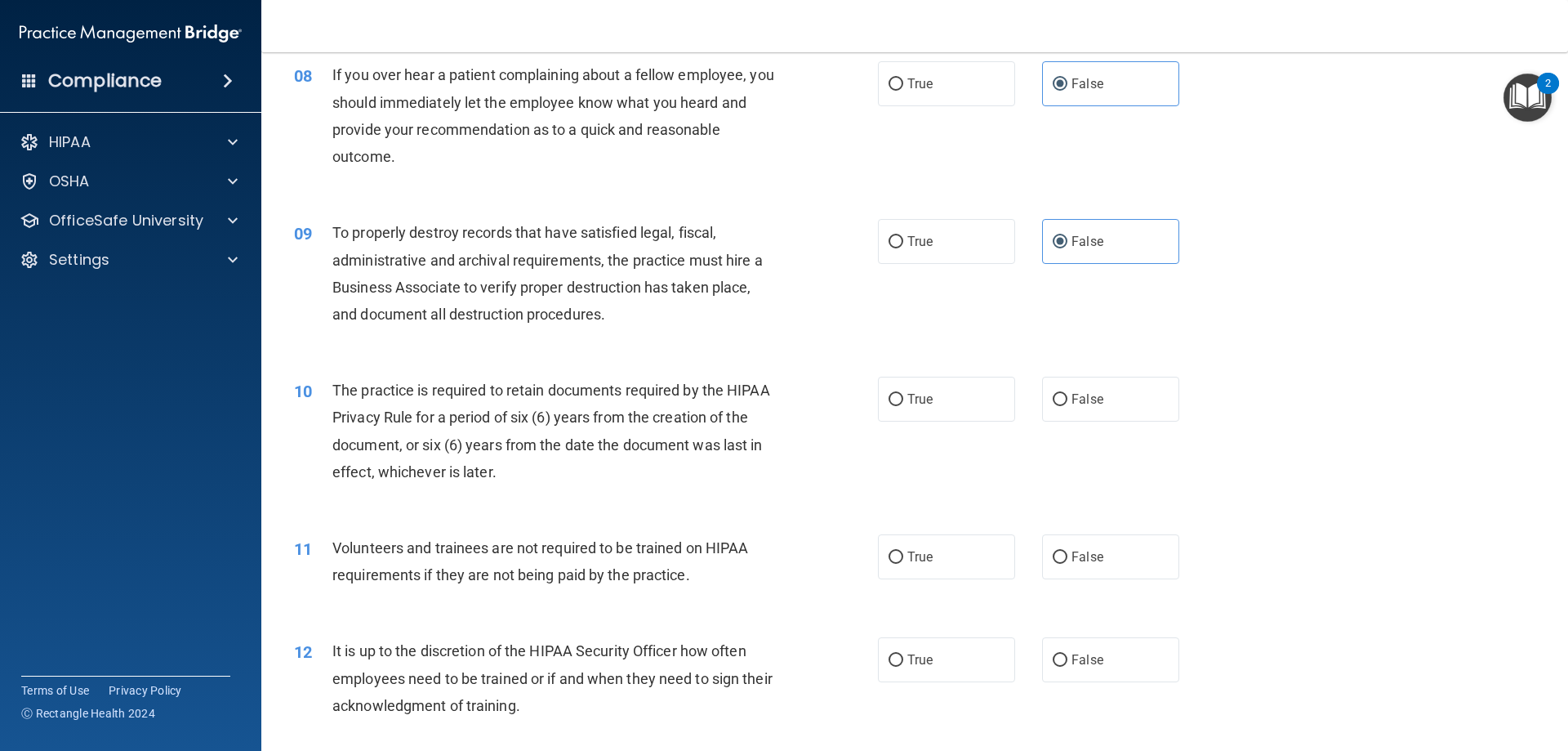 scroll, scrollTop: 1144, scrollLeft: 0, axis: vertical 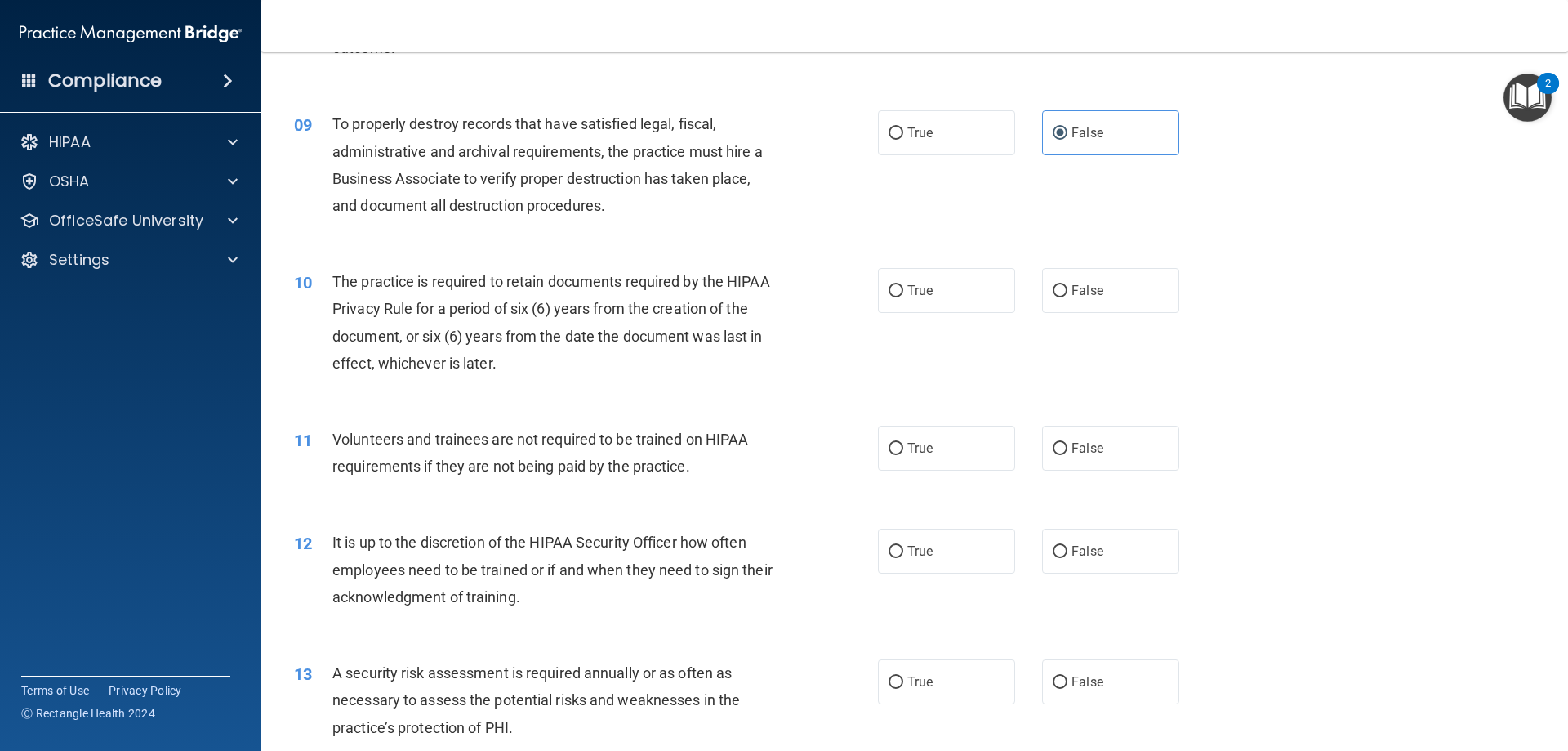 click on "True           False" at bounding box center (1042, 290) 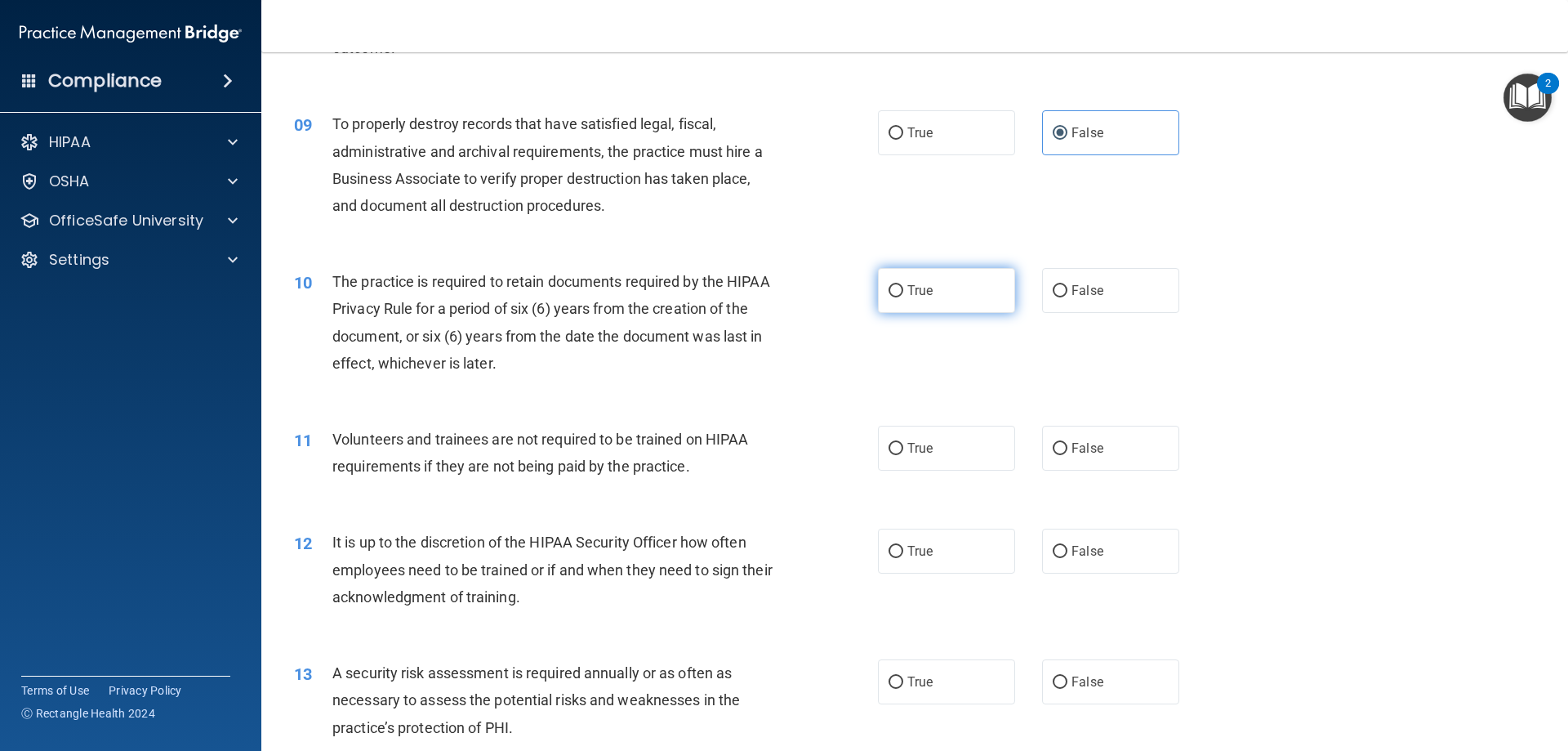 click on "True" at bounding box center [947, 290] 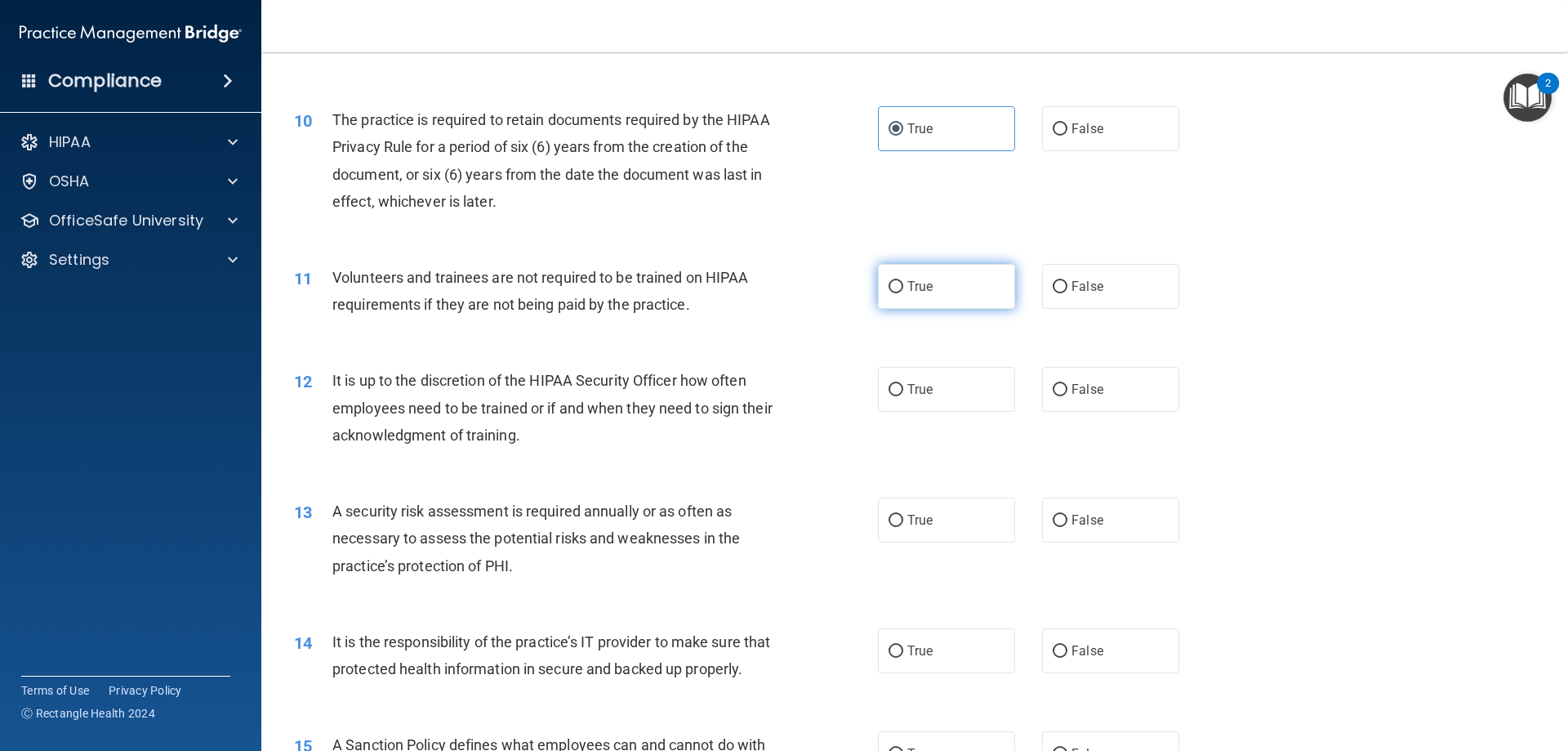 scroll, scrollTop: 1308, scrollLeft: 0, axis: vertical 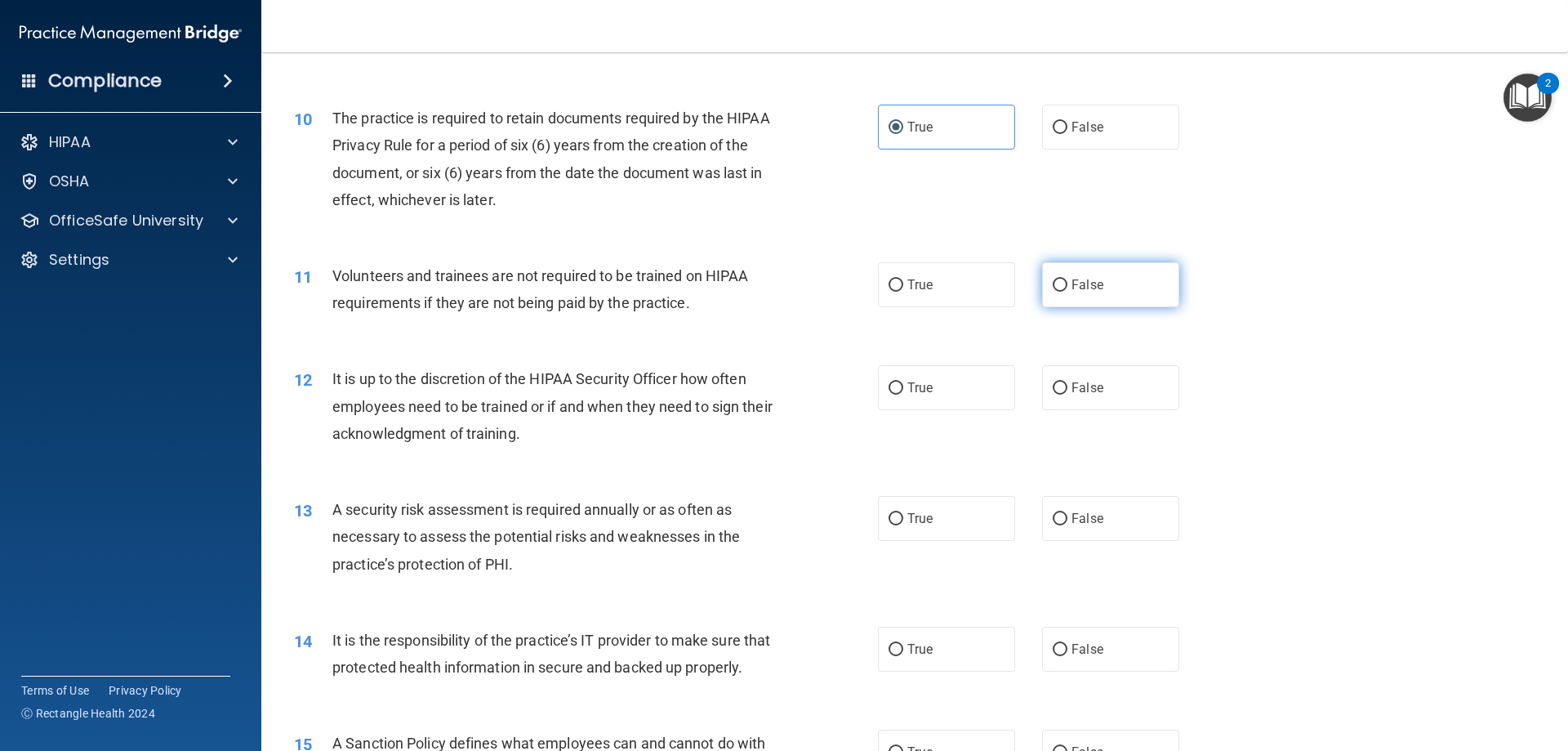click on "False" at bounding box center [1087, 284] 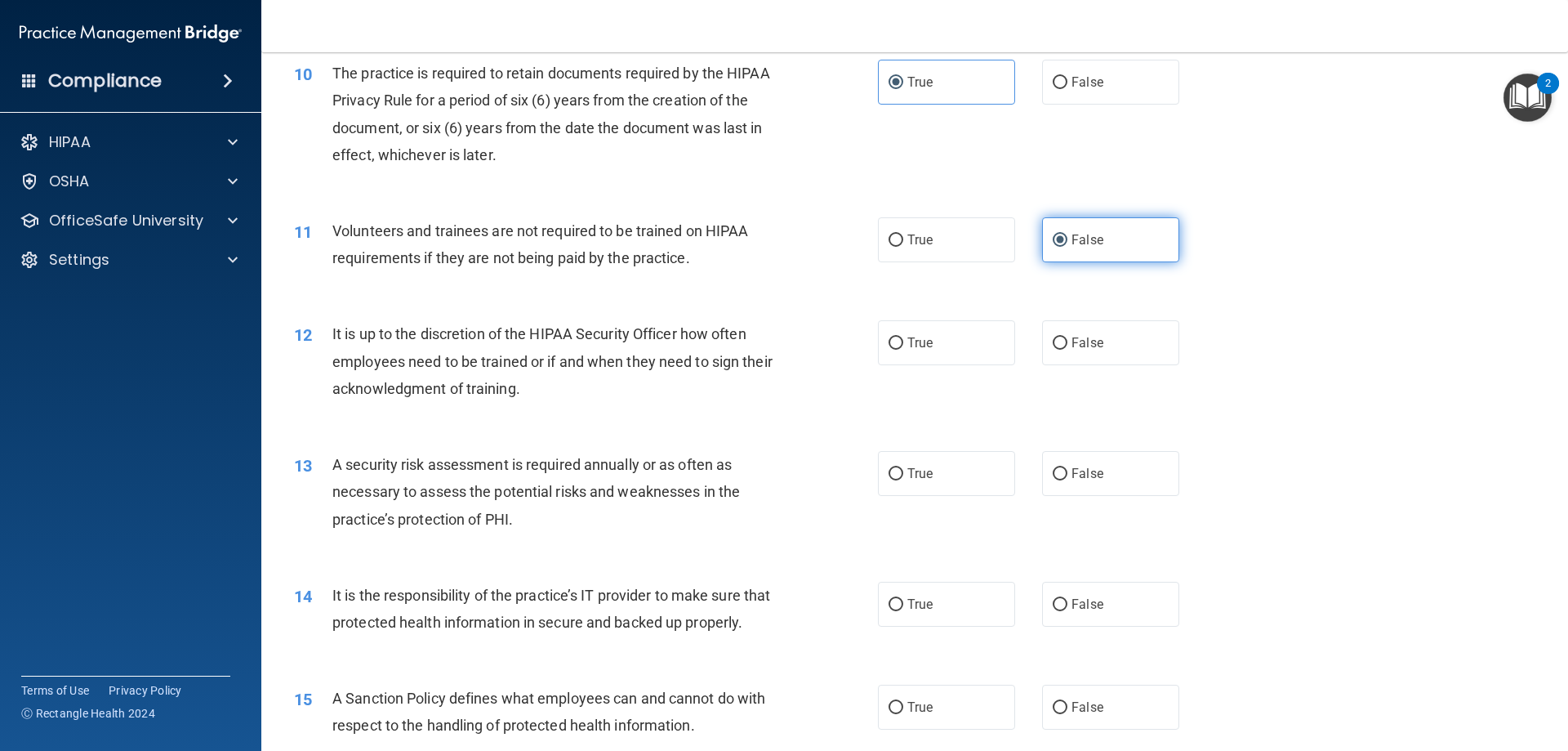 scroll, scrollTop: 1389, scrollLeft: 0, axis: vertical 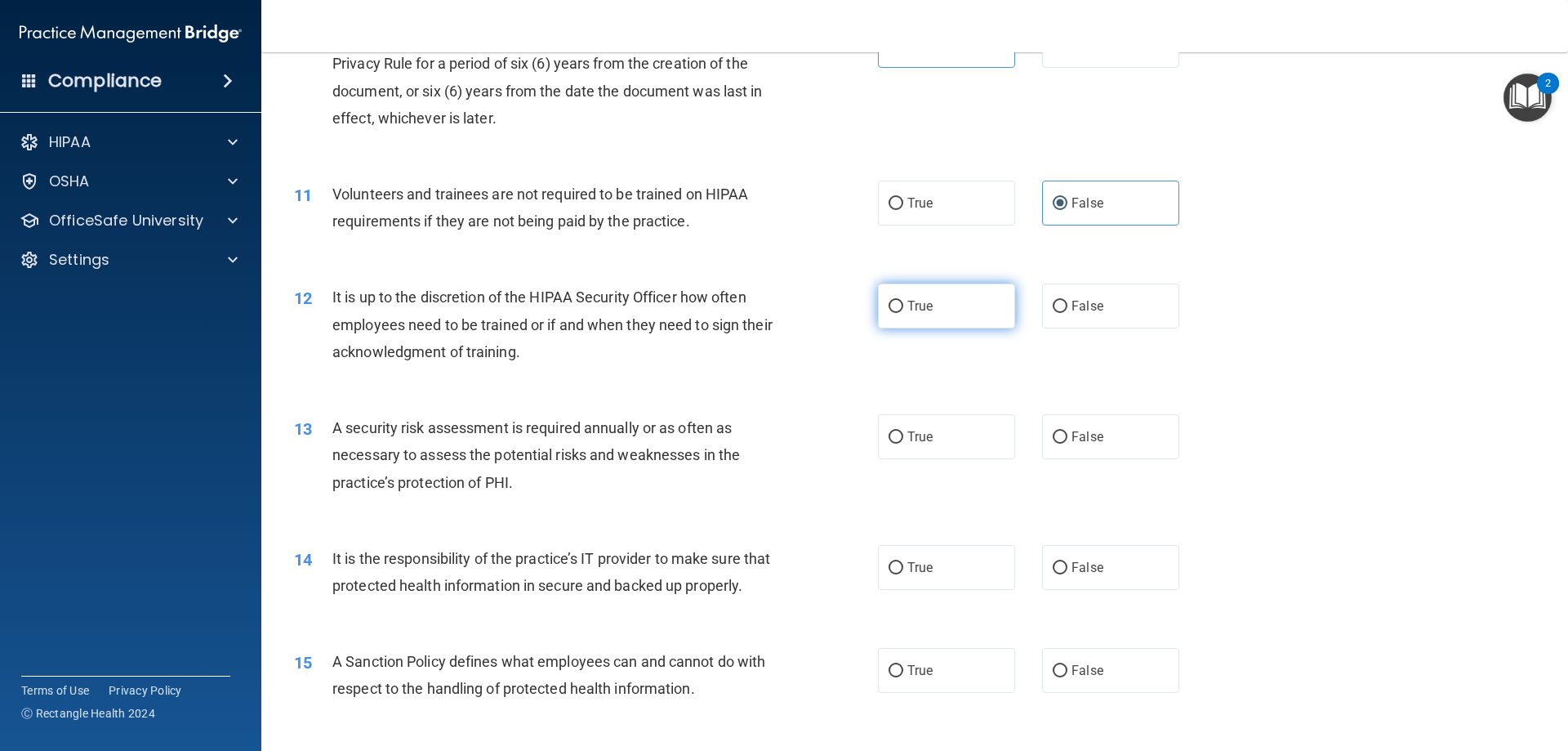 click on "True" at bounding box center [947, 306] 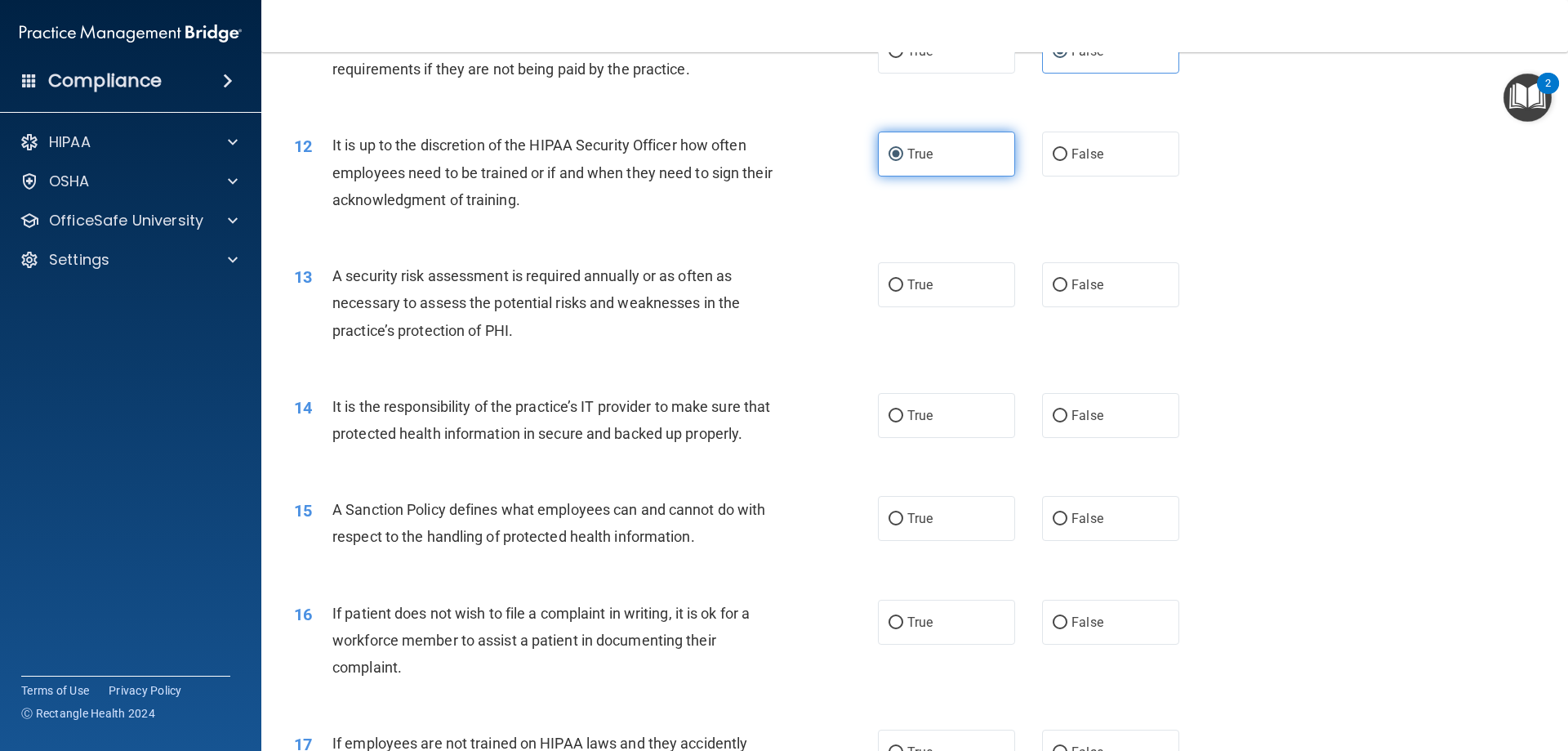scroll, scrollTop: 1553, scrollLeft: 0, axis: vertical 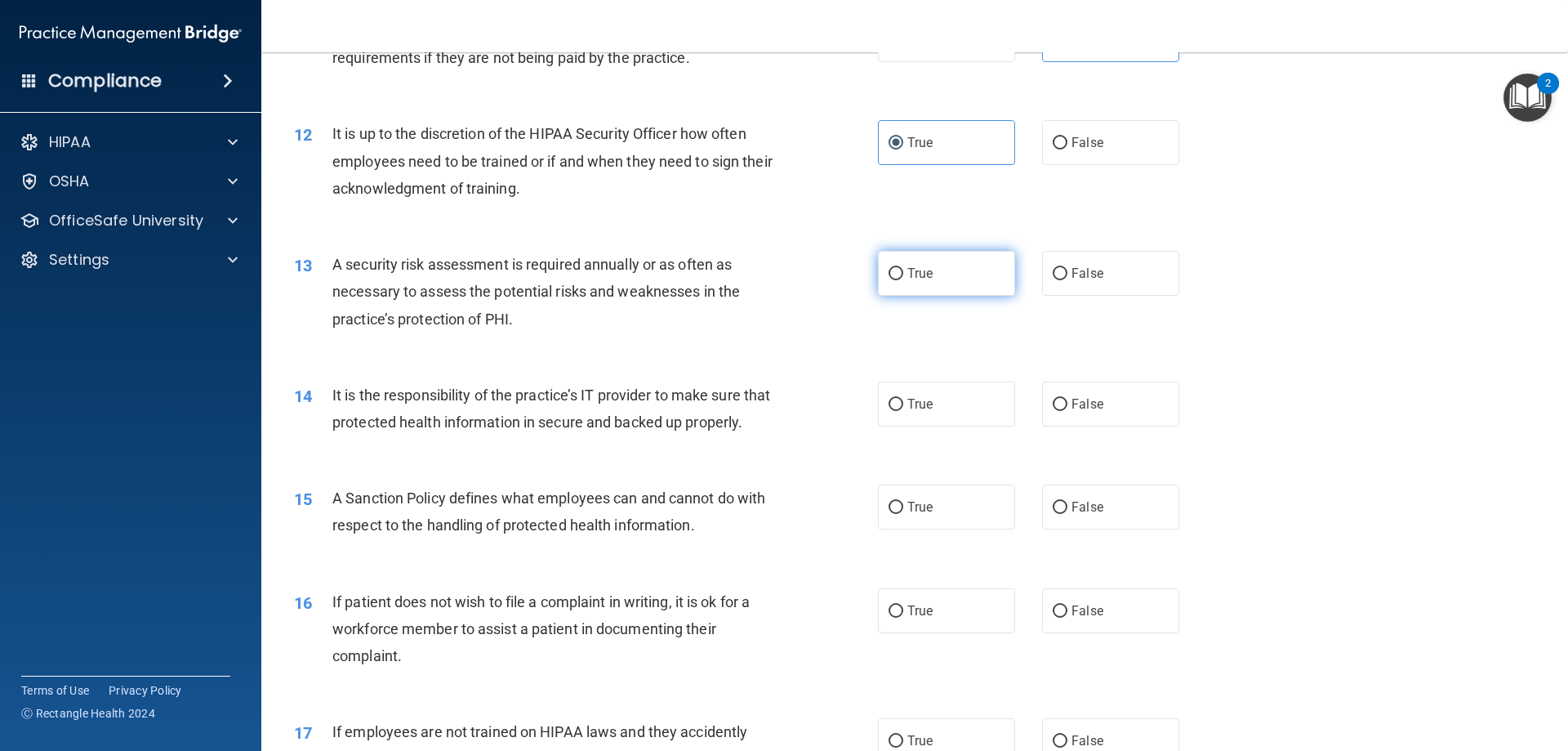 click on "True" at bounding box center (947, 273) 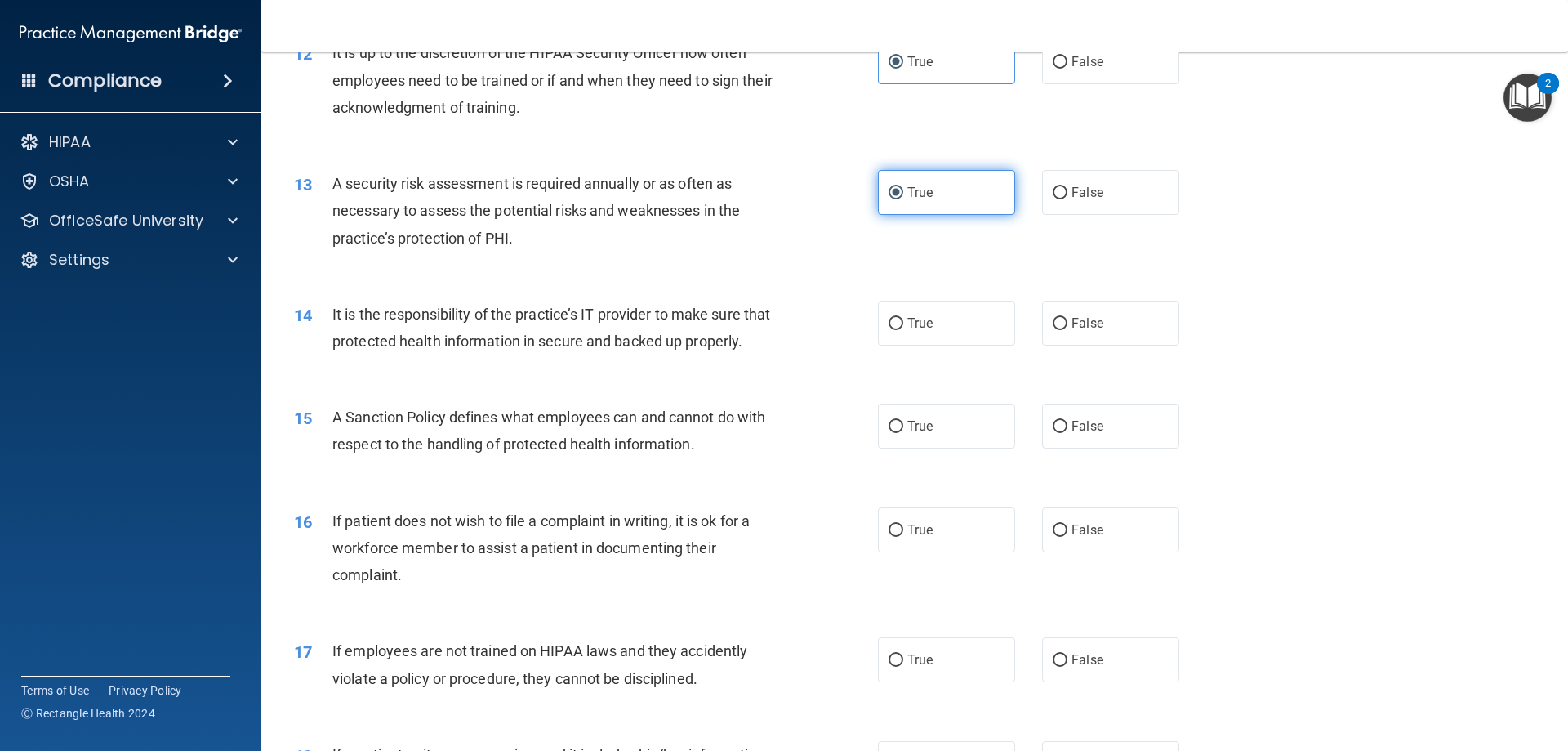 scroll, scrollTop: 1634, scrollLeft: 0, axis: vertical 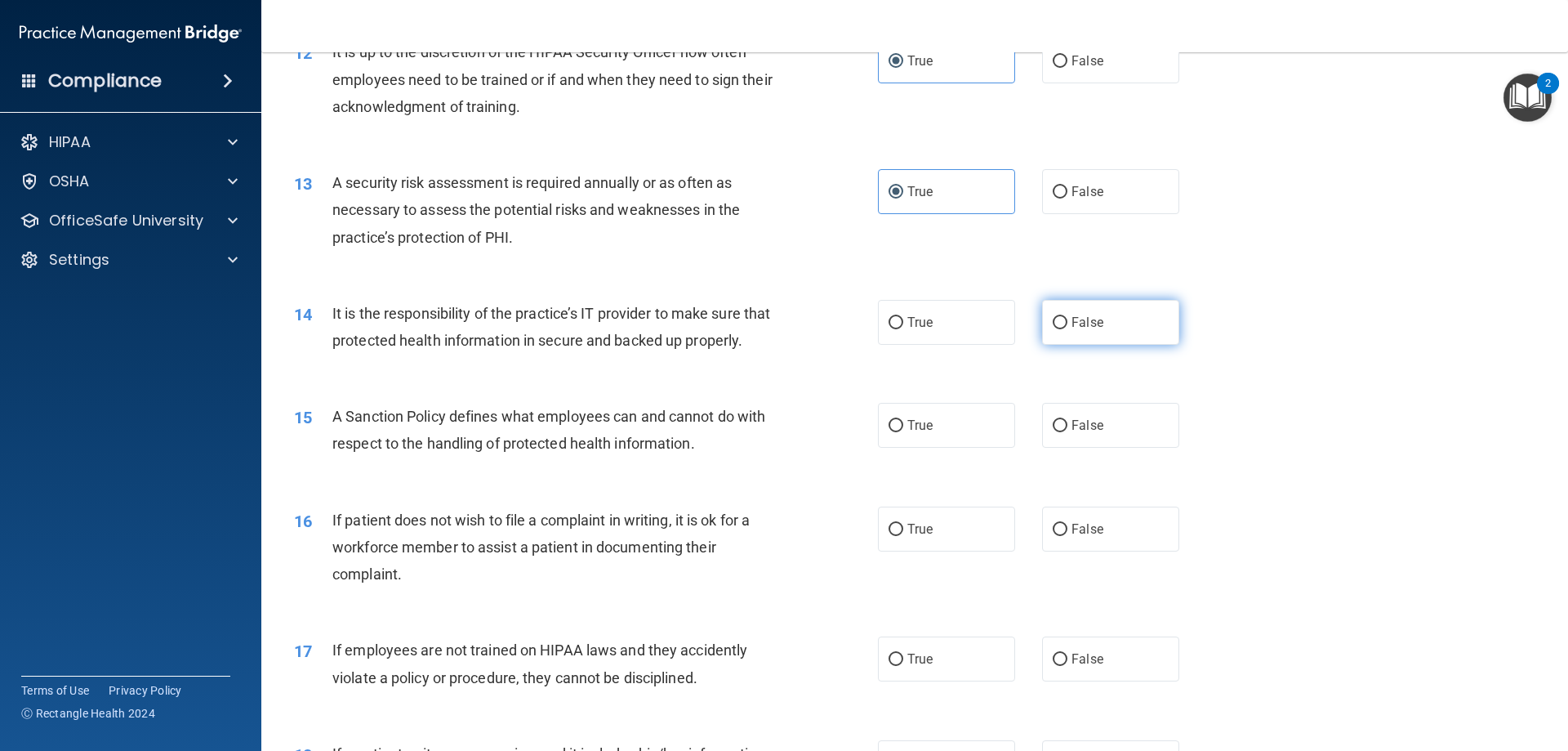click on "False" at bounding box center [1111, 322] 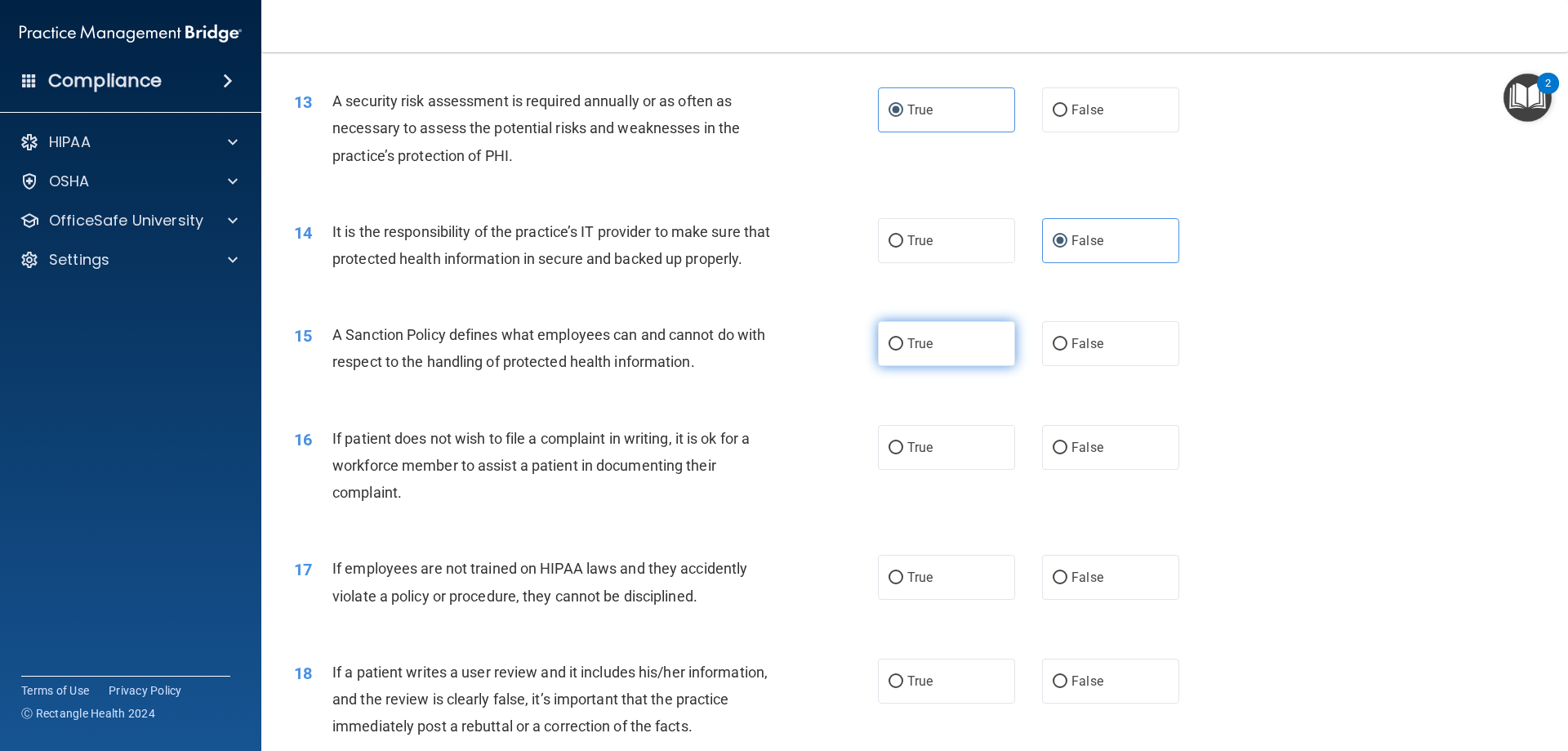 click on "True" at bounding box center (947, 343) 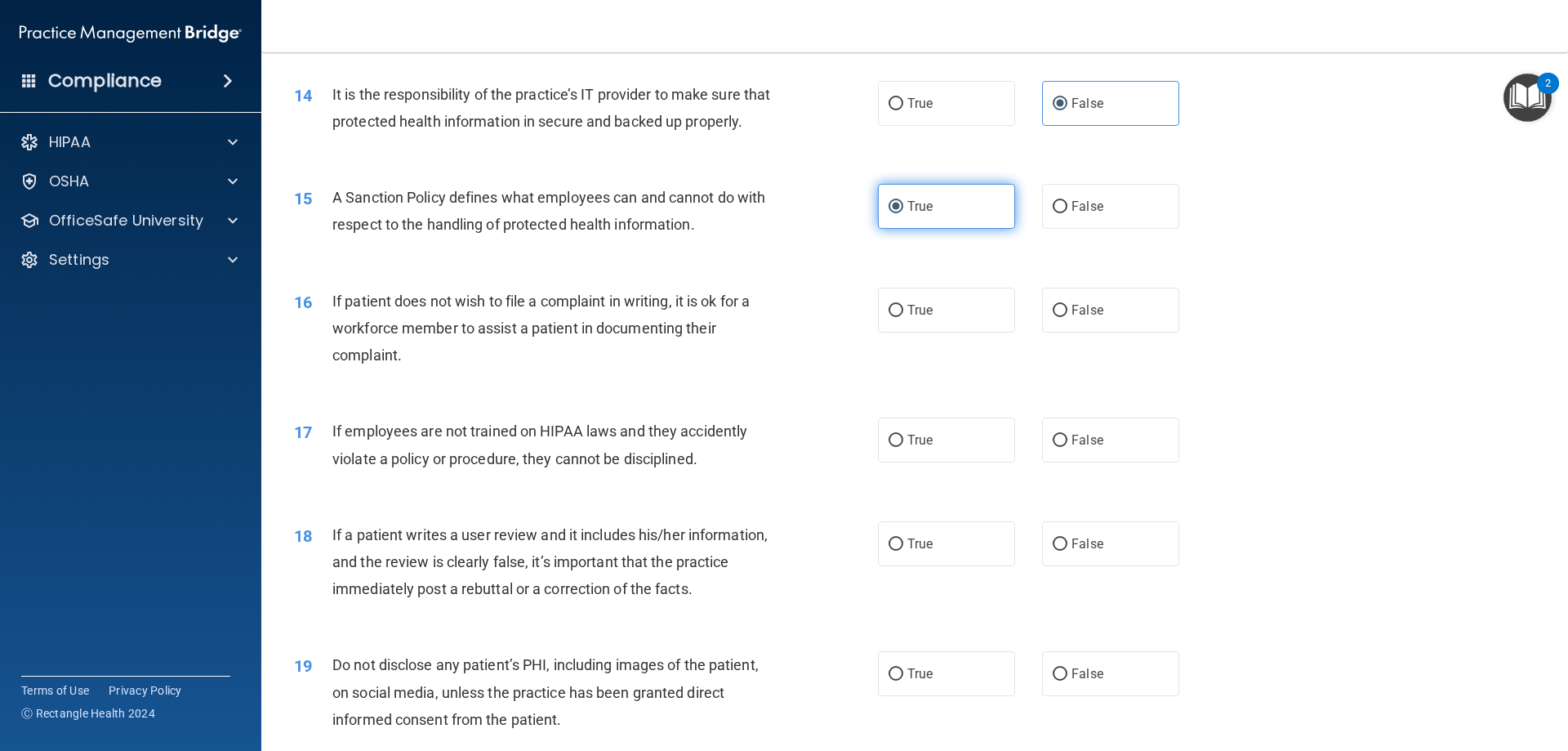 scroll, scrollTop: 1880, scrollLeft: 0, axis: vertical 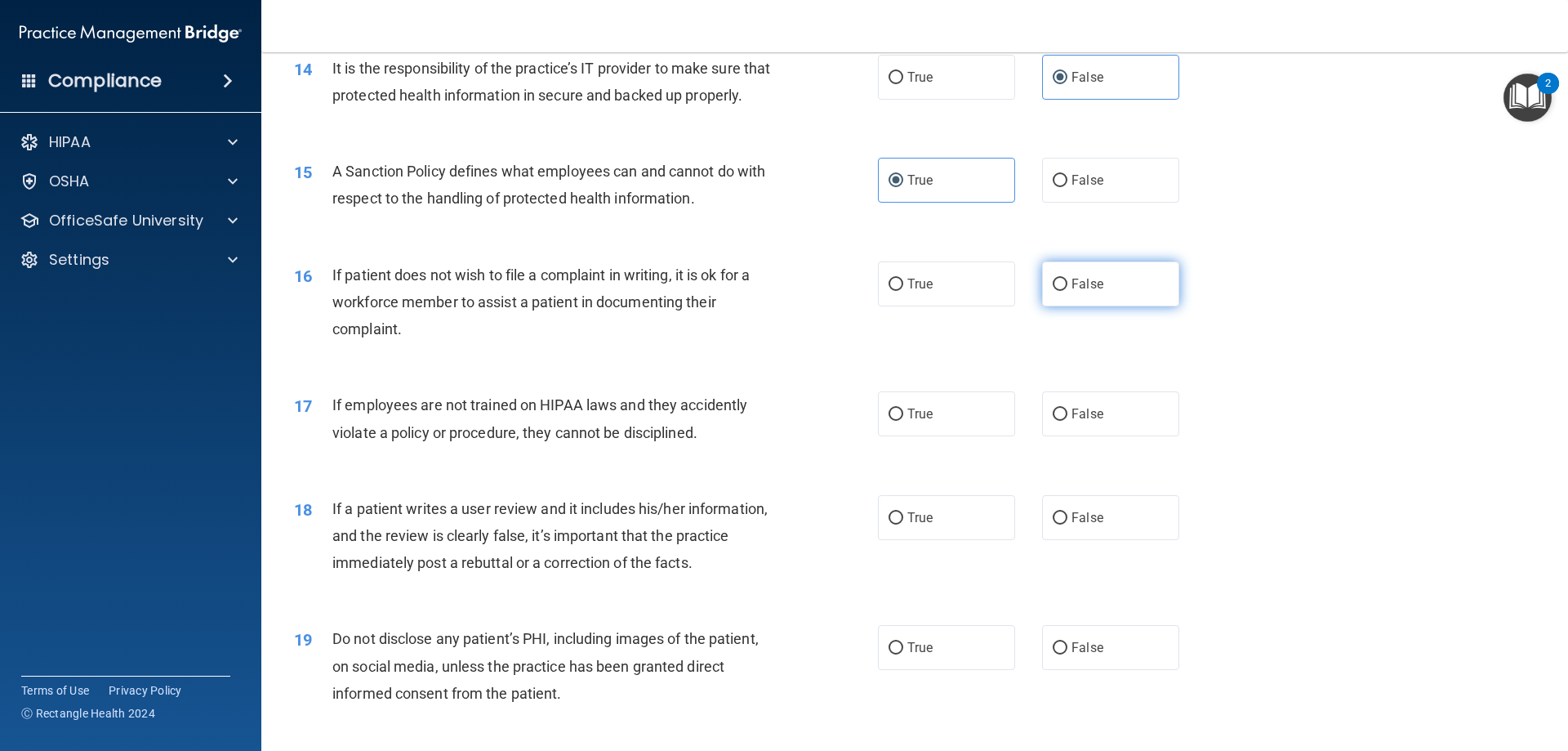 click on "False" at bounding box center [1111, 284] 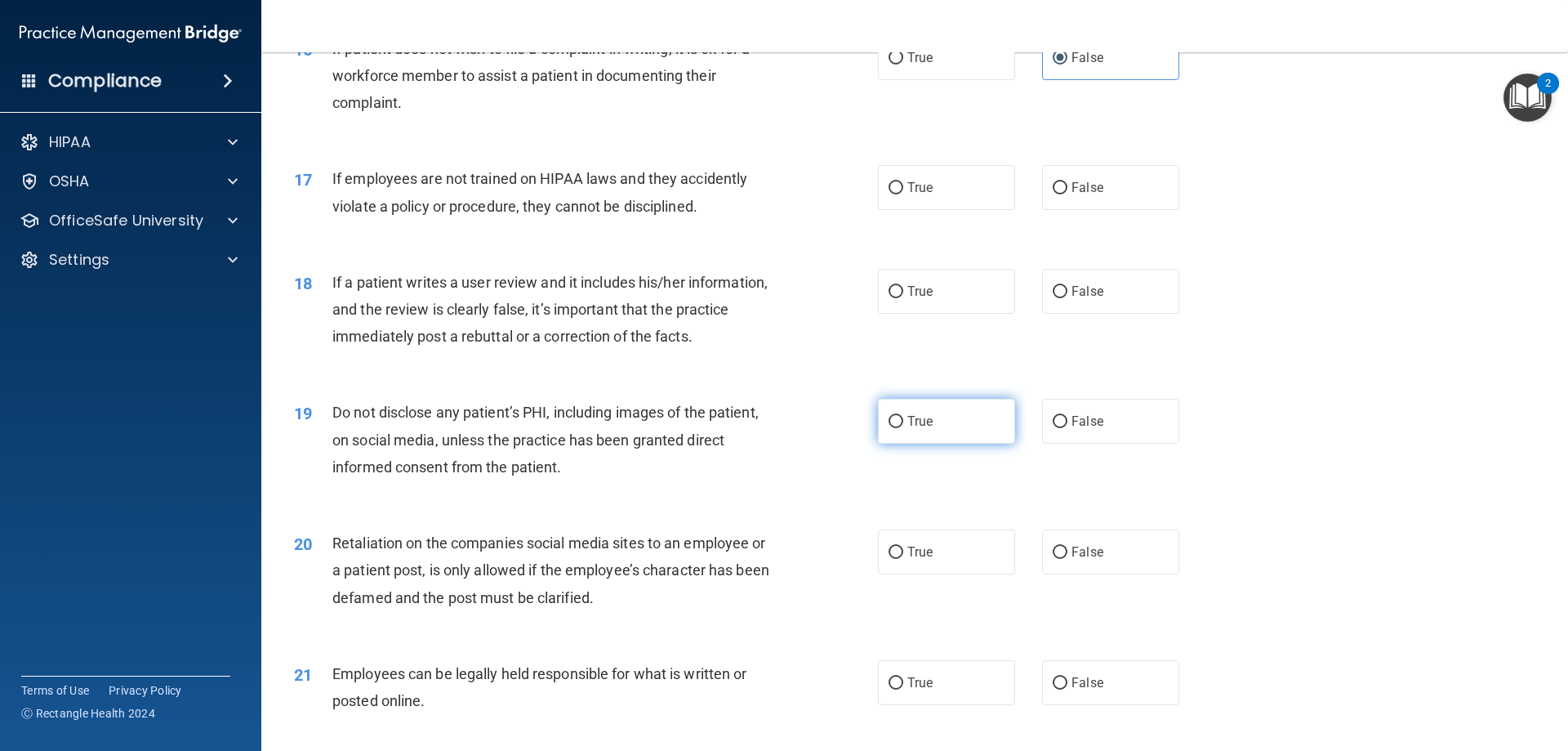 scroll, scrollTop: 2125, scrollLeft: 0, axis: vertical 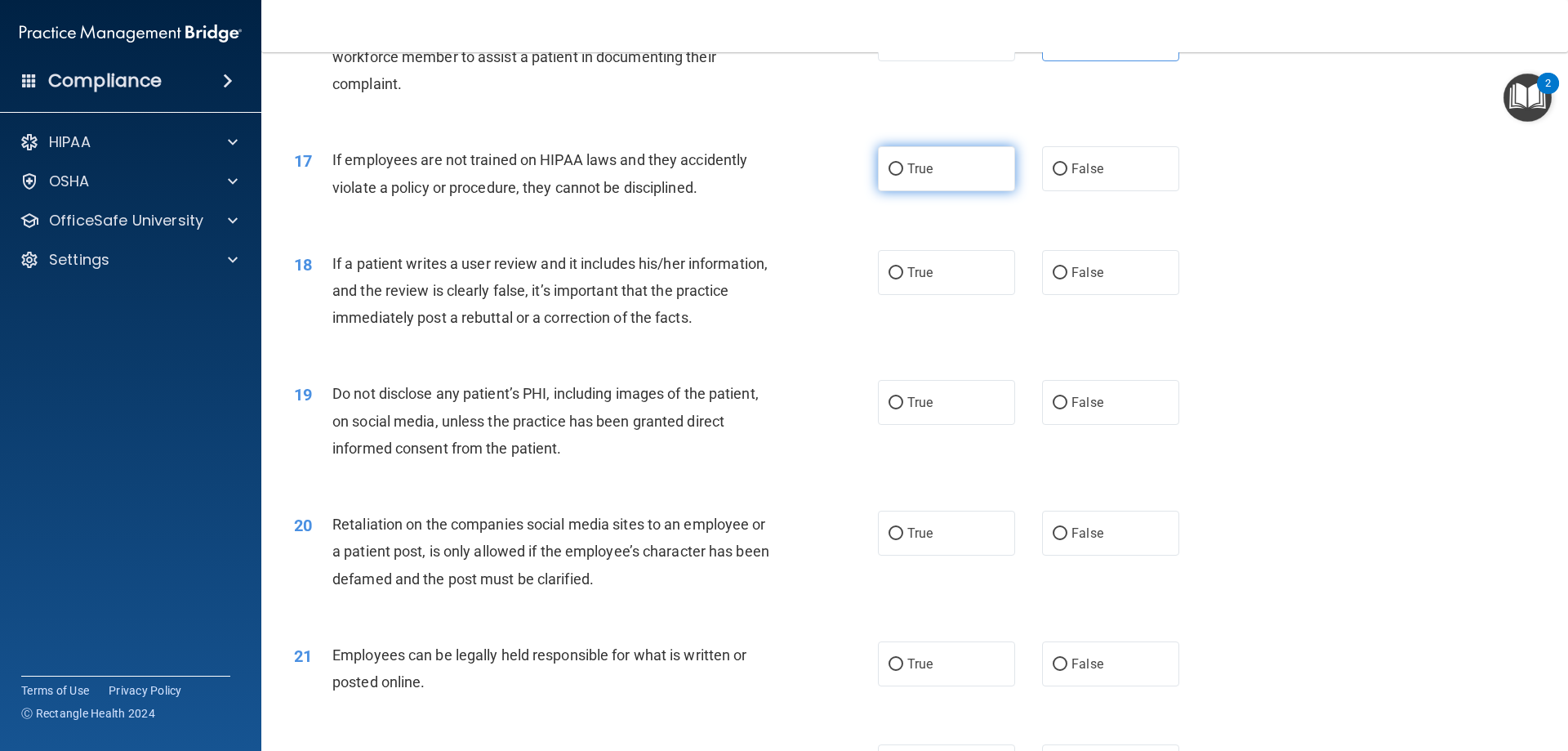 click on "True" at bounding box center (947, 168) 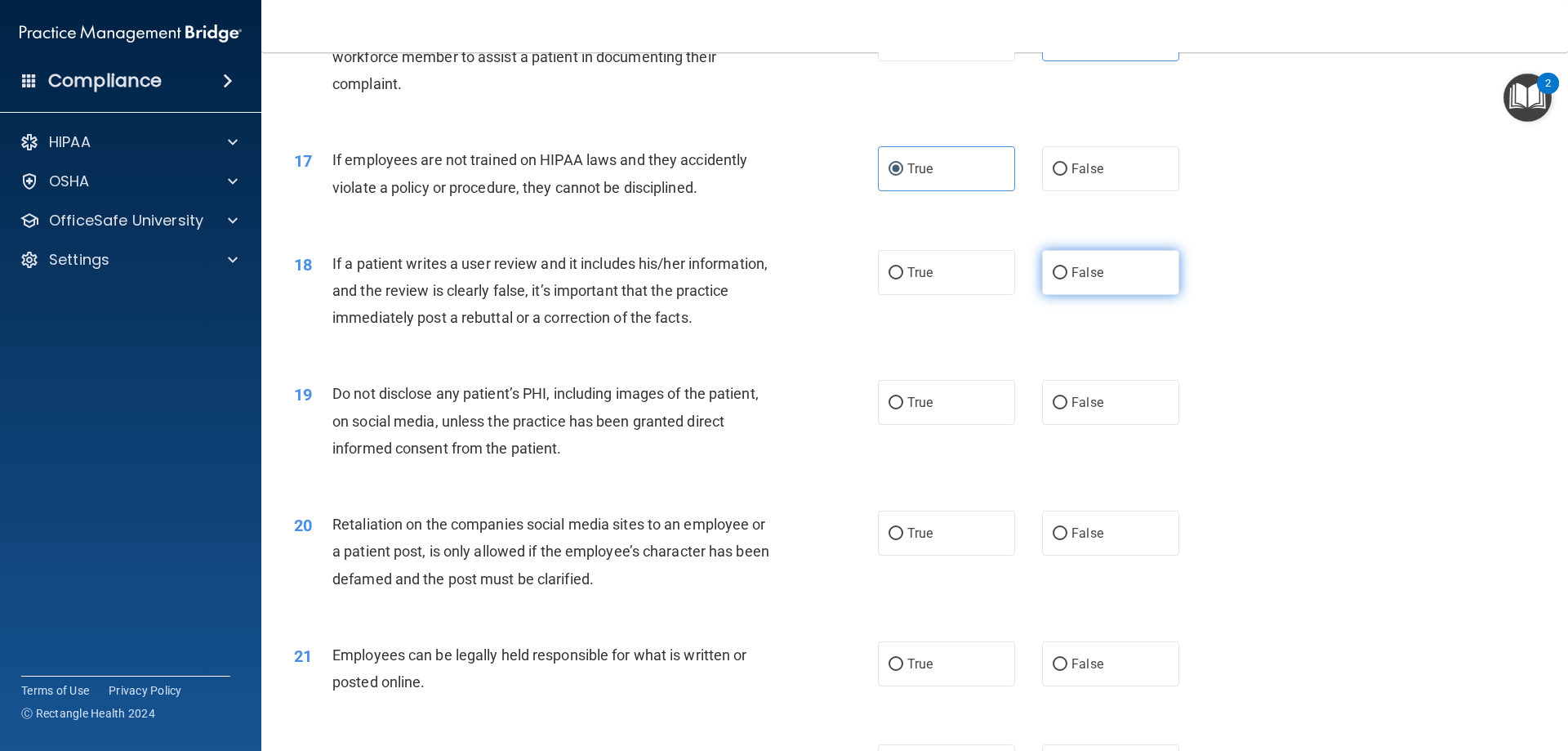 click on "False" at bounding box center (1111, 272) 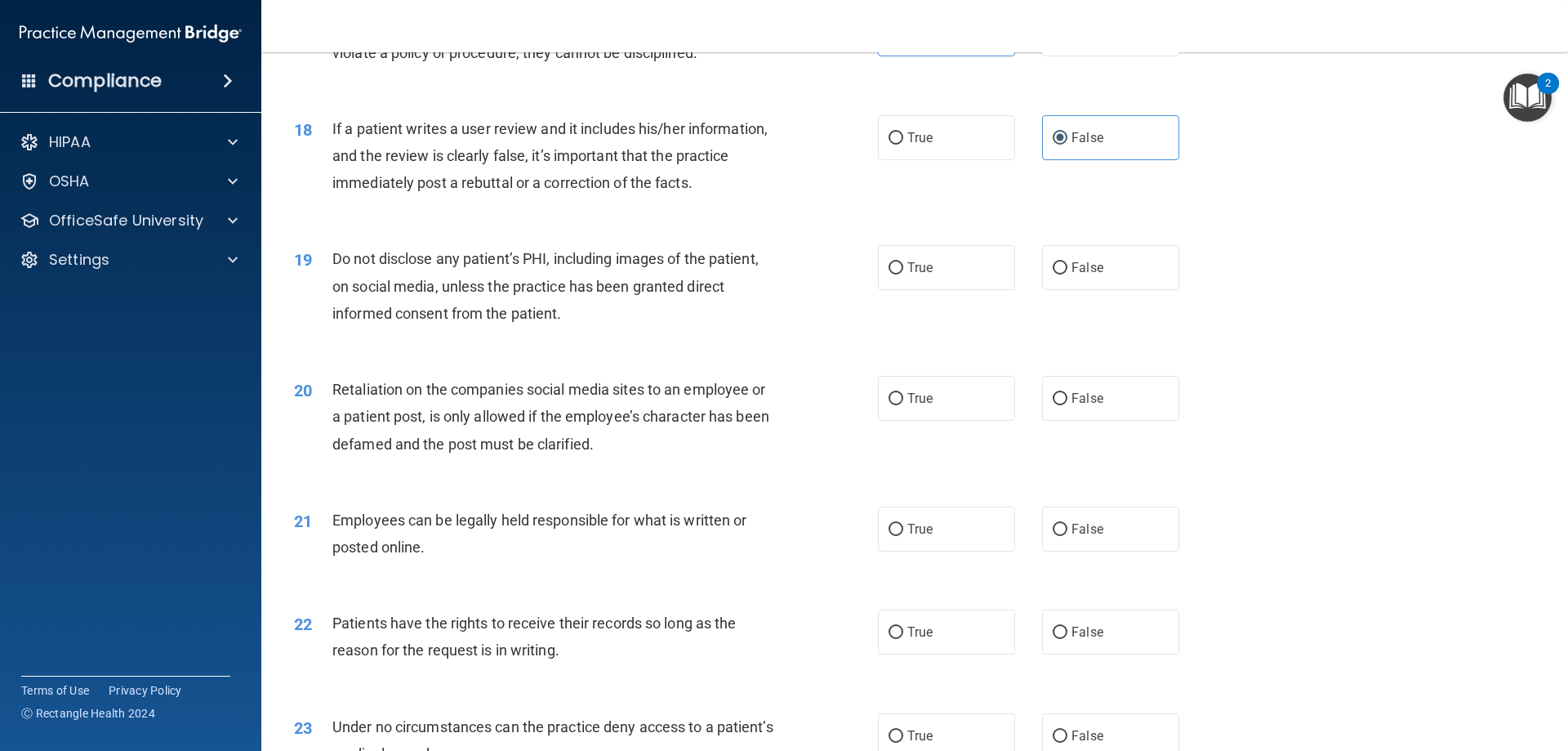 scroll, scrollTop: 2288, scrollLeft: 0, axis: vertical 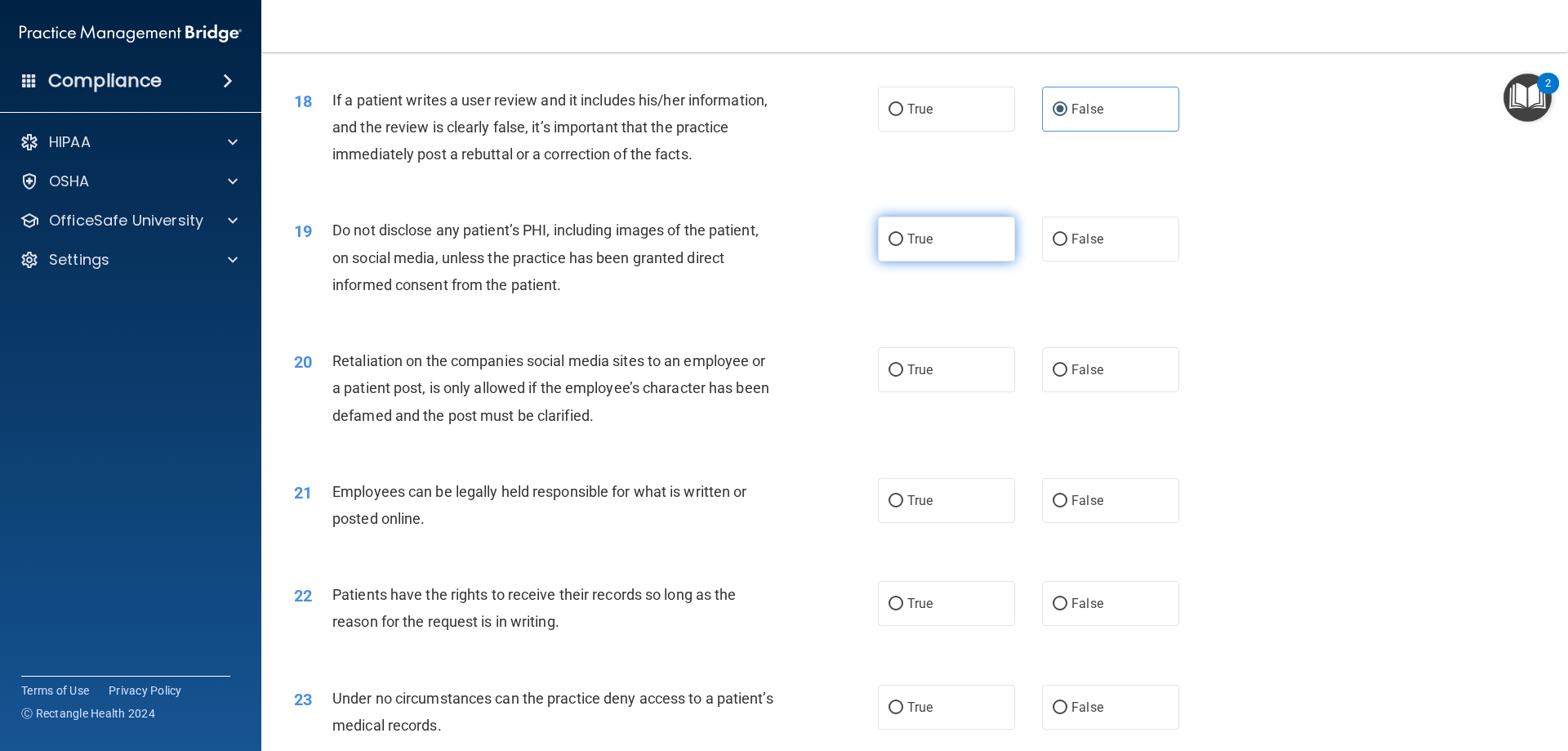 click on "True" at bounding box center (947, 239) 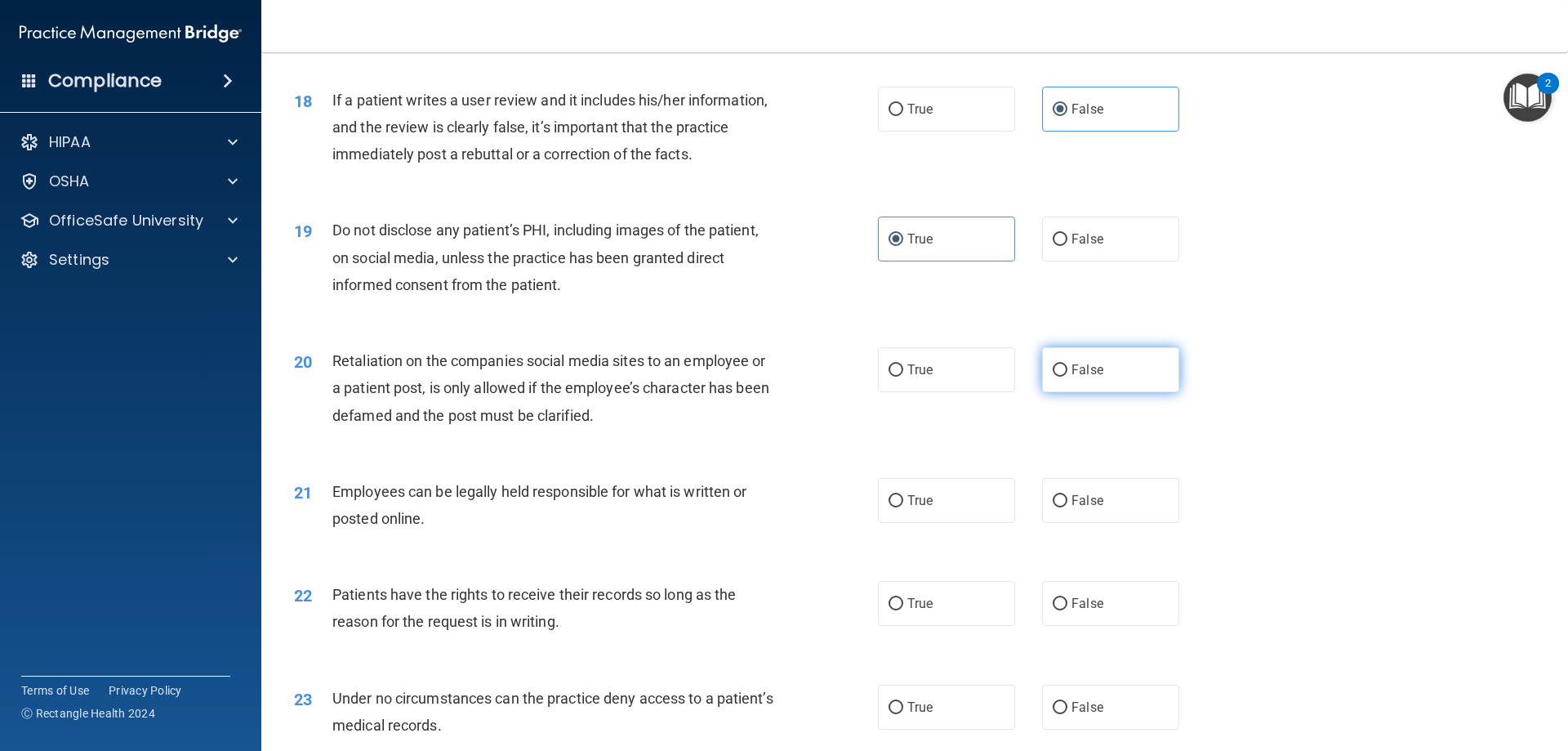 click on "False" at bounding box center [1111, 369] 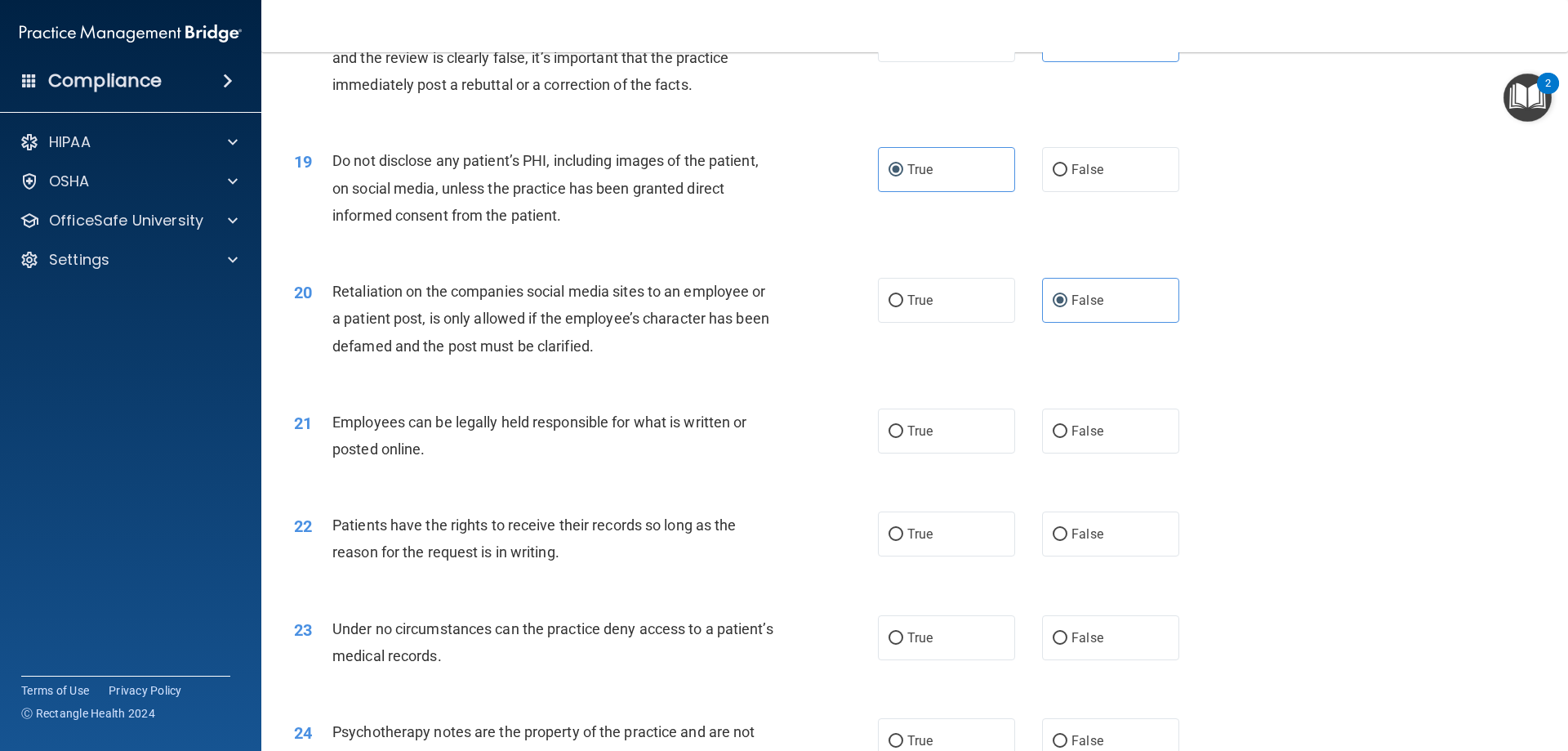 scroll, scrollTop: 2452, scrollLeft: 0, axis: vertical 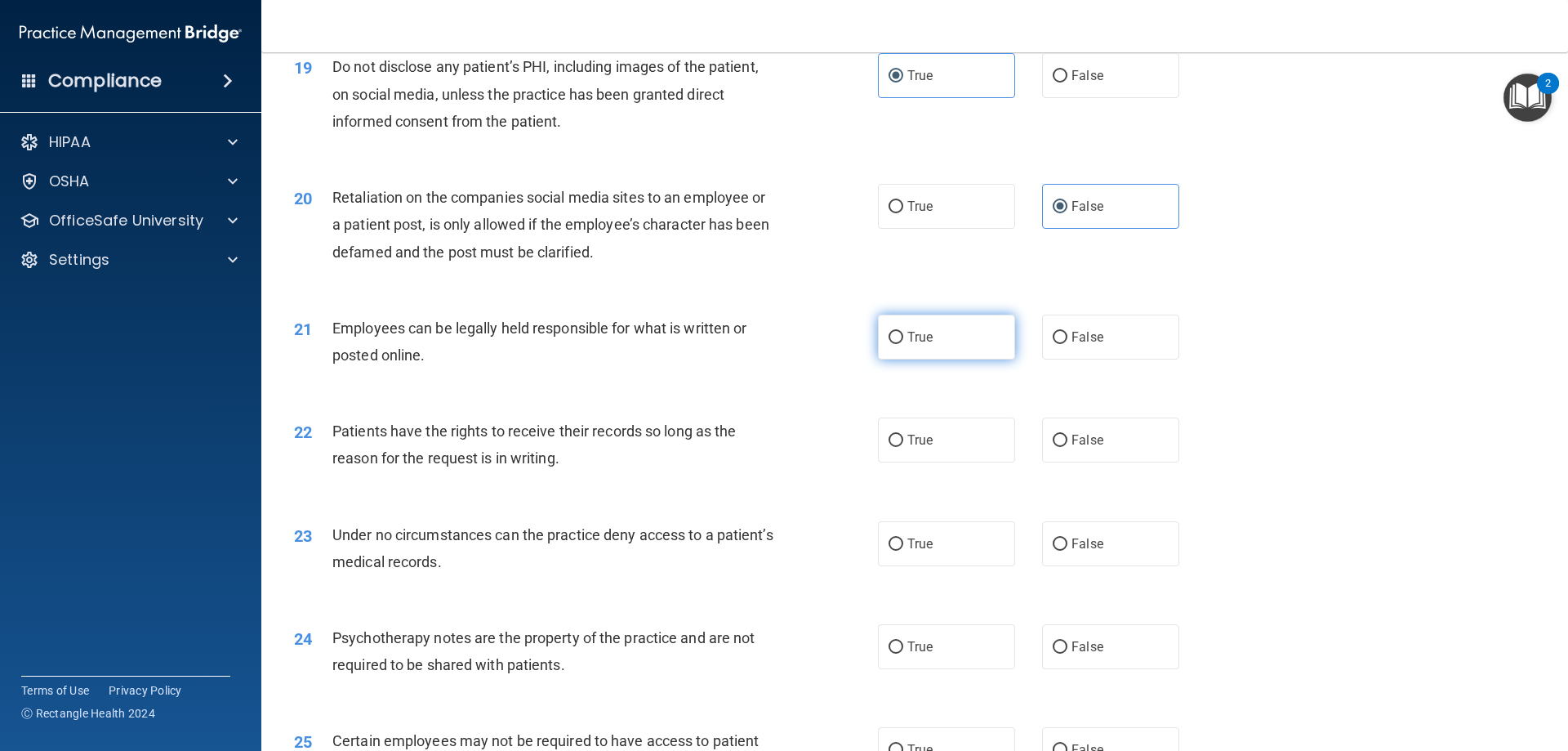 click on "True" at bounding box center [947, 337] 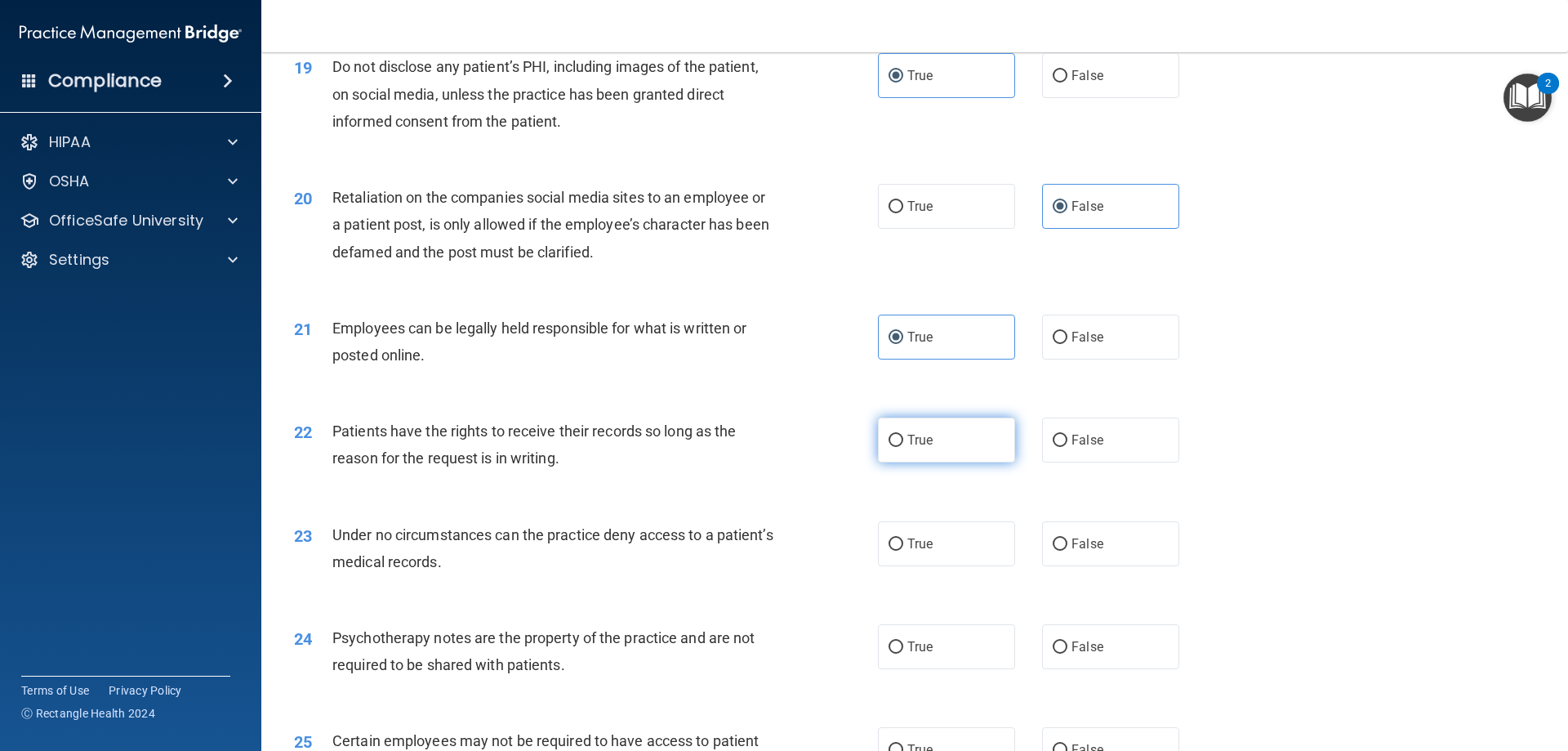 click on "True" at bounding box center [947, 440] 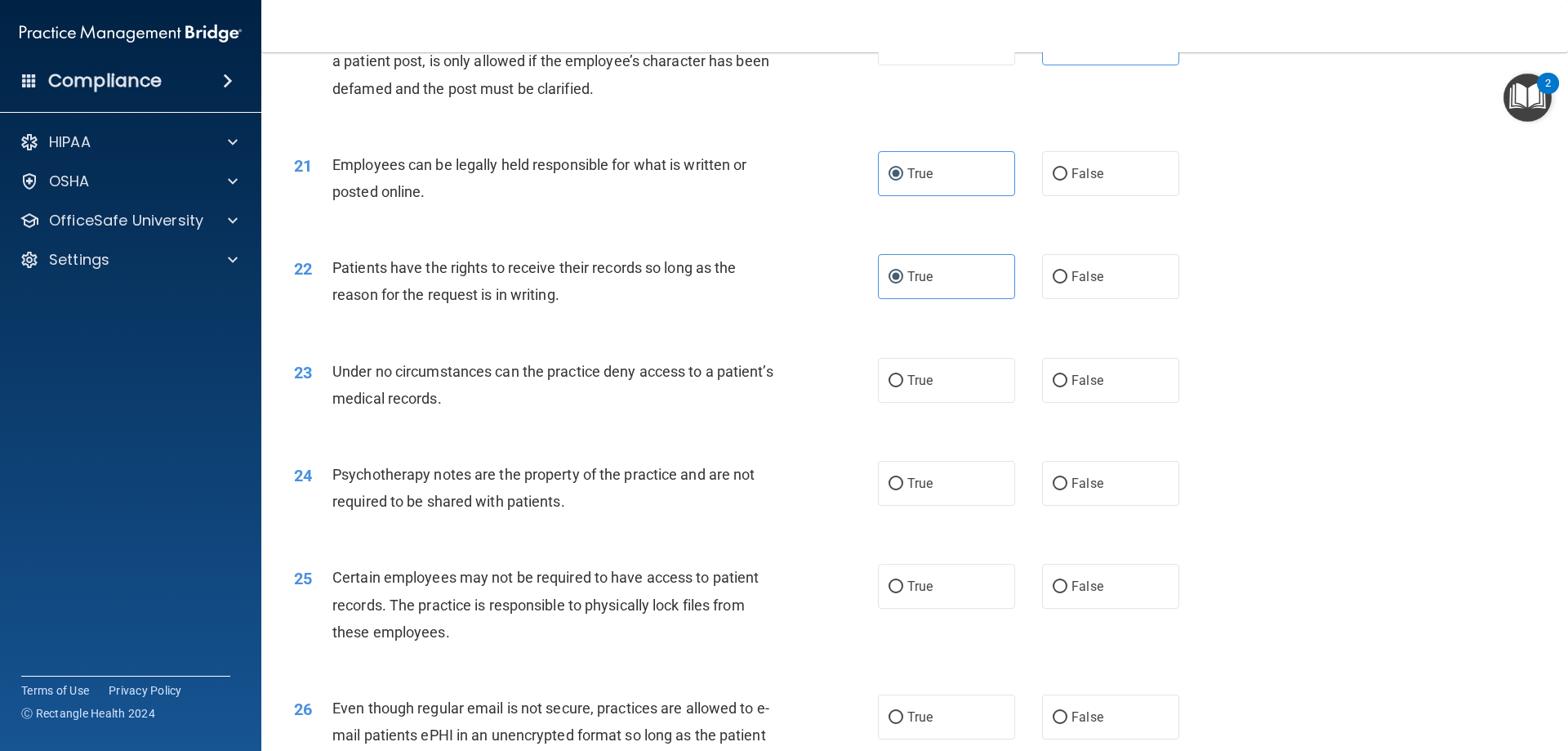 scroll, scrollTop: 2697, scrollLeft: 0, axis: vertical 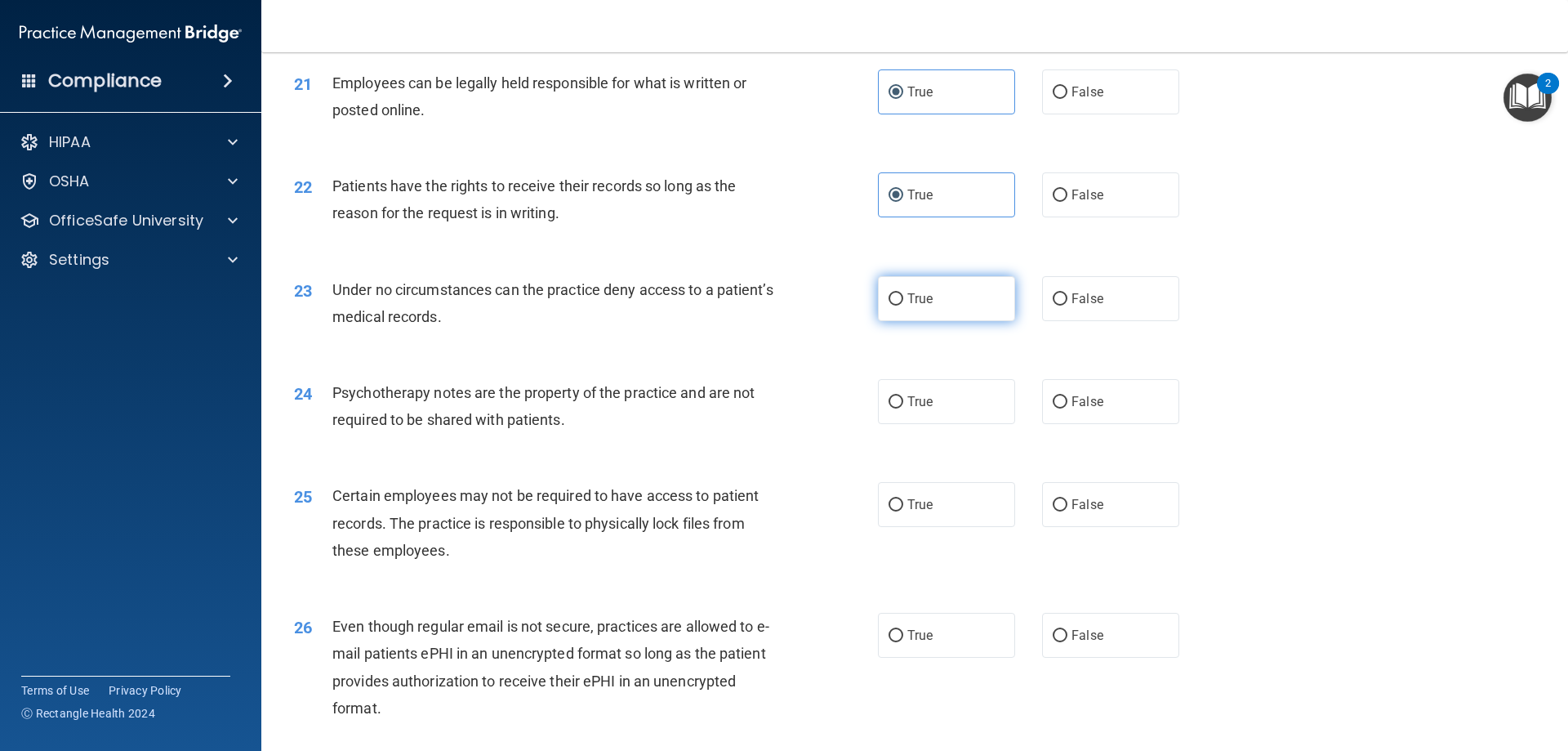 click on "True" at bounding box center (947, 298) 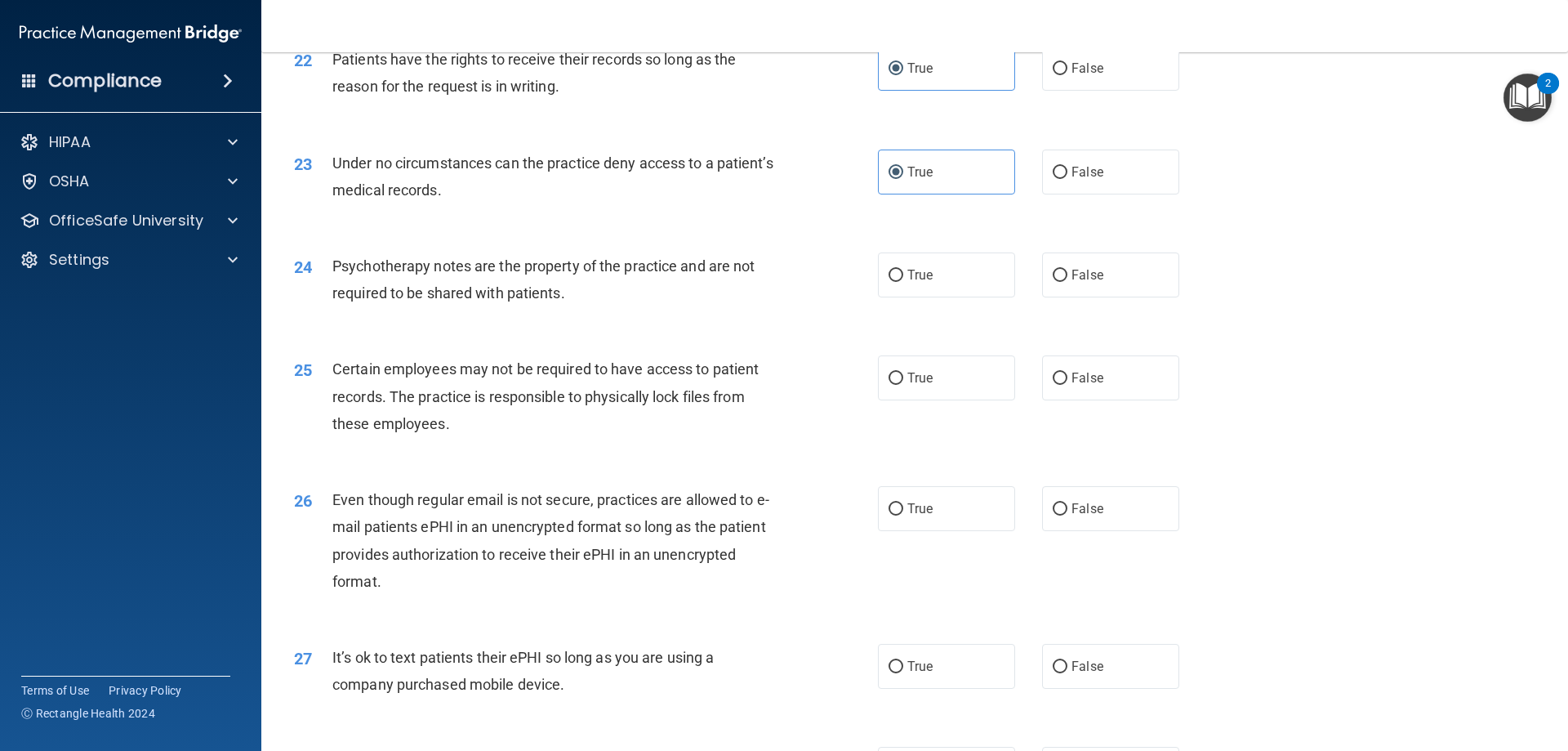 scroll, scrollTop: 2860, scrollLeft: 0, axis: vertical 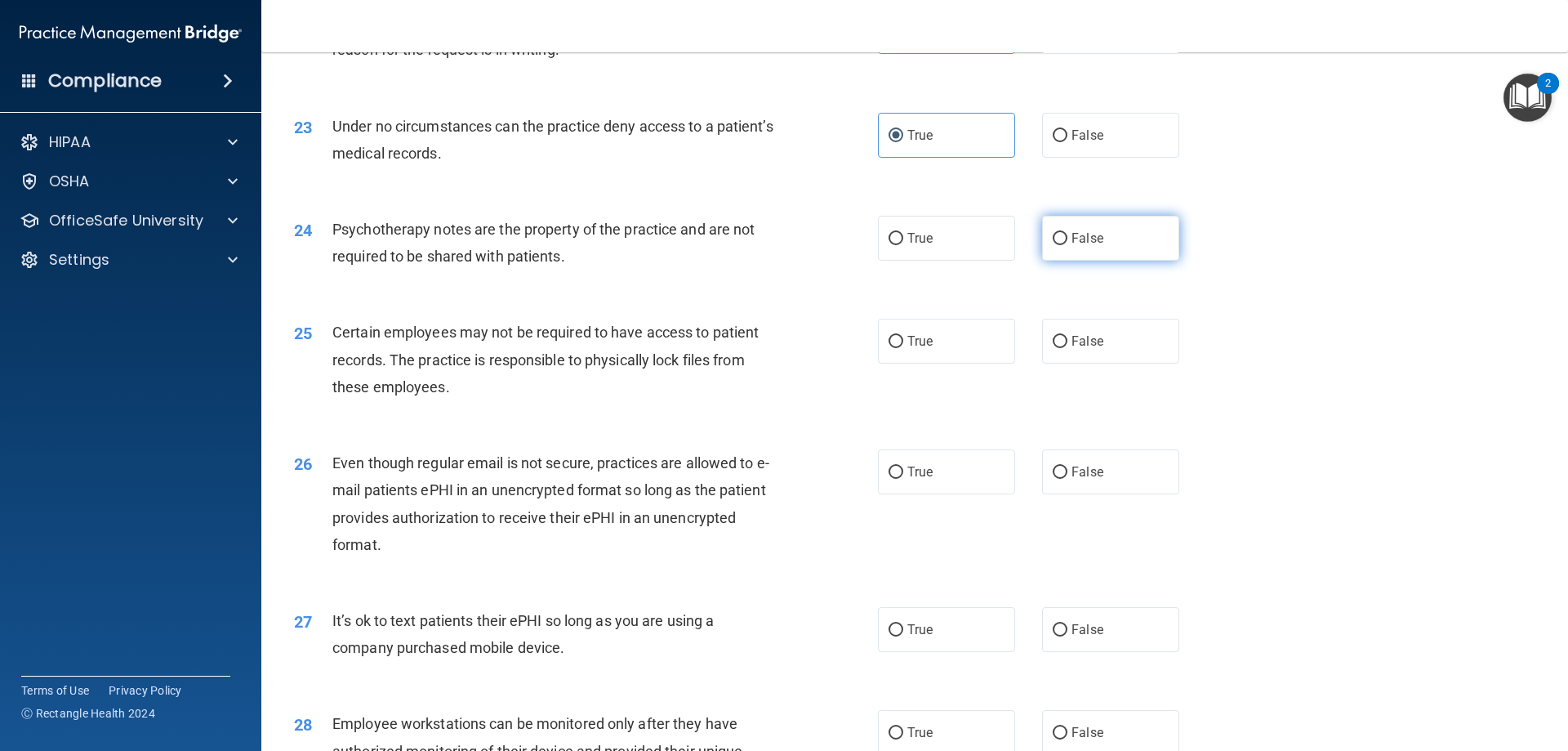 click on "False" at bounding box center (1087, 238) 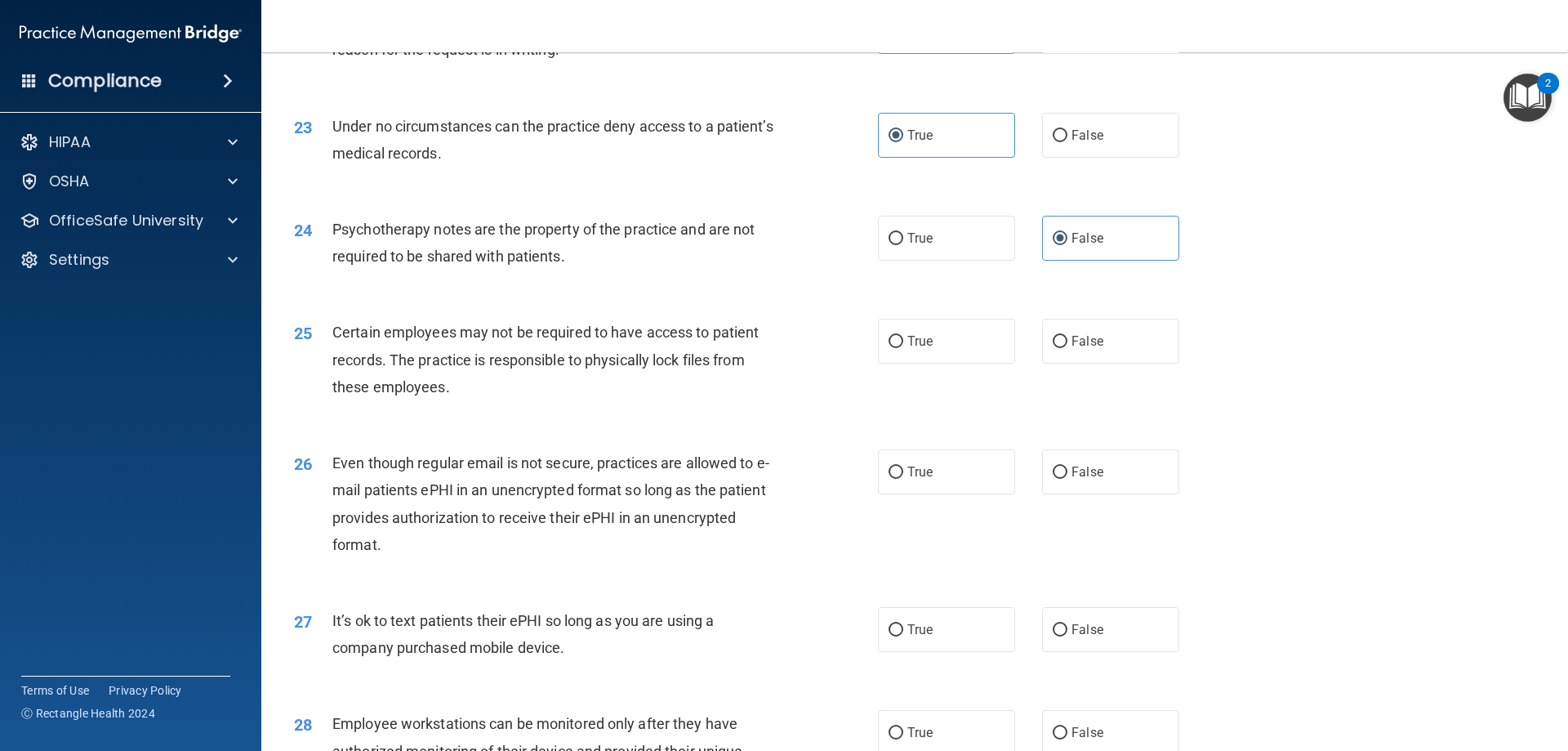 click on "24       Psychotherapy notes are the property of the practice and are not required to be shared with patients.                  True           False" at bounding box center (915, 247) 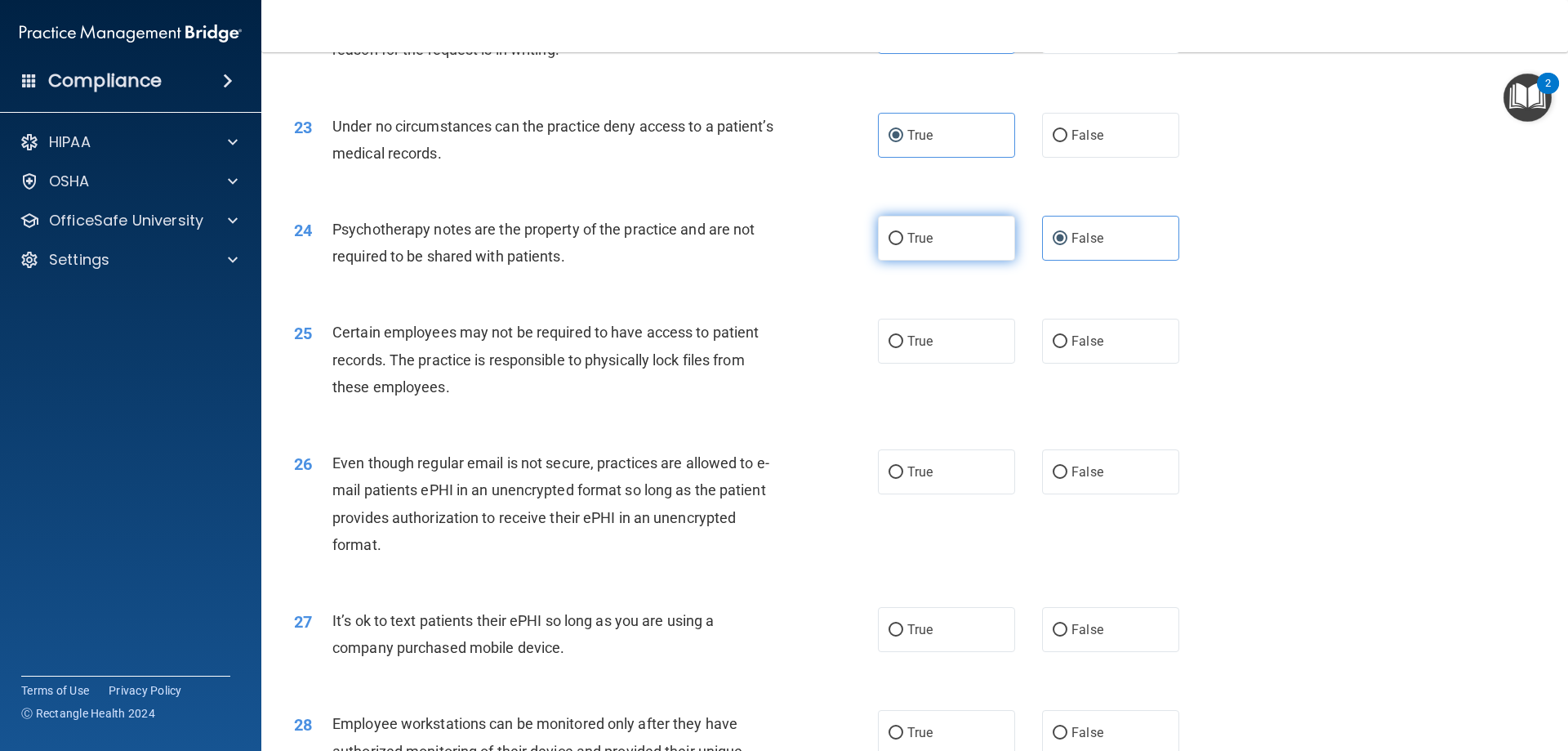 click on "True" at bounding box center [947, 238] 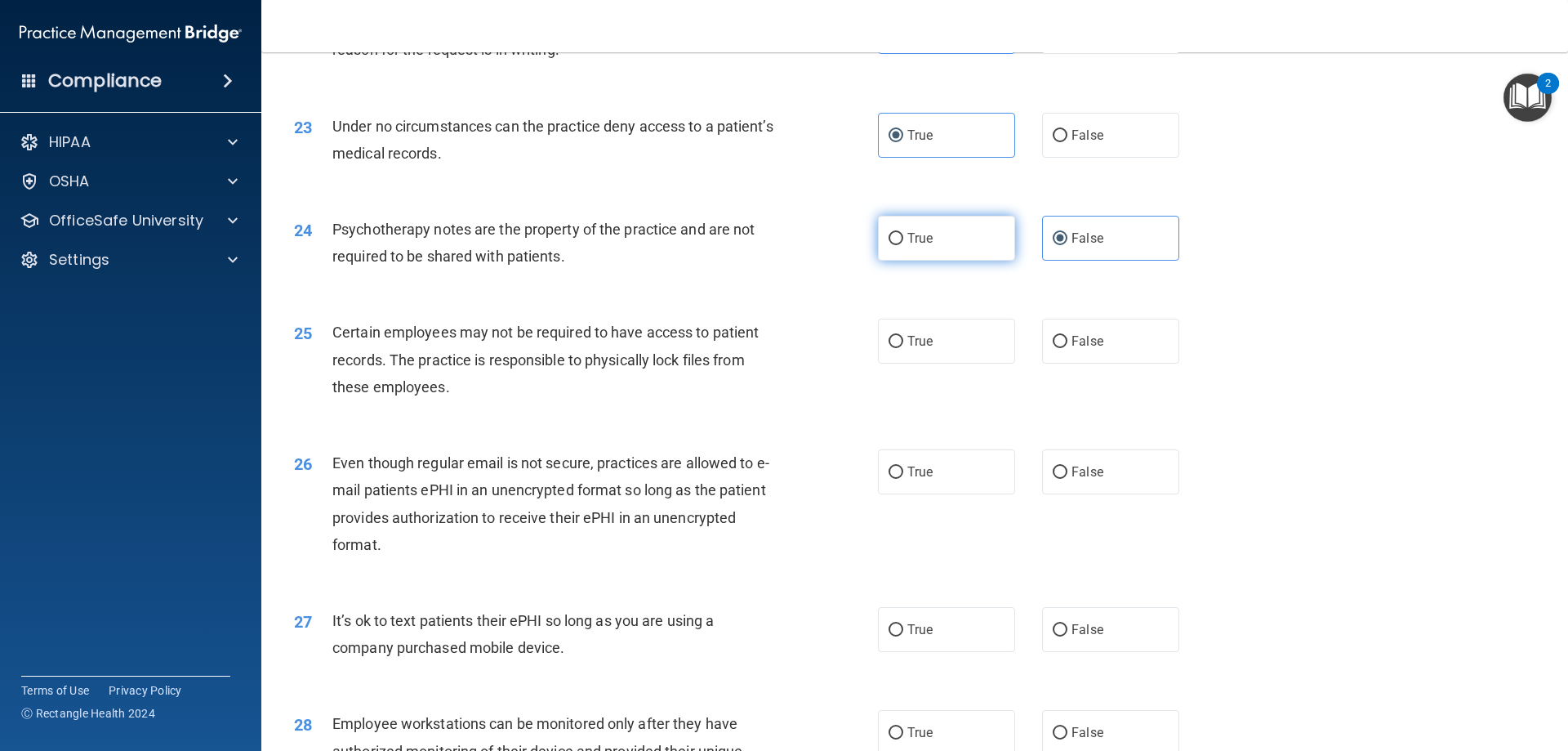 radio on "true" 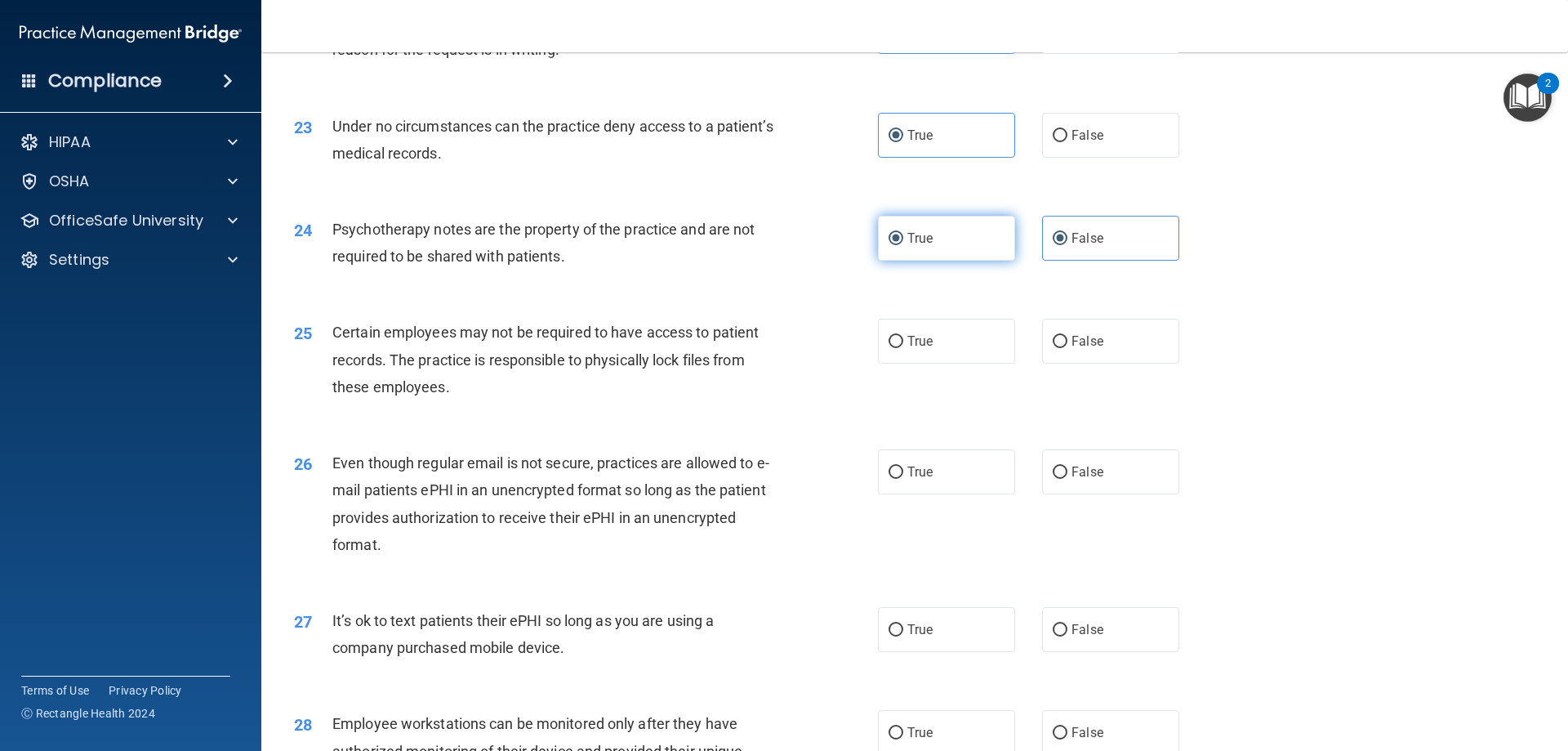 radio on "false" 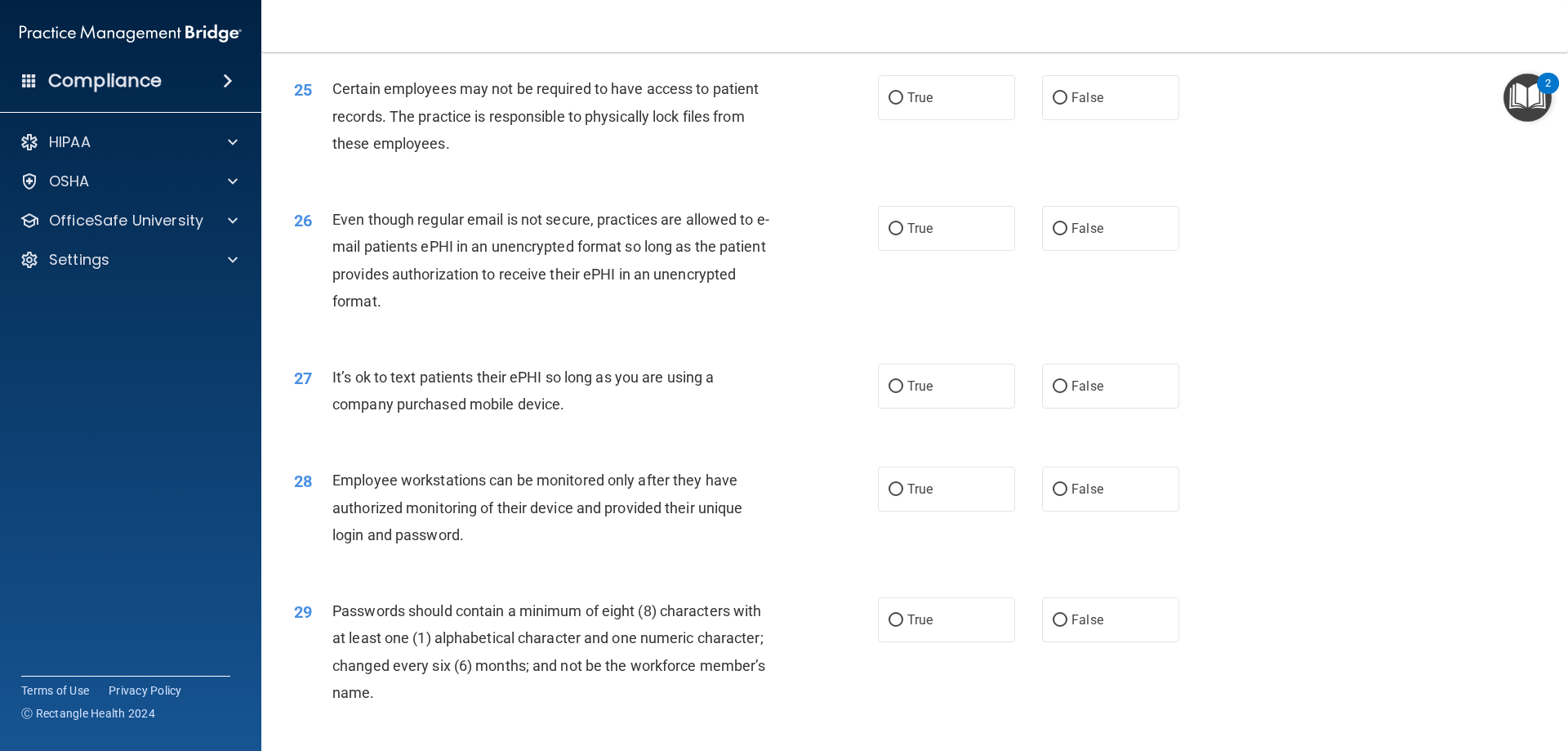 scroll, scrollTop: 3105, scrollLeft: 0, axis: vertical 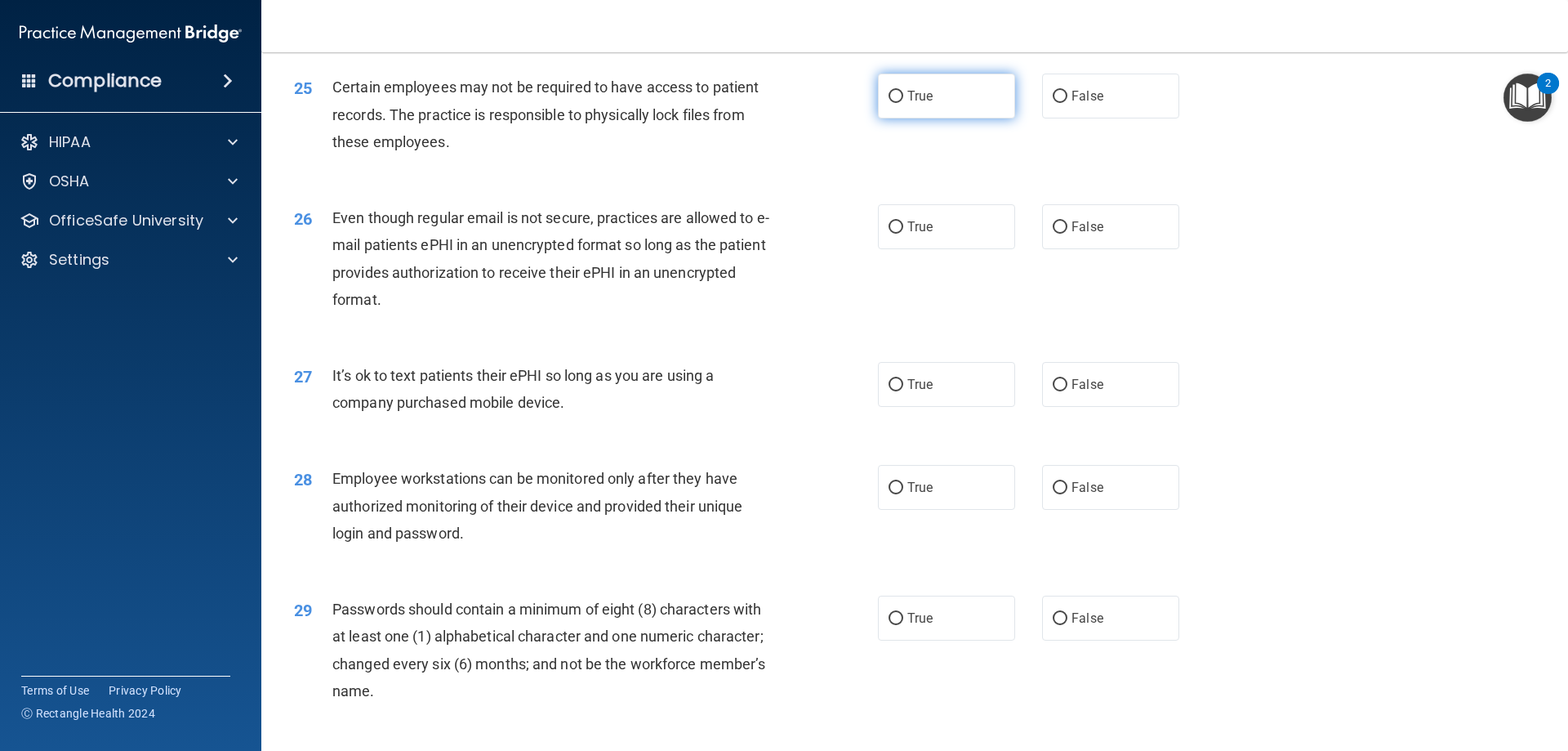click on "True" at bounding box center [947, 96] 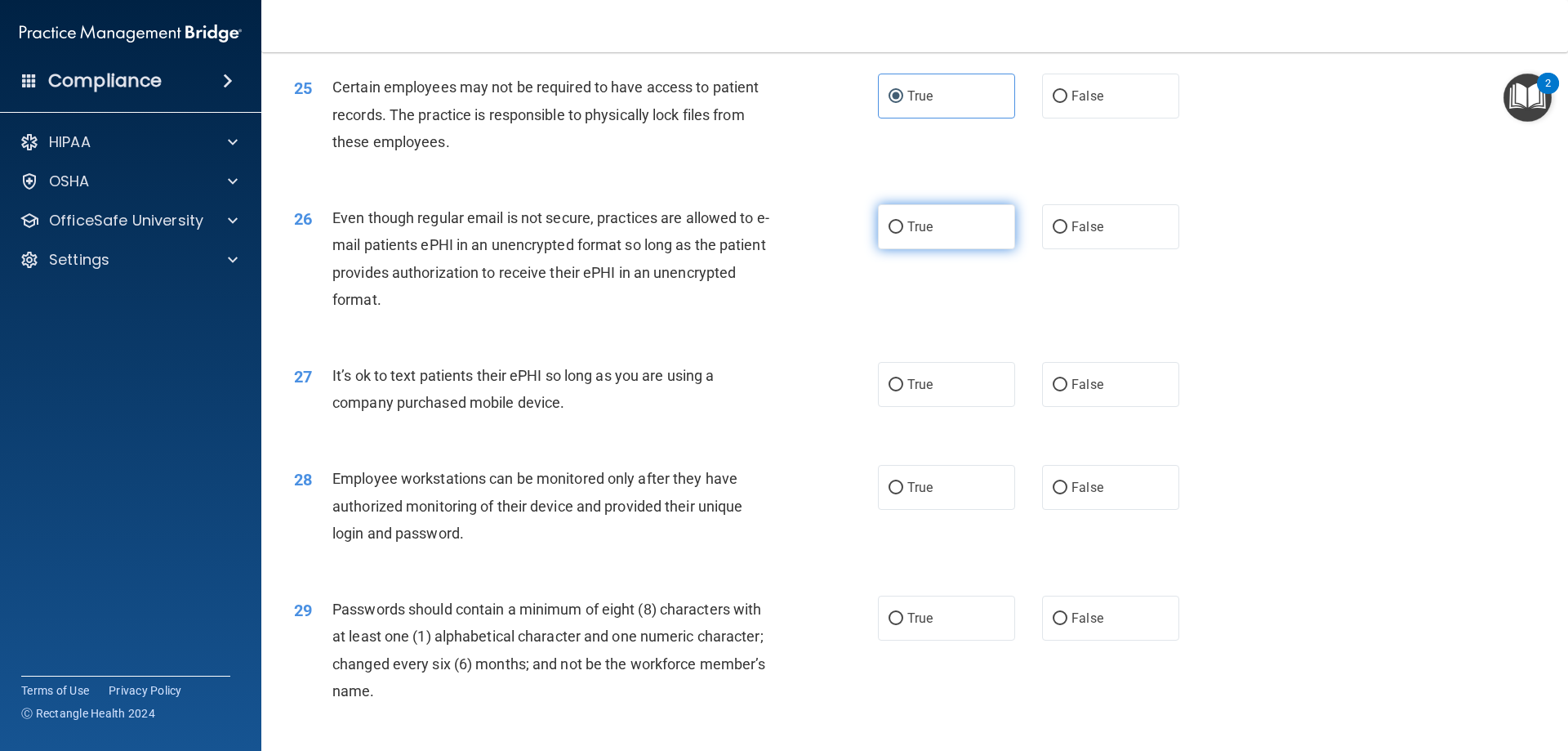 click on "True" at bounding box center (947, 226) 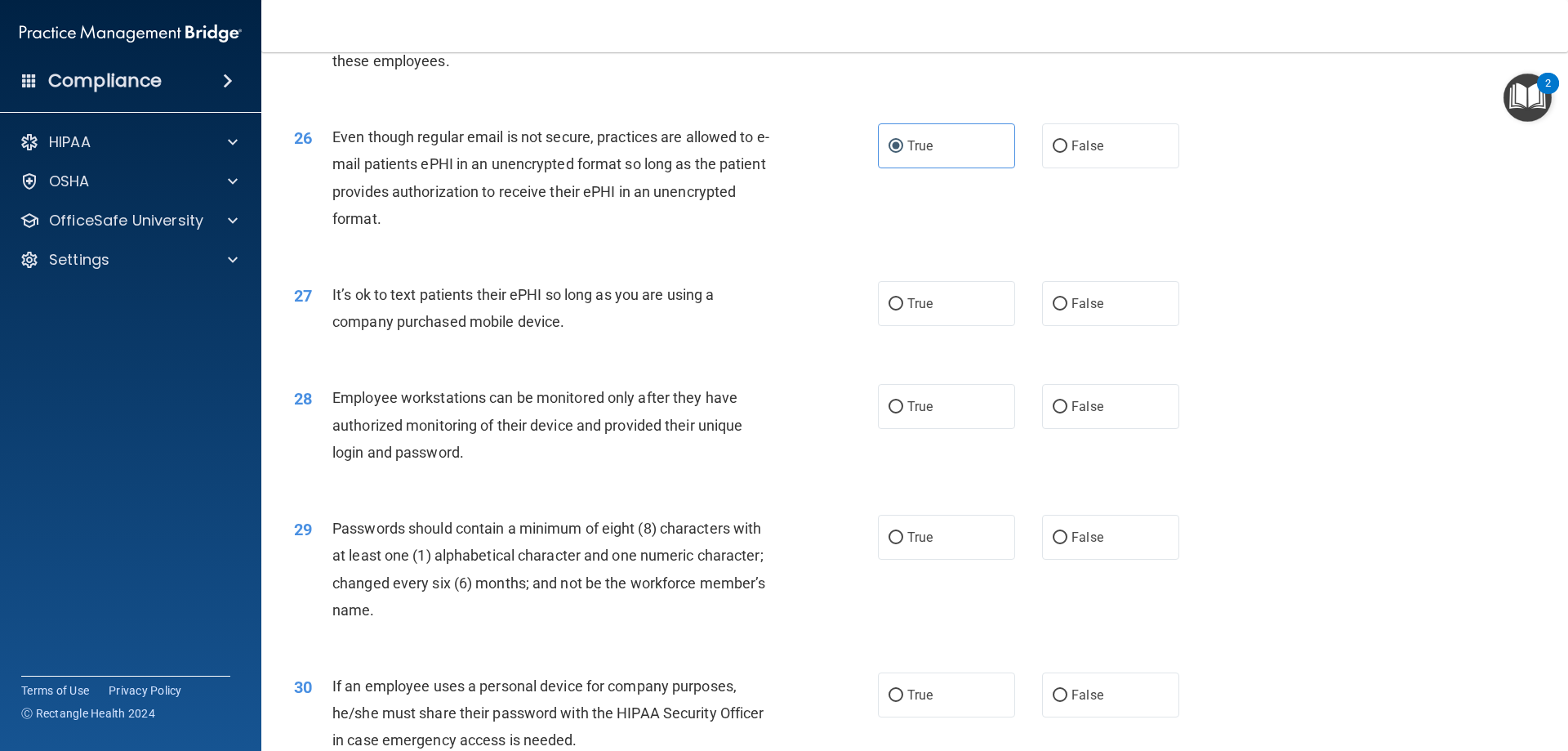scroll, scrollTop: 3187, scrollLeft: 0, axis: vertical 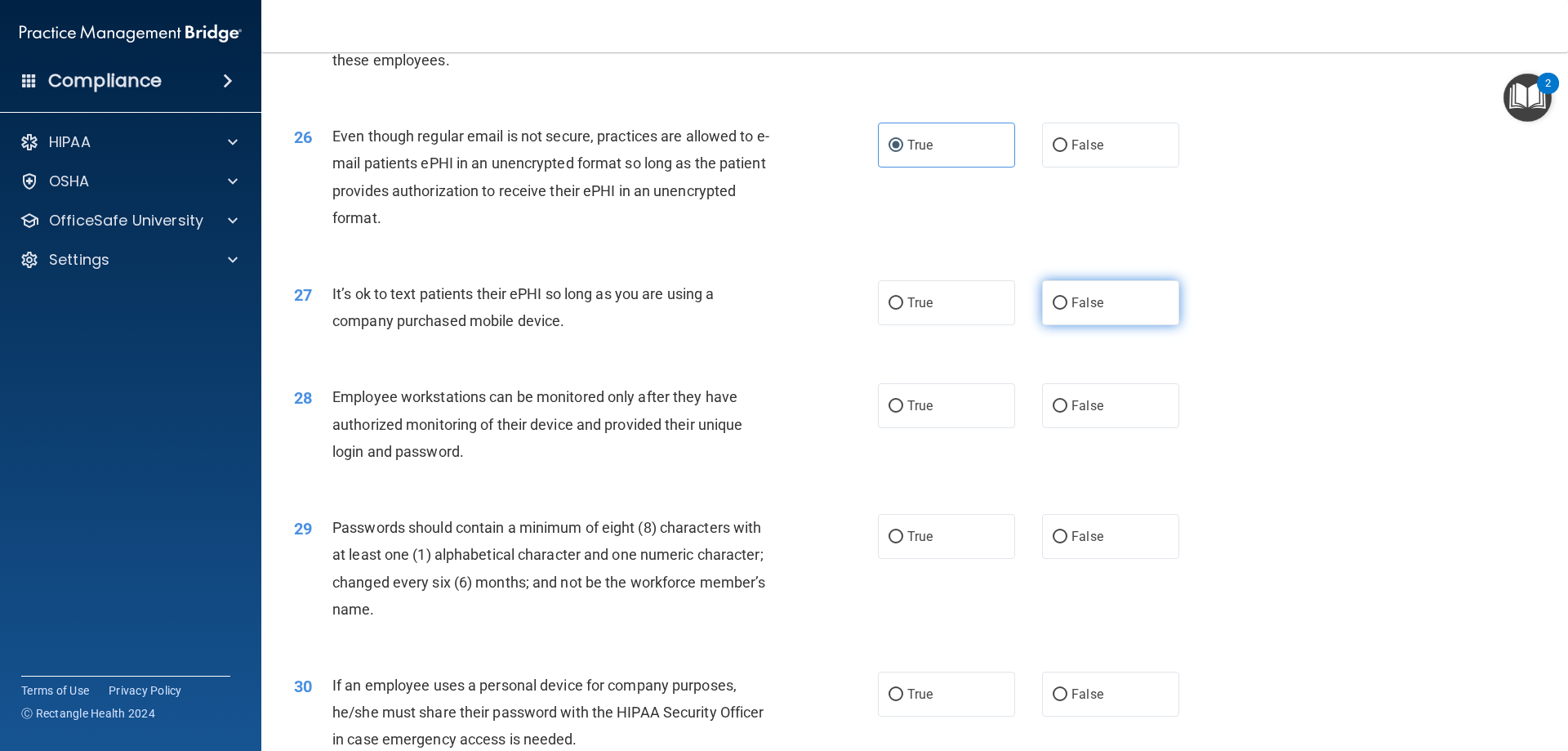 click on "False" at bounding box center [1060, 303] 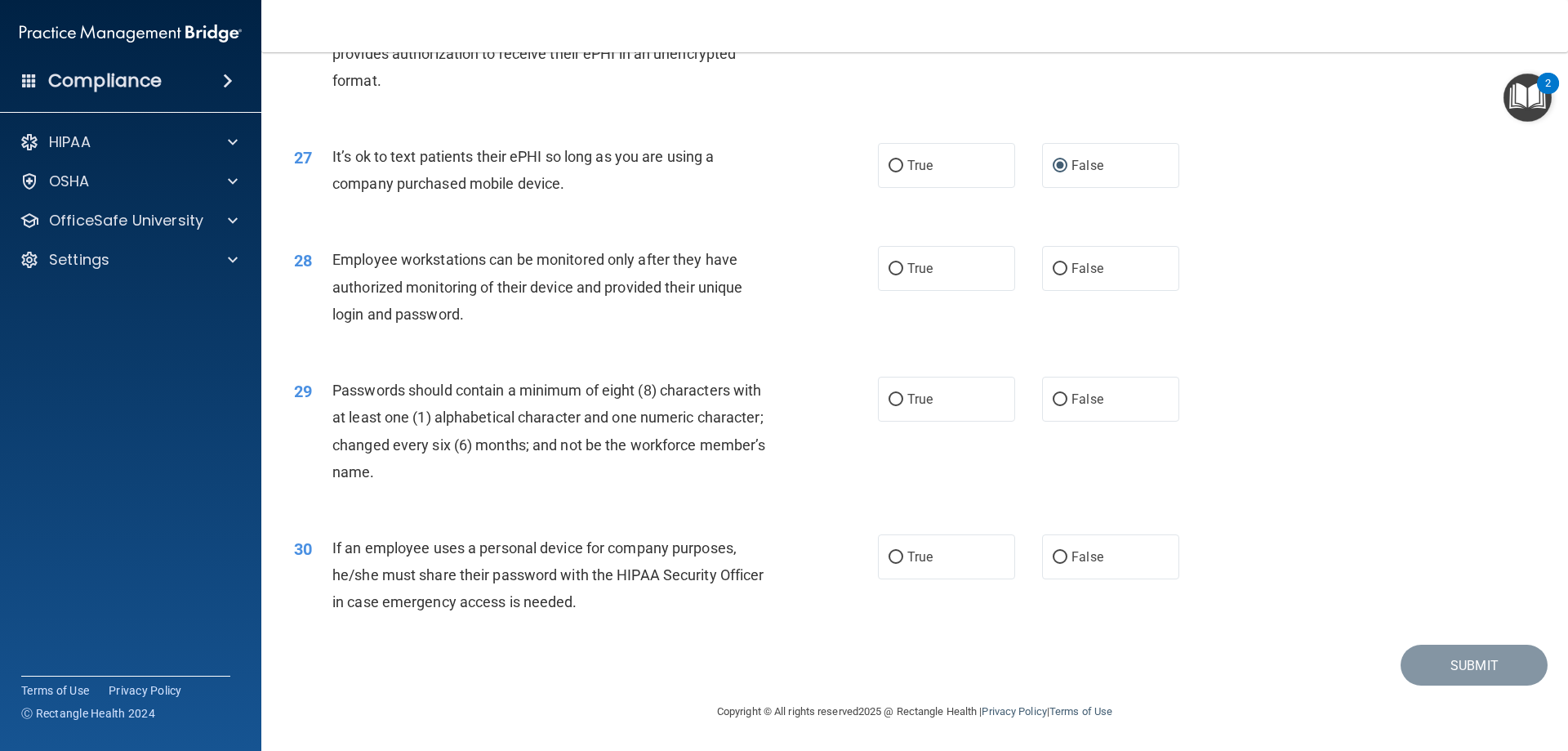 scroll, scrollTop: 3351, scrollLeft: 0, axis: vertical 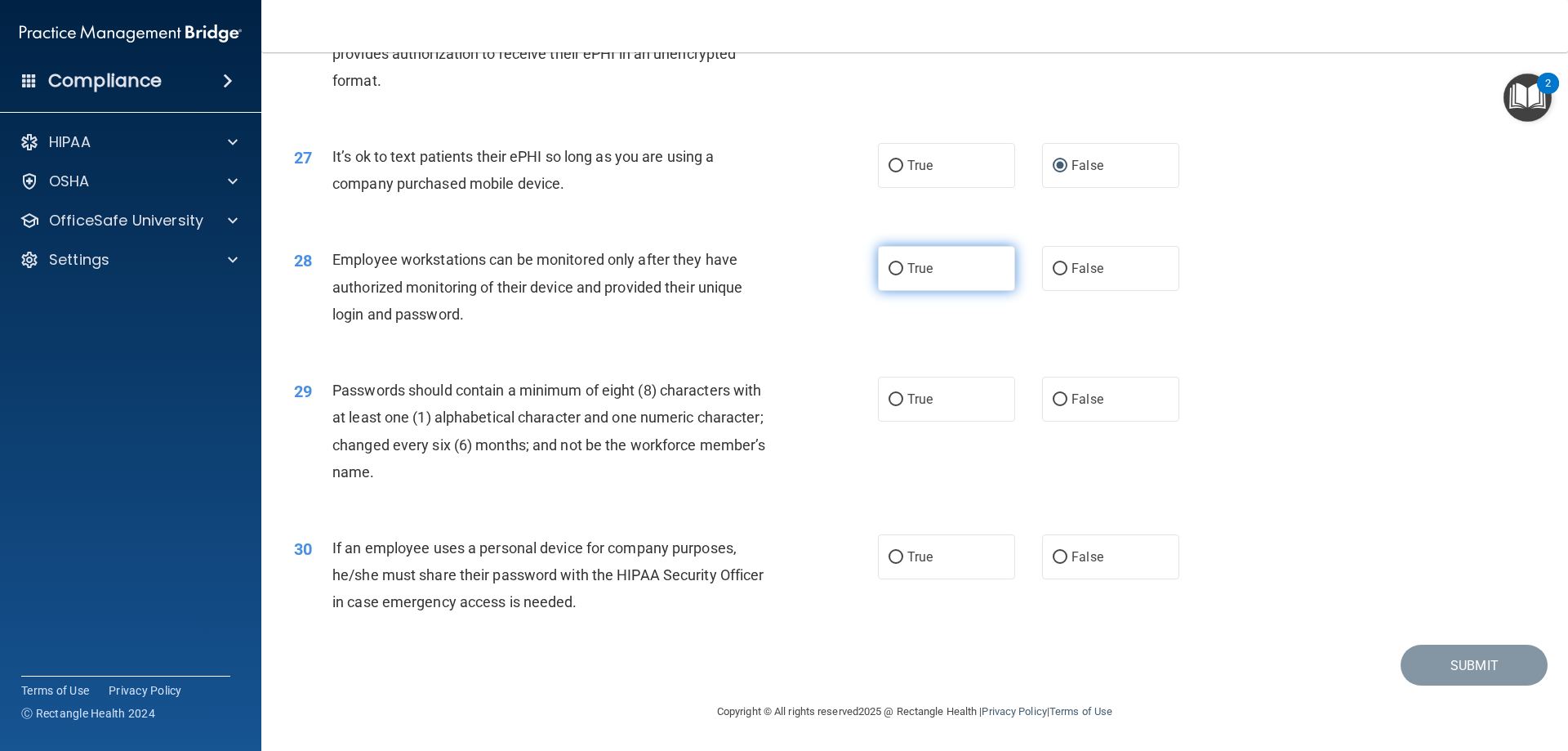 click on "True" at bounding box center [920, 268] 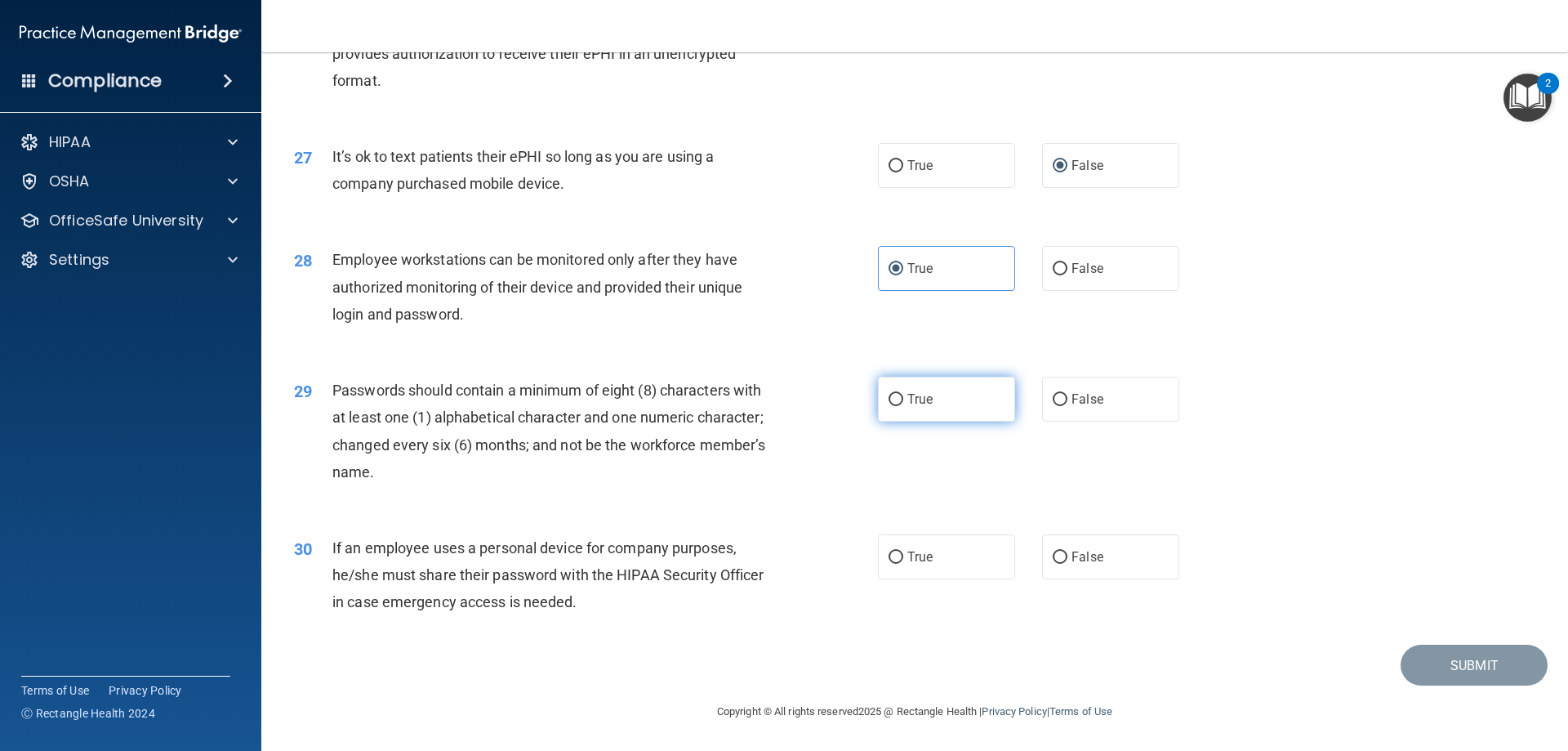 click on "True" at bounding box center [947, 399] 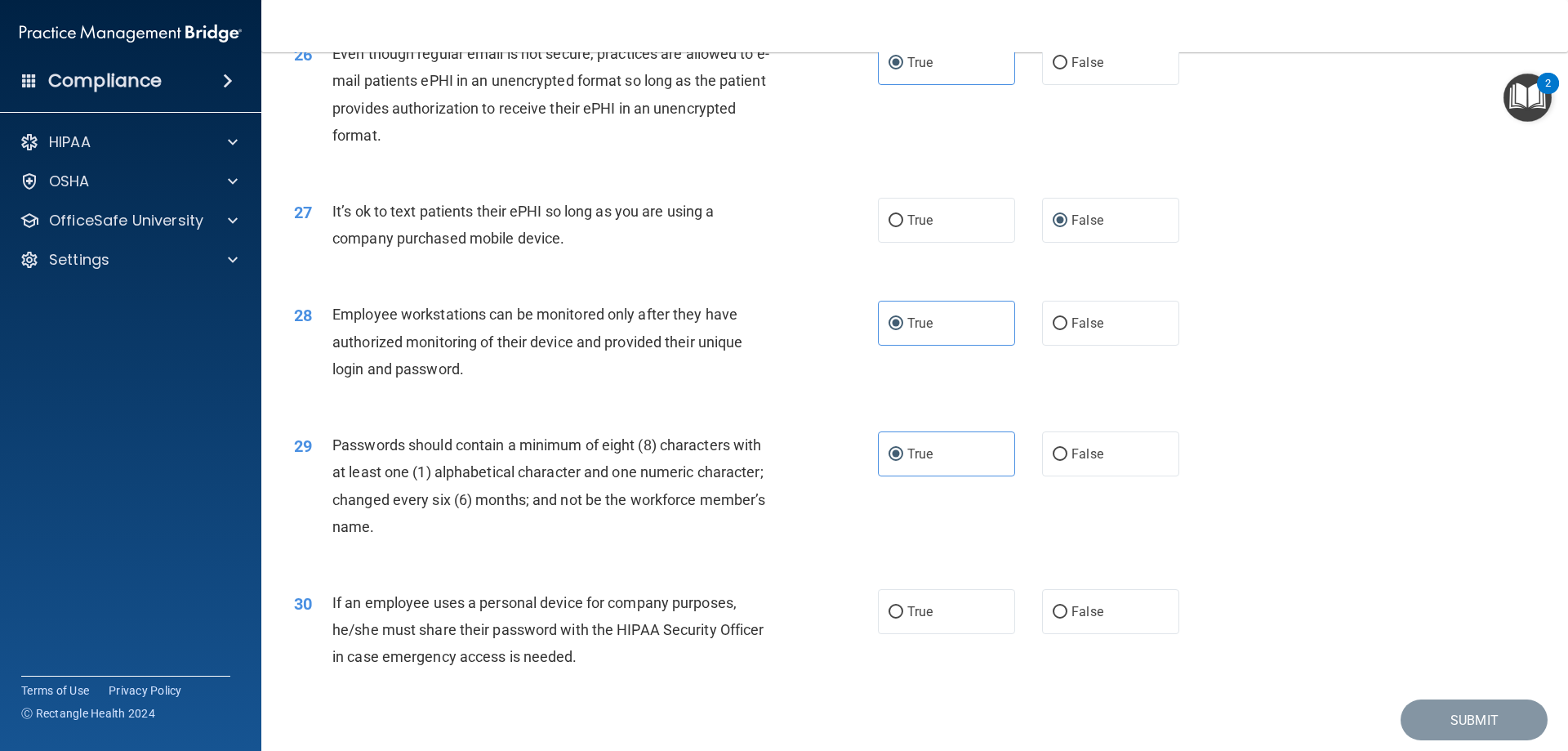 scroll, scrollTop: 3351, scrollLeft: 0, axis: vertical 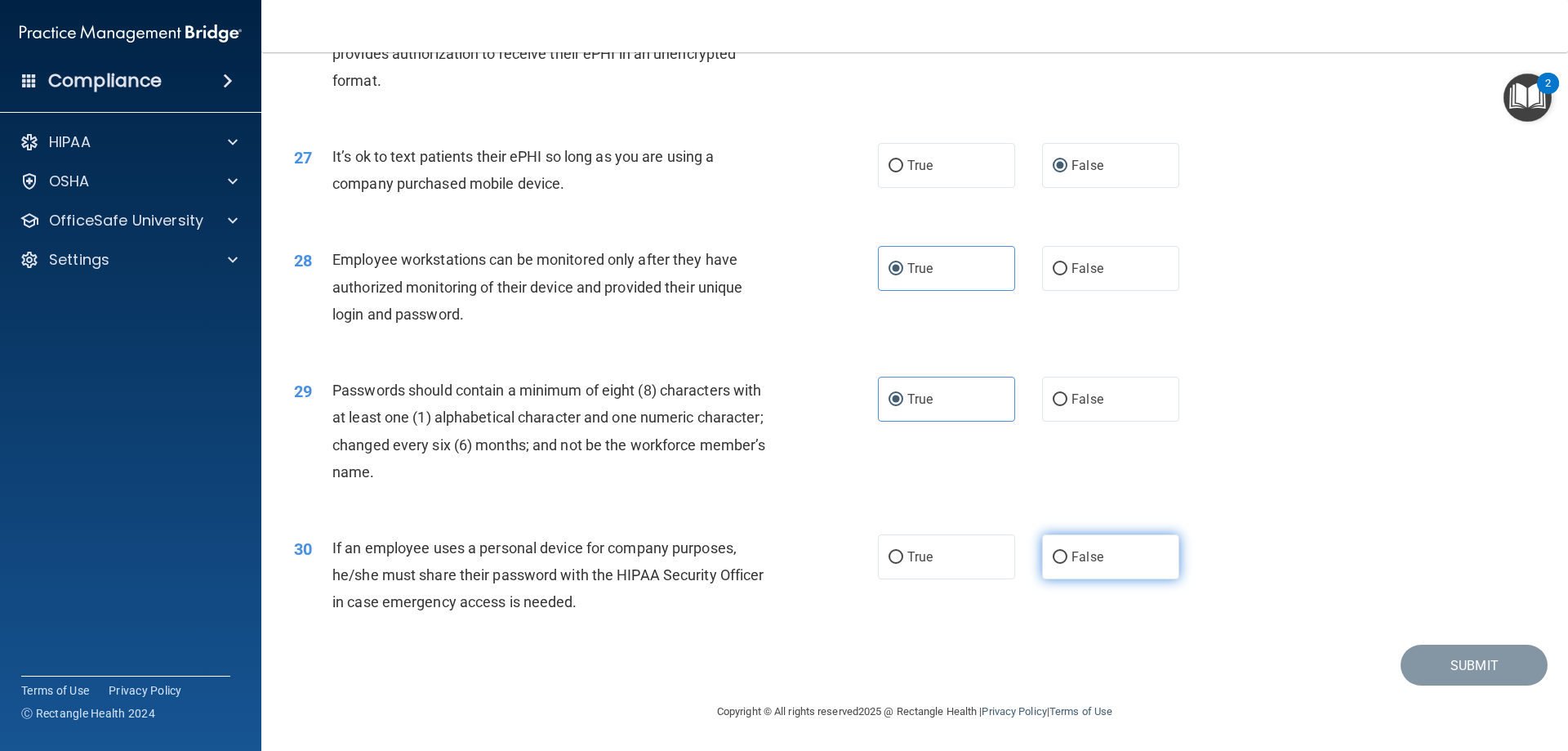 click on "False" at bounding box center (1087, 557) 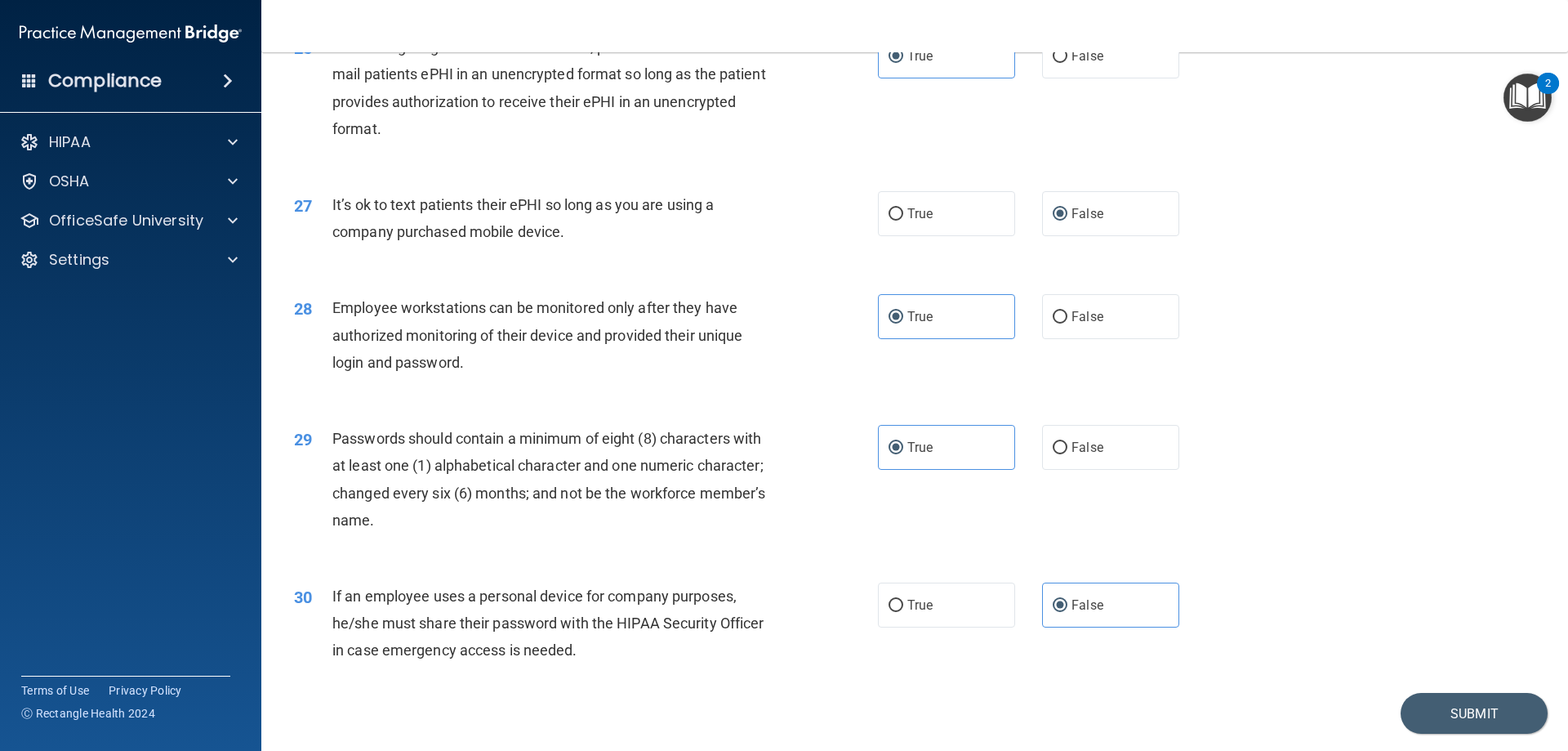 scroll, scrollTop: 3351, scrollLeft: 0, axis: vertical 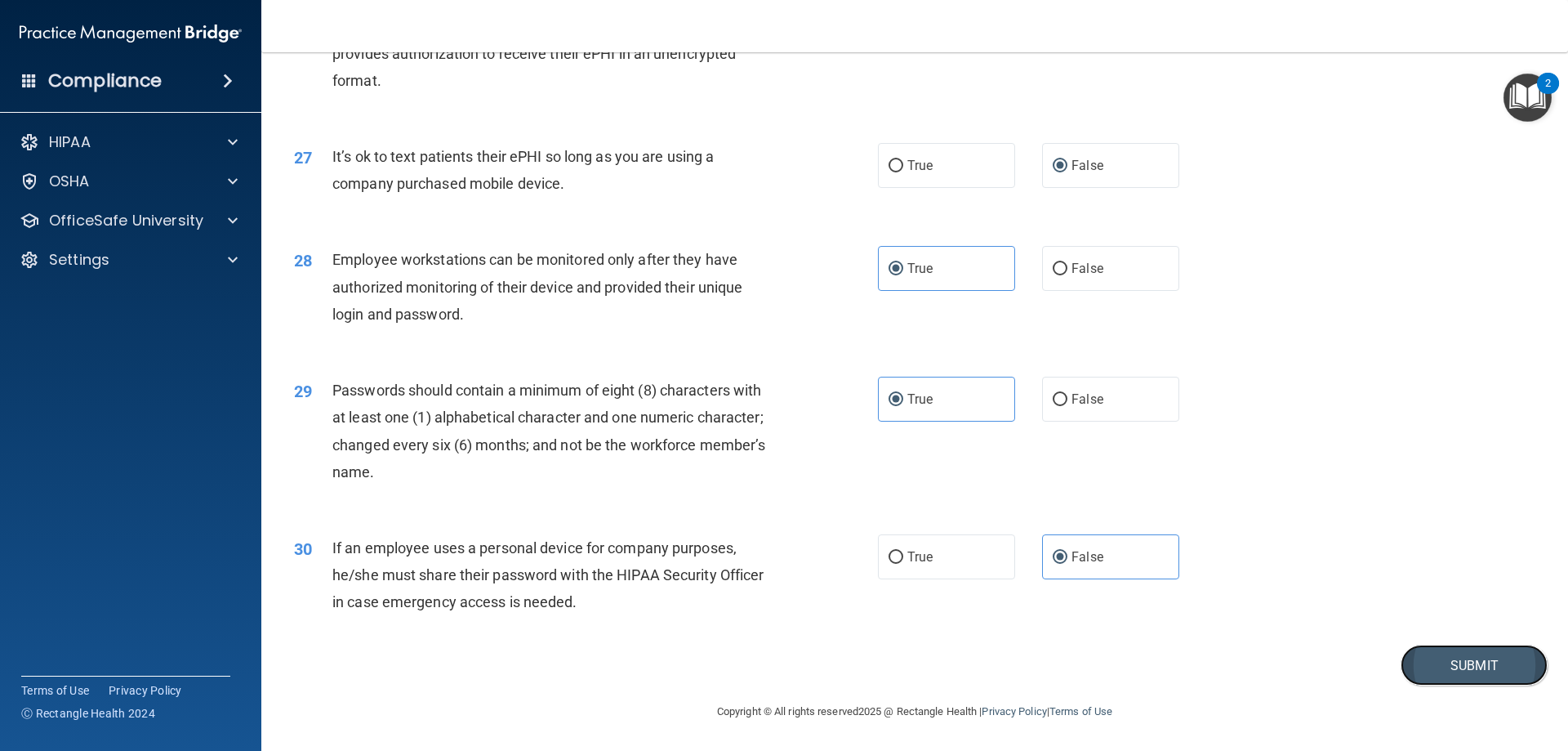 click on "Submit" at bounding box center (1474, 665) 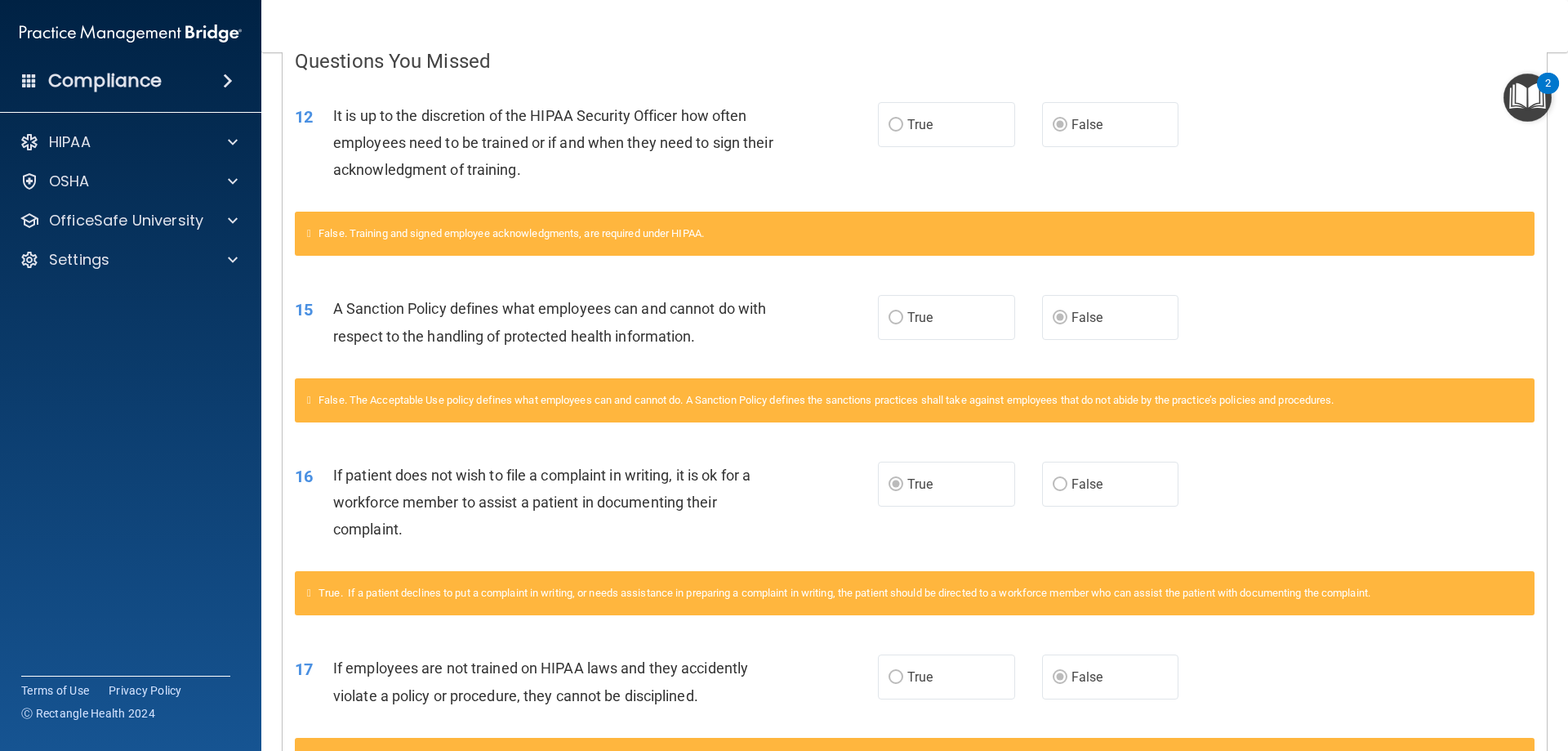 scroll, scrollTop: 0, scrollLeft: 0, axis: both 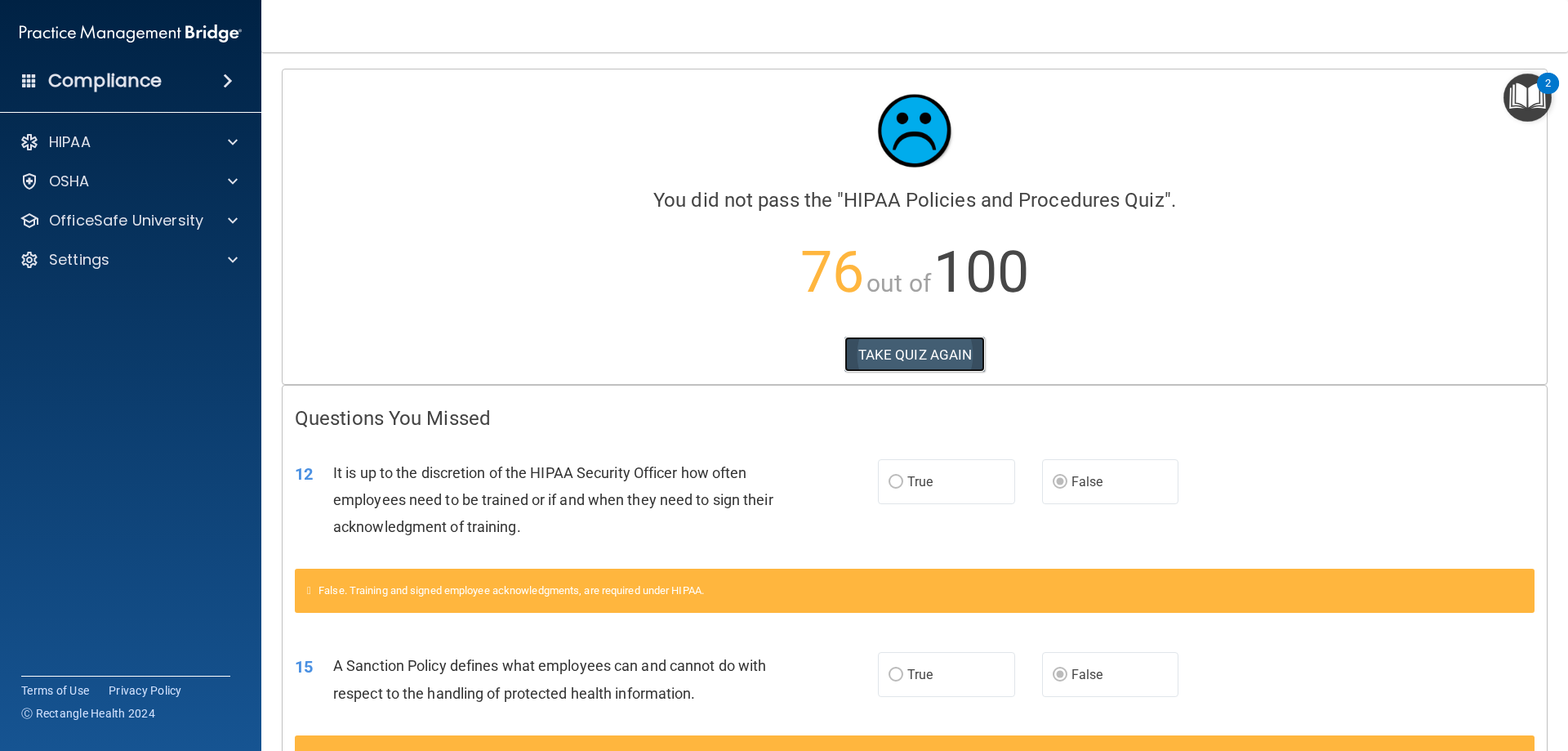 click on "TAKE QUIZ AGAIN" at bounding box center [915, 355] 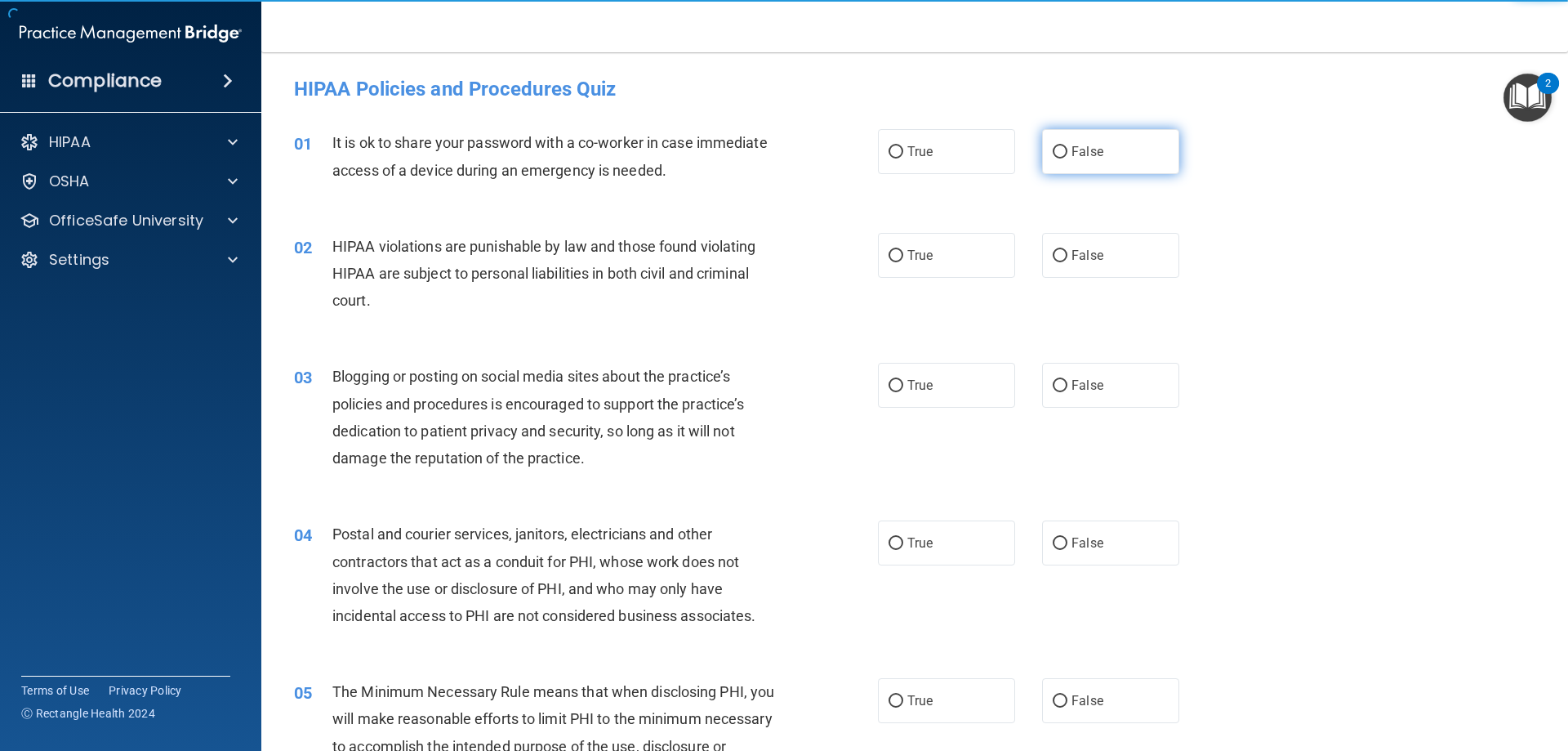 click on "False" at bounding box center [1060, 152] 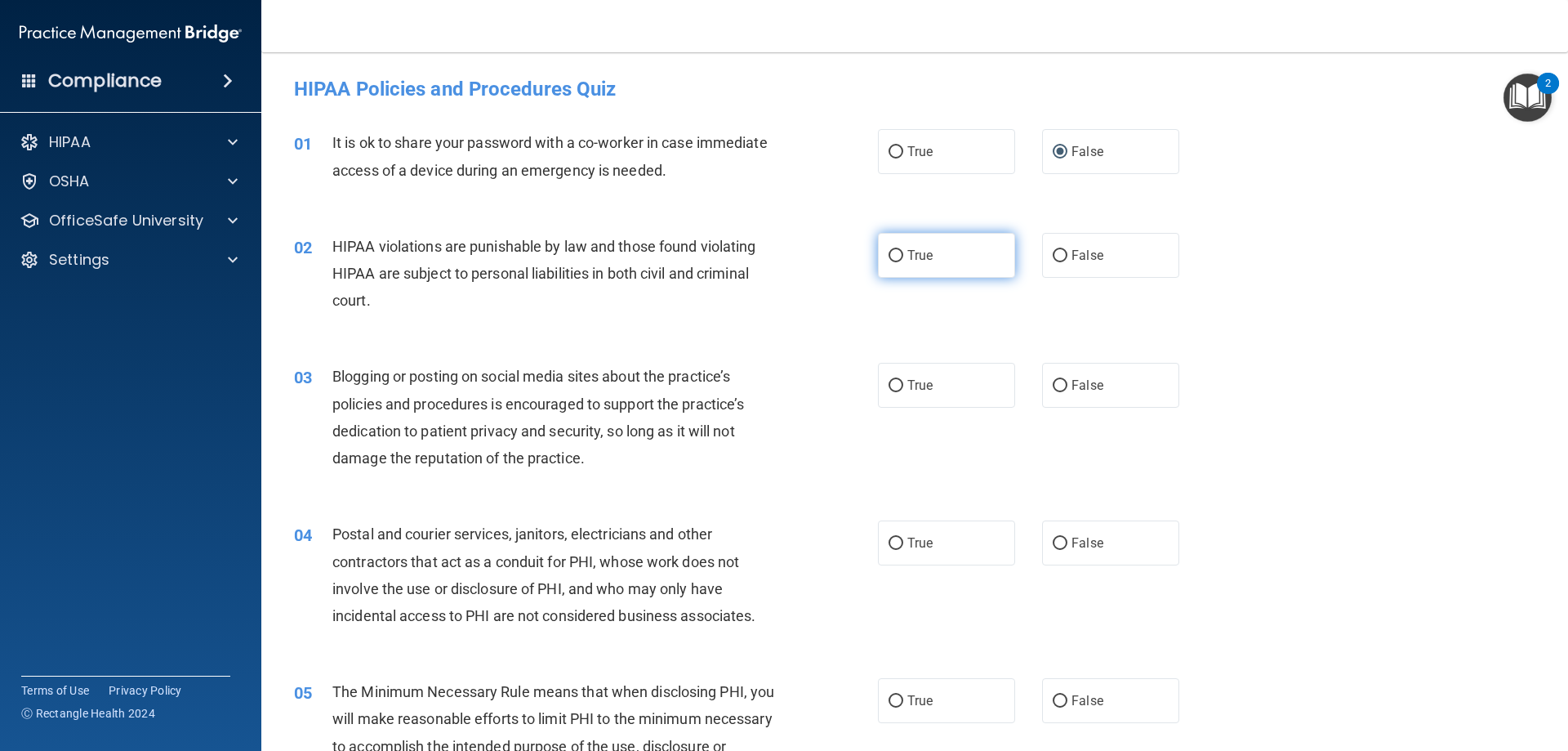 click on "True" at bounding box center [947, 255] 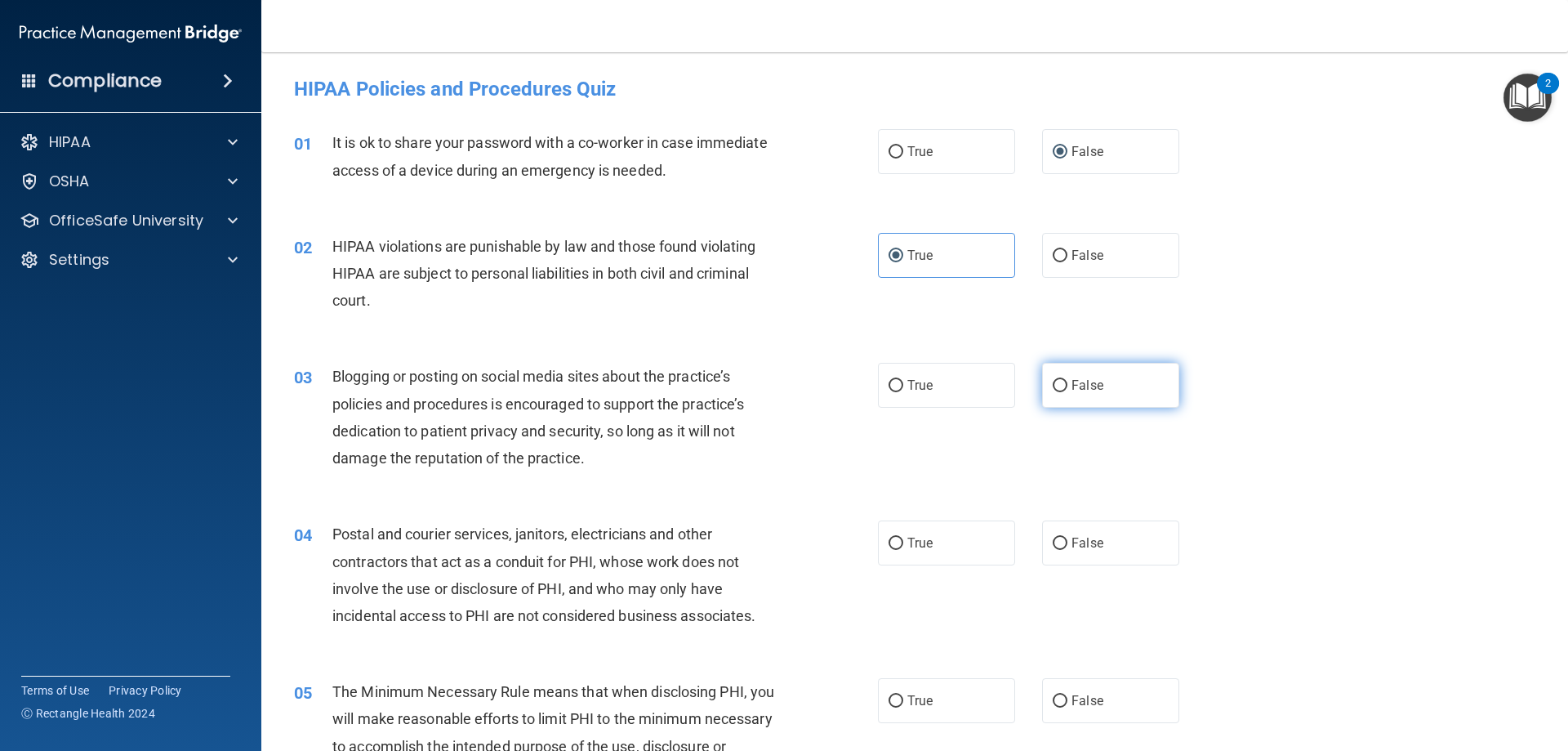 click on "False" at bounding box center [1111, 385] 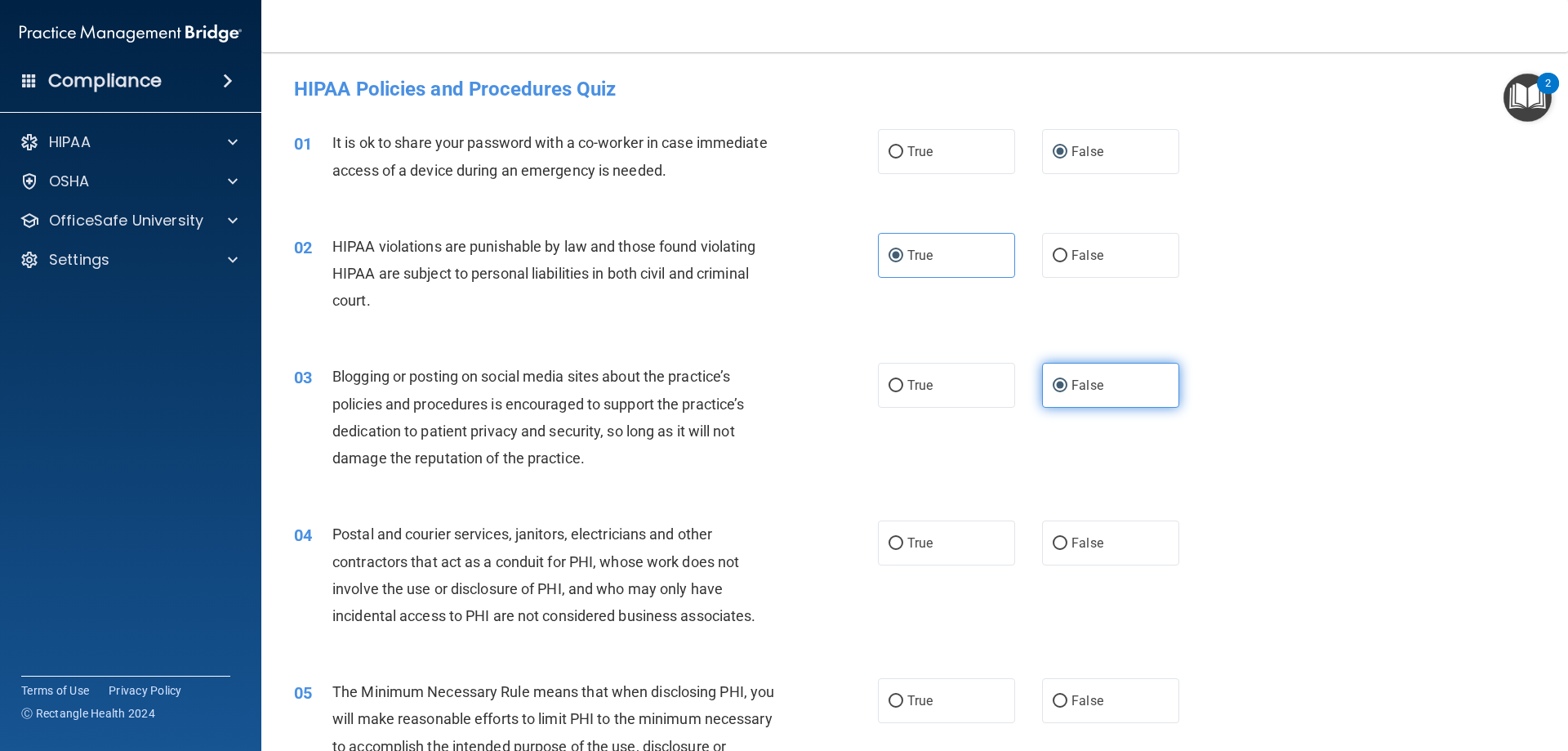 scroll, scrollTop: 82, scrollLeft: 0, axis: vertical 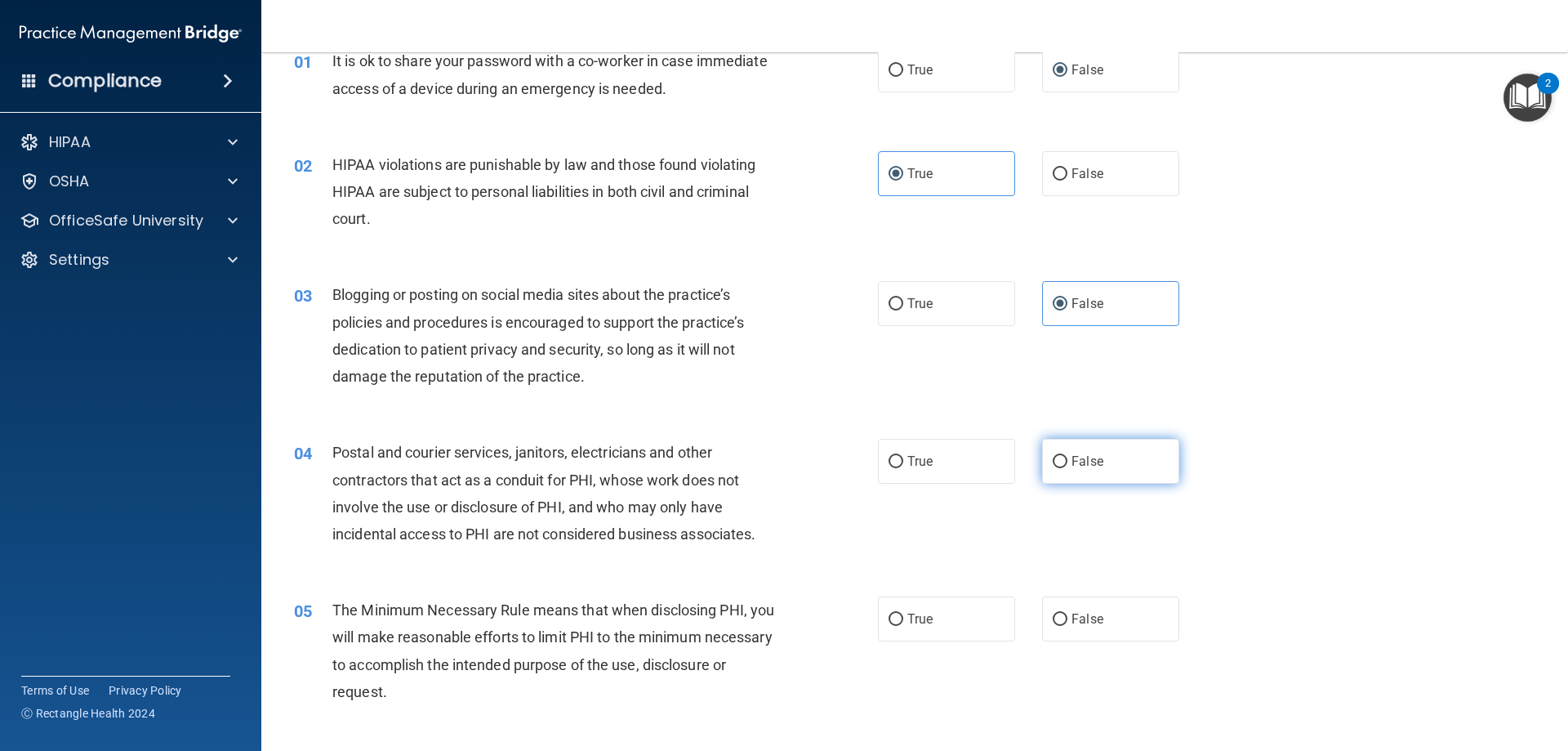 click on "False" at bounding box center (1060, 462) 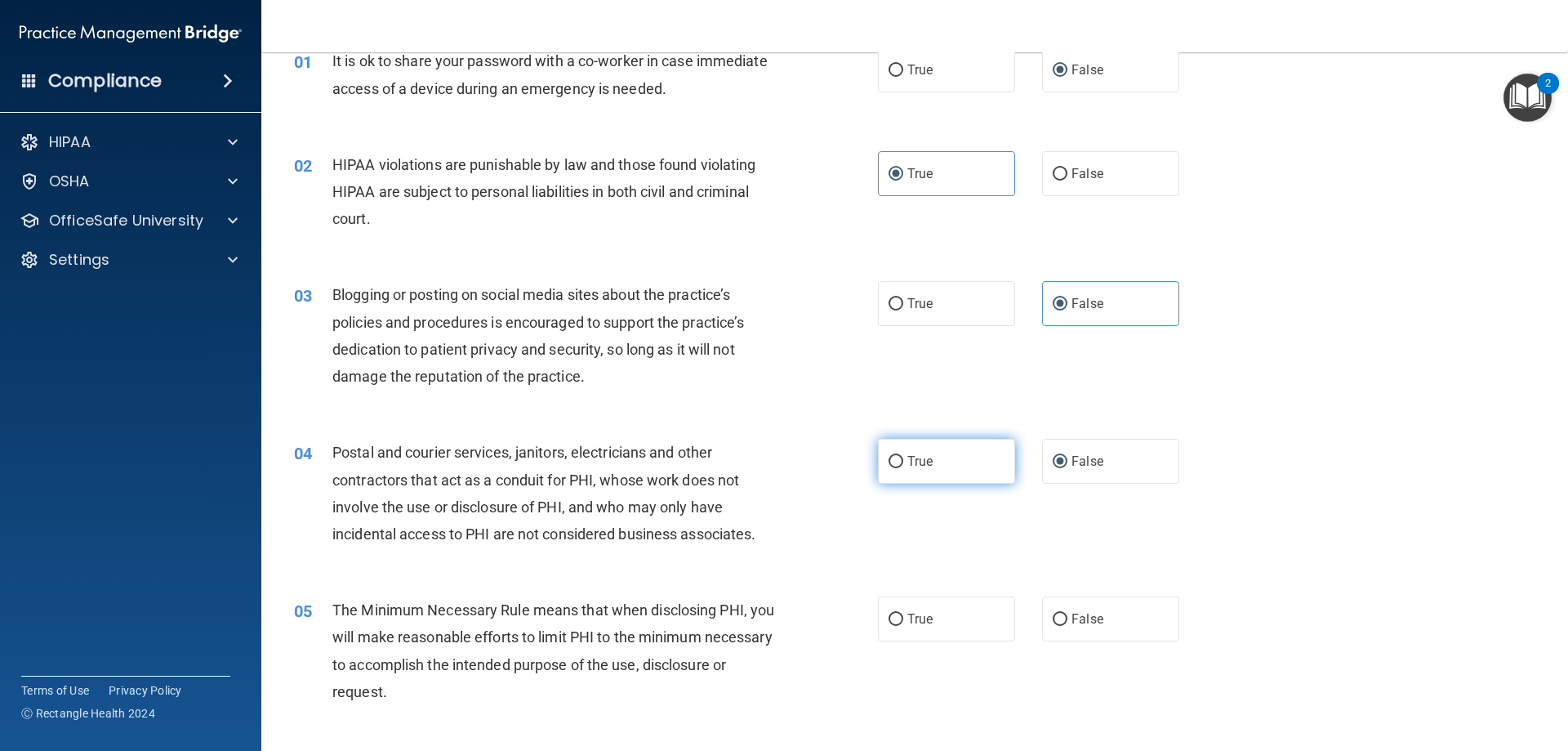 click on "True" at bounding box center [947, 461] 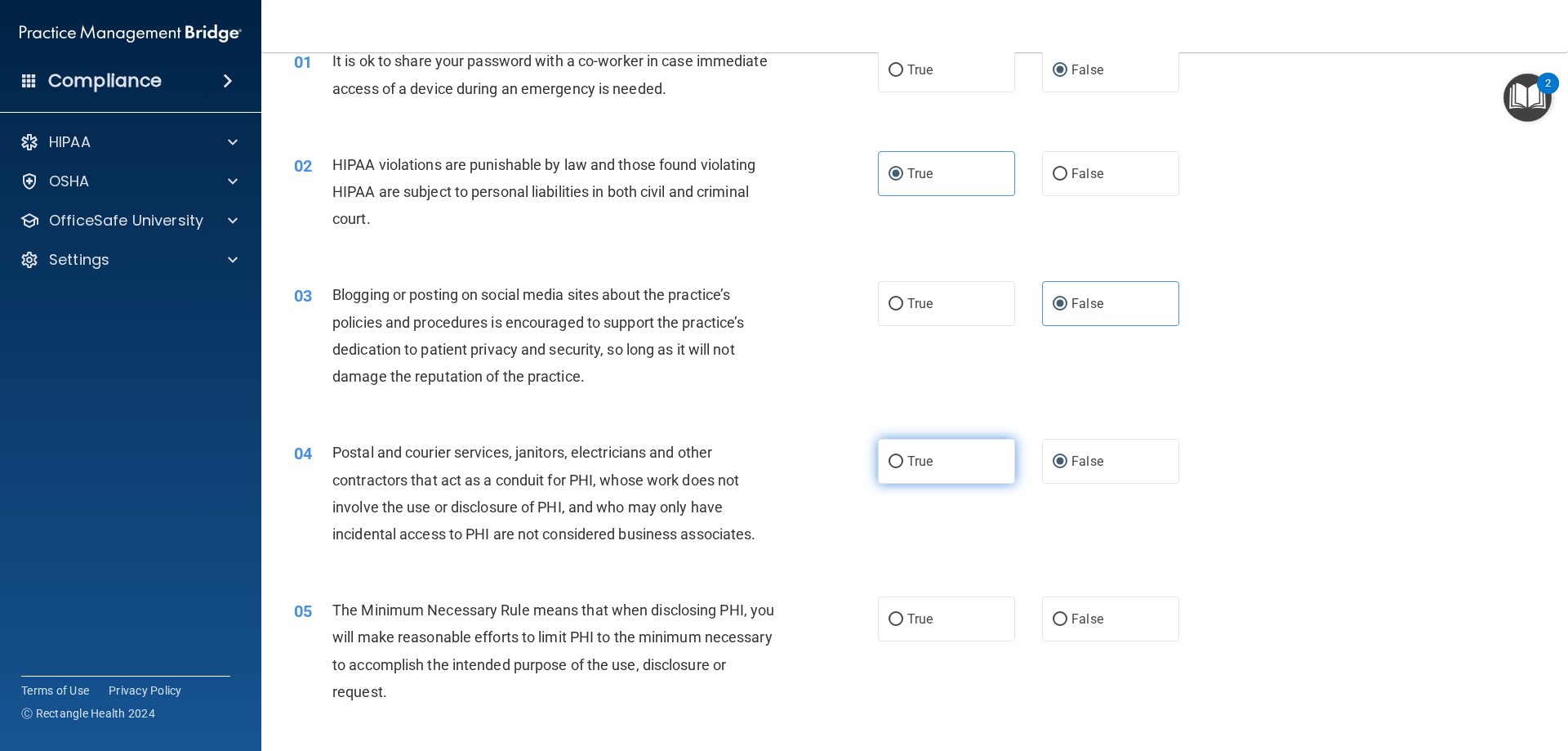 radio on "true" 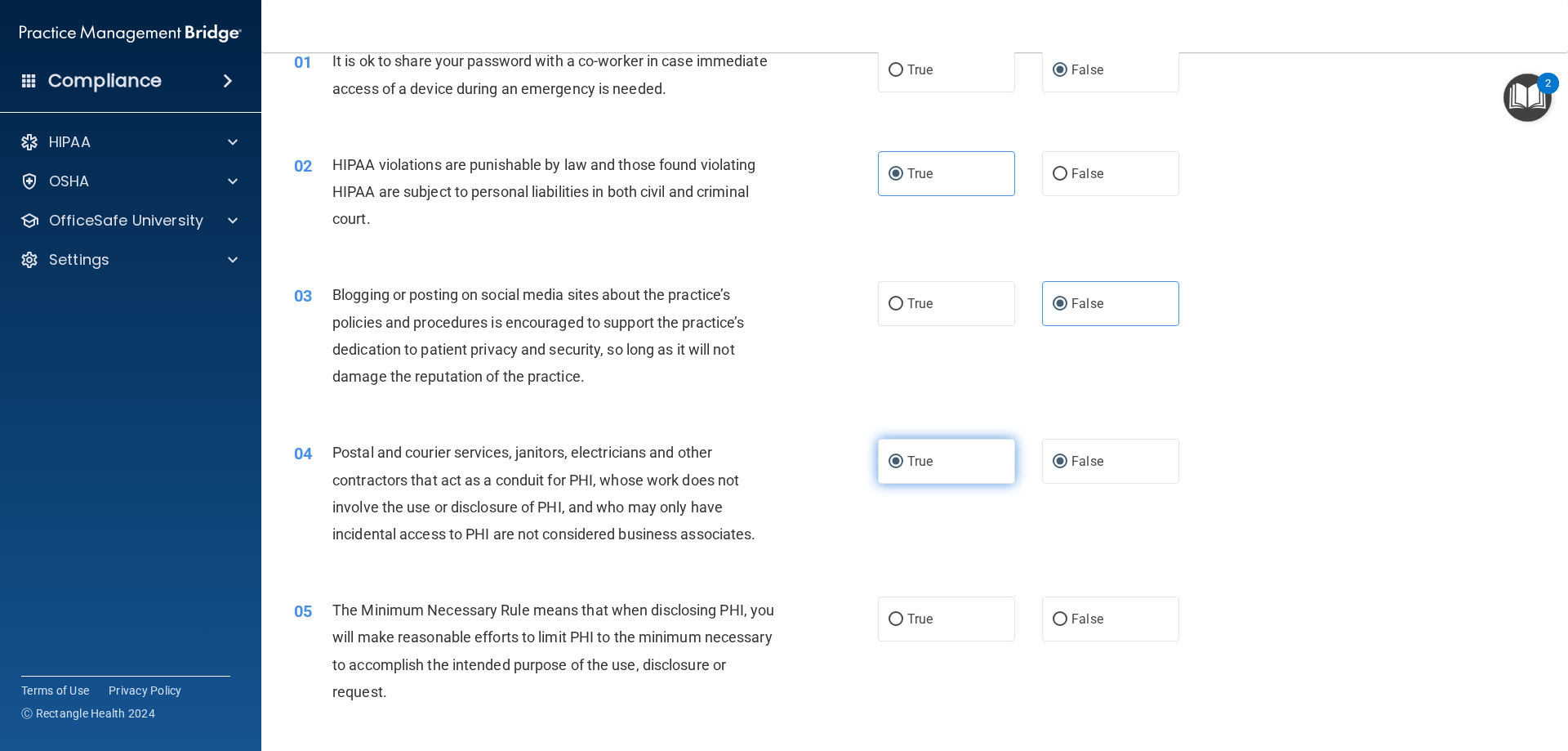 radio on "false" 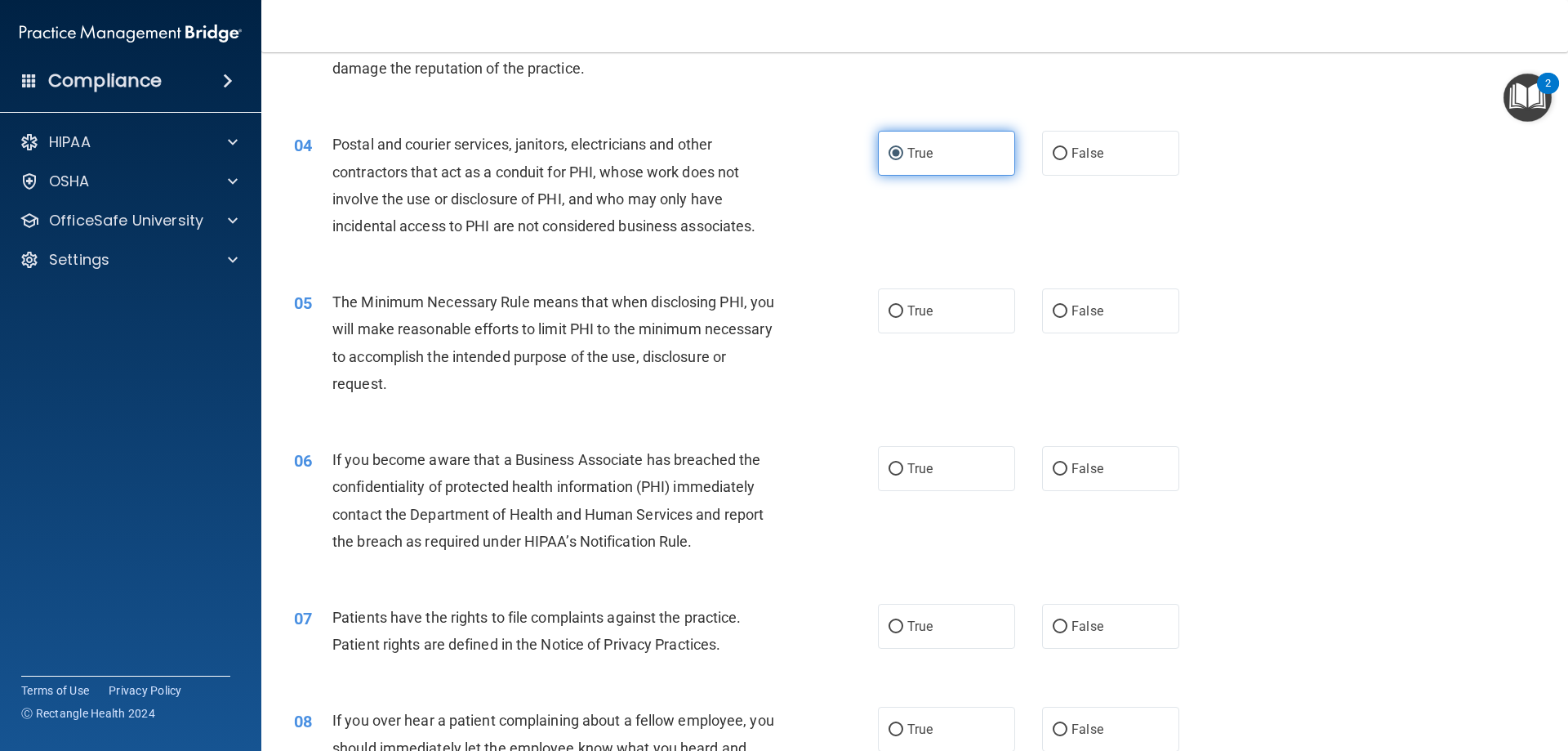scroll, scrollTop: 409, scrollLeft: 0, axis: vertical 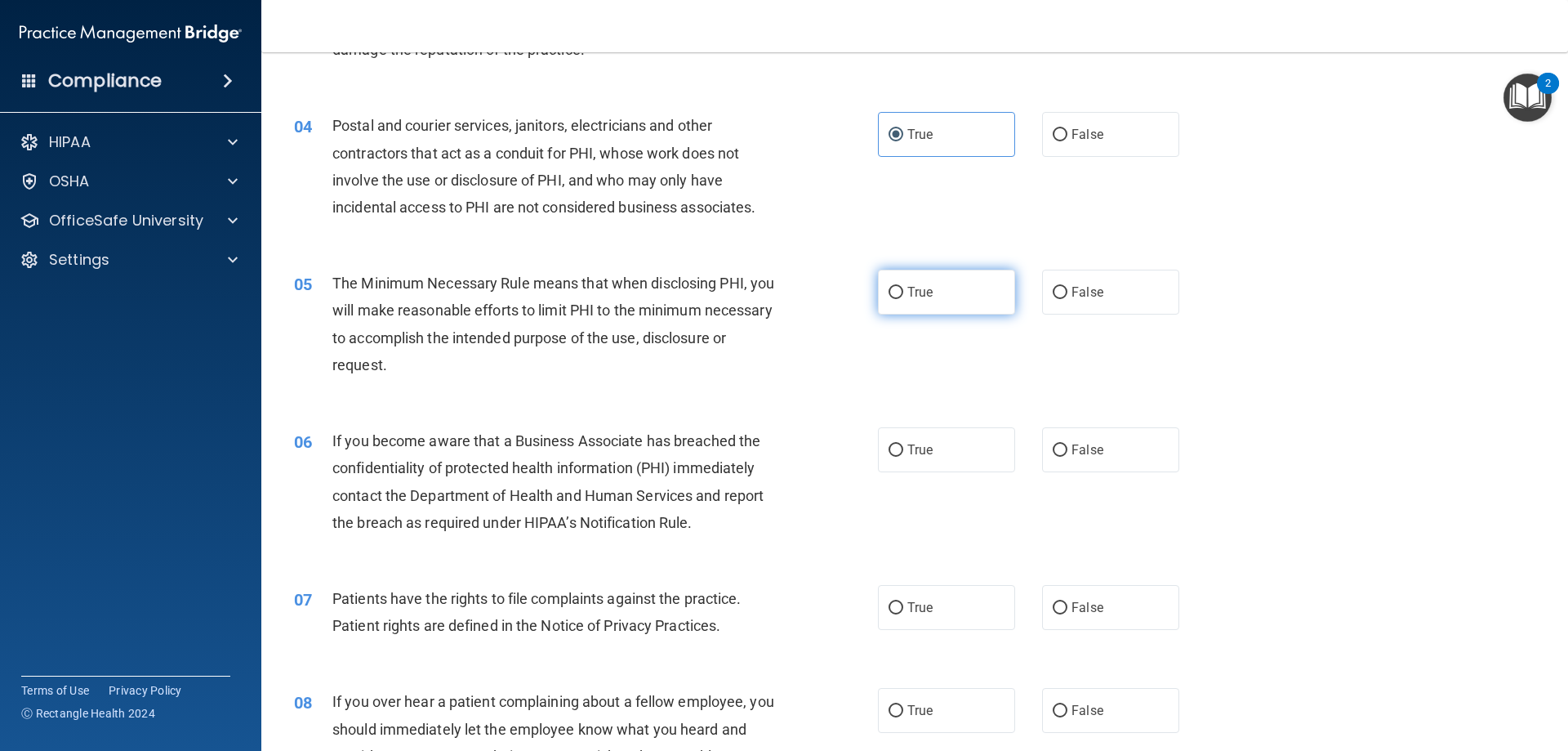 click on "True" at bounding box center (947, 292) 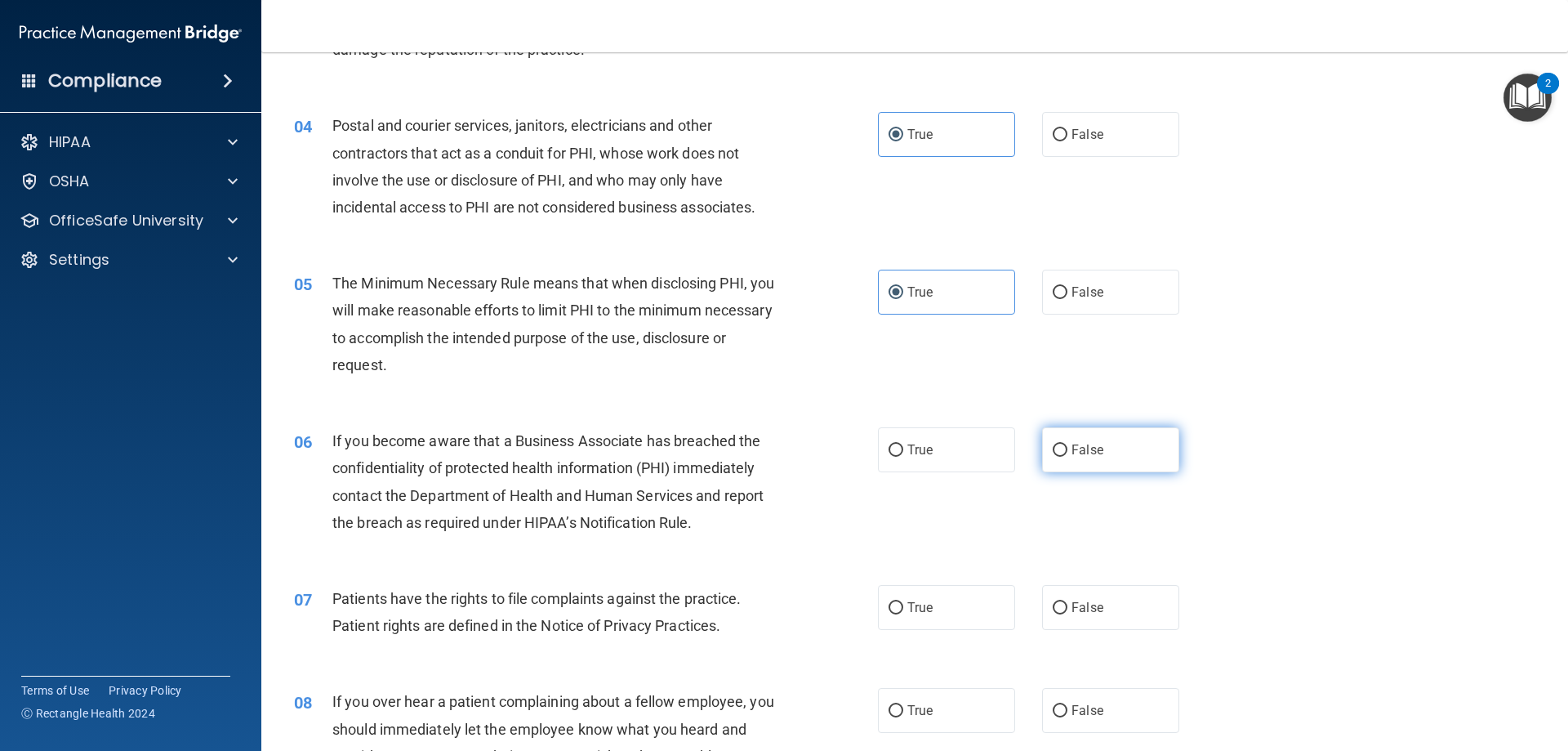 click on "False" at bounding box center [1087, 449] 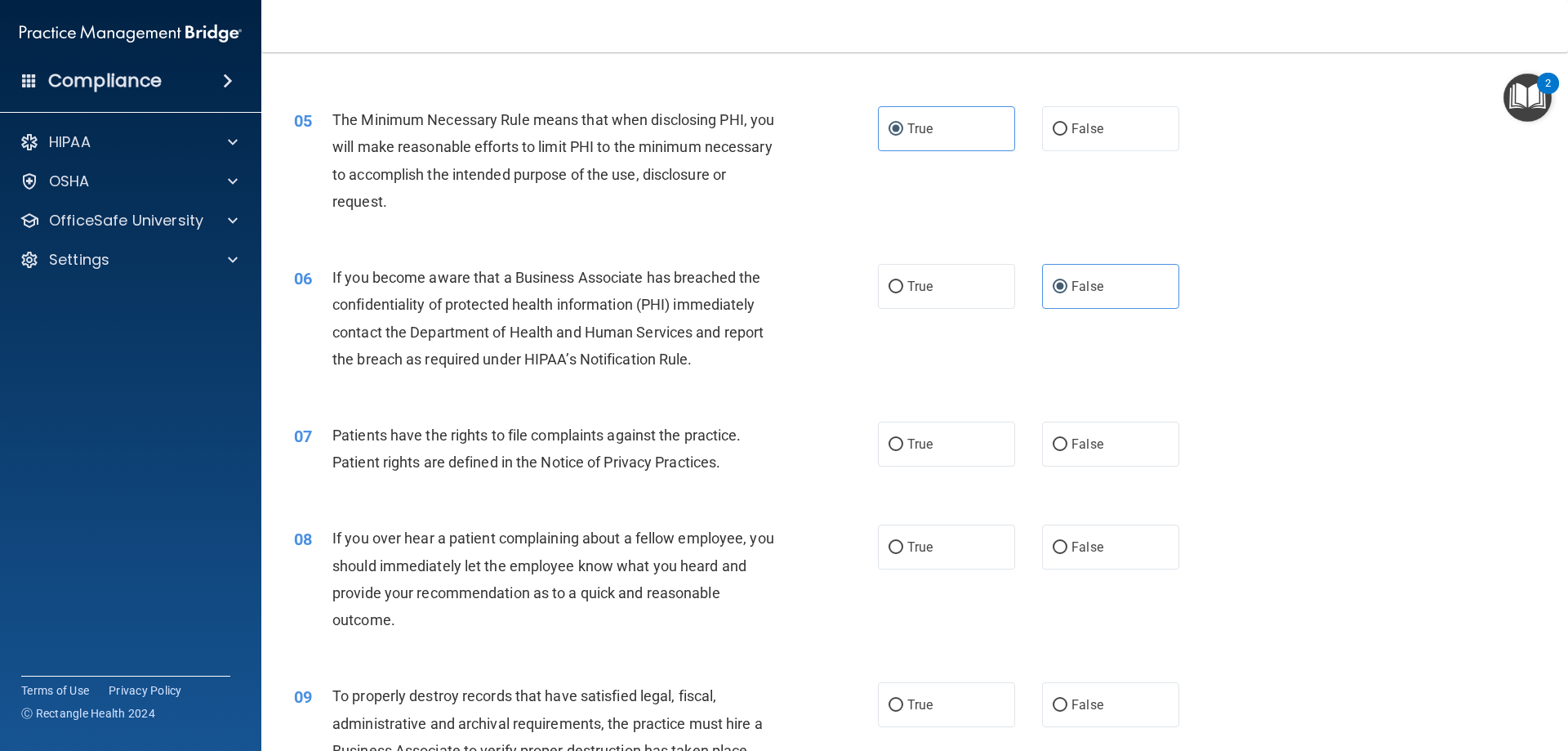 scroll, scrollTop: 654, scrollLeft: 0, axis: vertical 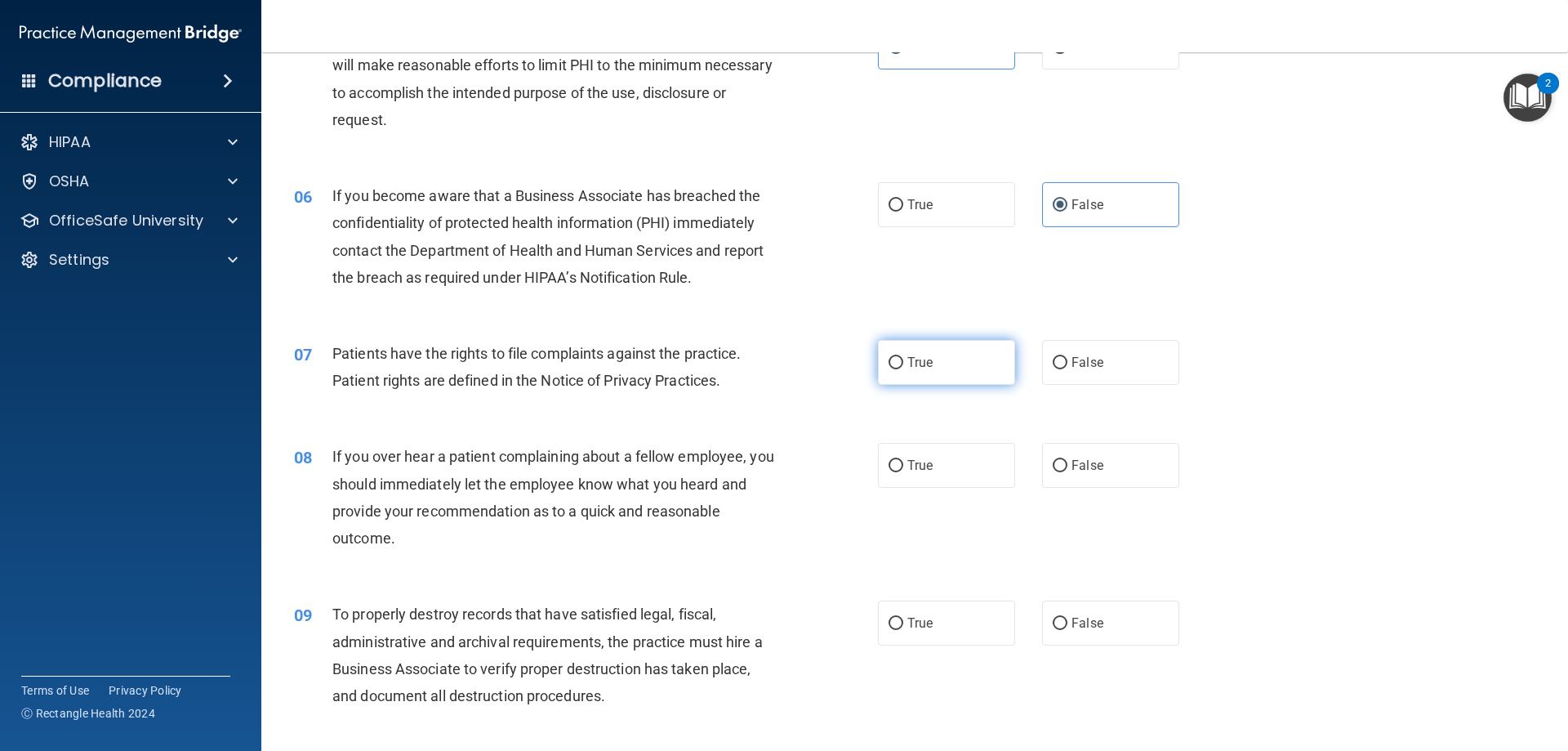 click on "True" at bounding box center [947, 362] 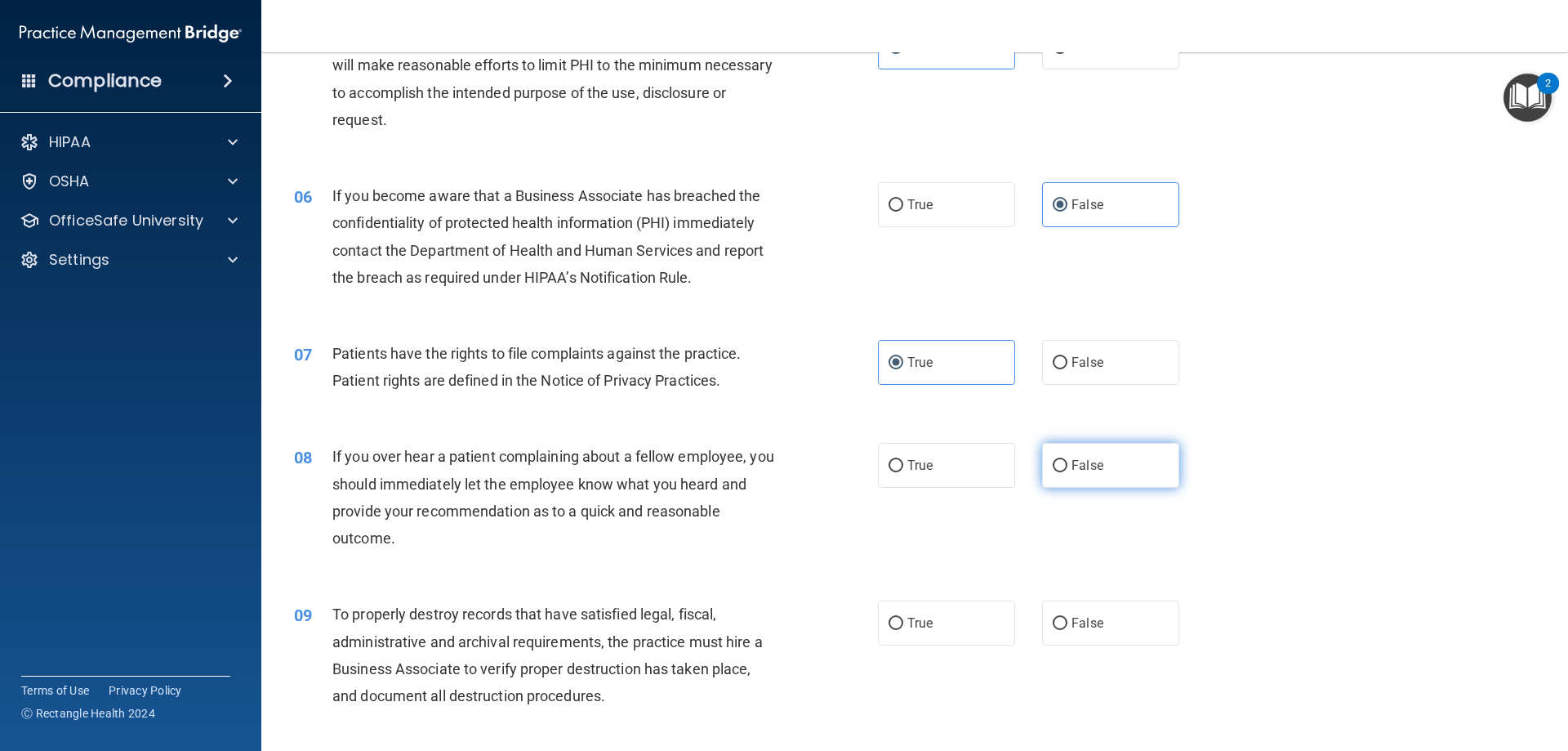click on "False" at bounding box center [1111, 465] 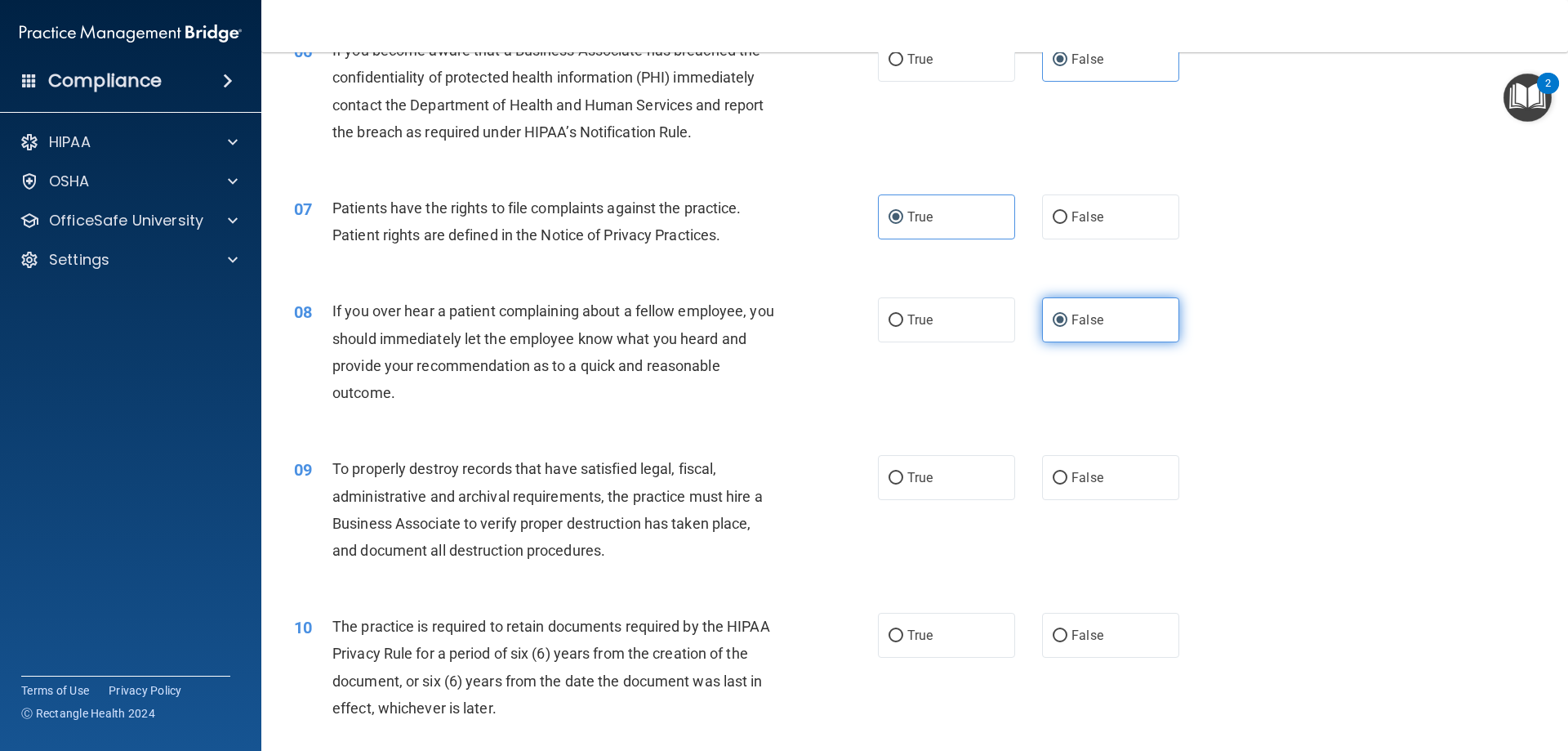 scroll, scrollTop: 899, scrollLeft: 0, axis: vertical 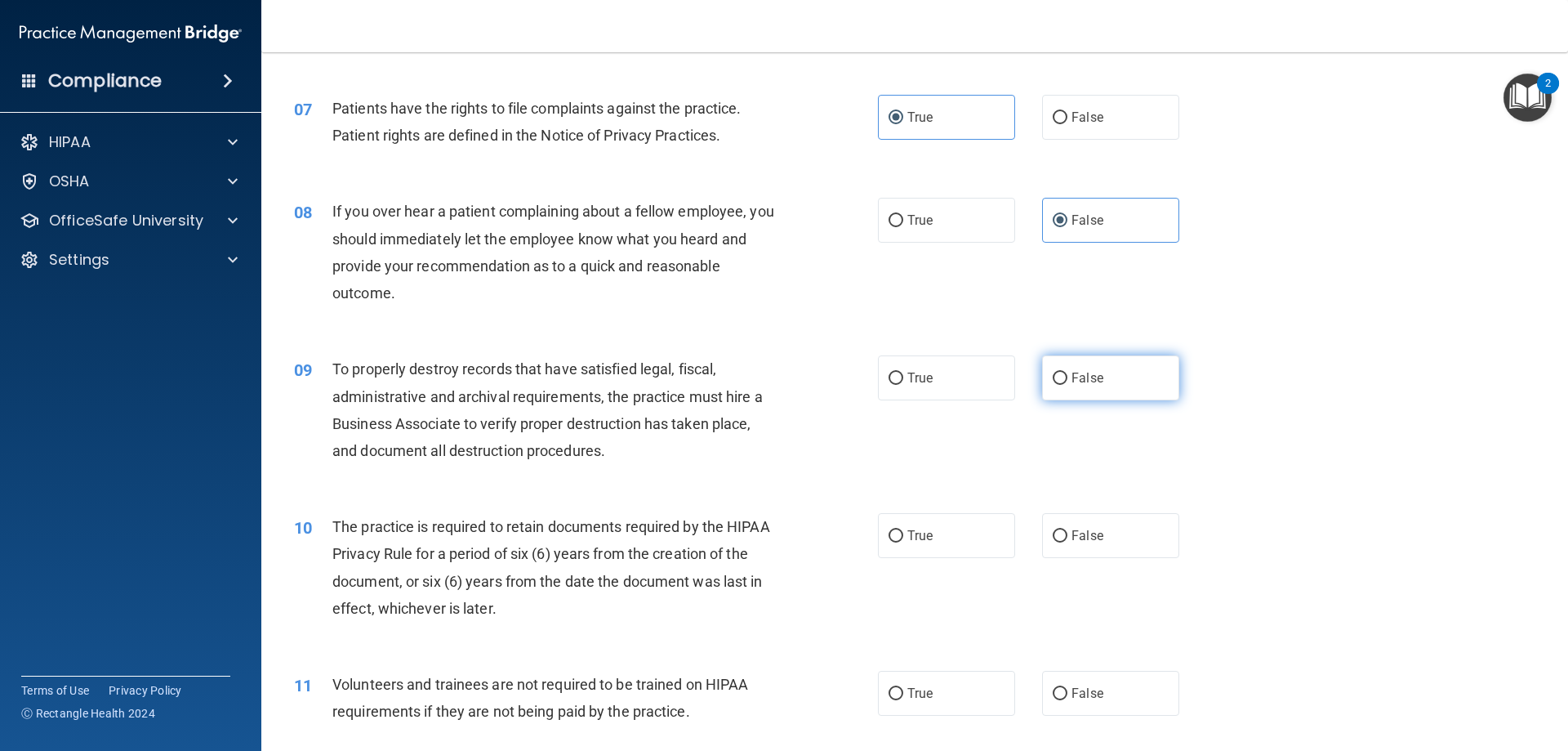 click on "False" at bounding box center [1060, 378] 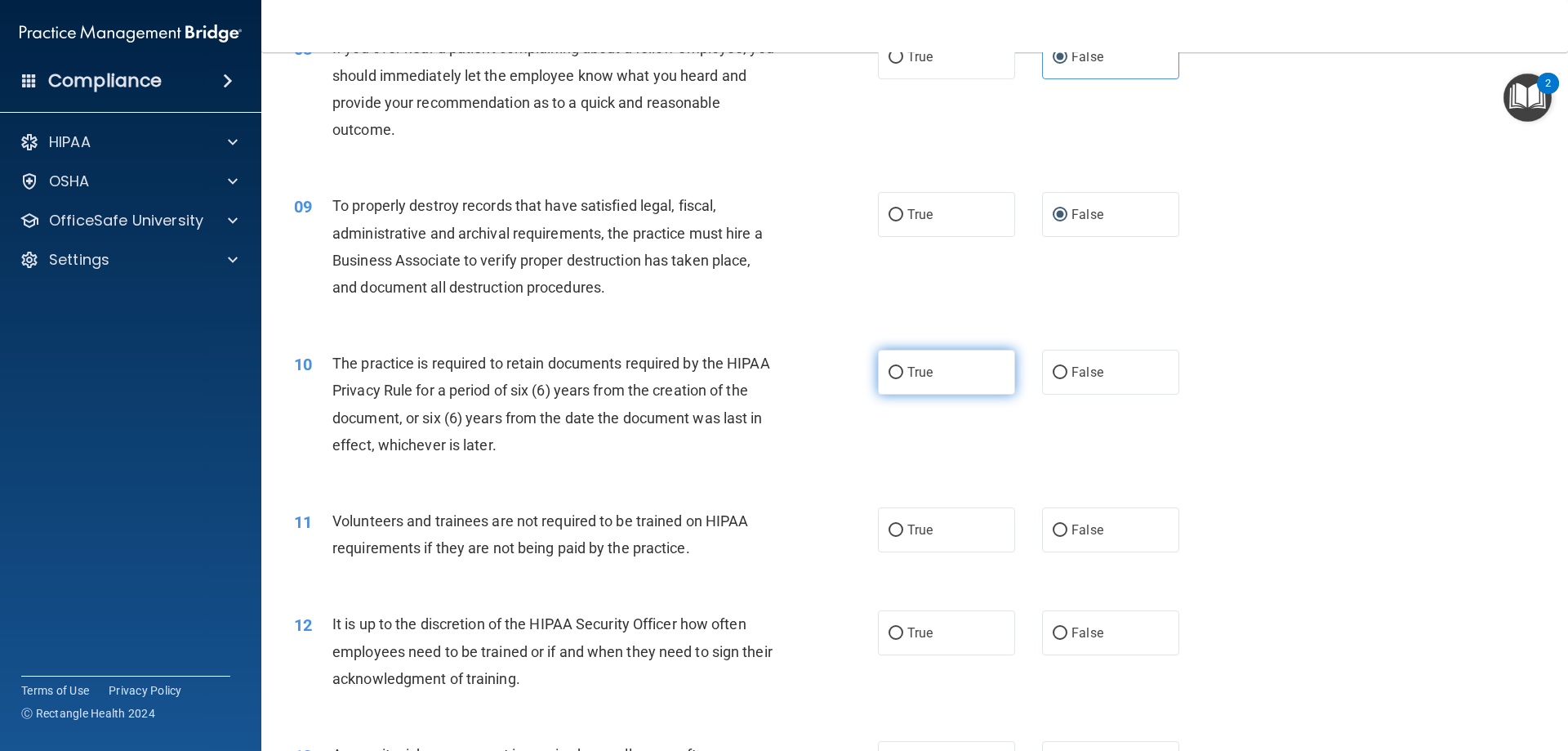 click on "True" at bounding box center (947, 372) 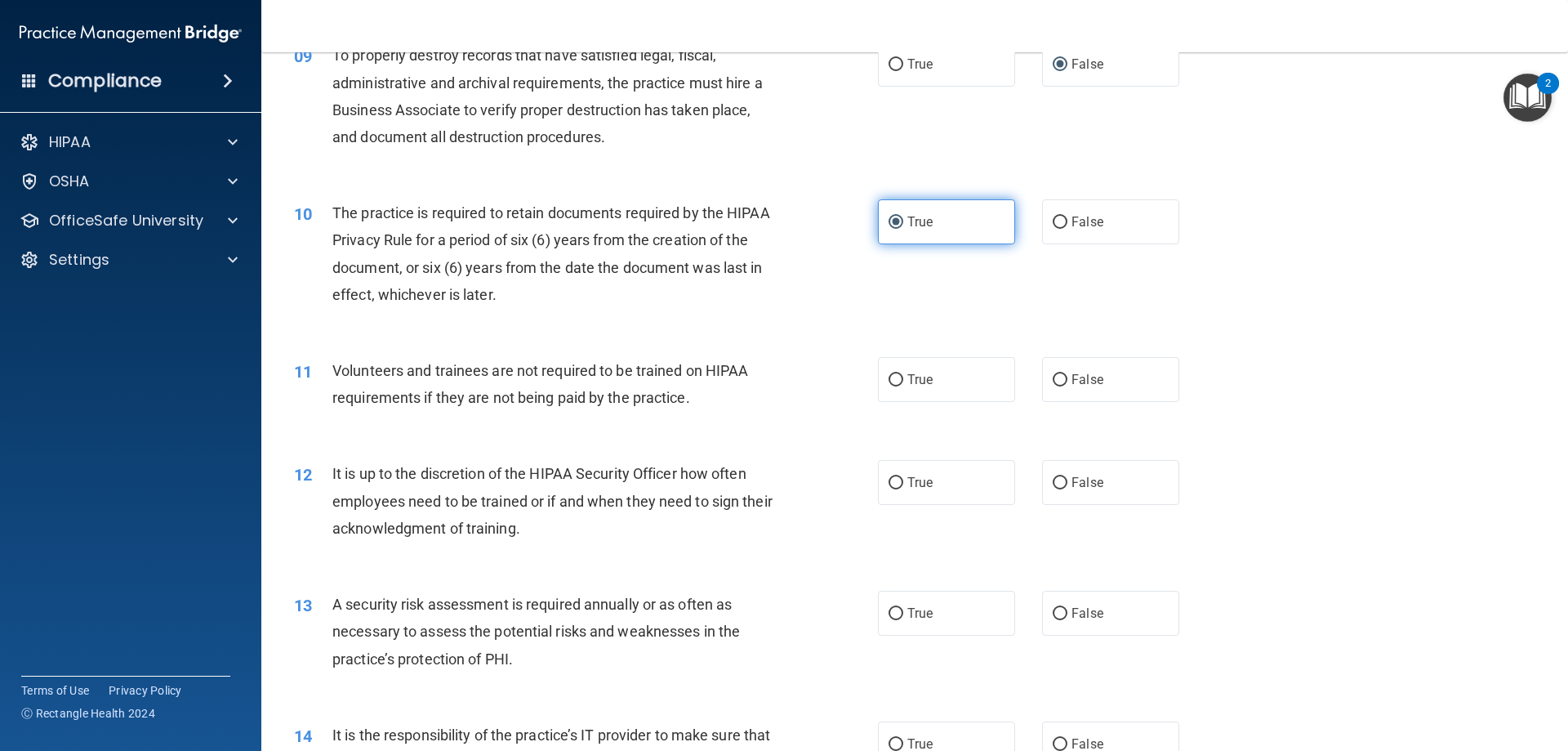 scroll, scrollTop: 1226, scrollLeft: 0, axis: vertical 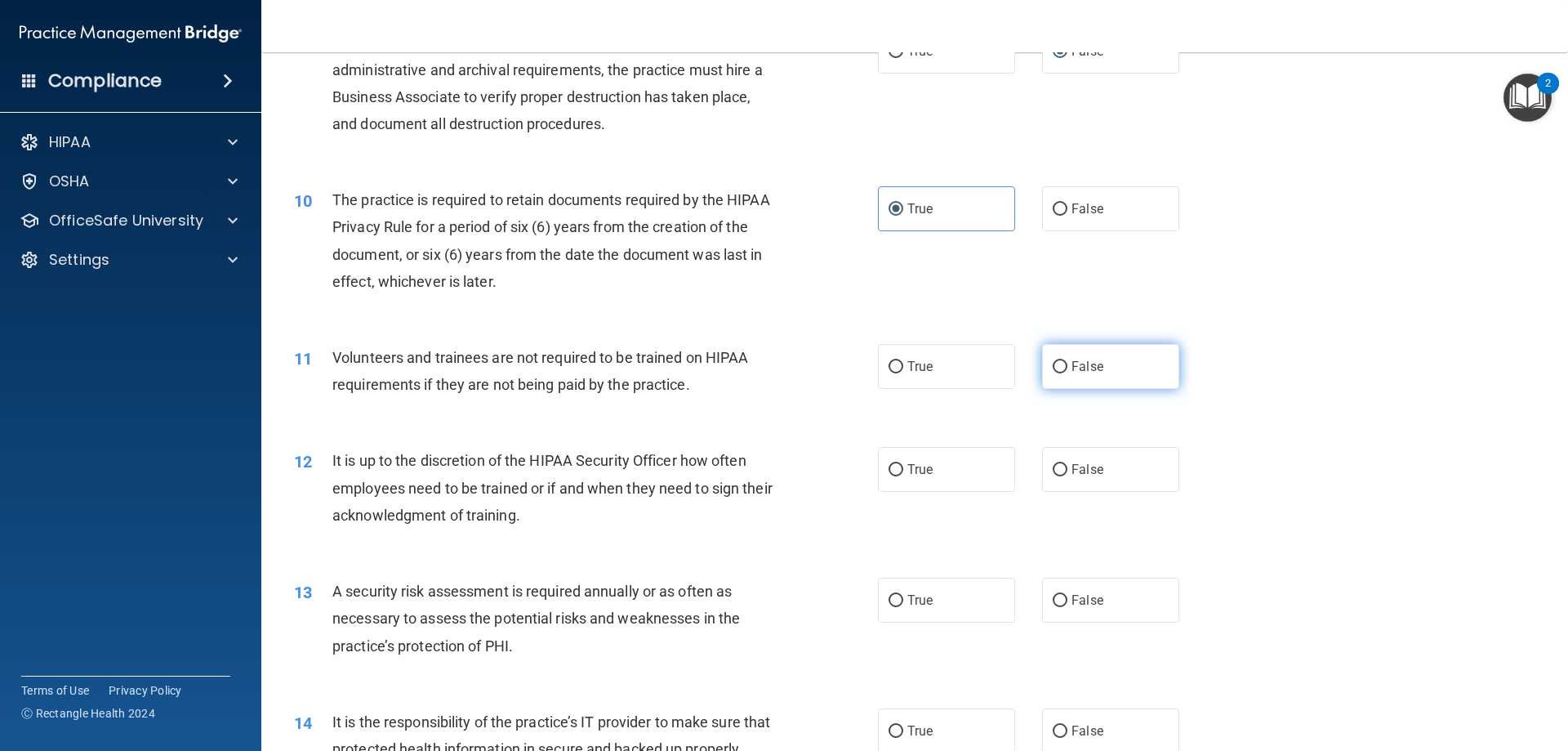 click on "False" at bounding box center [1111, 366] 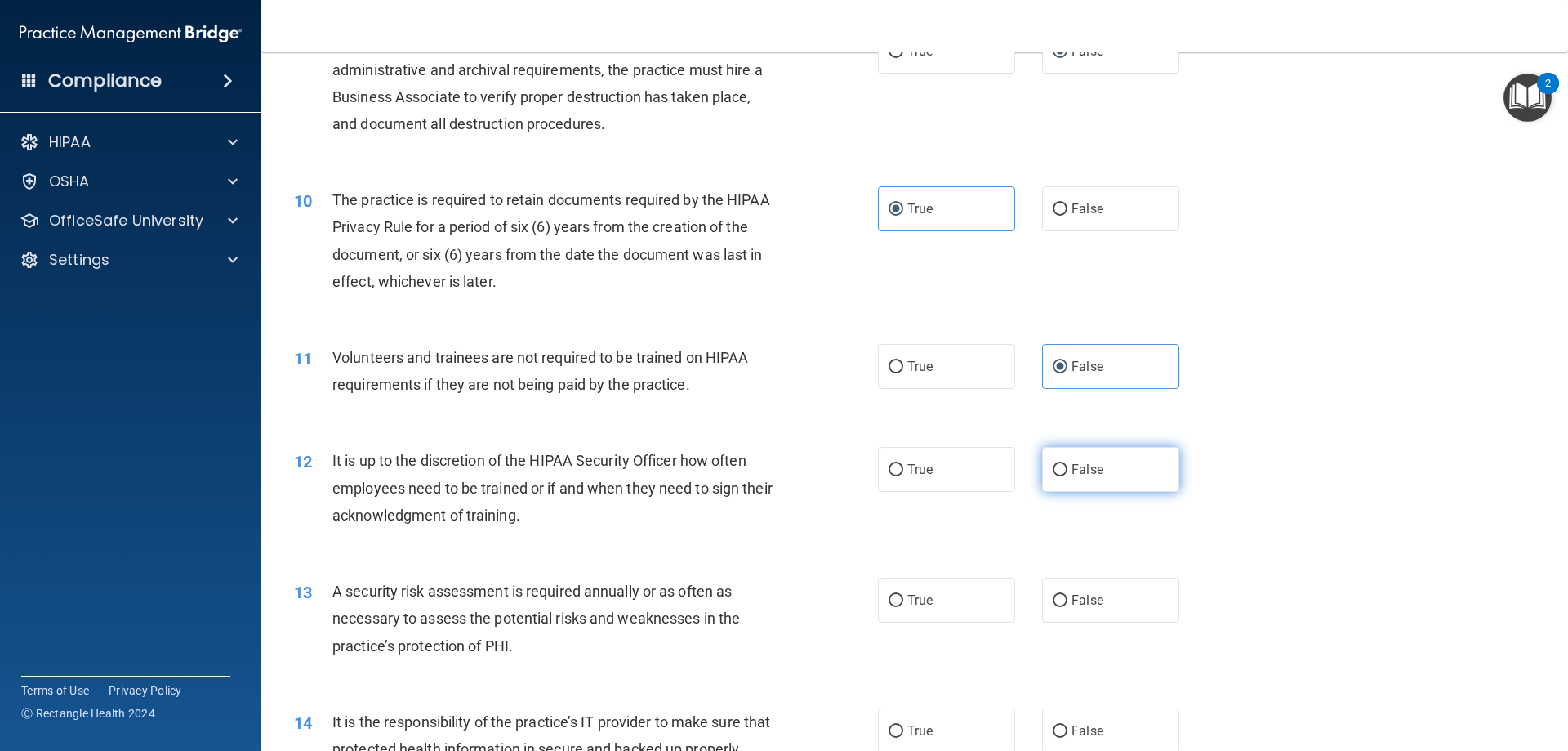 click on "False" at bounding box center [1111, 469] 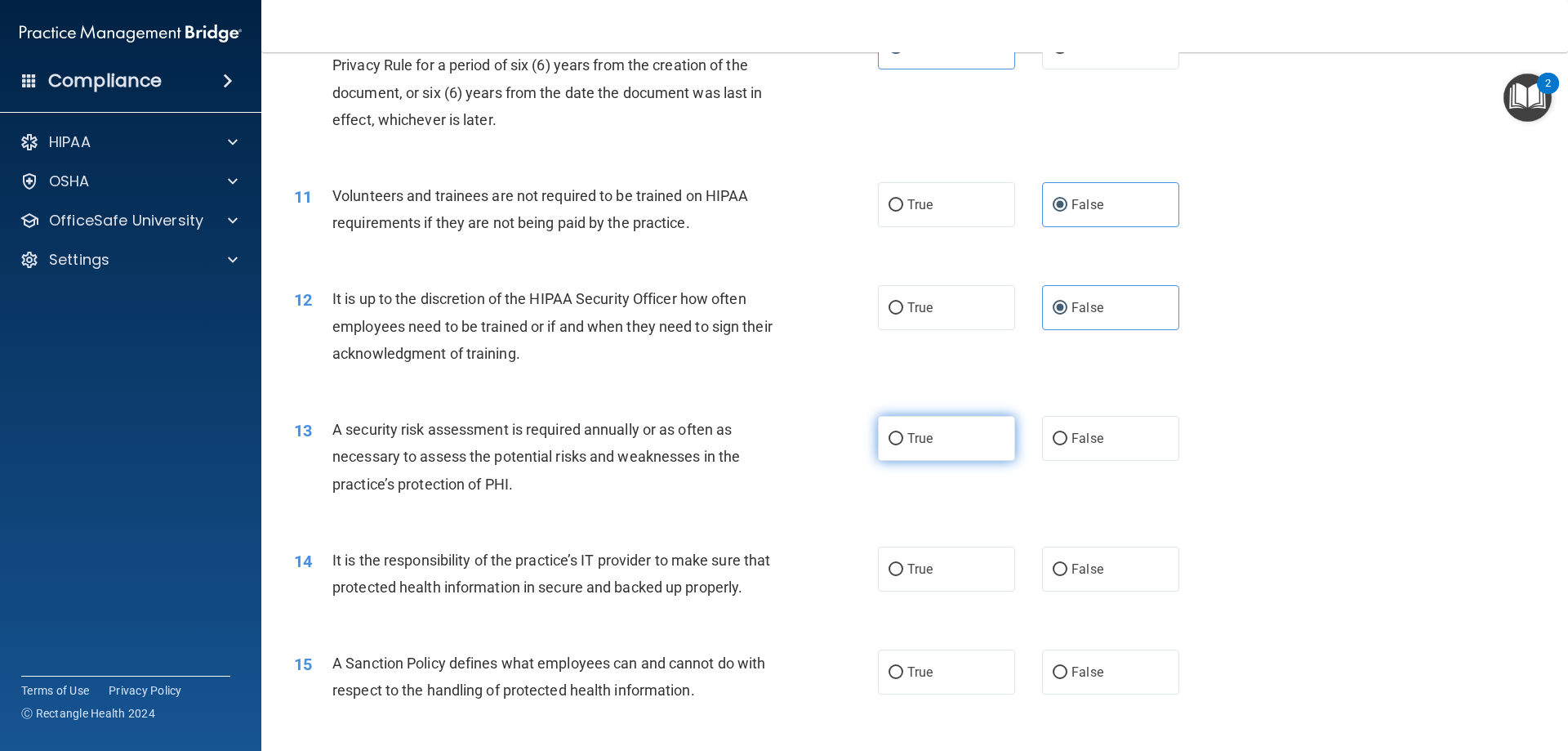 scroll, scrollTop: 1389, scrollLeft: 0, axis: vertical 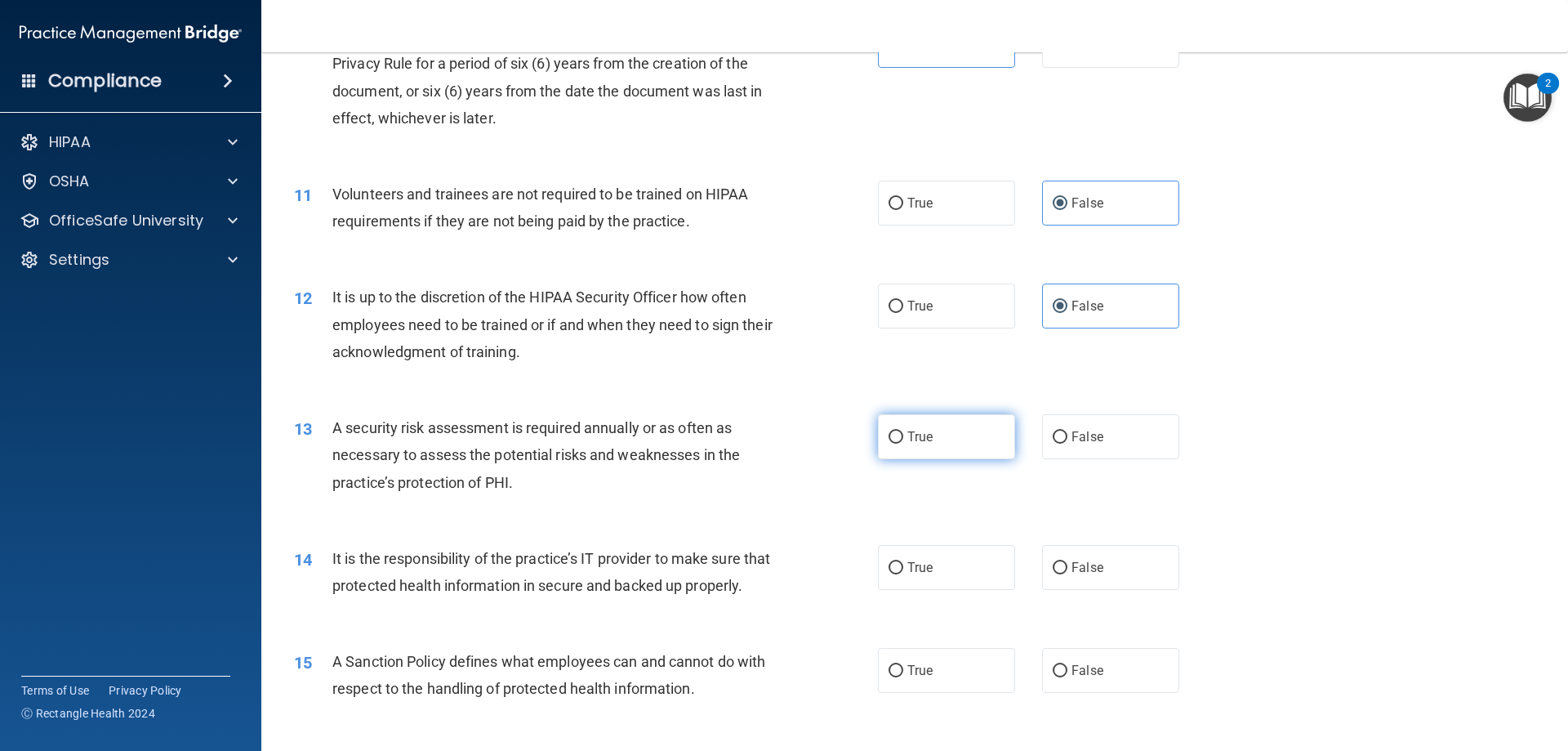 click on "True" at bounding box center (947, 436) 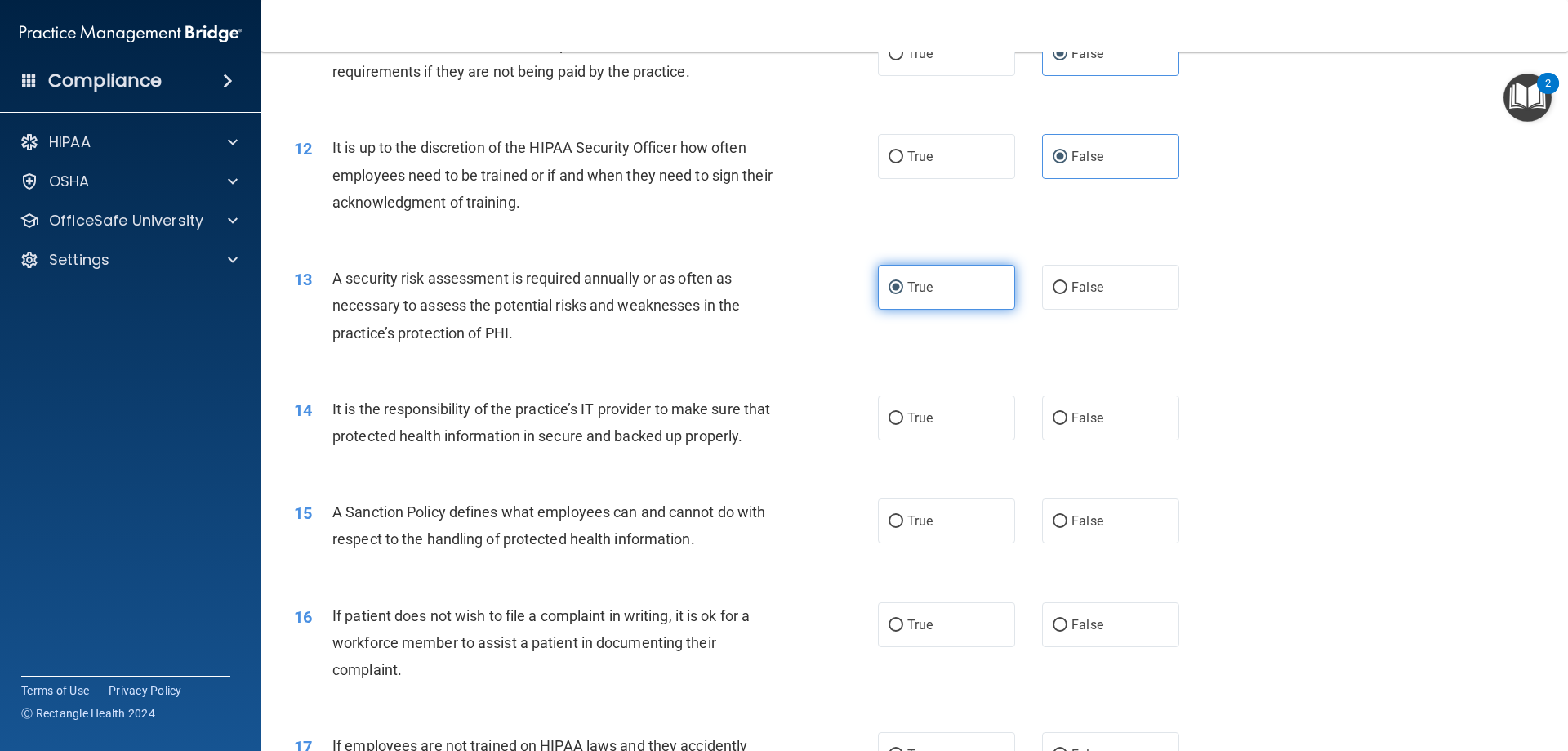 scroll, scrollTop: 1553, scrollLeft: 0, axis: vertical 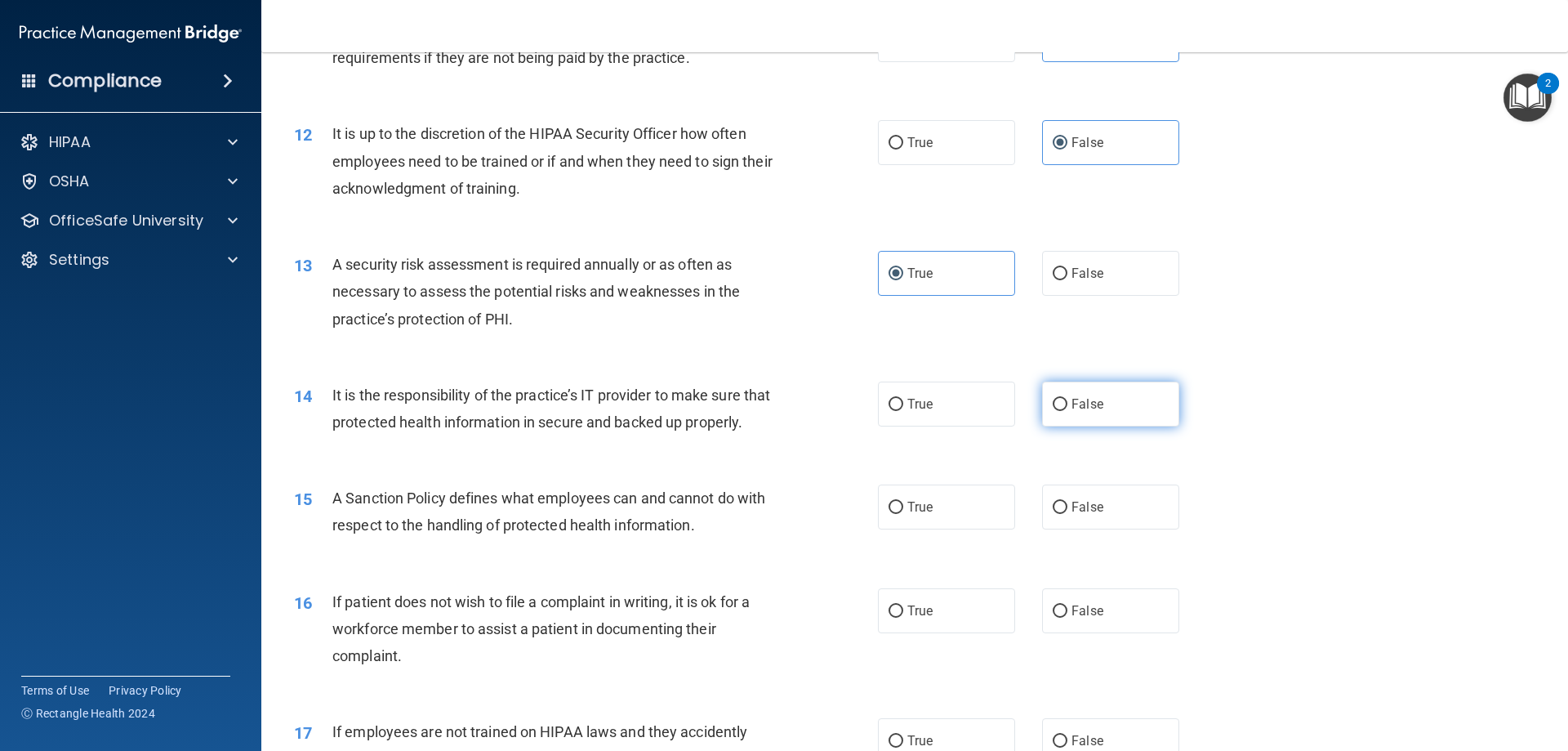 click on "False" at bounding box center (1111, 404) 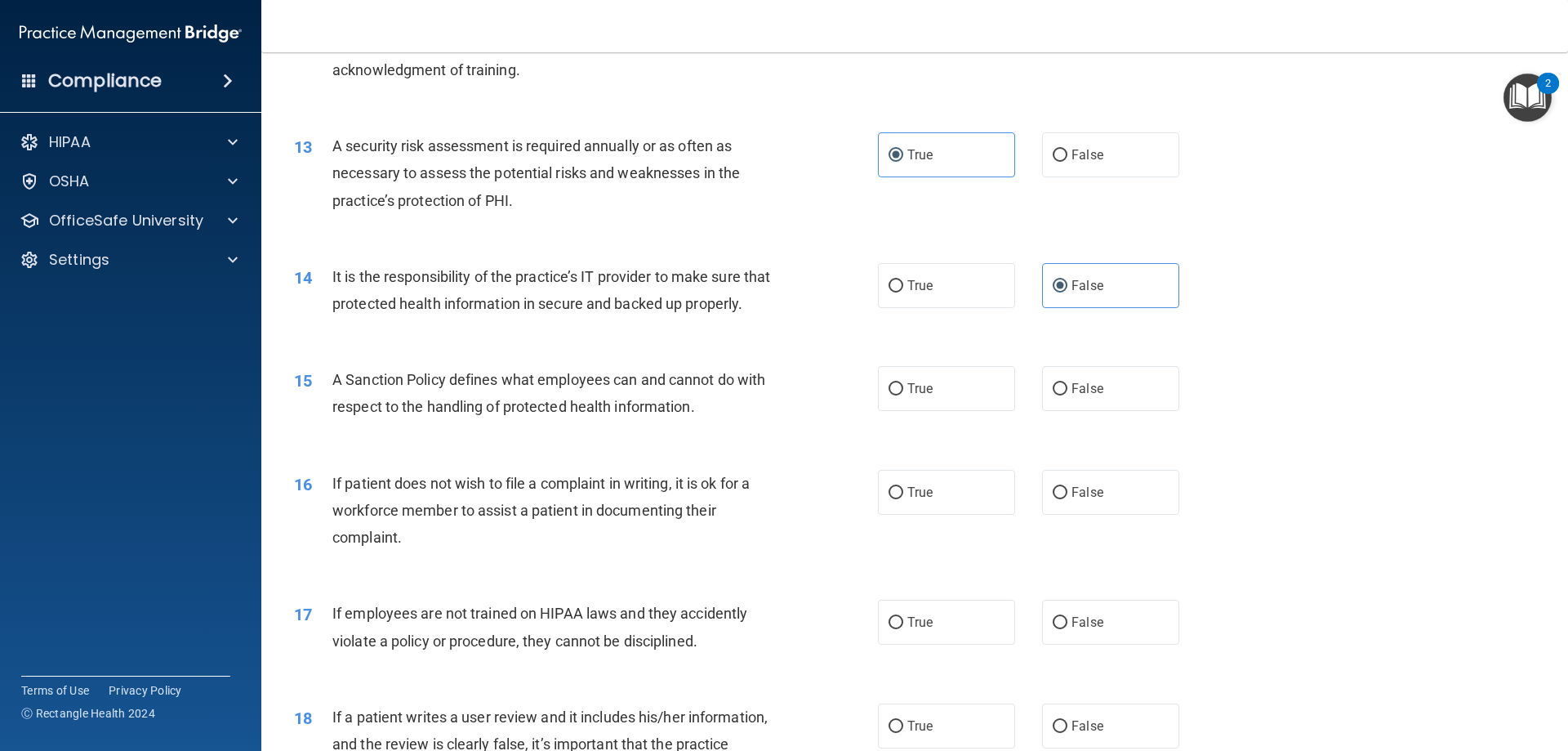 scroll, scrollTop: 1716, scrollLeft: 0, axis: vertical 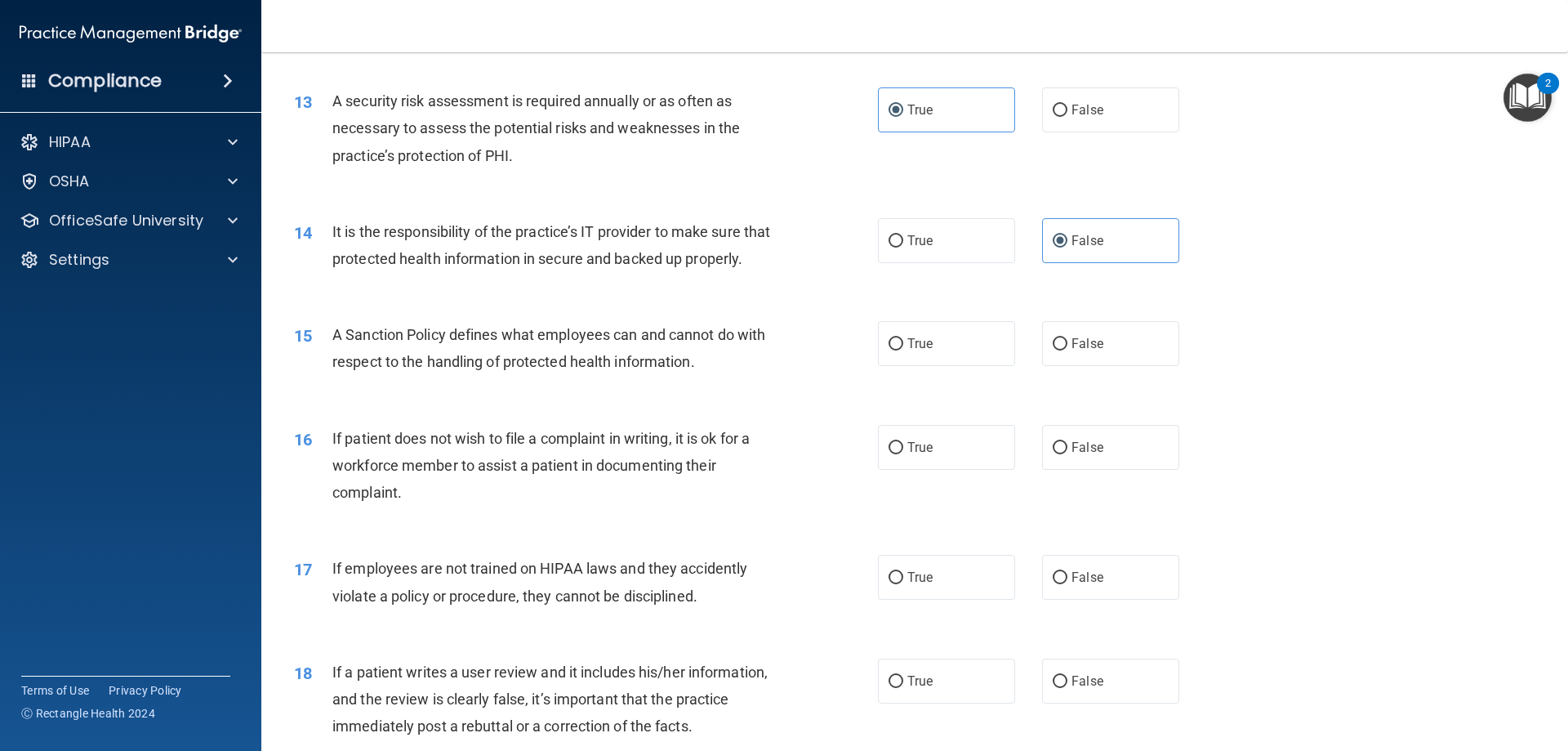 click on "15       A Sanction Policy defines what employees can and cannot do with respect to the handling of protected health information.                 True           False" at bounding box center [915, 352] 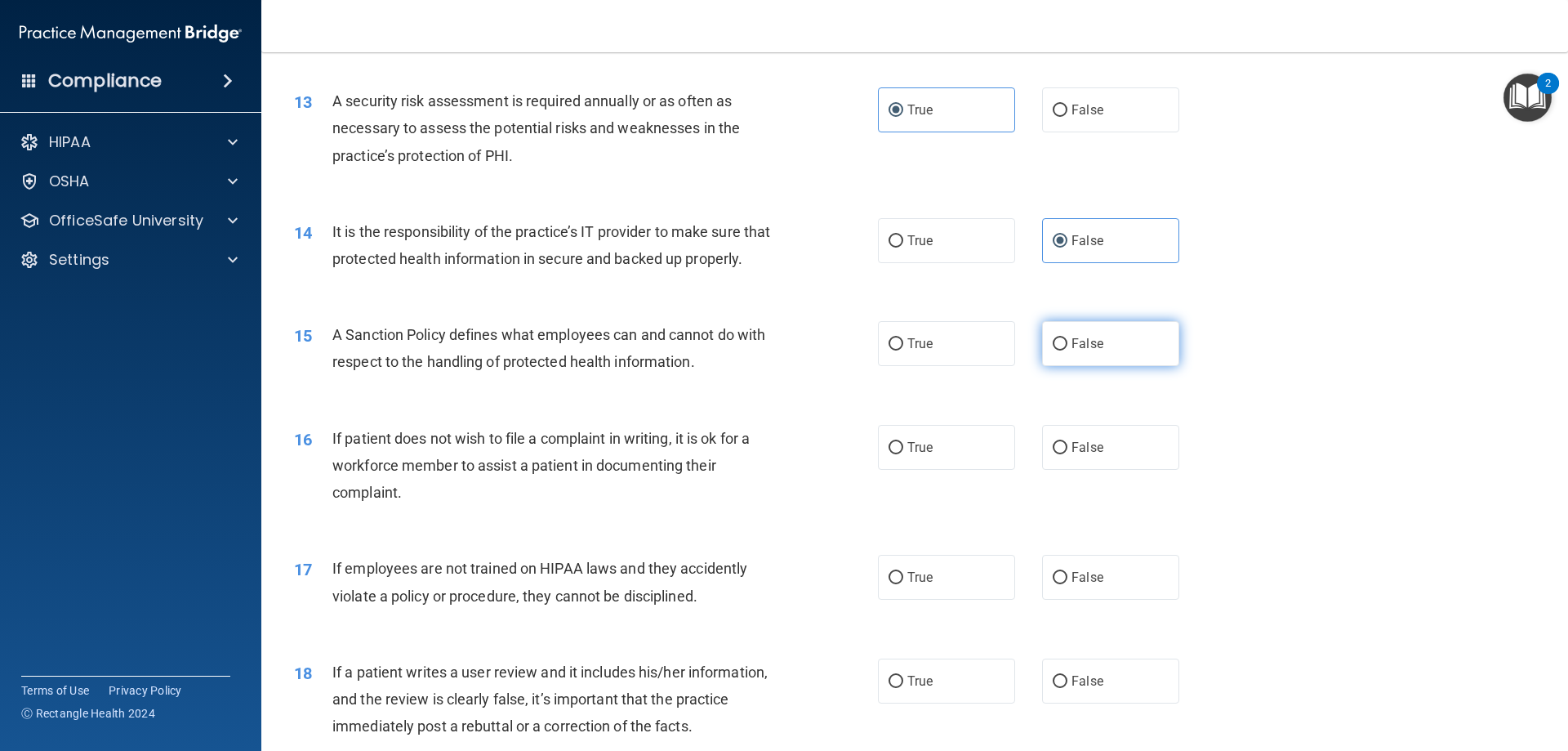 click on "False" at bounding box center [1060, 344] 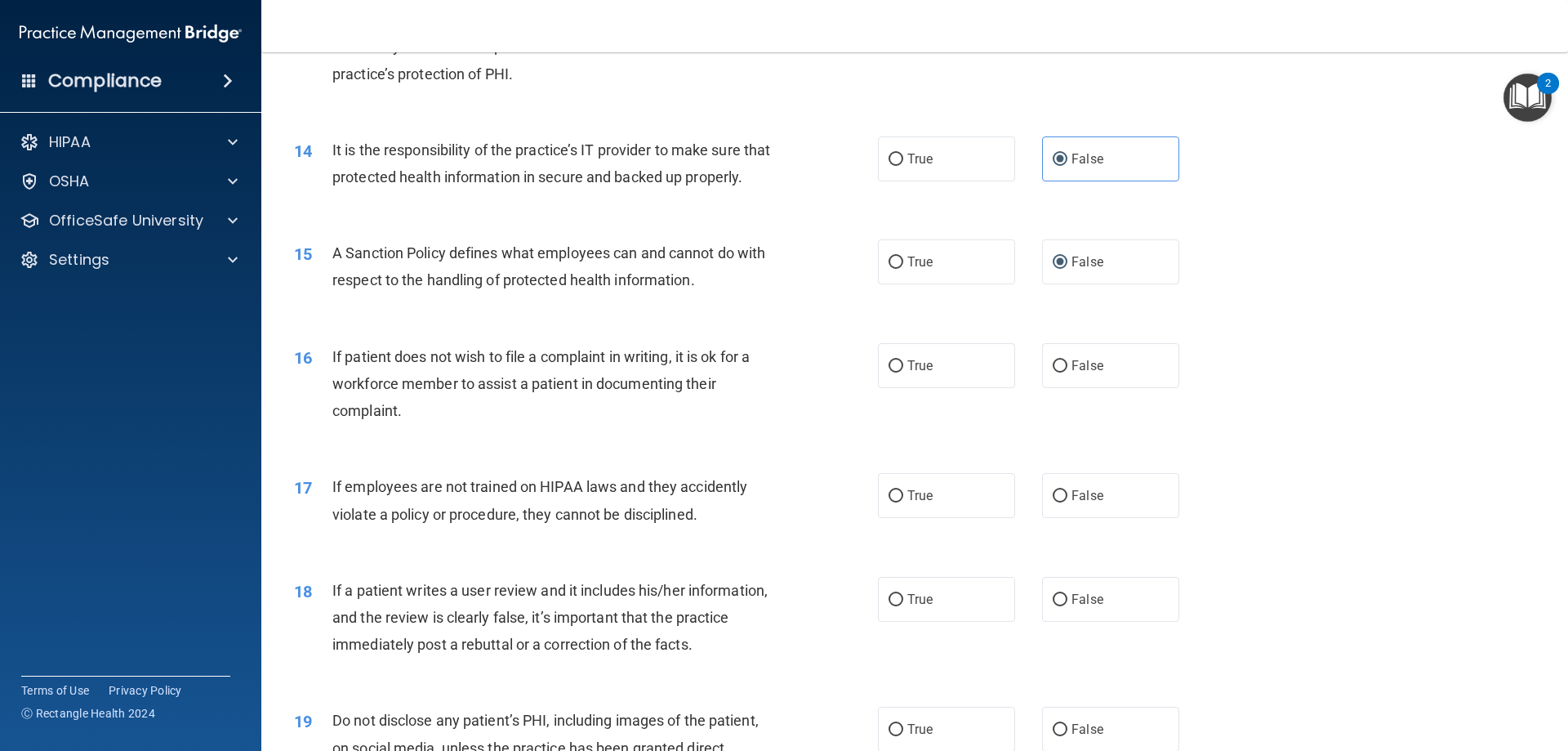 scroll, scrollTop: 1880, scrollLeft: 0, axis: vertical 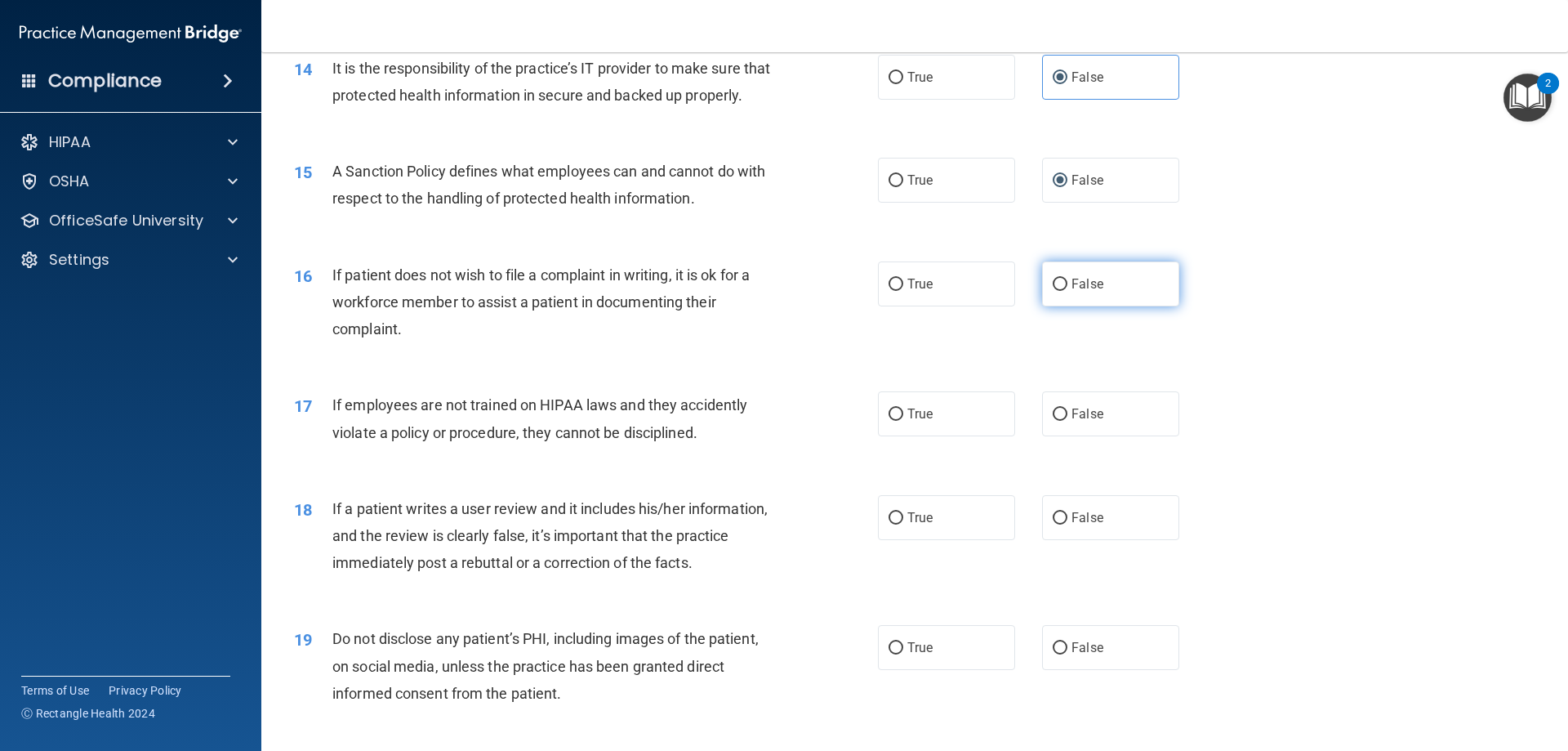 click on "False" at bounding box center (1111, 284) 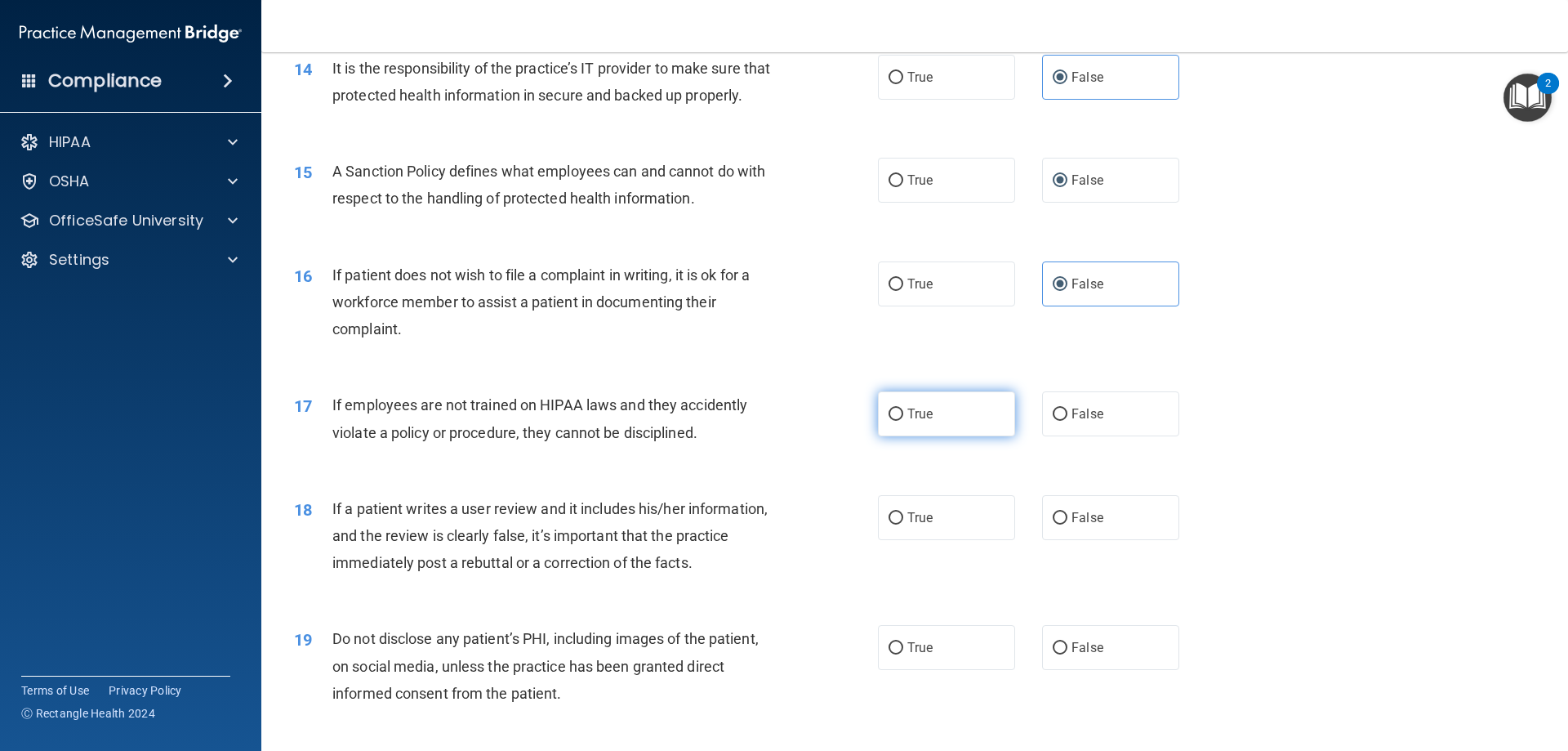 click on "True" at bounding box center [947, 413] 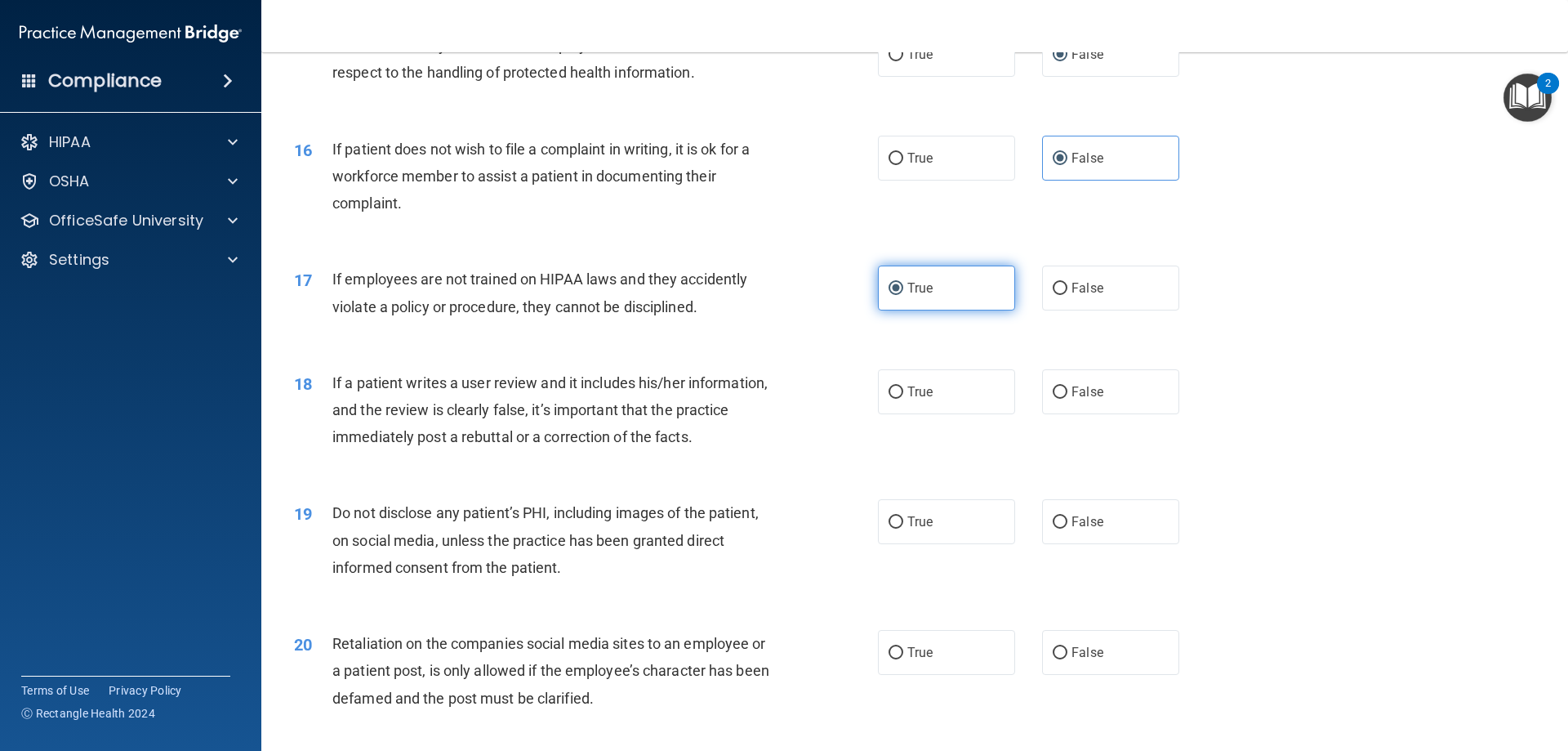 scroll, scrollTop: 2043, scrollLeft: 0, axis: vertical 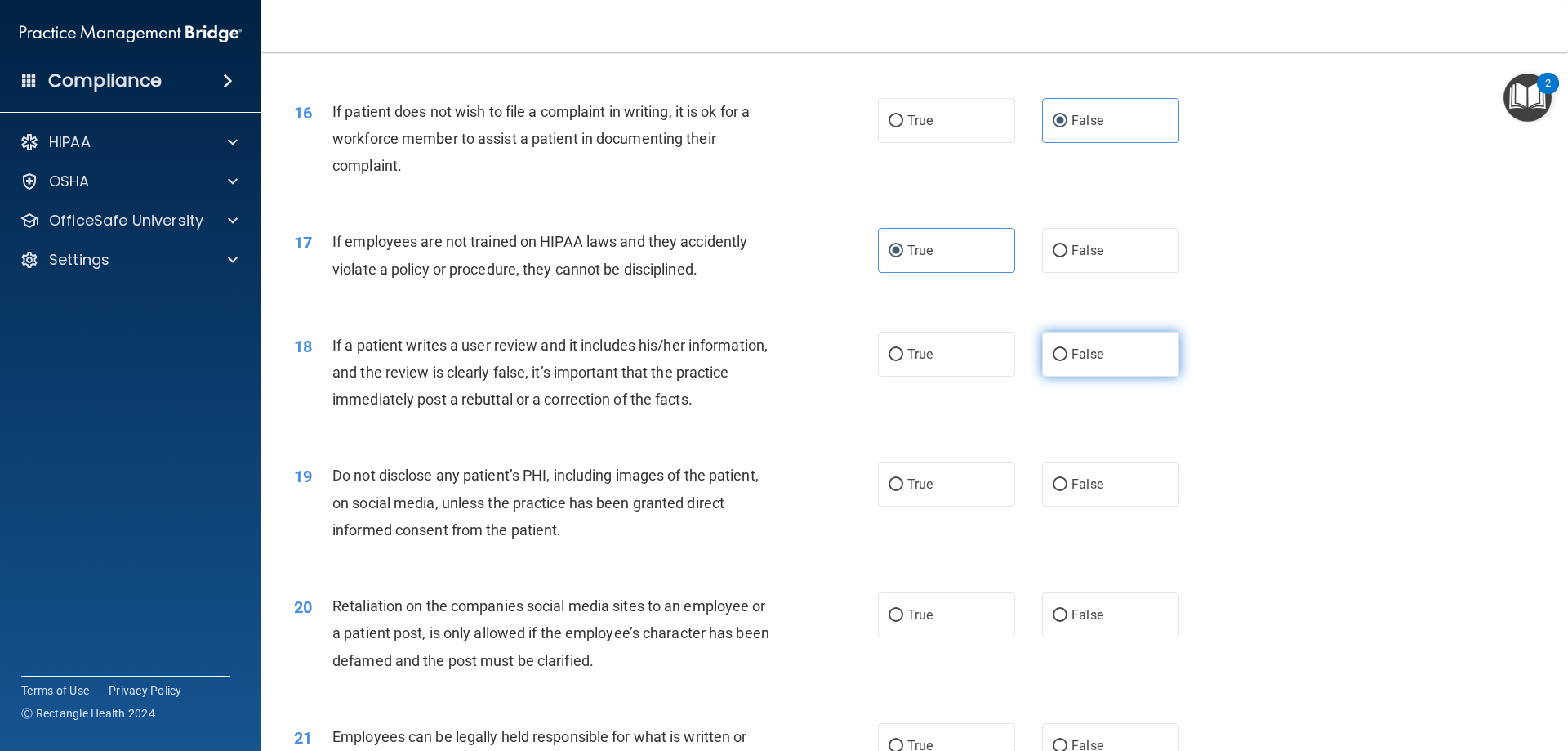 click on "False" at bounding box center (1060, 355) 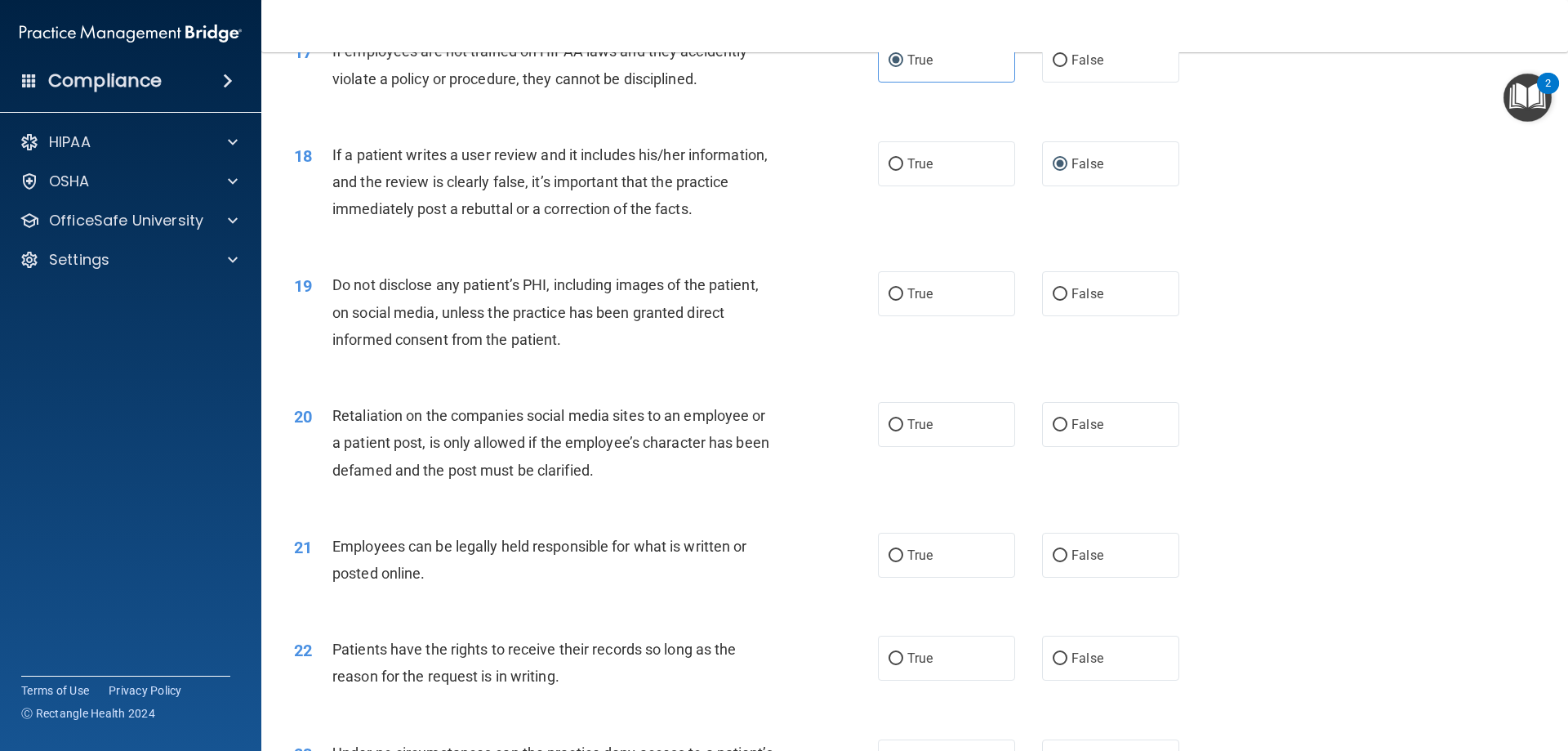 scroll, scrollTop: 2288, scrollLeft: 0, axis: vertical 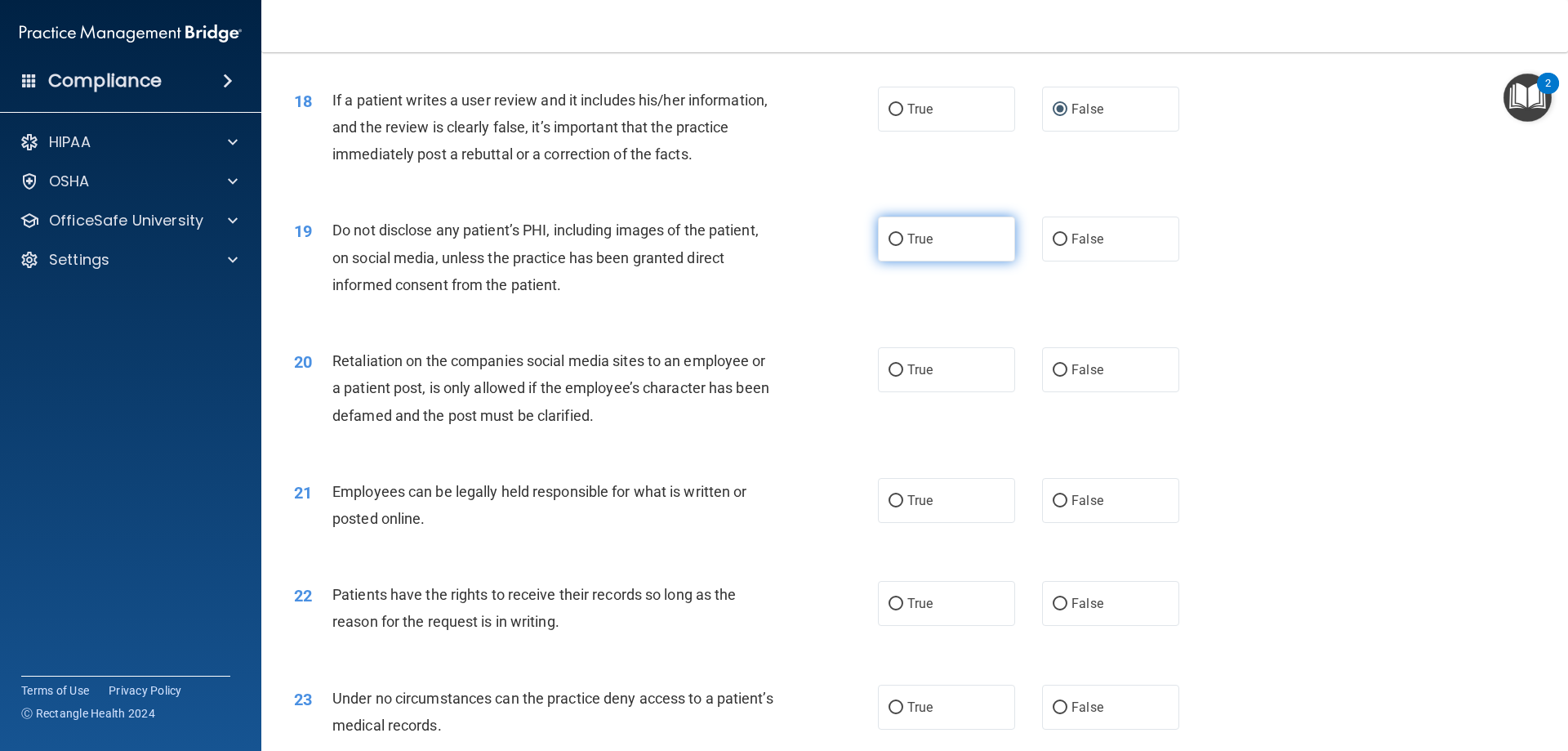 click on "True" at bounding box center (947, 239) 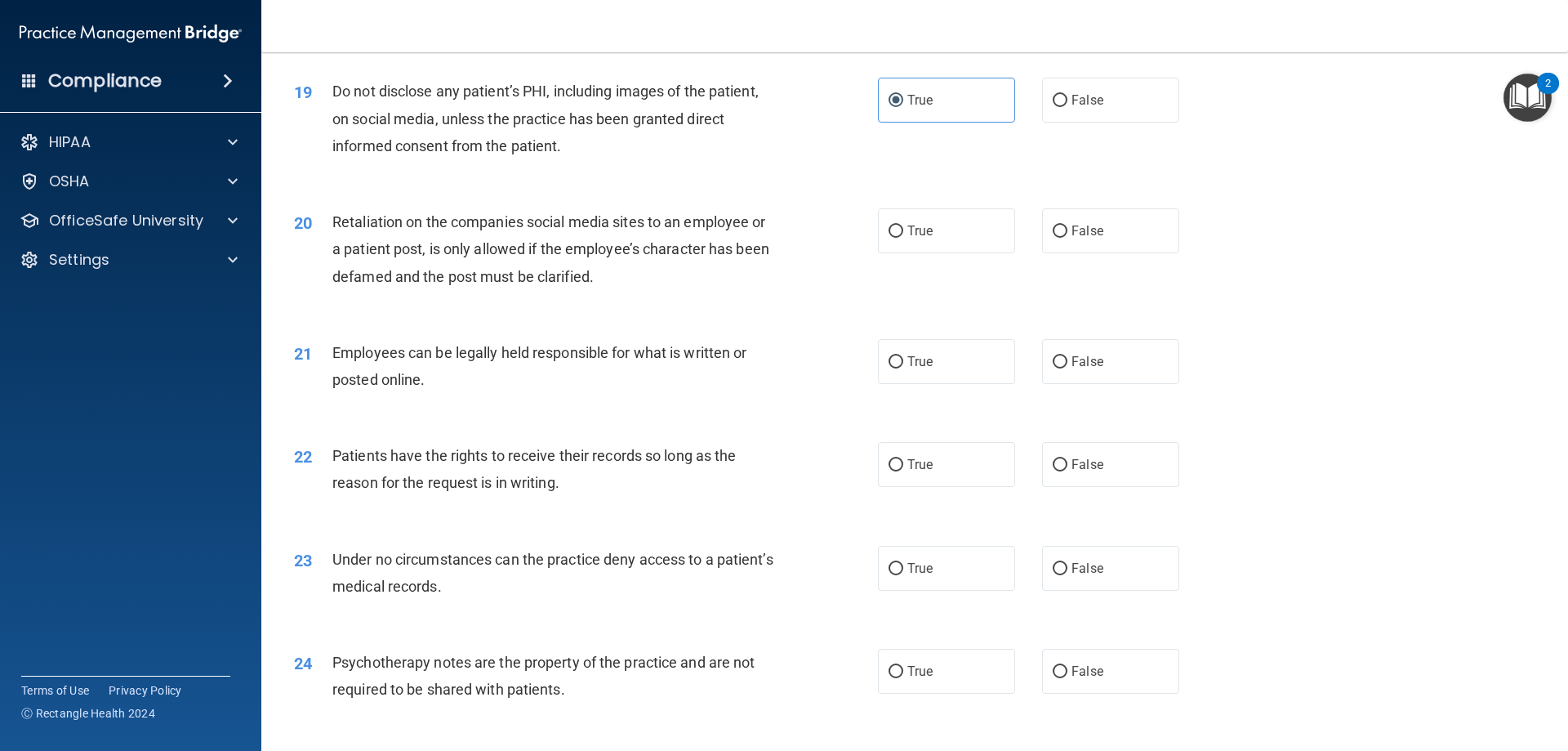 scroll, scrollTop: 2452, scrollLeft: 0, axis: vertical 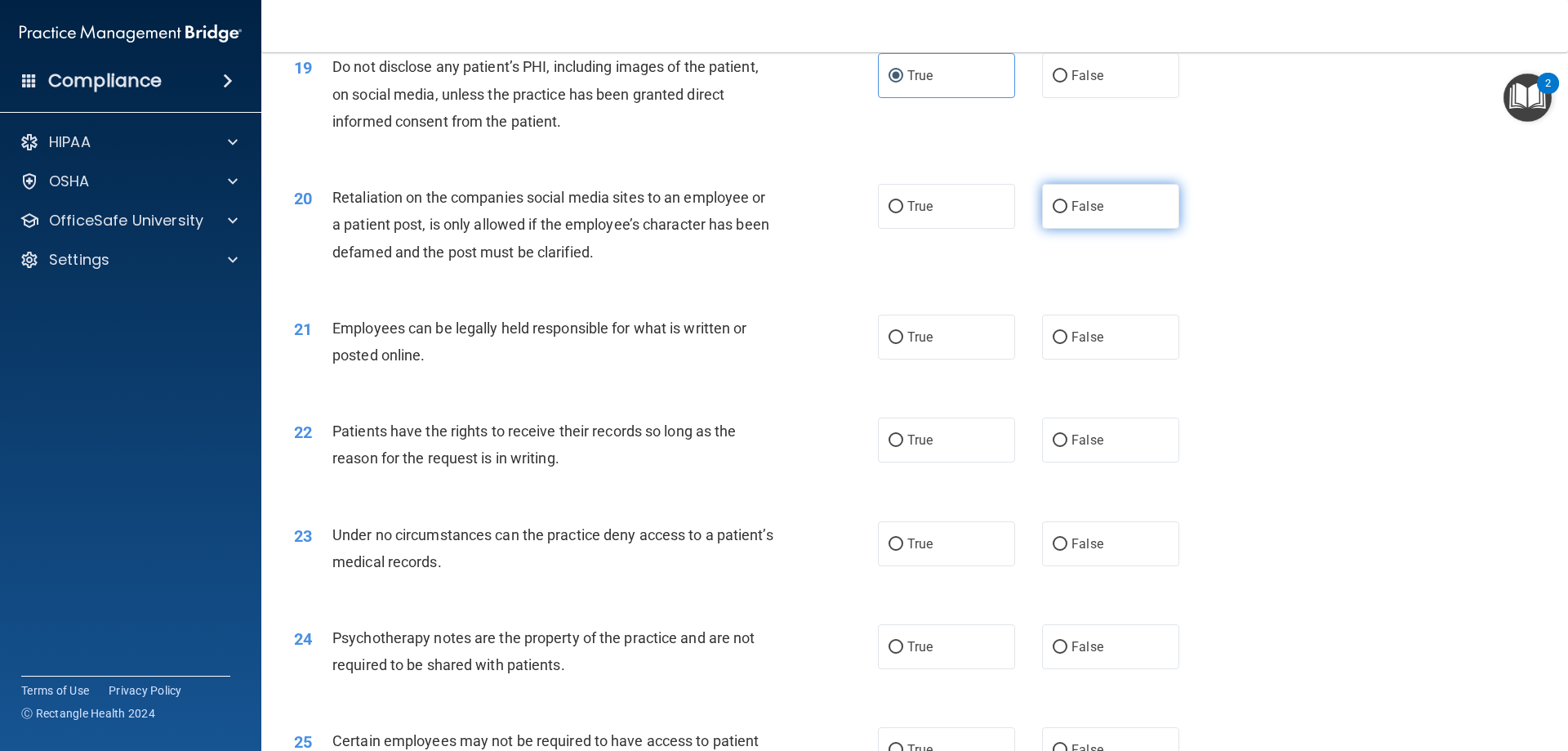 click on "False" at bounding box center (1087, 206) 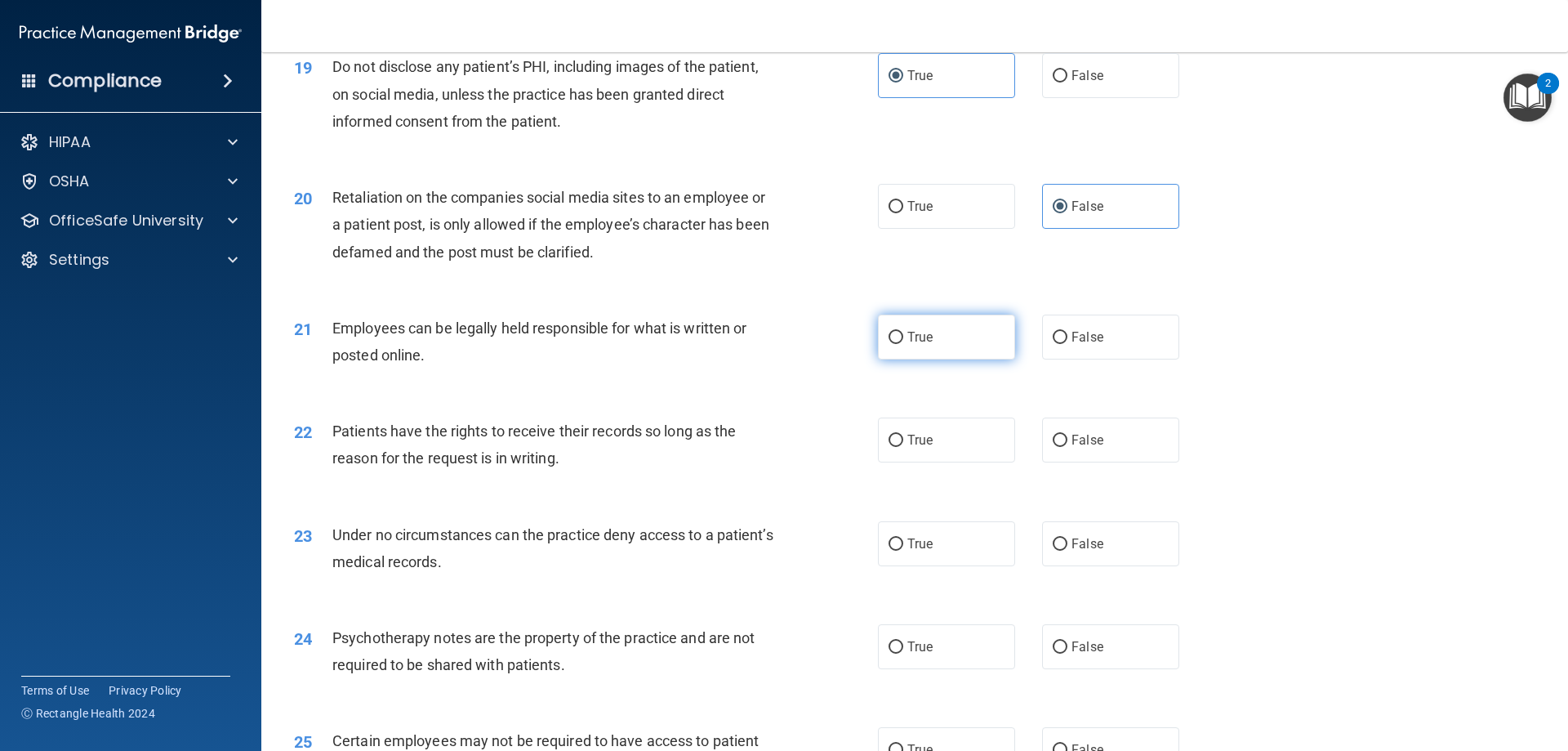 click on "True" at bounding box center (920, 337) 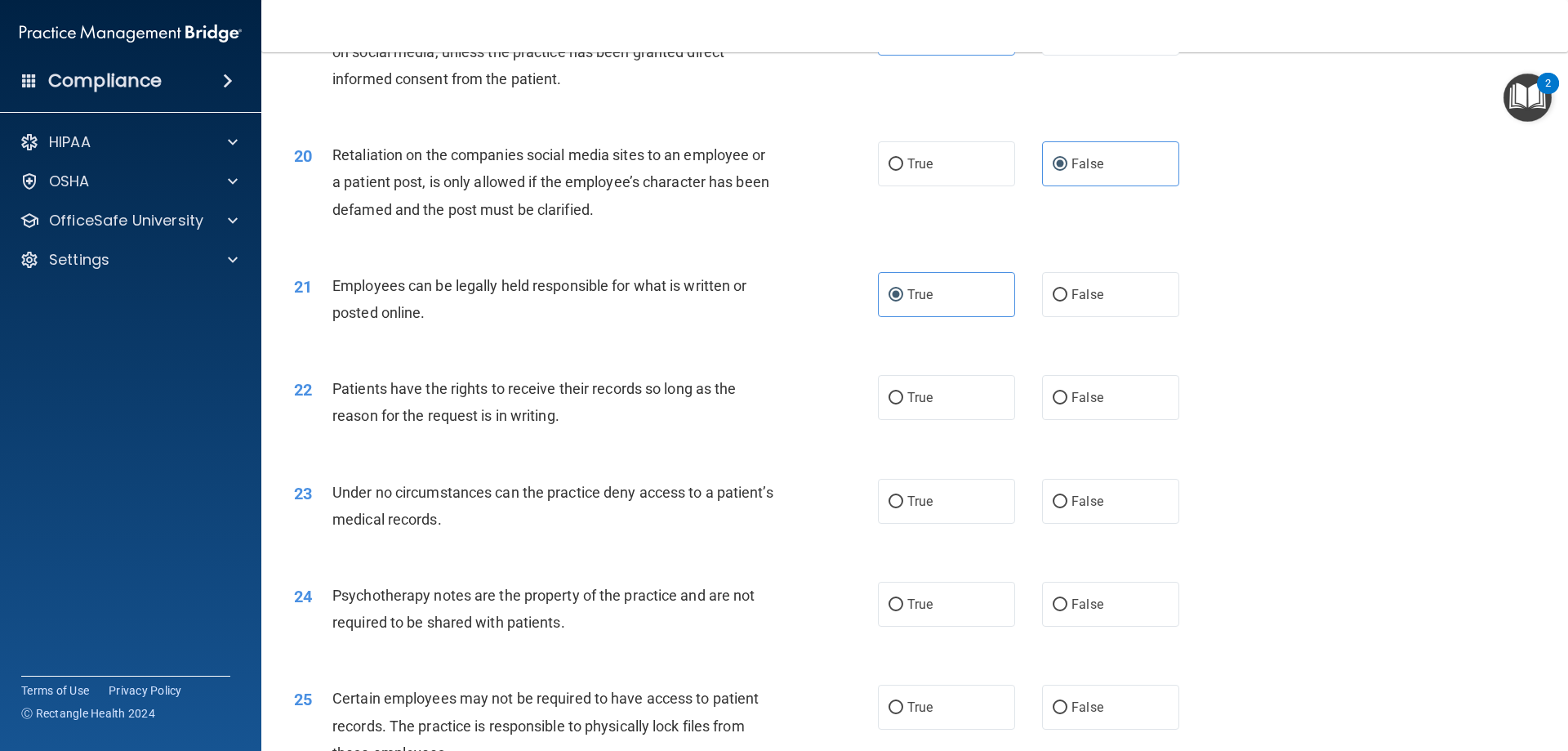 scroll, scrollTop: 2533, scrollLeft: 0, axis: vertical 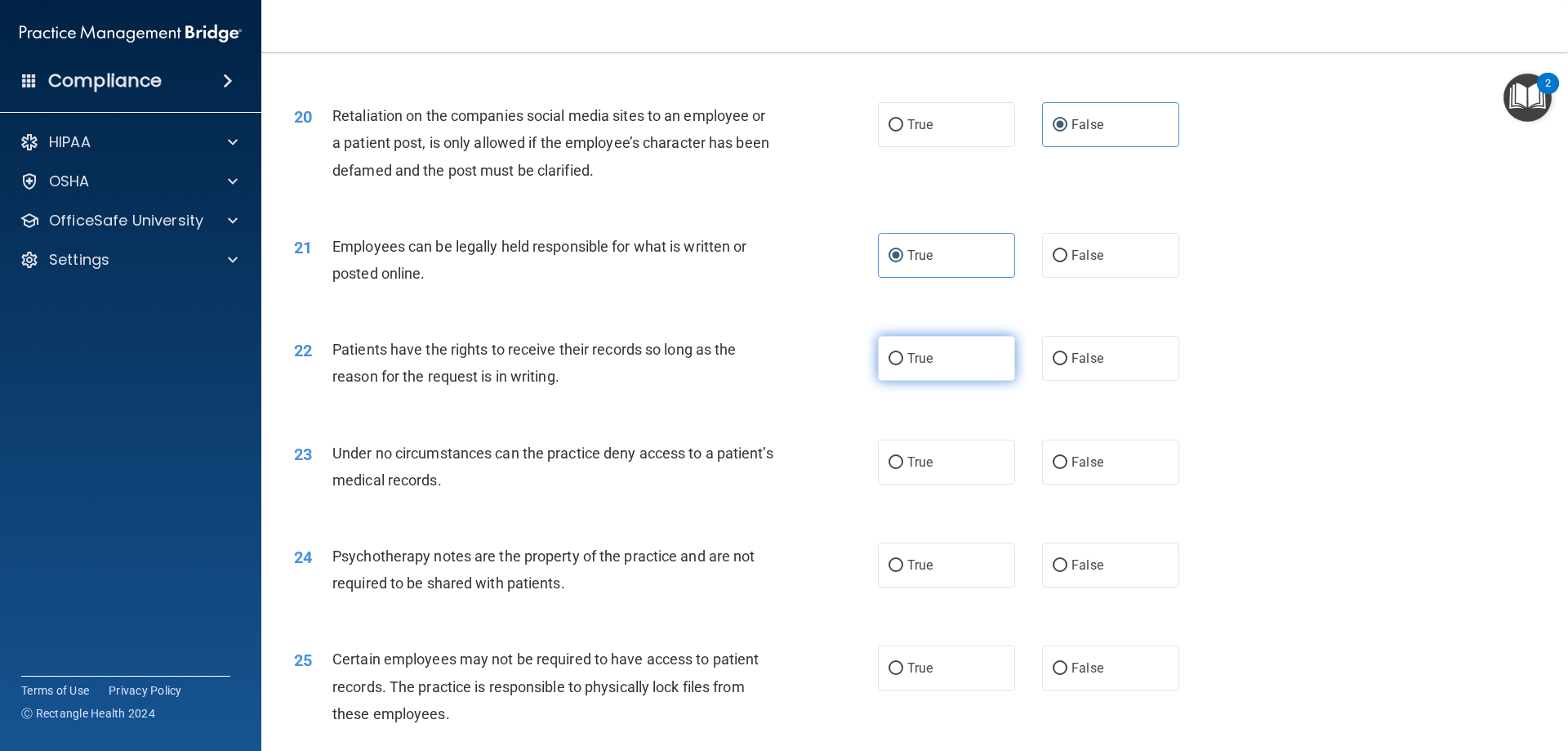click on "True" at bounding box center (947, 358) 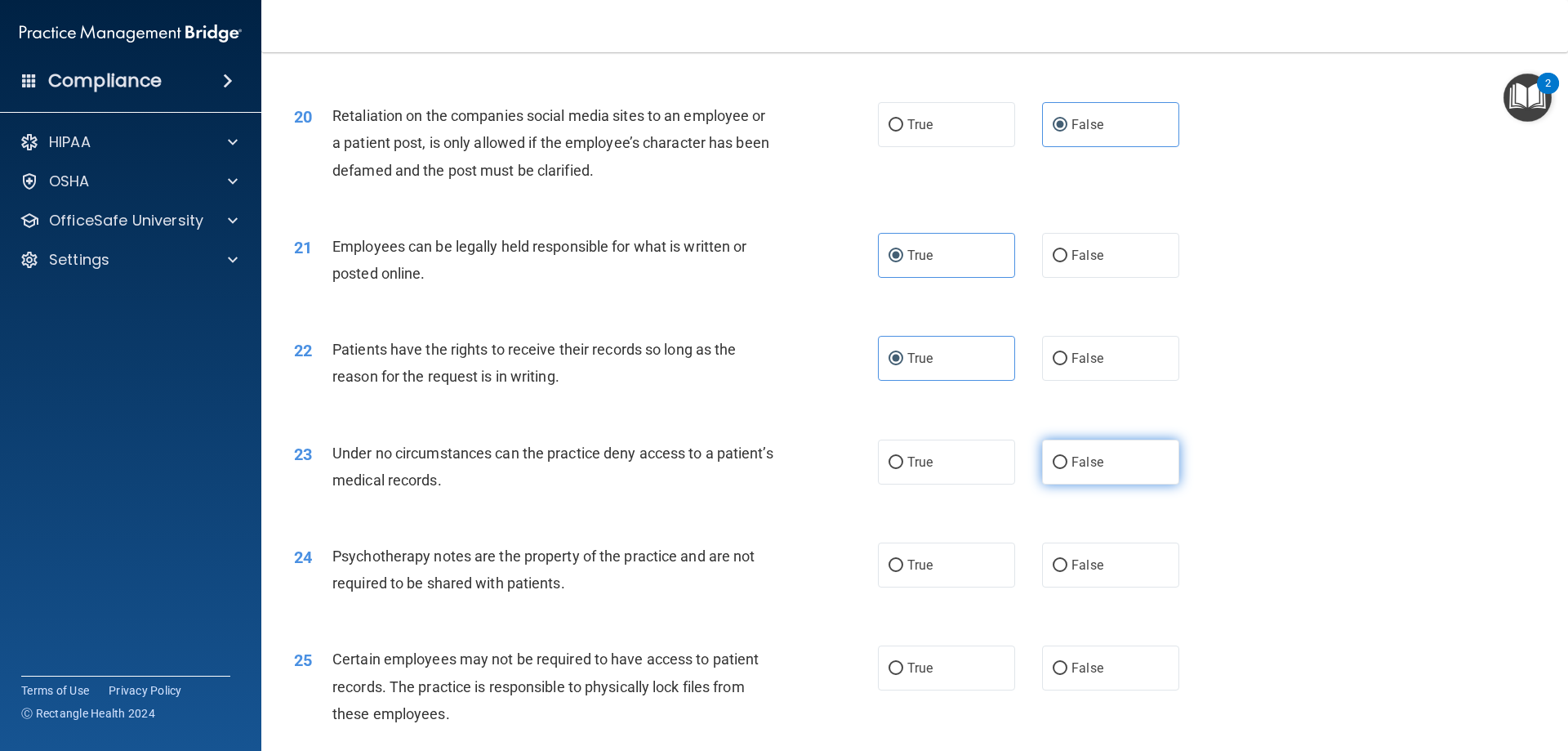 click on "False" at bounding box center [1111, 462] 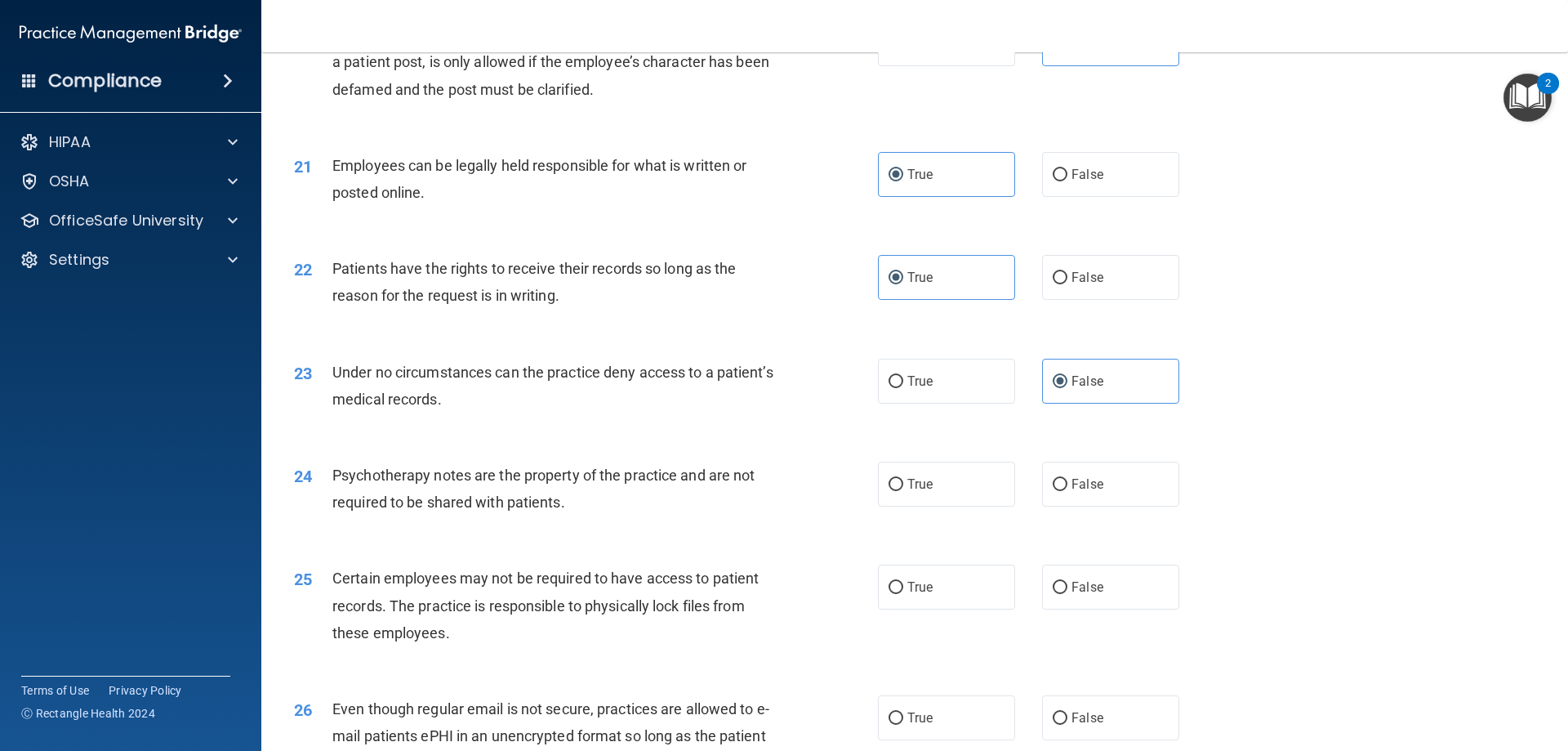scroll, scrollTop: 2615, scrollLeft: 0, axis: vertical 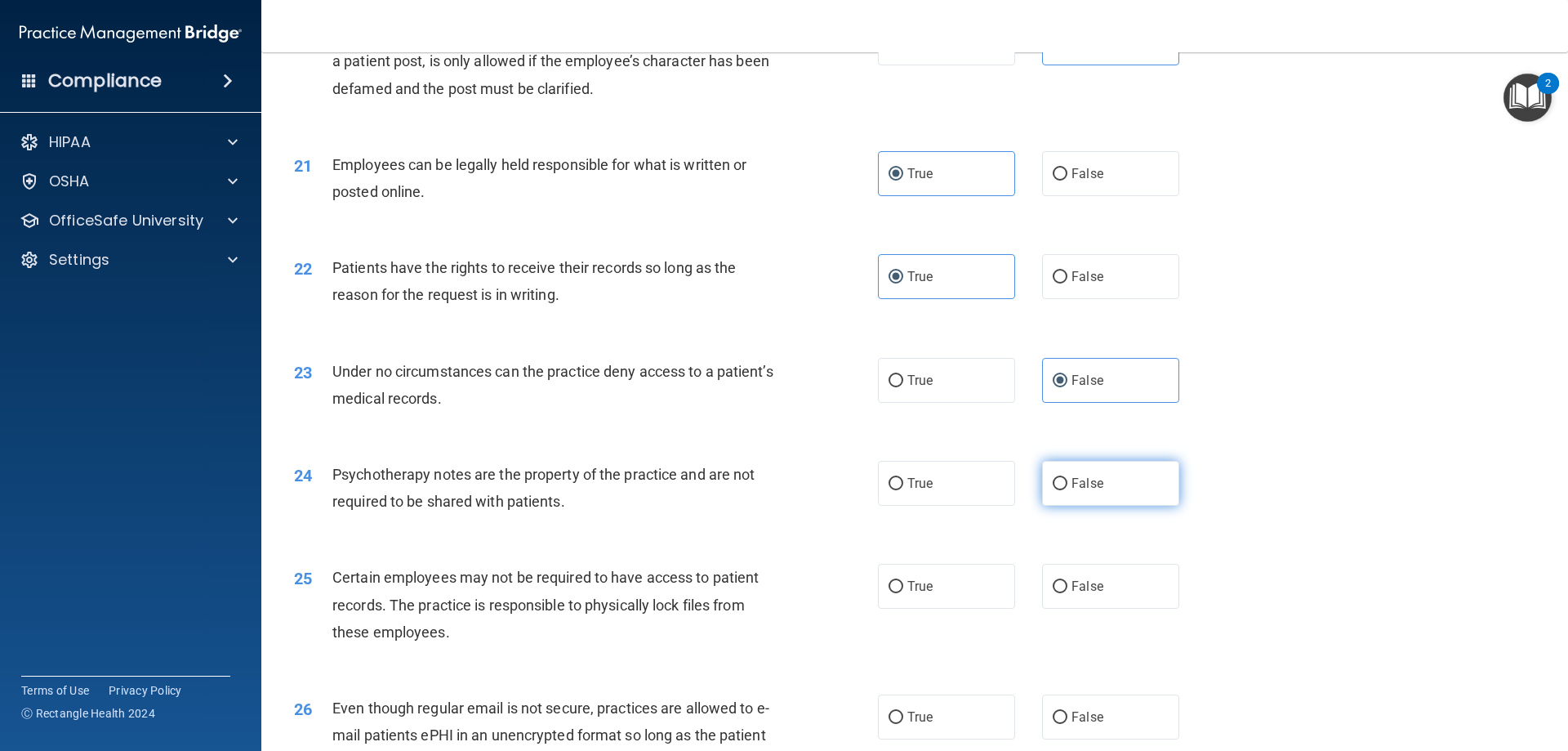 click on "False" at bounding box center [1087, 483] 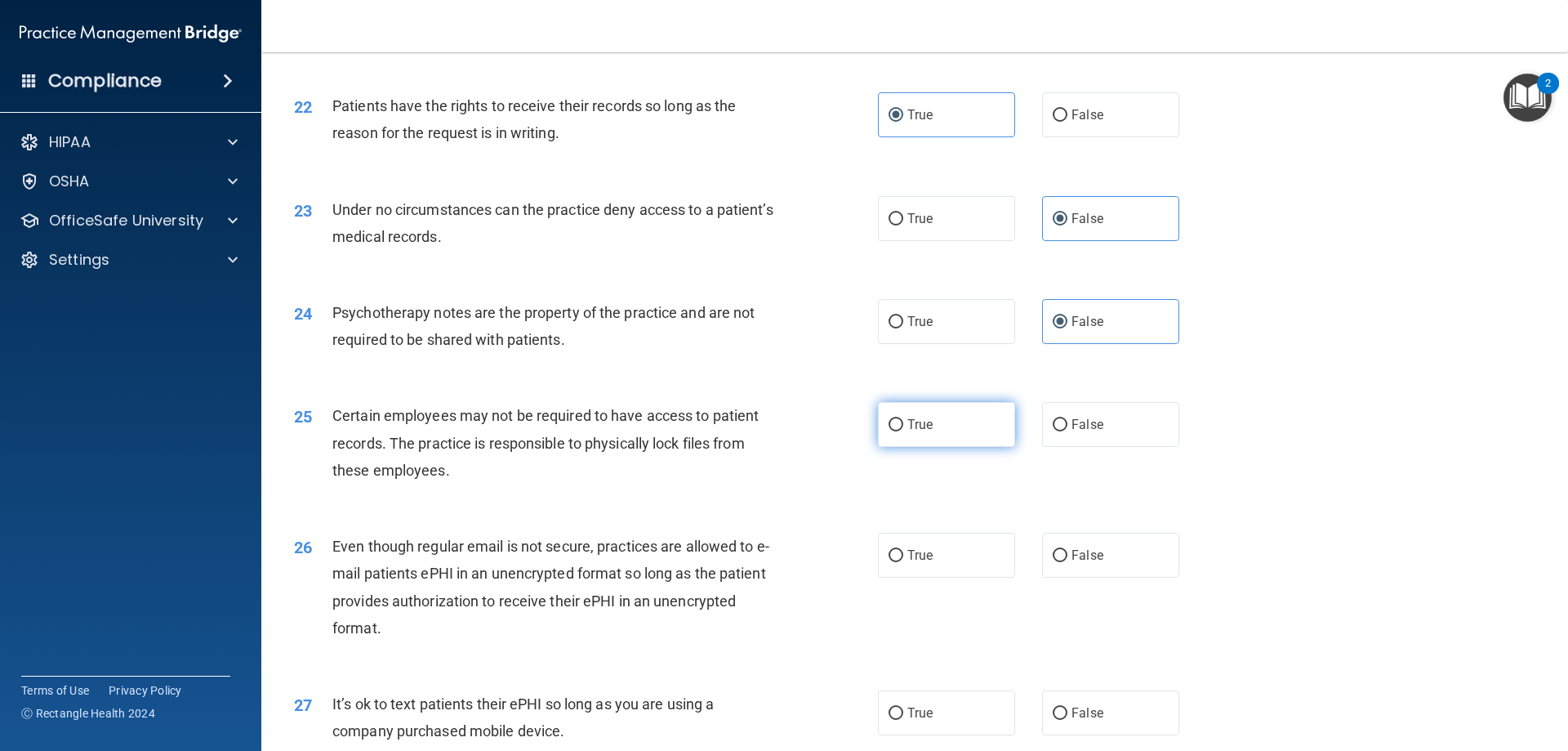 scroll, scrollTop: 2778, scrollLeft: 0, axis: vertical 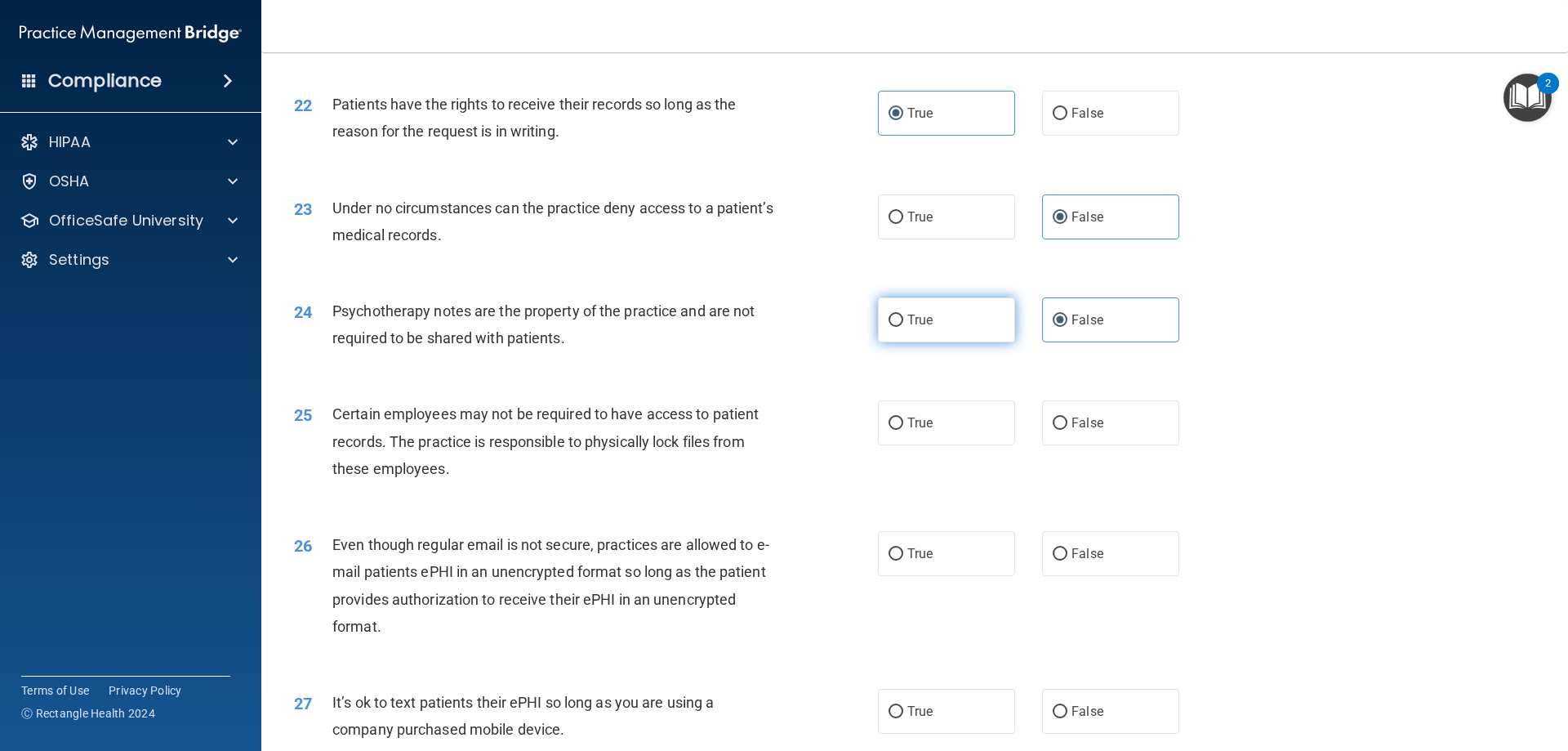 click on "True" at bounding box center (947, 320) 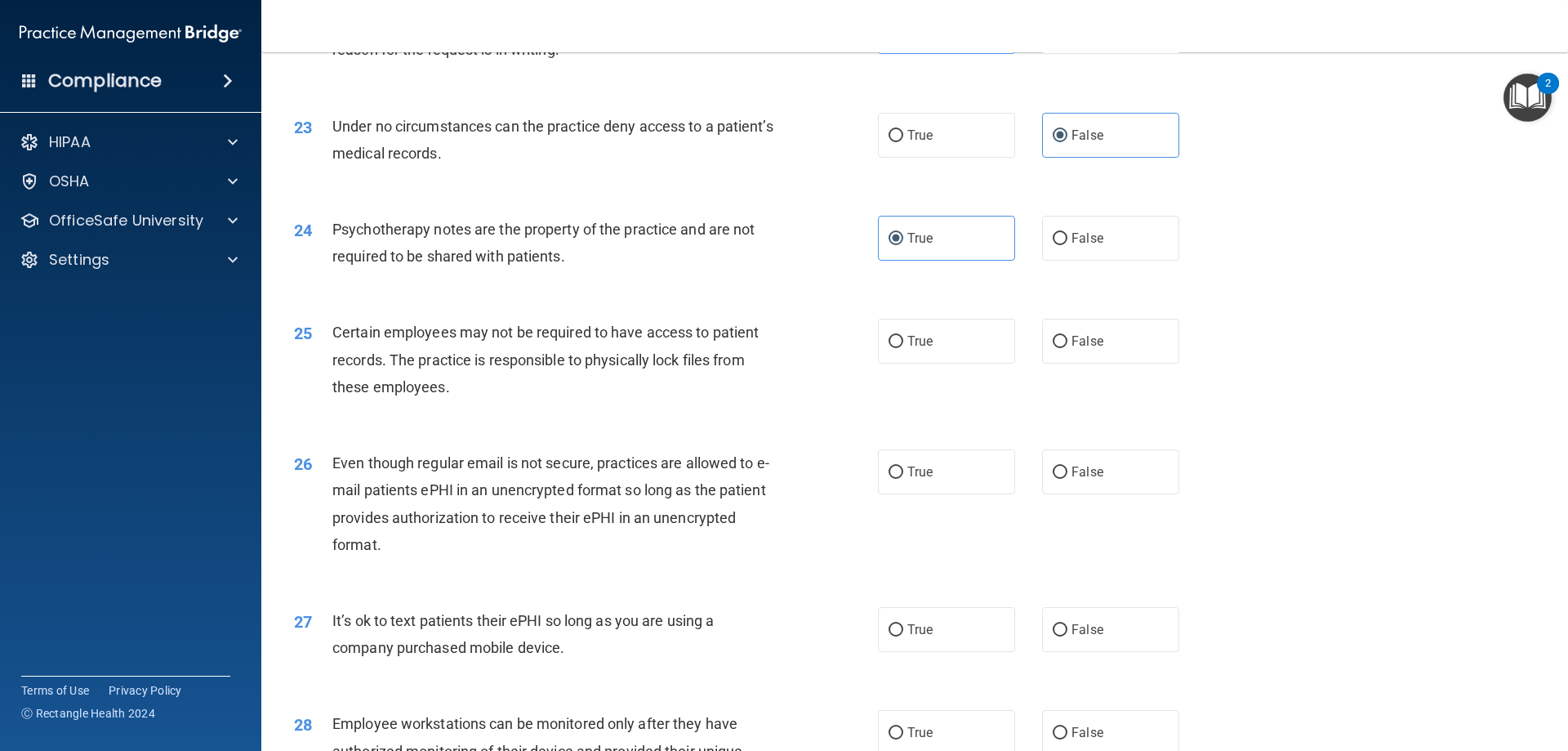 scroll, scrollTop: 2942, scrollLeft: 0, axis: vertical 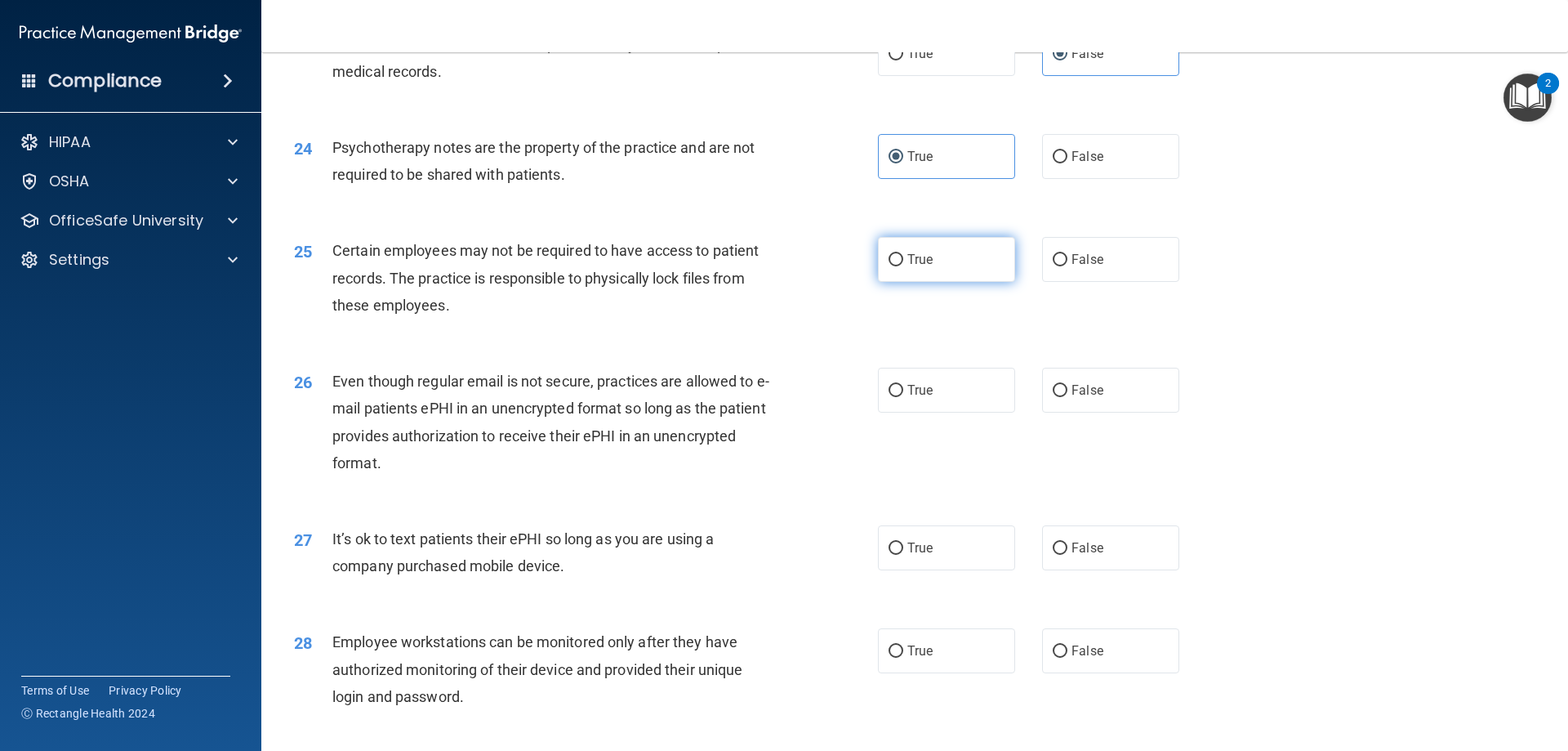 click on "True" at bounding box center (947, 259) 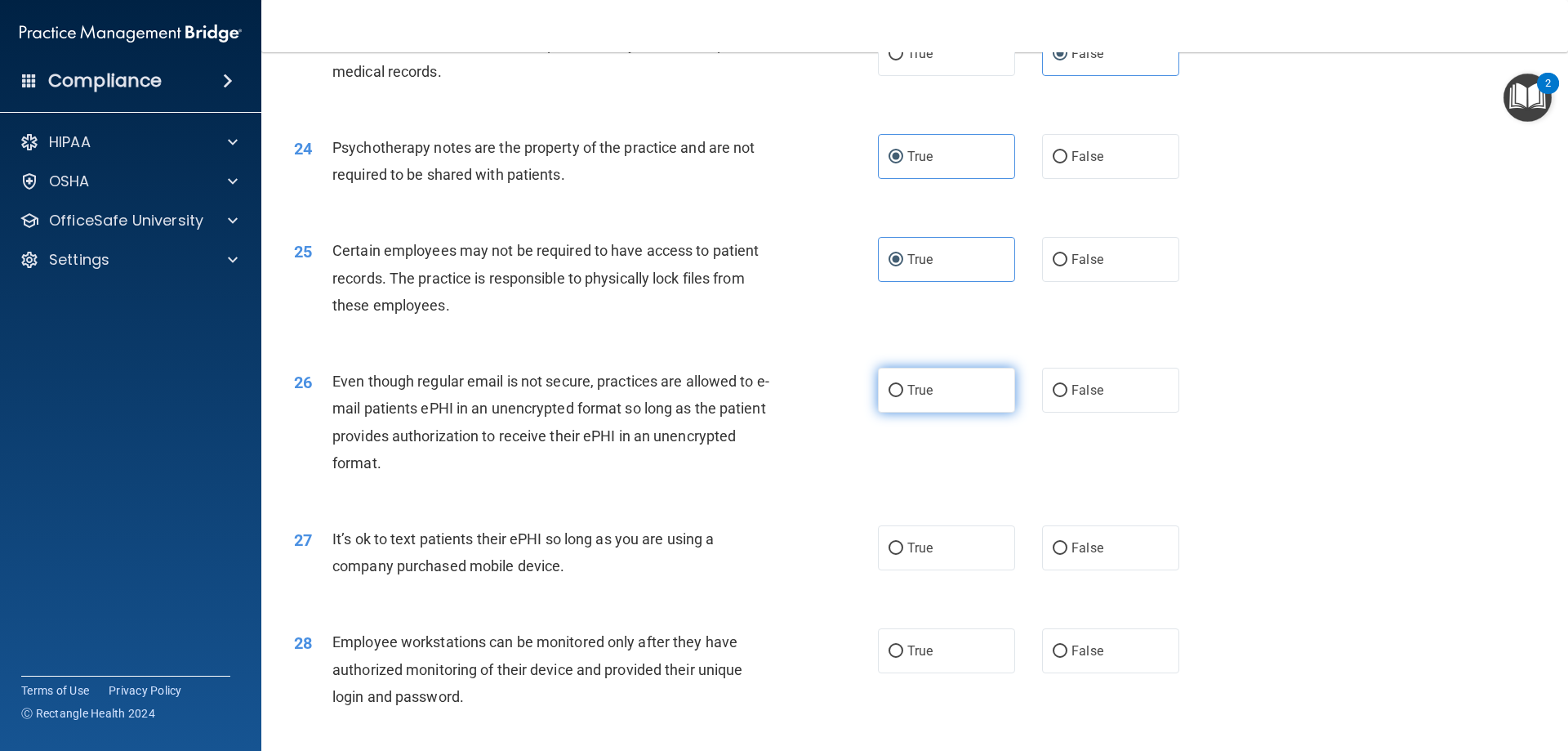 click on "True" at bounding box center (947, 390) 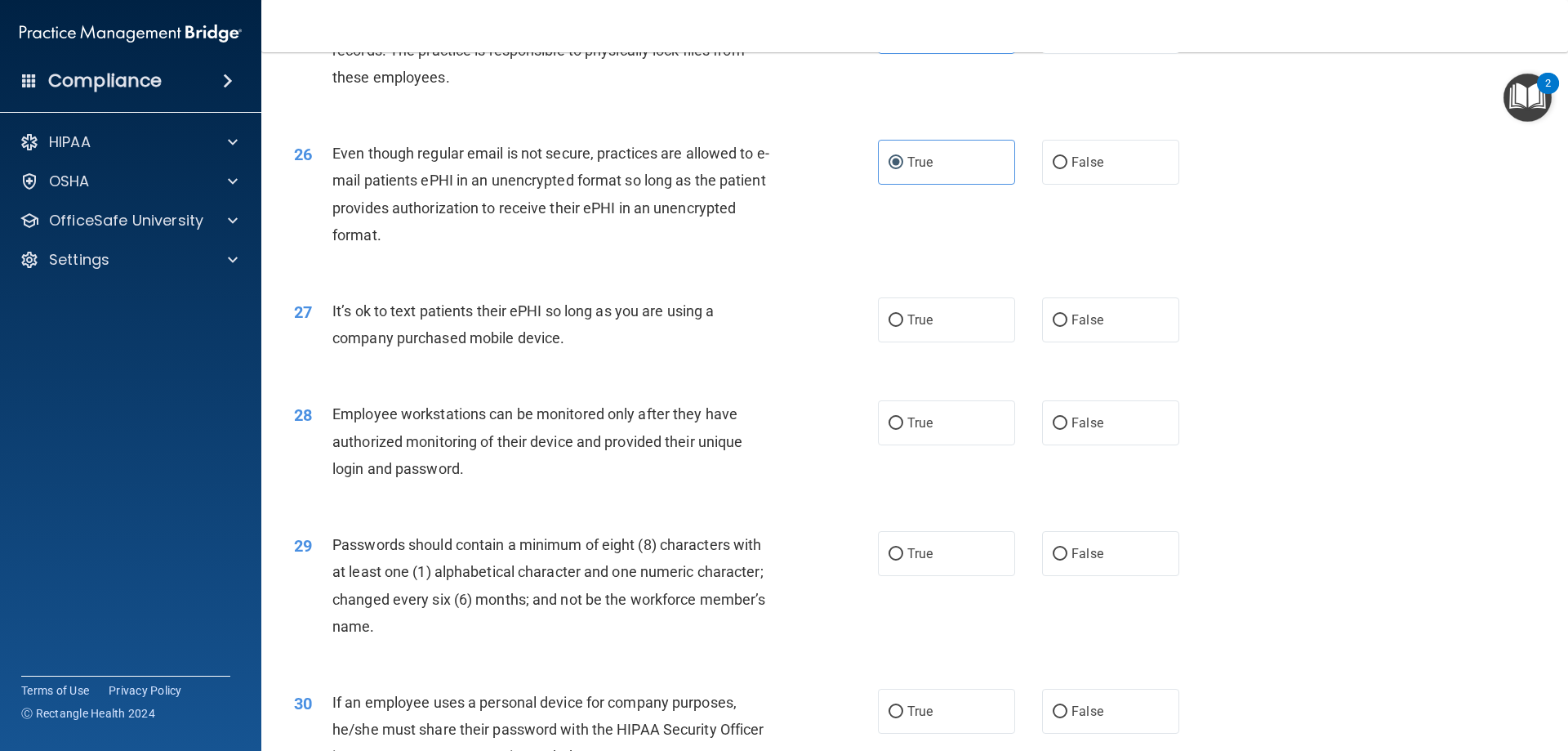 scroll, scrollTop: 3269, scrollLeft: 0, axis: vertical 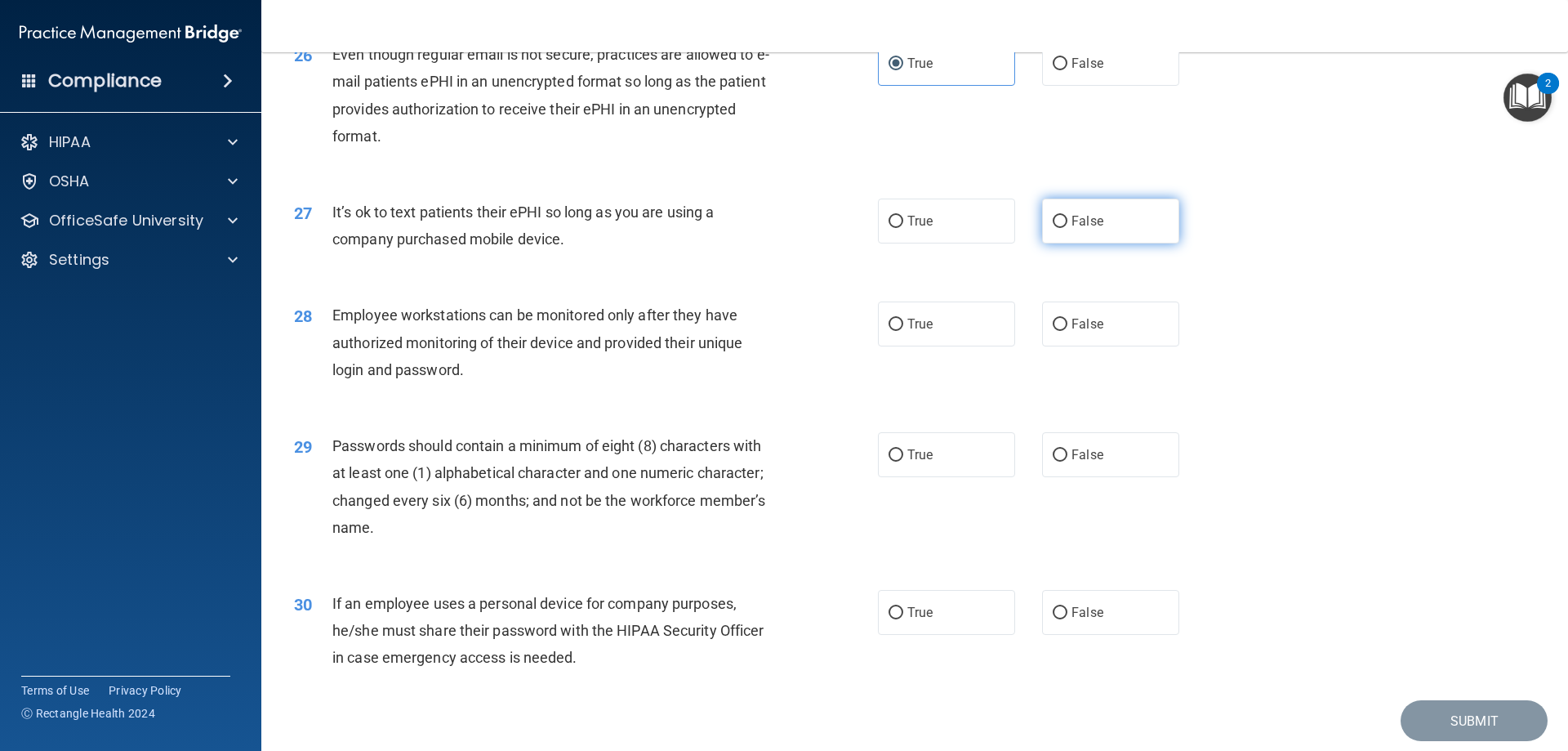 click on "False" at bounding box center [1087, 221] 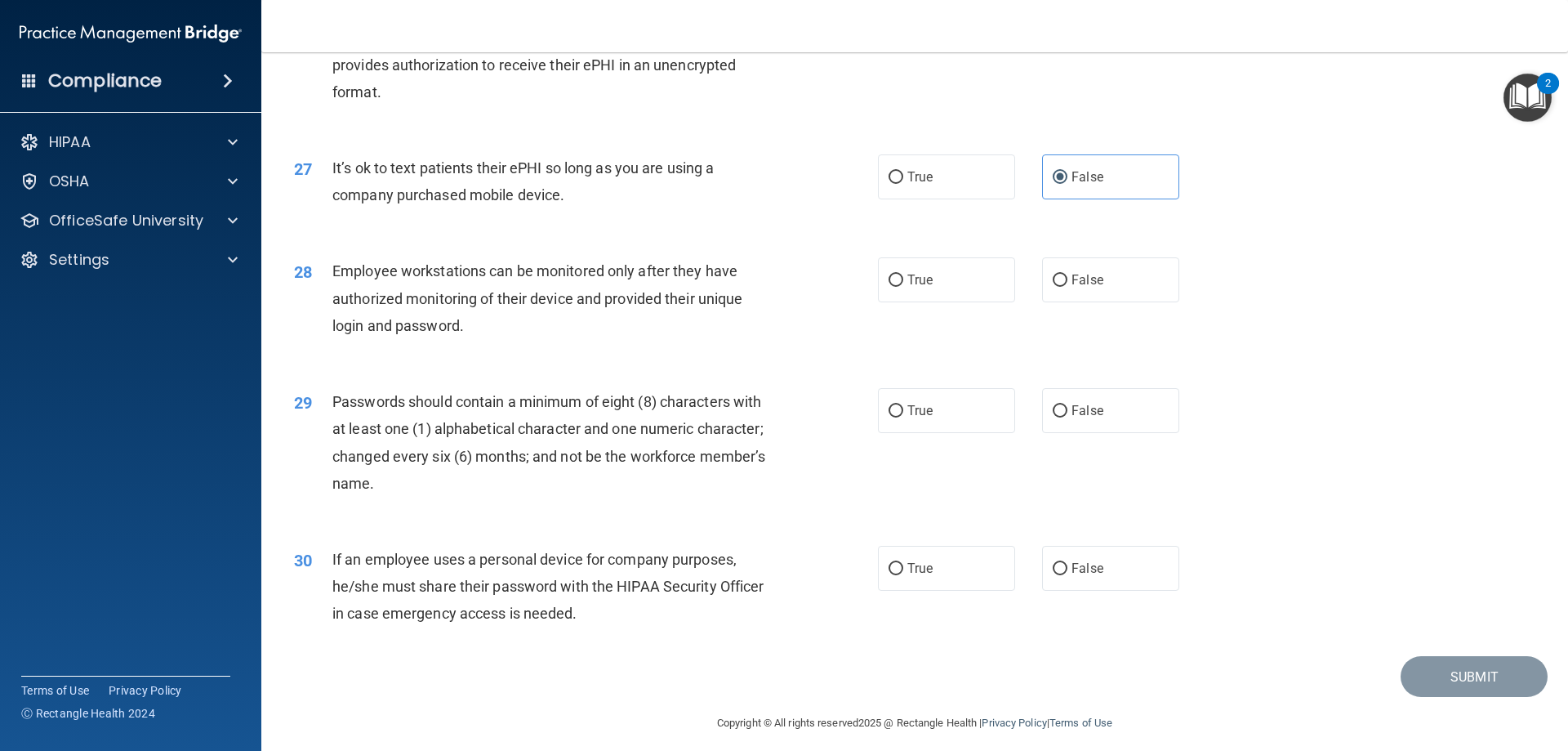 scroll, scrollTop: 3350, scrollLeft: 0, axis: vertical 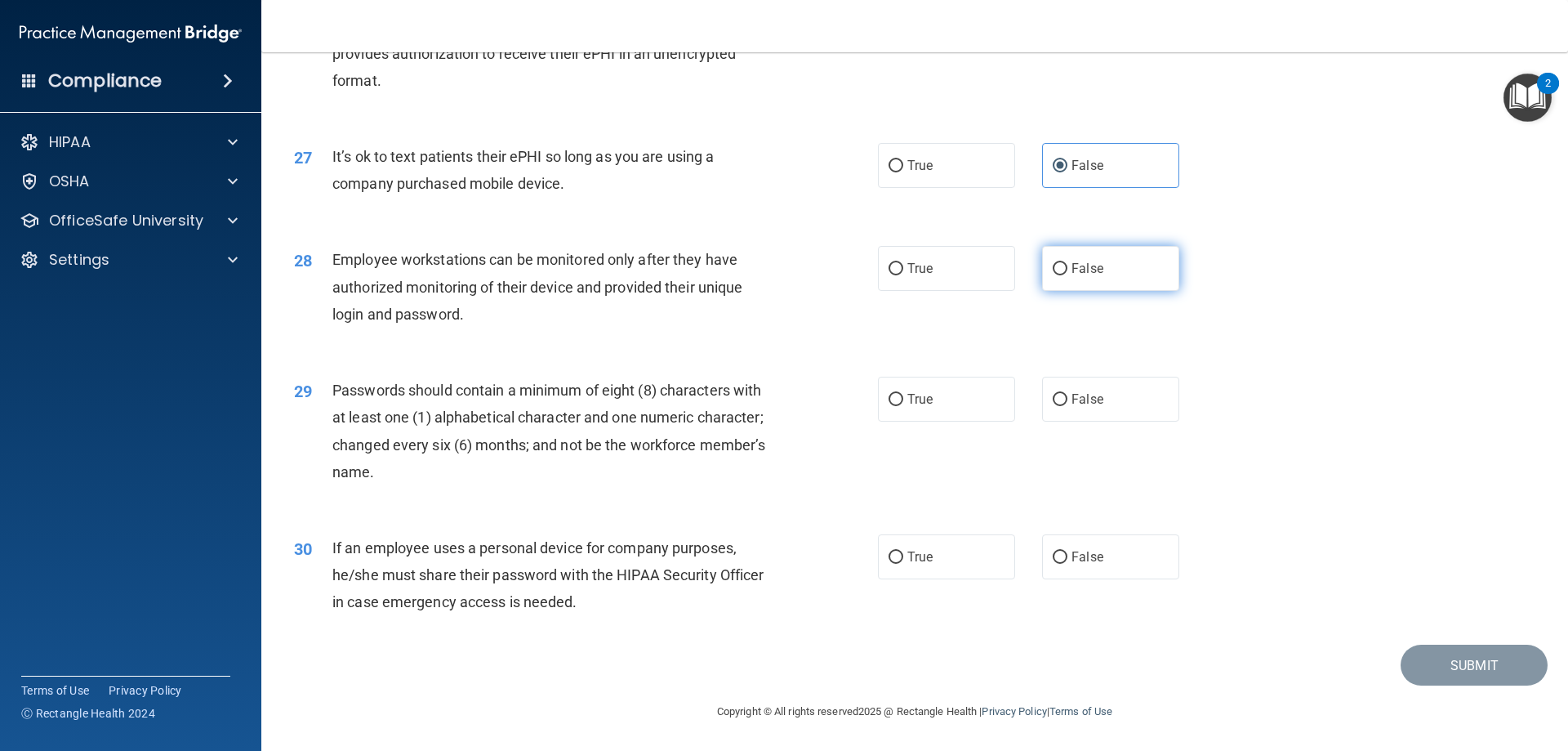 click on "False" at bounding box center (1060, 269) 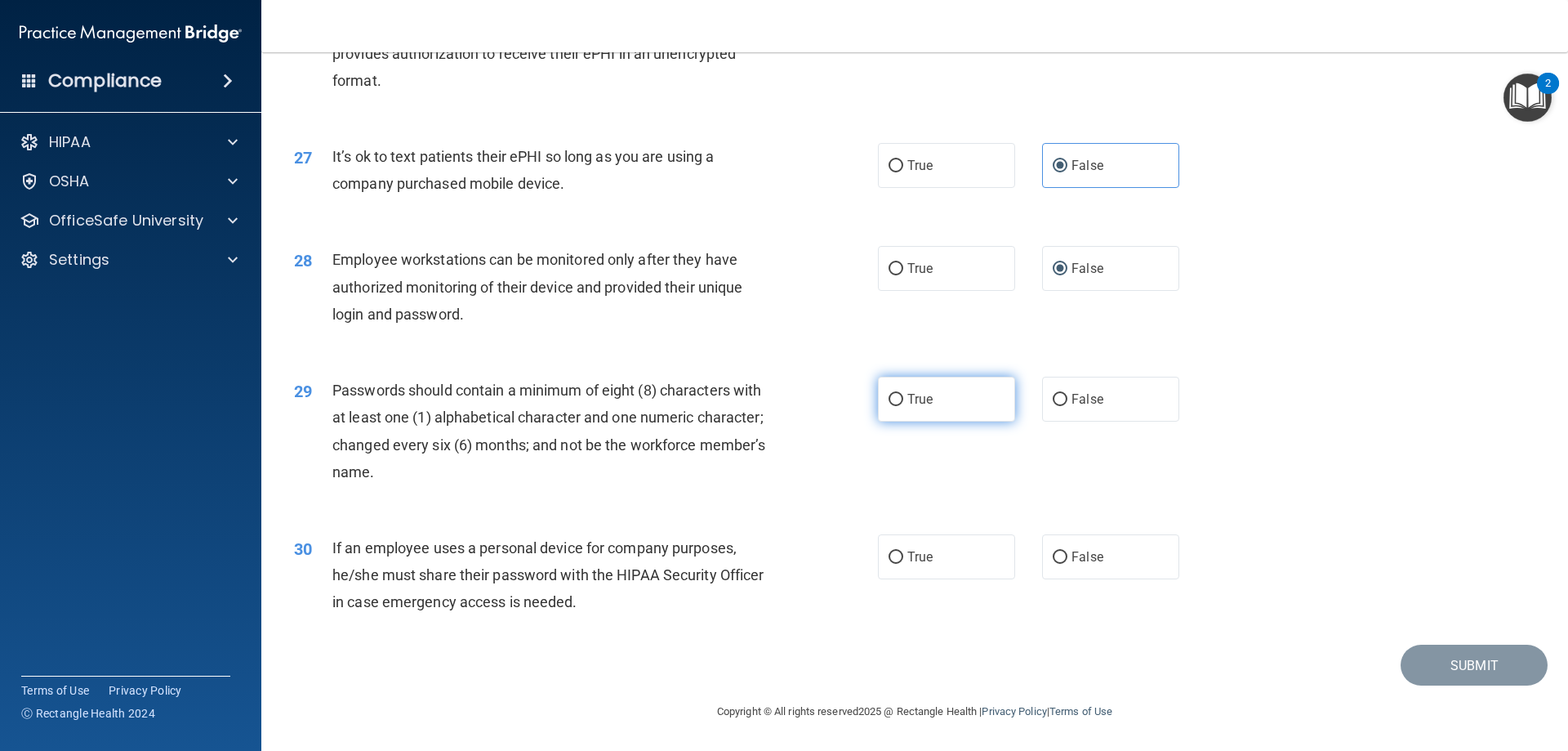 click on "True" at bounding box center (947, 399) 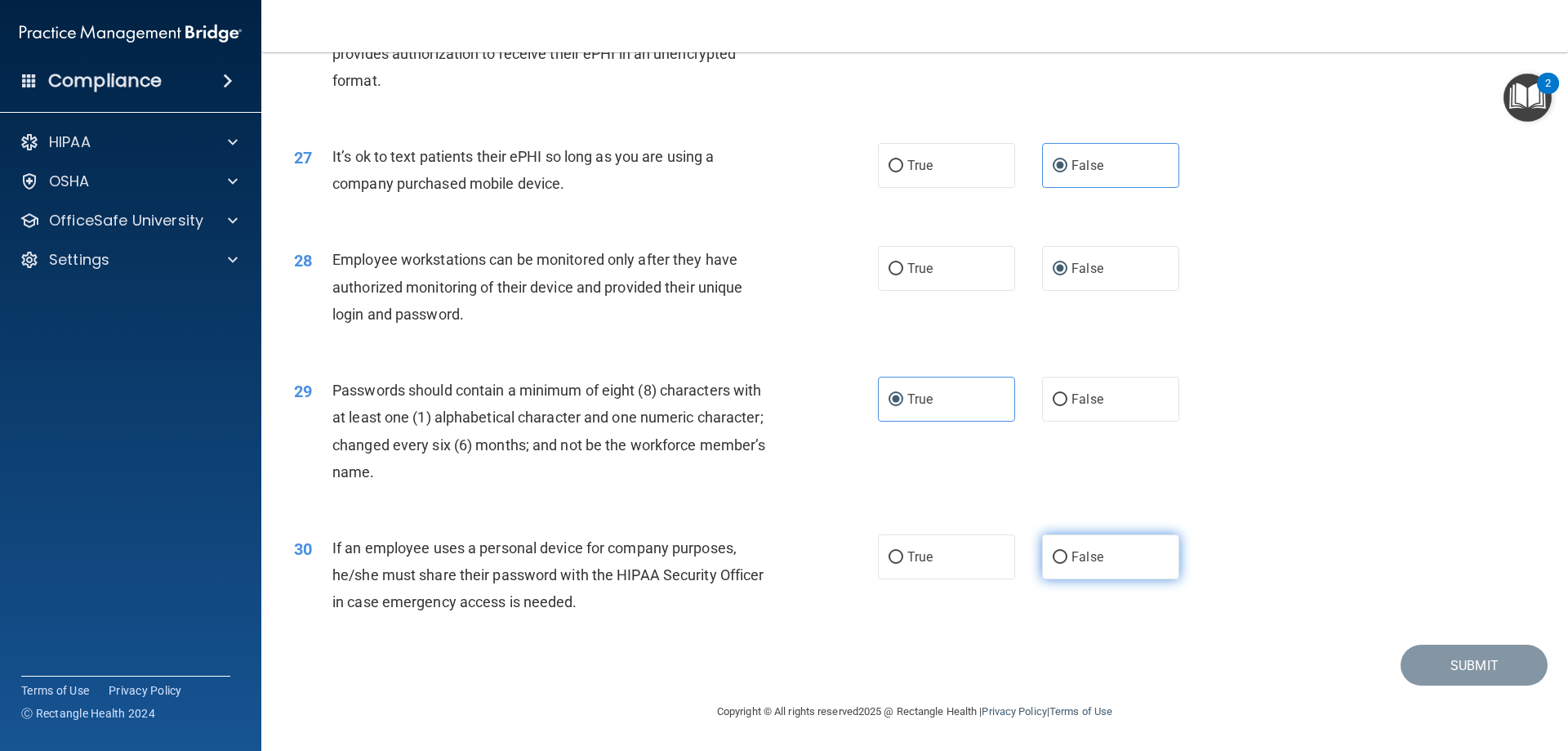click on "False" at bounding box center [1111, 557] 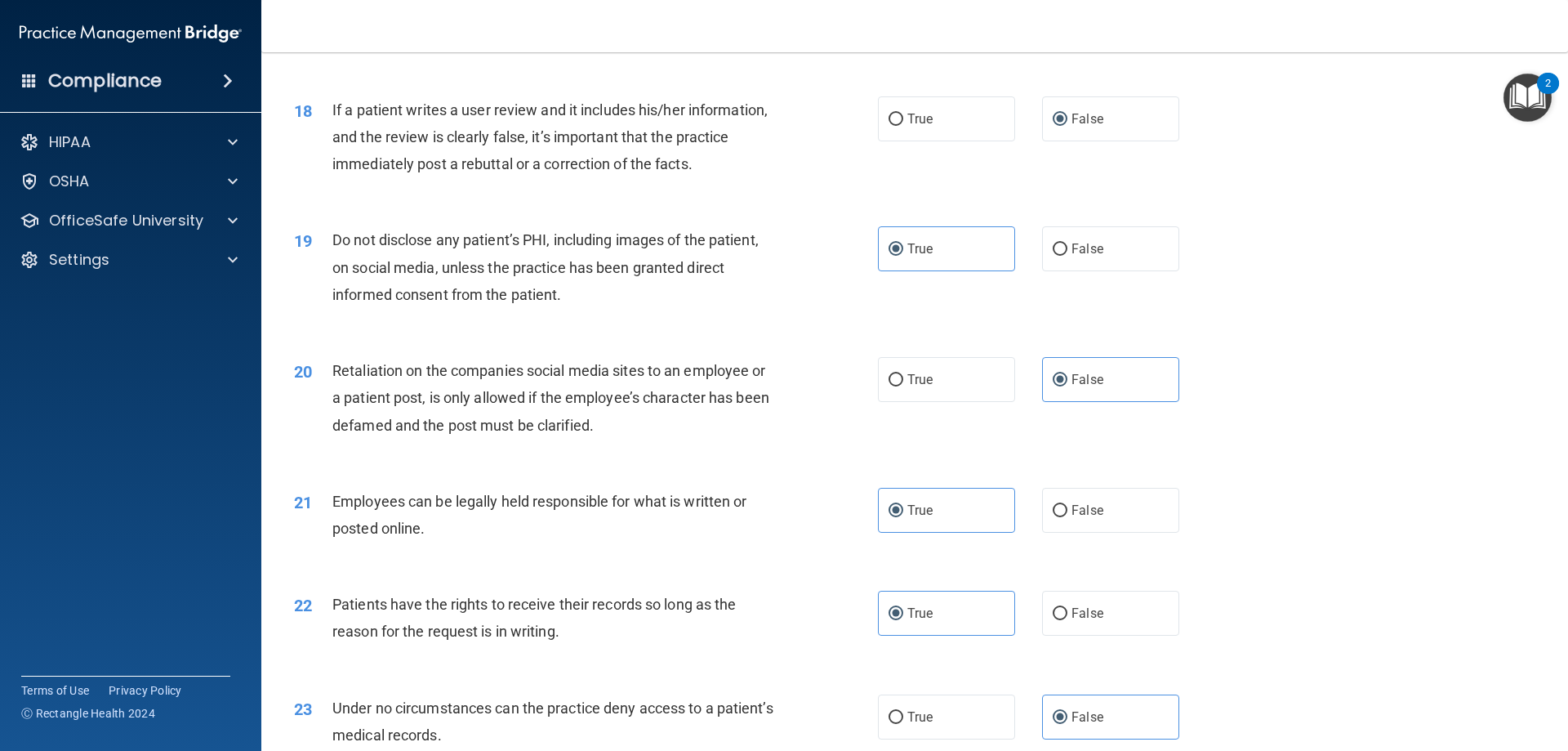 scroll, scrollTop: 3351, scrollLeft: 0, axis: vertical 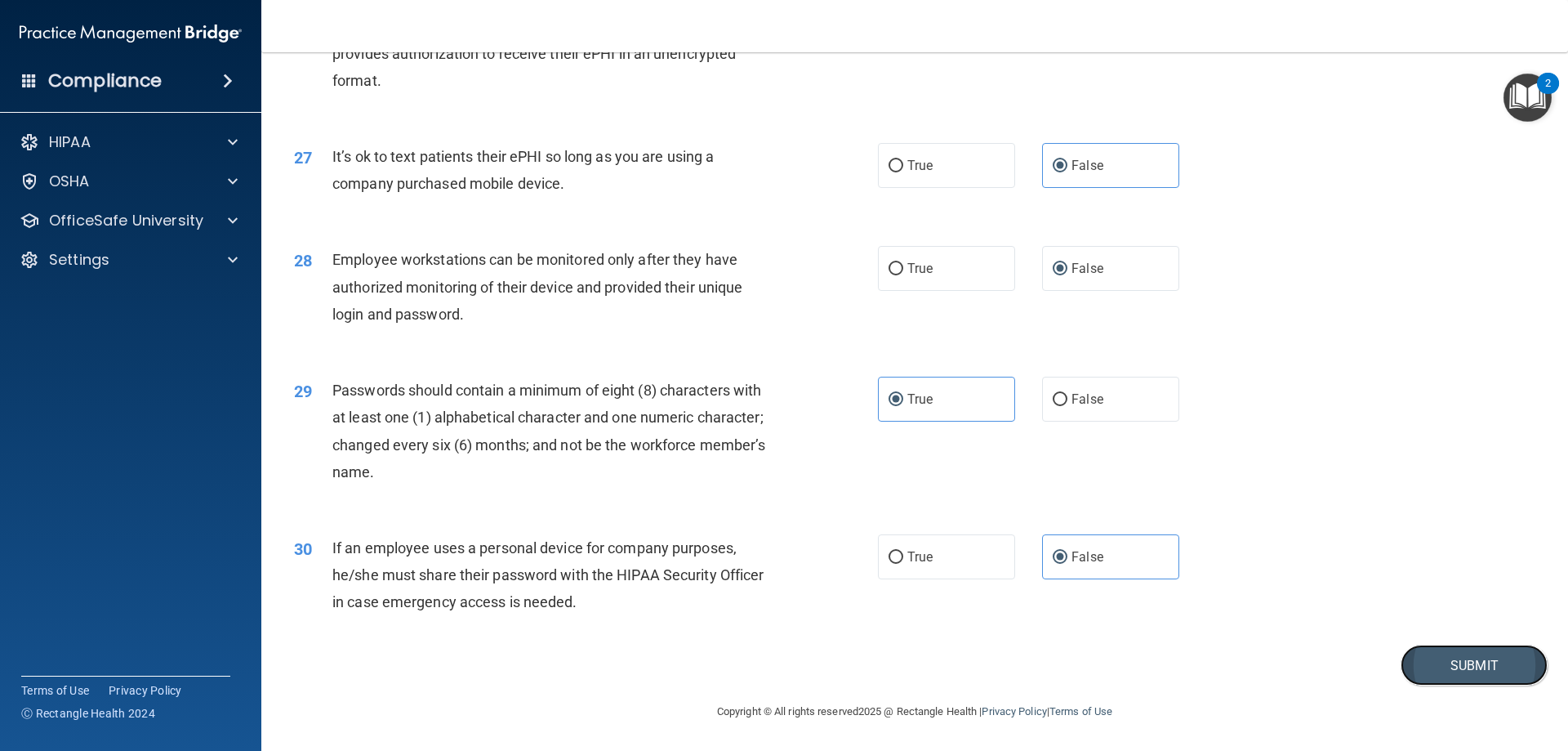 click on "Submit" at bounding box center [1474, 665] 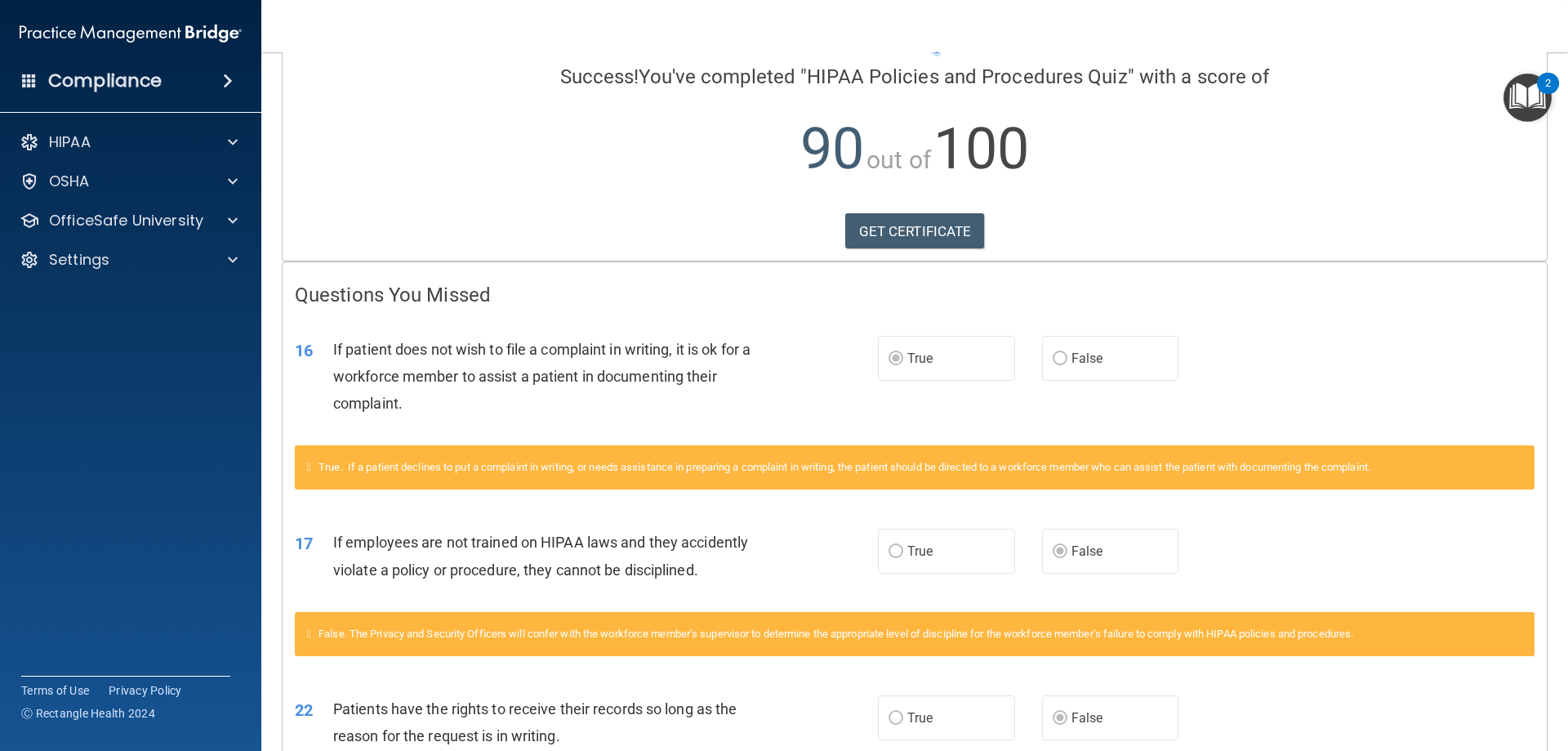 scroll, scrollTop: 0, scrollLeft: 0, axis: both 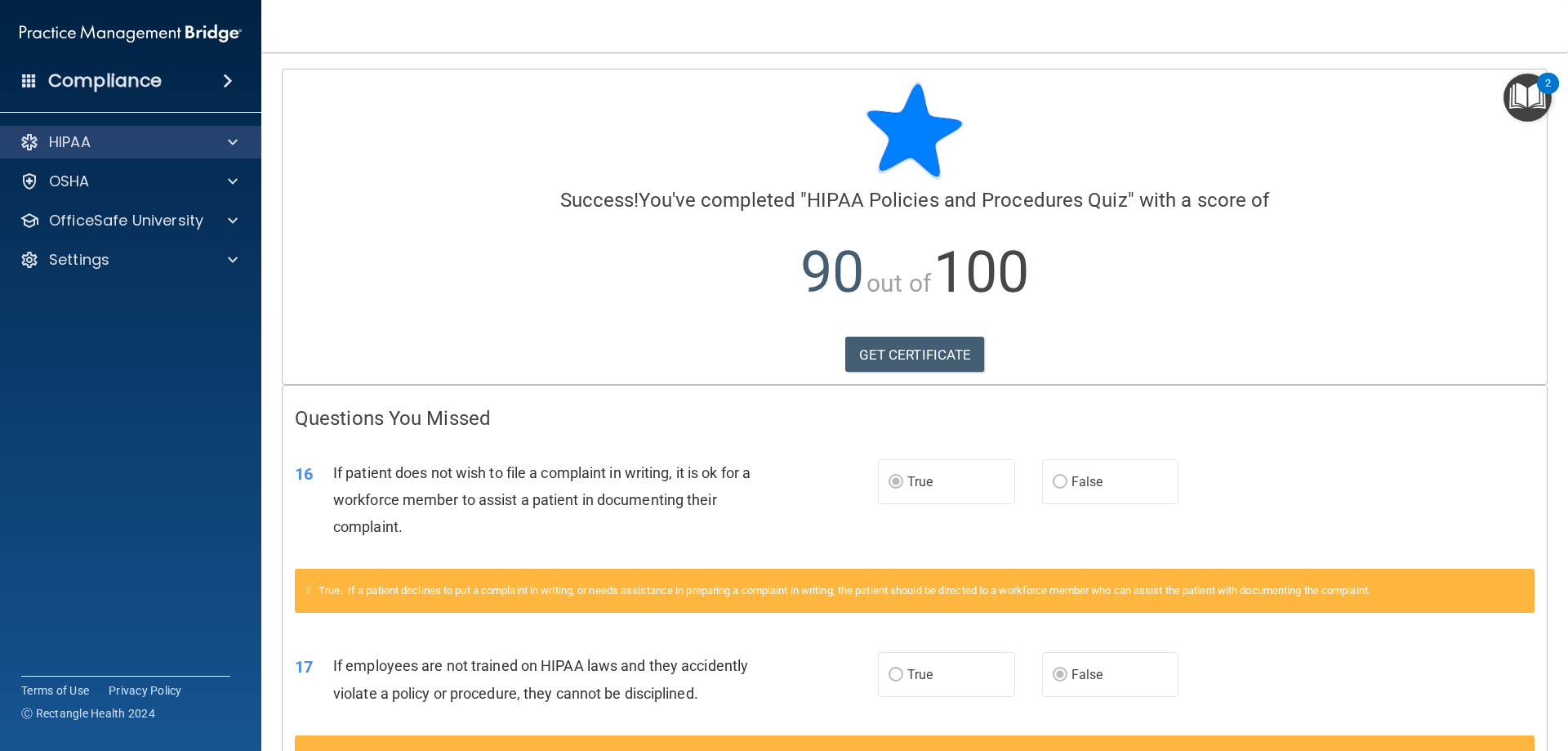 click on "HIPAA" at bounding box center [131, 142] 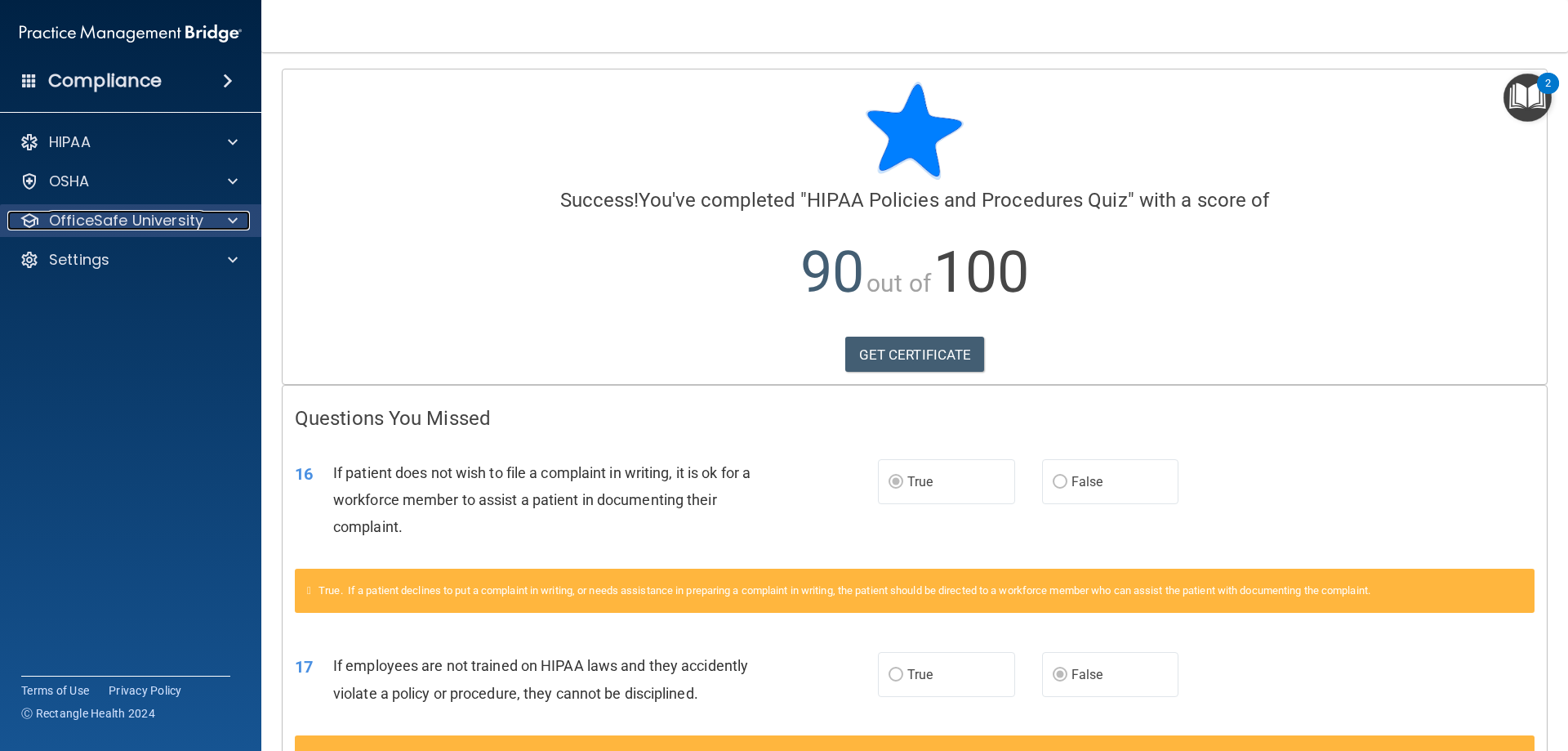 click at bounding box center (233, 221) 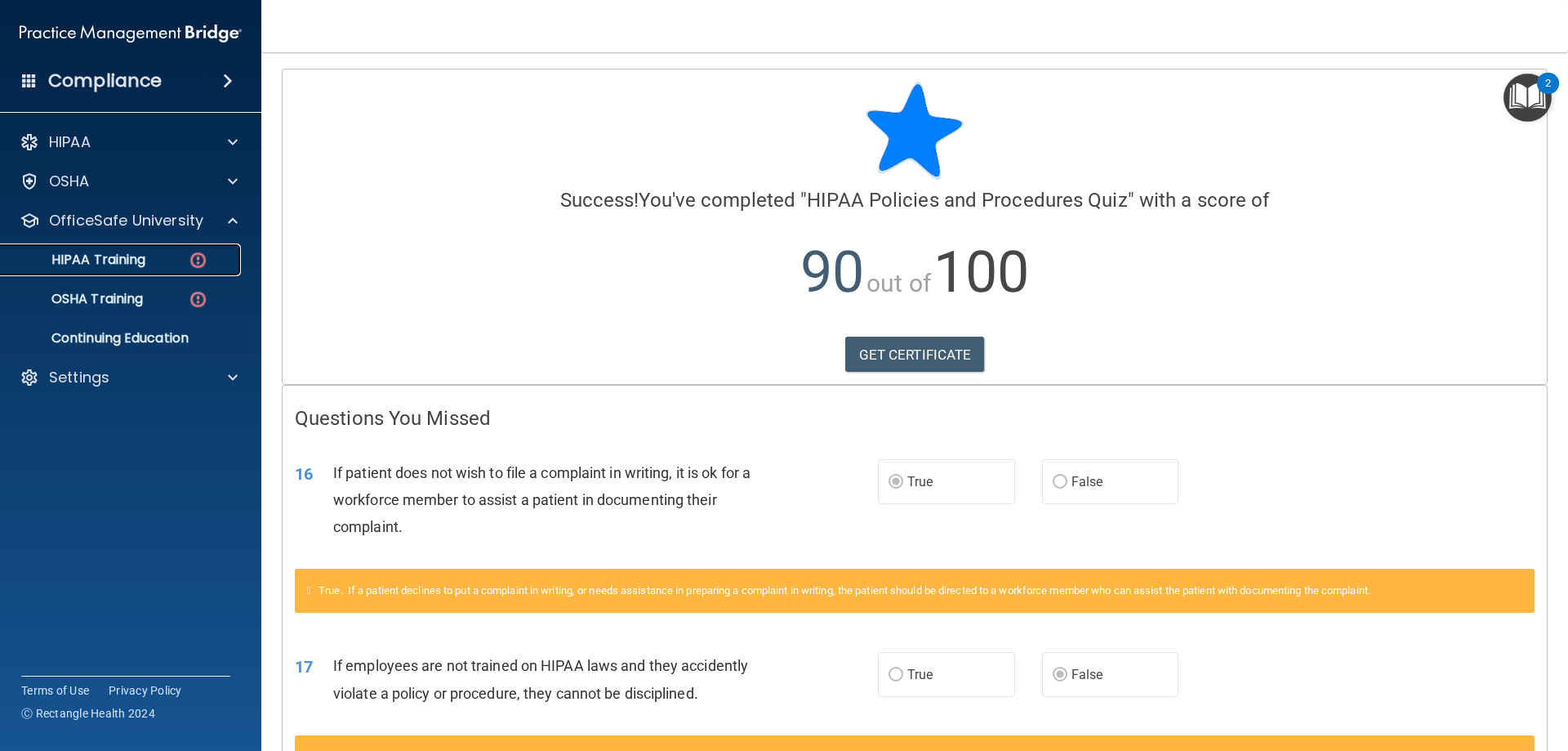 click at bounding box center (198, 260) 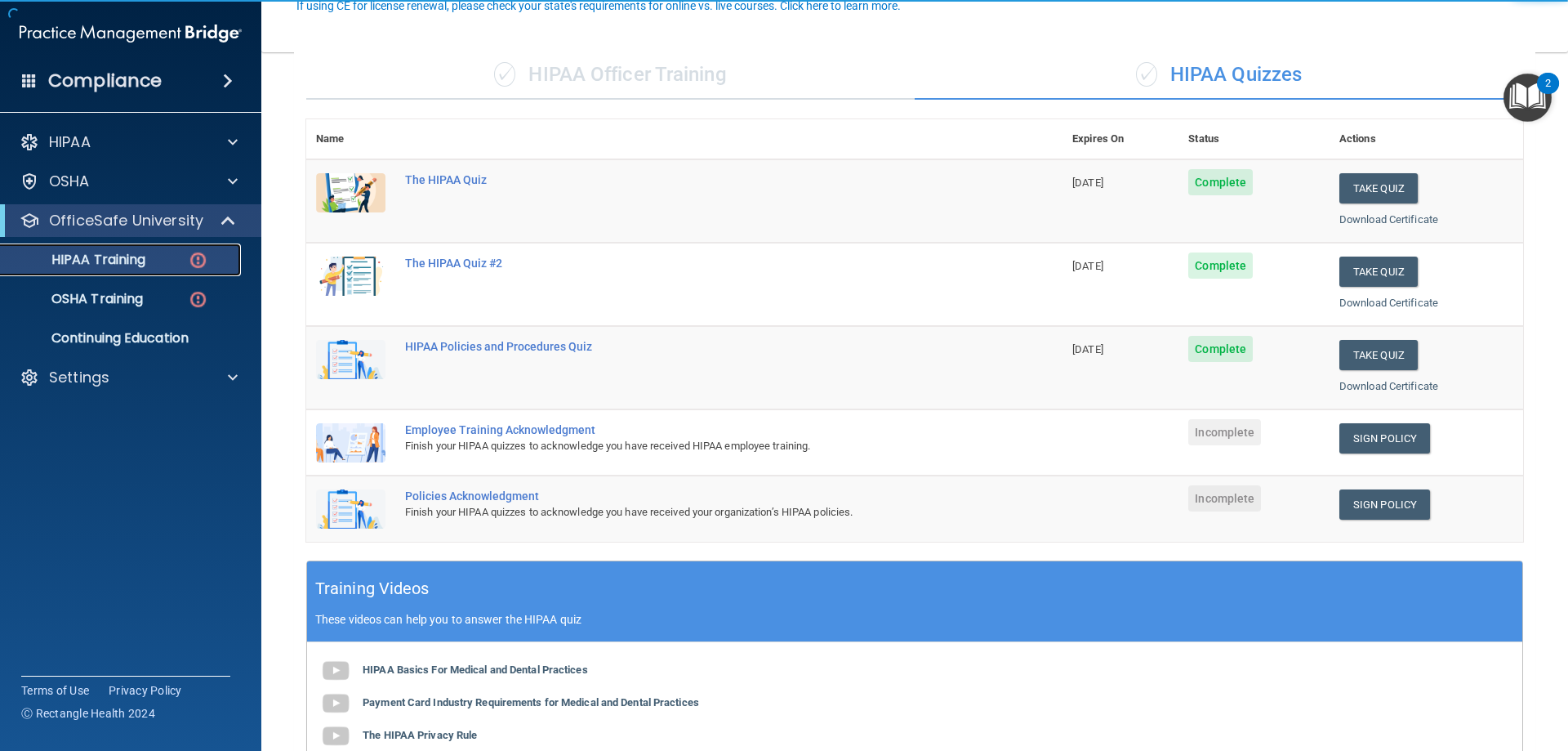 scroll, scrollTop: 163, scrollLeft: 0, axis: vertical 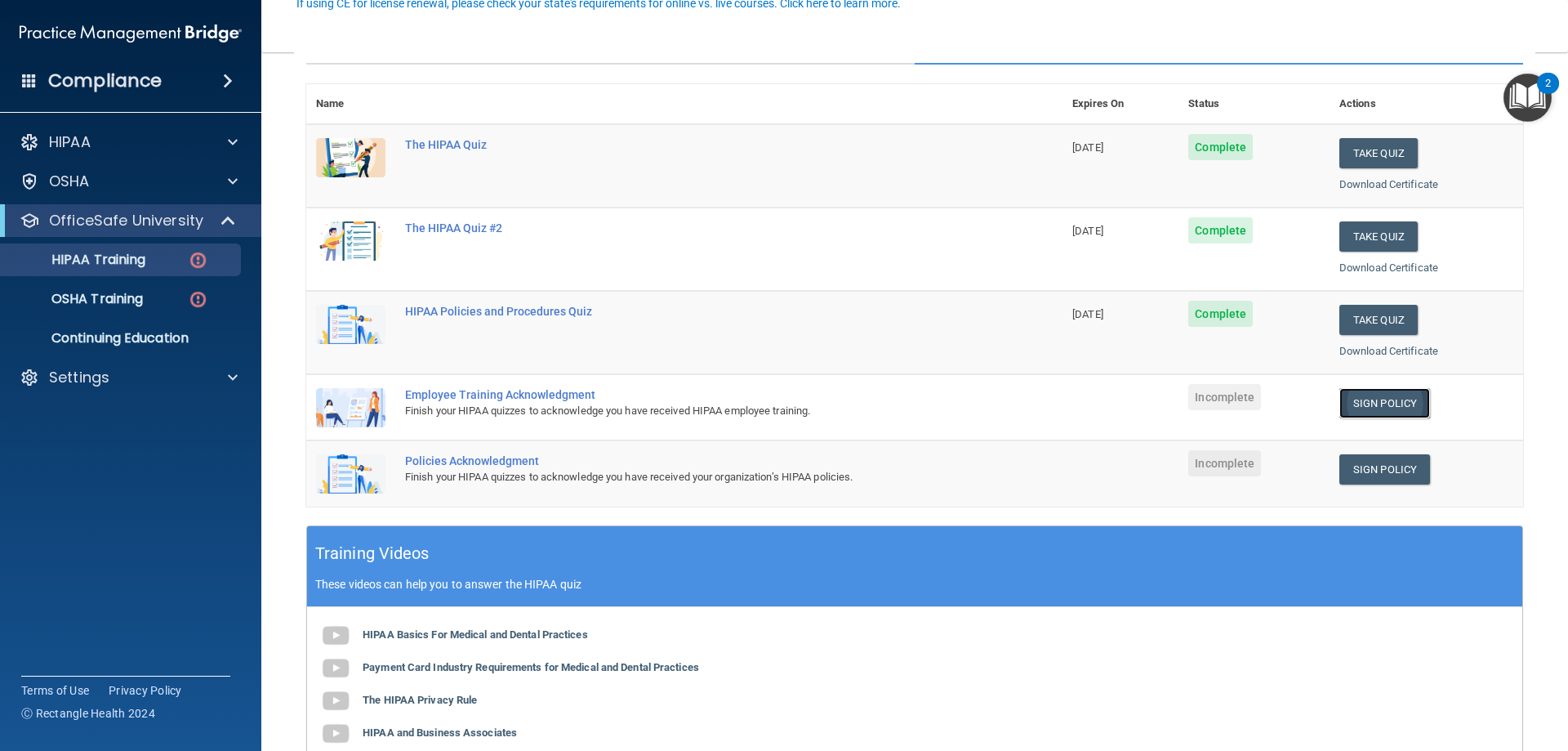 click on "Sign Policy" at bounding box center (1384, 403) 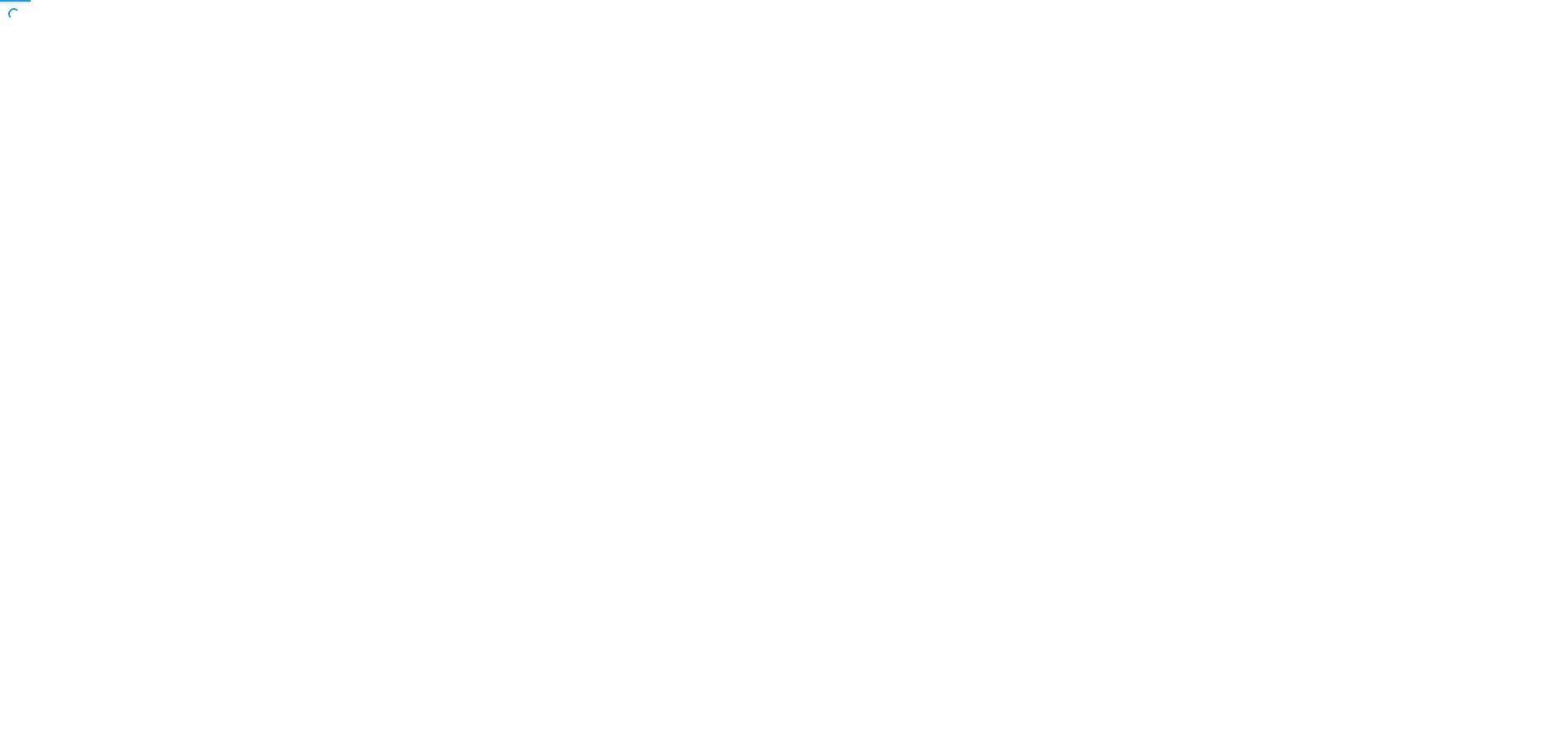 scroll, scrollTop: 0, scrollLeft: 0, axis: both 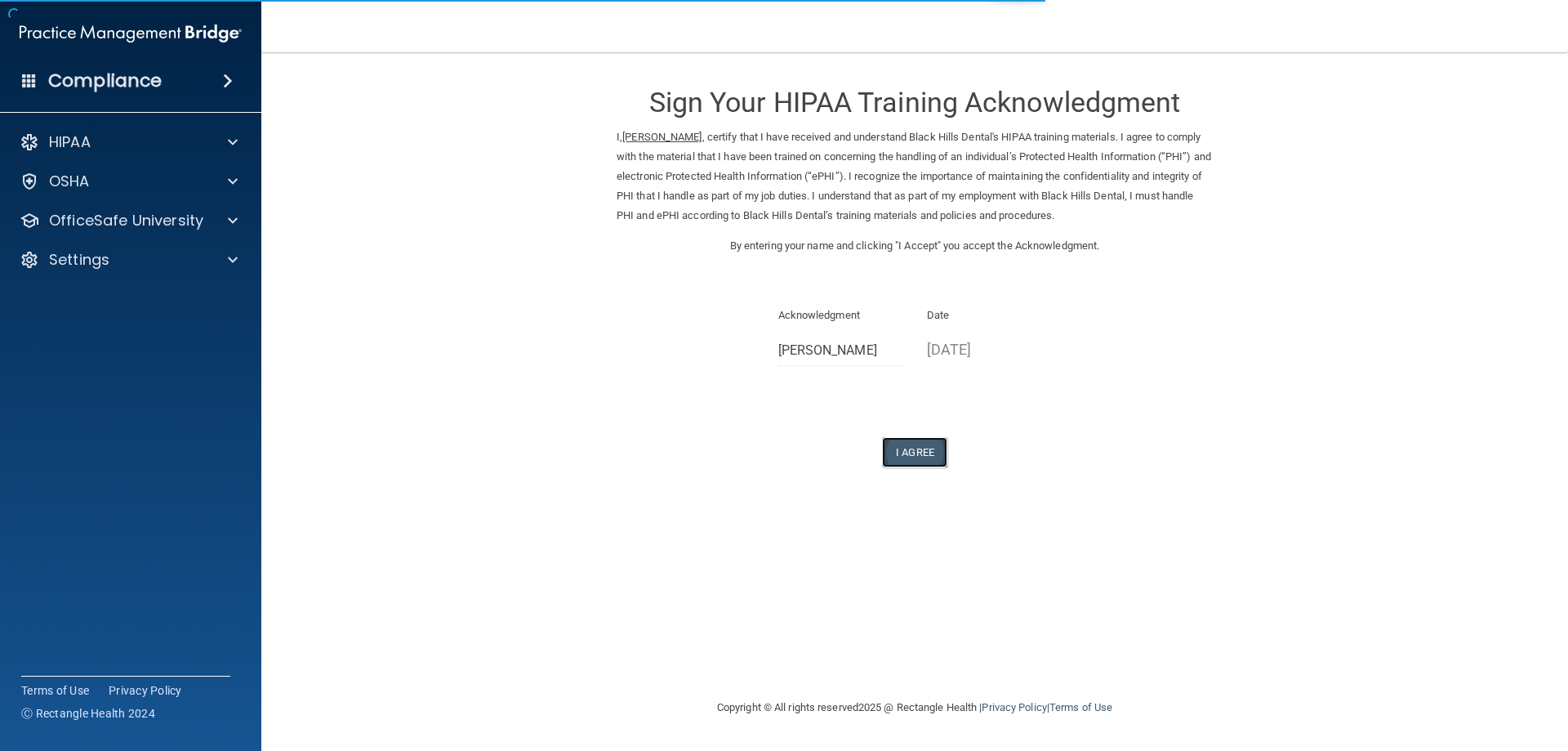 click on "I Agree" at bounding box center (915, 452) 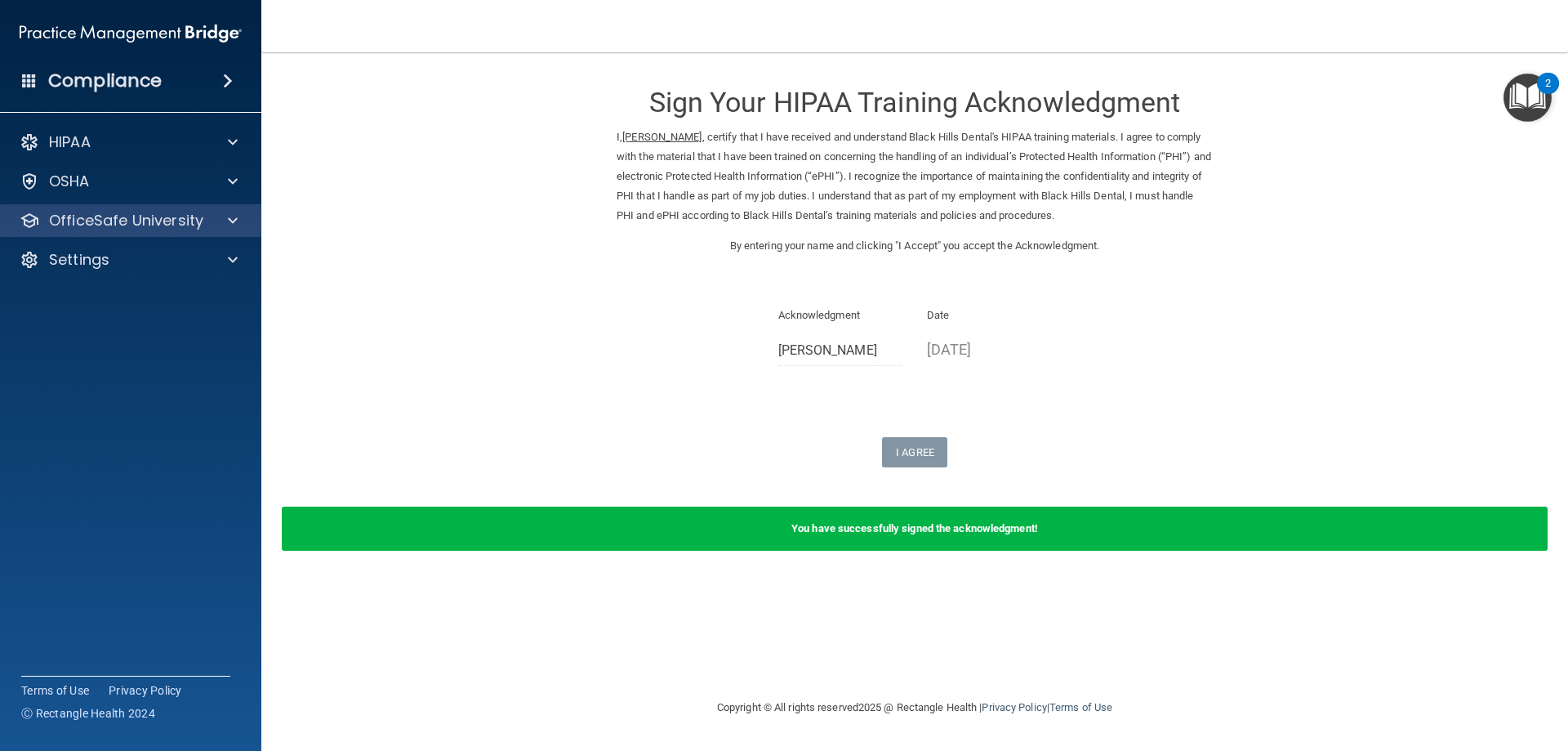click on "OfficeSafe University" at bounding box center [131, 221] 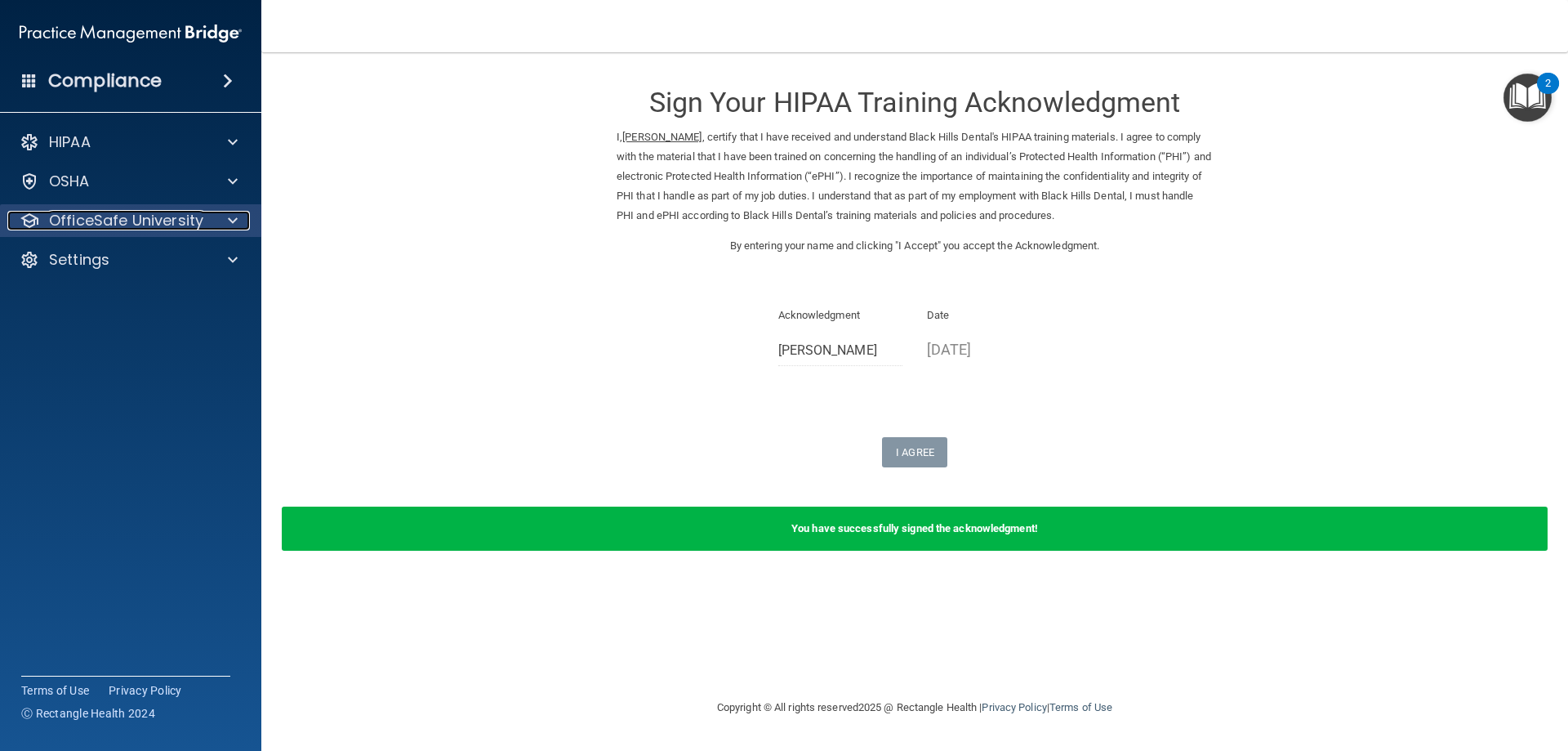 click at bounding box center [230, 221] 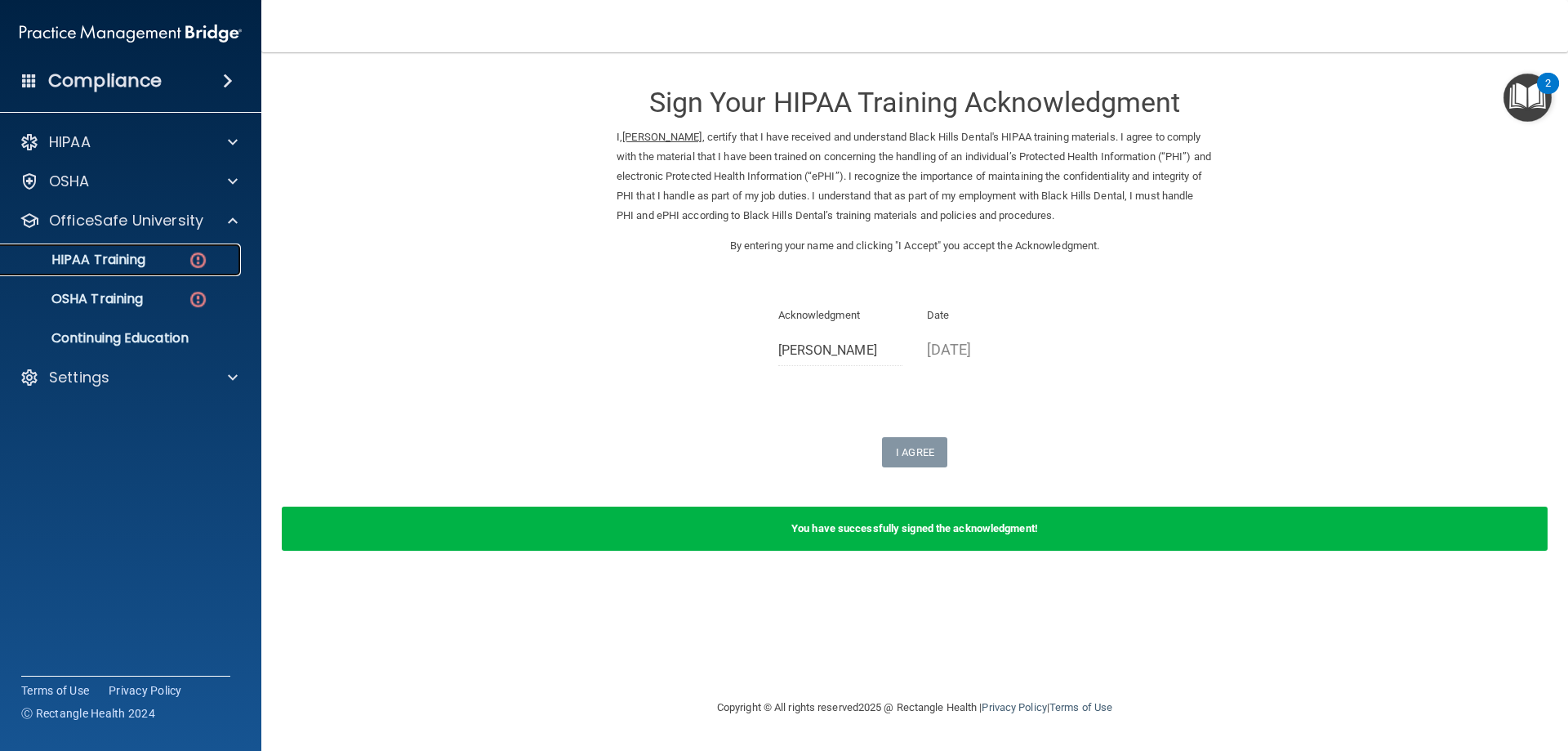 click on "HIPAA Training" at bounding box center (122, 260) 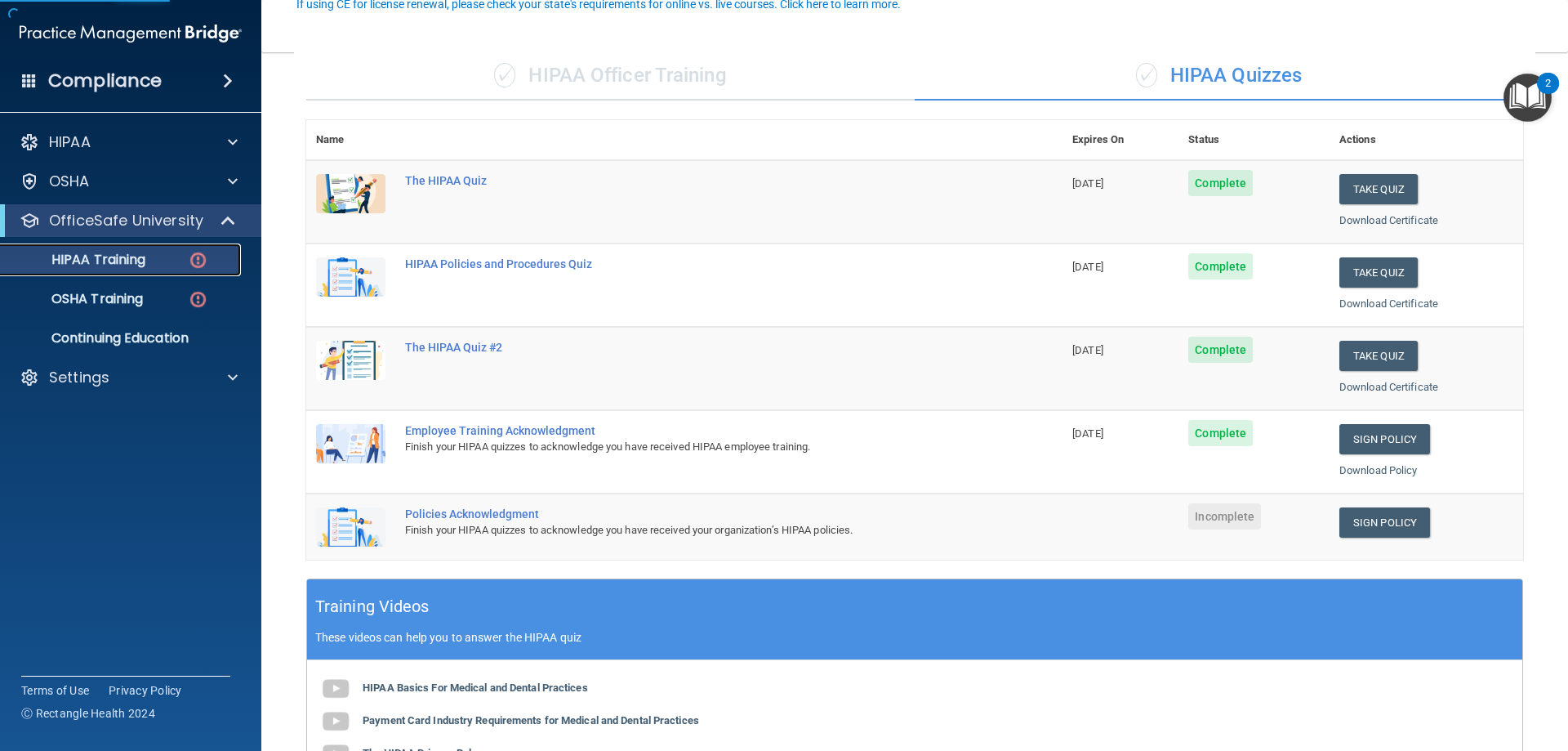 scroll, scrollTop: 163, scrollLeft: 0, axis: vertical 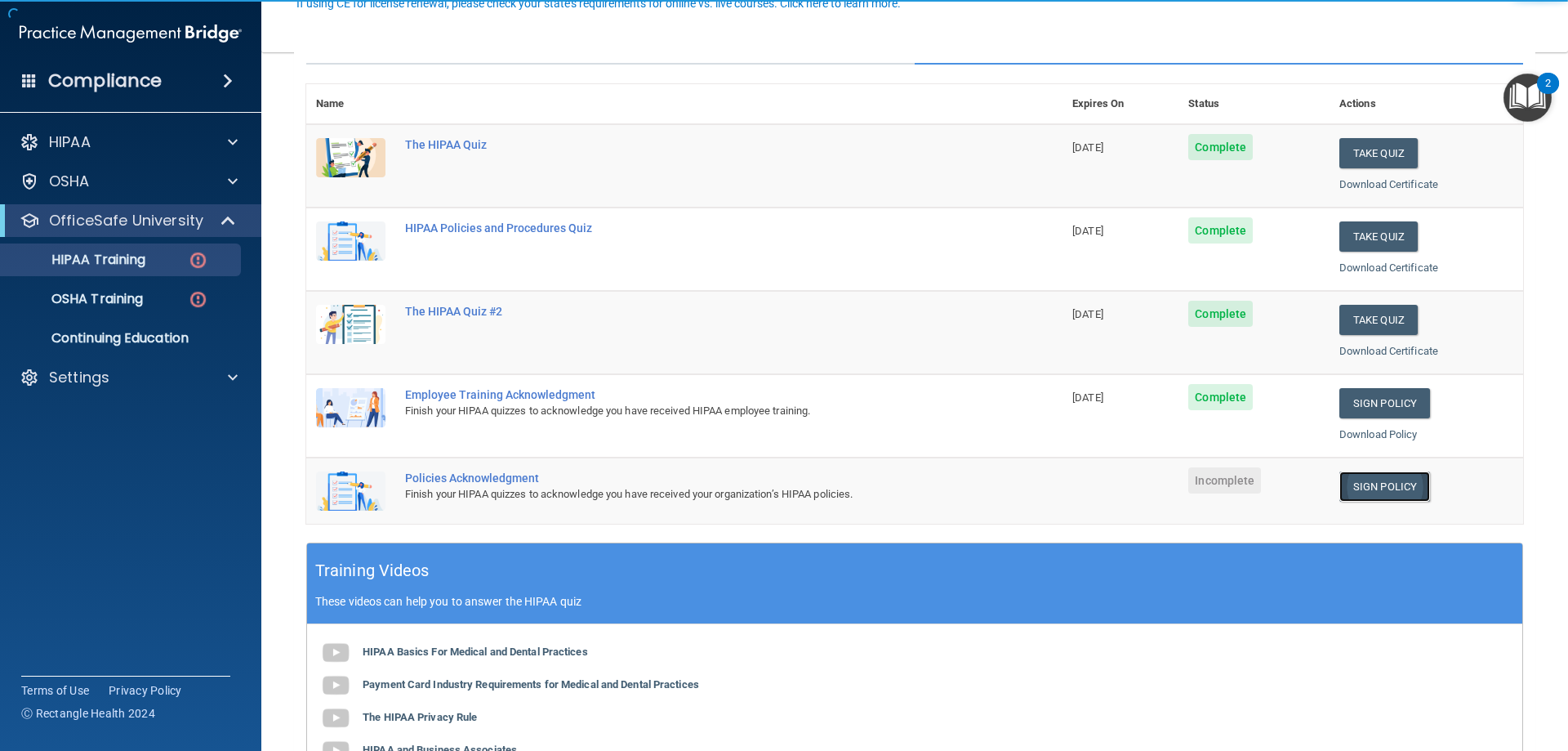 click on "Sign Policy" at bounding box center (1384, 486) 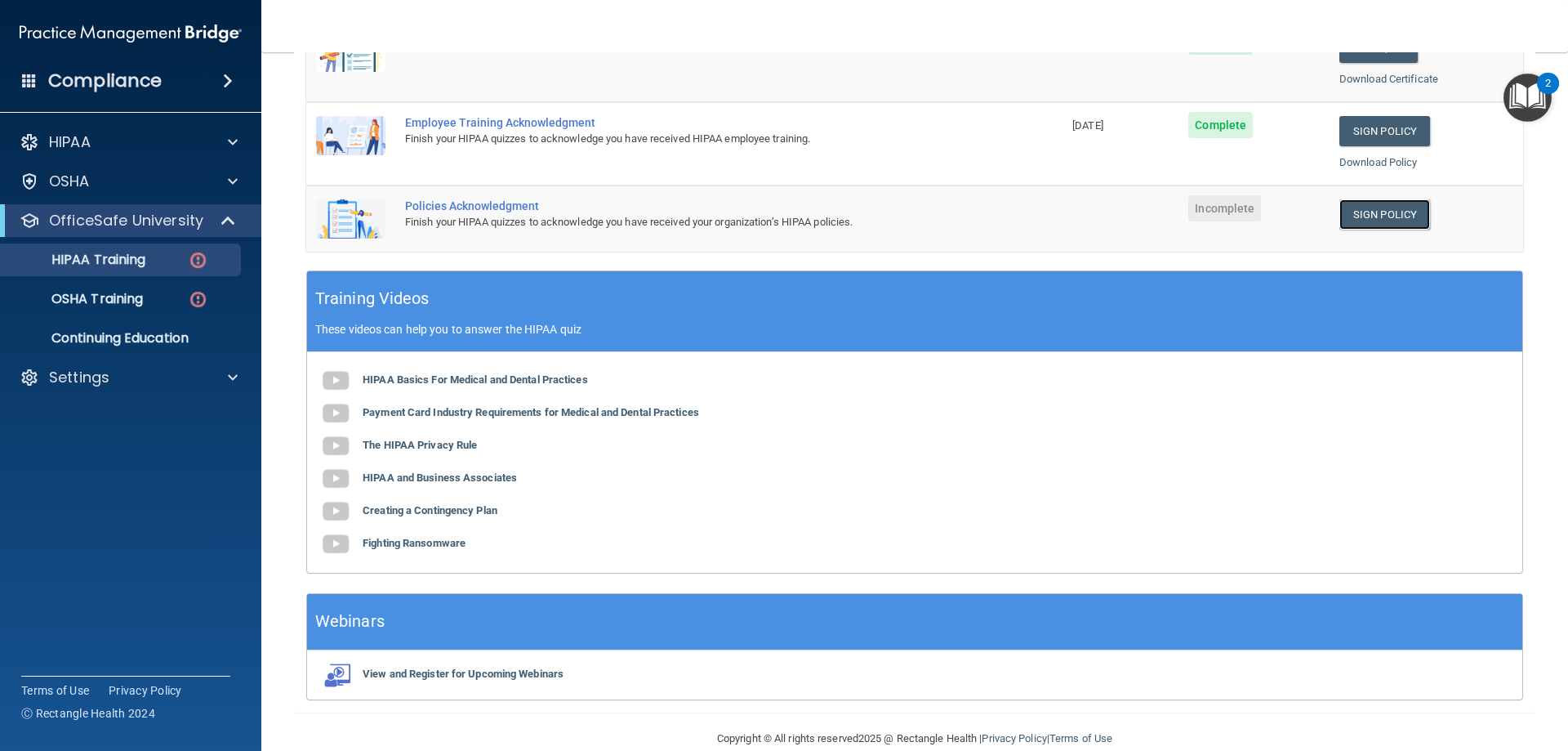 scroll, scrollTop: 463, scrollLeft: 0, axis: vertical 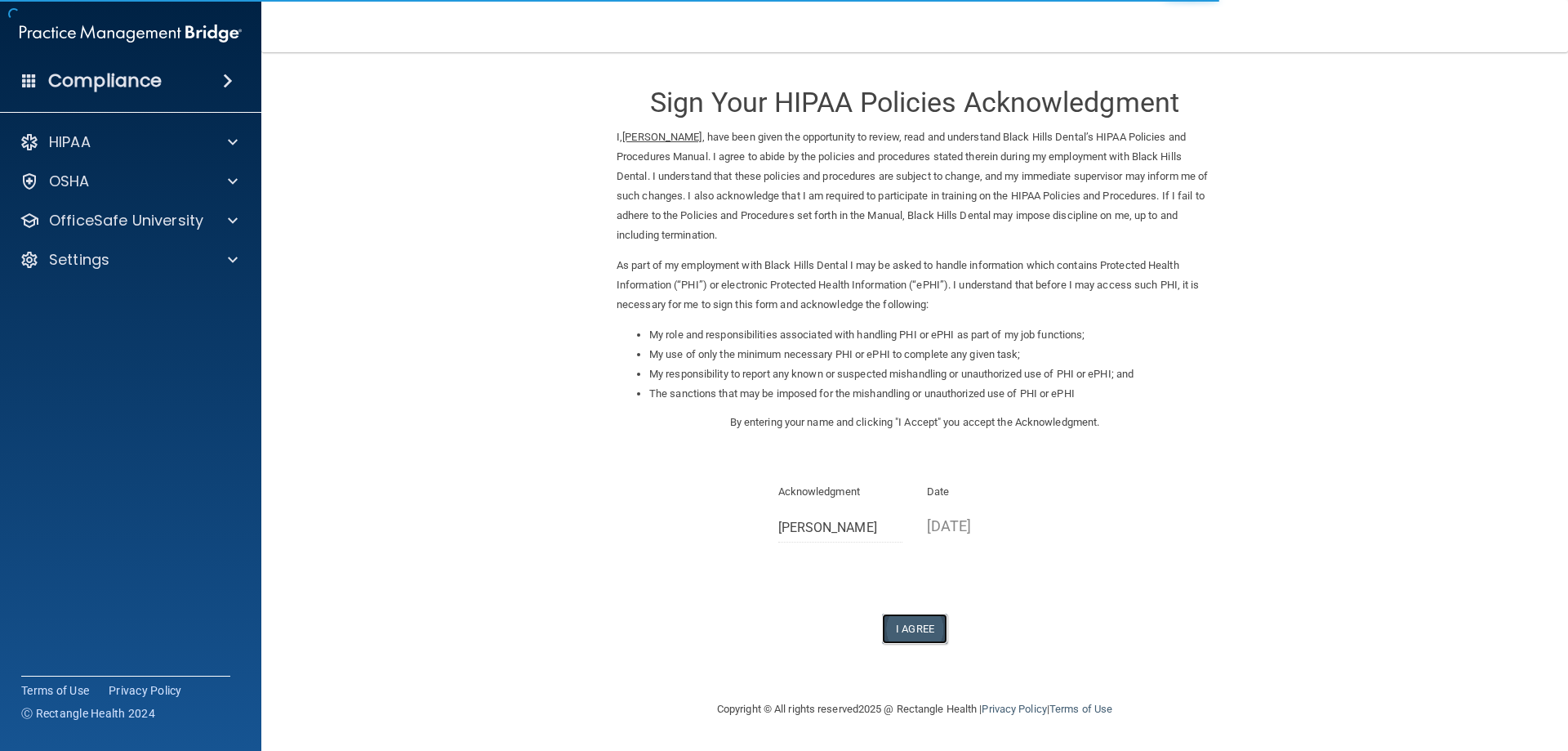 click on "I Agree" at bounding box center (915, 628) 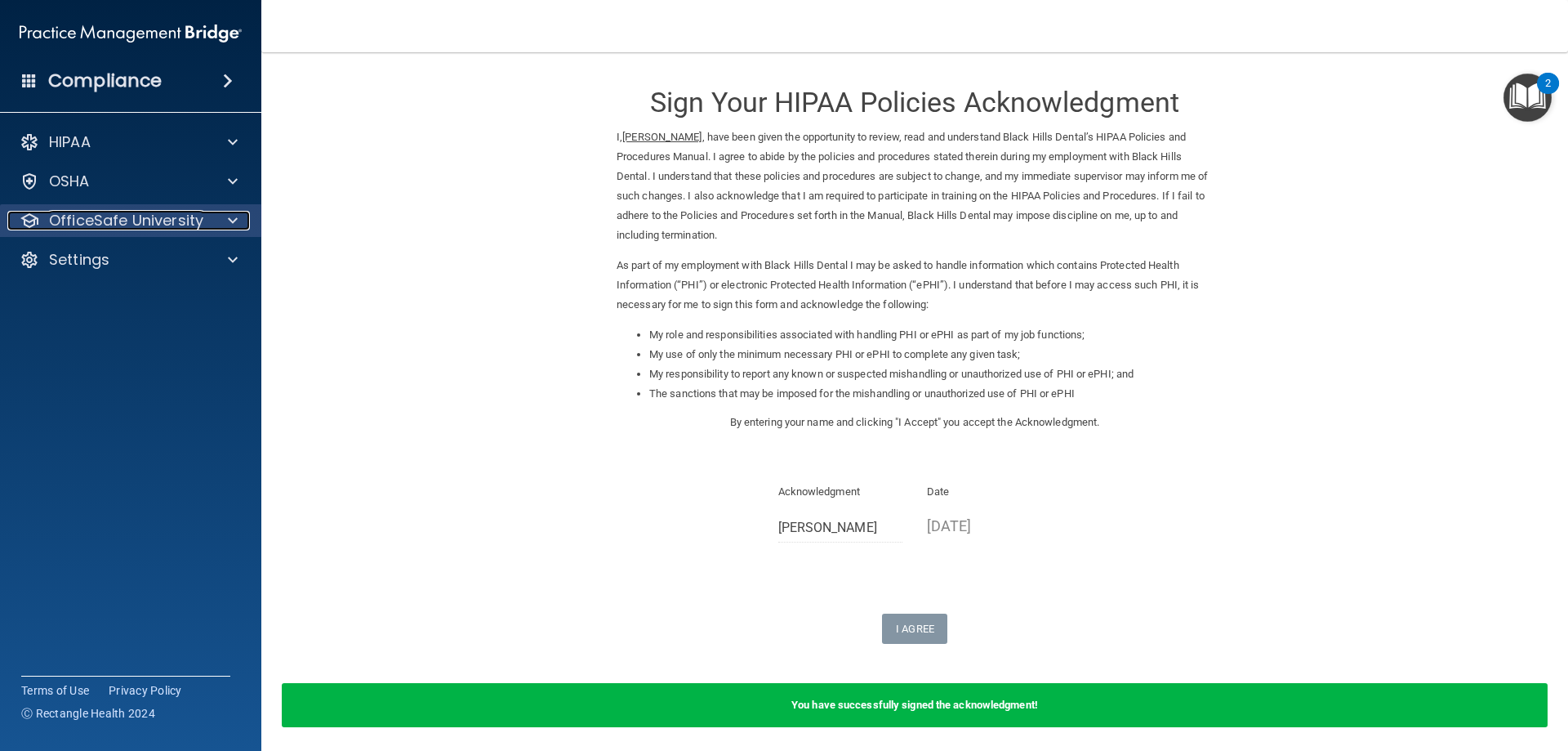 click at bounding box center [233, 221] 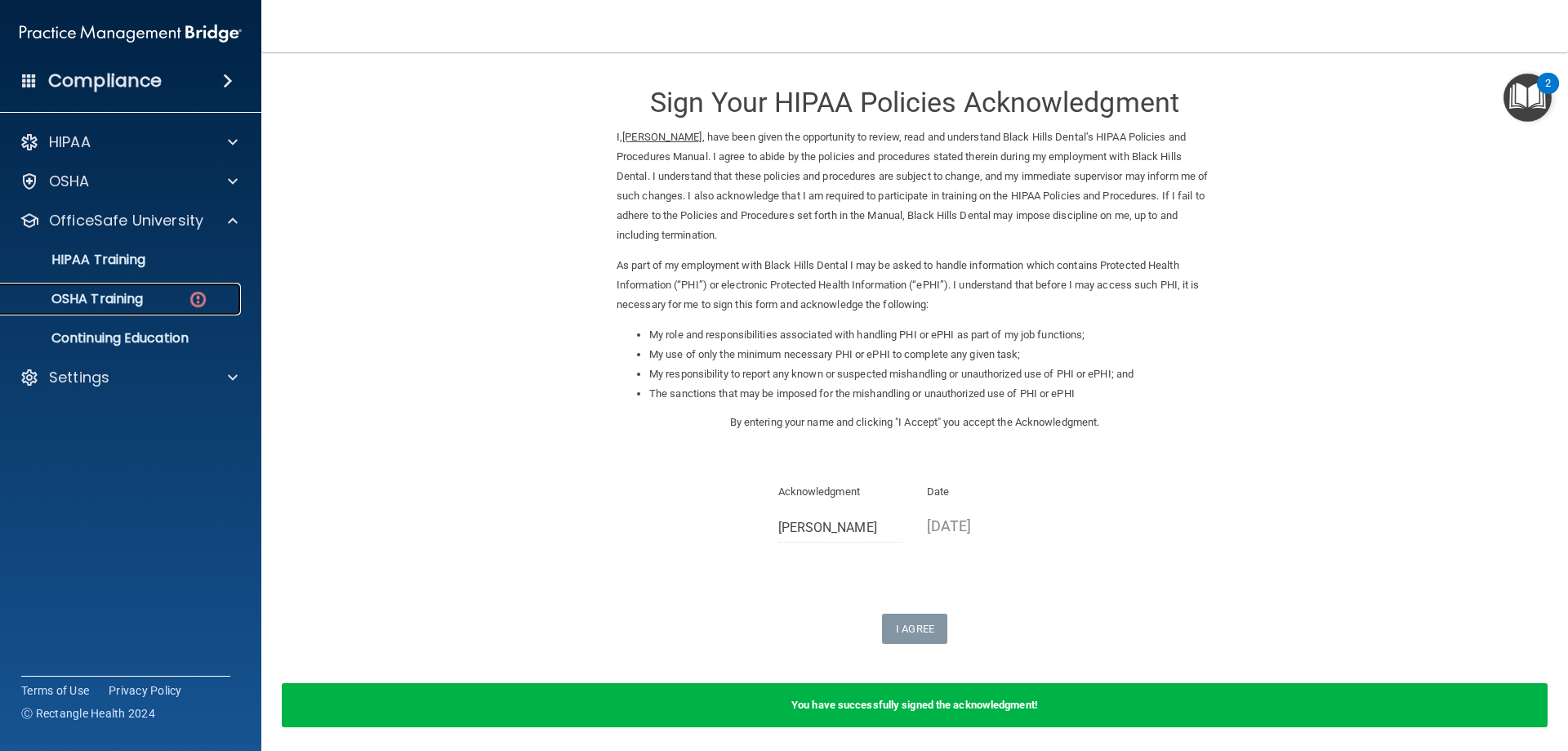 click at bounding box center (198, 299) 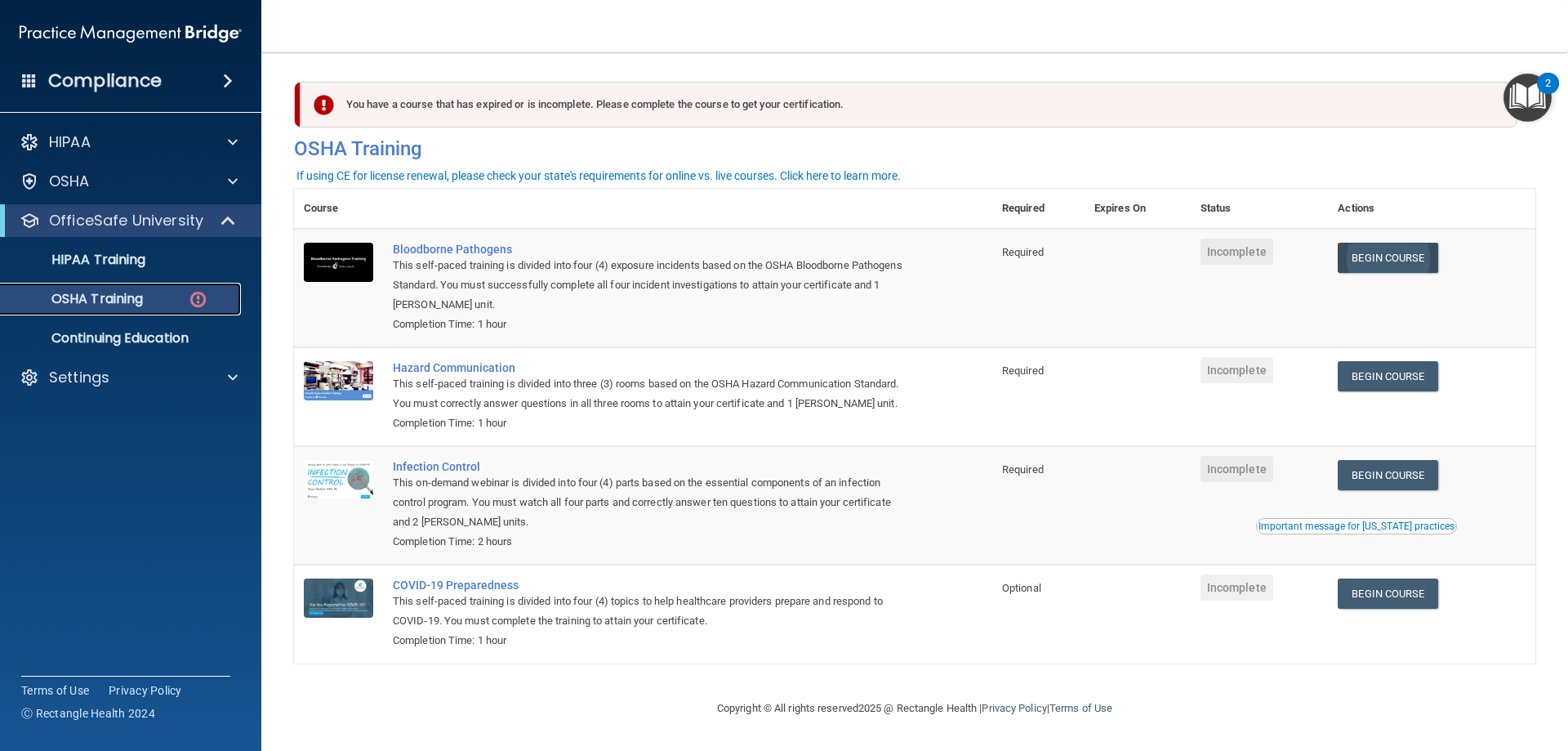 scroll, scrollTop: 0, scrollLeft: 0, axis: both 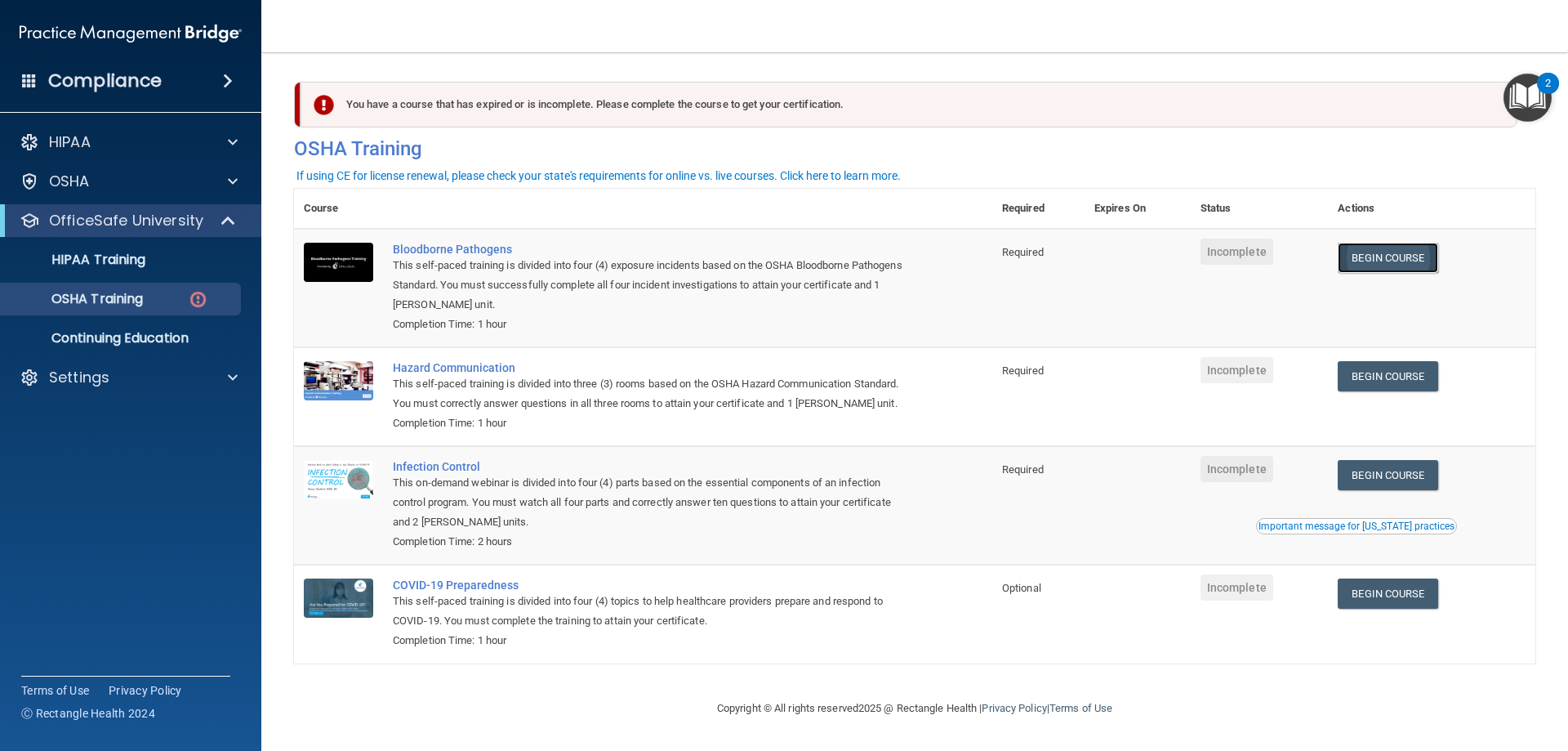 click on "Begin Course" at bounding box center (1388, 257) 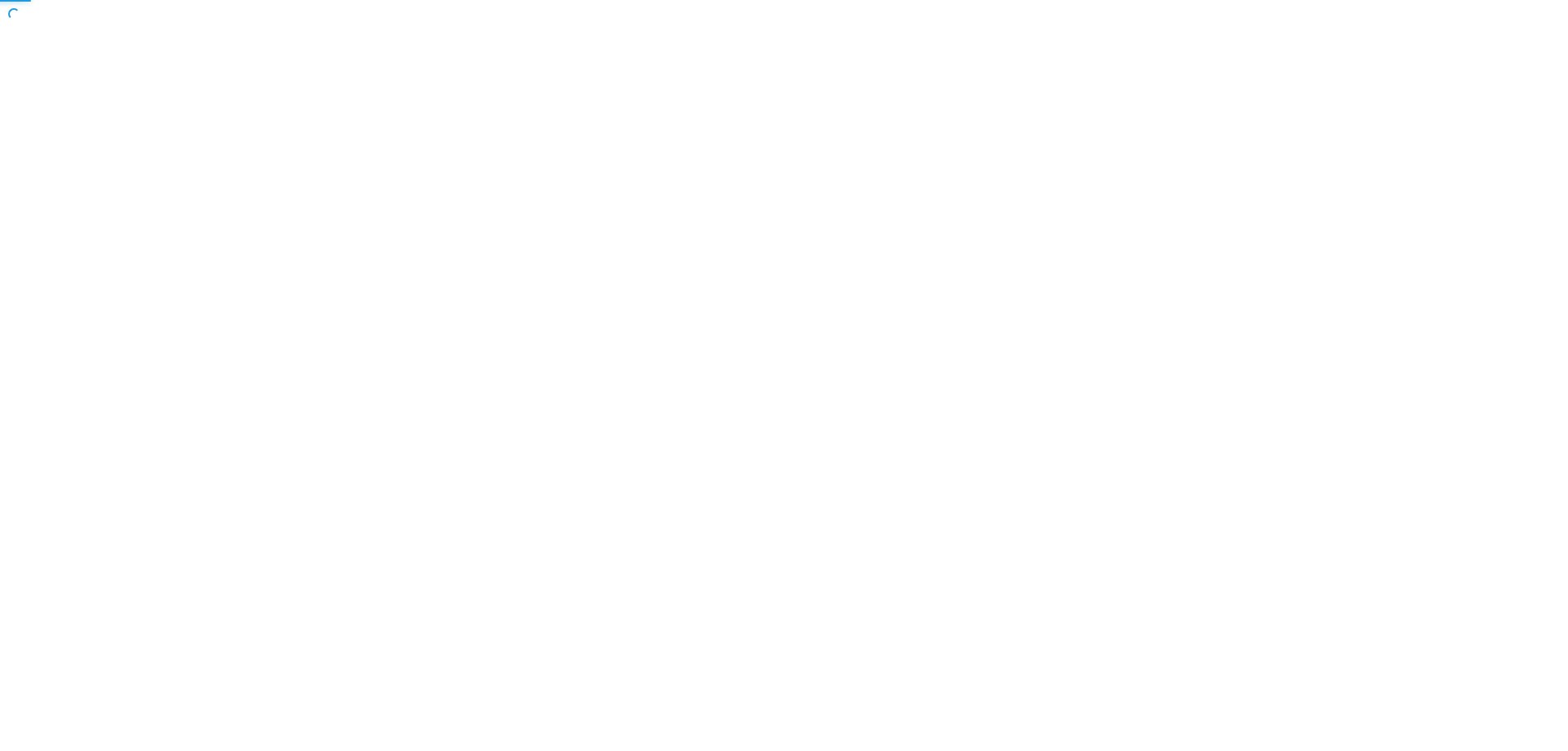 scroll, scrollTop: 0, scrollLeft: 0, axis: both 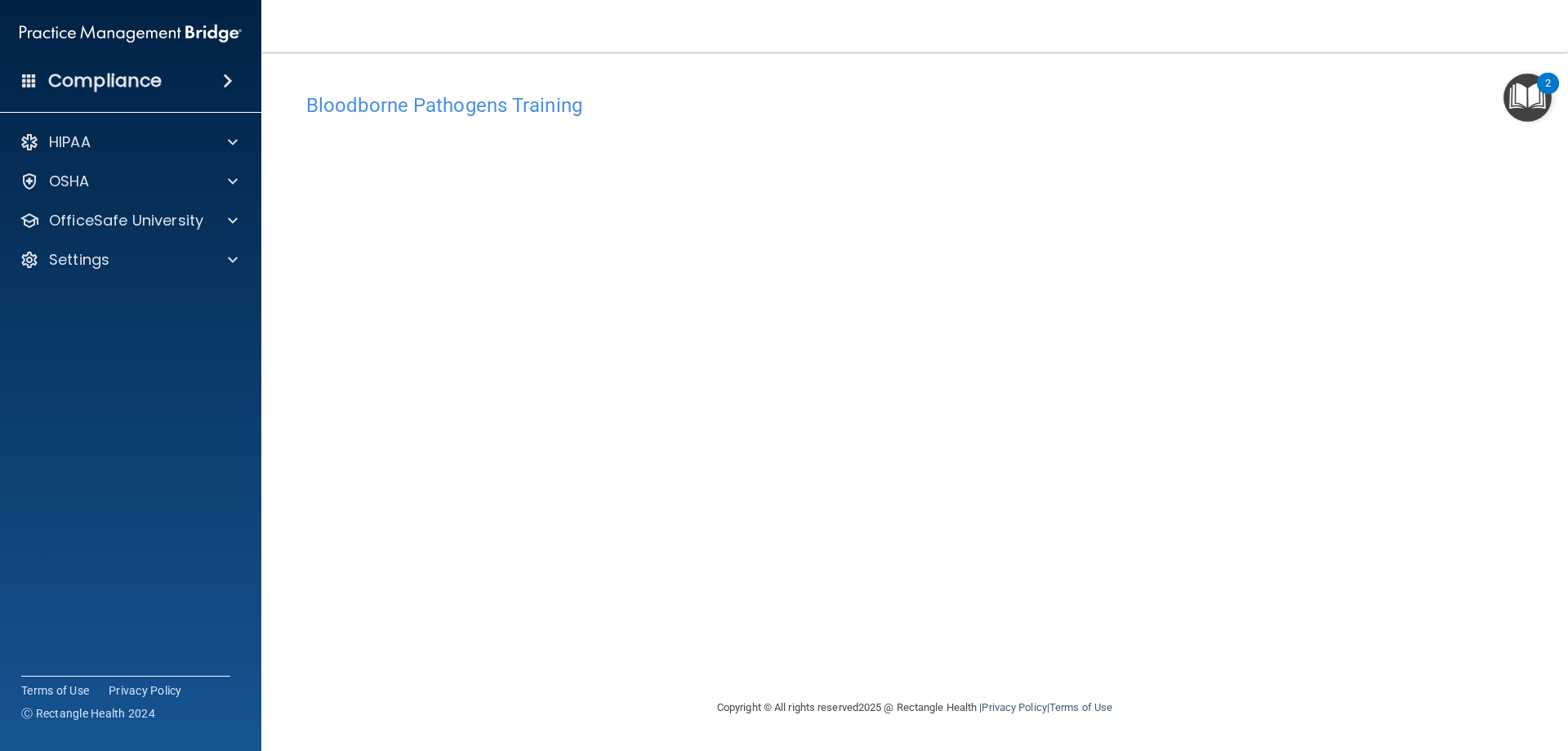 click on "Bloodborne Pathogens Training" at bounding box center [915, 105] 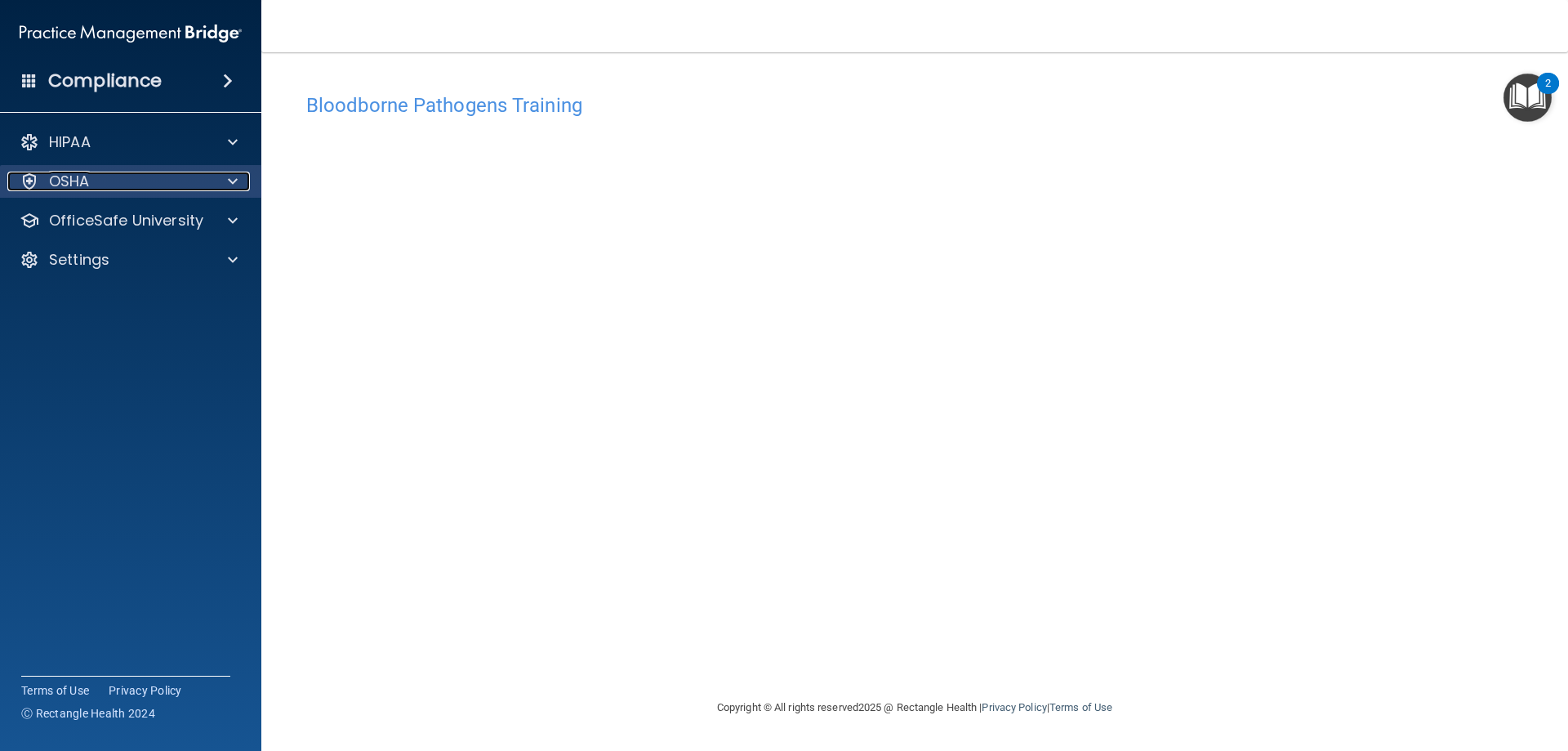 click at bounding box center [233, 181] 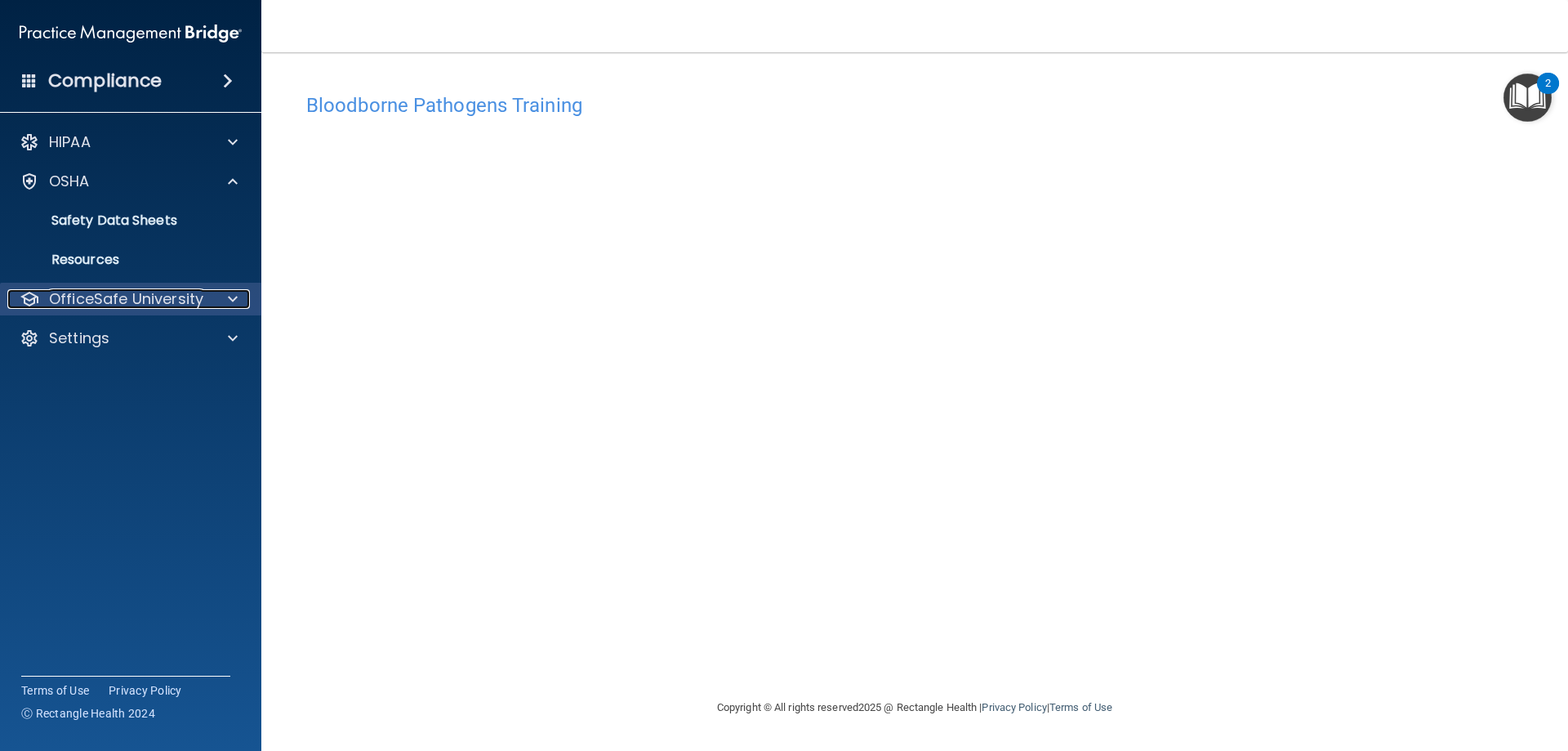 click on "OfficeSafe University" at bounding box center (126, 299) 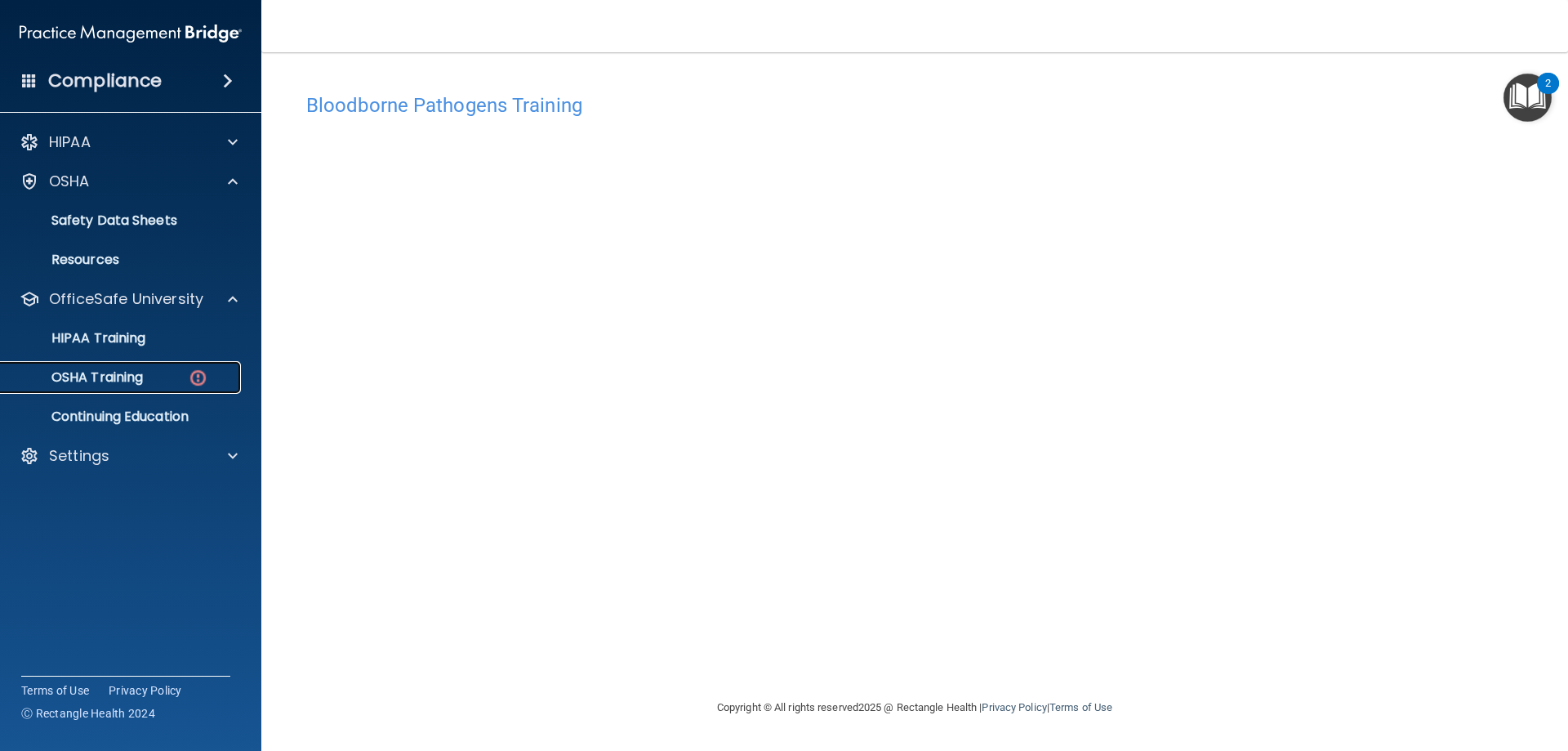 click on "OSHA Training" at bounding box center (122, 378) 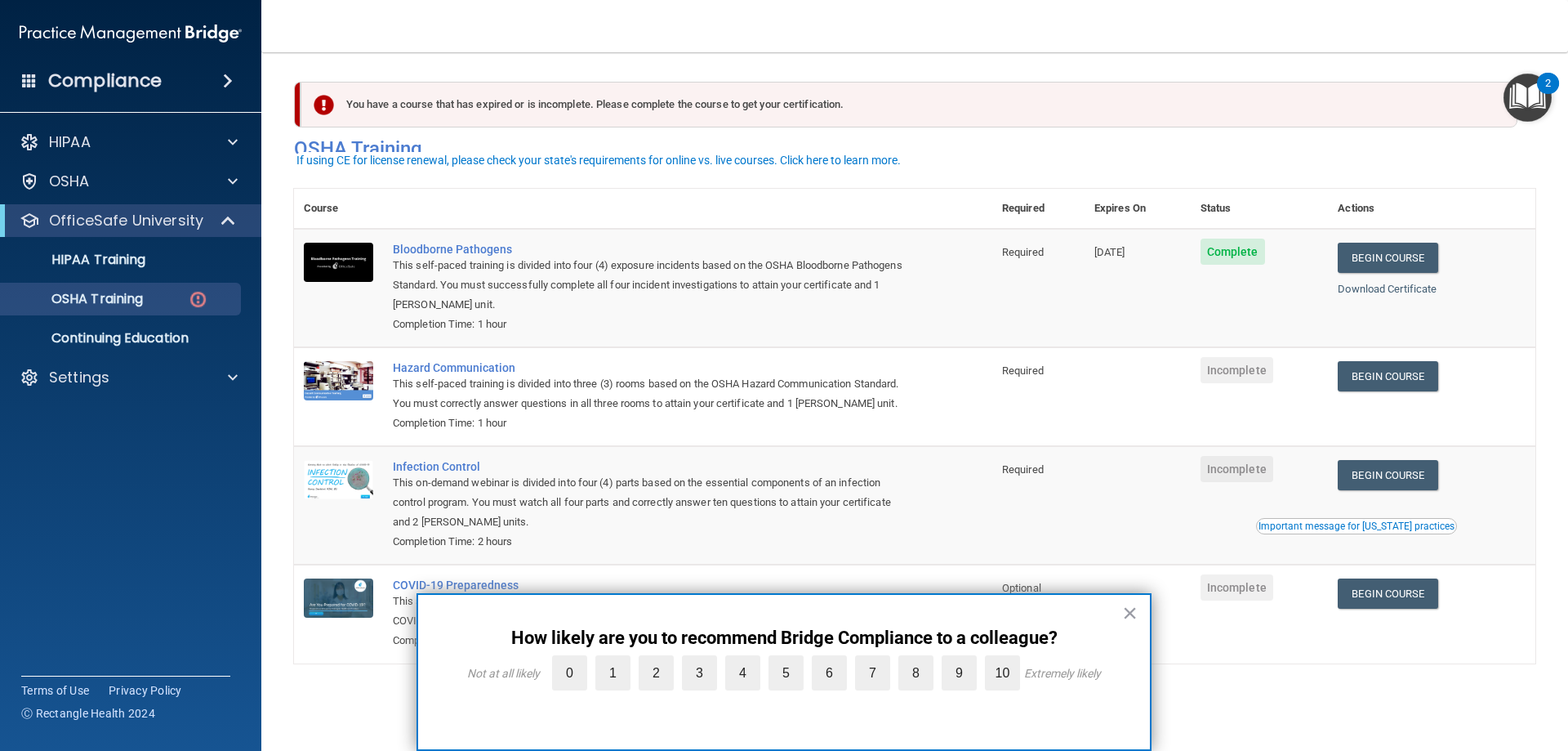 scroll, scrollTop: 20, scrollLeft: 0, axis: vertical 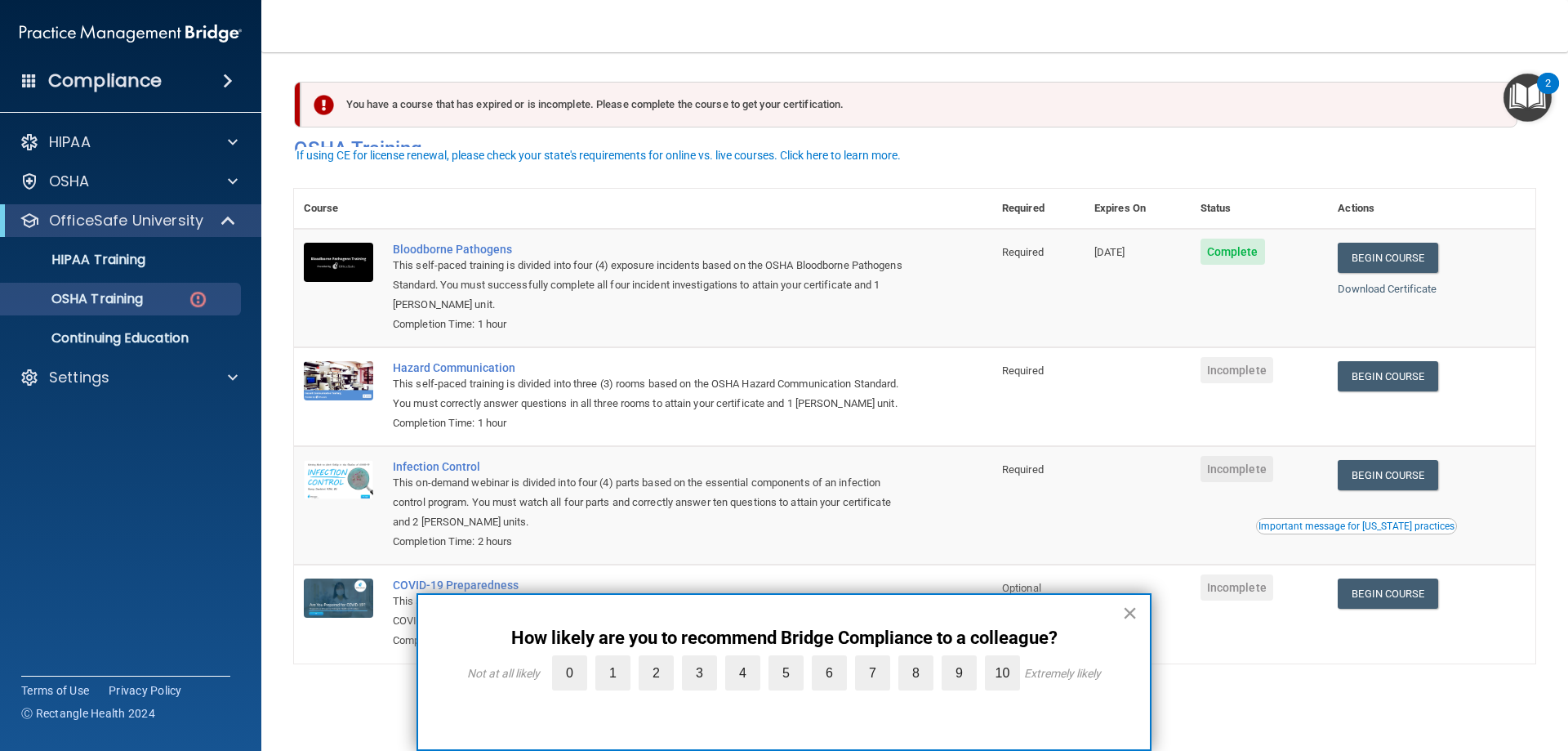 click on "×" at bounding box center [1129, 613] 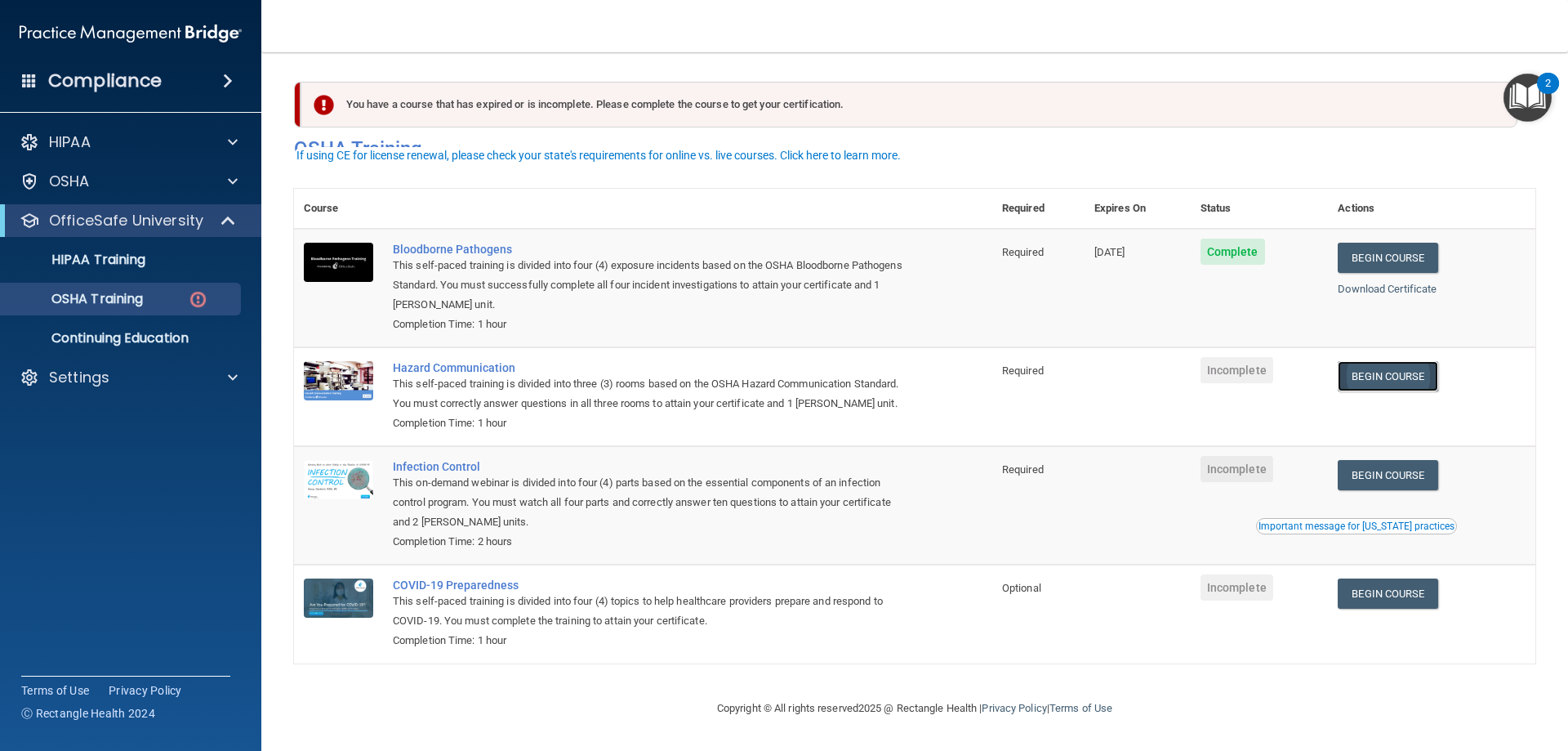 click on "Begin Course" at bounding box center (1388, 376) 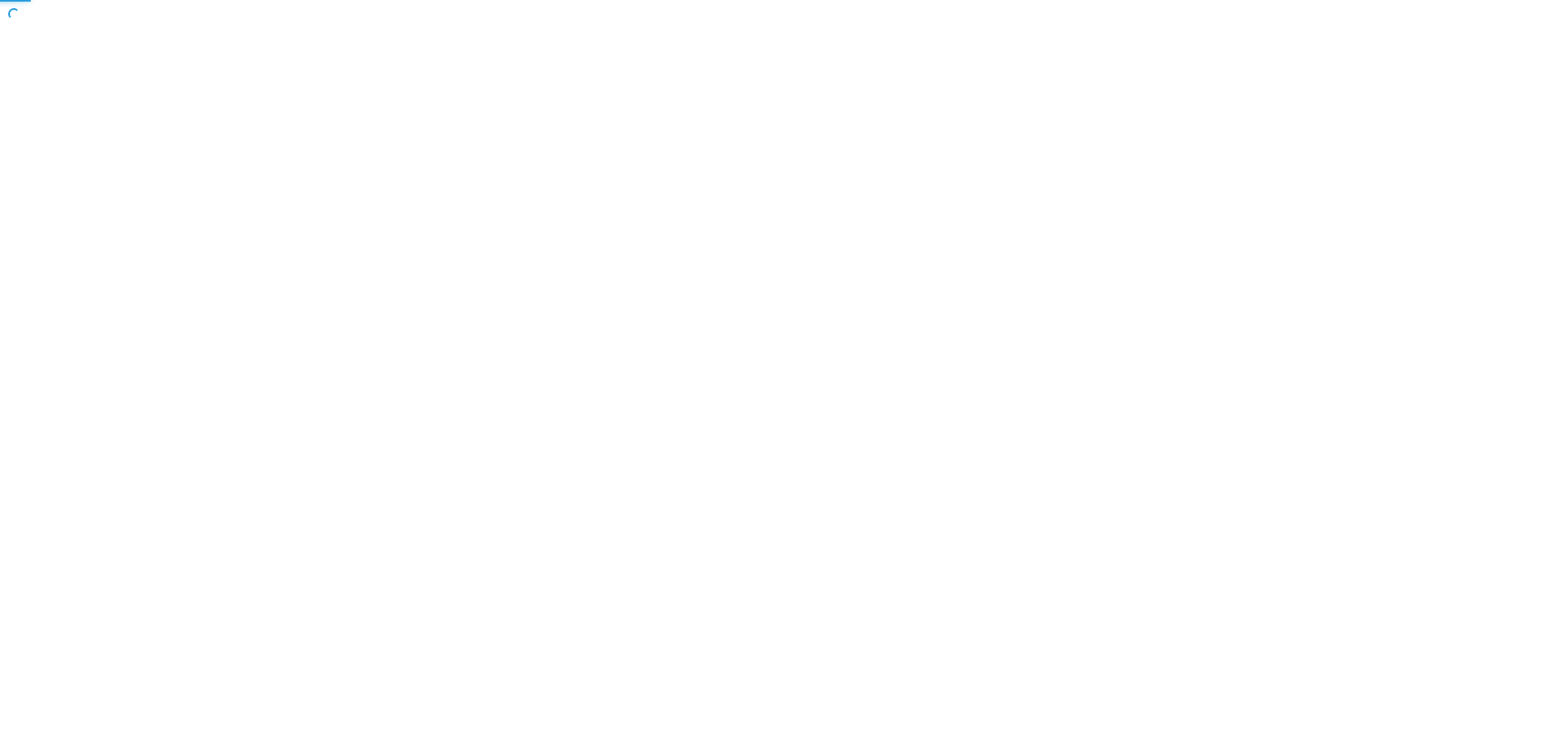 scroll, scrollTop: 0, scrollLeft: 0, axis: both 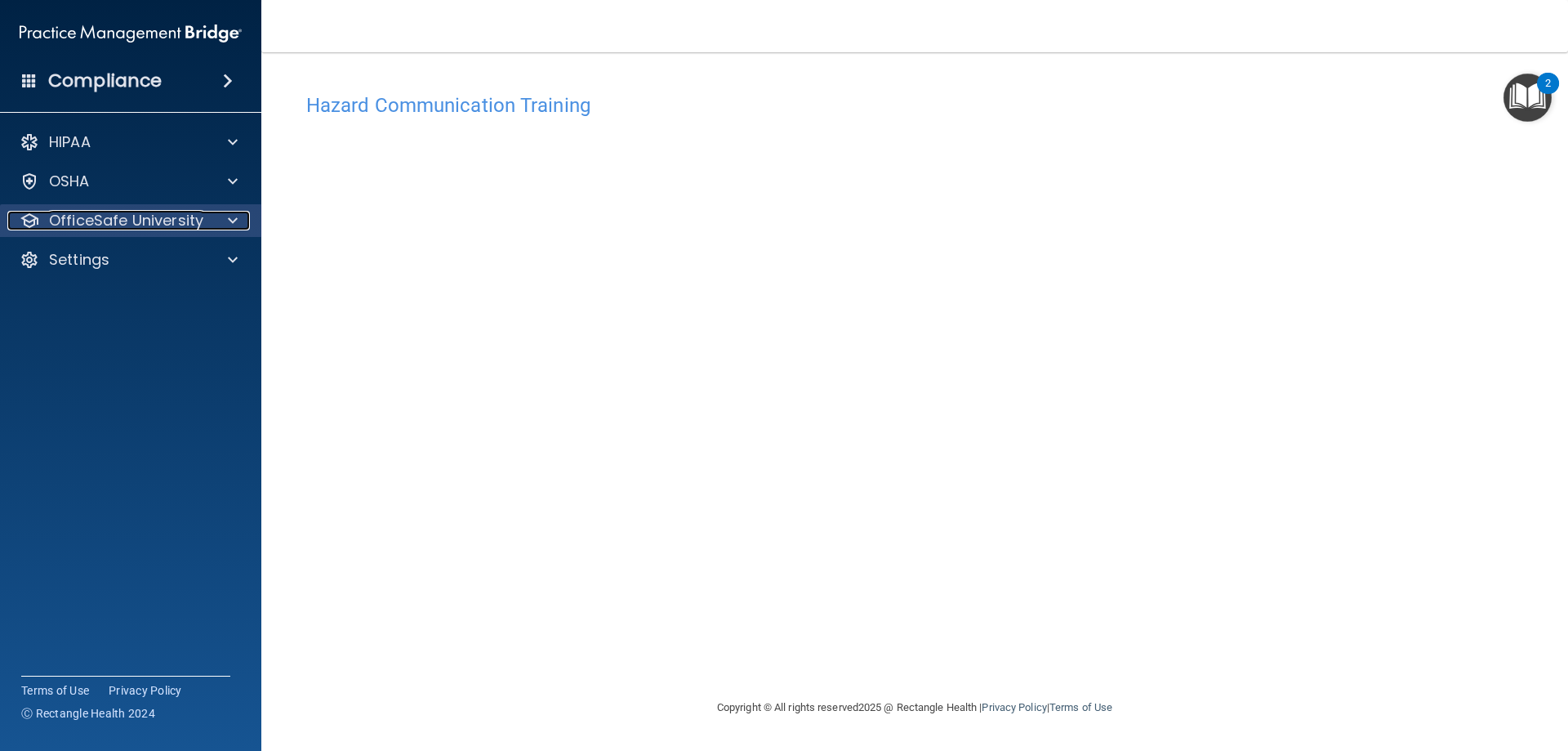 click at bounding box center [233, 221] 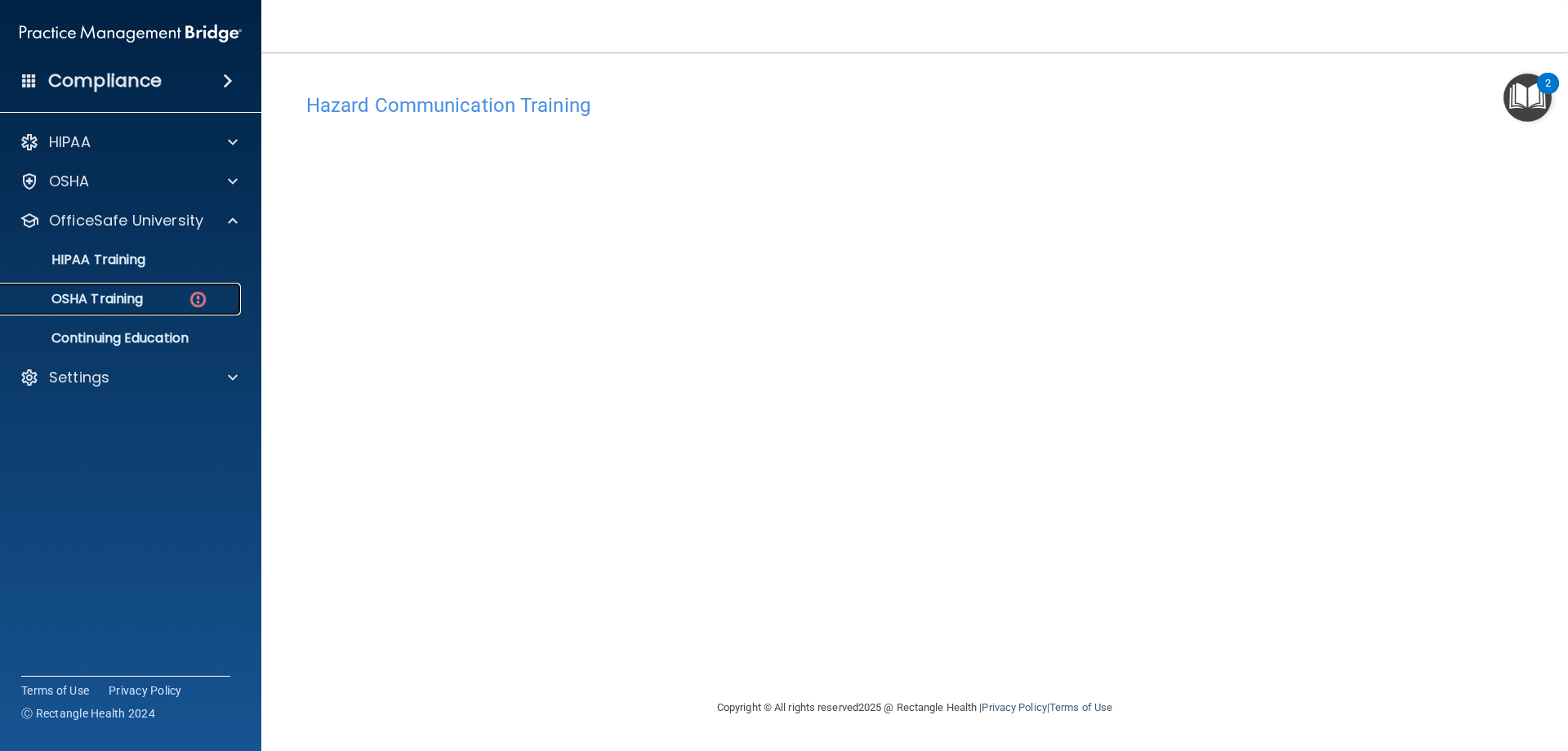click on "OSHA Training" at bounding box center [122, 299] 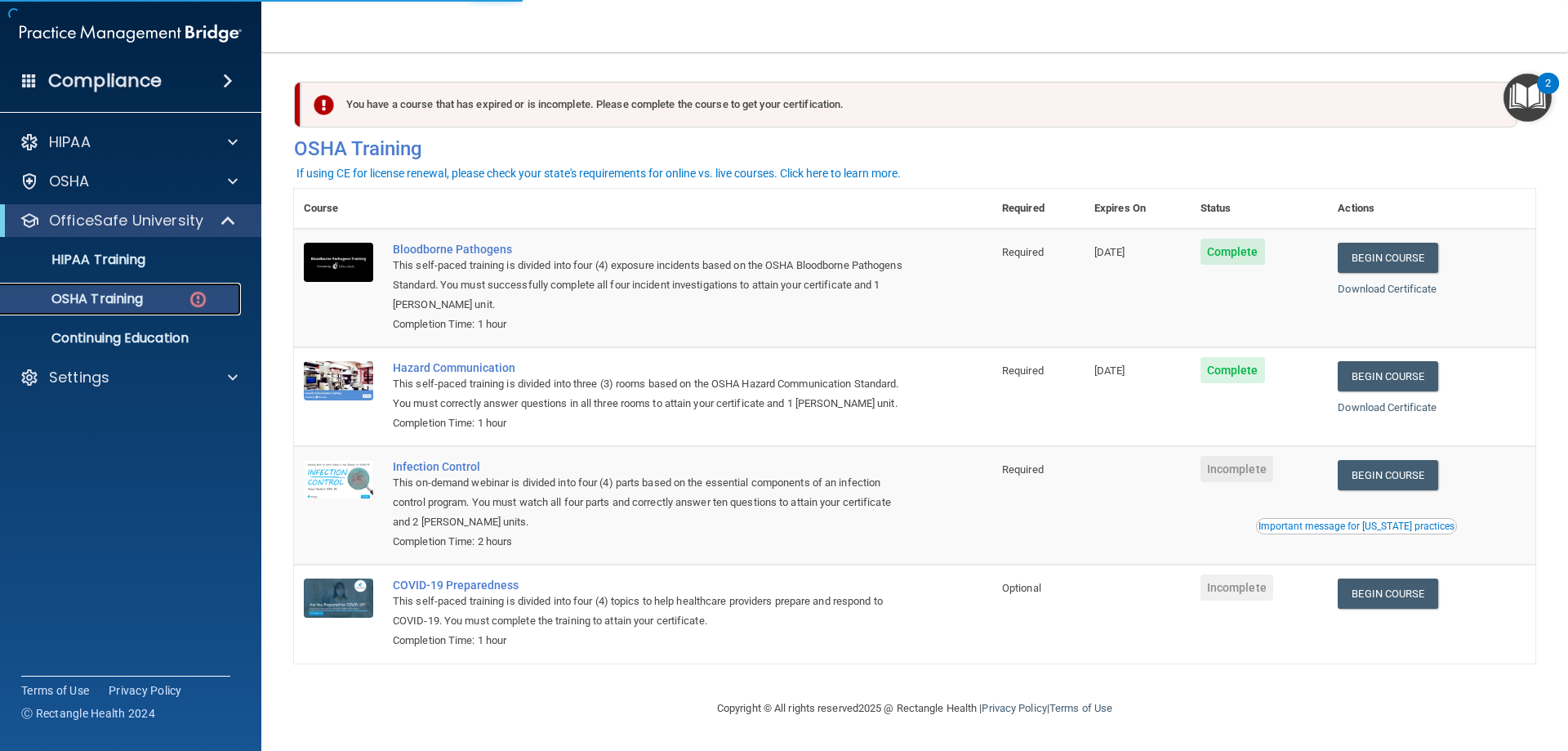 scroll, scrollTop: 20, scrollLeft: 0, axis: vertical 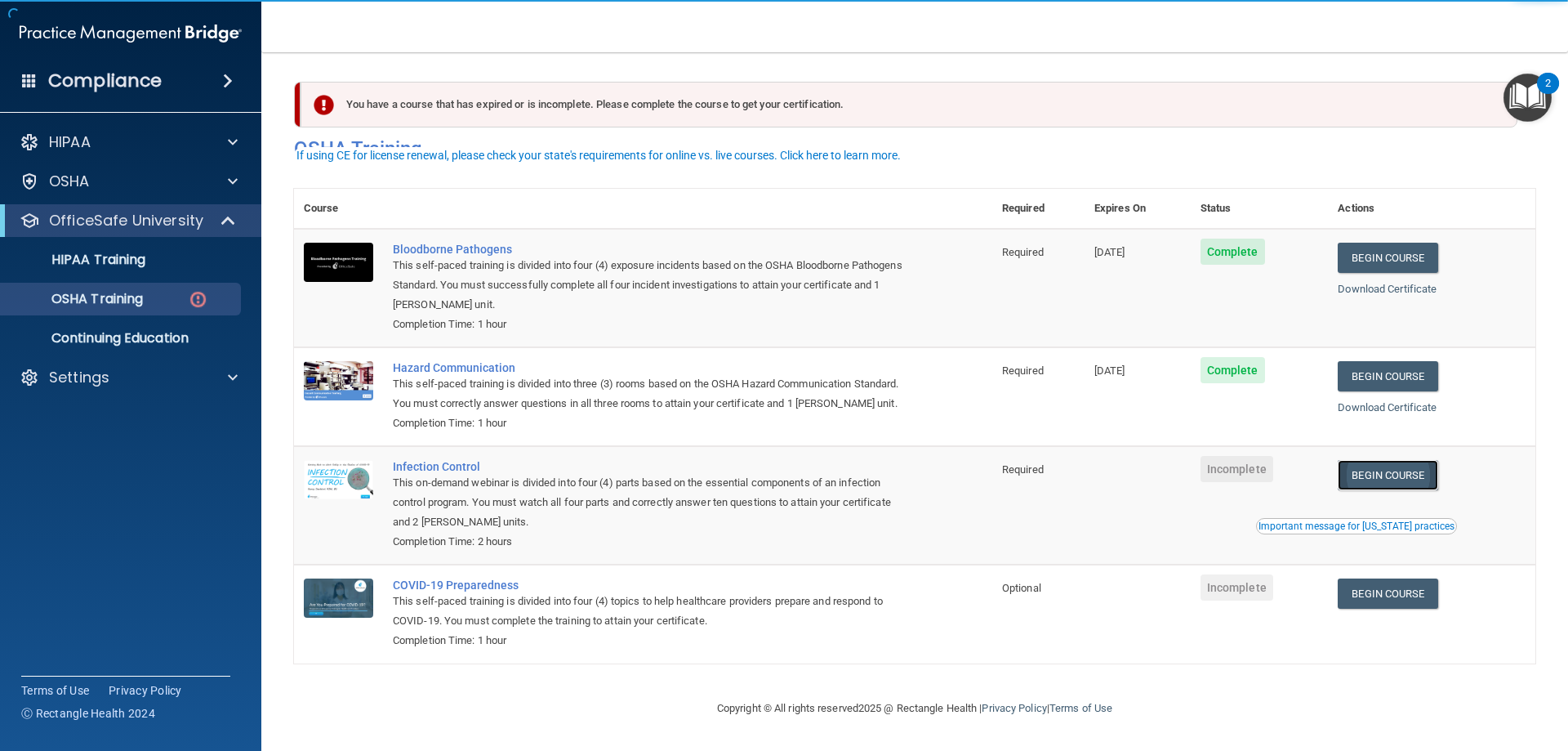 click on "Begin Course" at bounding box center (1388, 475) 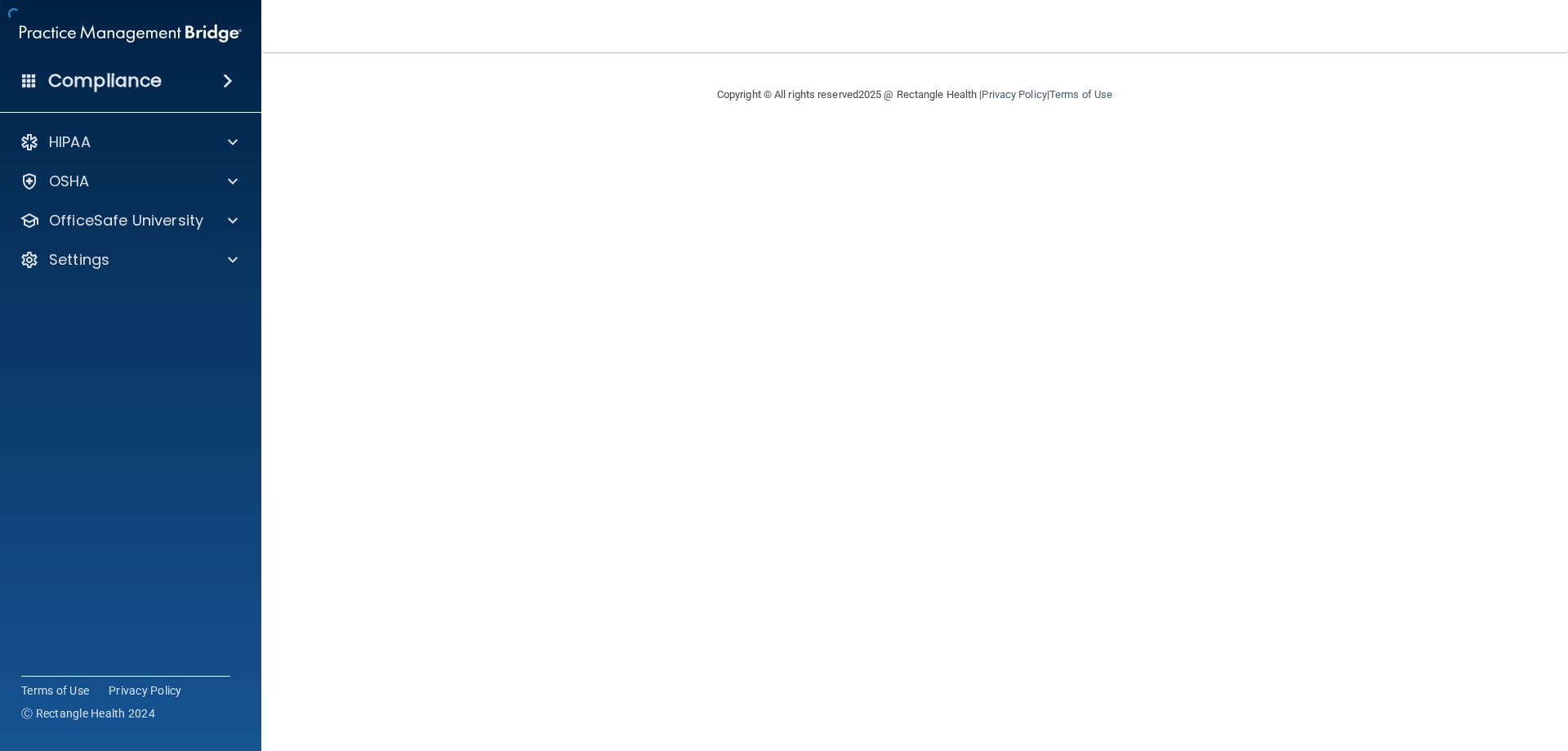 scroll, scrollTop: 0, scrollLeft: 0, axis: both 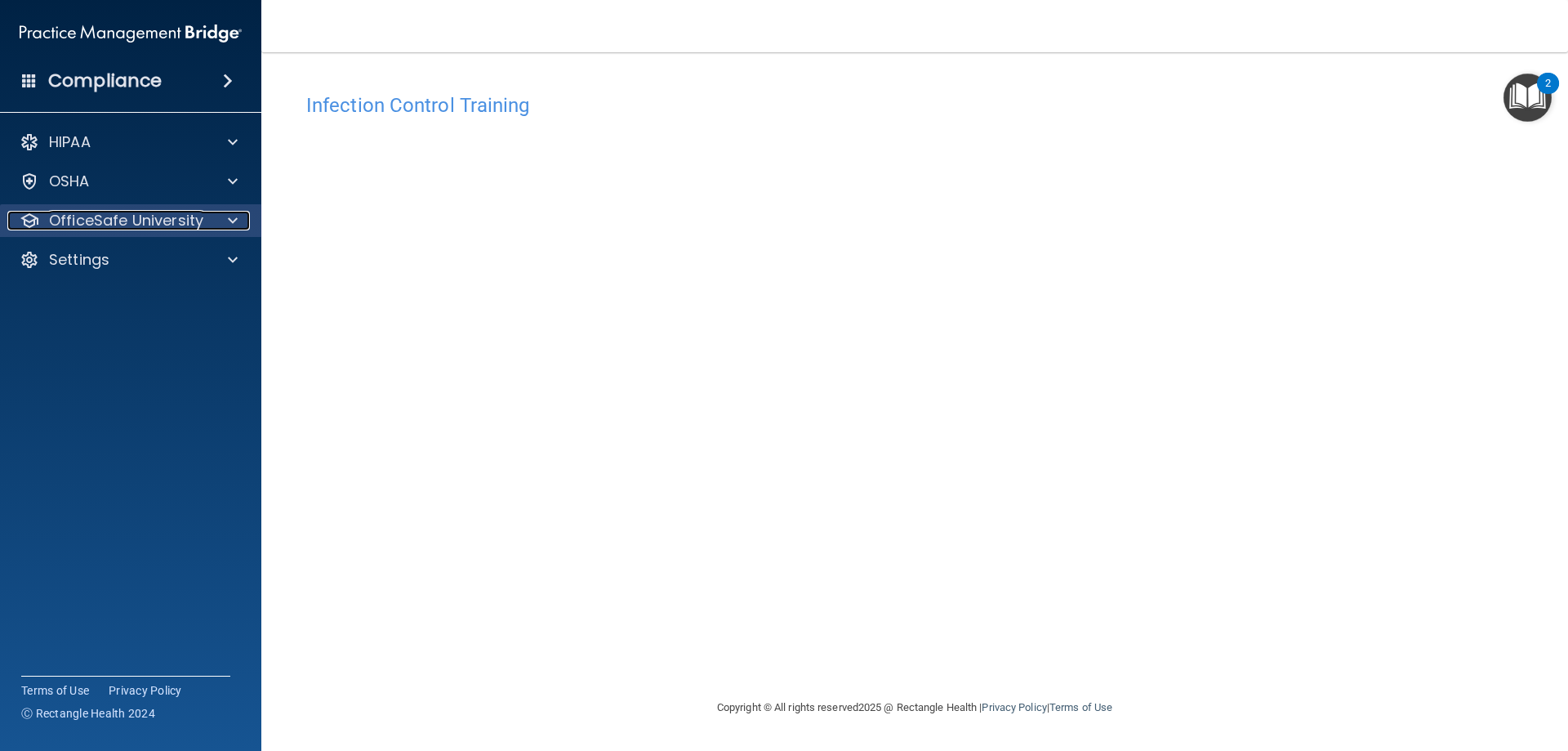 click on "OfficeSafe University" at bounding box center (126, 221) 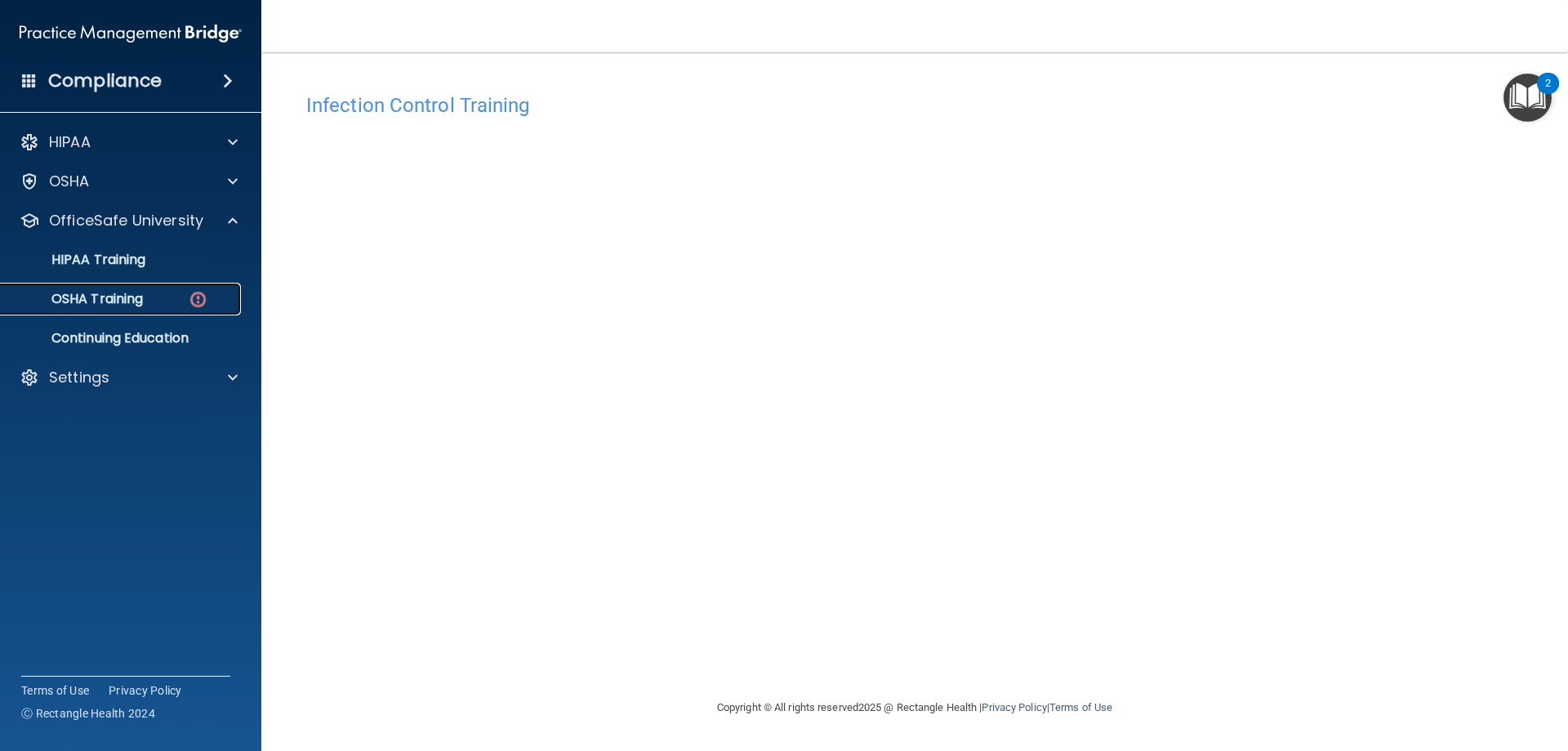click on "OSHA Training" at bounding box center (122, 299) 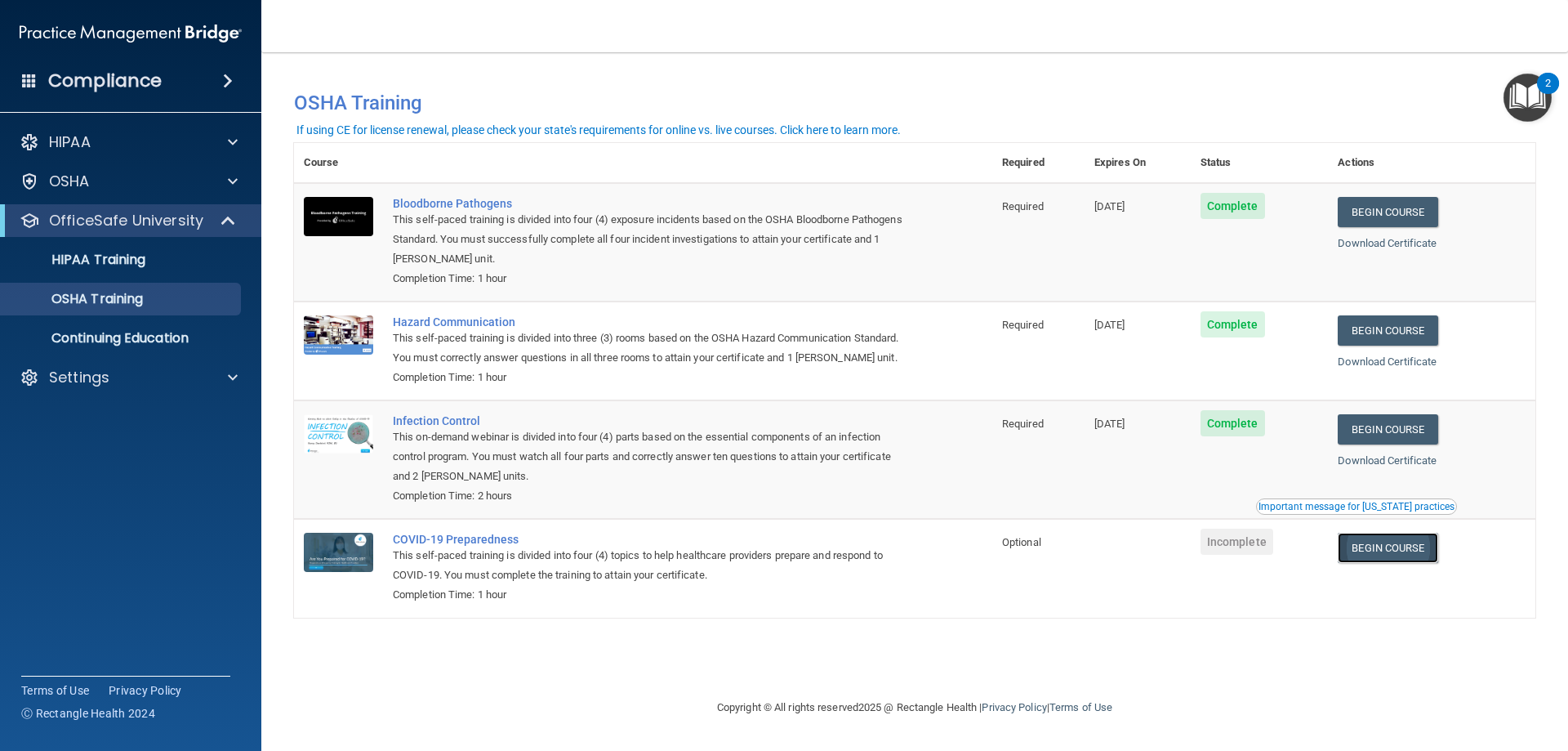 click on "Begin Course" at bounding box center (1388, 548) 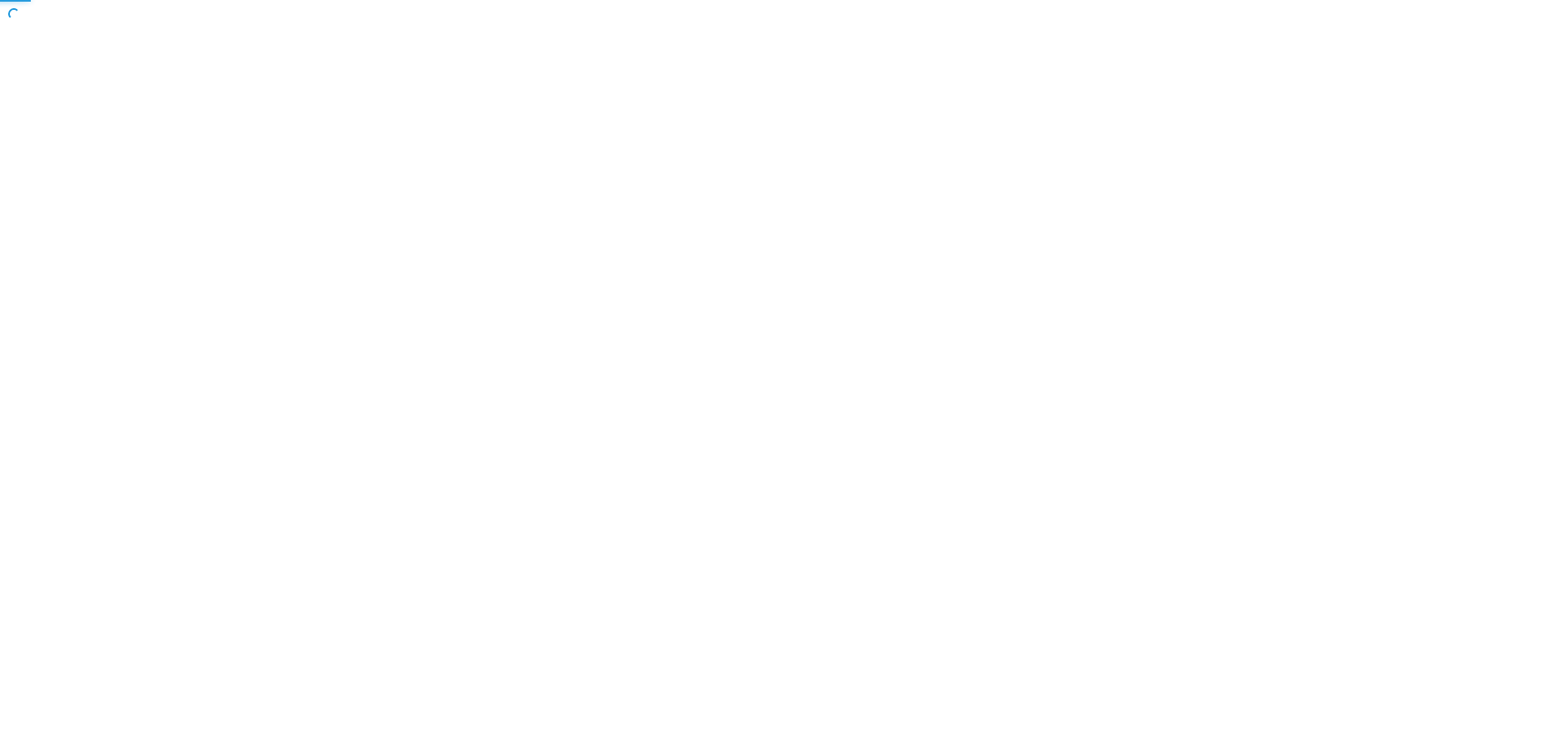 scroll, scrollTop: 0, scrollLeft: 0, axis: both 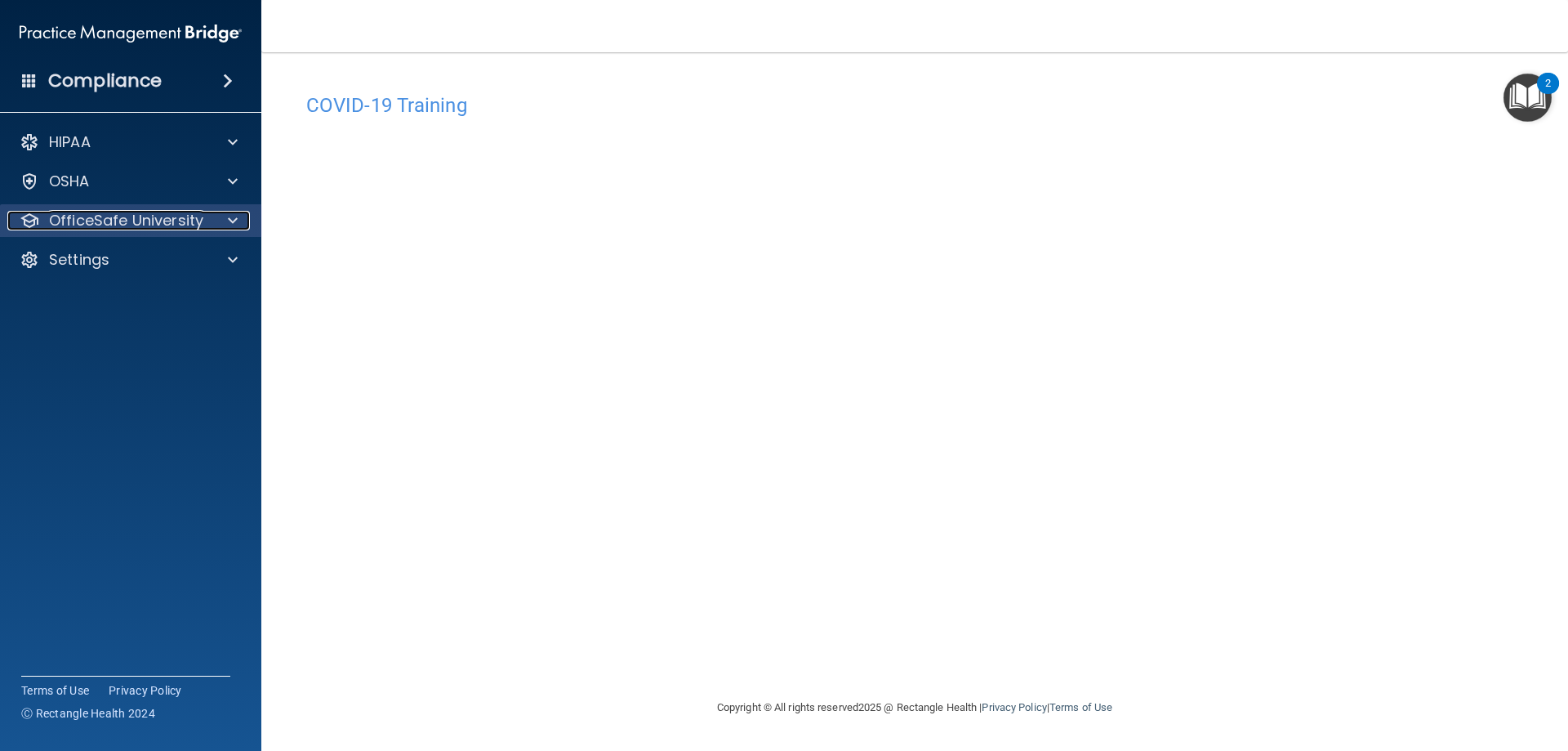 click on "OfficeSafe University" at bounding box center [126, 221] 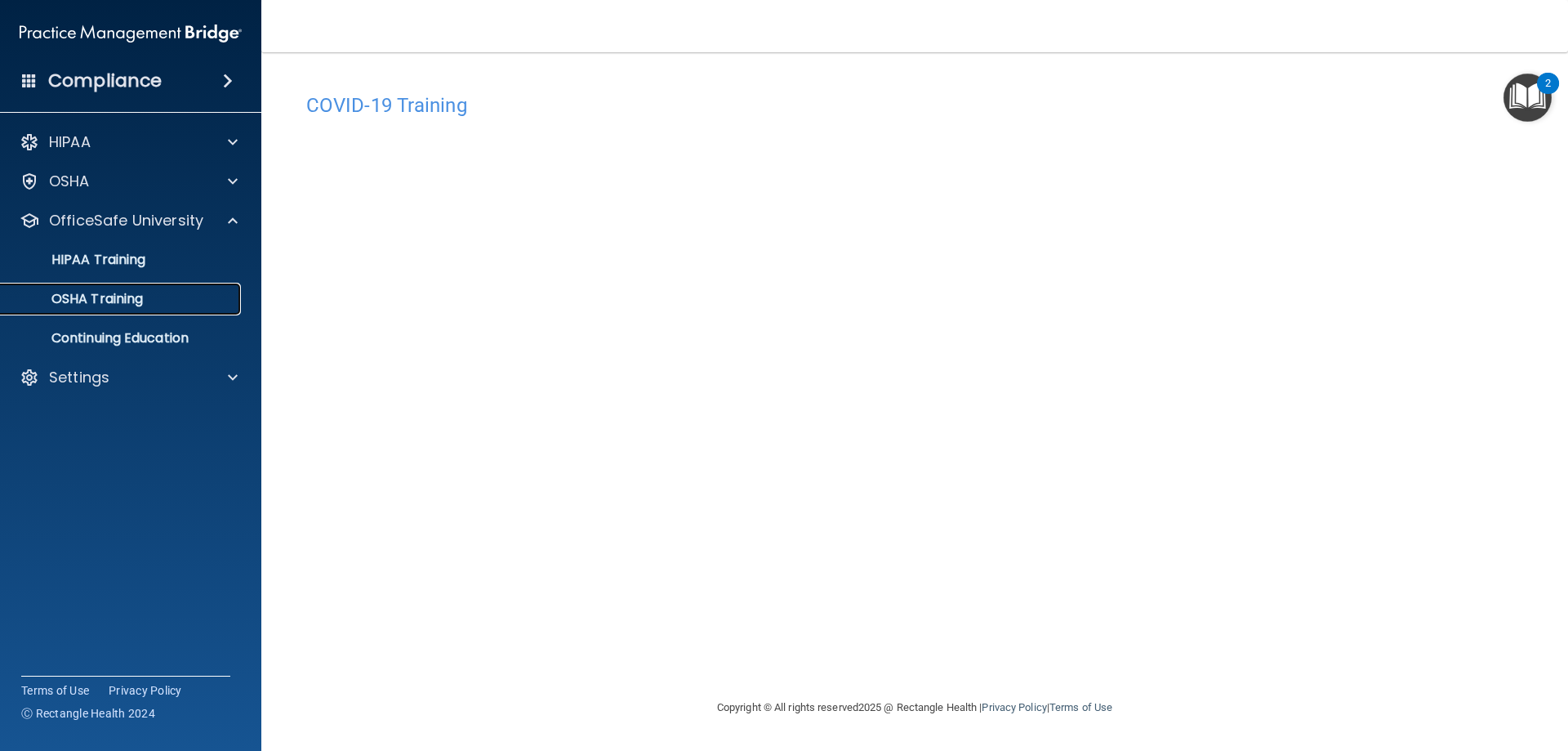 click on "OSHA Training" at bounding box center (122, 299) 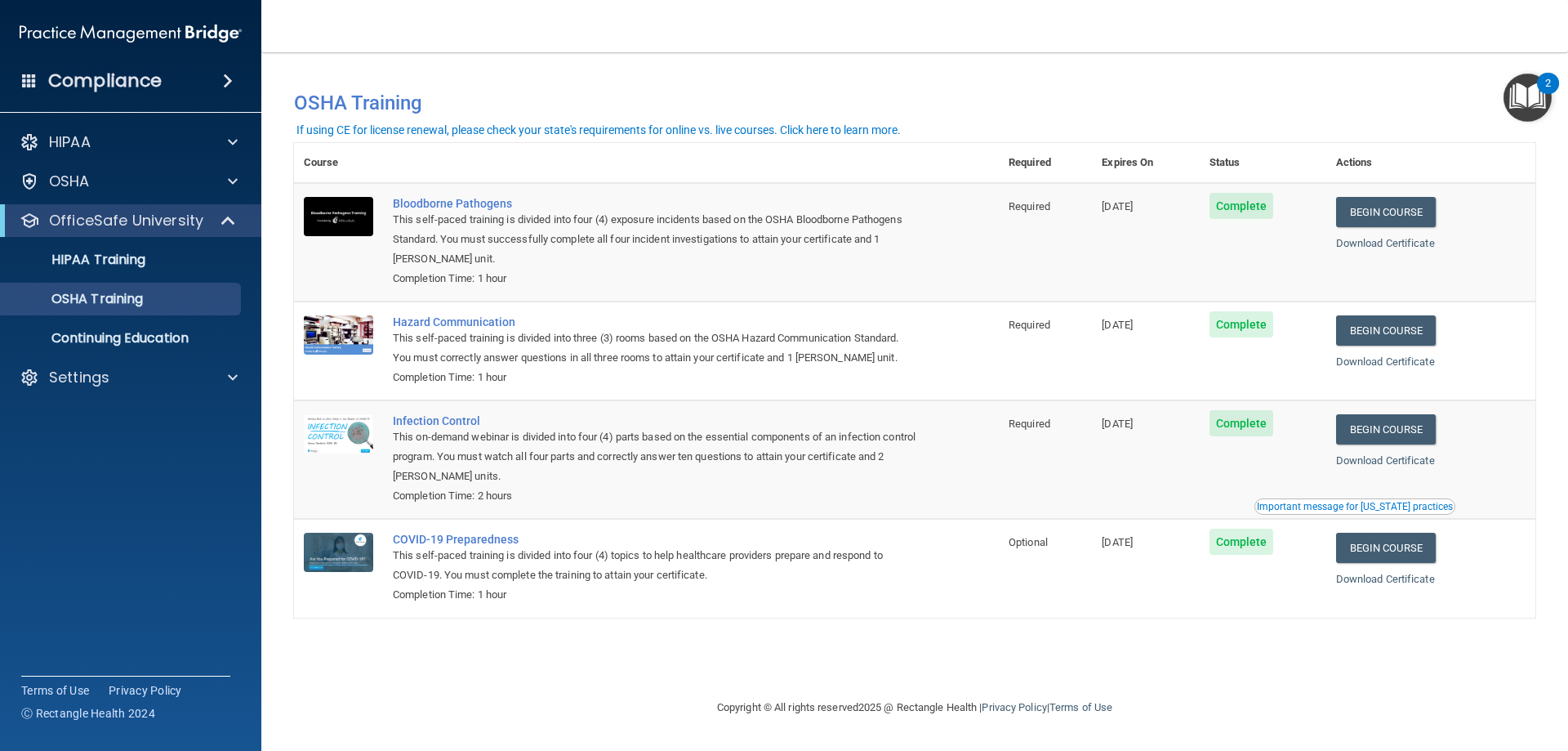 click on "2" at bounding box center (1548, 83) 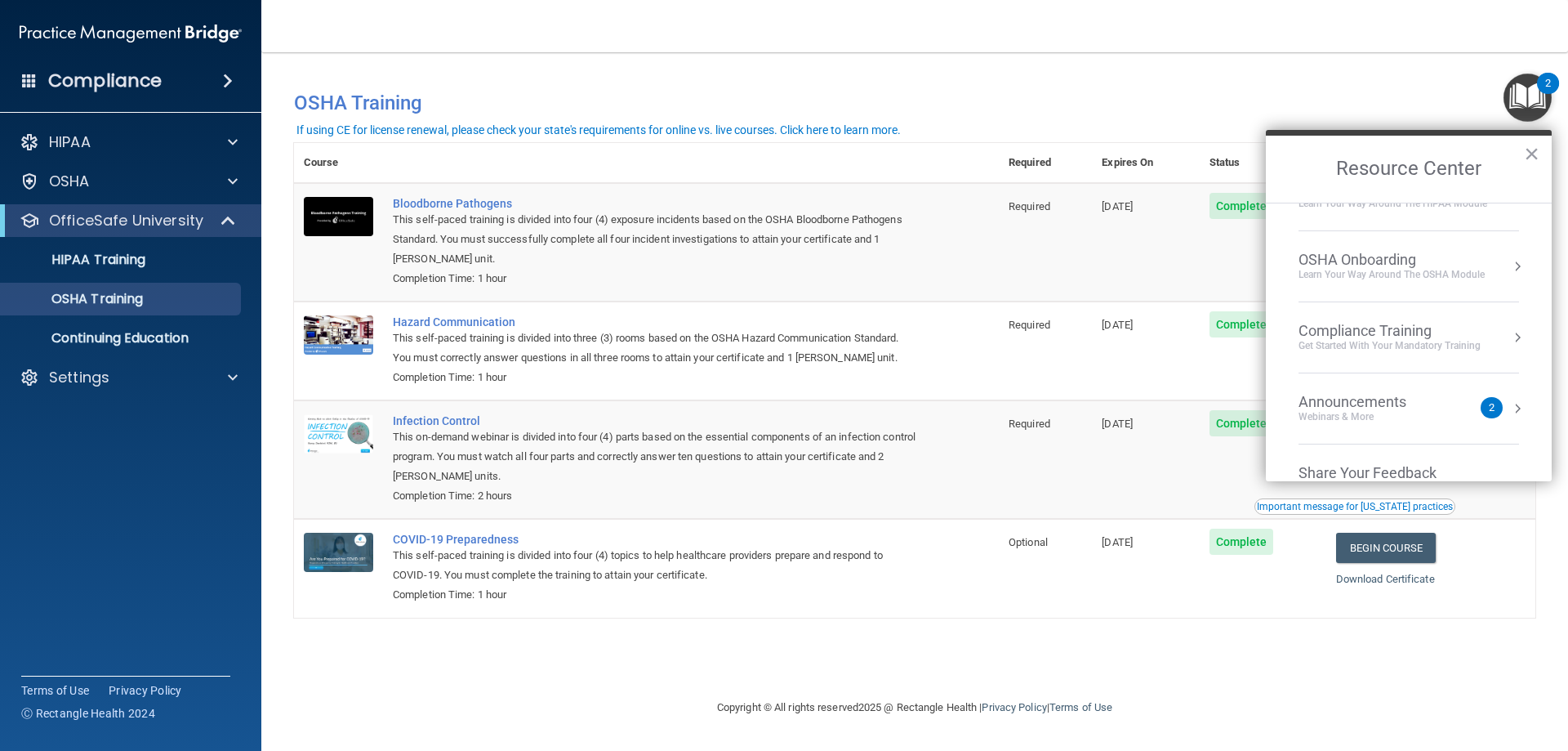 scroll, scrollTop: 0, scrollLeft: 0, axis: both 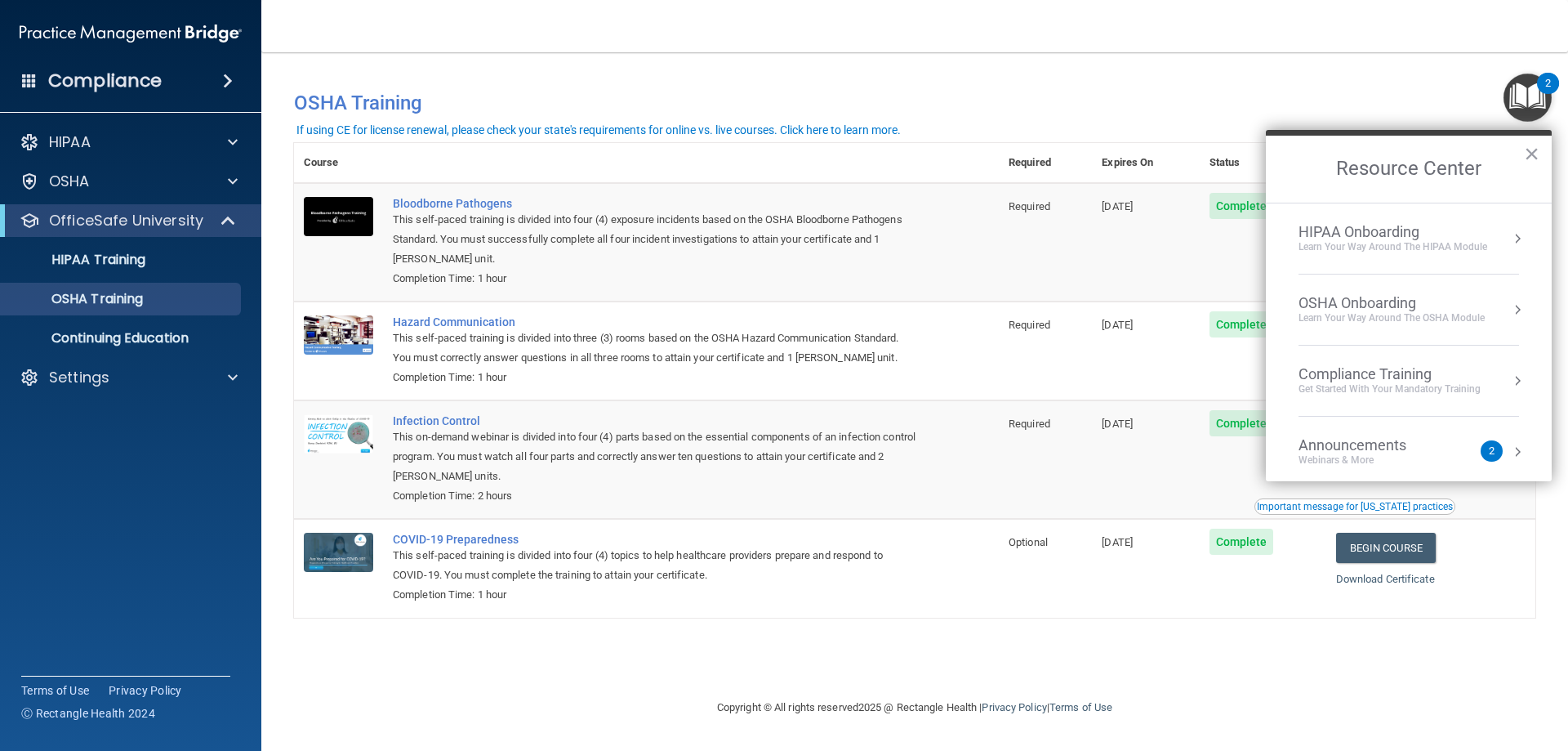 click on "You have a course that has expired or is incomplete. Please complete the course to get your certification.             You have a course that will expire soon. Please complete the course to get your certification.      OSHA Training               Course    Required  Expires On  Status  Actions                     Bloodborne Pathogens     This self-paced training is divided into four (4) exposure incidents based on the OSHA Bloodborne Pathogens Standard. You must successfully complete all four incident investigations to attain your certificate and 1 [PERSON_NAME] unit.    Completion Time: 1 hour      Required      [DATE]           Complete        Begin Course       Download Certificate                       Hazard Communication     This self-paced training is divided into three (3) rooms based on the OSHA Hazard Communication Standard. You must correctly answer questions in all three rooms to attain your certificate and 1 [PERSON_NAME] unit.    Completion Time: 1 hour      Required      [DATE]" at bounding box center (915, 401) 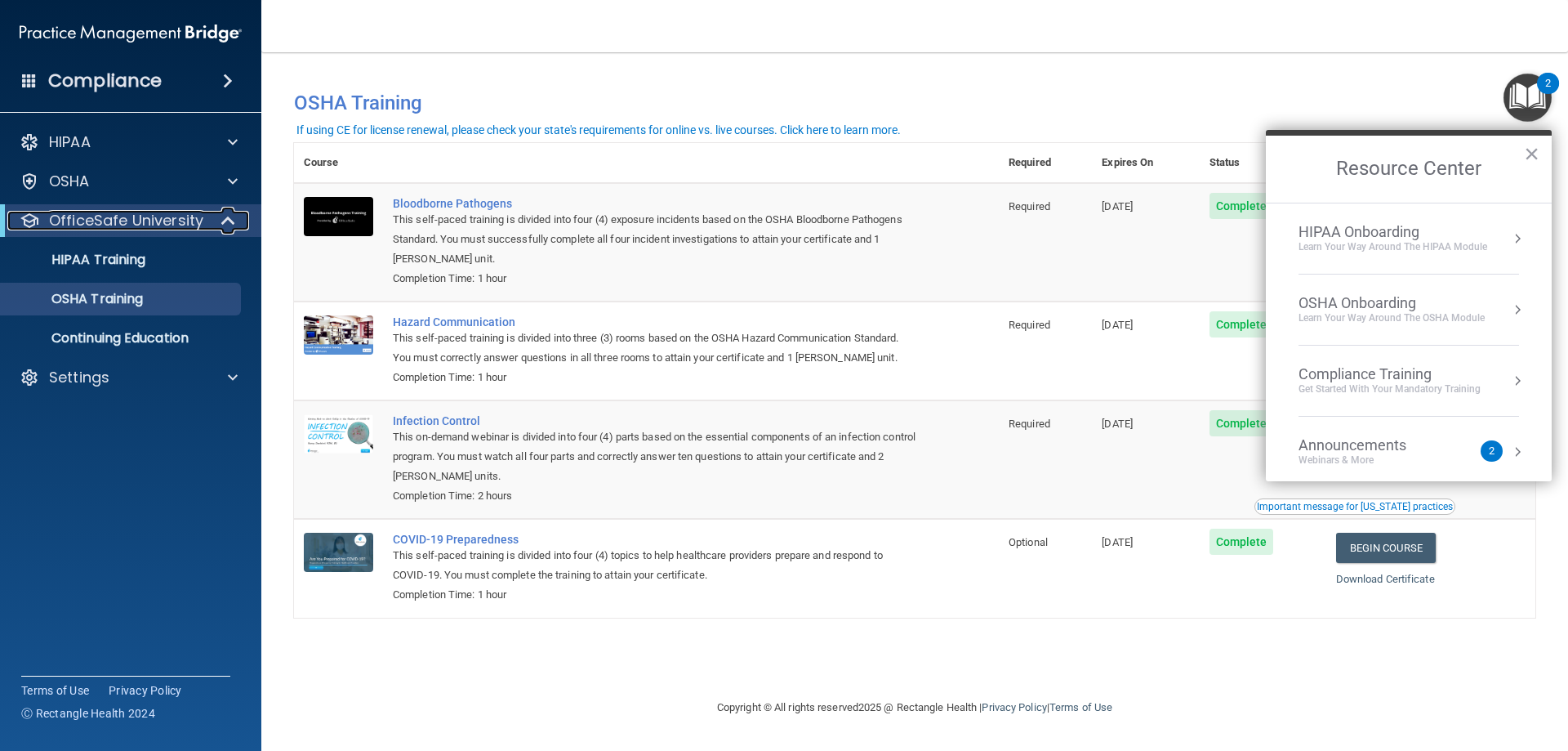 click on "OfficeSafe University" at bounding box center [126, 221] 